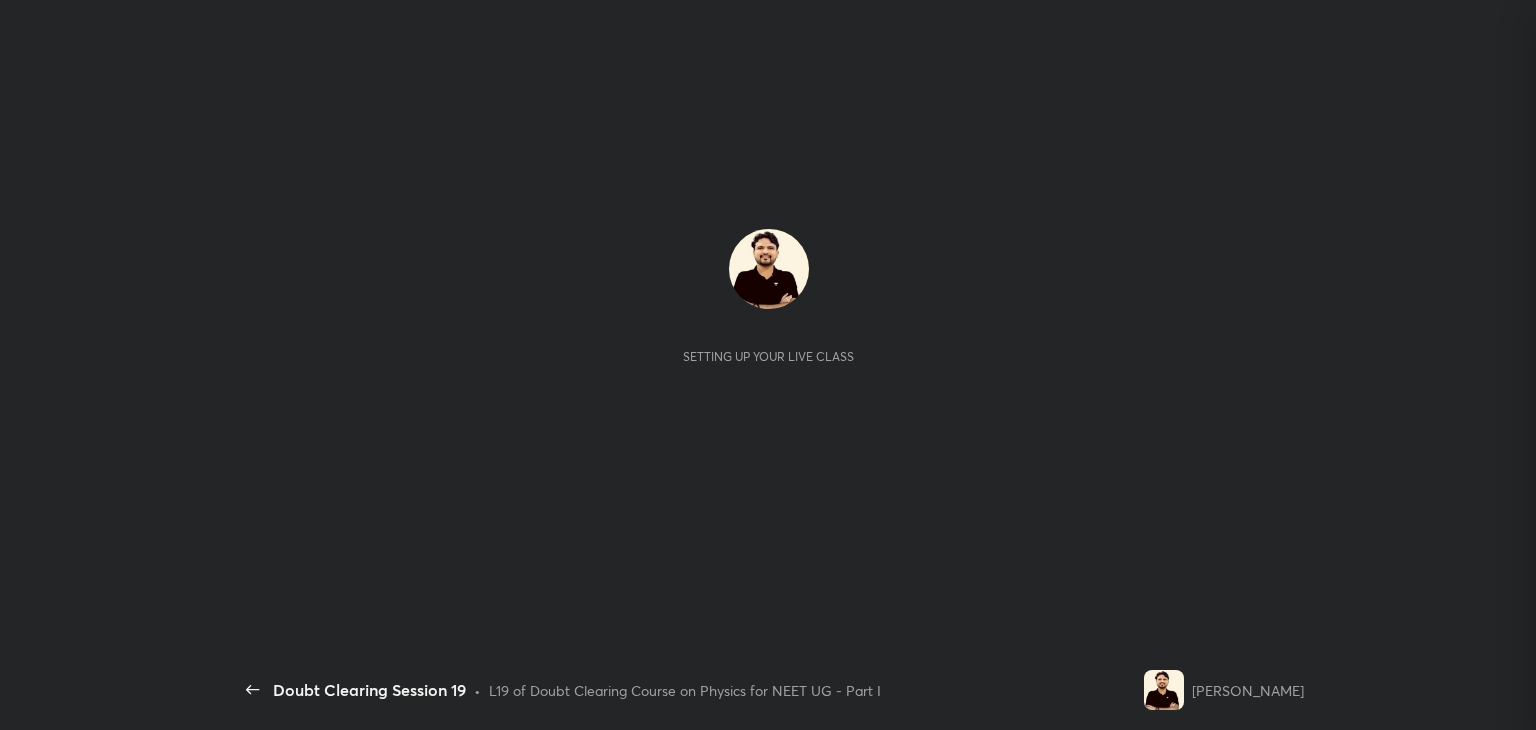 scroll, scrollTop: 0, scrollLeft: 0, axis: both 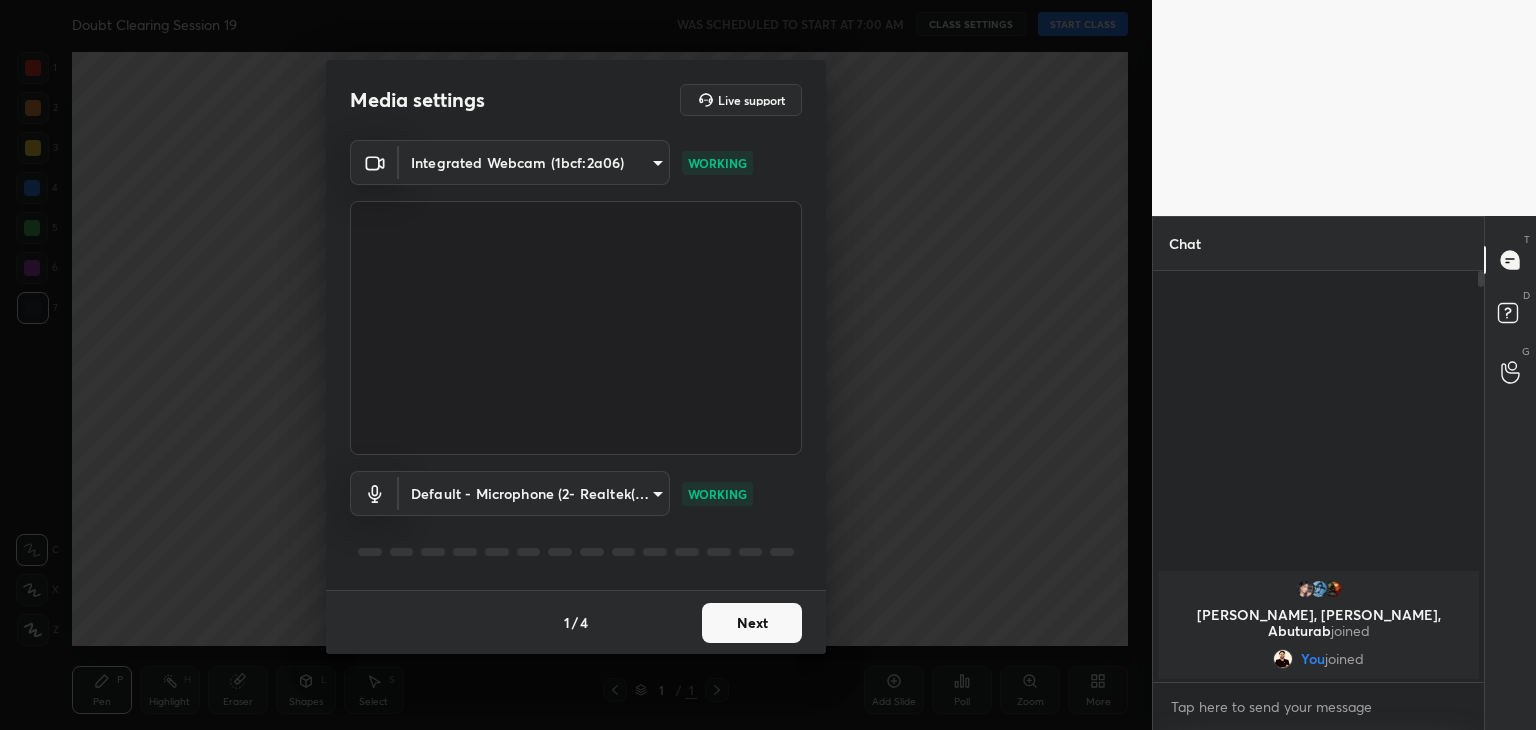 click on "Next" at bounding box center [752, 623] 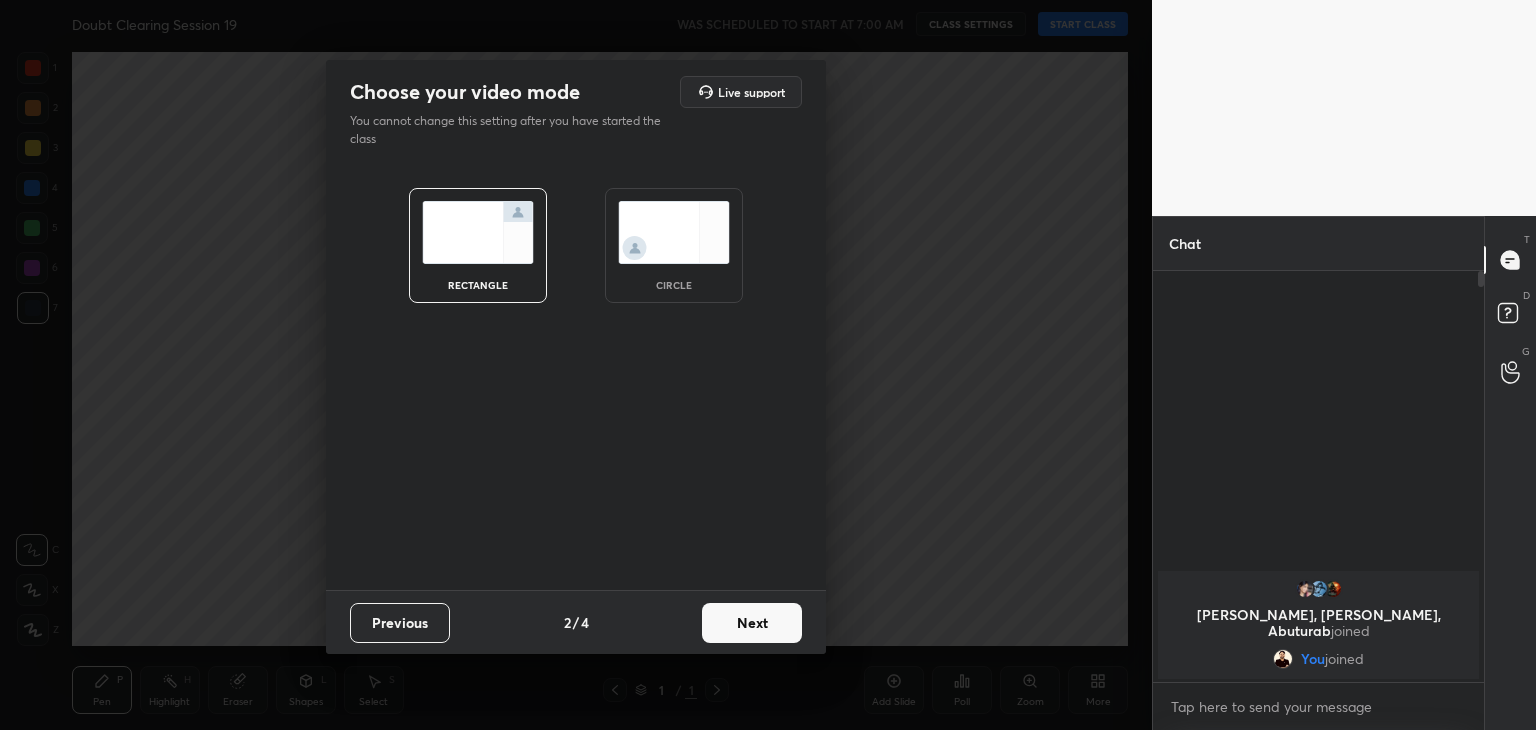 click at bounding box center [674, 232] 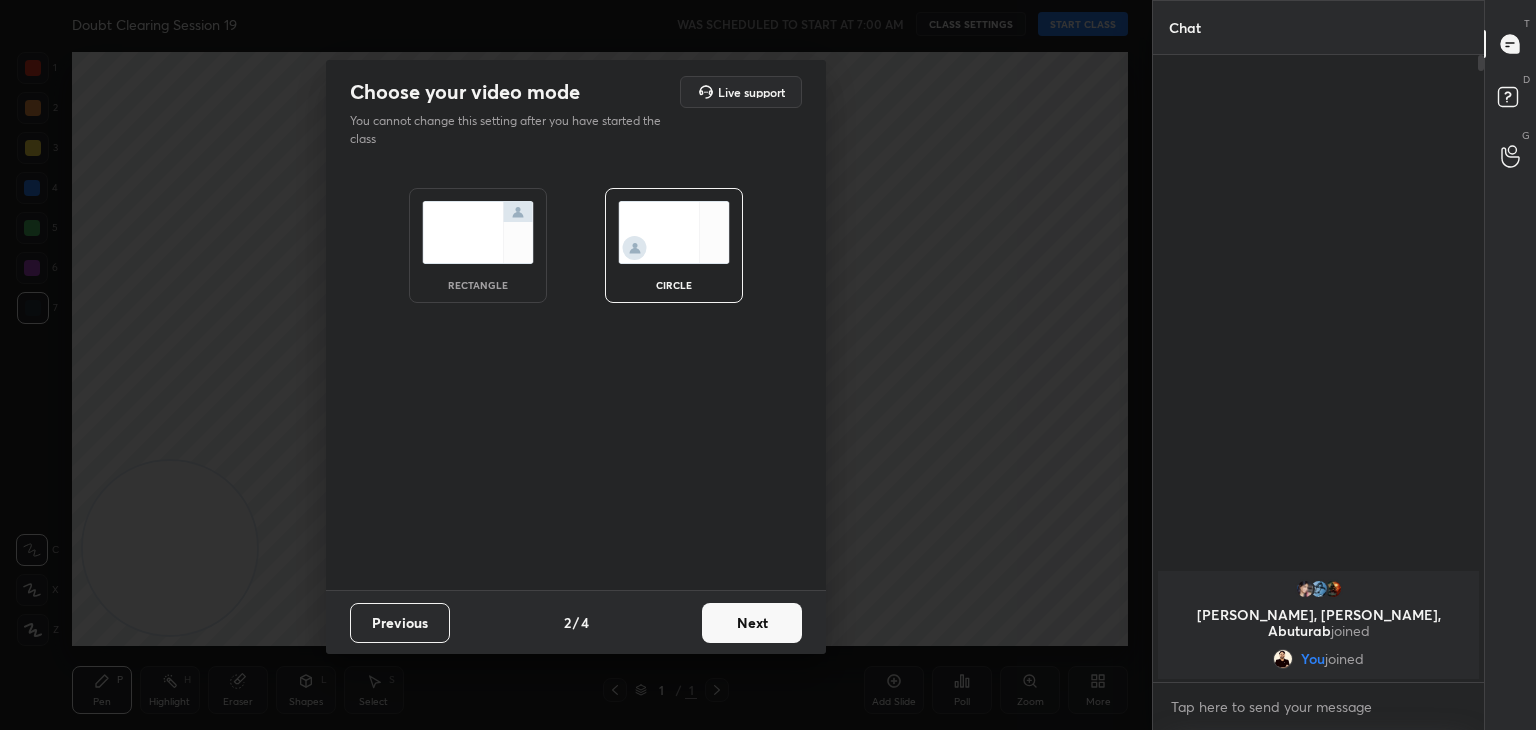 click on "Next" at bounding box center (752, 623) 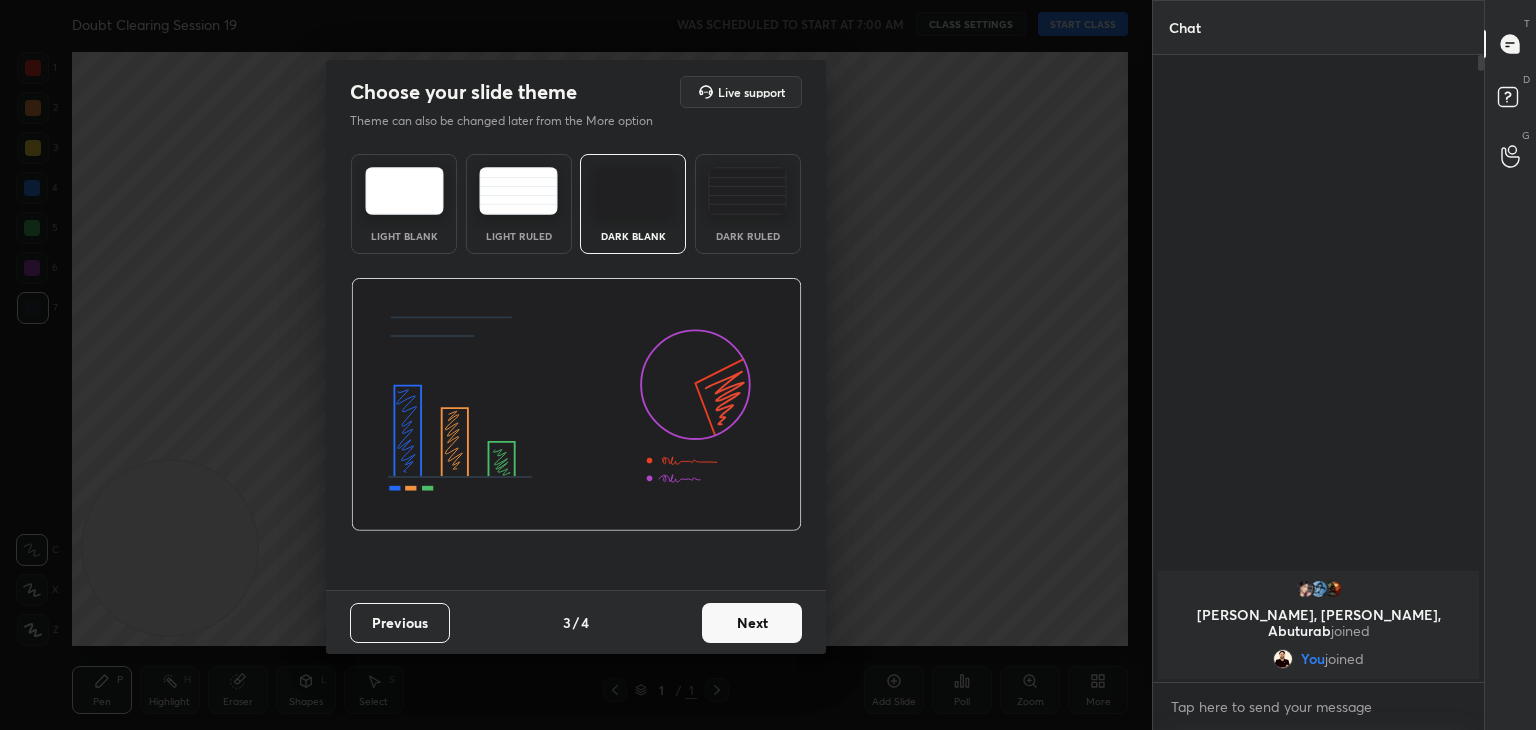 click on "Next" at bounding box center (752, 623) 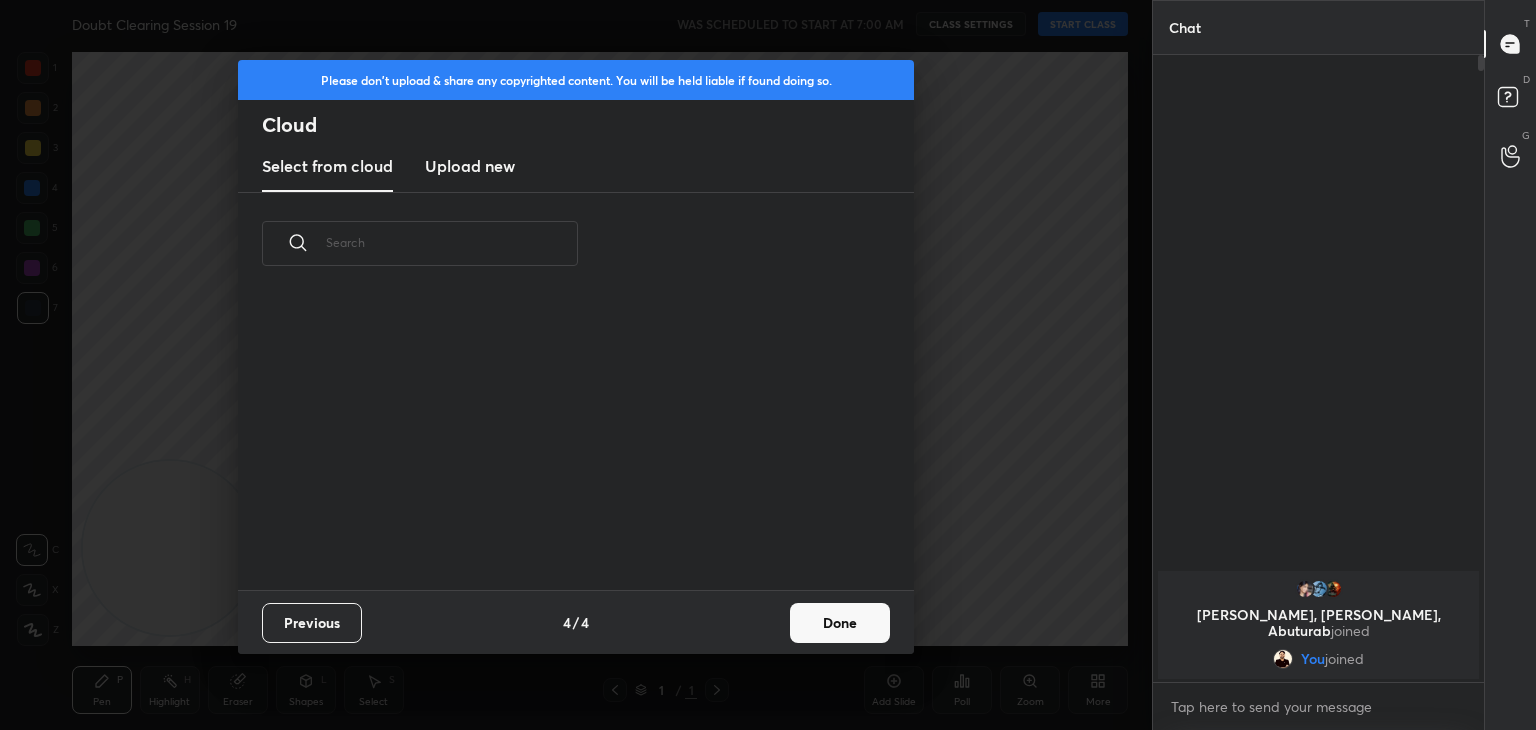 scroll, scrollTop: 6, scrollLeft: 10, axis: both 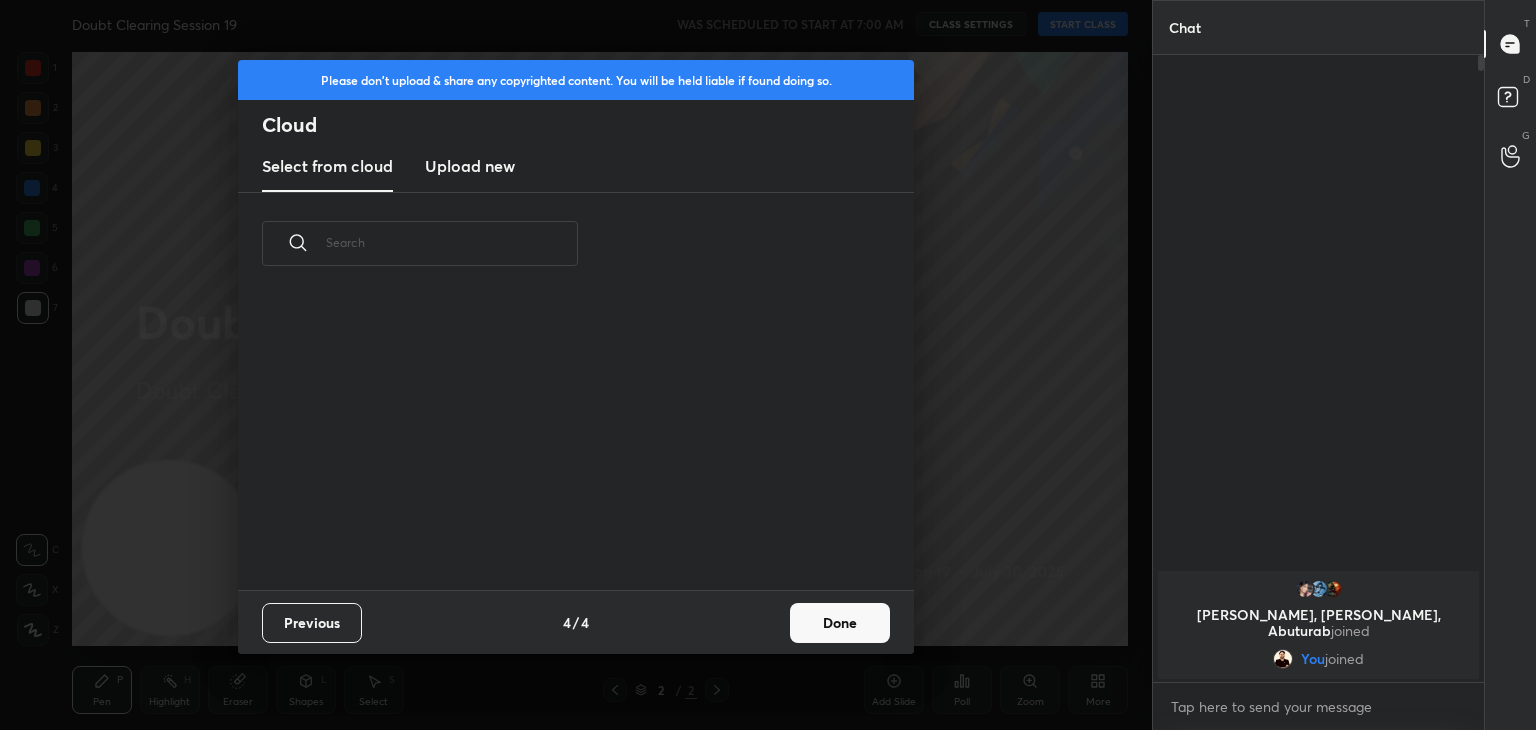 click on "Done" at bounding box center (840, 623) 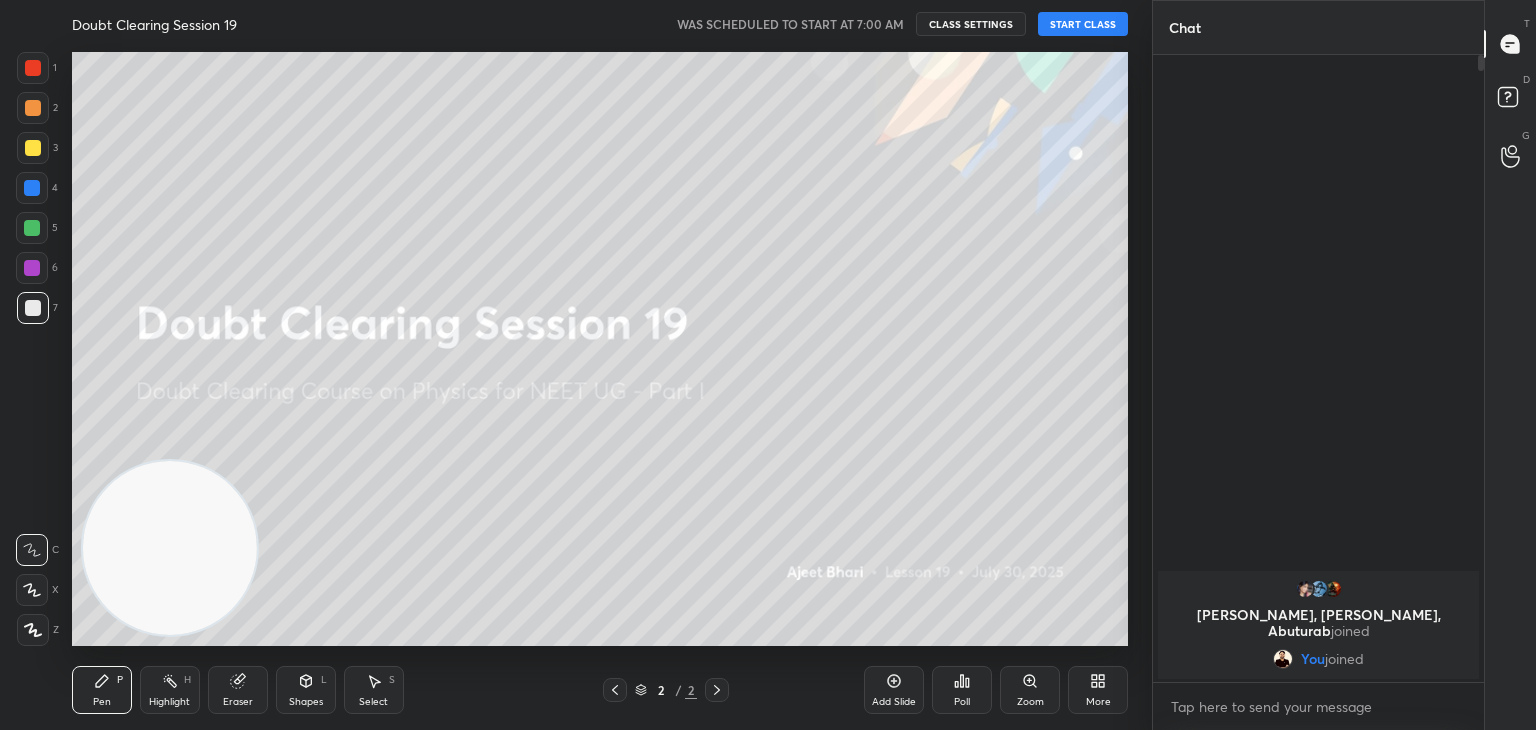 click on "START CLASS" at bounding box center [1083, 24] 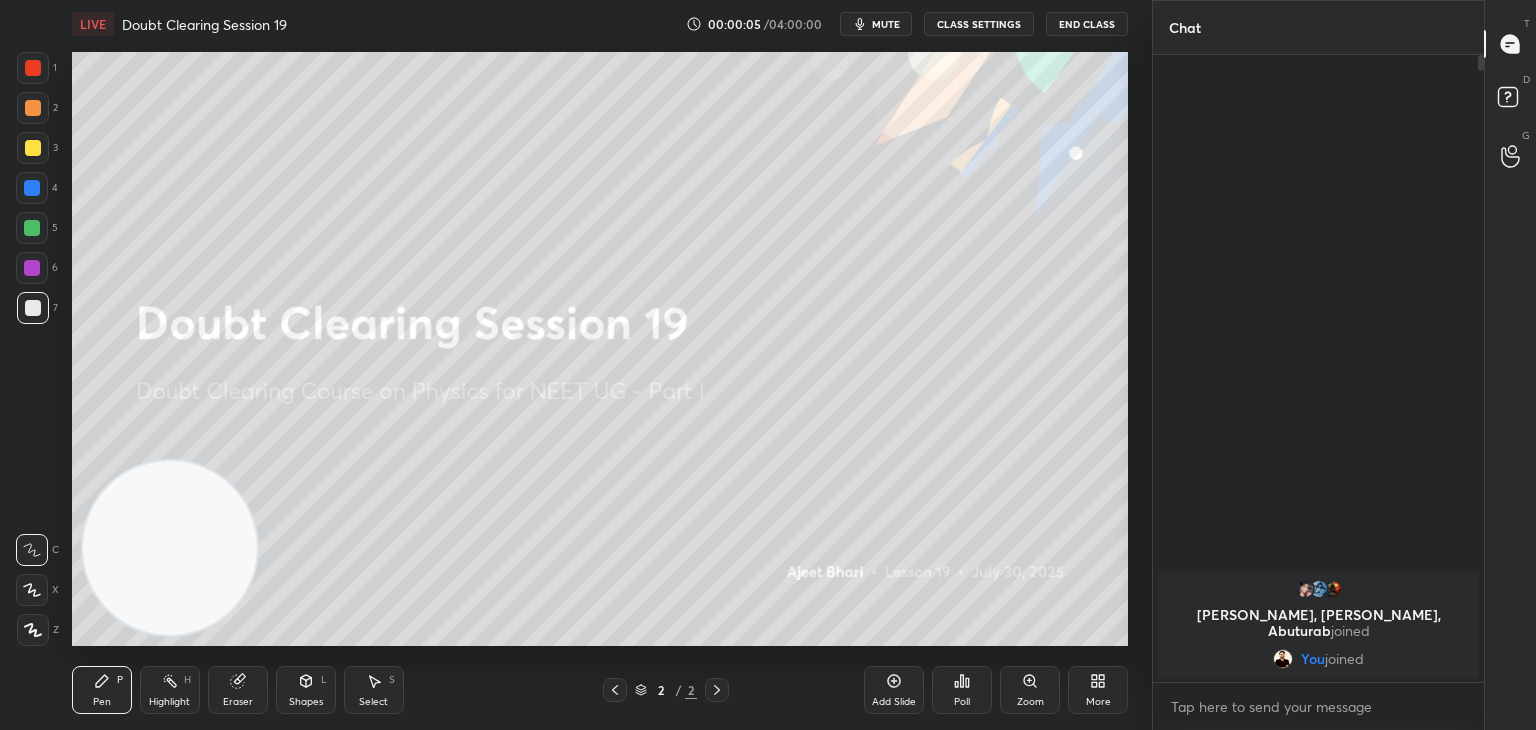 click on "mute" at bounding box center (886, 24) 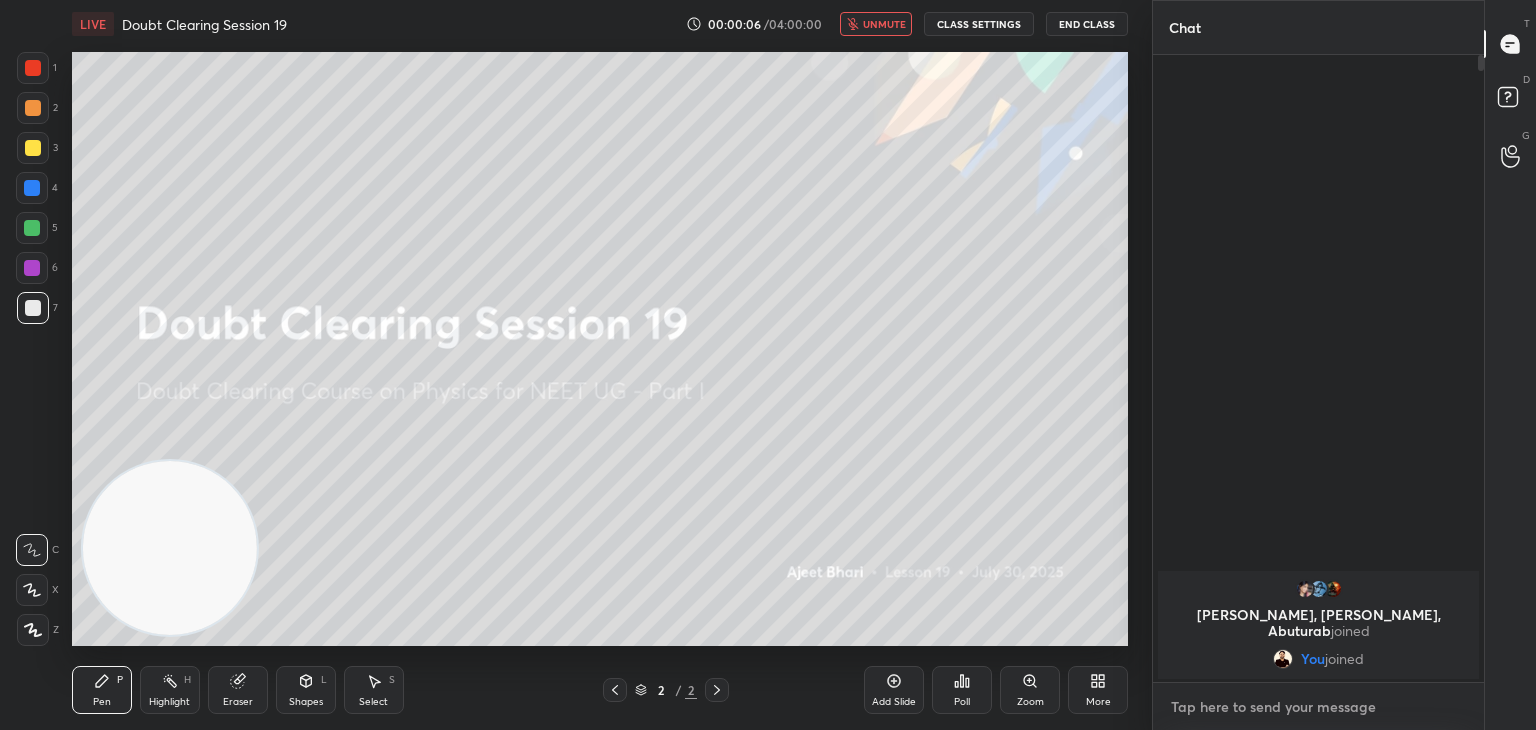 type on "x" 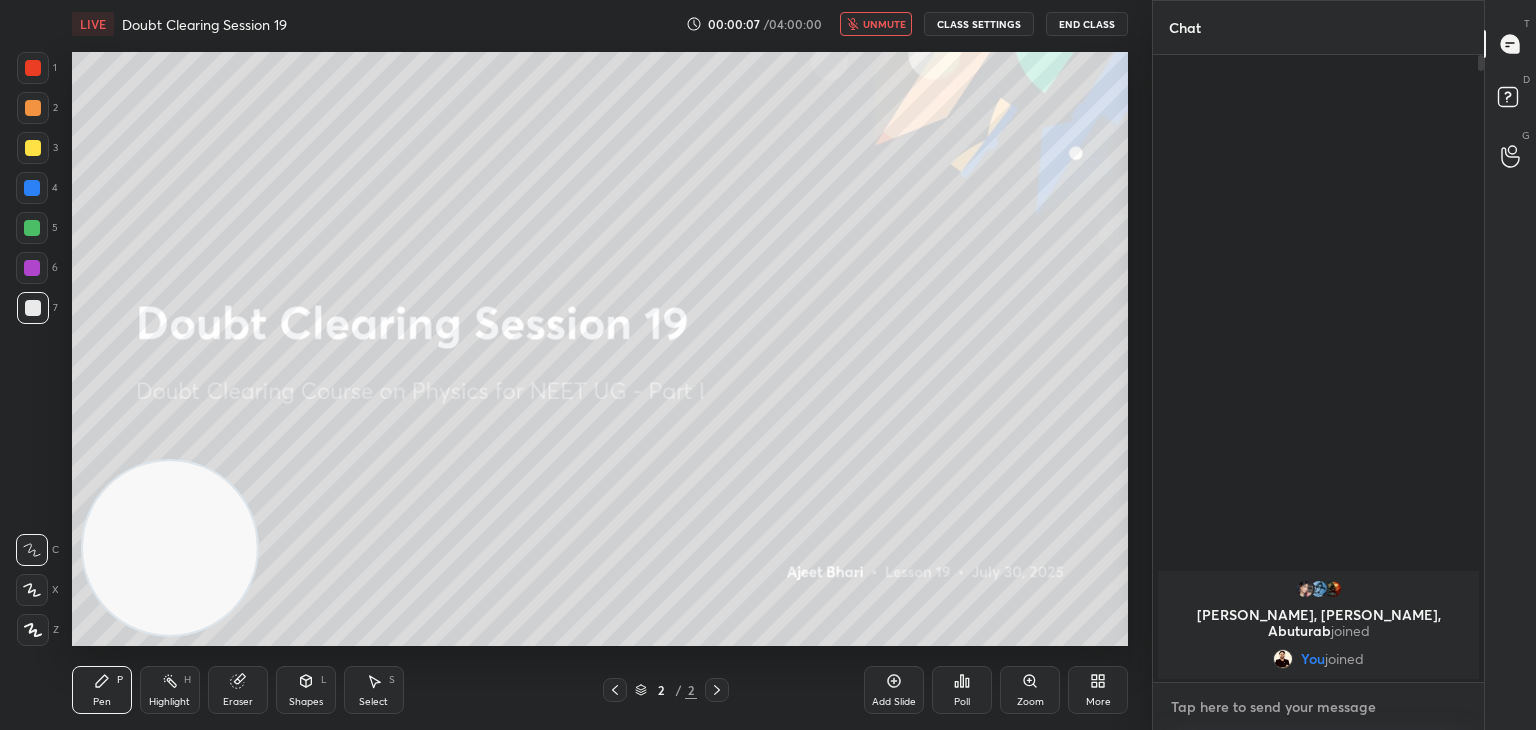 type on "h" 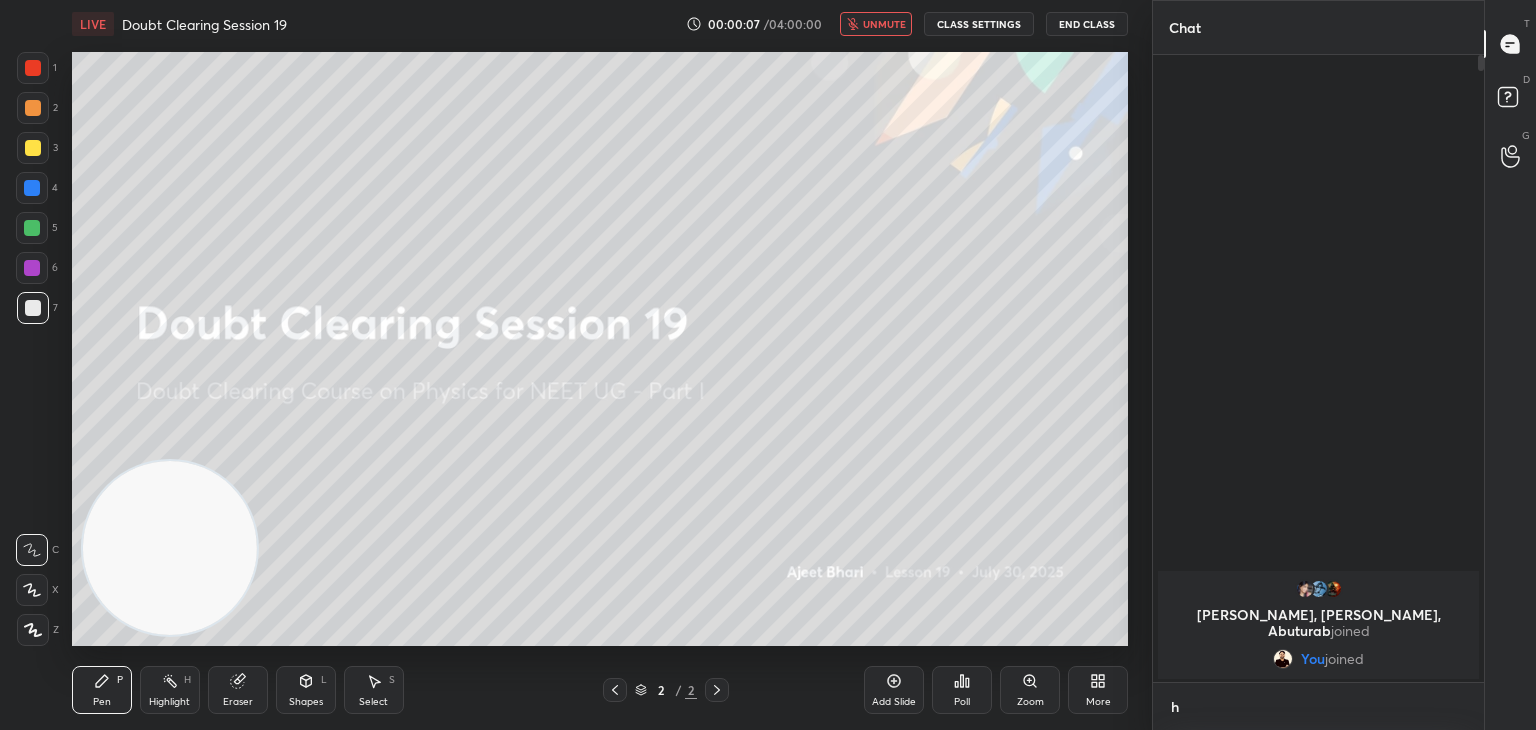 scroll, scrollTop: 616, scrollLeft: 325, axis: both 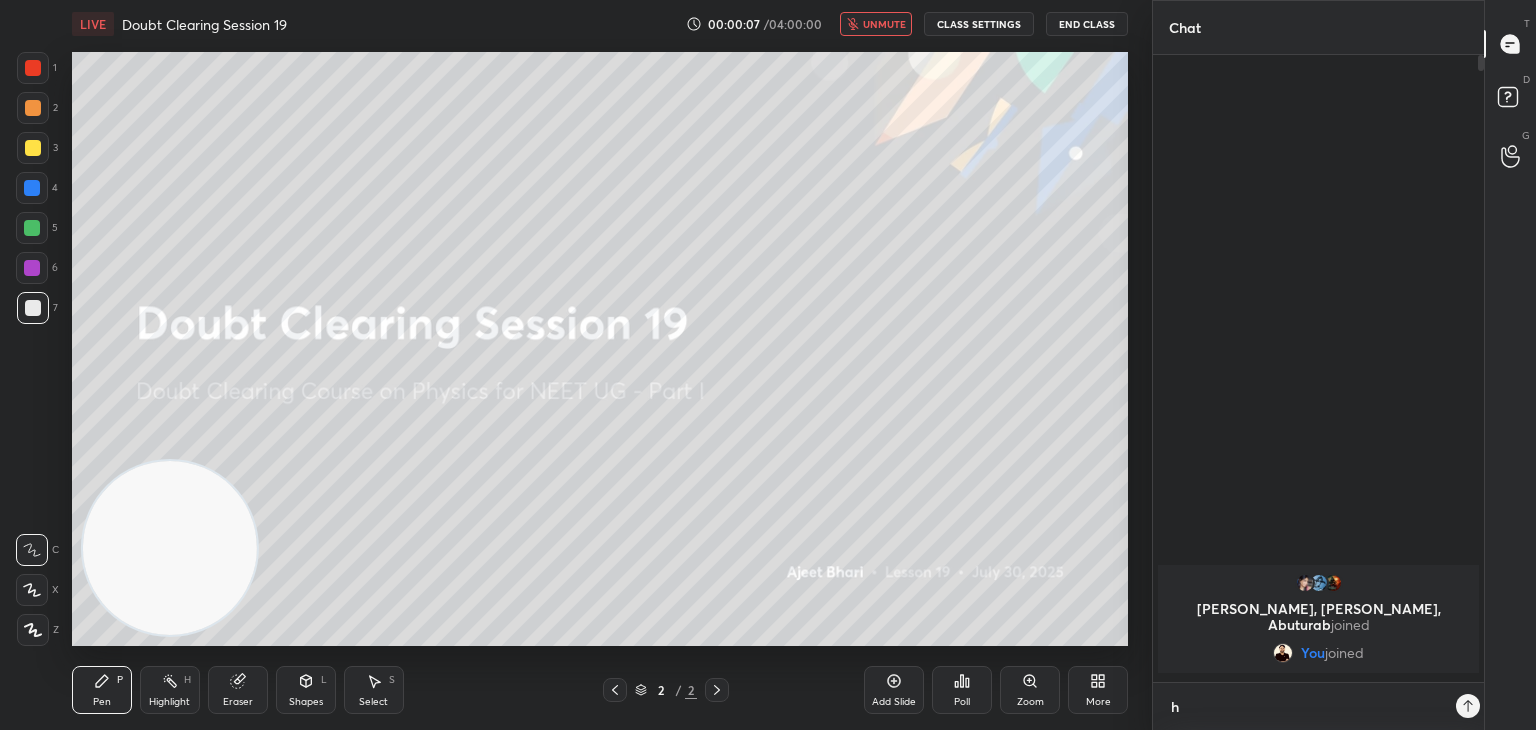 type on "ht" 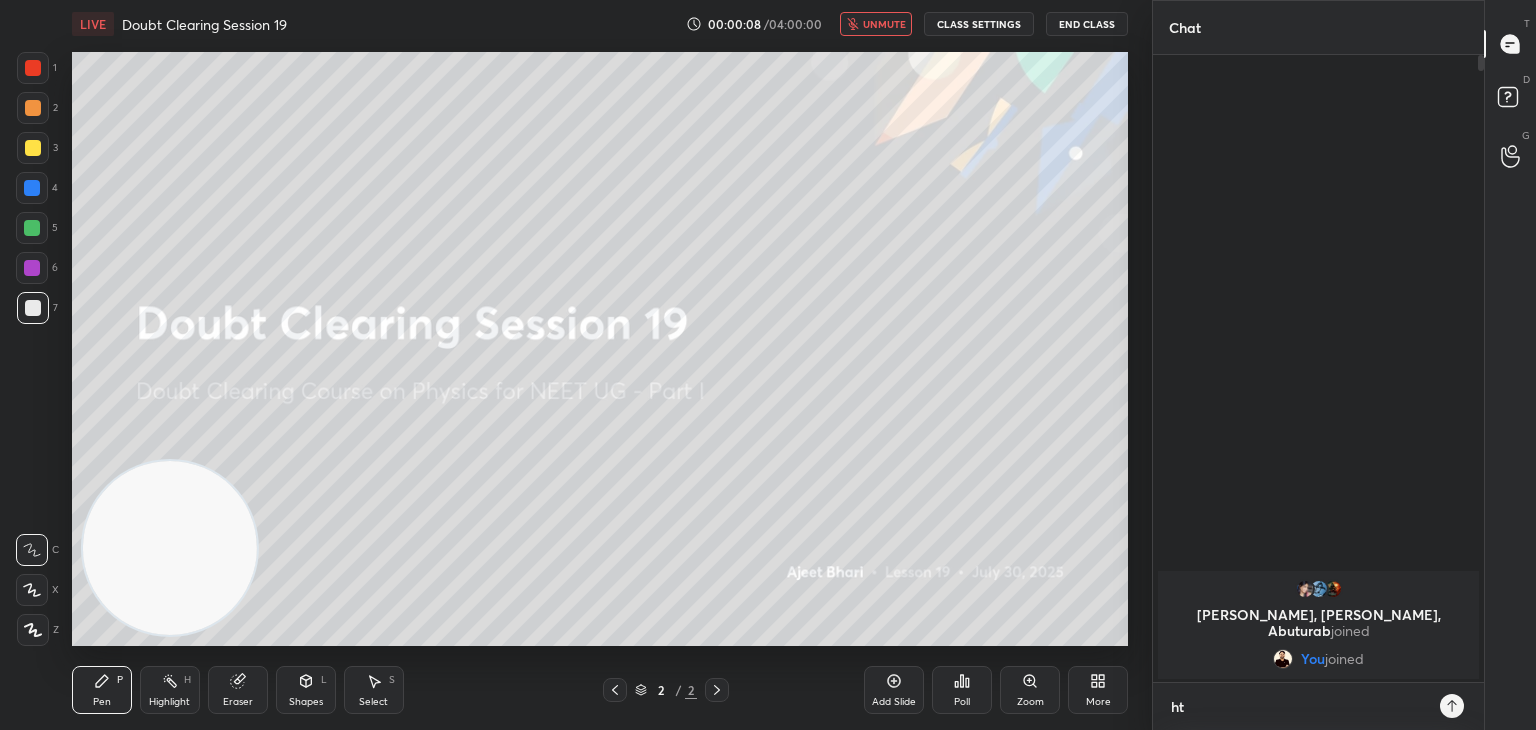 type on "htt" 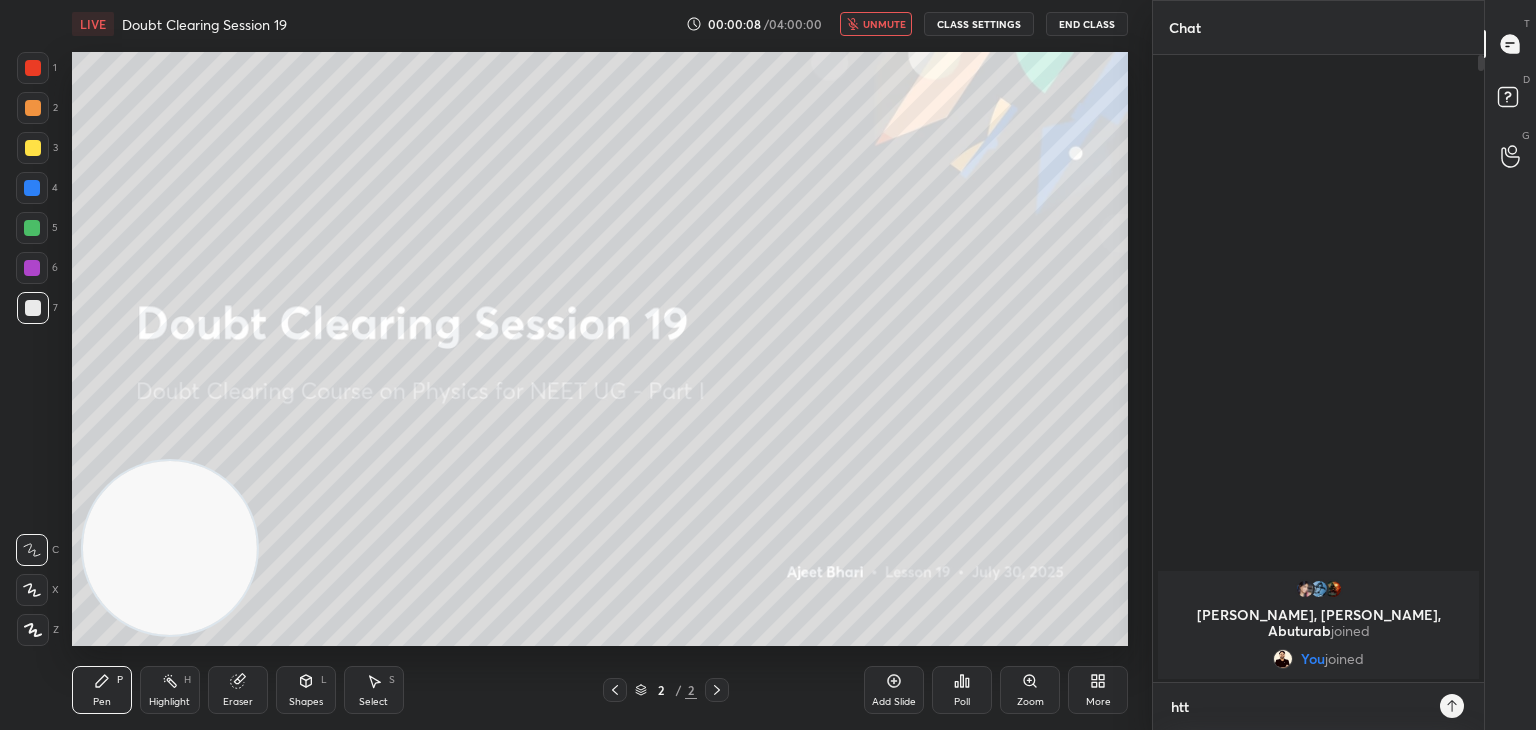type on "x" 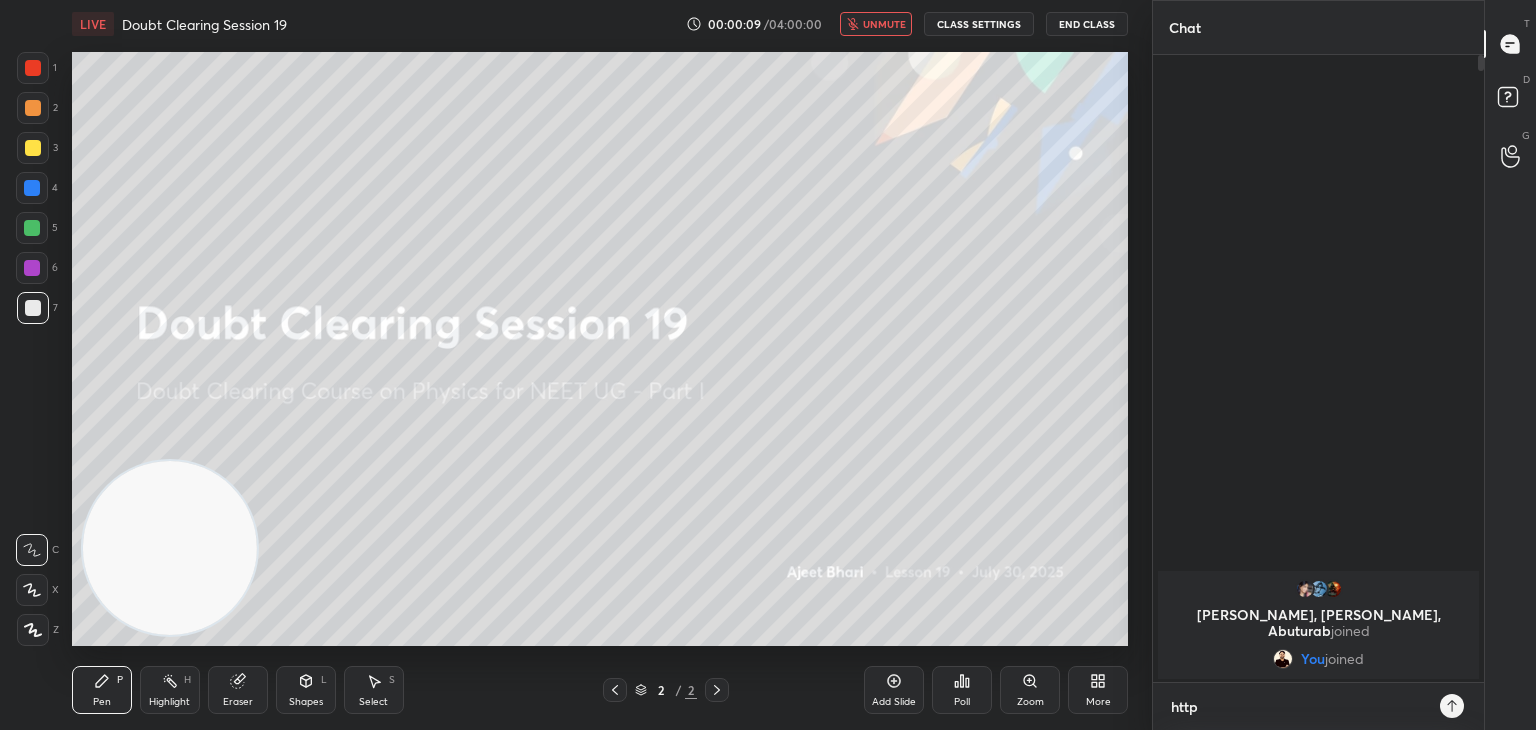 type on "https" 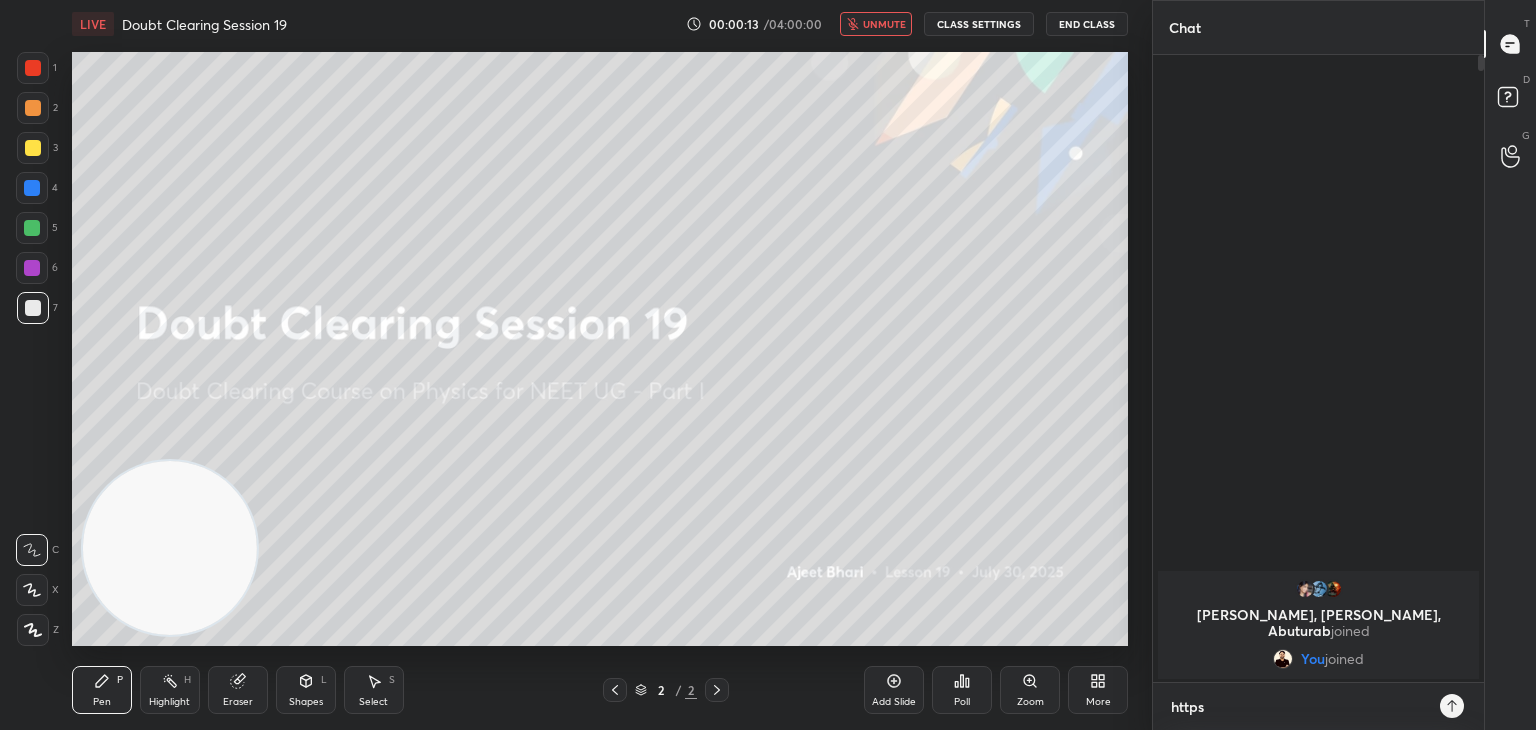 type on "https:" 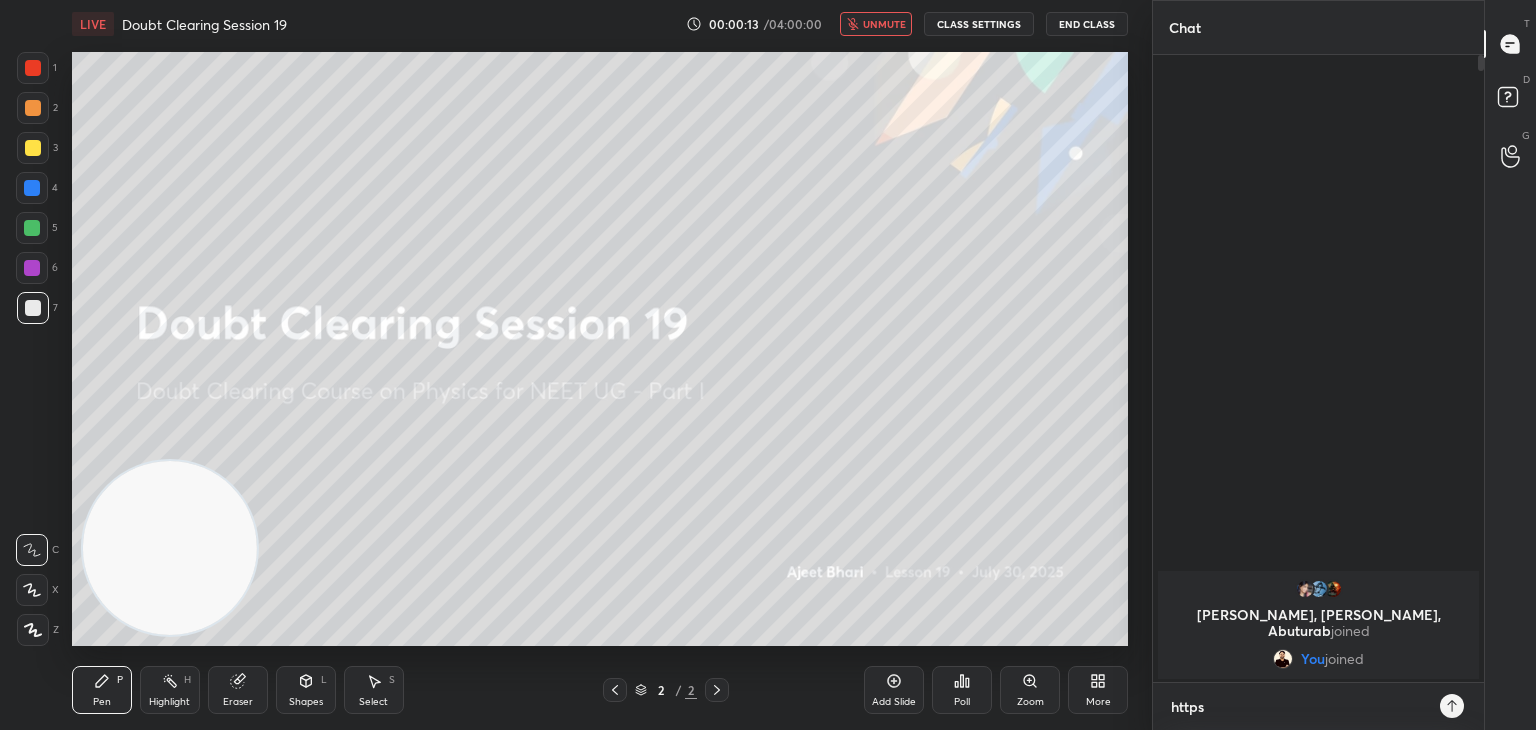 type on "x" 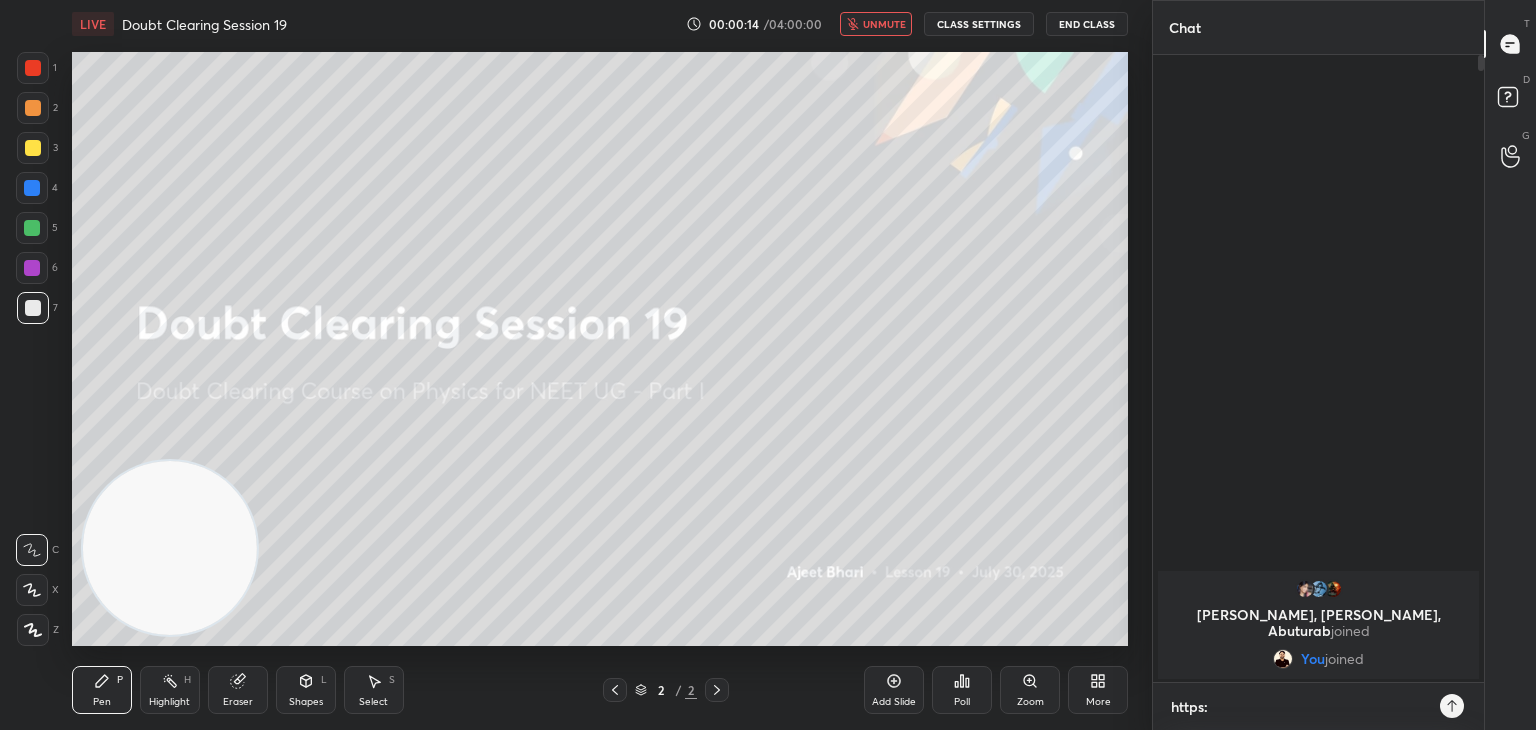 type on "https:/" 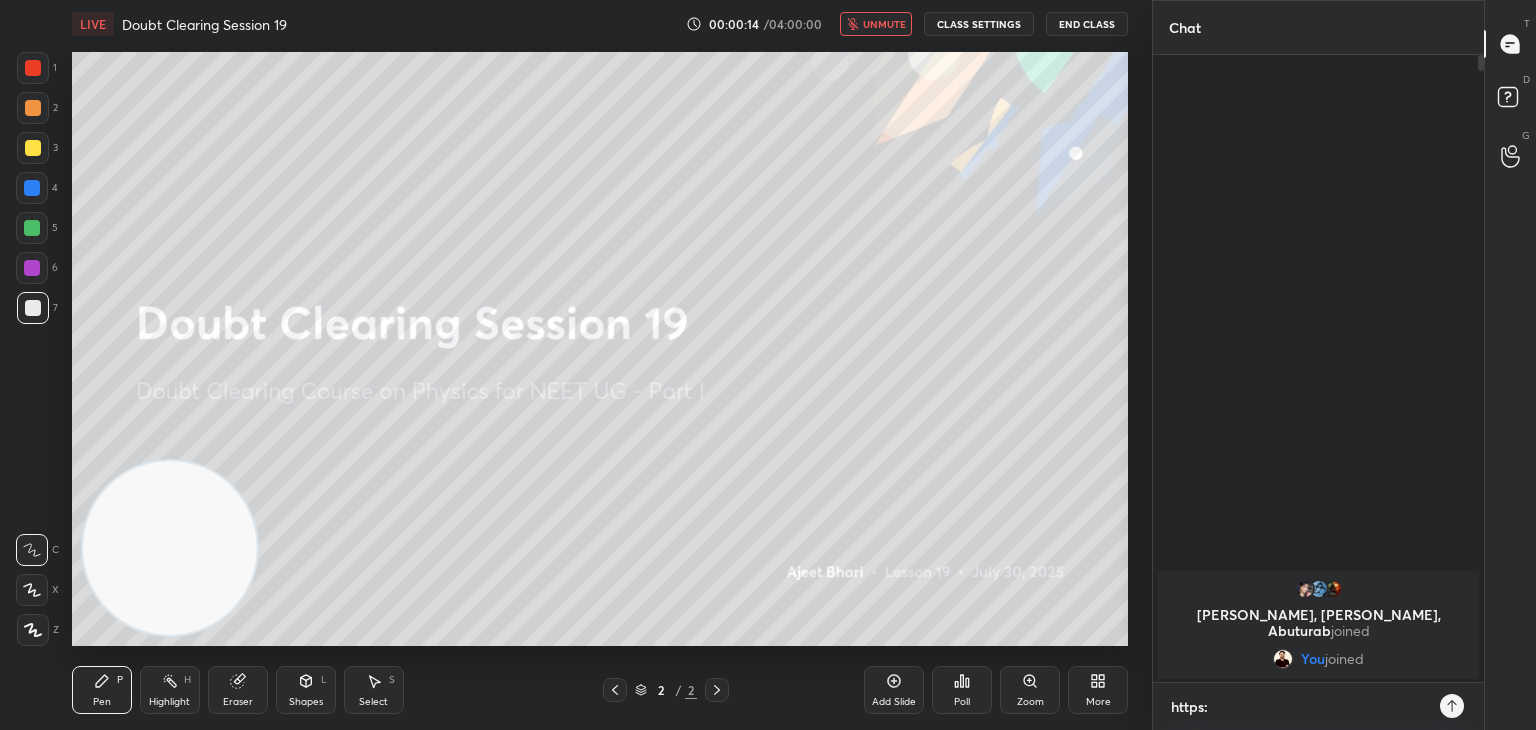 type on "x" 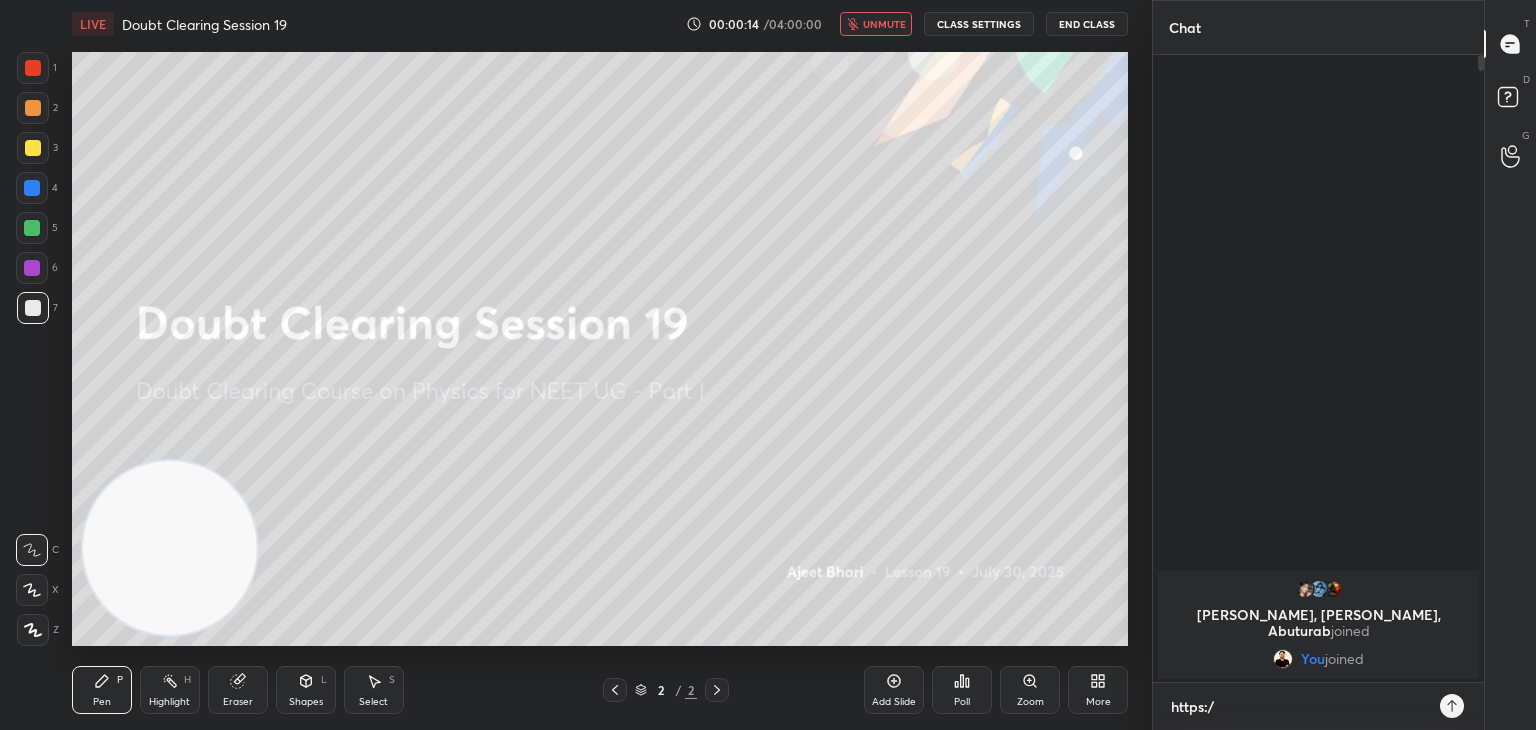type on "https://" 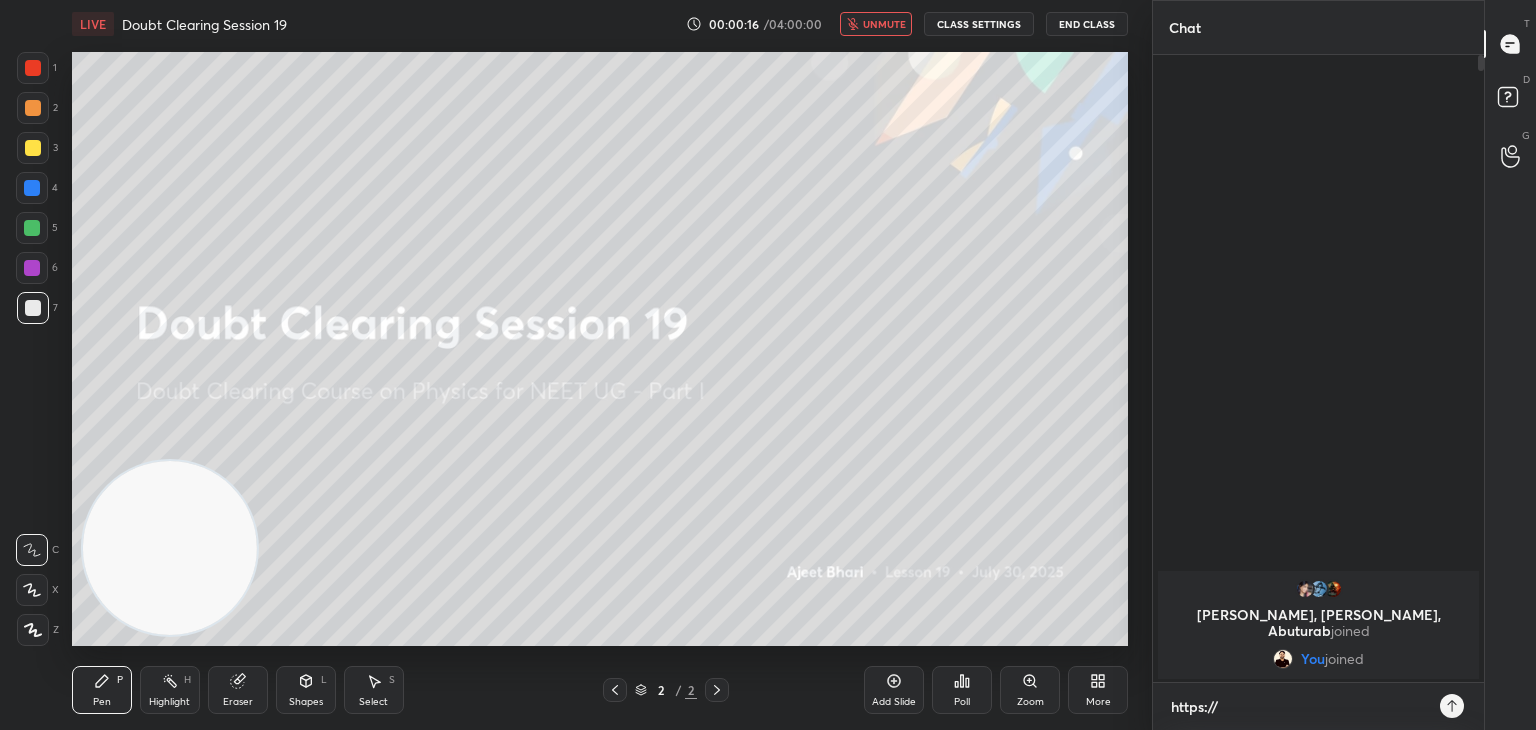 type on "https://t" 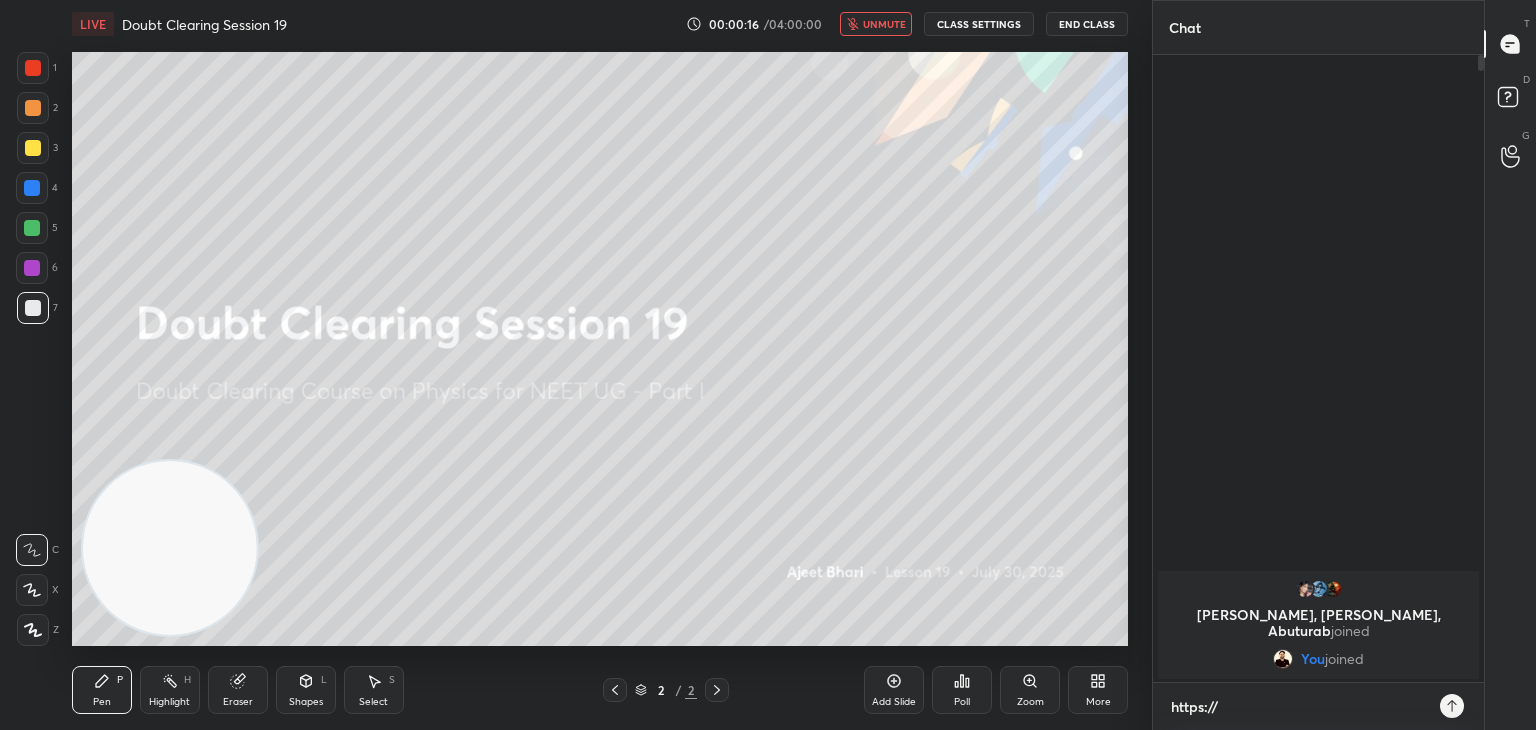 type on "x" 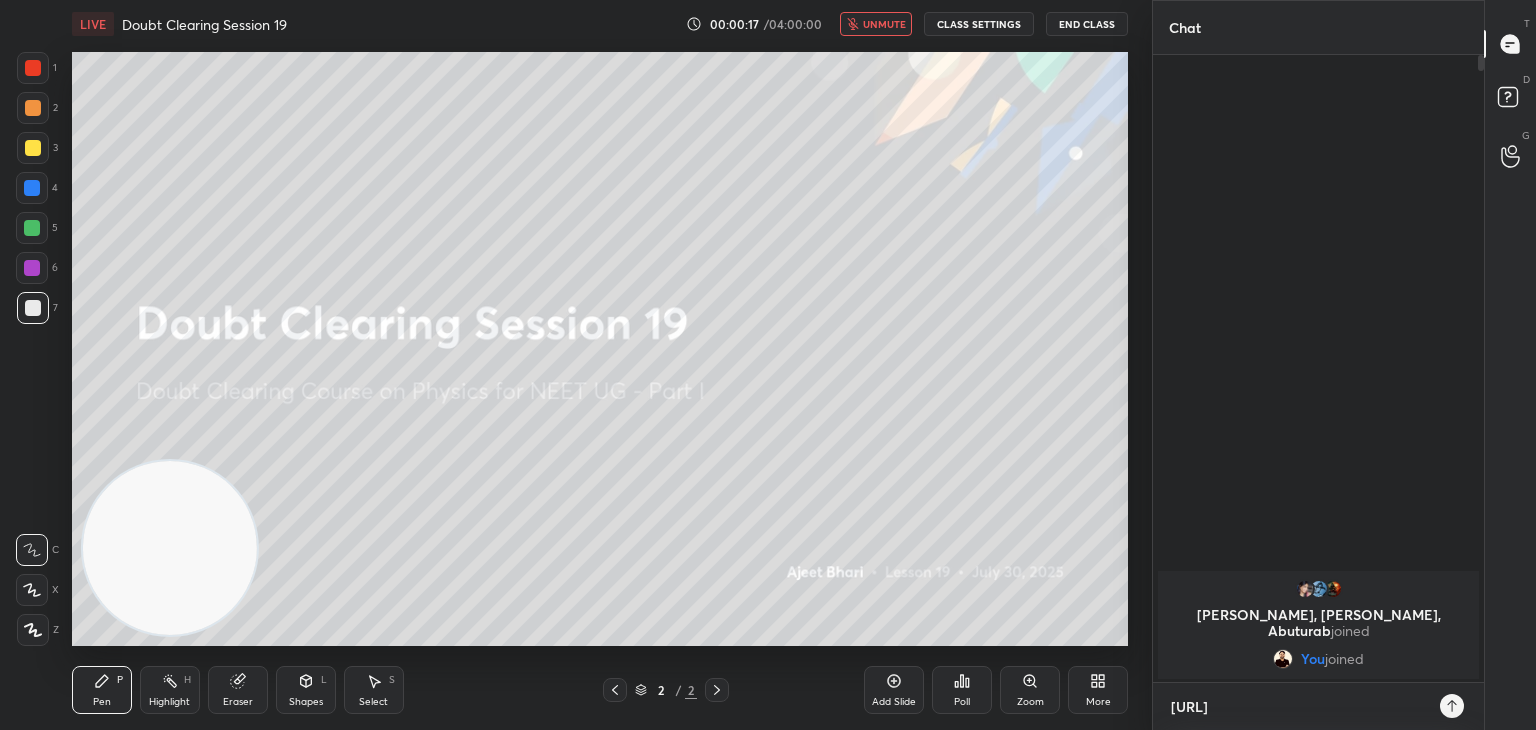 type on "https://t." 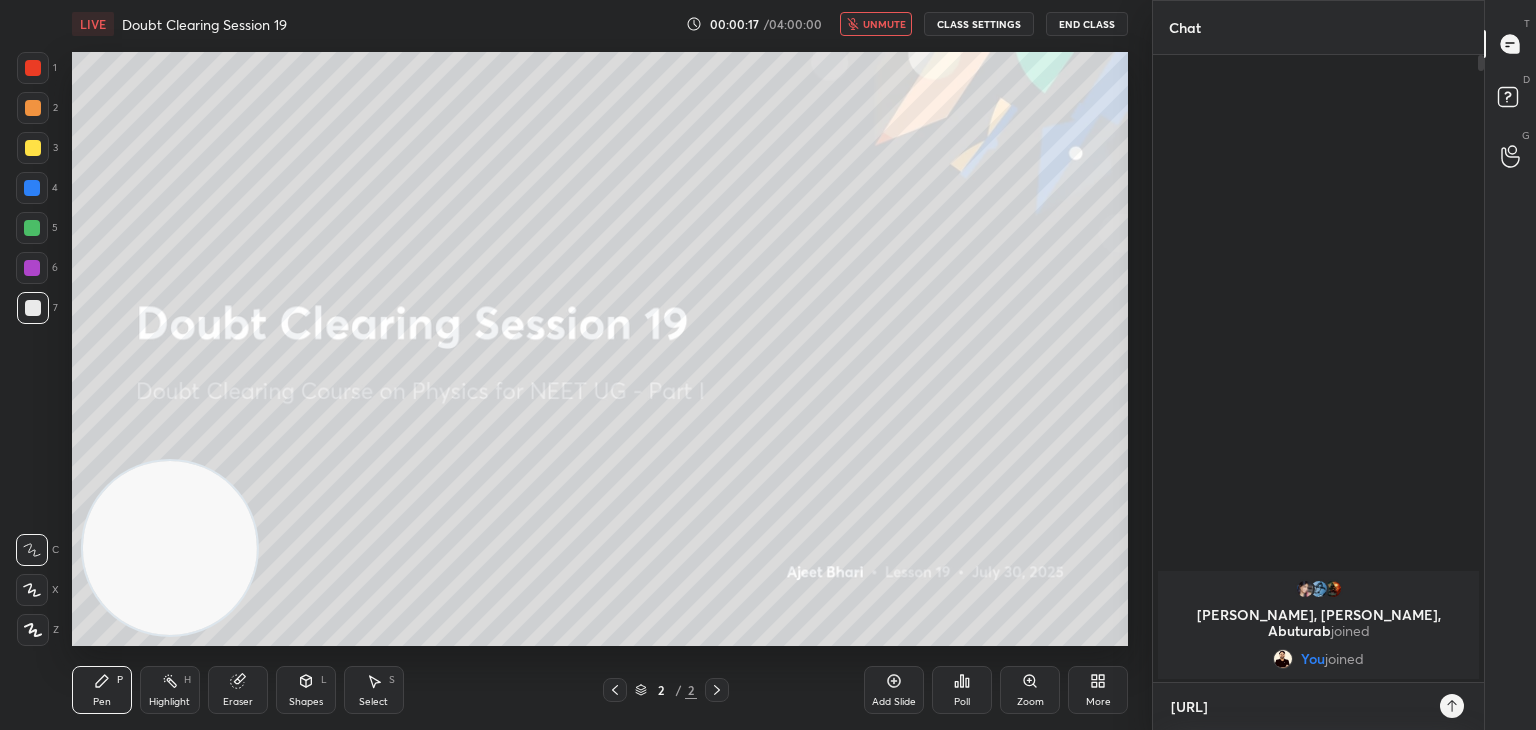 type on "x" 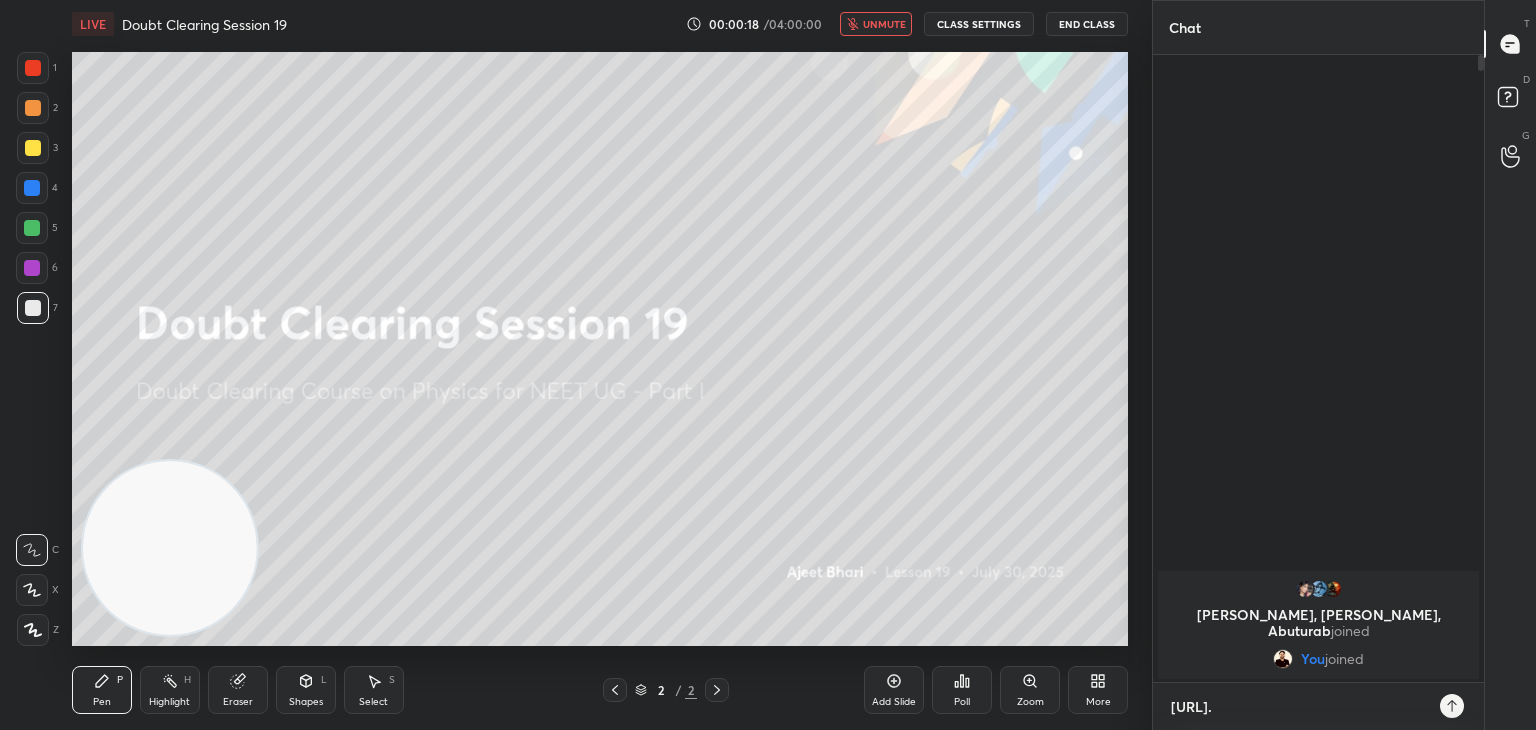 type on "https://t.m" 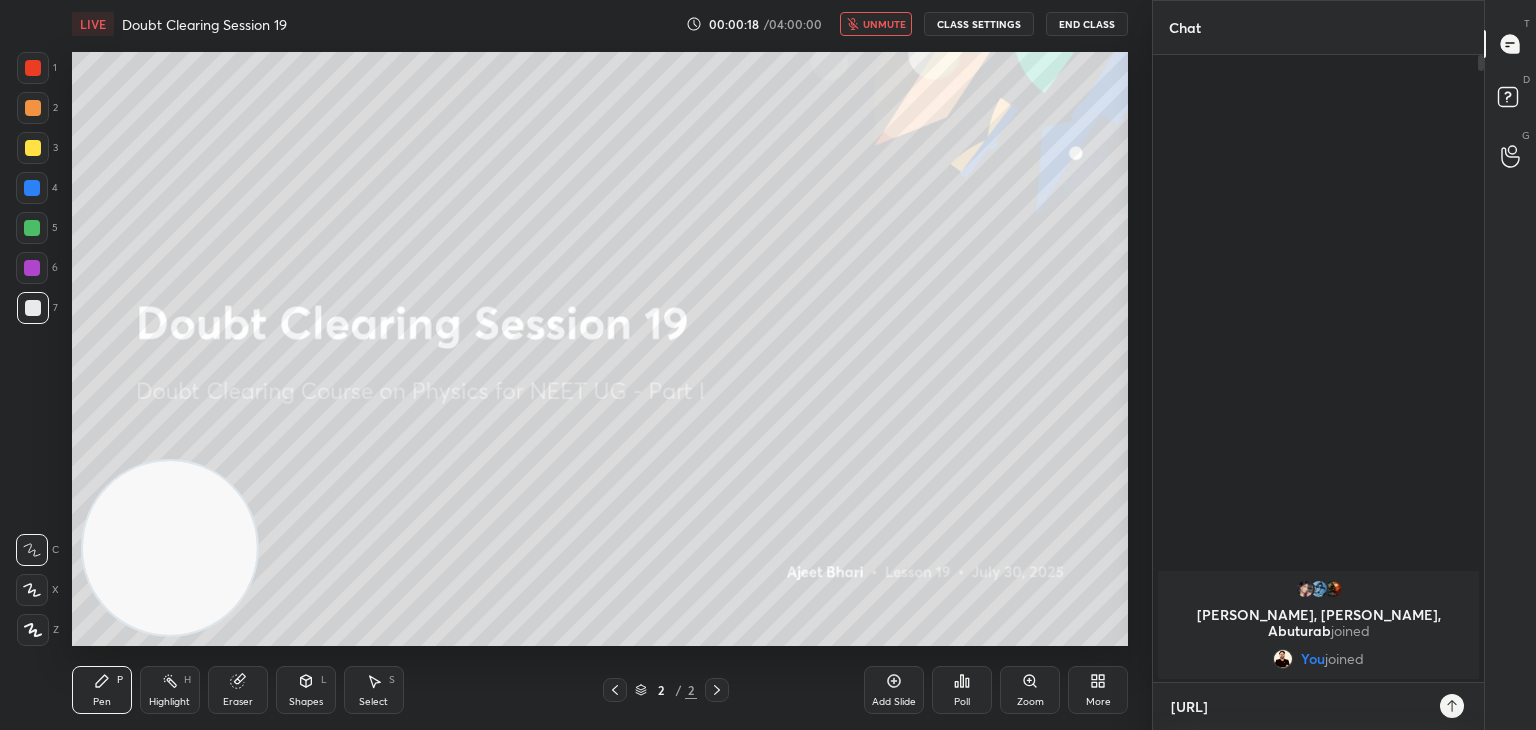 type on "https://t.me" 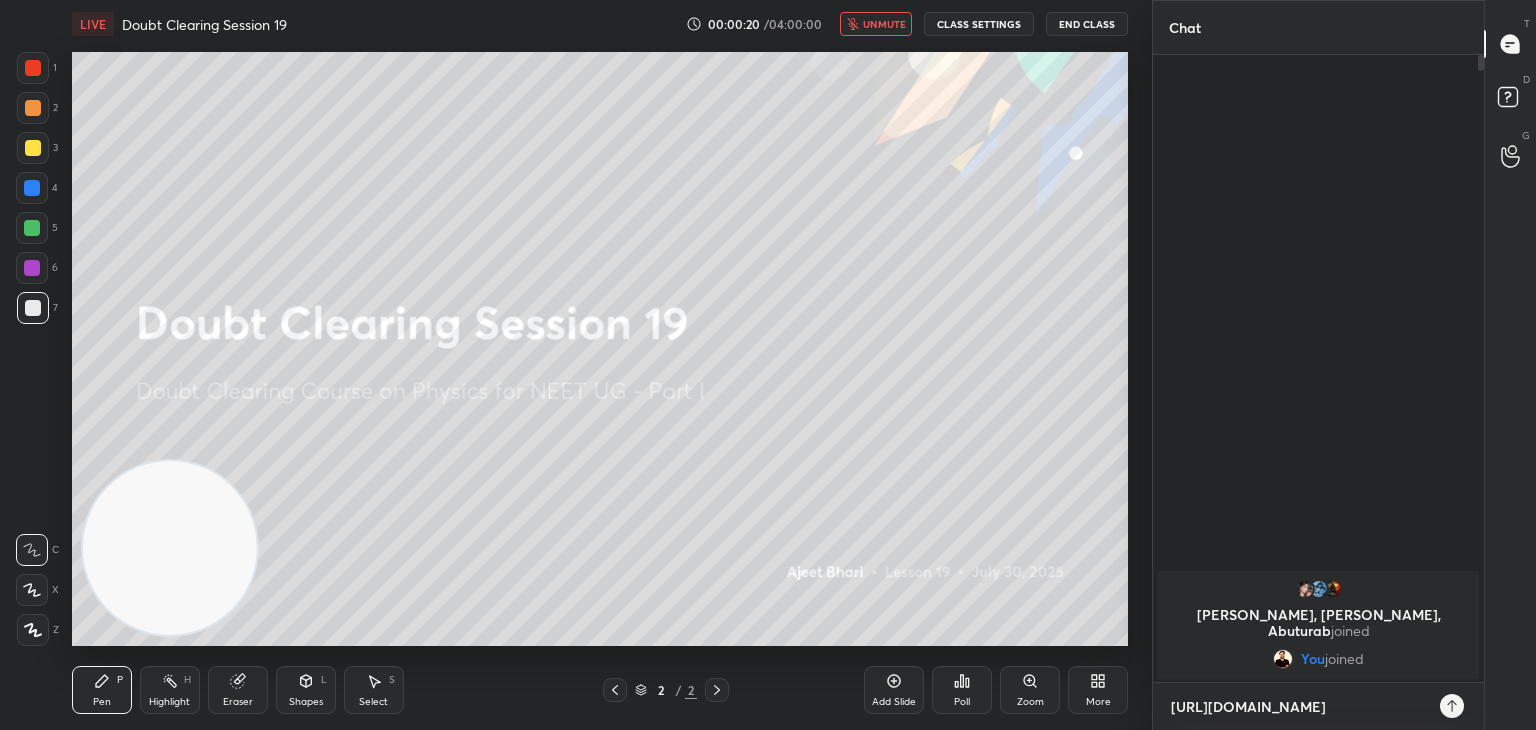 type on "https://t.me/" 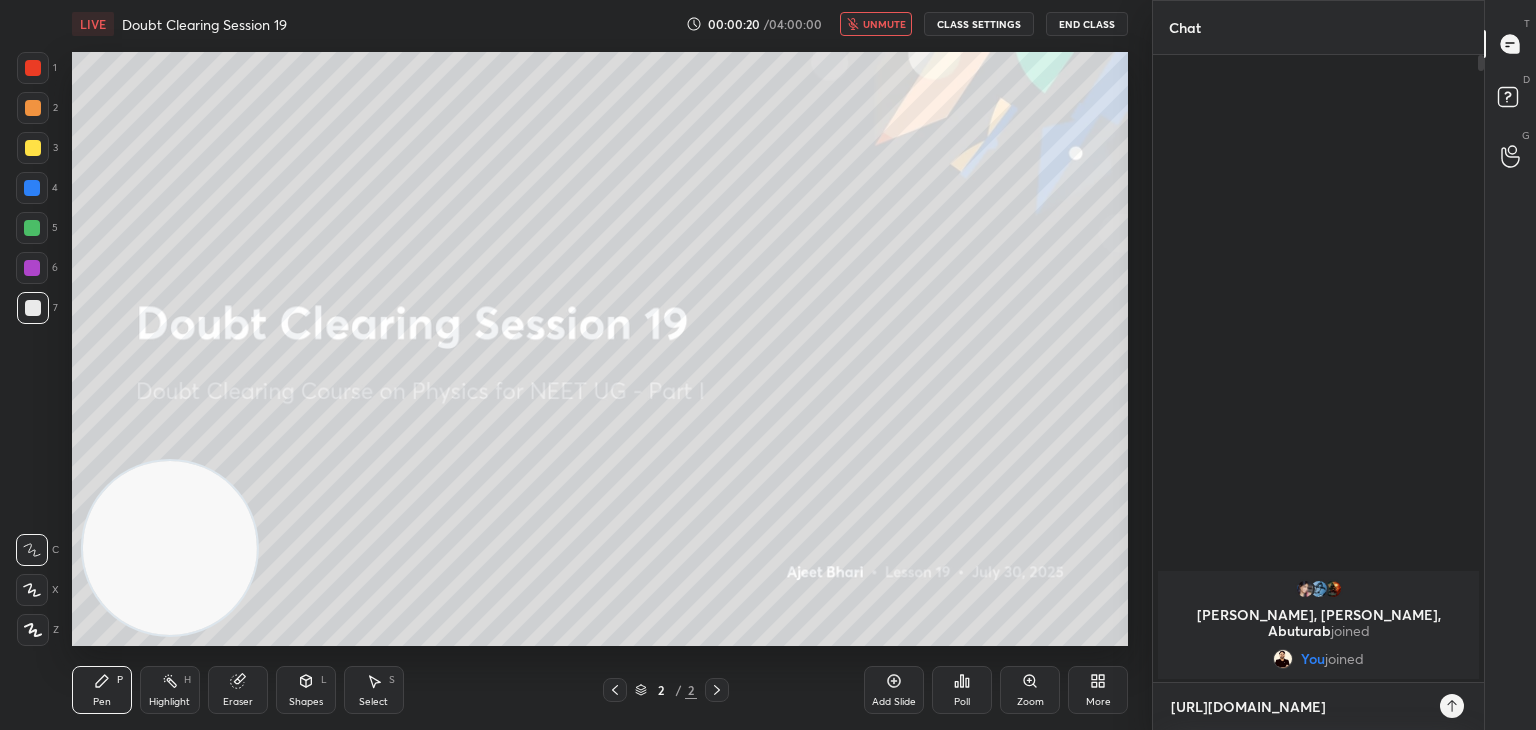 type on "x" 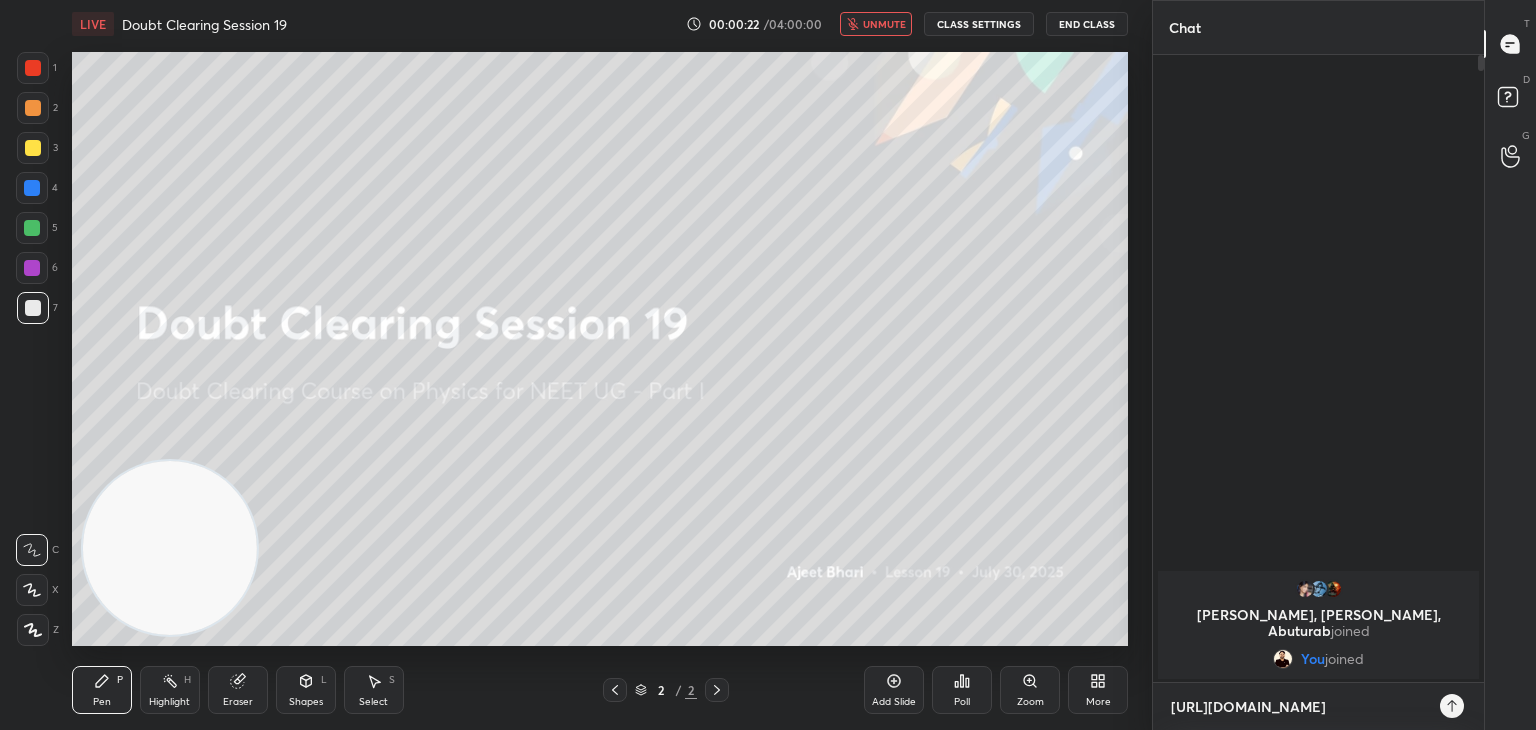 type on "https://t.me/B" 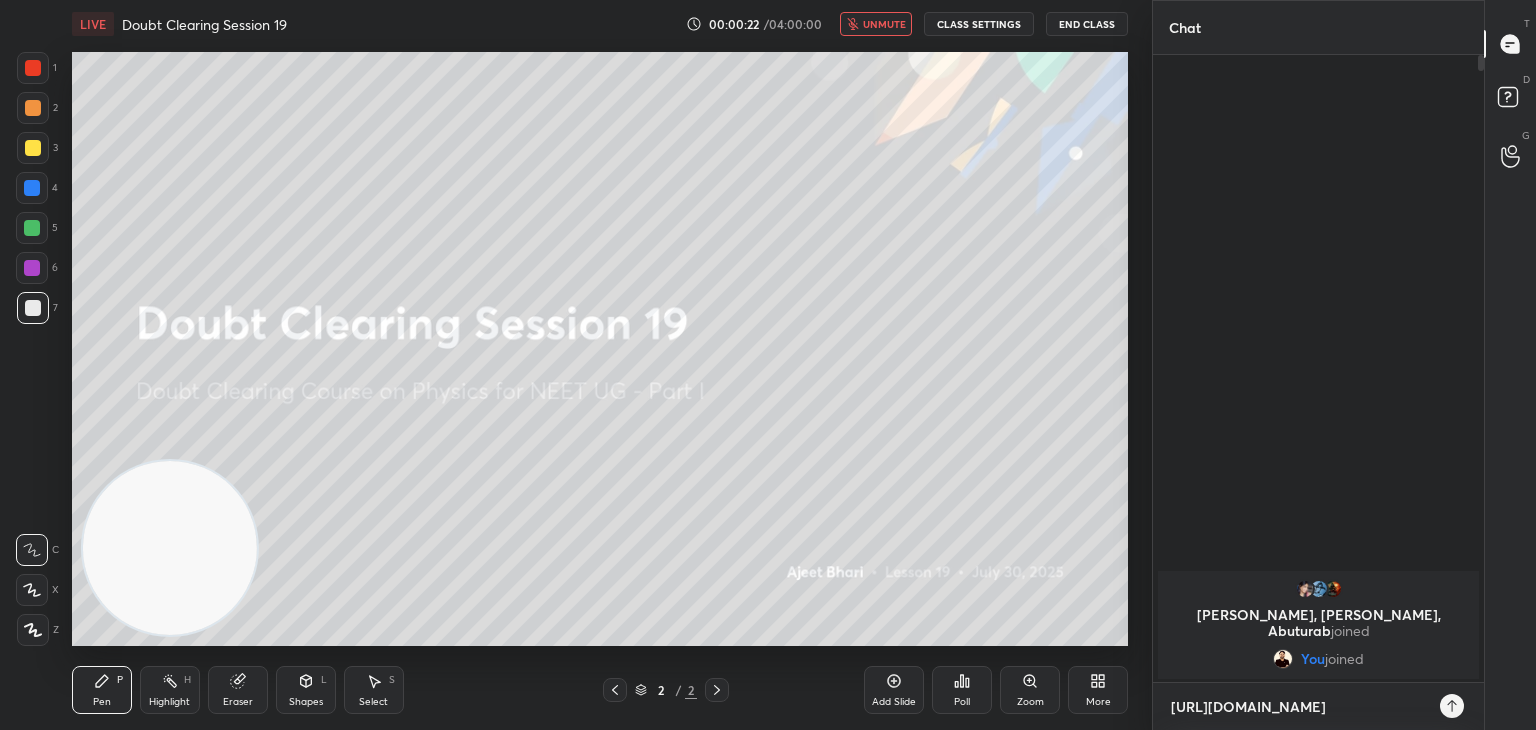 type on "x" 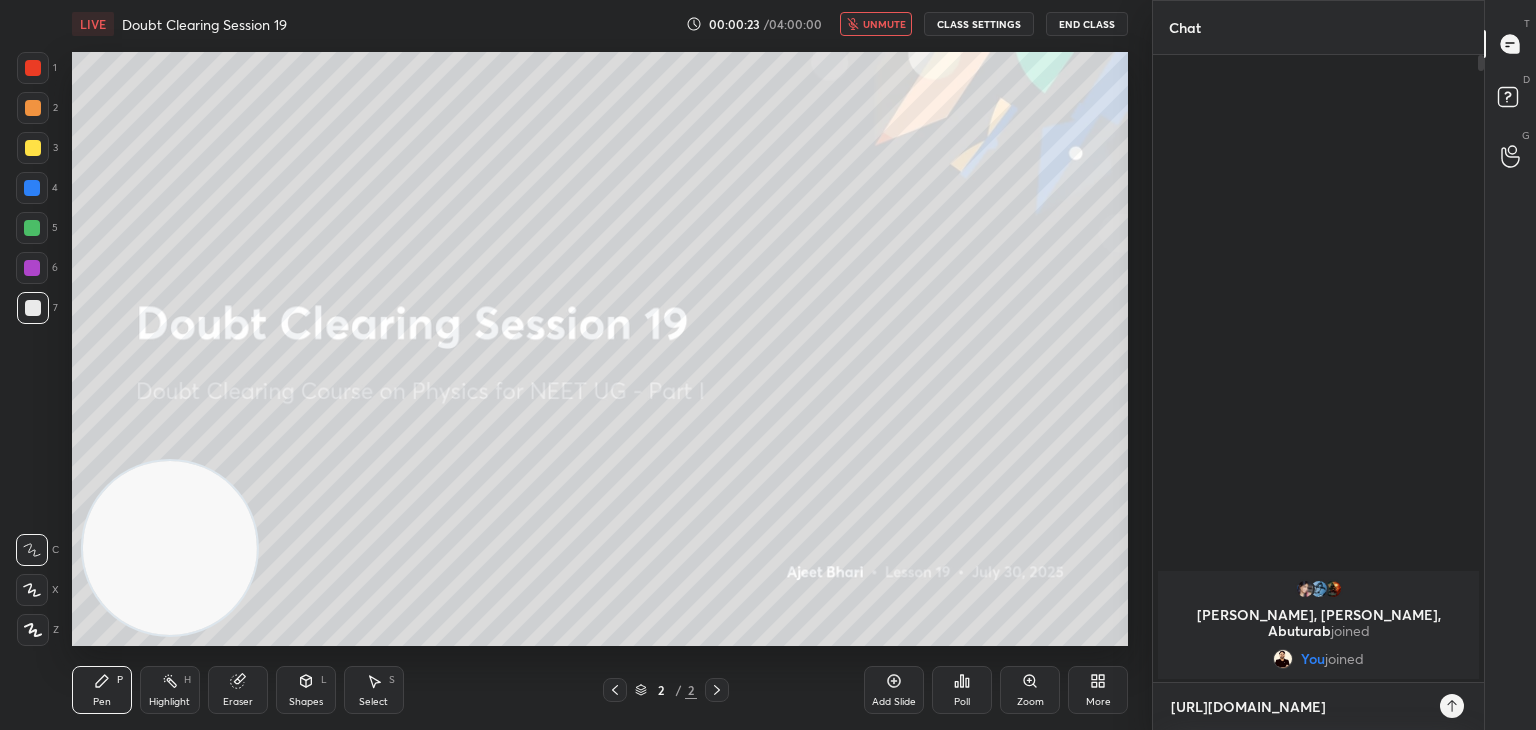 type on "https://t.me/B" 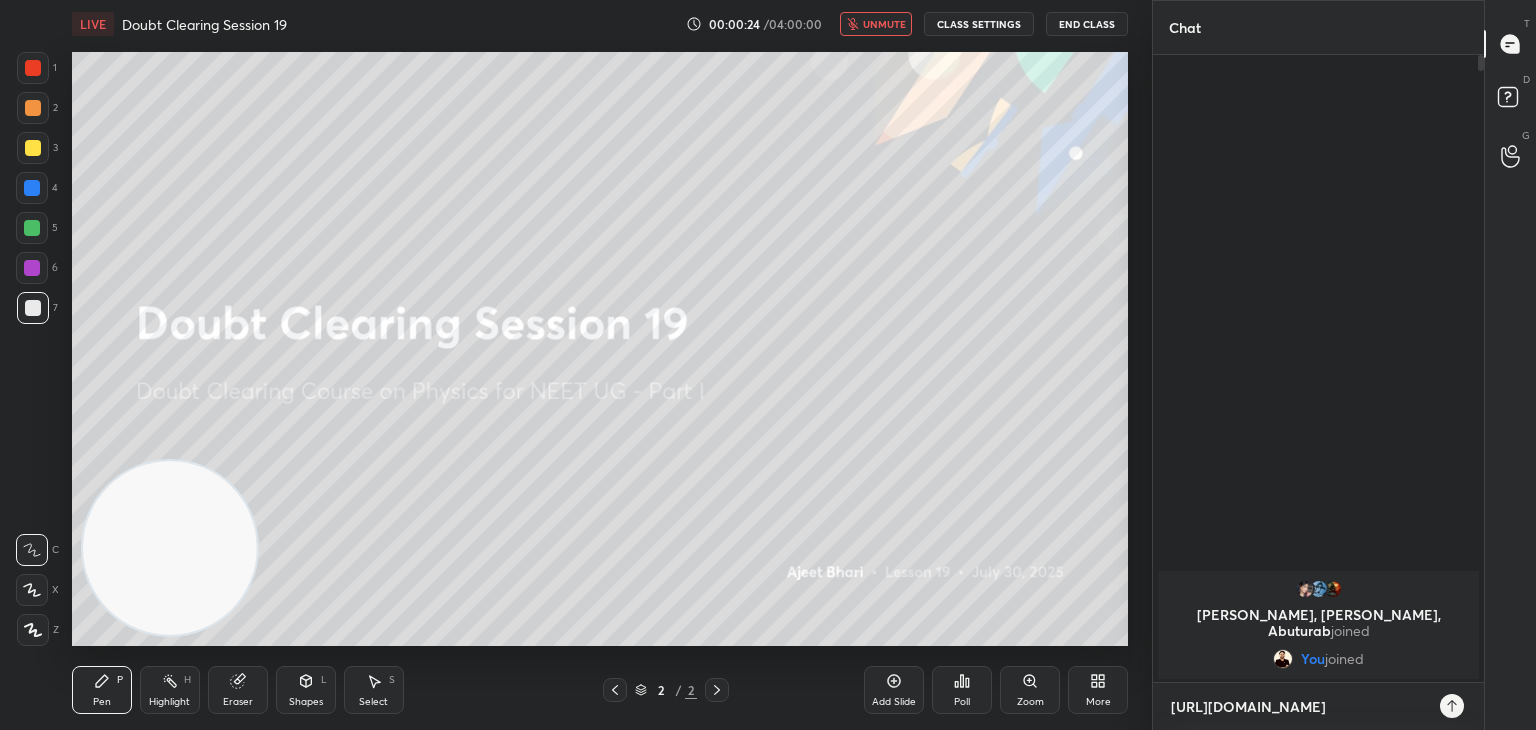 type on "https://t.me/Bha" 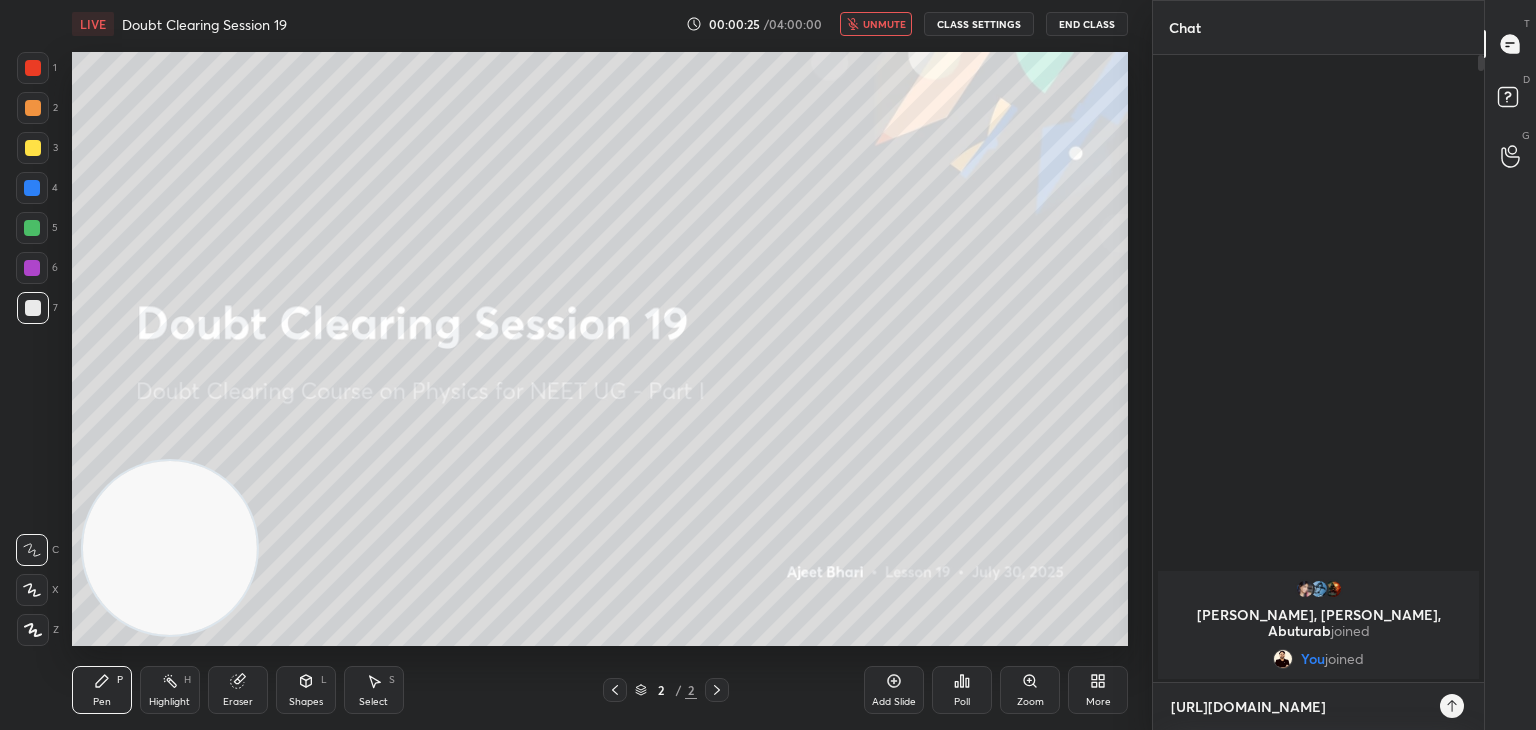 type on "https://t.me/Bhari" 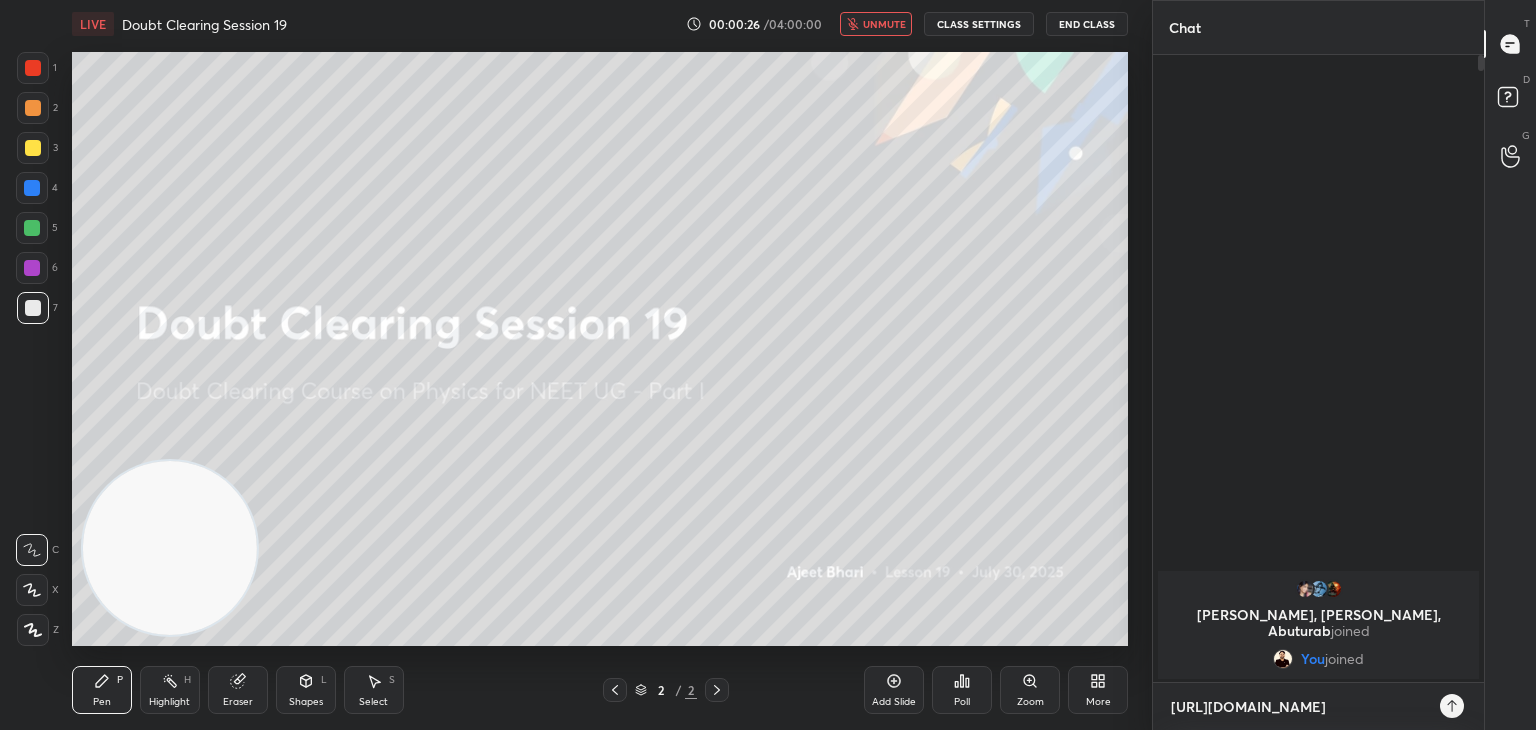 type on "https://t.me/BhariP" 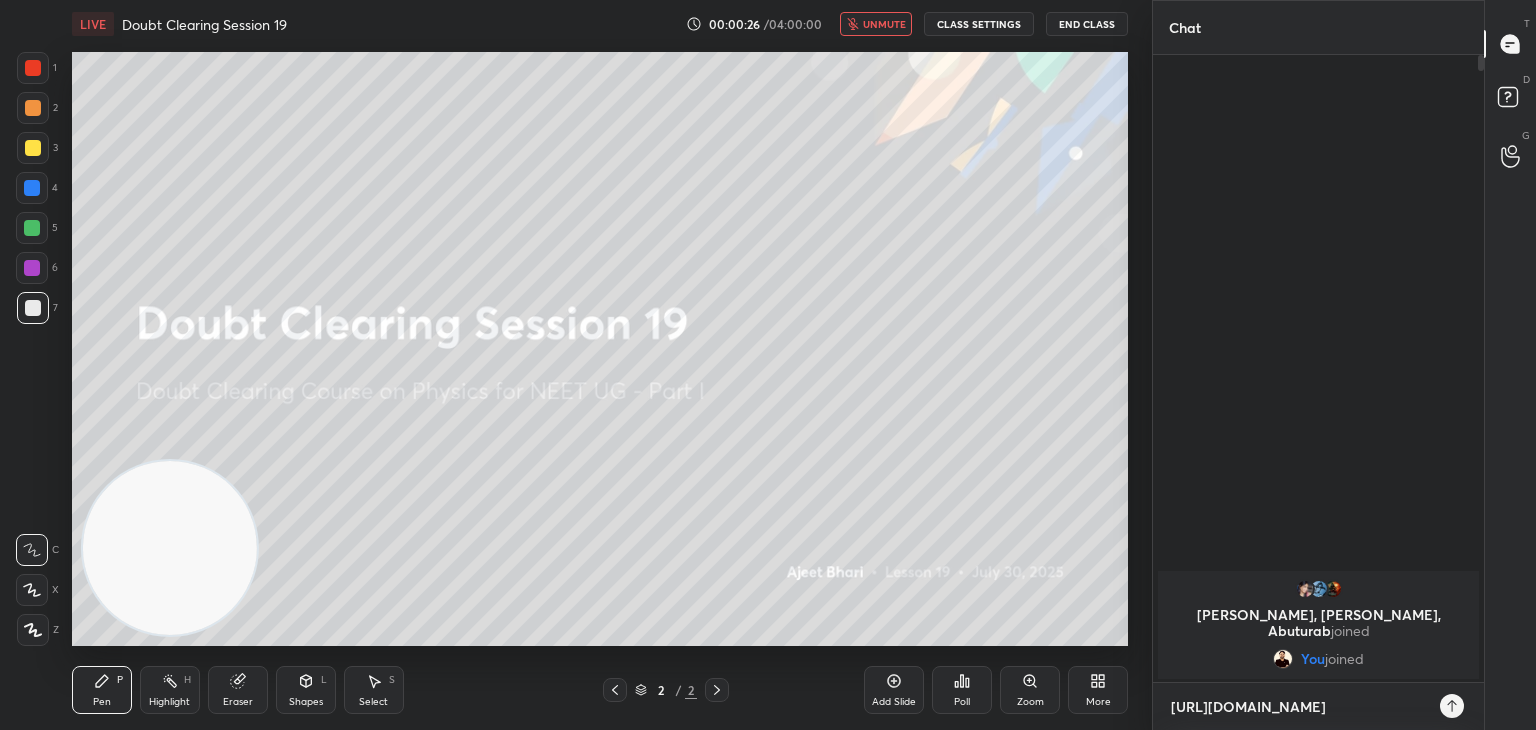 type on "x" 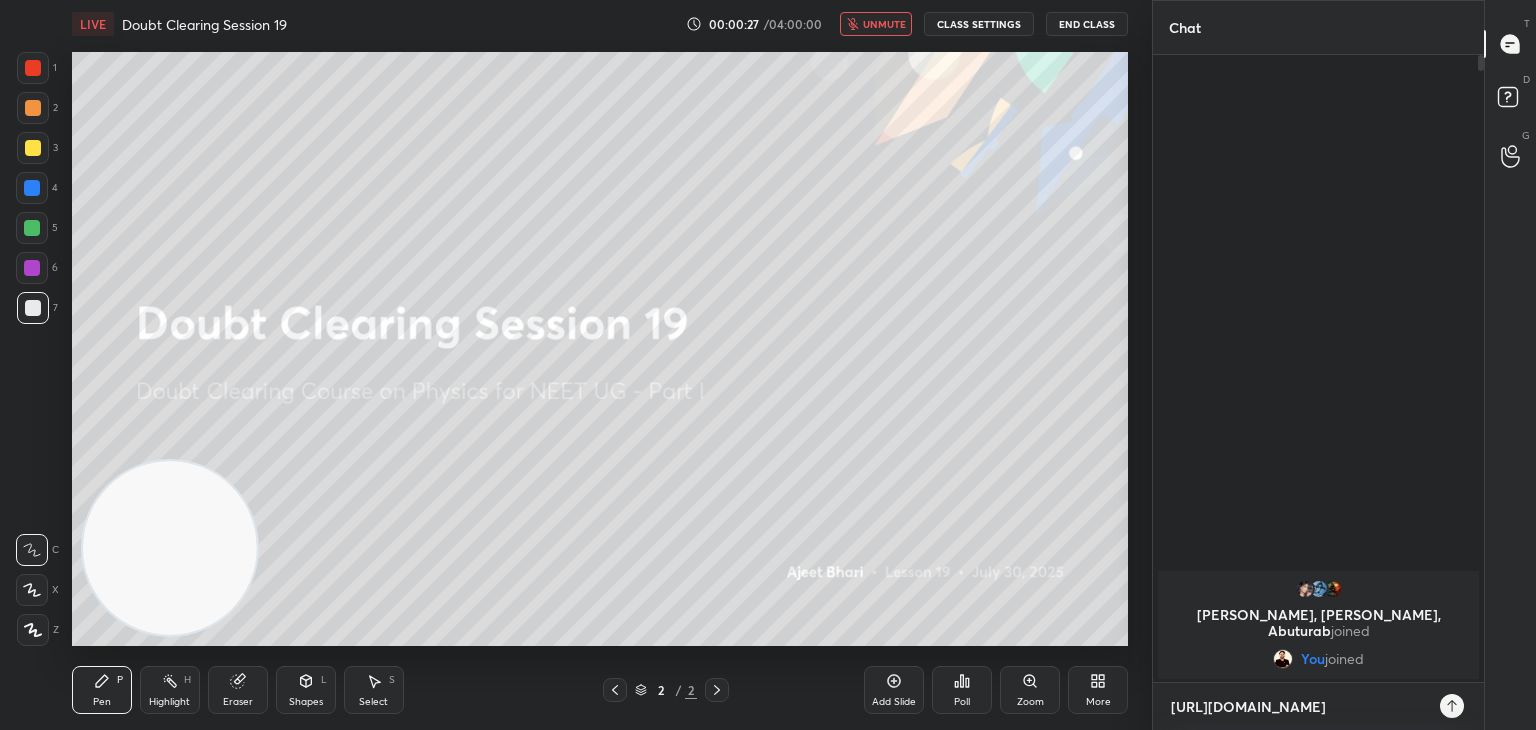 type on "https://t.me/BhariPh" 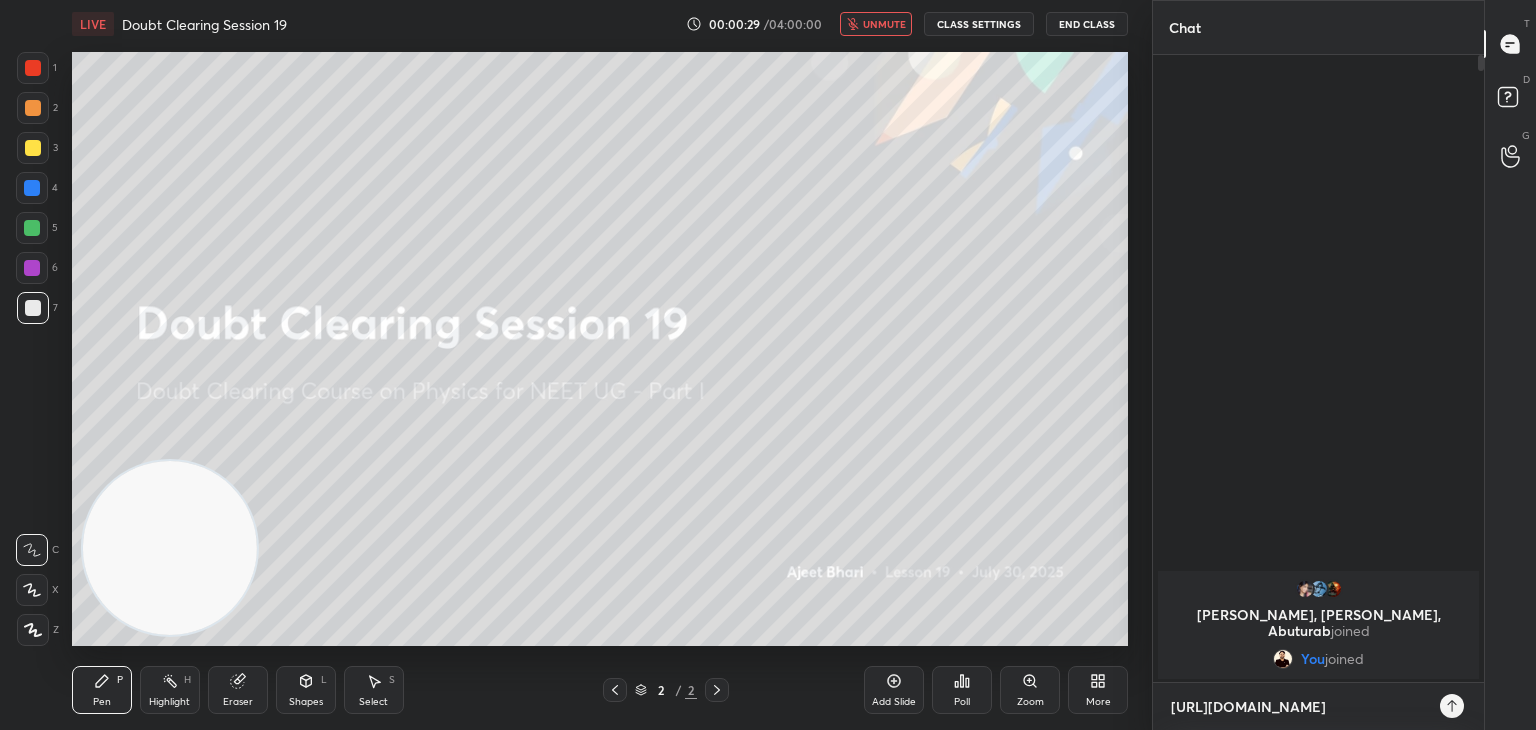 type on "https://t.me/BhariPhys" 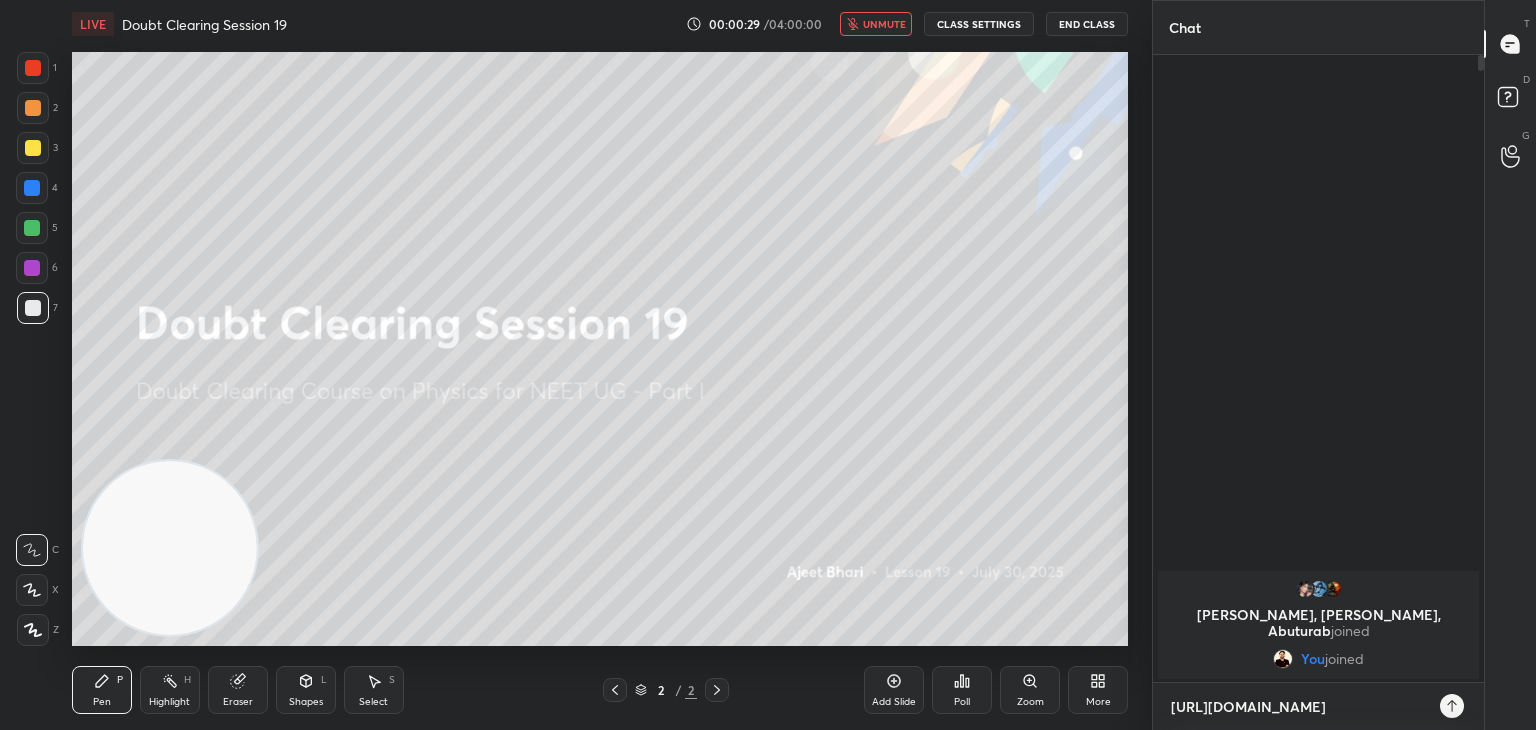 type on "x" 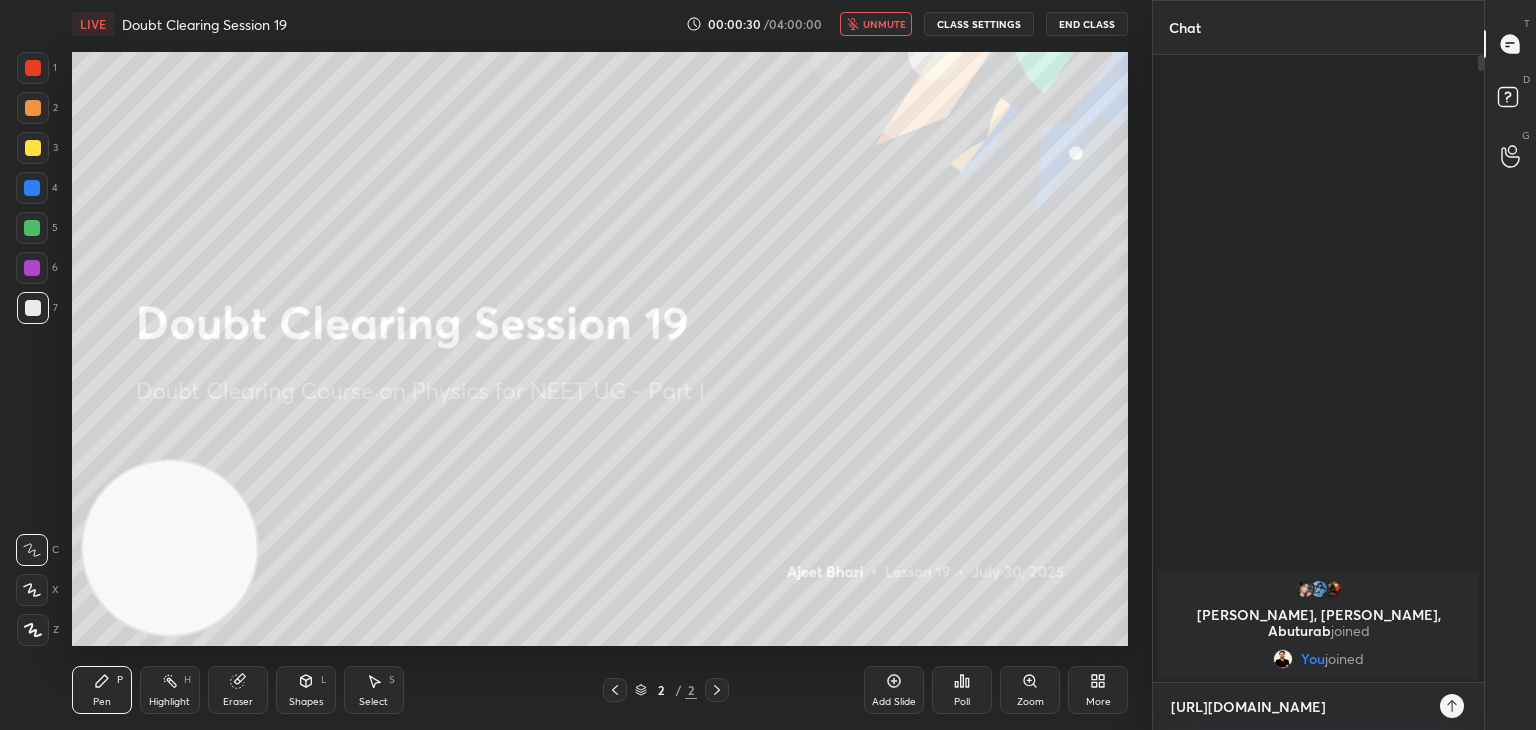 type on "https://t.me/BhariPhysi" 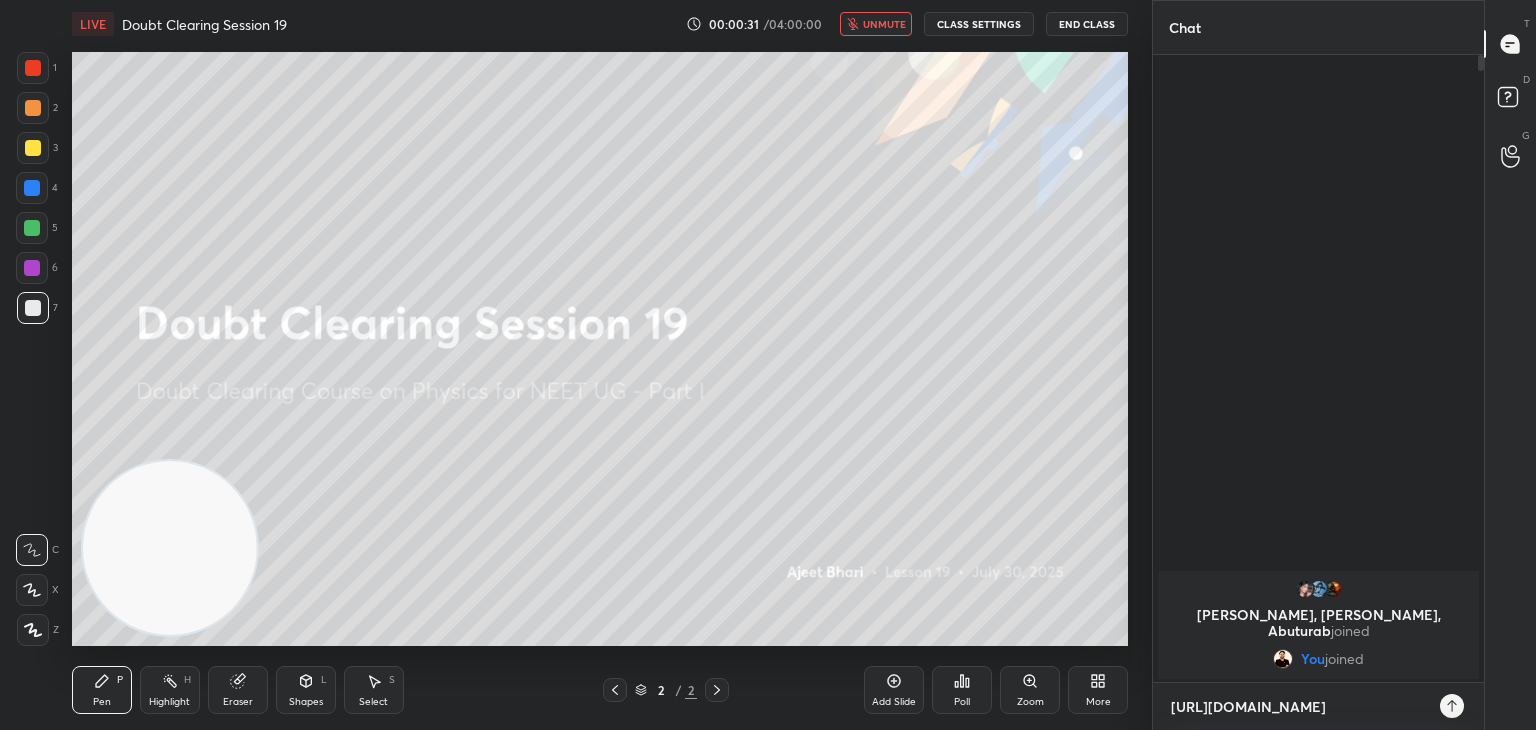 type on "[URL][DOMAIN_NAME]" 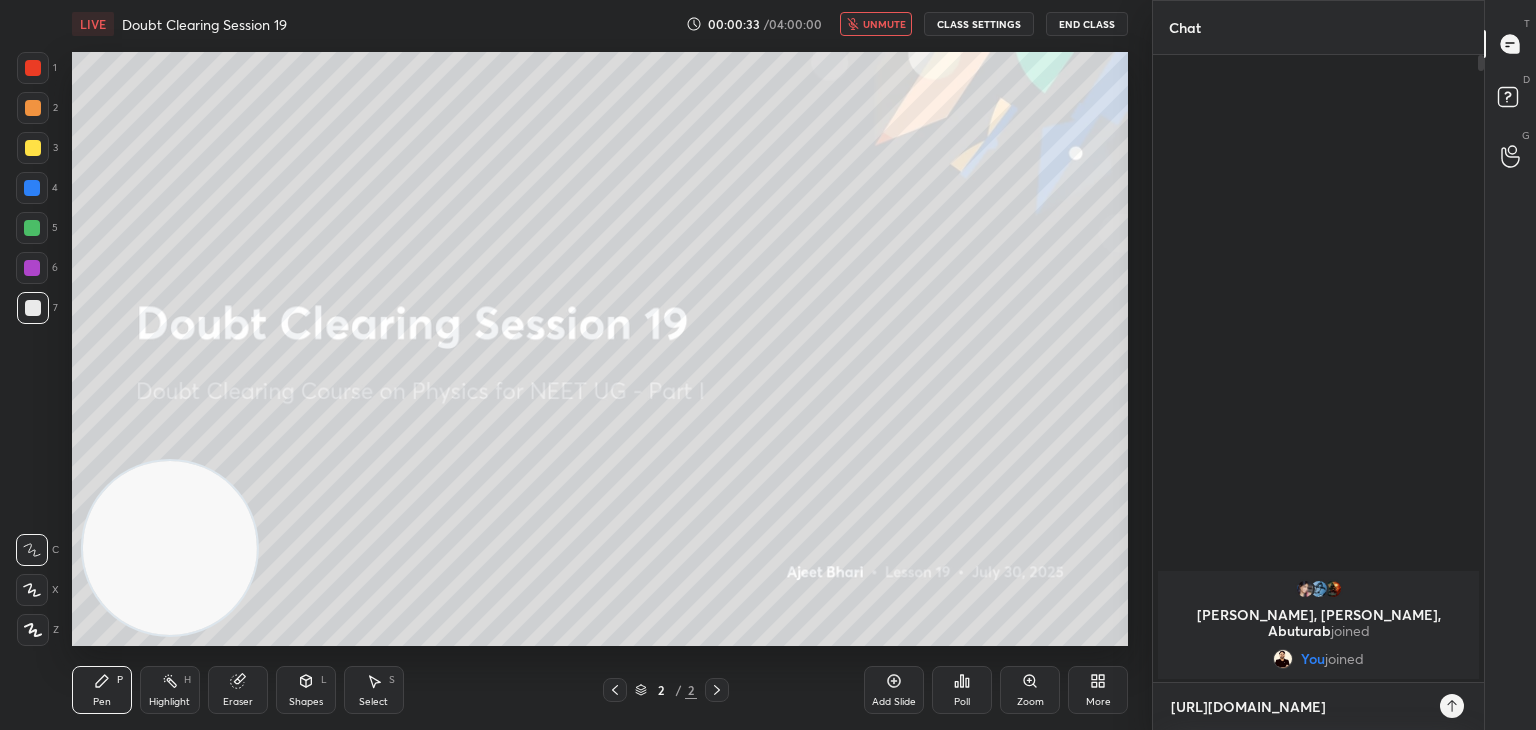 type on "[URL][DOMAIN_NAME]" 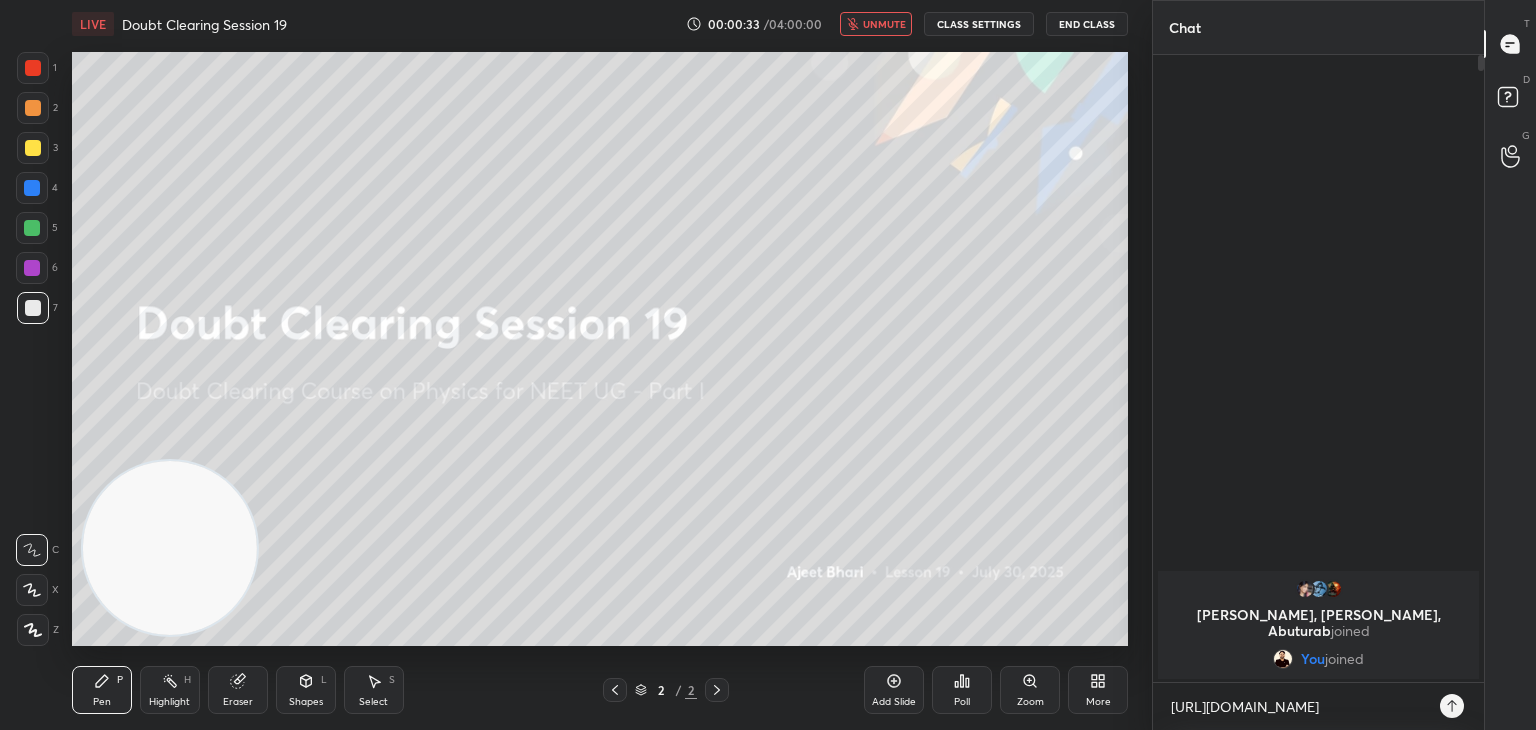 type on "x" 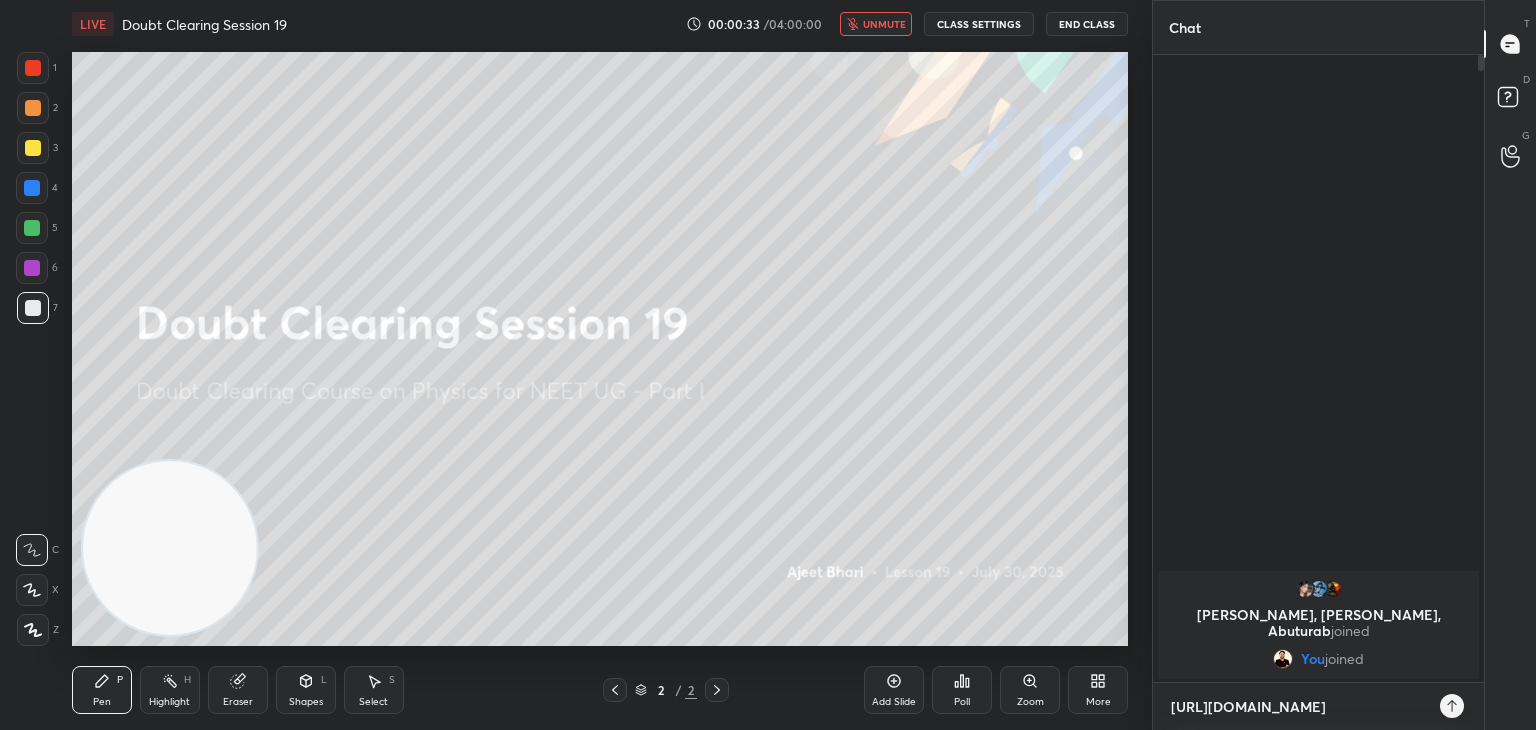 type 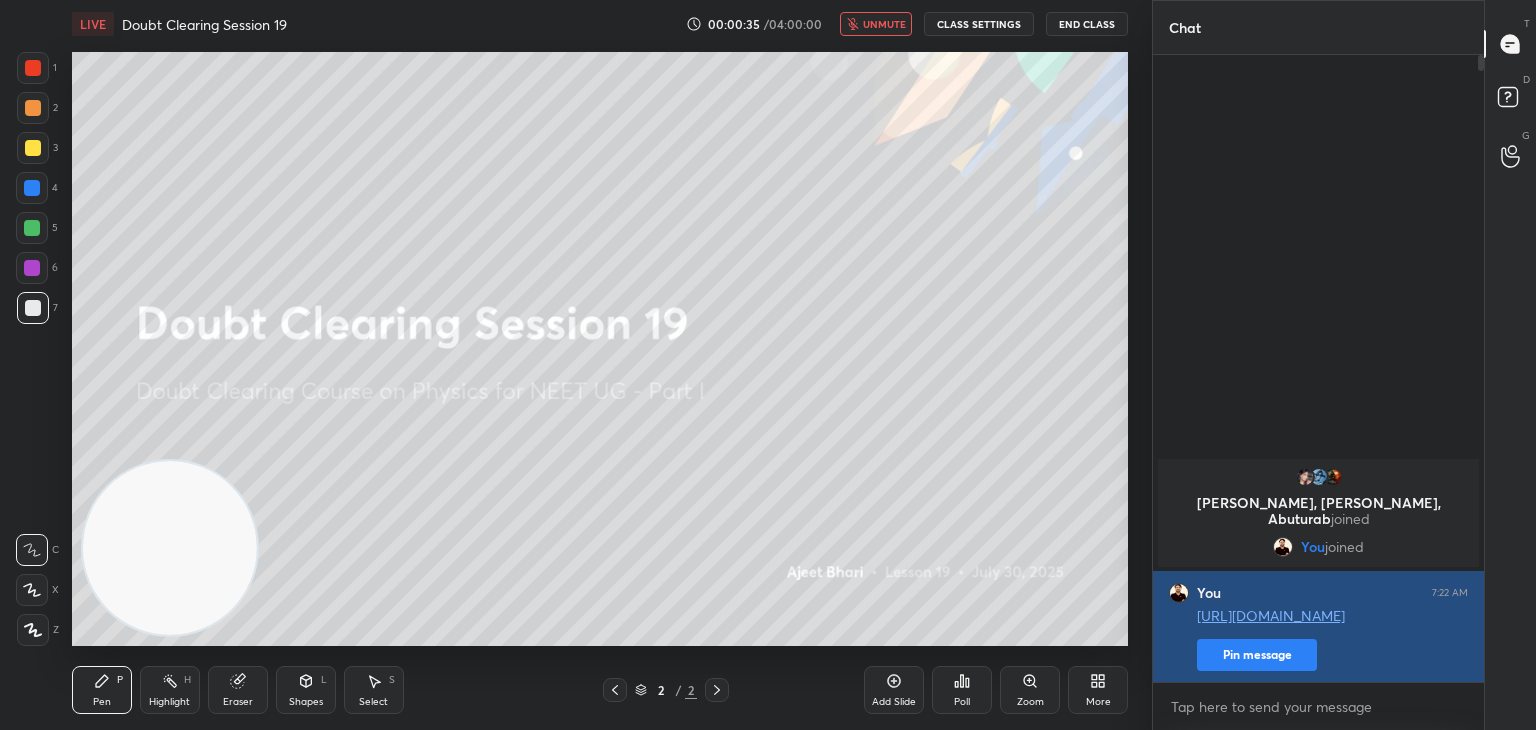 click on "Pin message" at bounding box center (1257, 655) 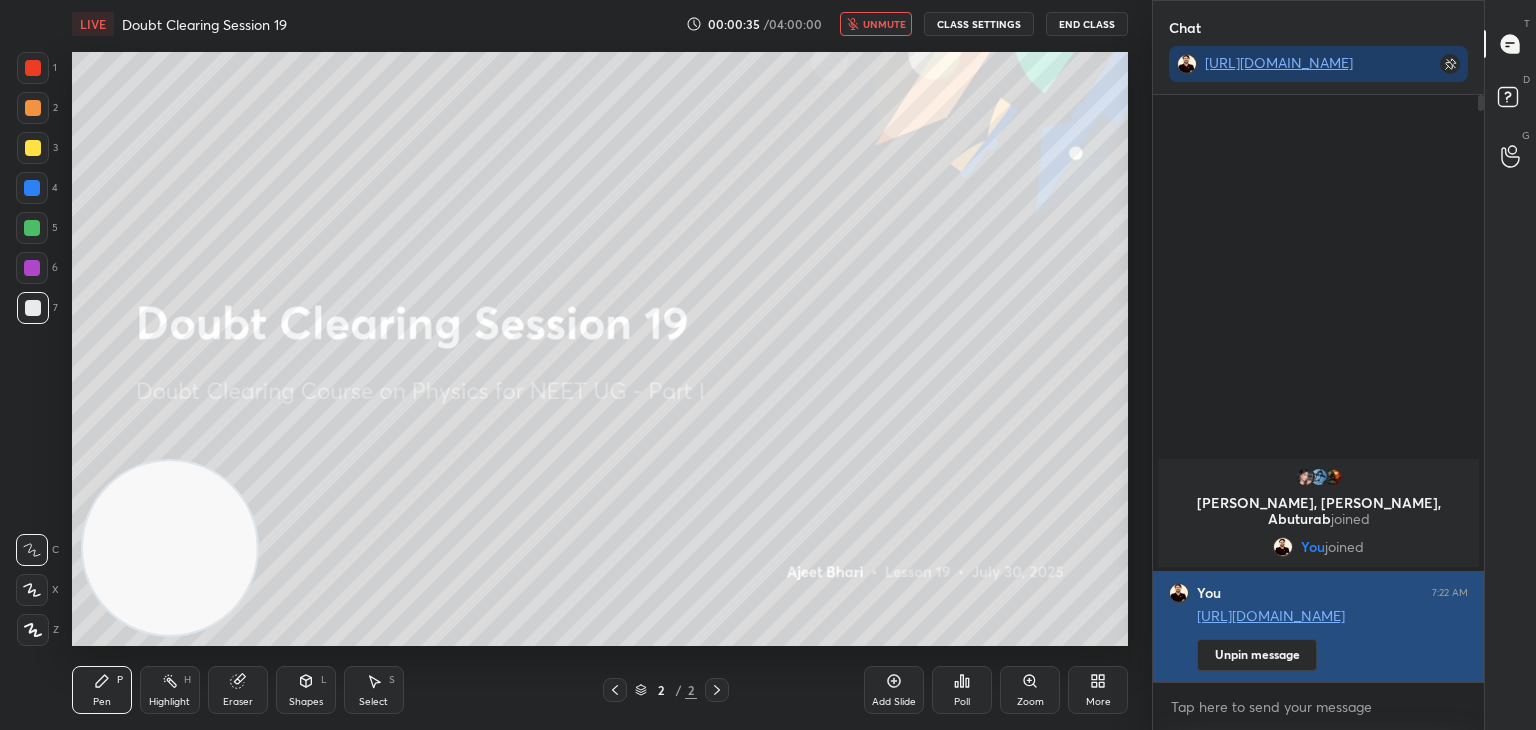 scroll, scrollTop: 581, scrollLeft: 325, axis: both 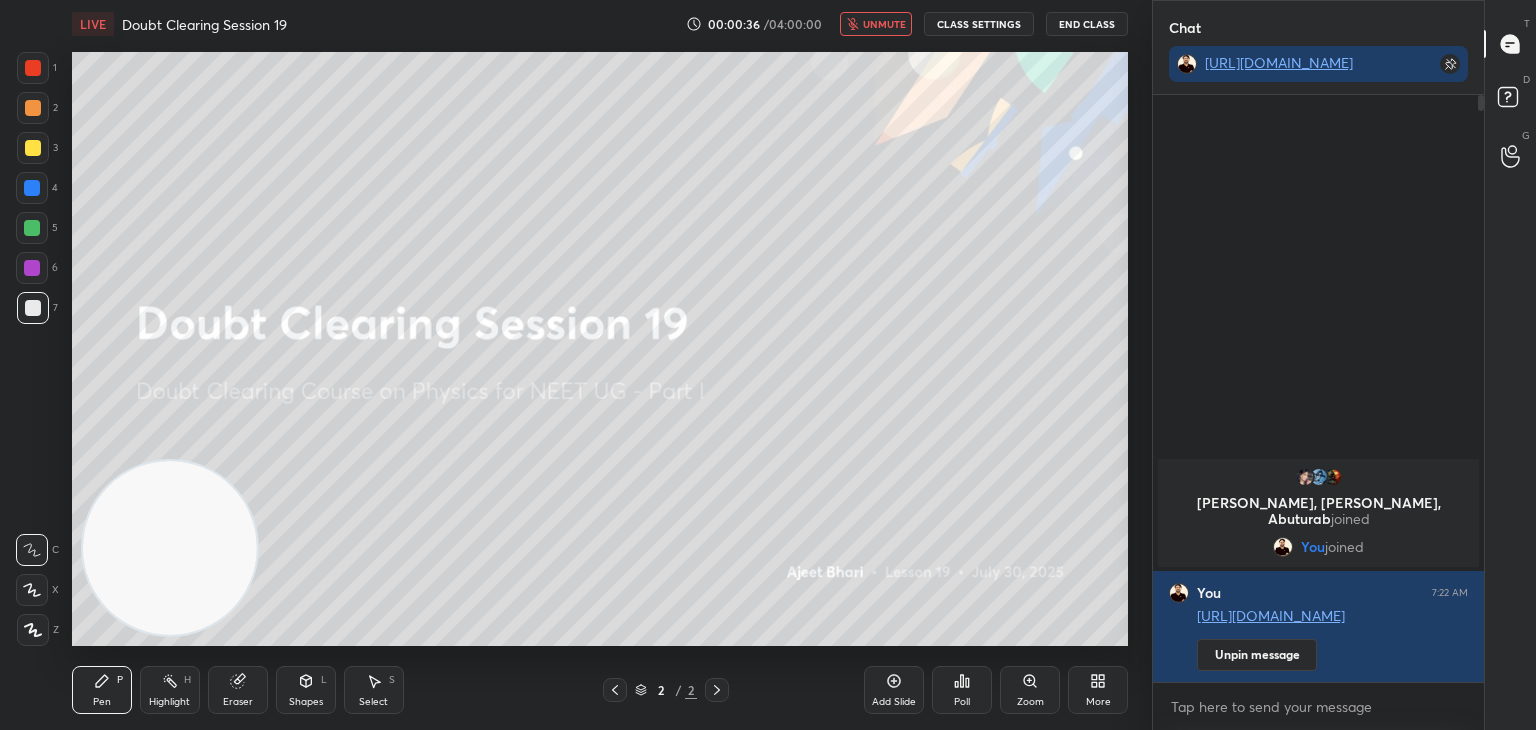 click on "Sandhya, Divya, Abuturab  joined You  joined You 7:22 AM https://t.me/BhariPhysics Unpin message" at bounding box center [1318, 388] 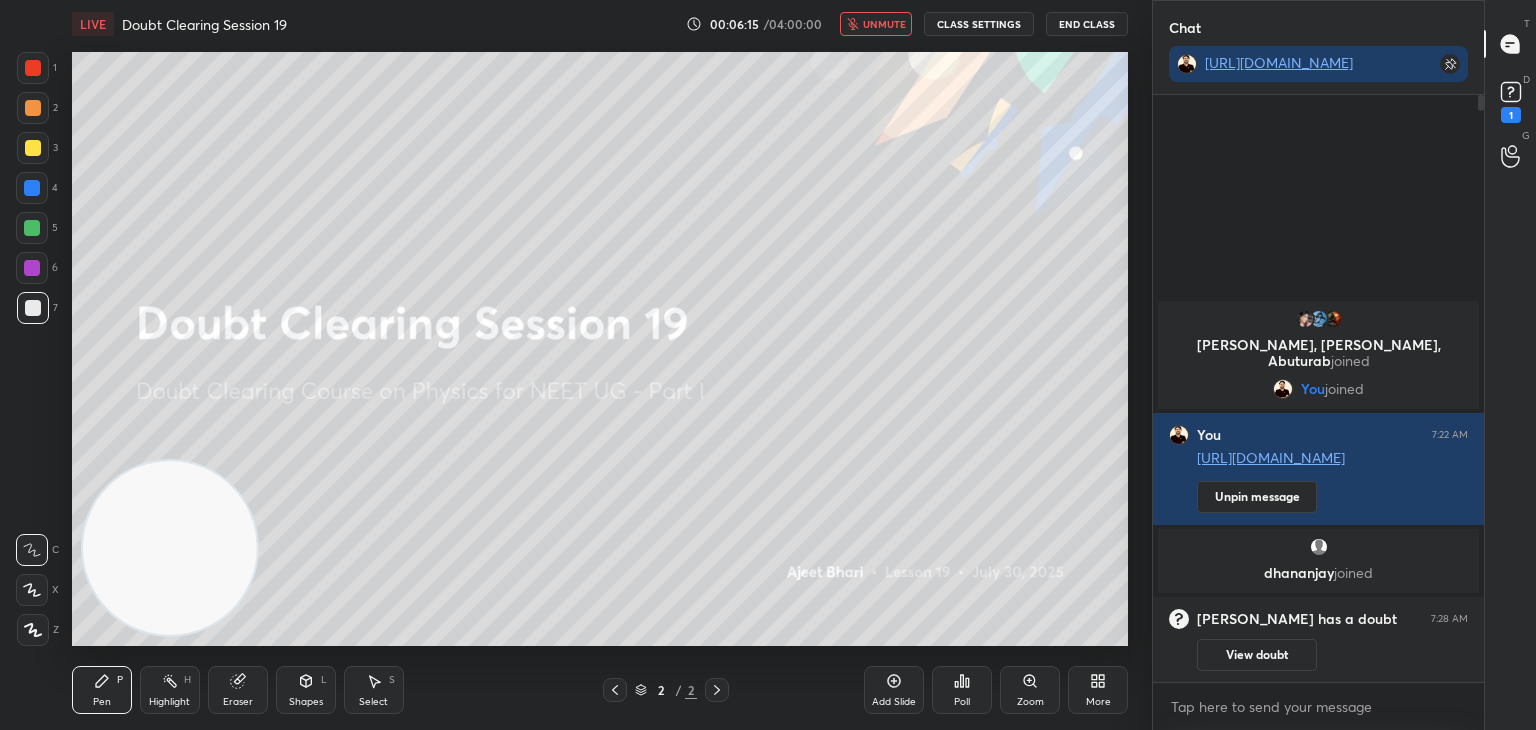 click on "D Doubts (D) 1" at bounding box center (1510, 100) 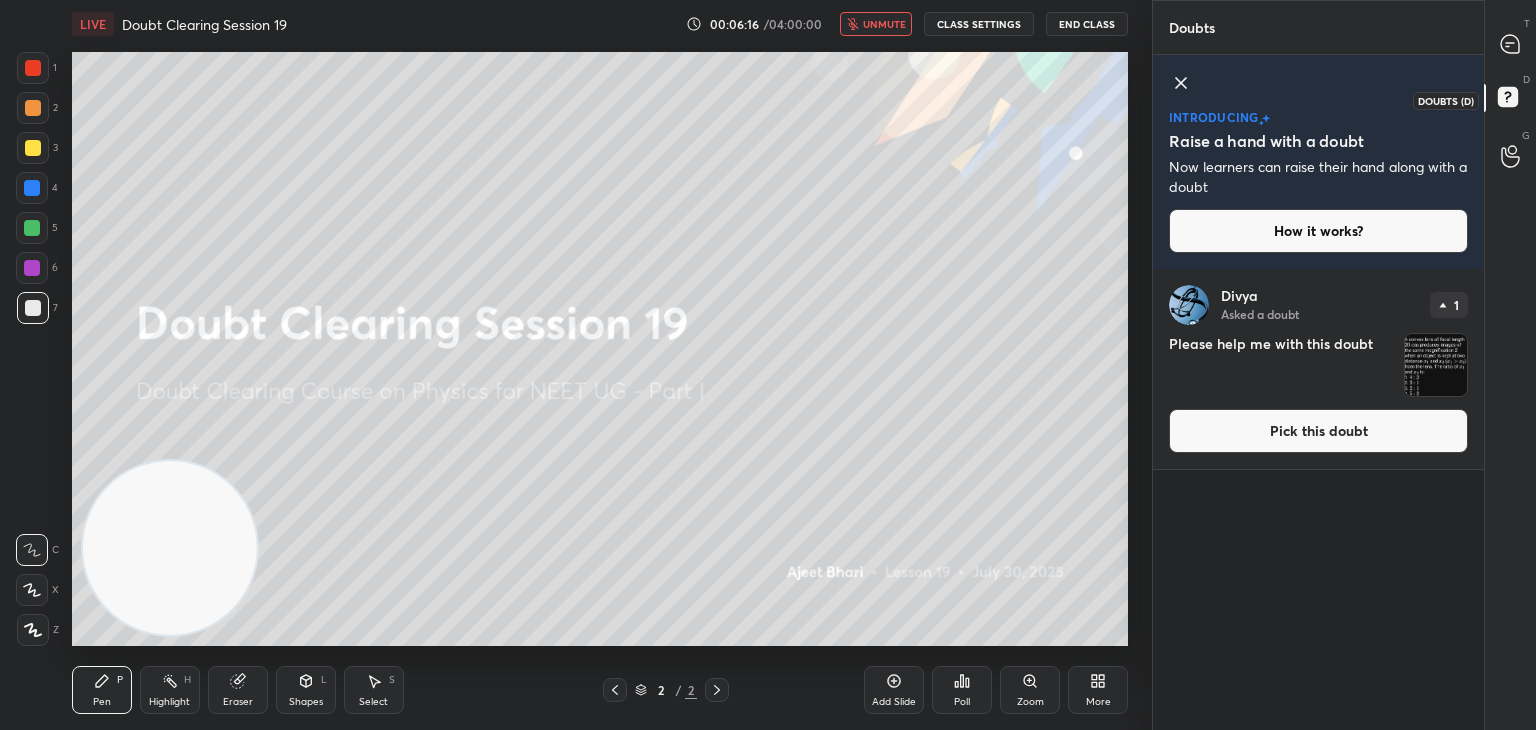 scroll, scrollTop: 7, scrollLeft: 6, axis: both 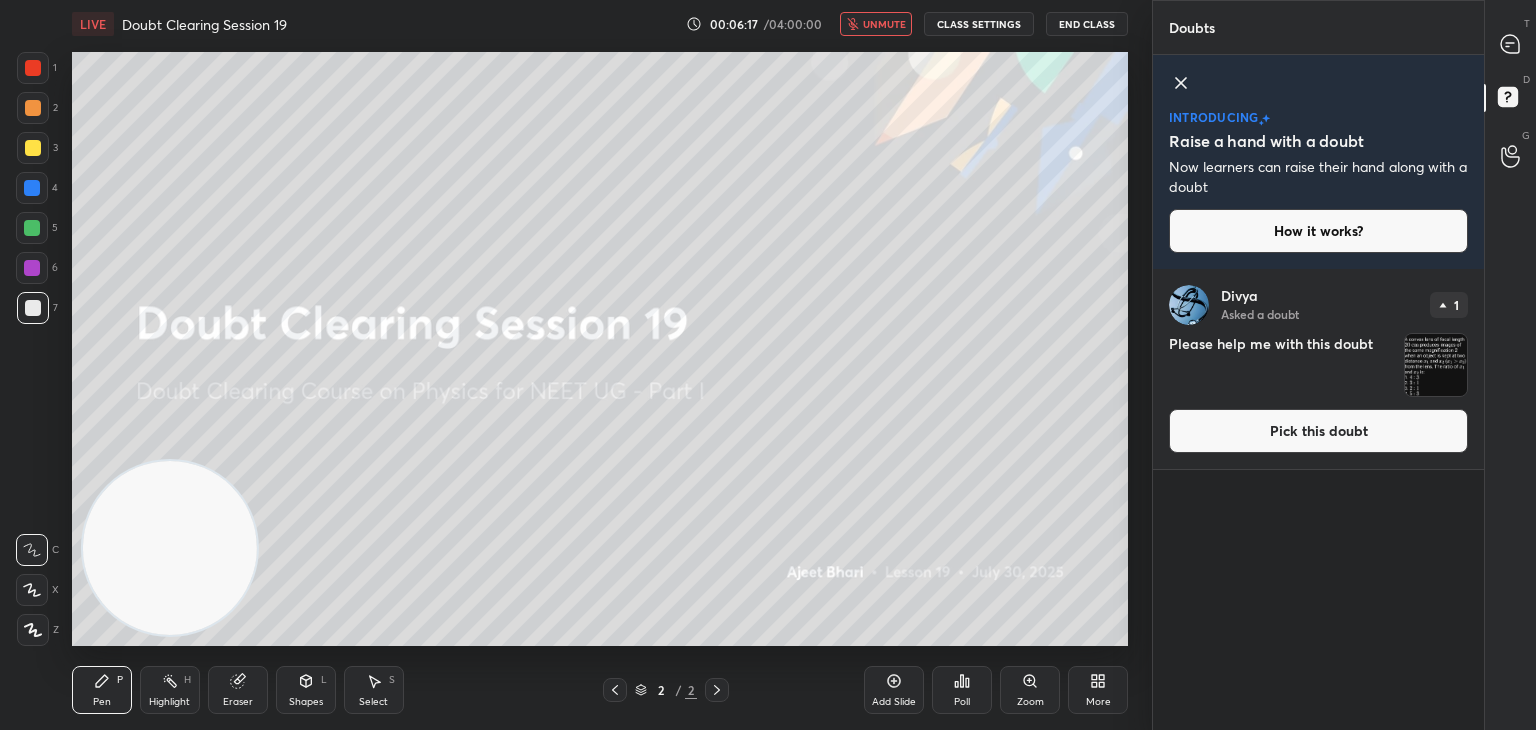 click at bounding box center [1436, 365] 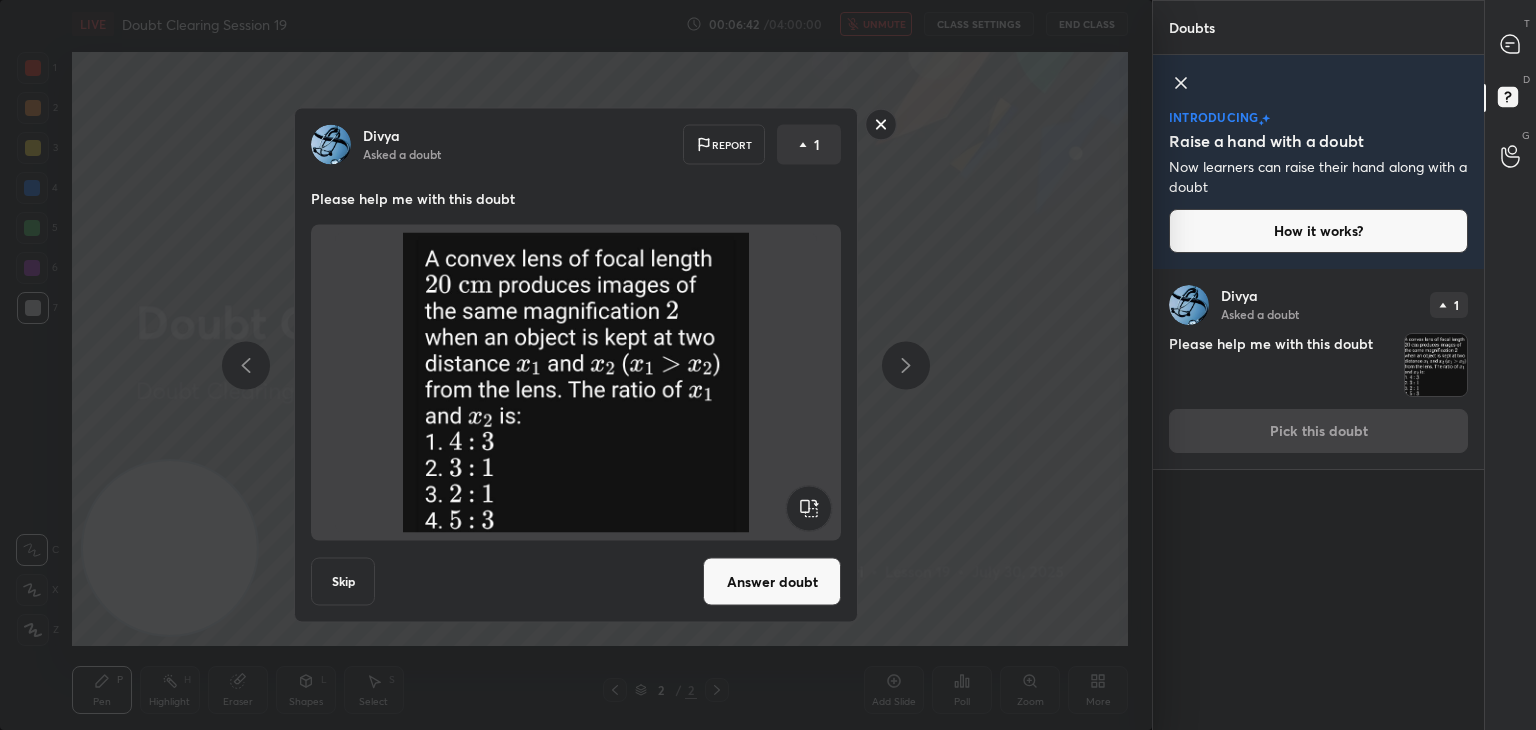 click at bounding box center [576, 383] 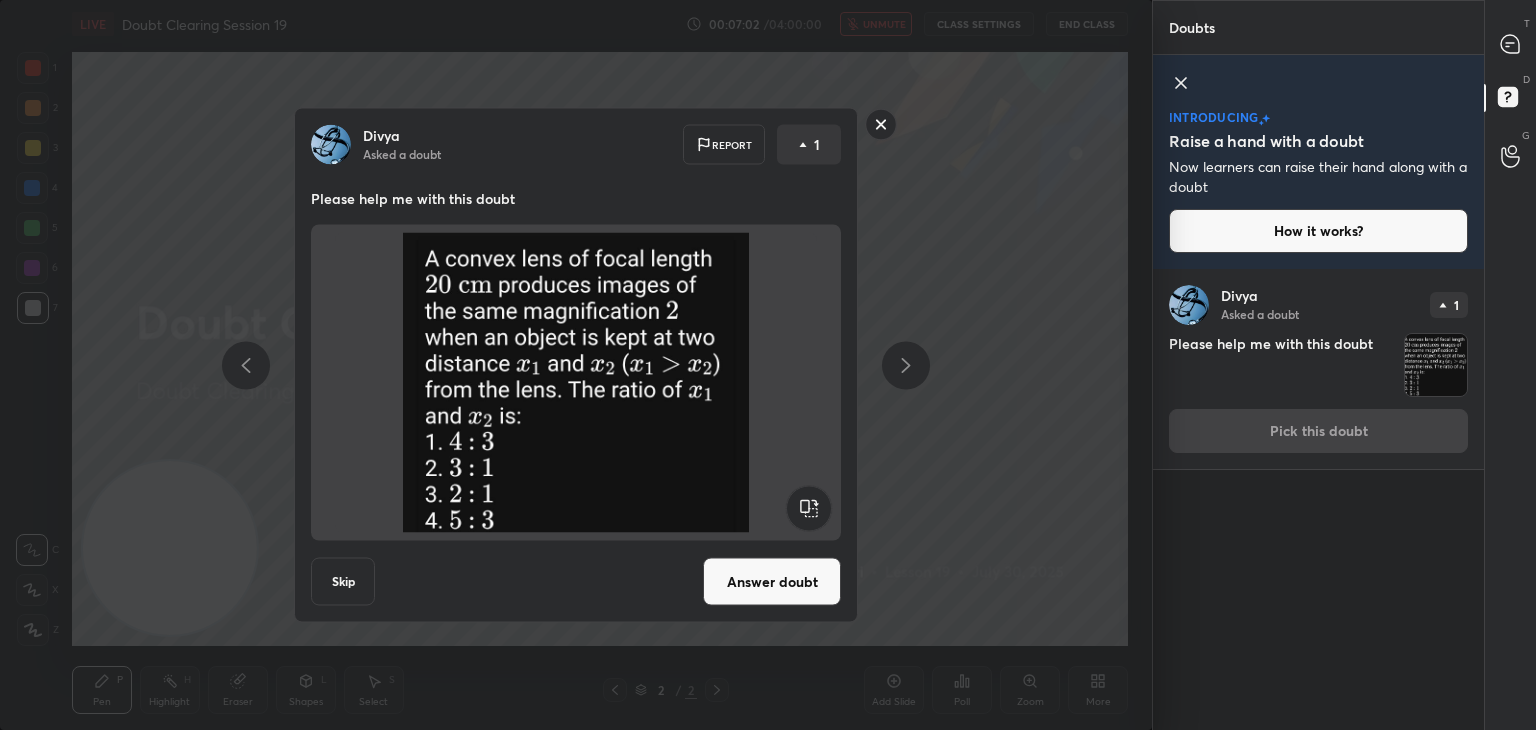 click on "Answer doubt" at bounding box center [772, 582] 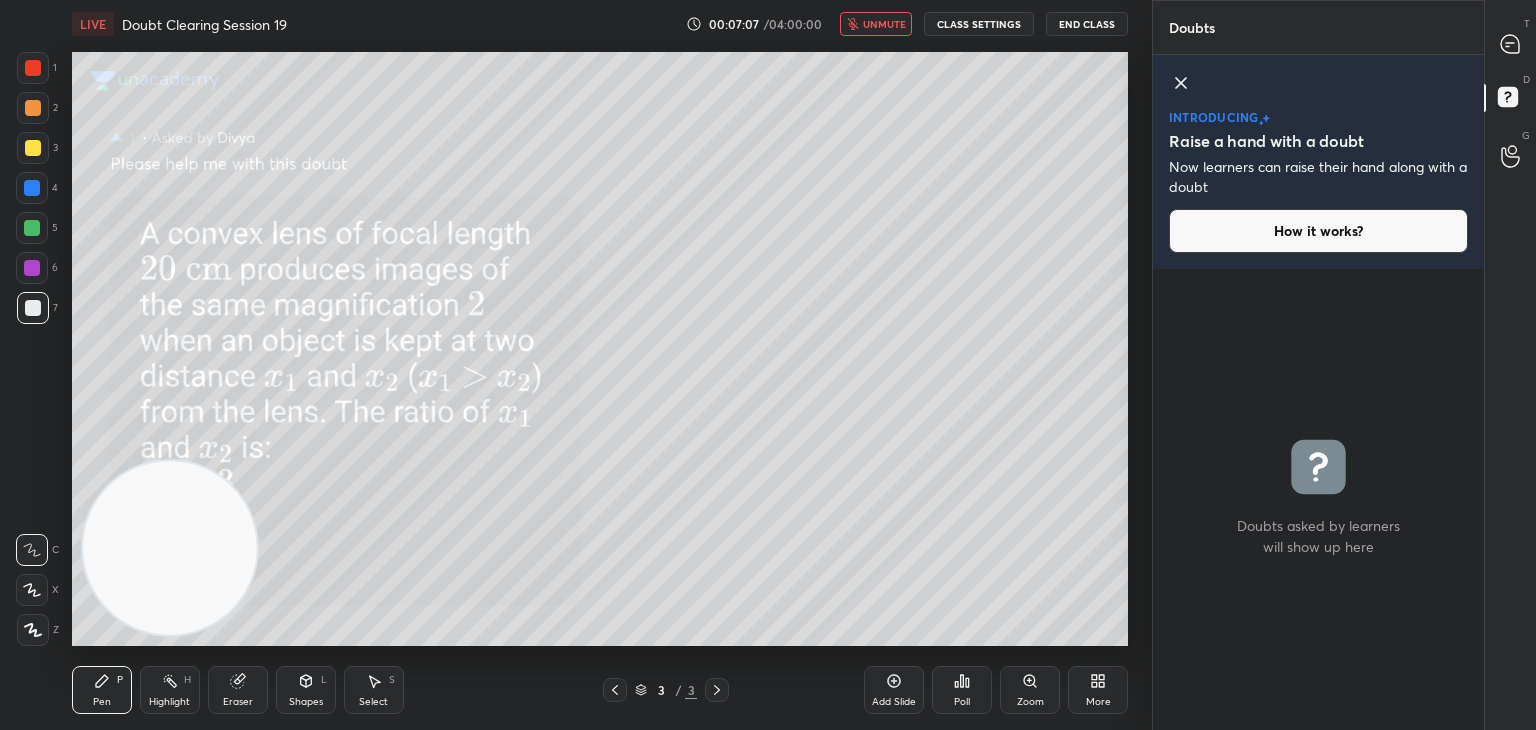 click on "unmute" at bounding box center [876, 24] 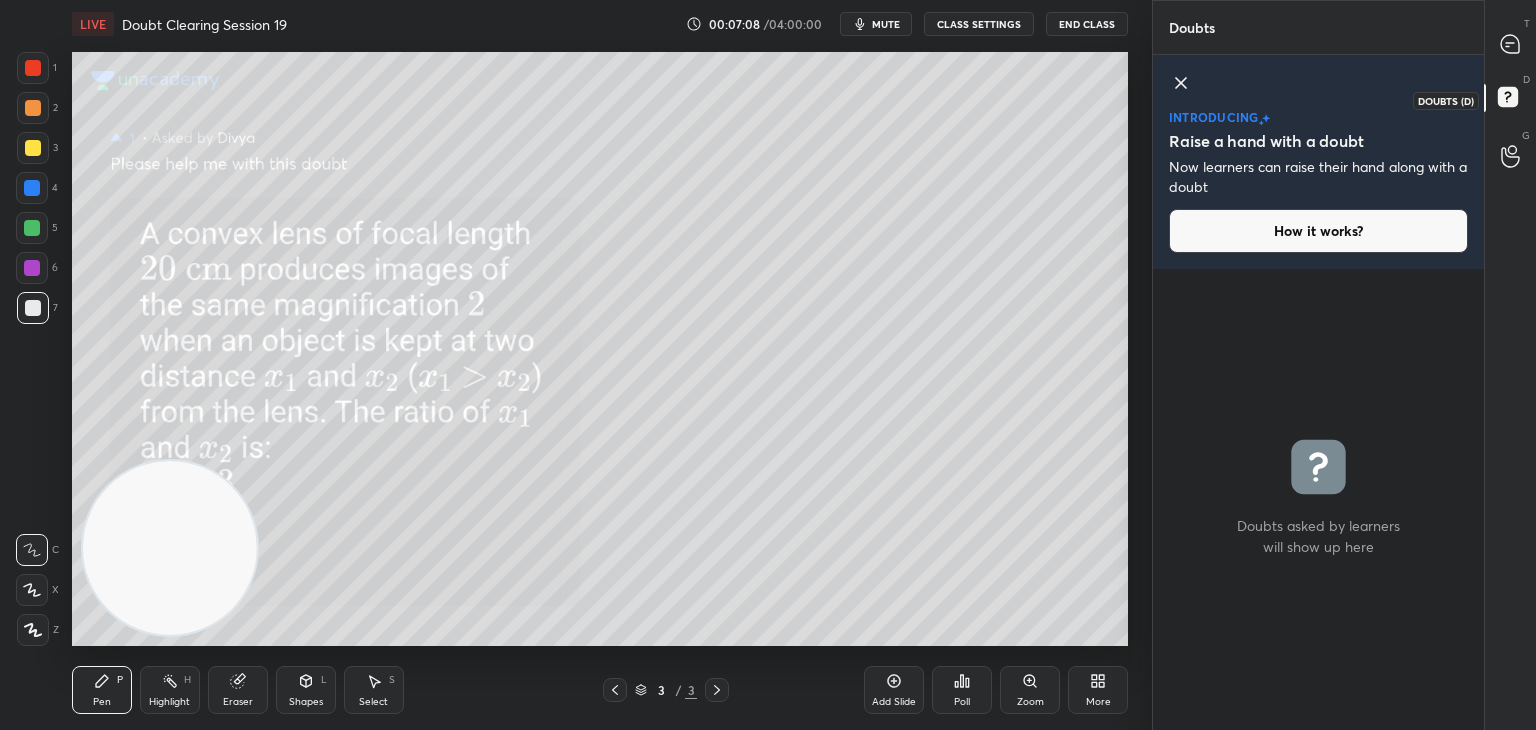 click on "D Doubts (D)" at bounding box center [1510, 100] 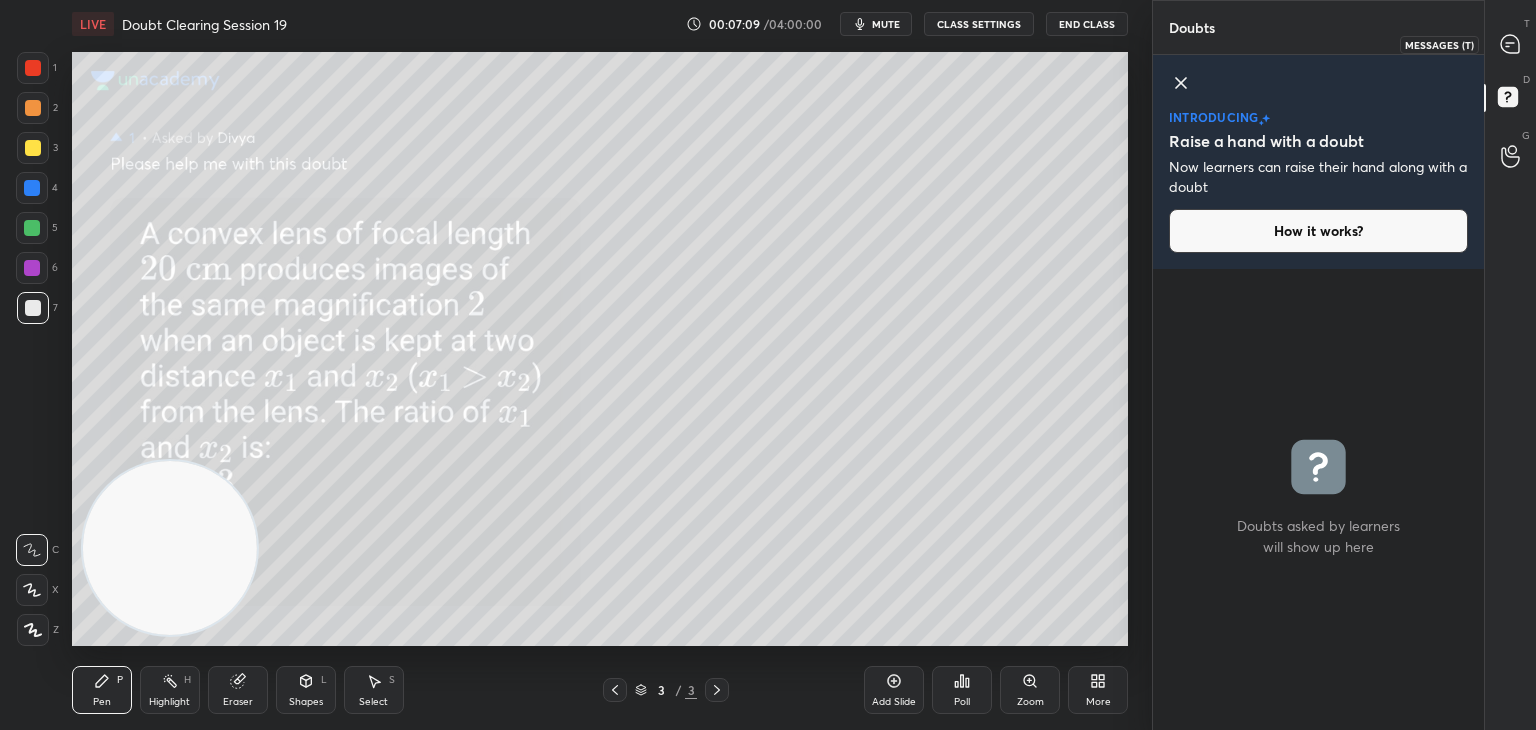 click 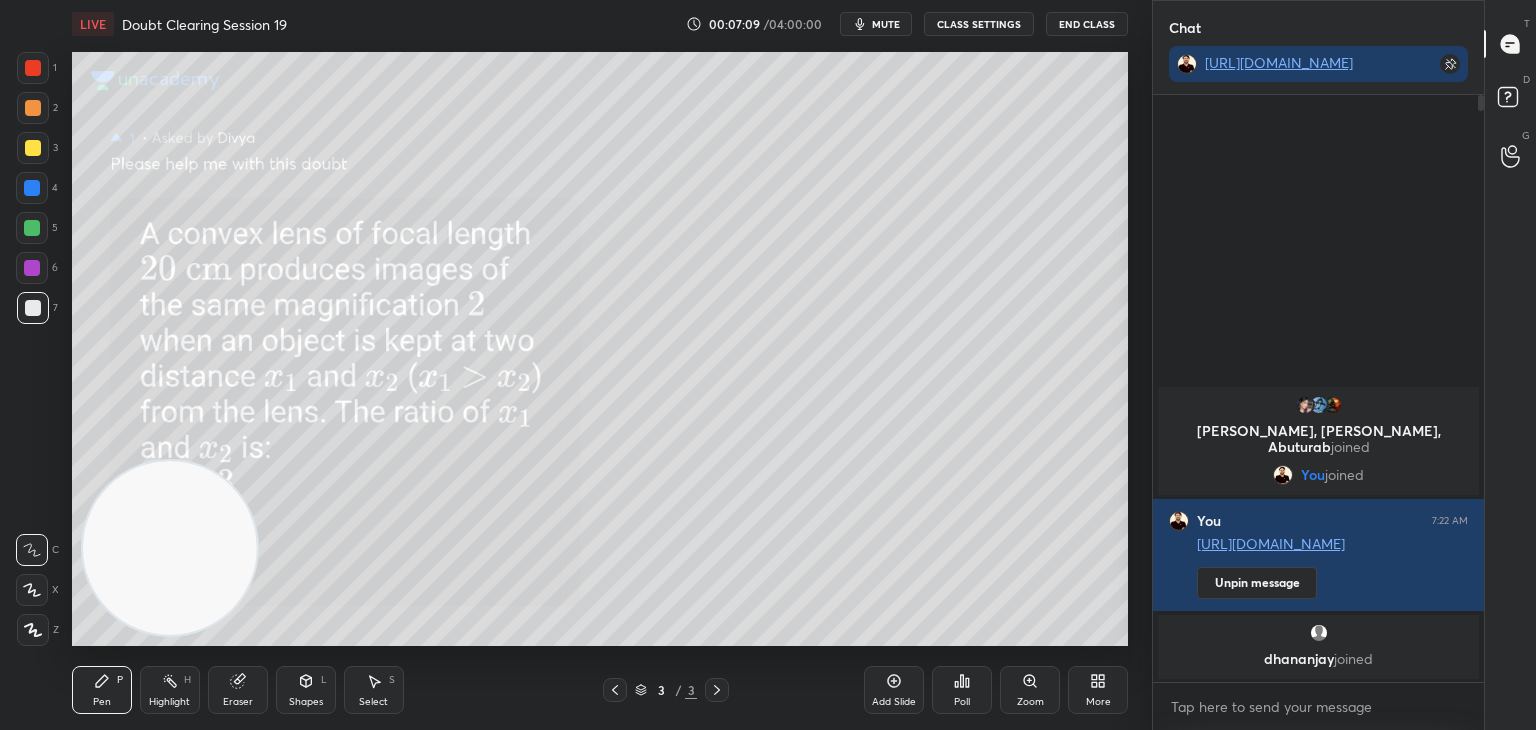 scroll, scrollTop: 6, scrollLeft: 6, axis: both 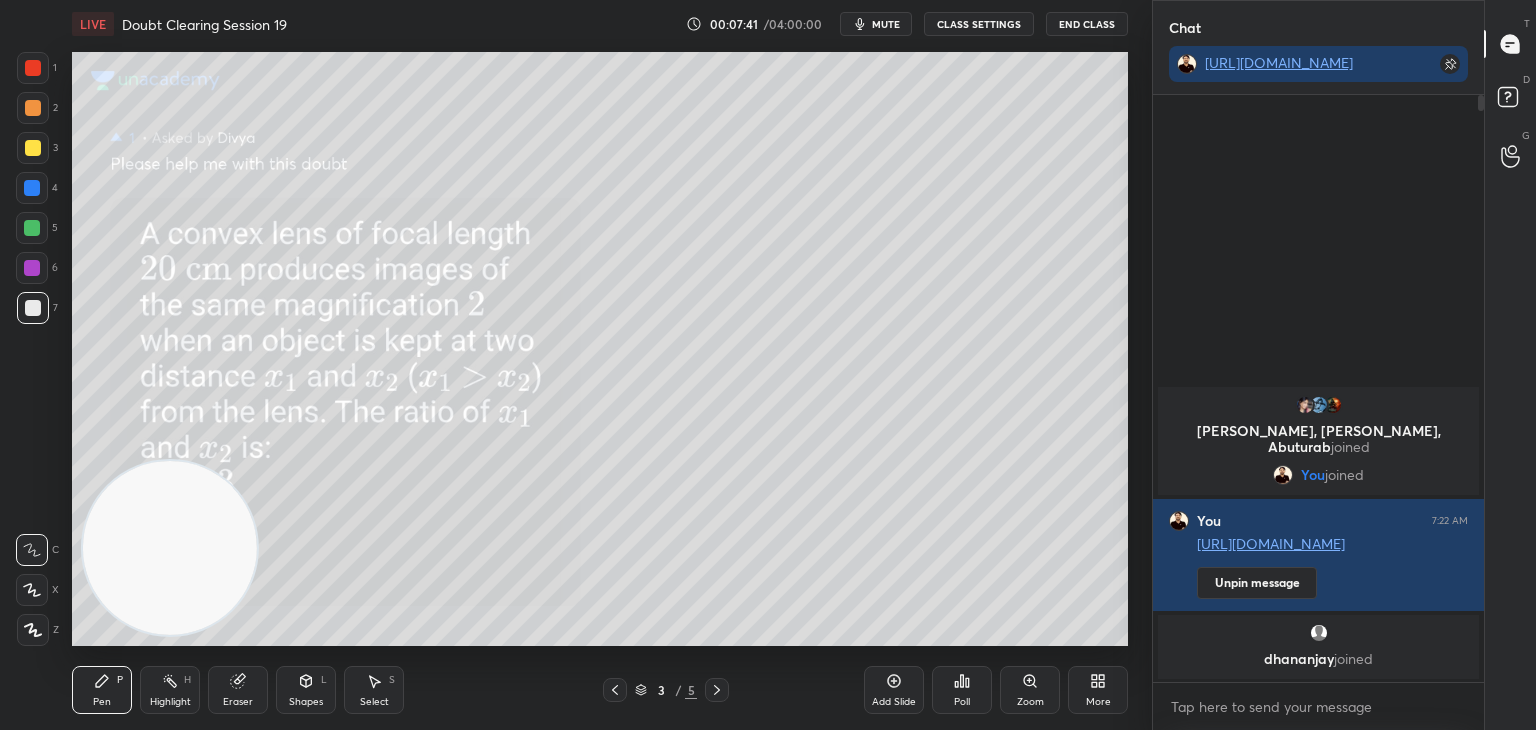 click 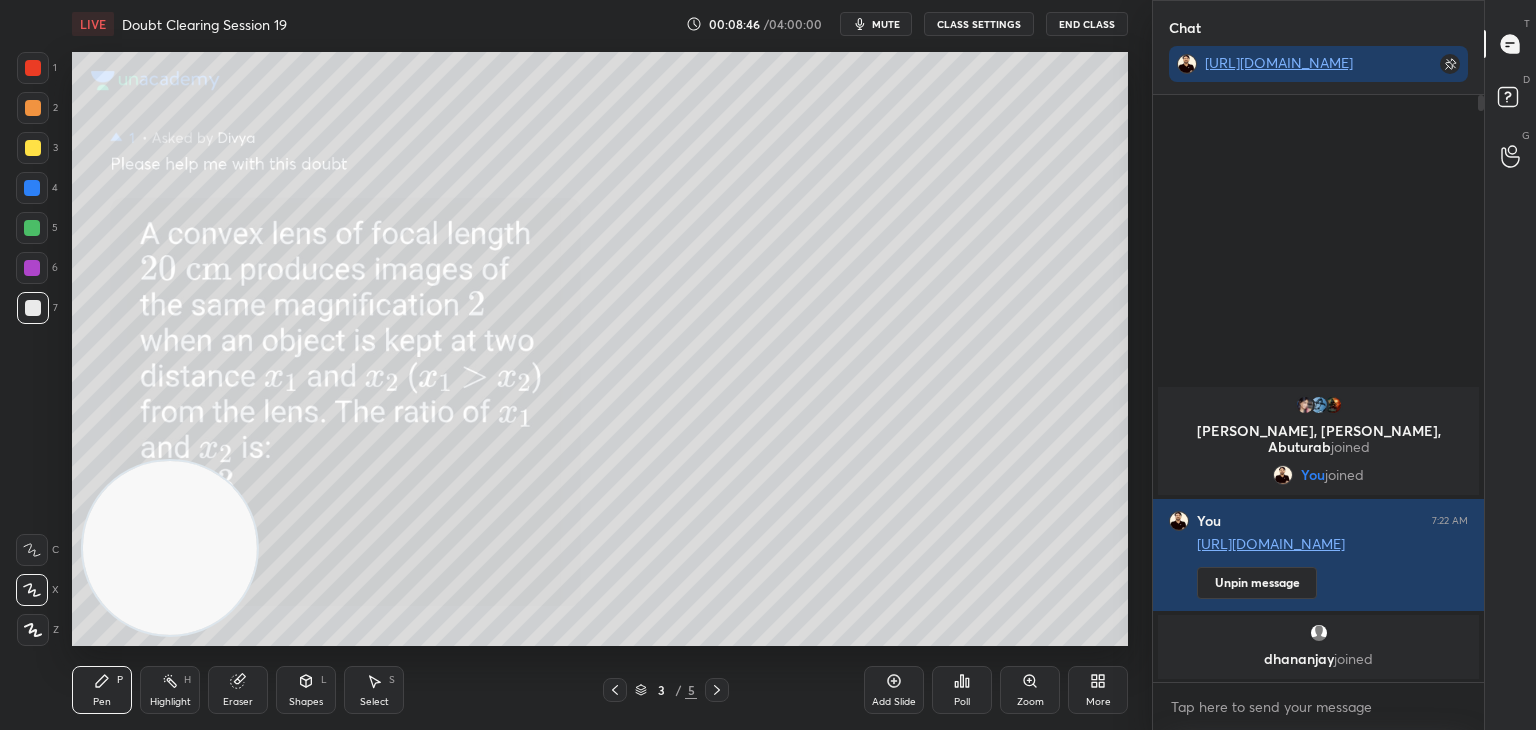 click 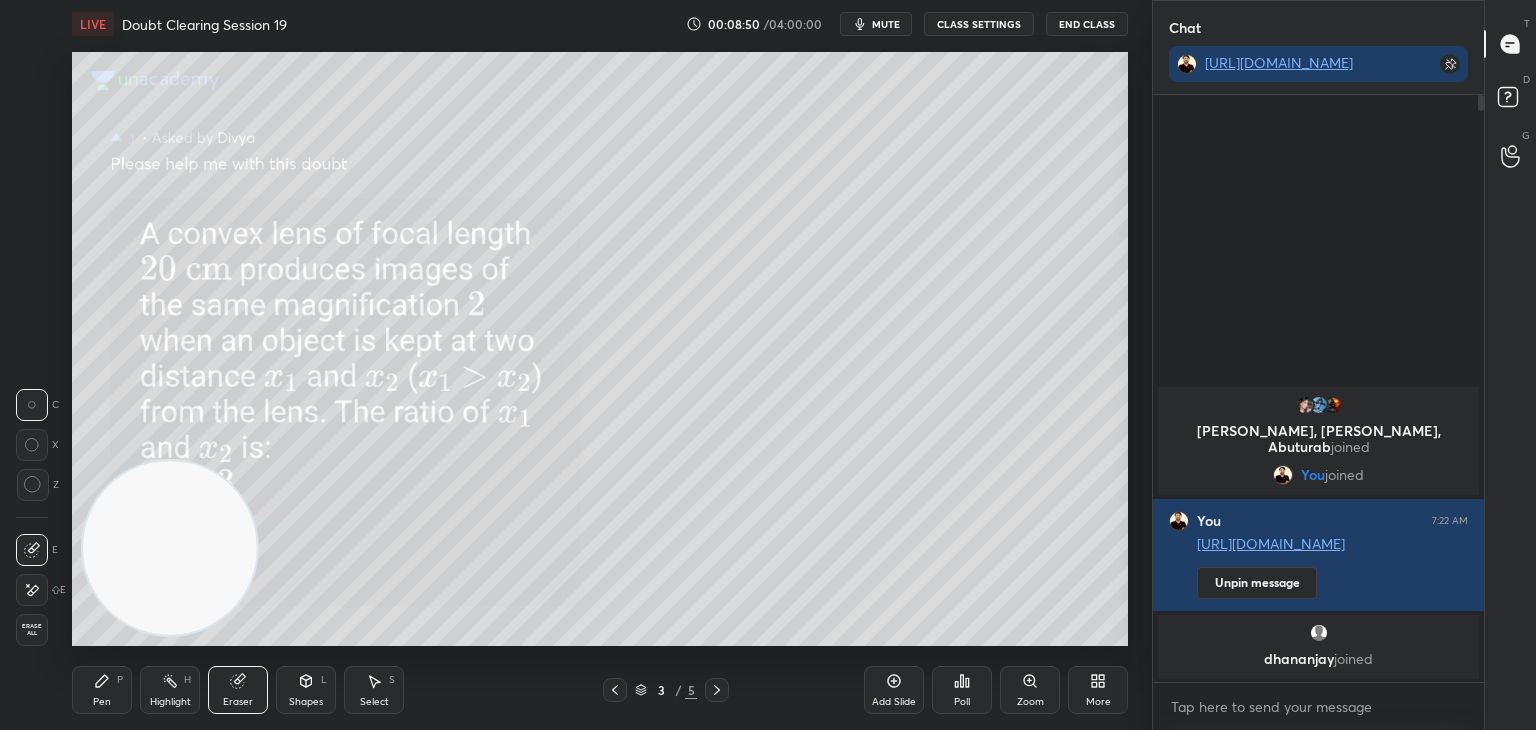 click 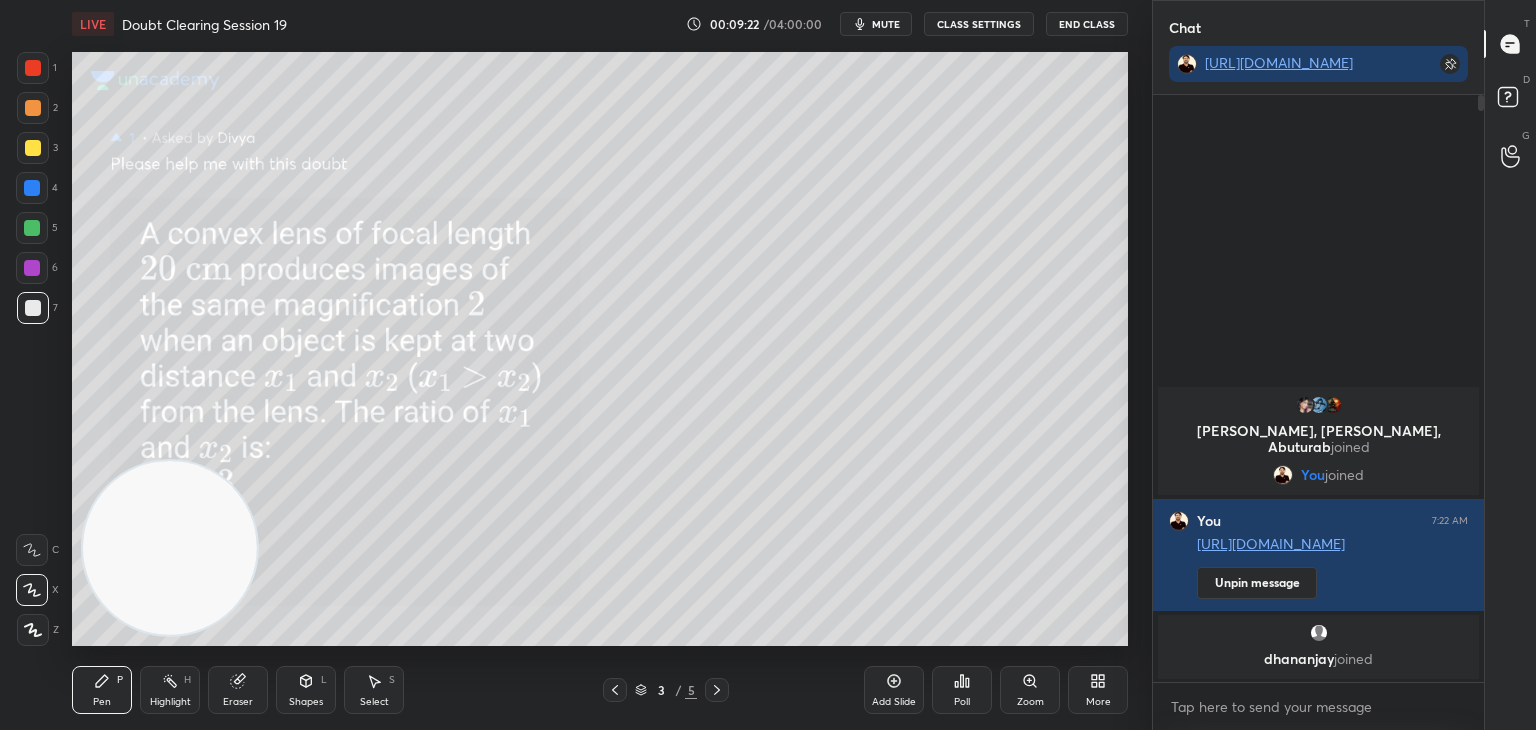 click 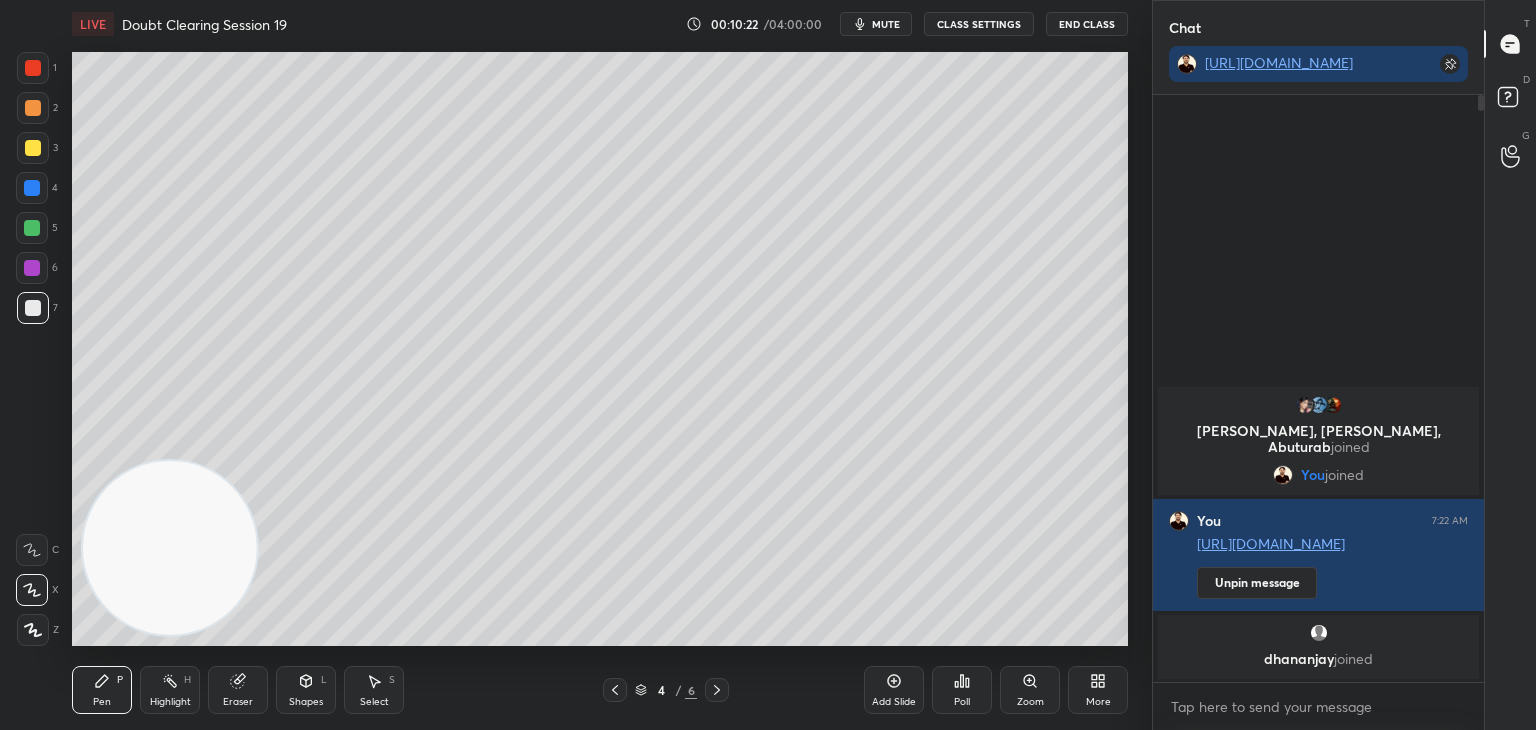 click 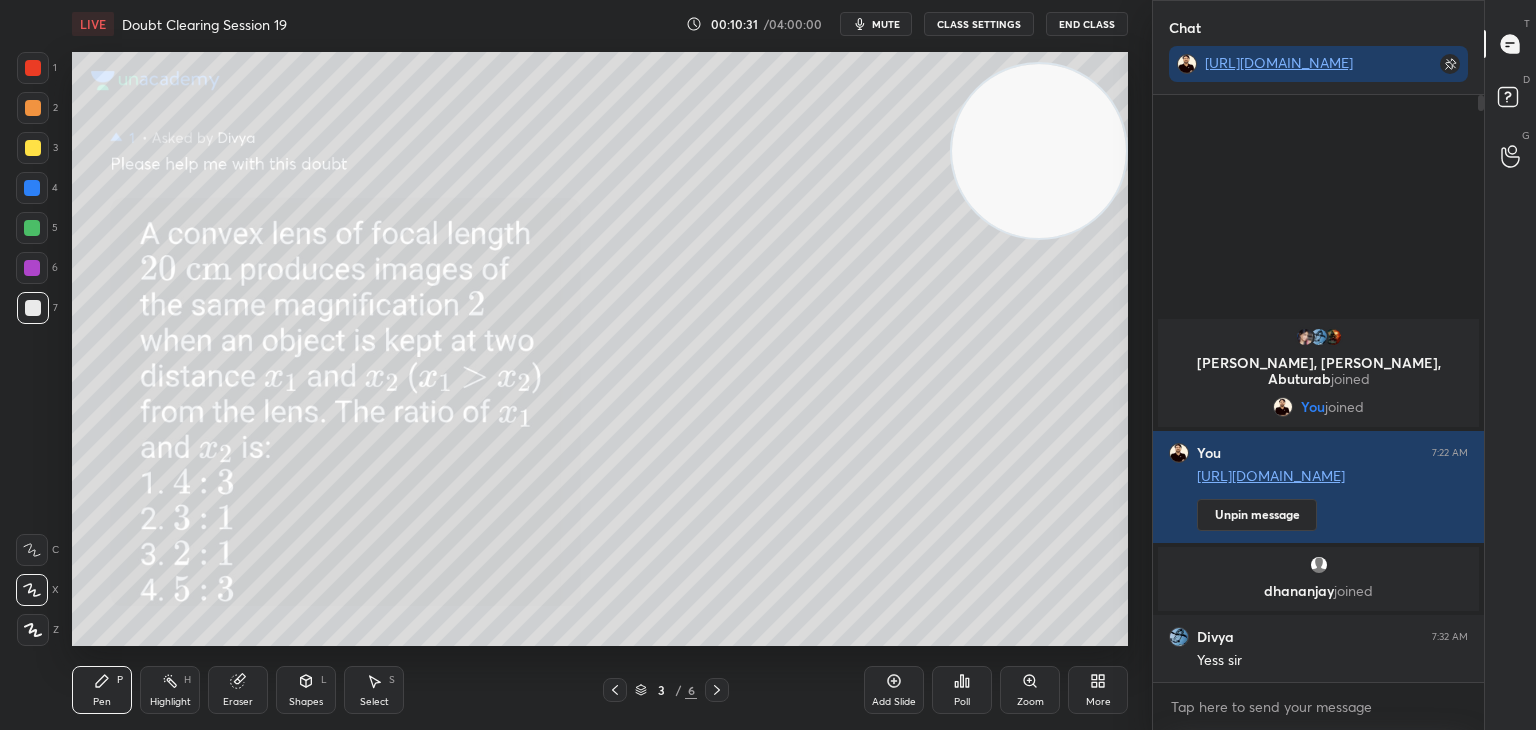 click on "mute" at bounding box center [886, 24] 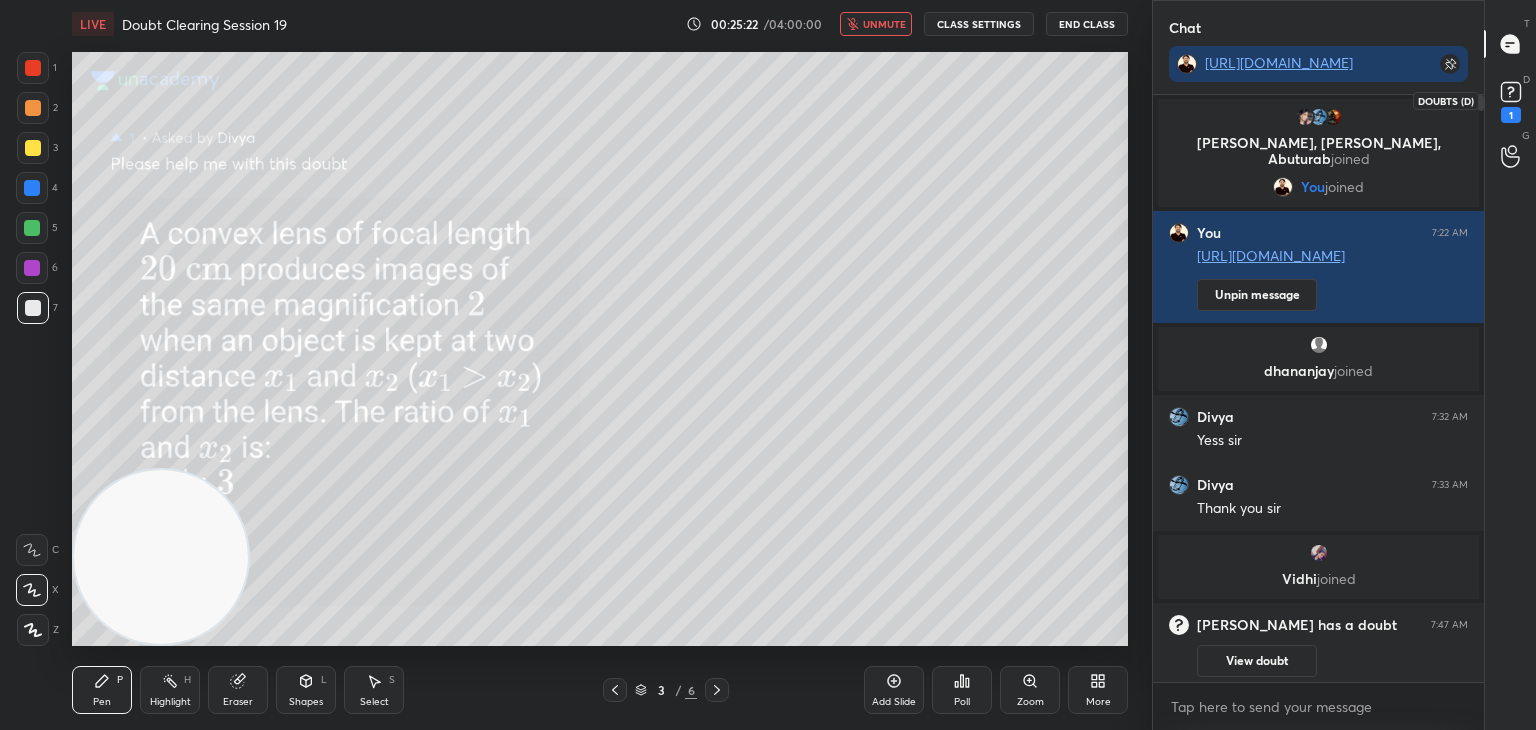 click on "1" at bounding box center (1511, 115) 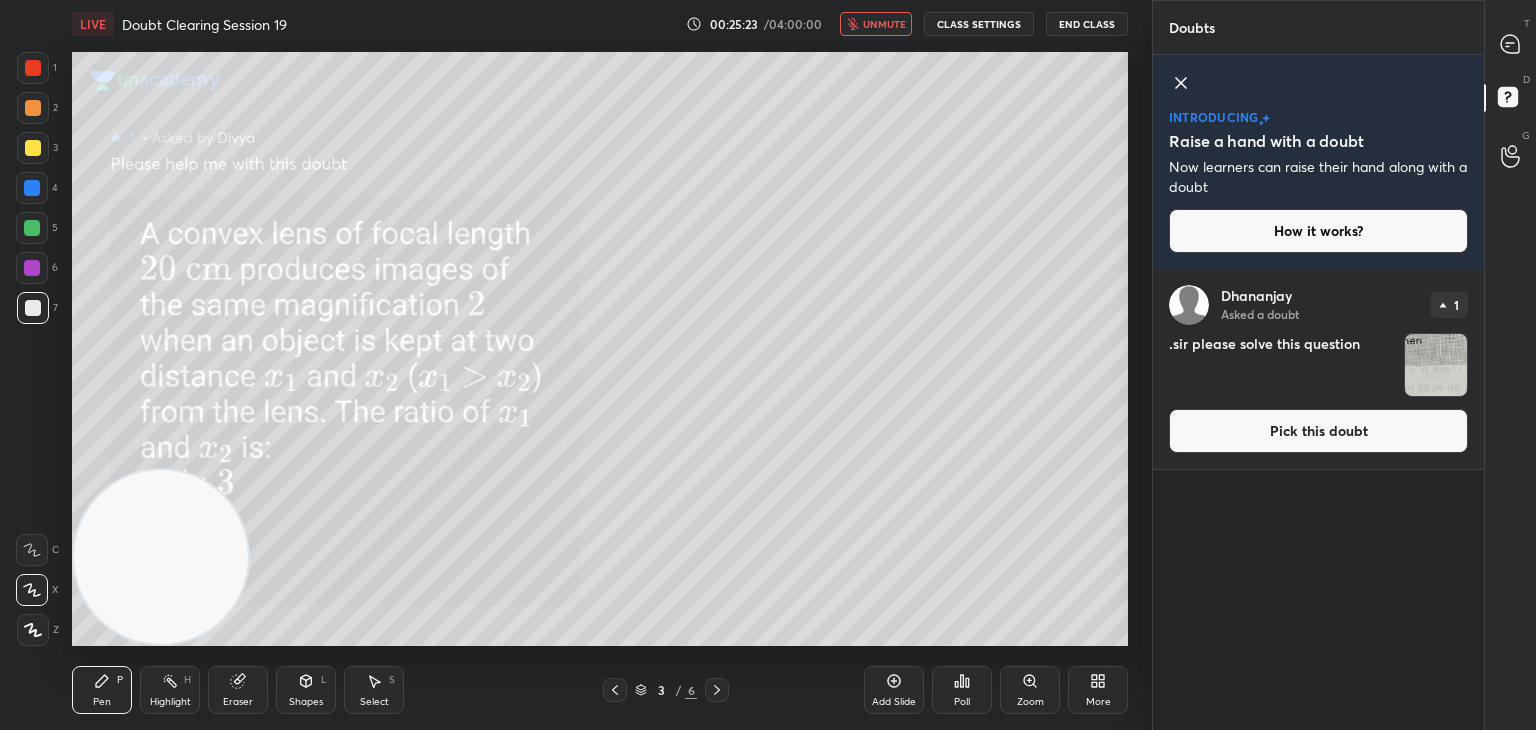 click at bounding box center [1436, 365] 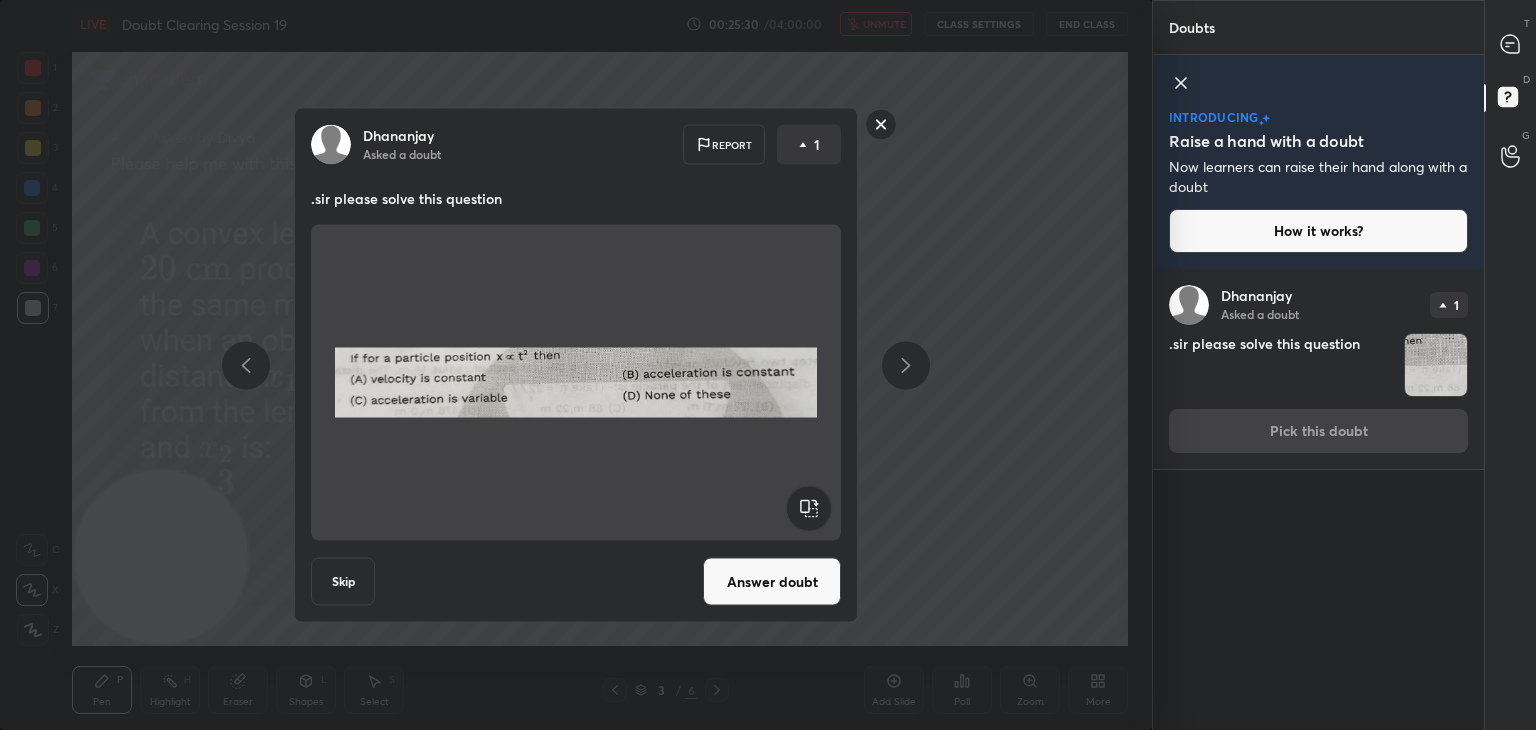 click on "Answer doubt" at bounding box center (772, 582) 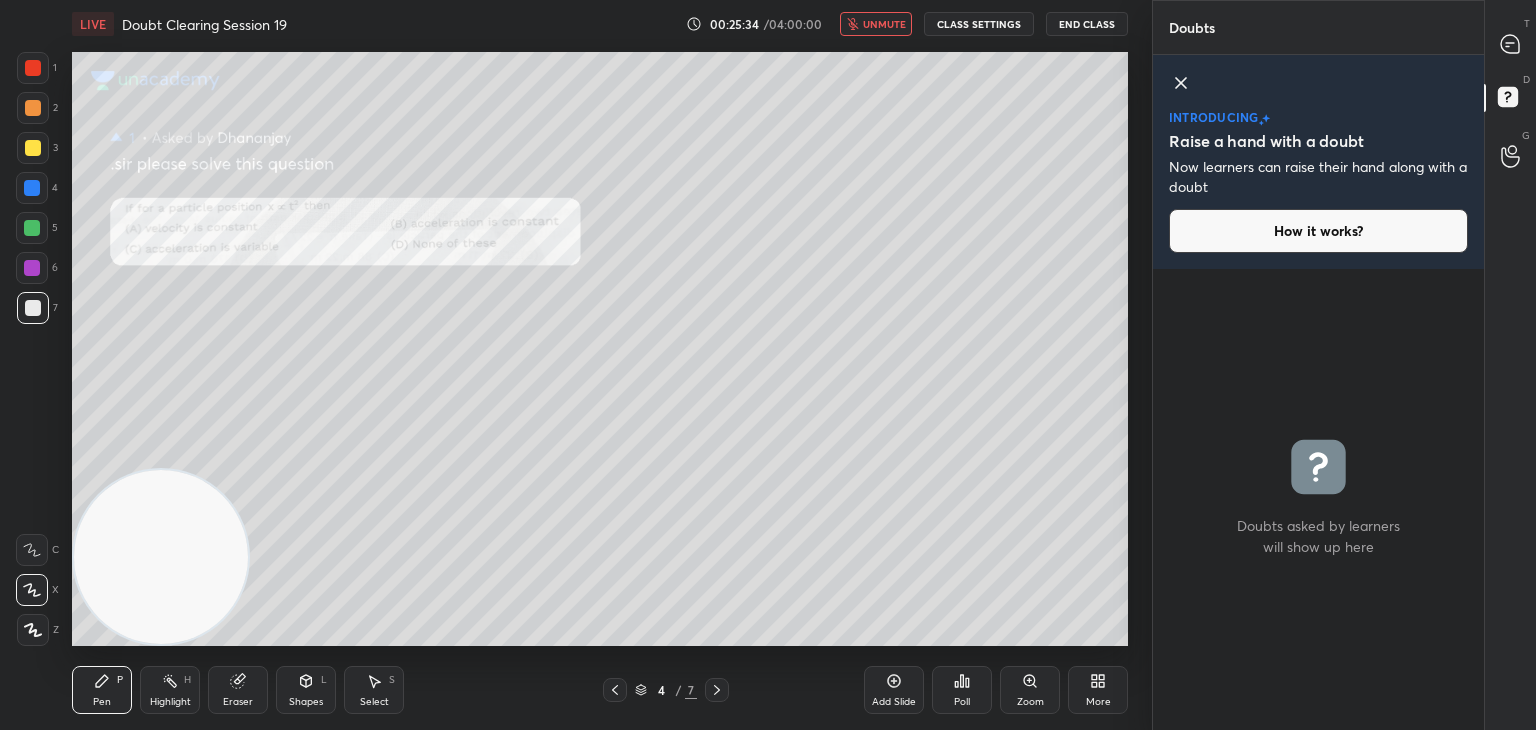 click on "unmute" at bounding box center (876, 24) 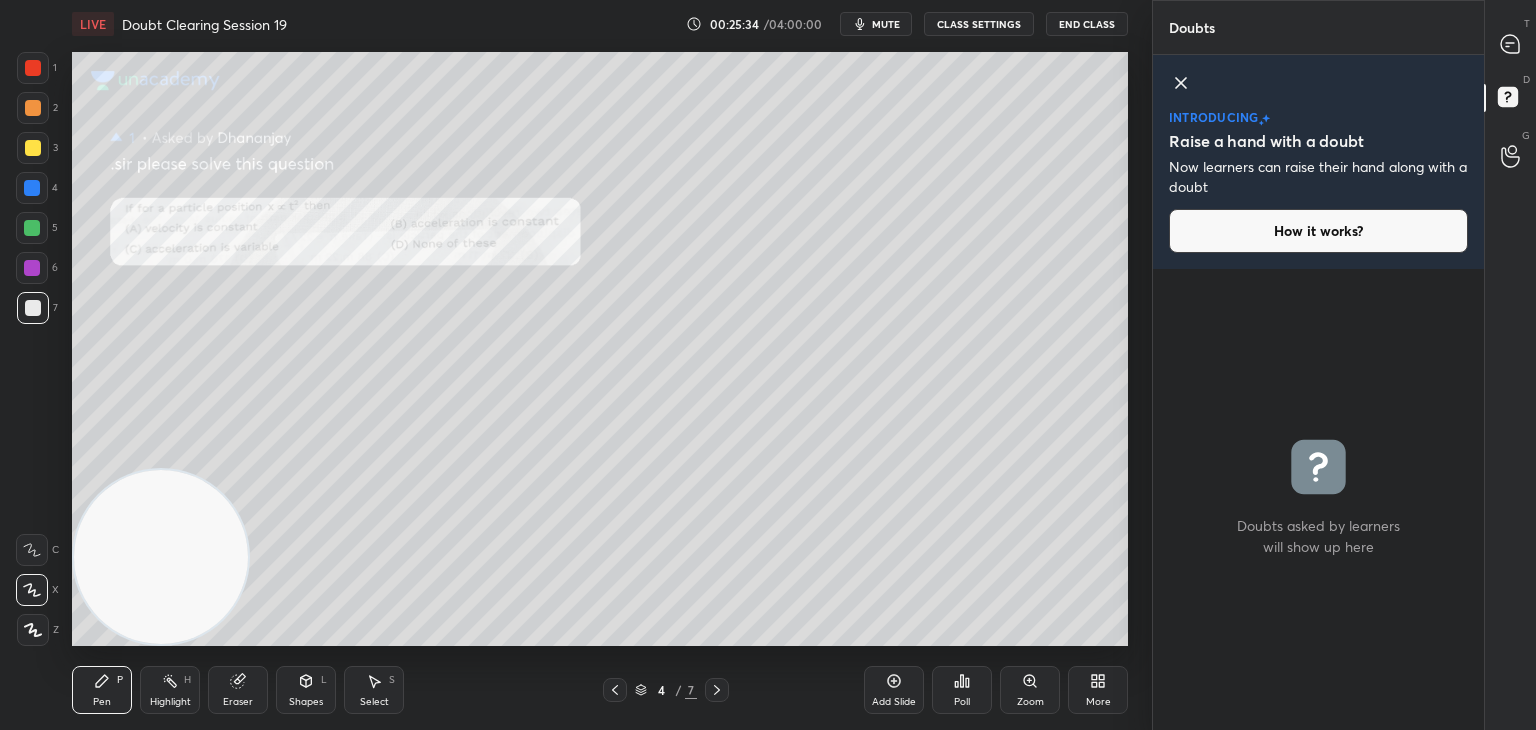 click 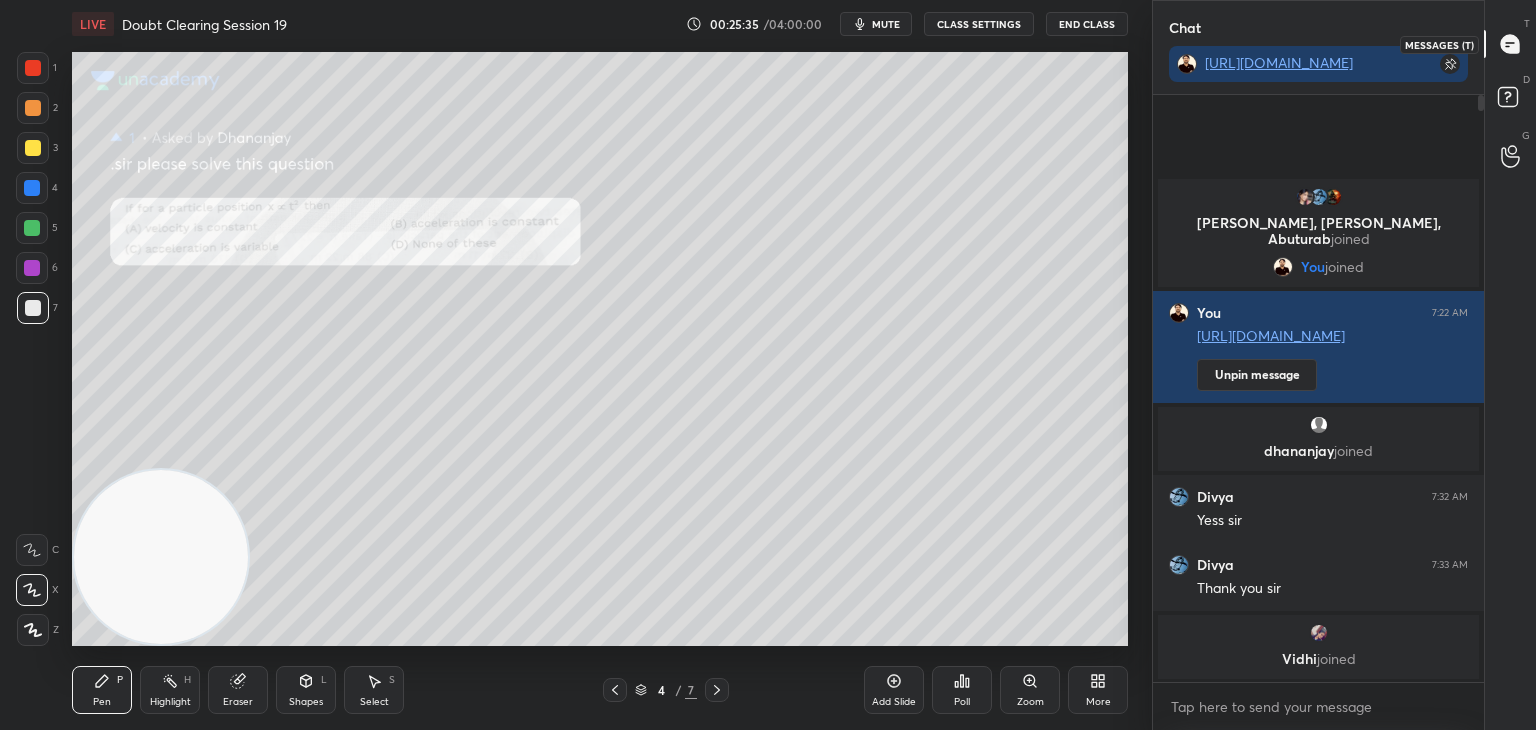 scroll, scrollTop: 416, scrollLeft: 325, axis: both 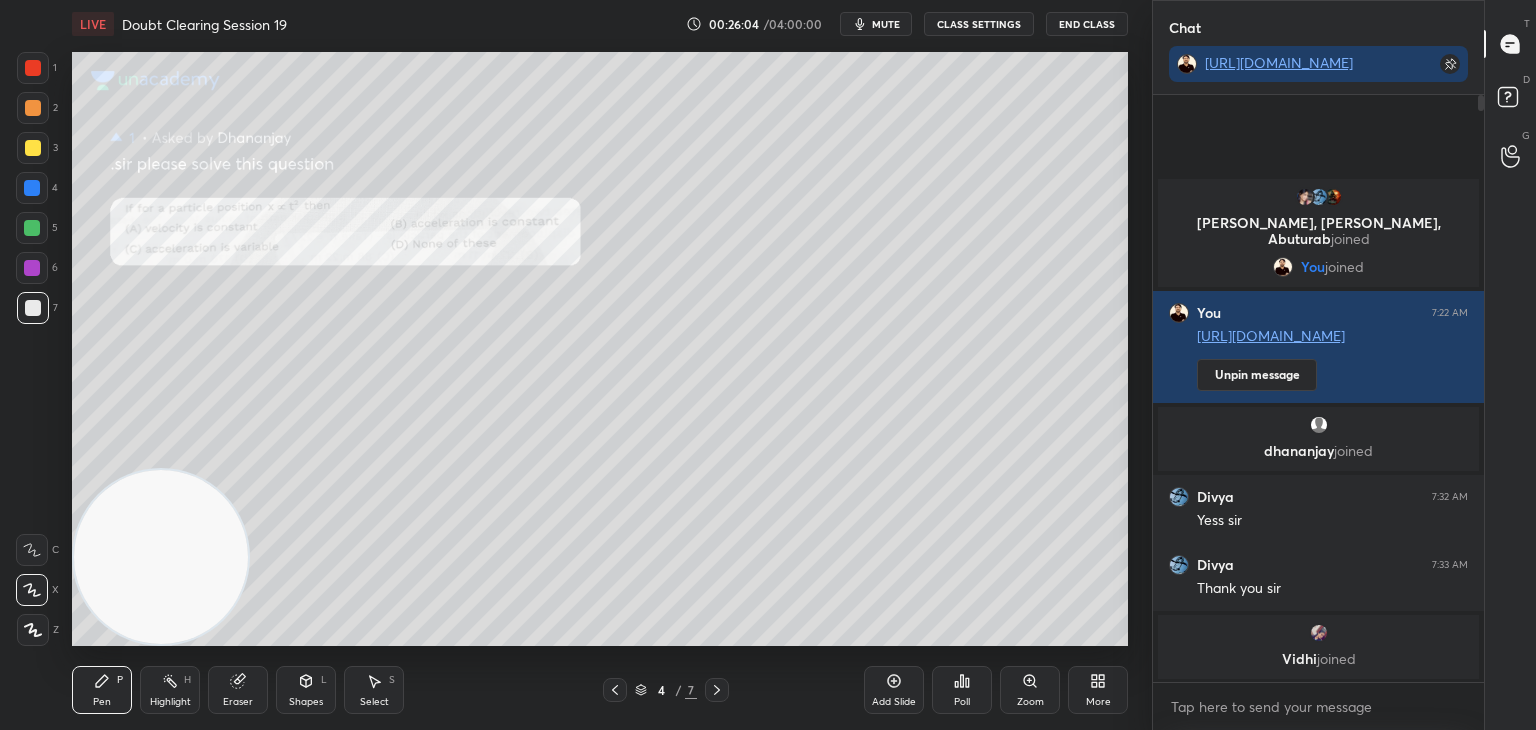 click on "mute" at bounding box center (886, 24) 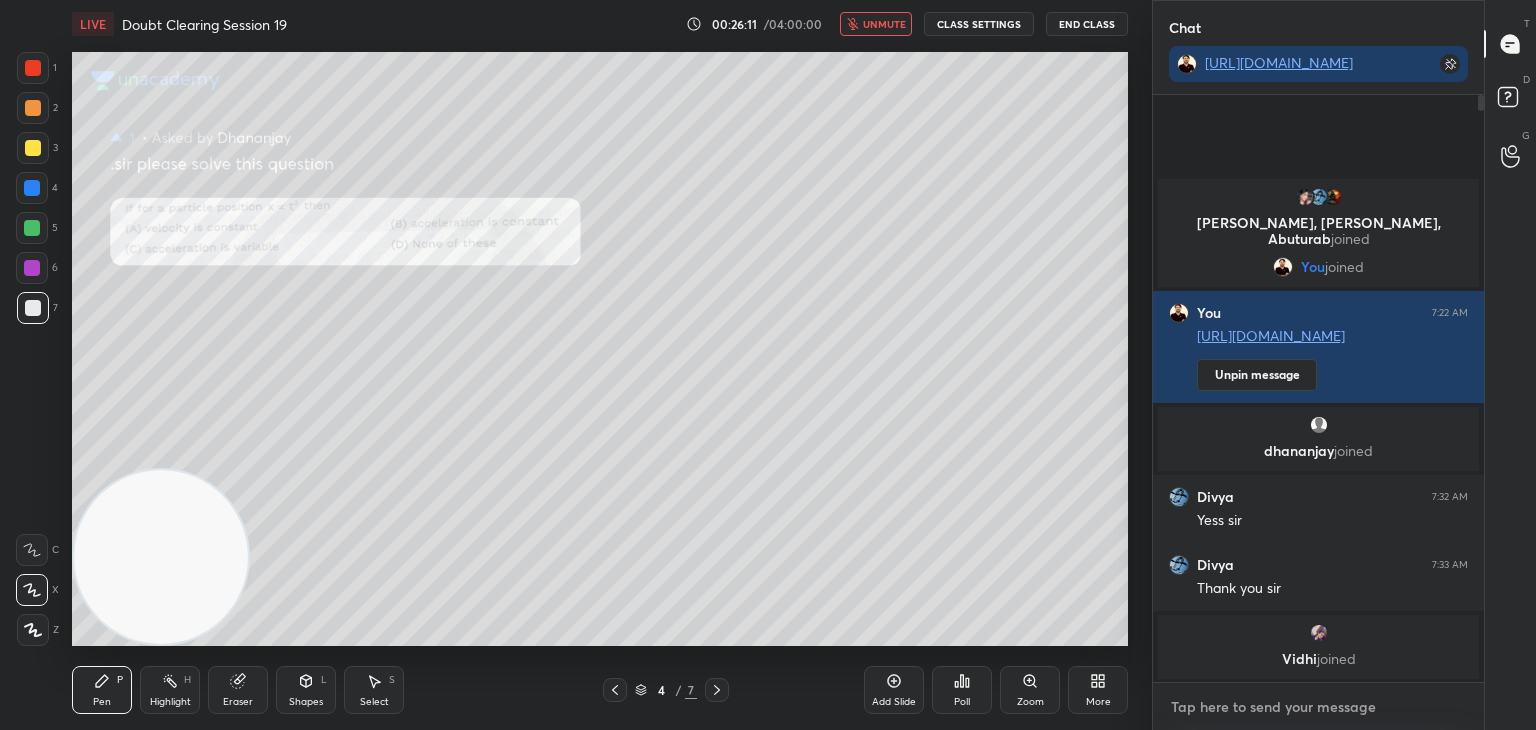 click at bounding box center (1318, 707) 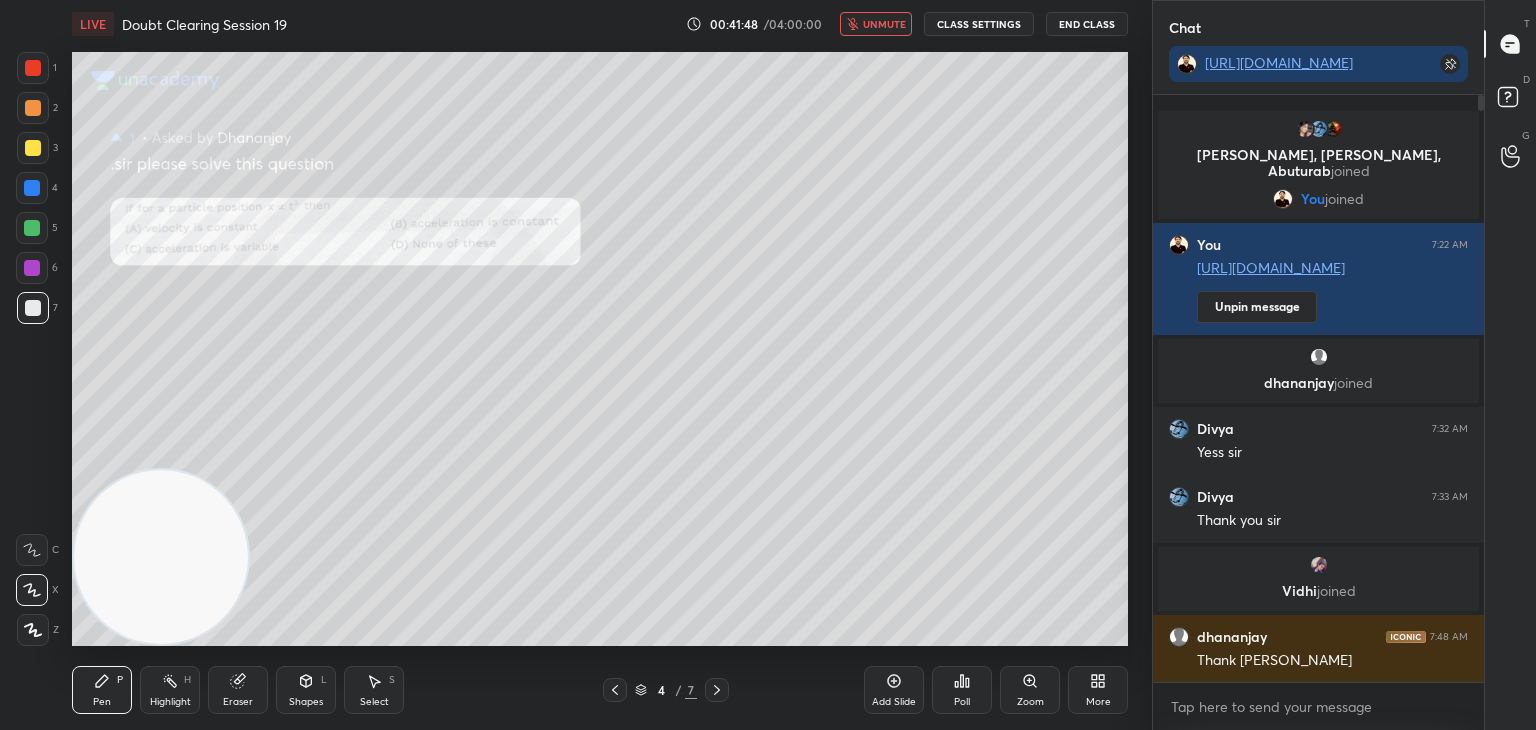click 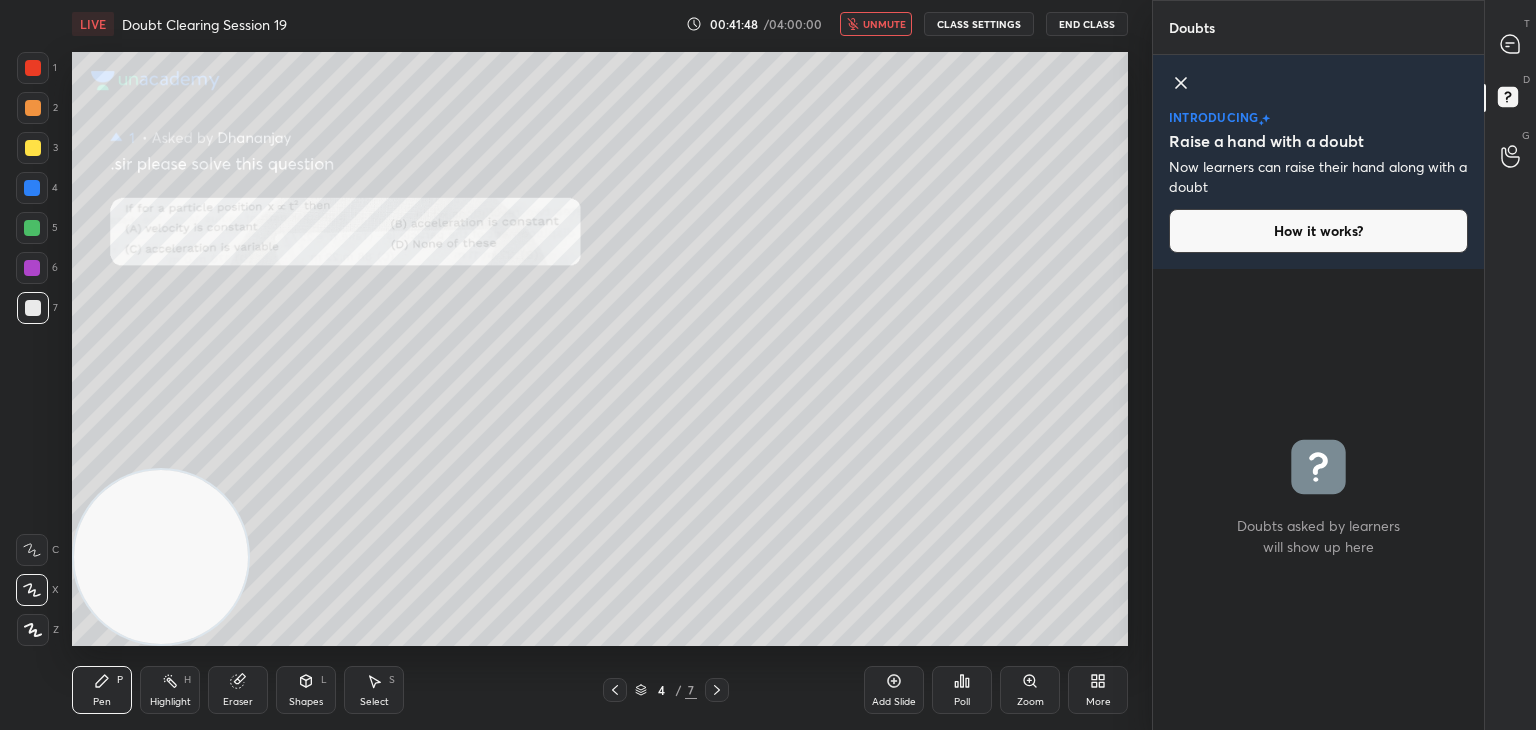 scroll, scrollTop: 7, scrollLeft: 6, axis: both 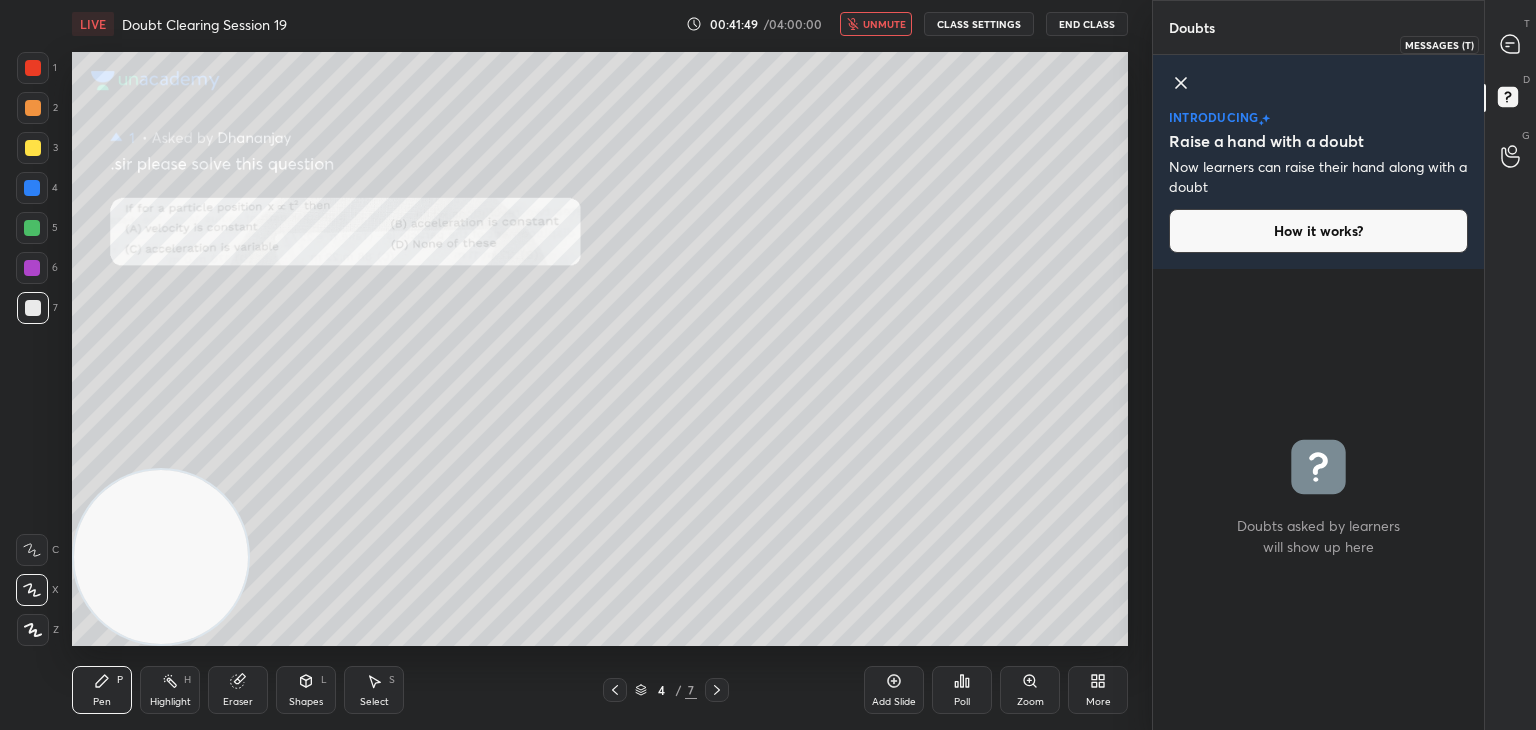click 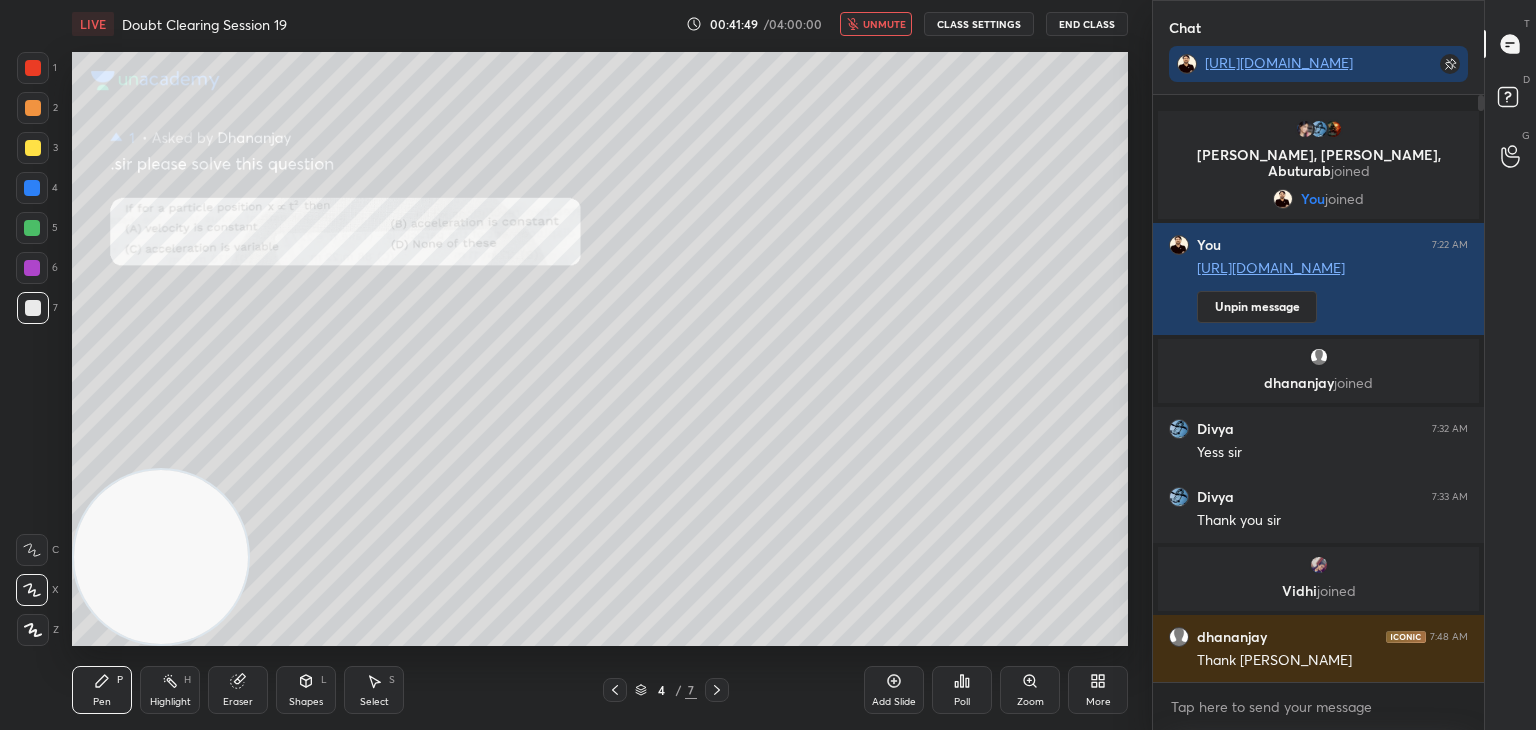scroll, scrollTop: 416, scrollLeft: 325, axis: both 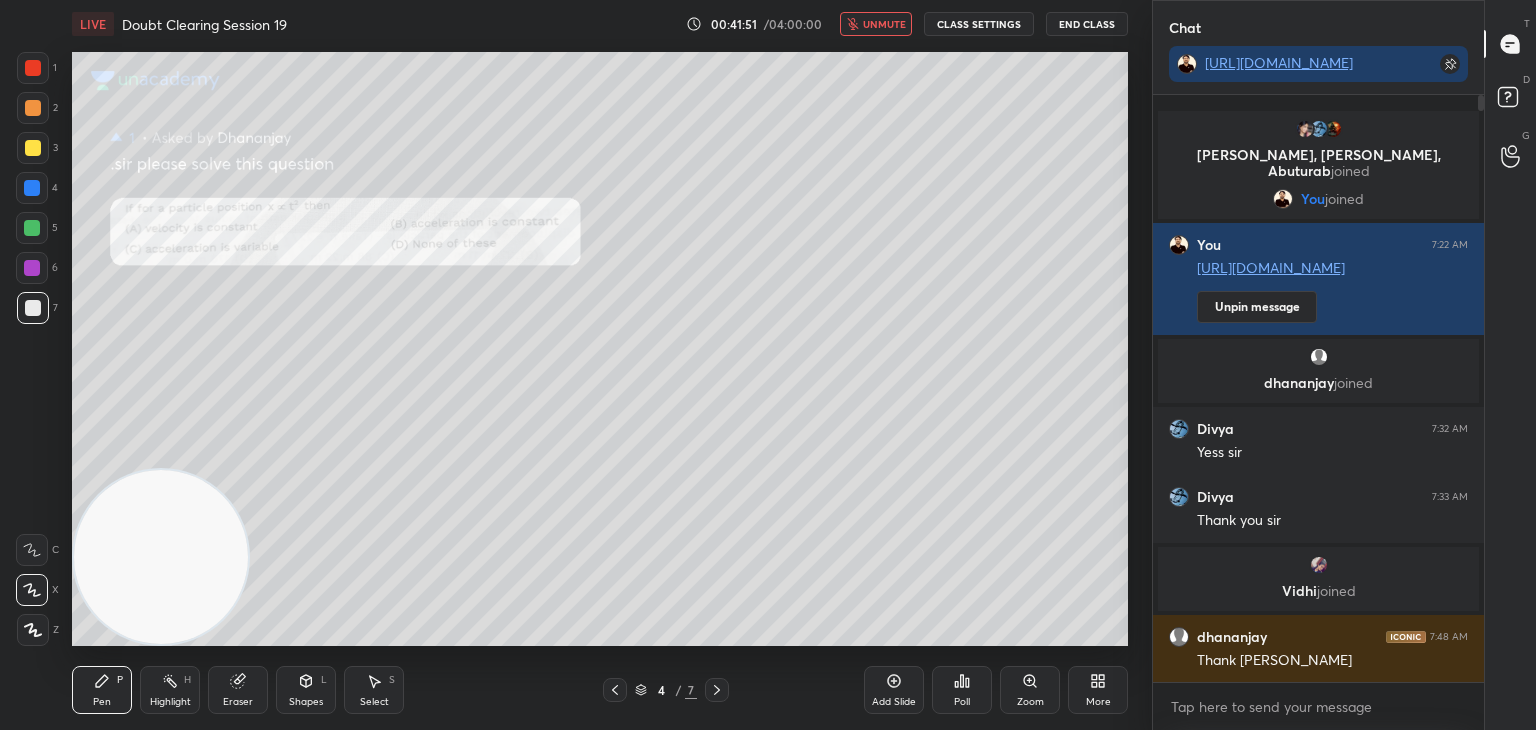 click 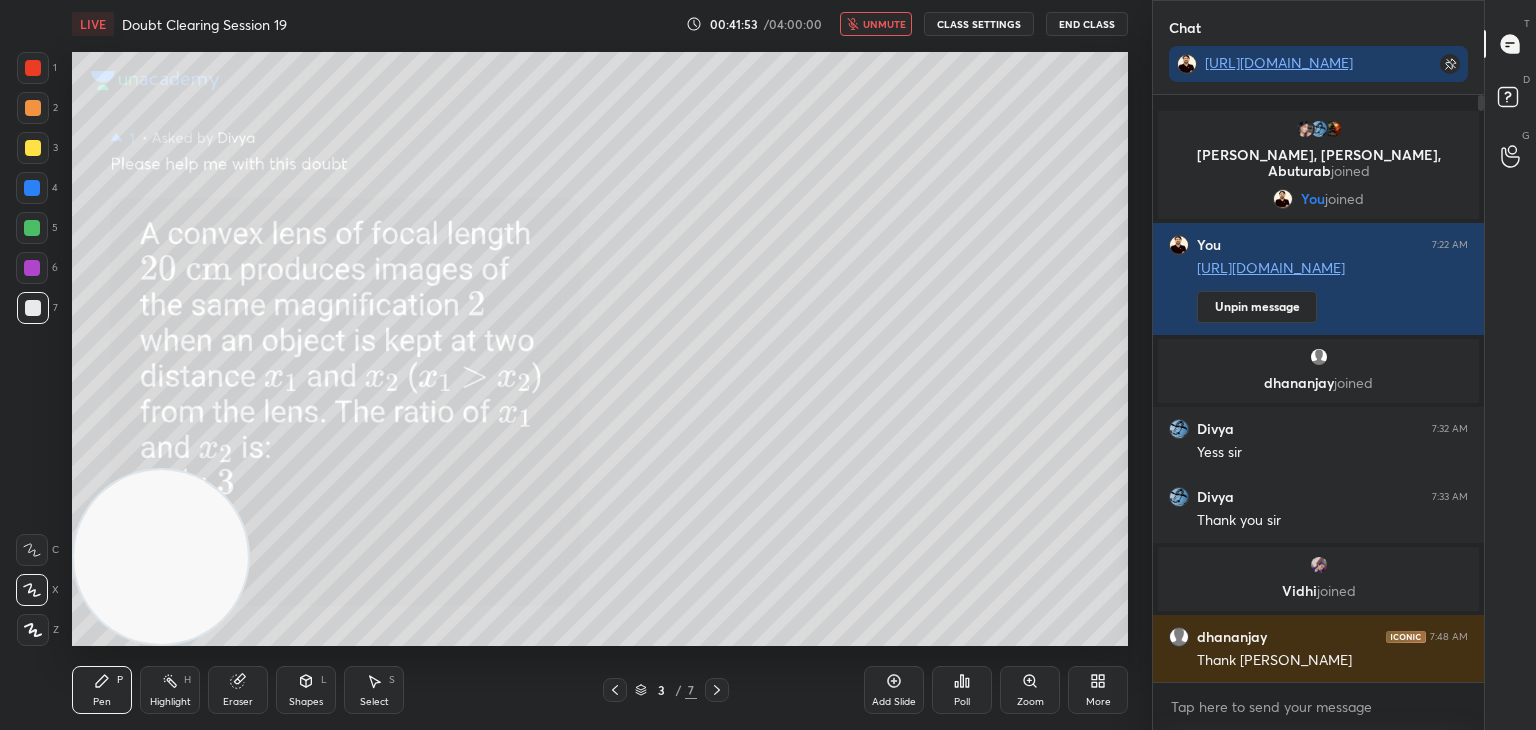 click at bounding box center [615, 690] 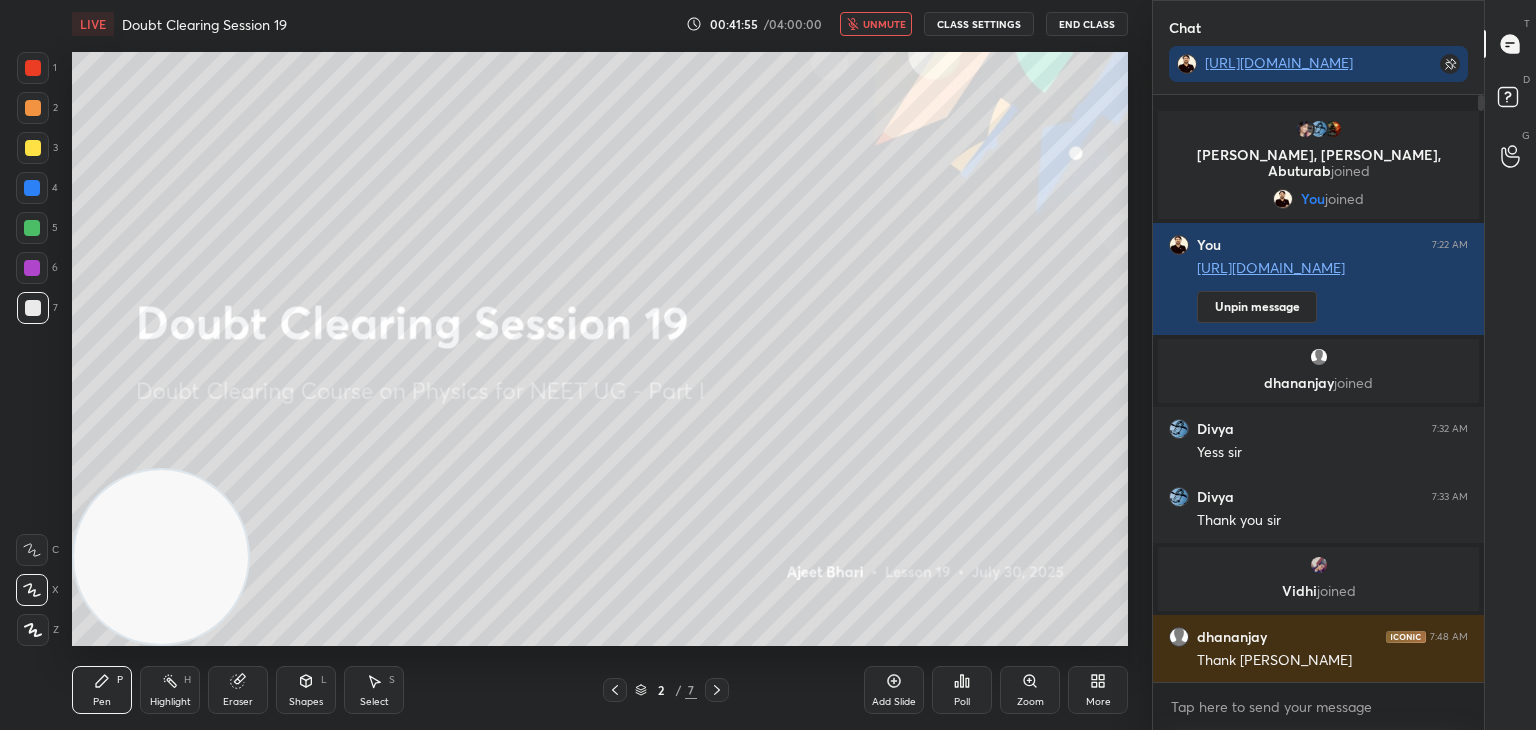 click 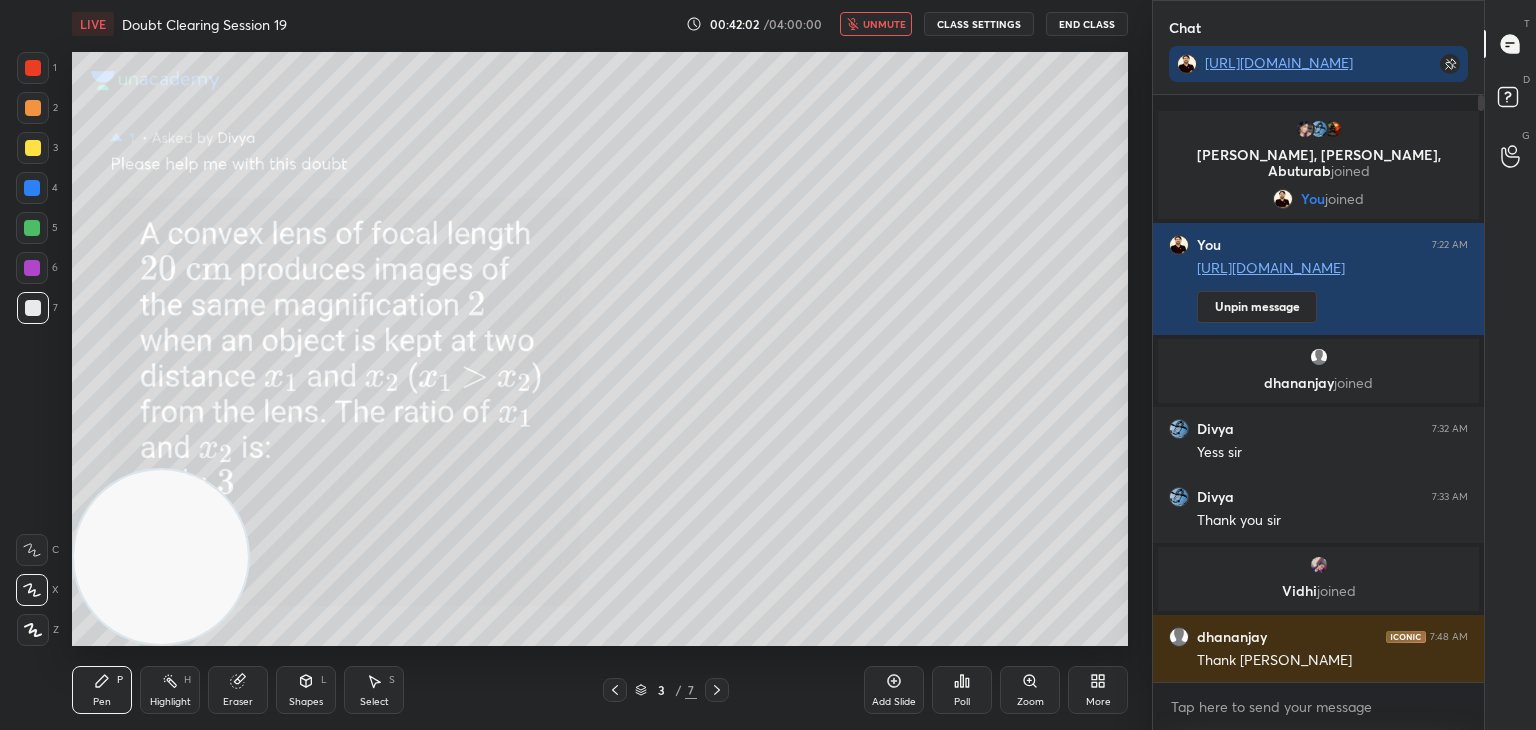 click at bounding box center [717, 690] 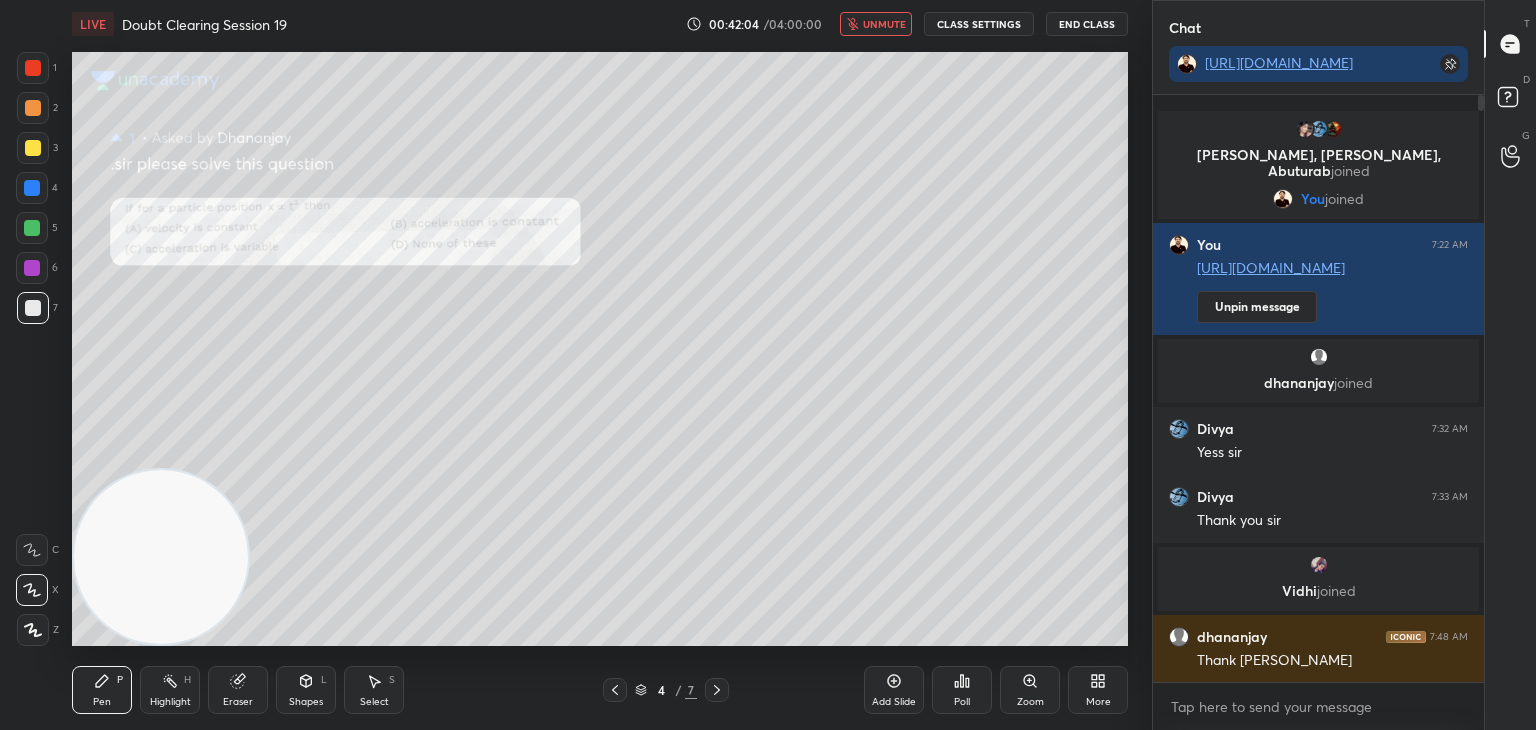click at bounding box center (717, 690) 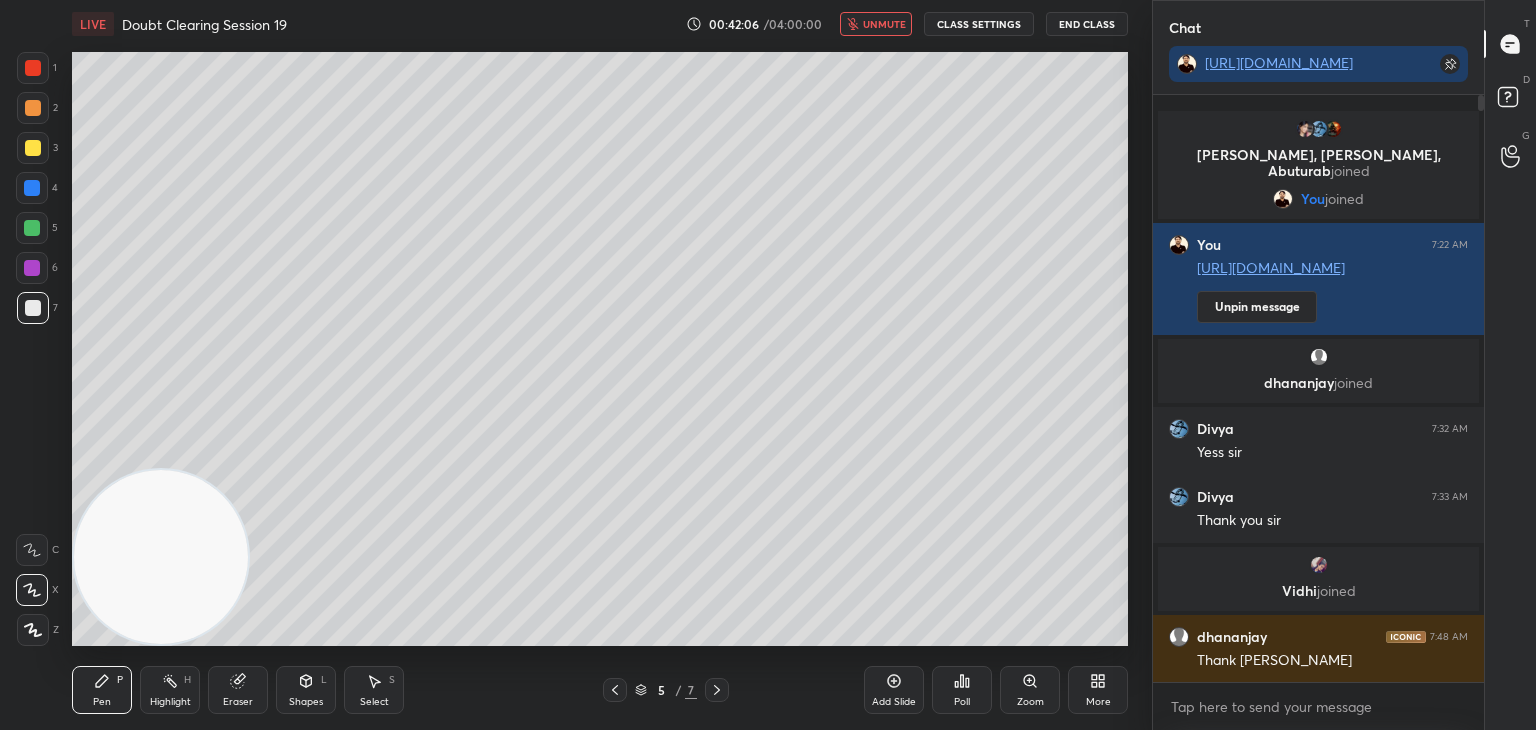 click 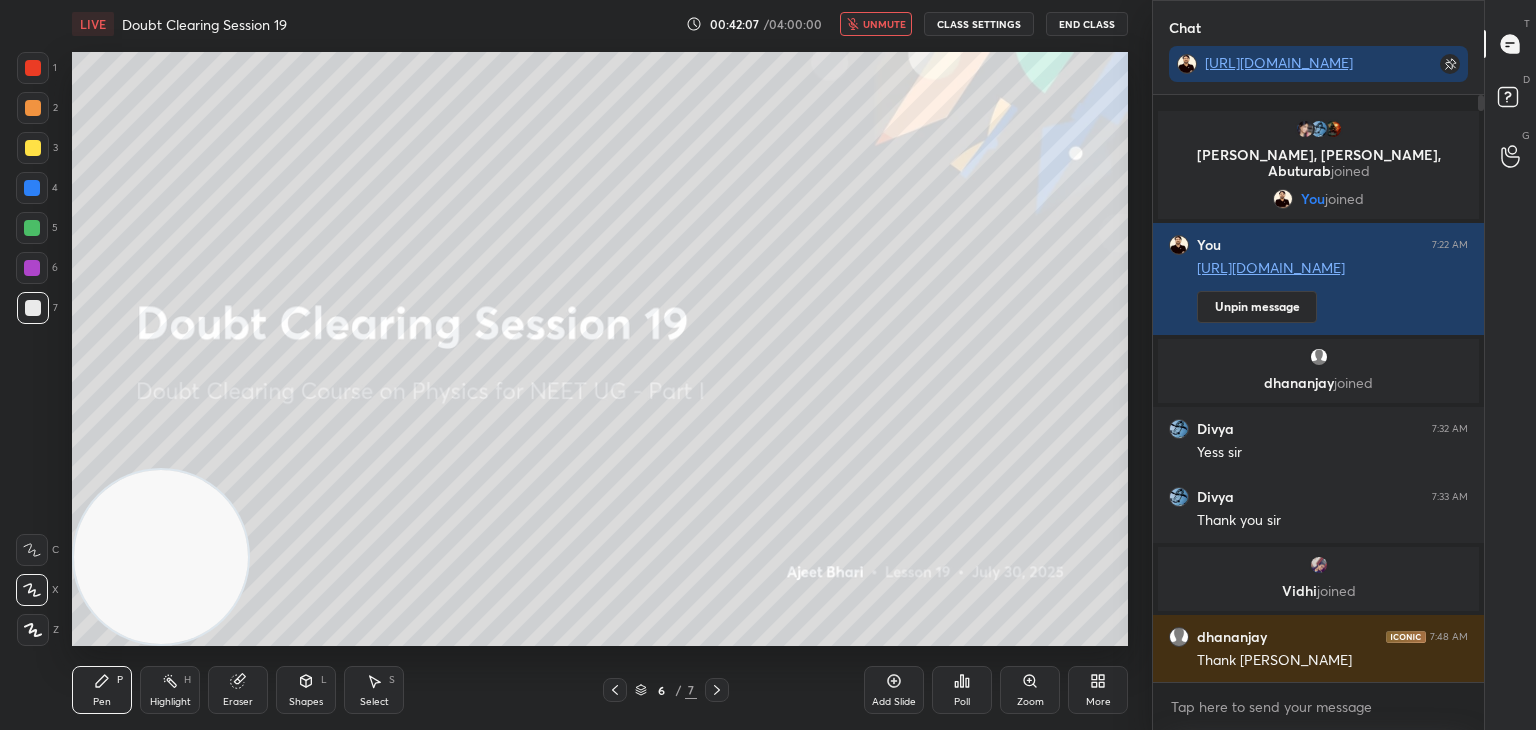 click 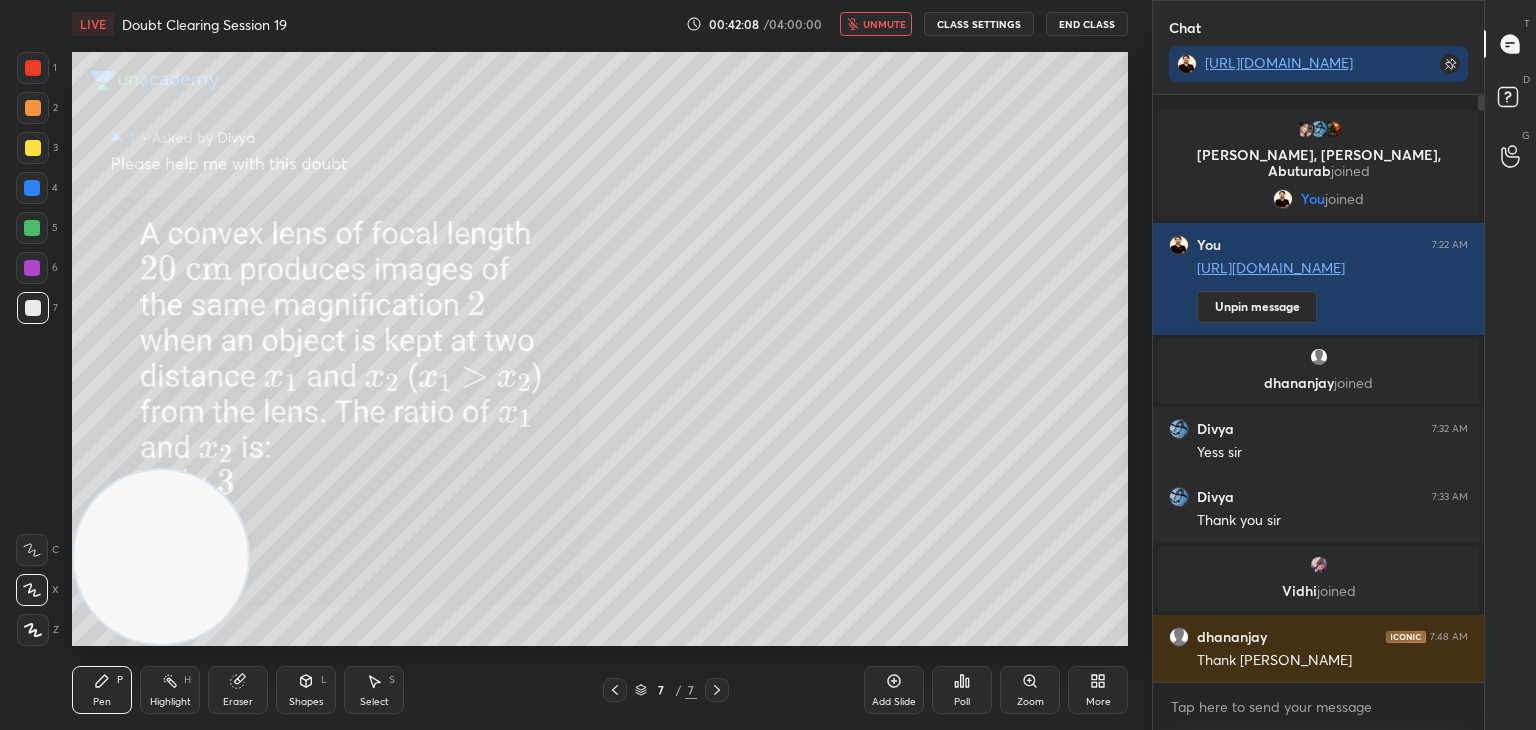 click on "7 / 7" at bounding box center (666, 690) 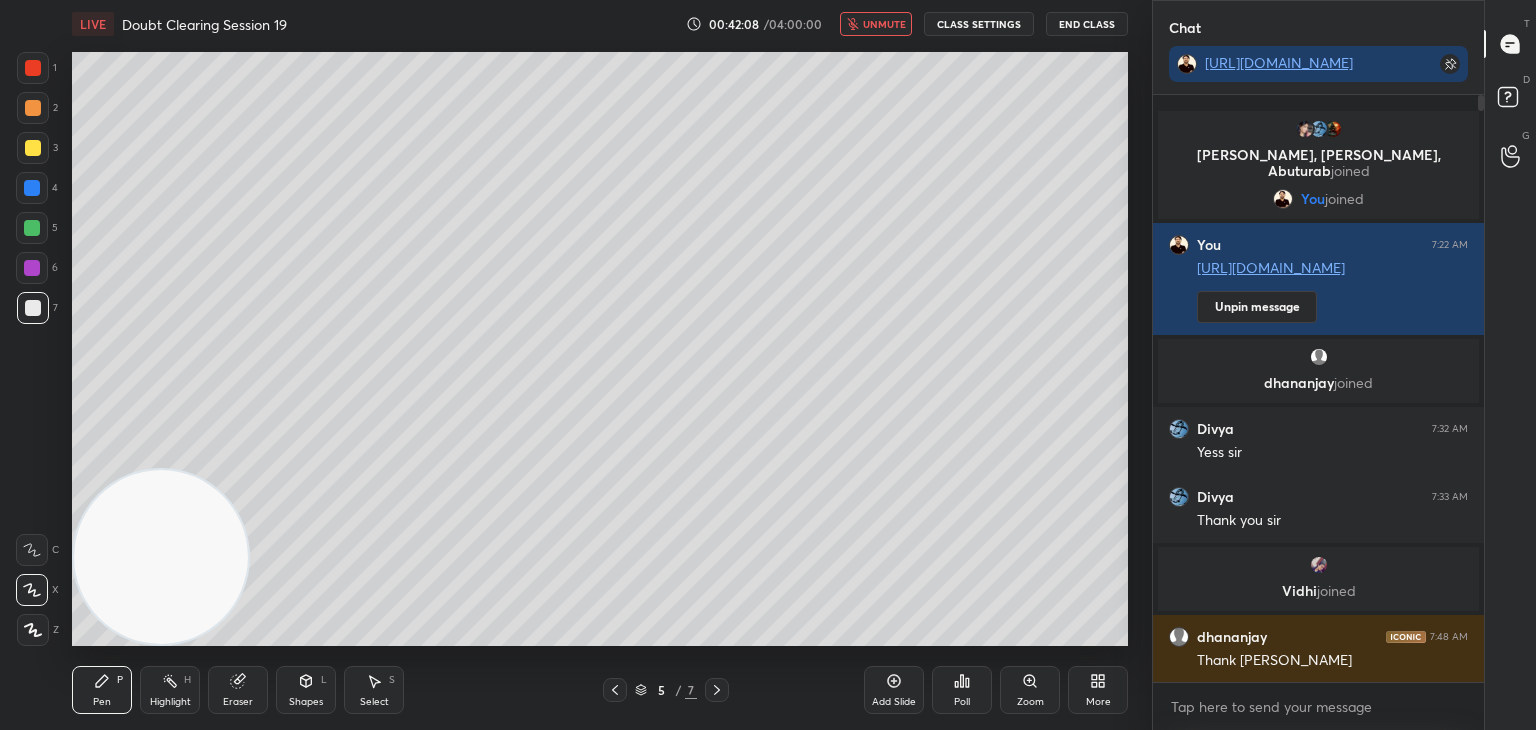 click at bounding box center (615, 690) 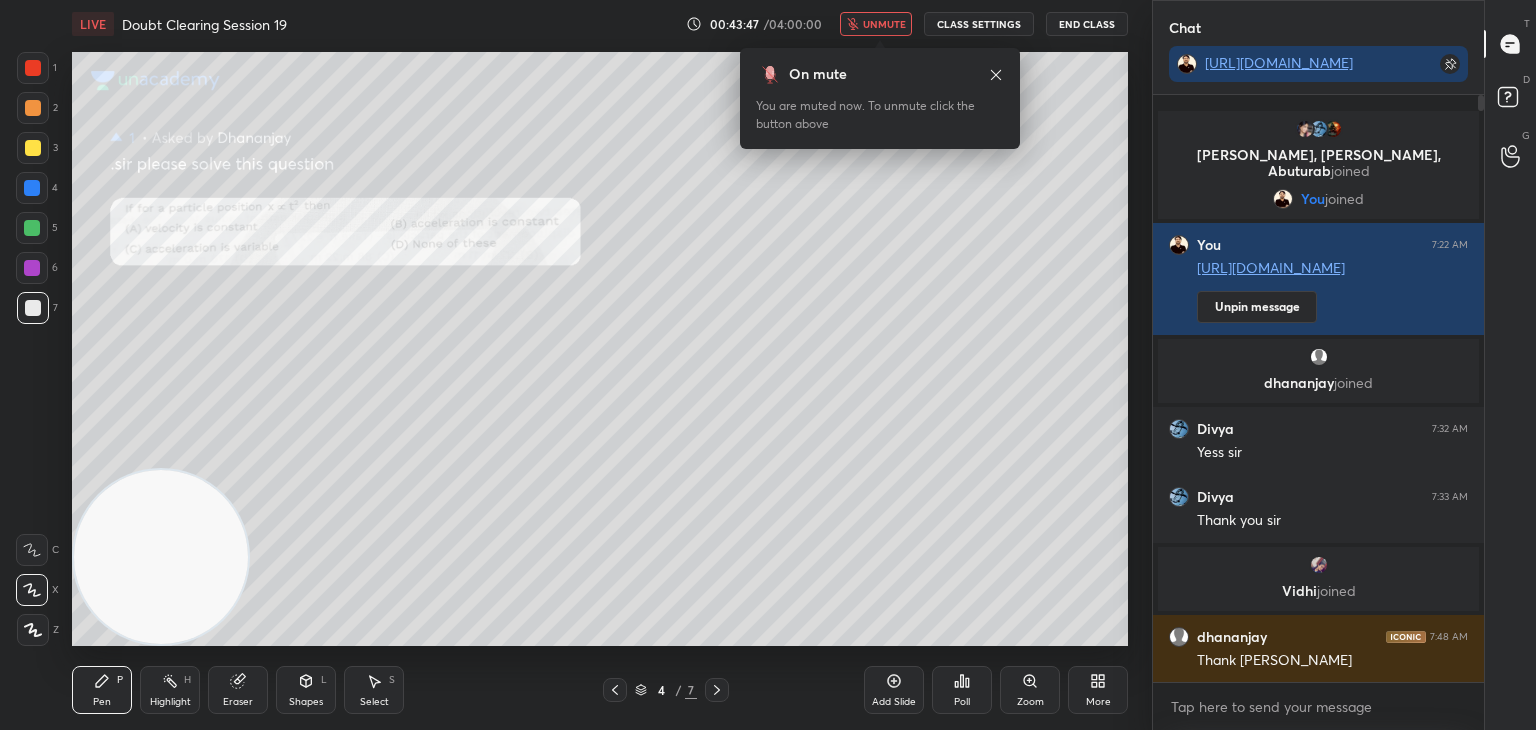 click 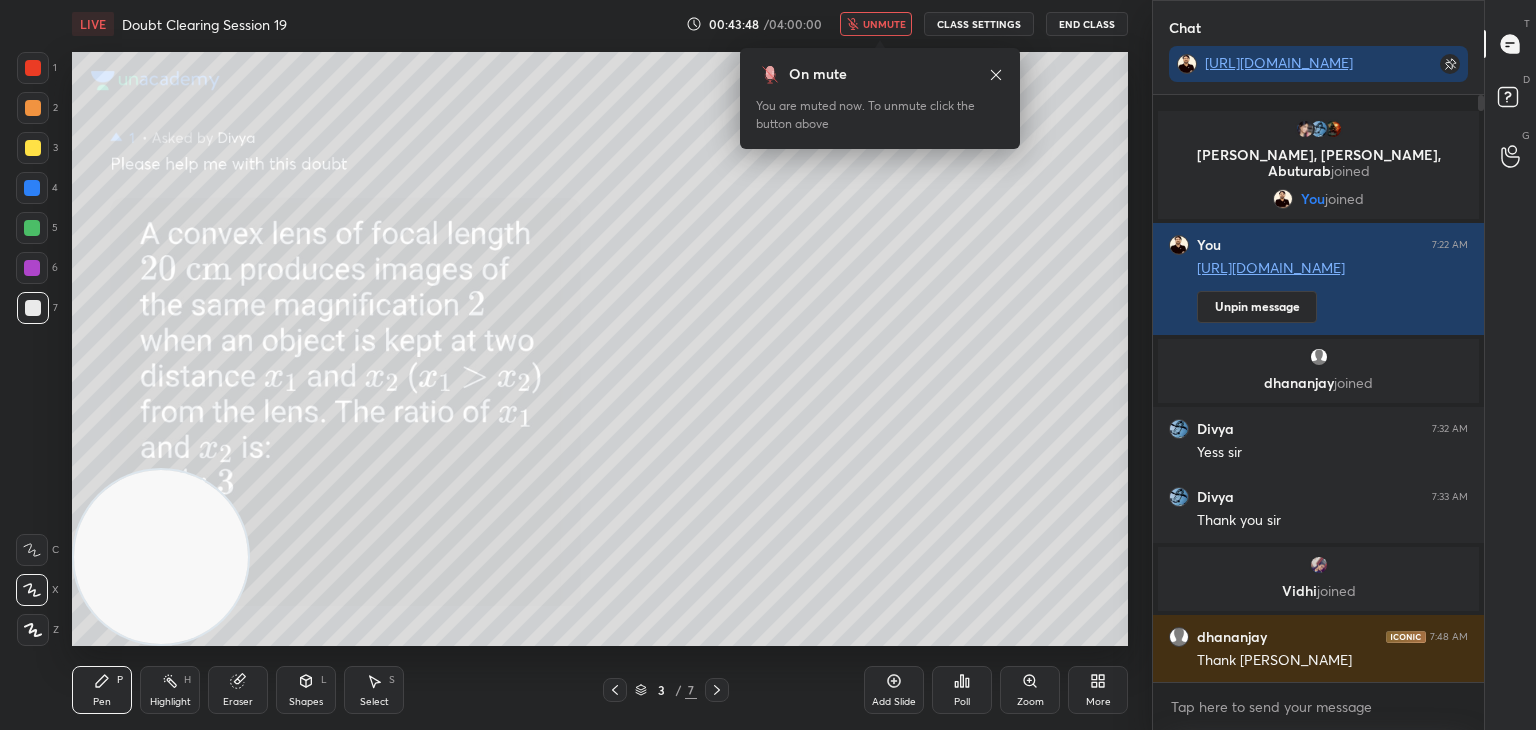 click 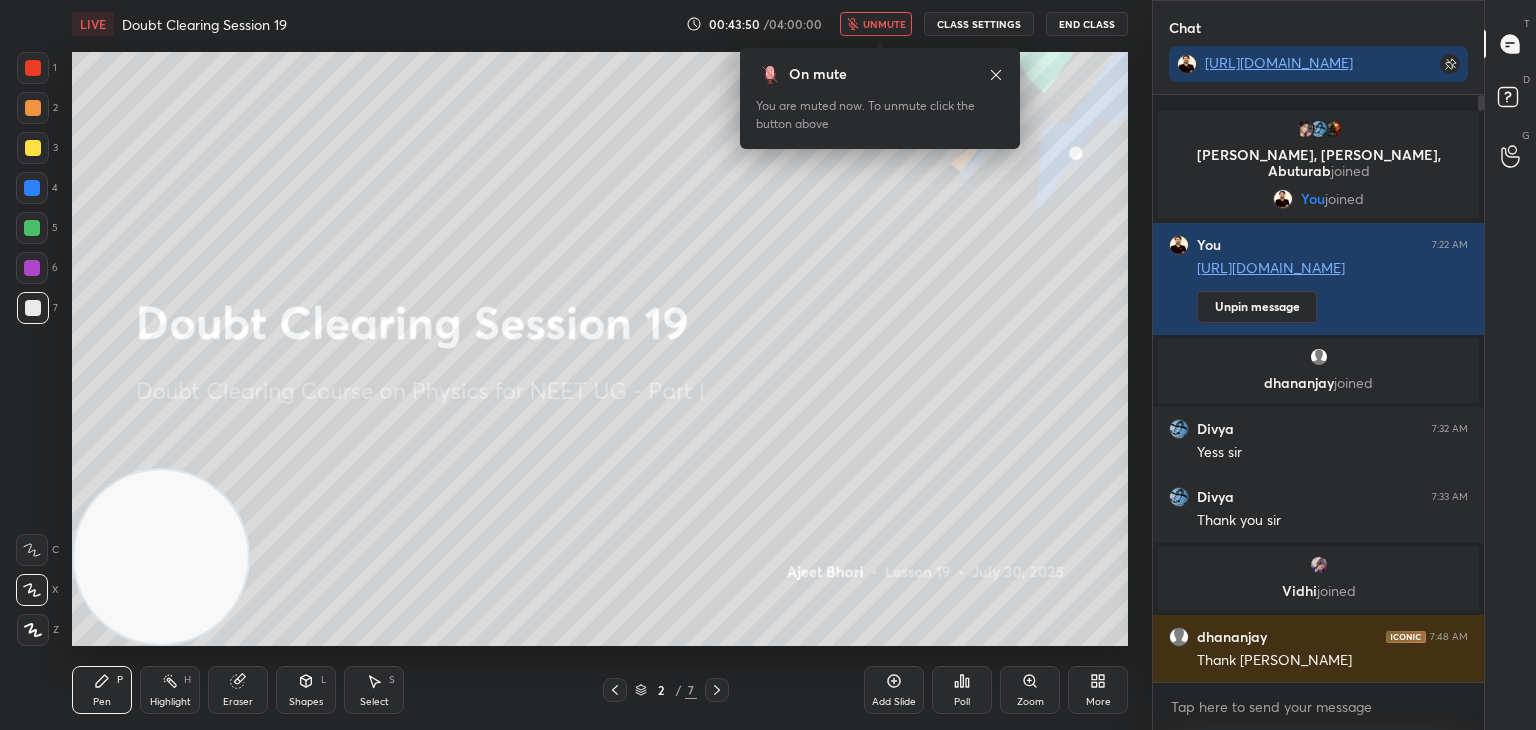click 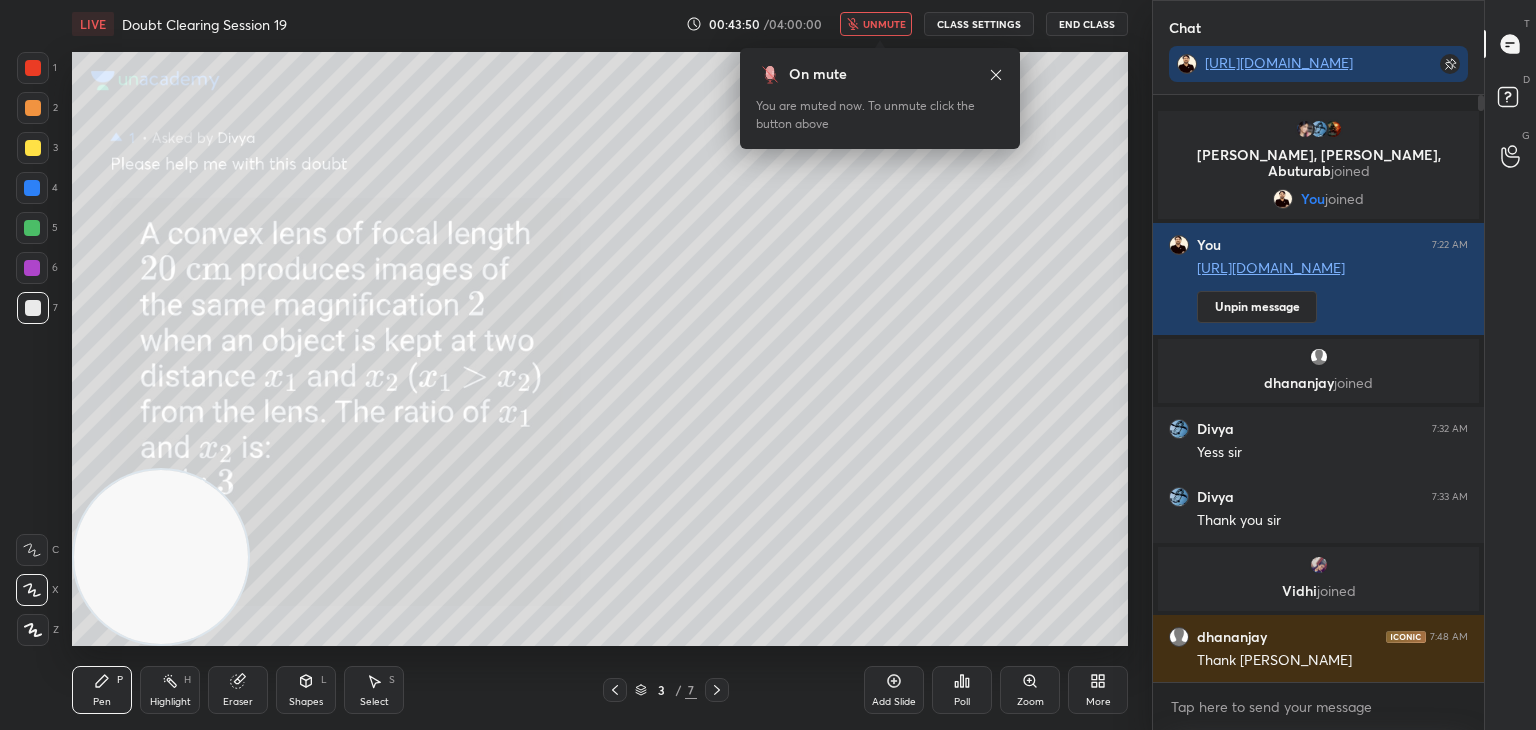 click 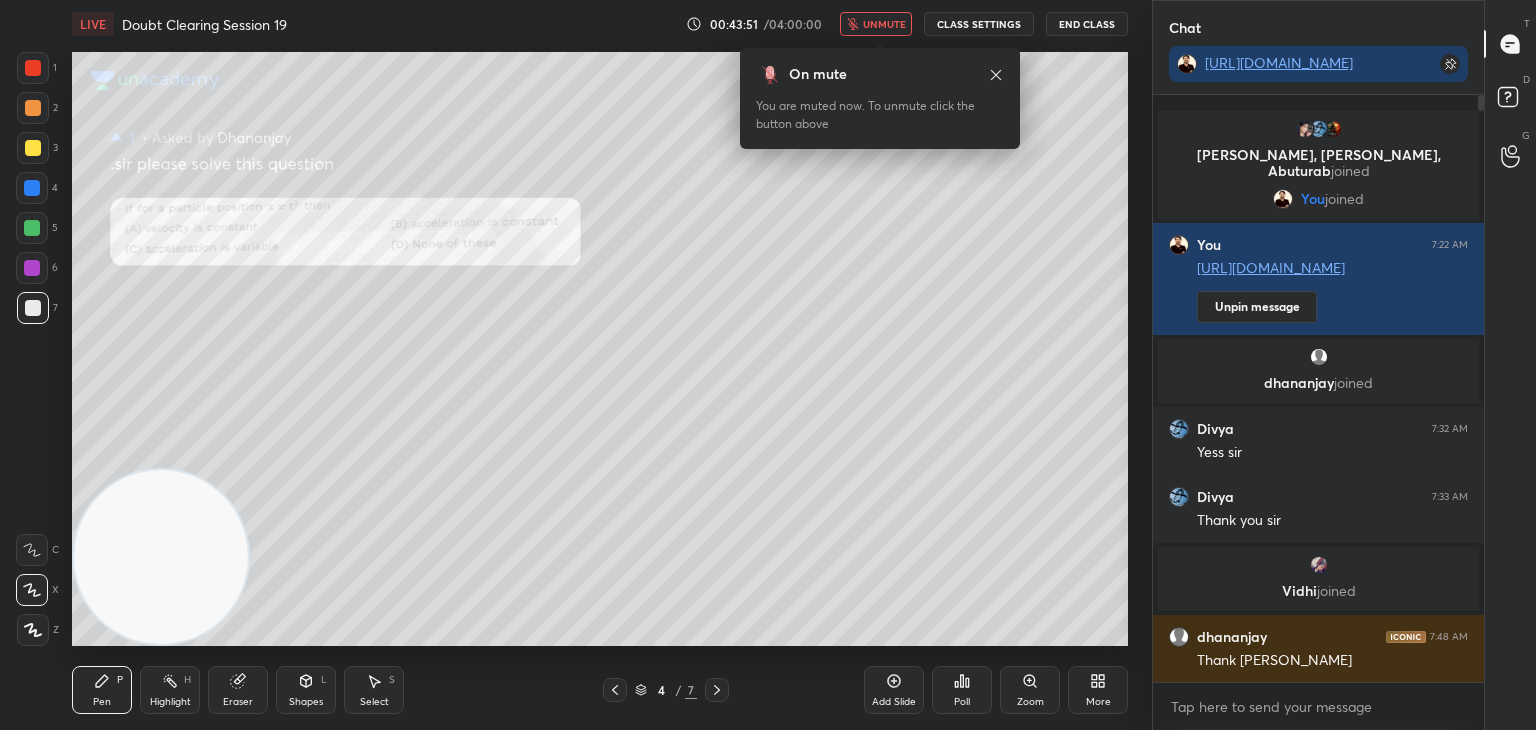 click 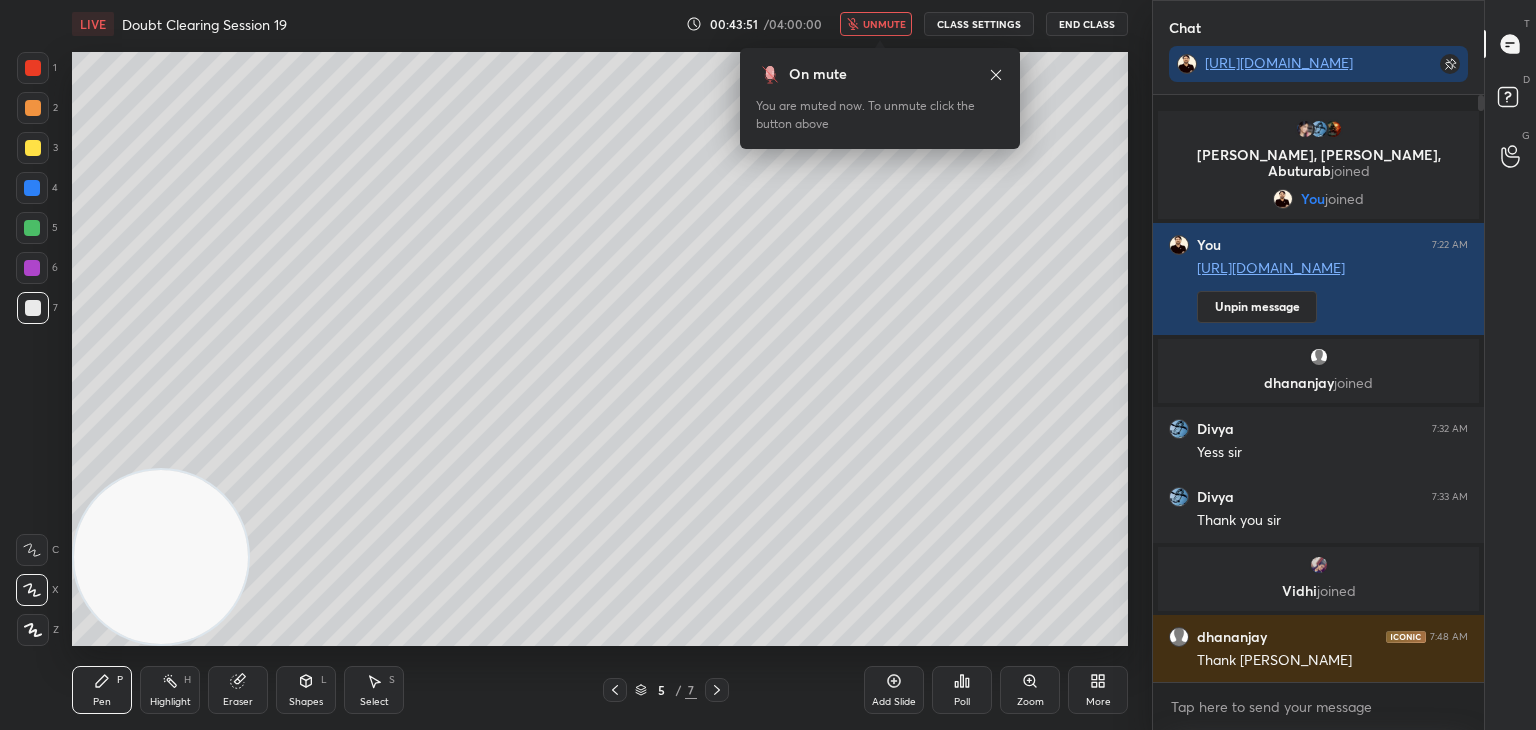 click 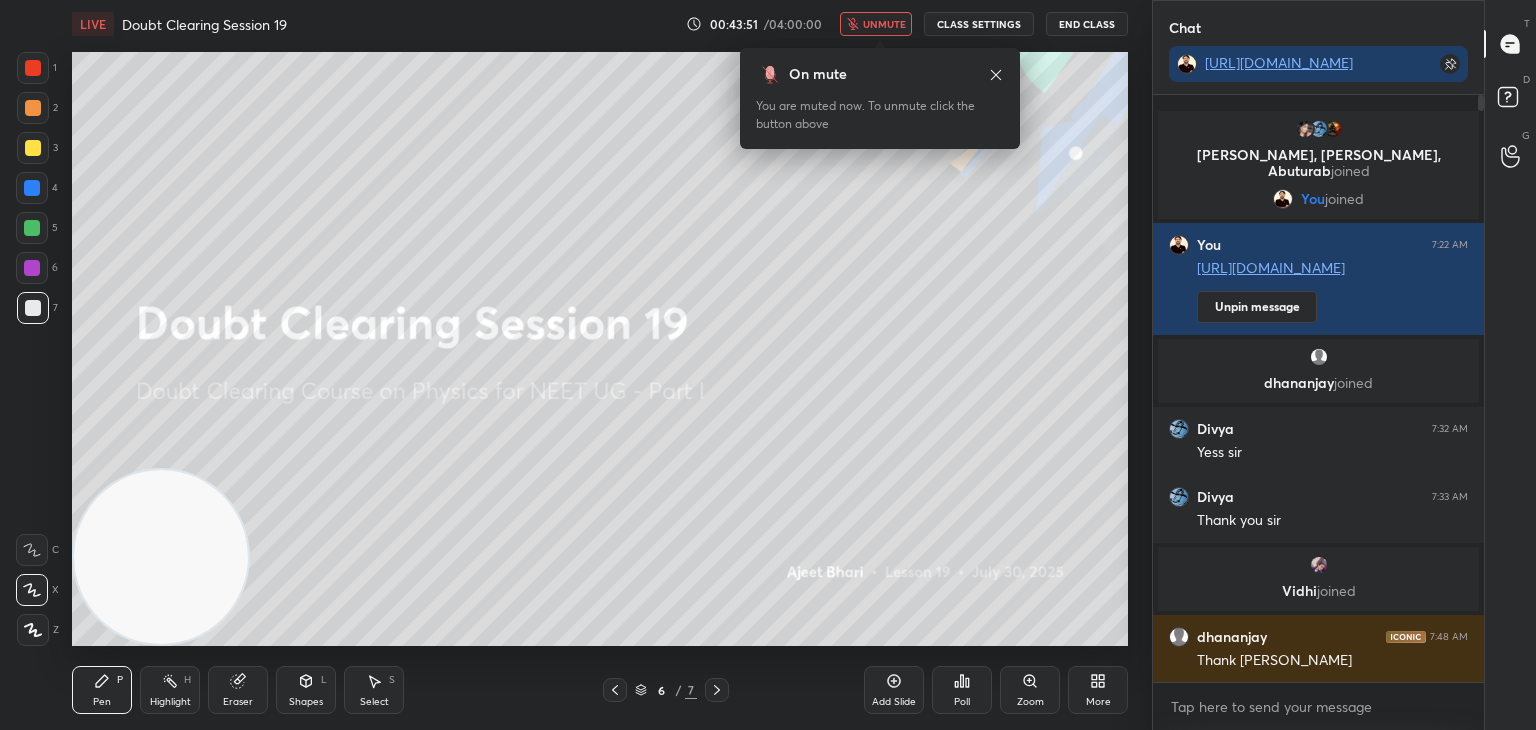 click 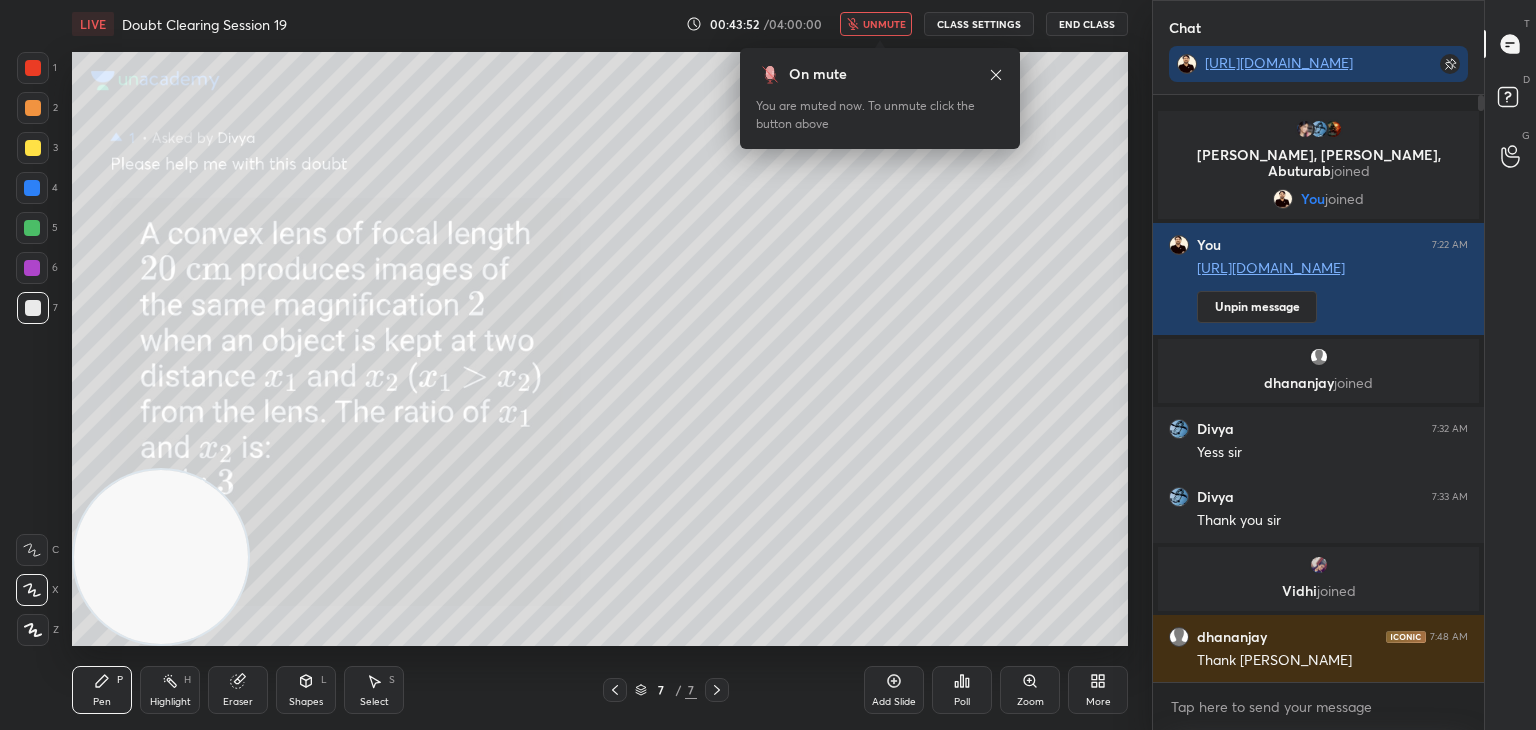 click 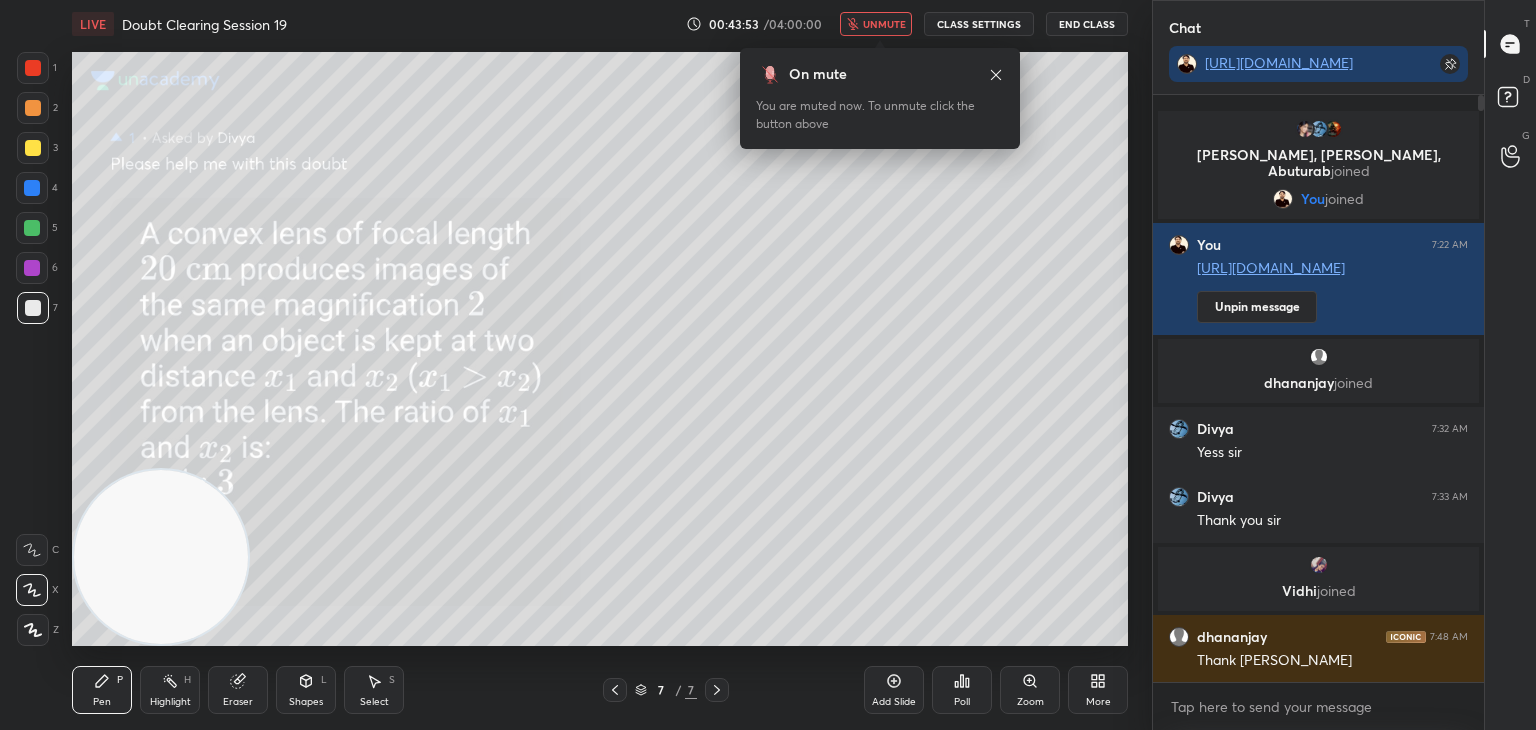 click at bounding box center (615, 690) 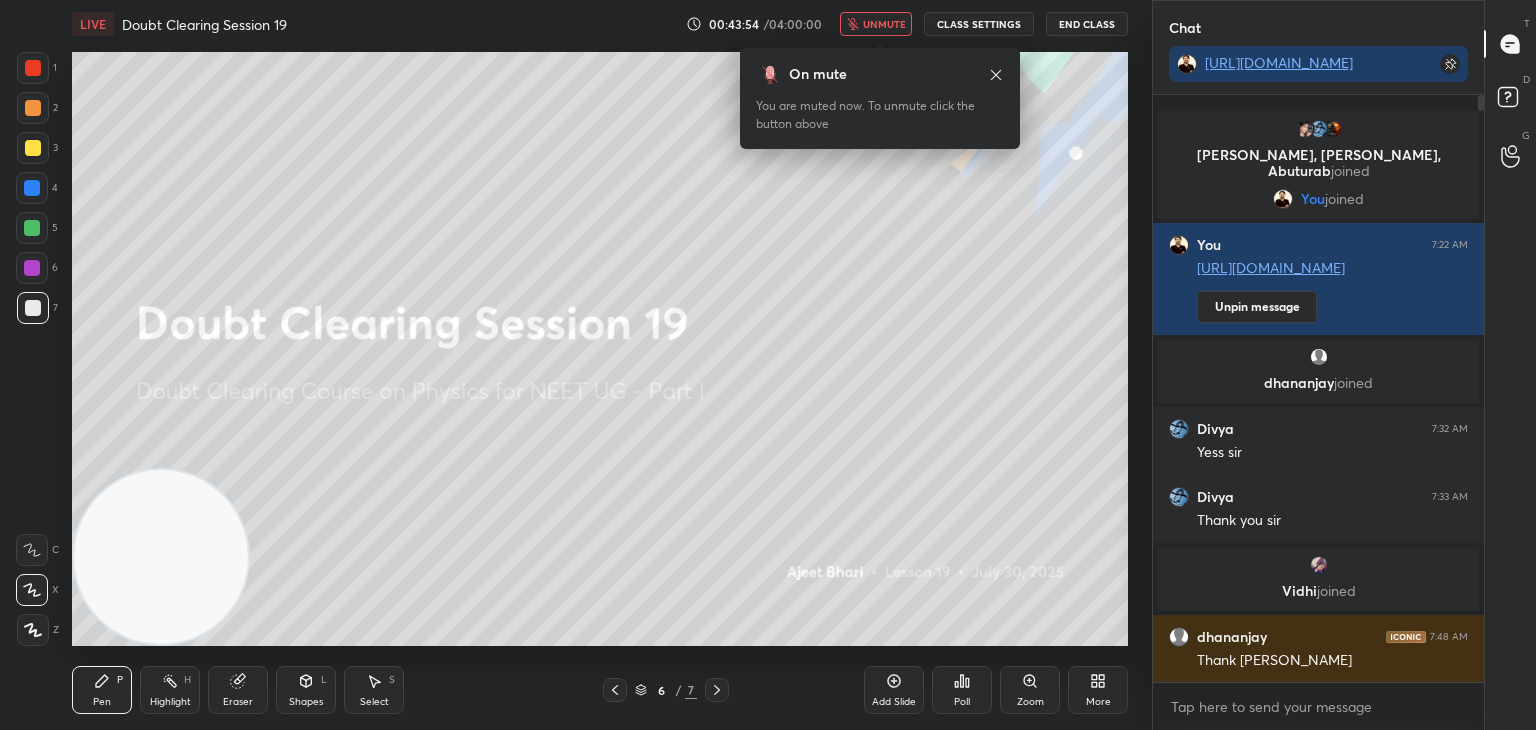 click on "6 / 7" at bounding box center [666, 690] 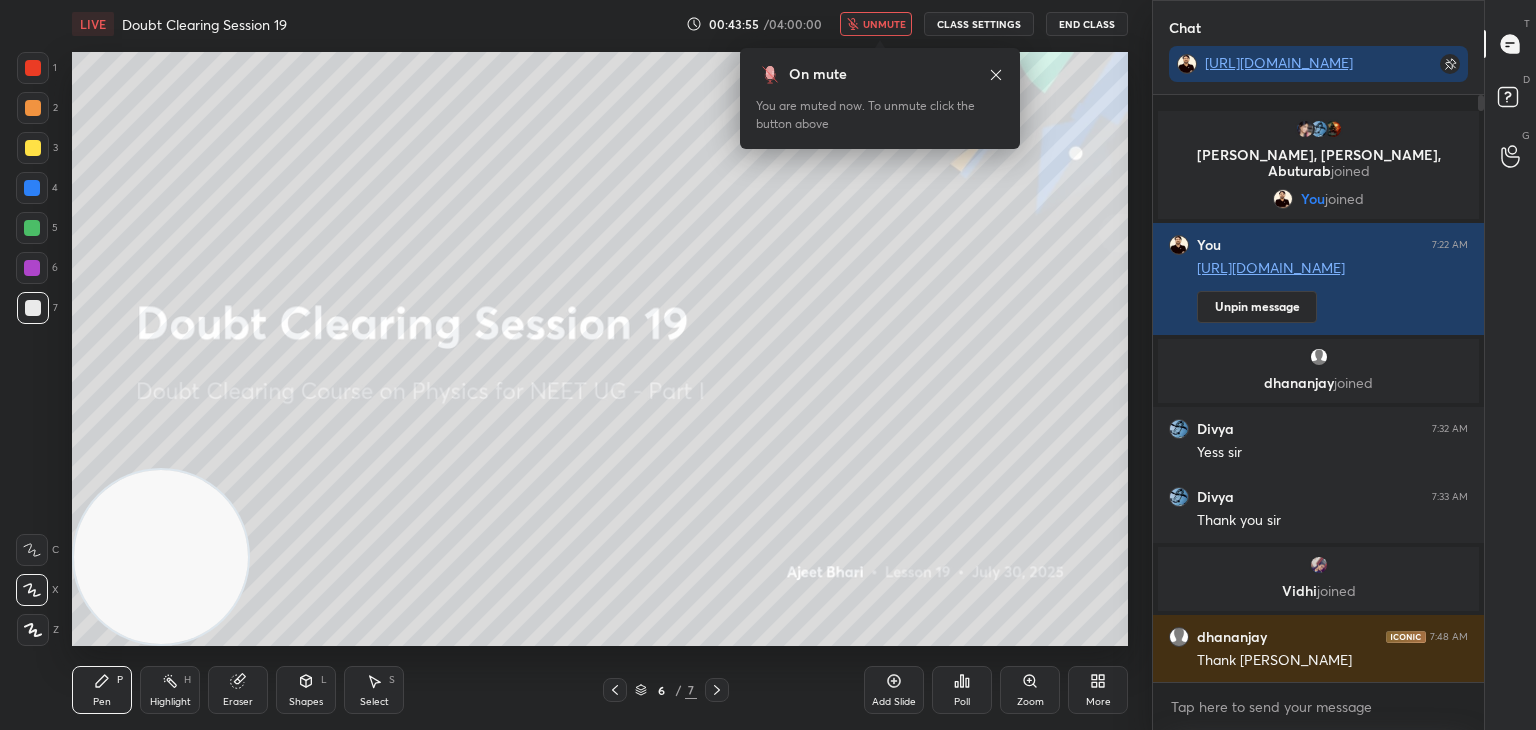 click on "6 / 7" at bounding box center (666, 690) 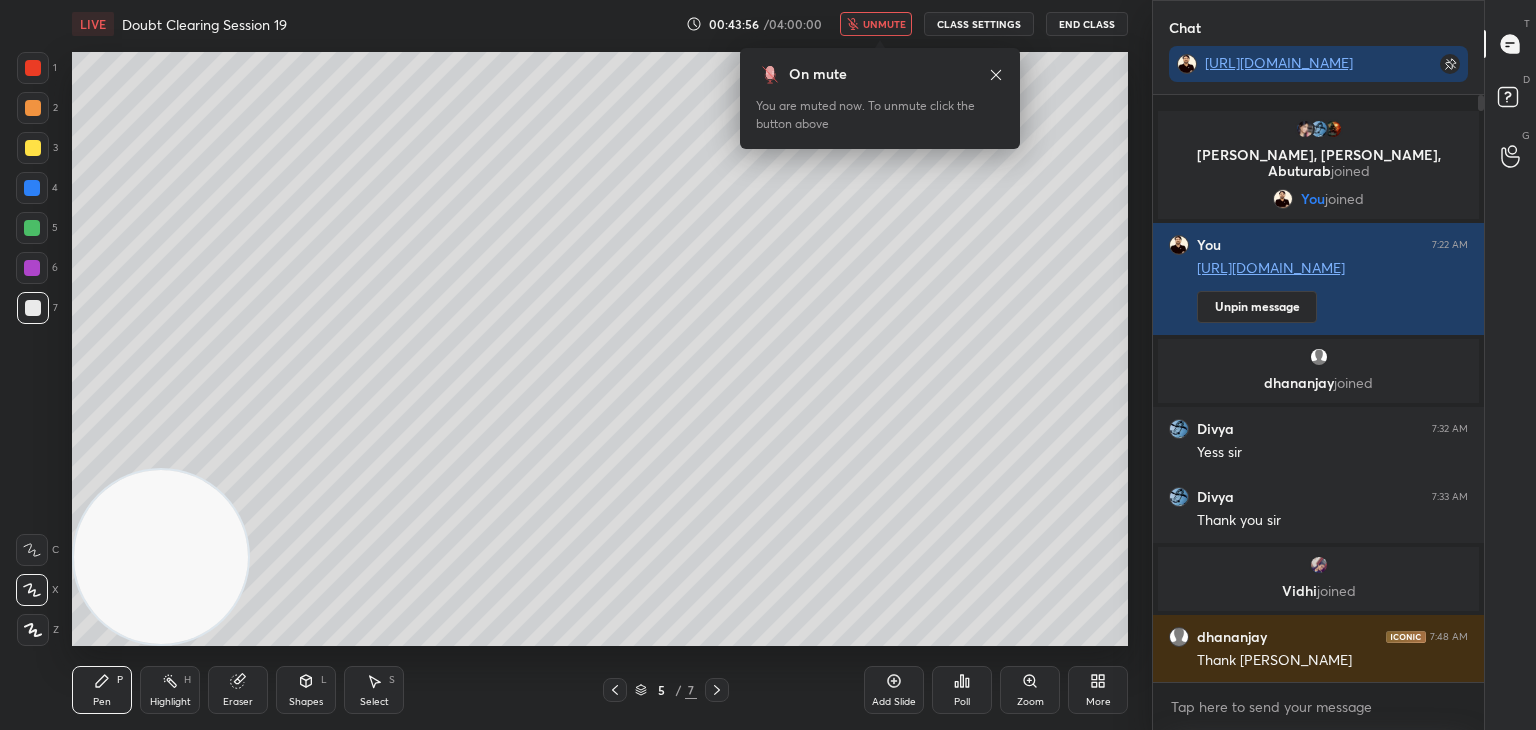 click 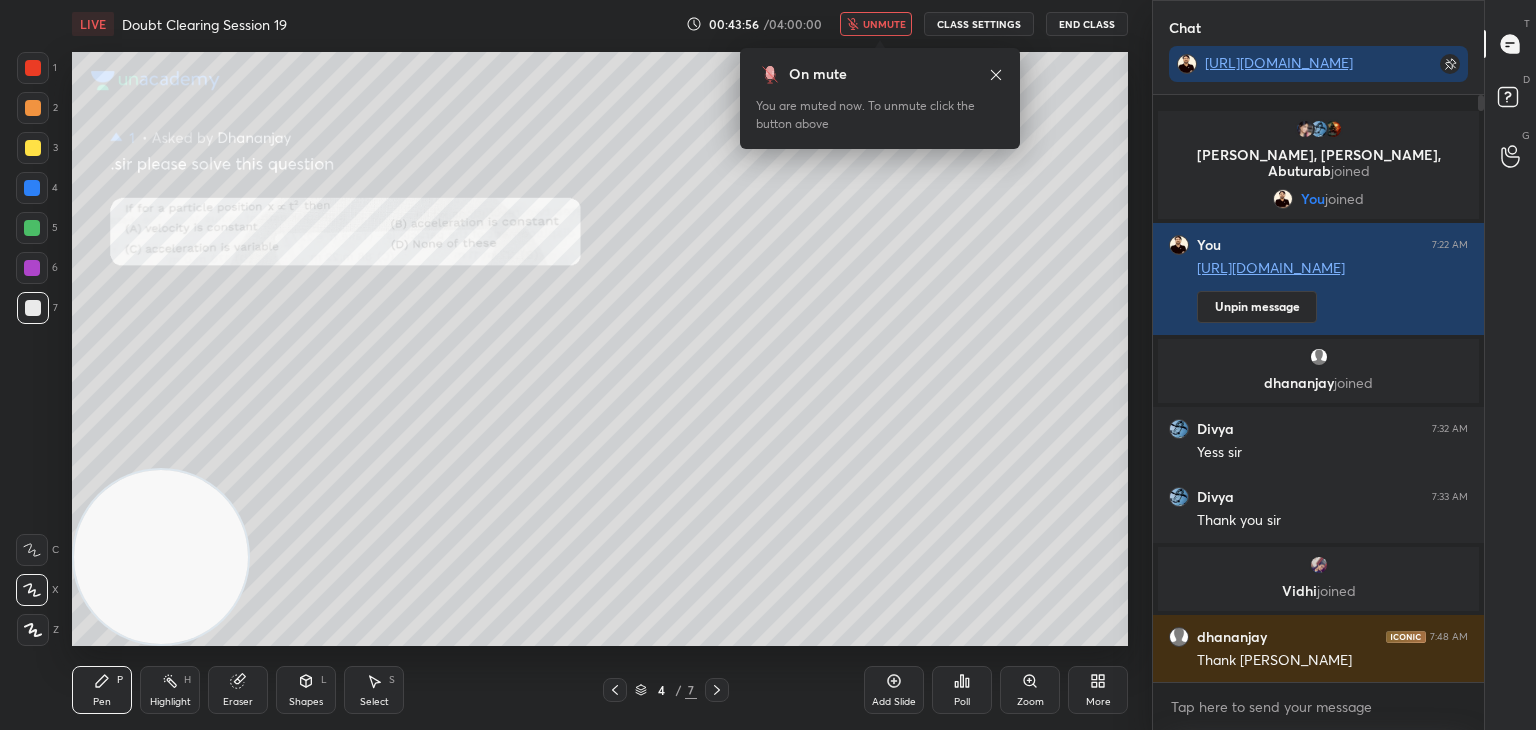 click 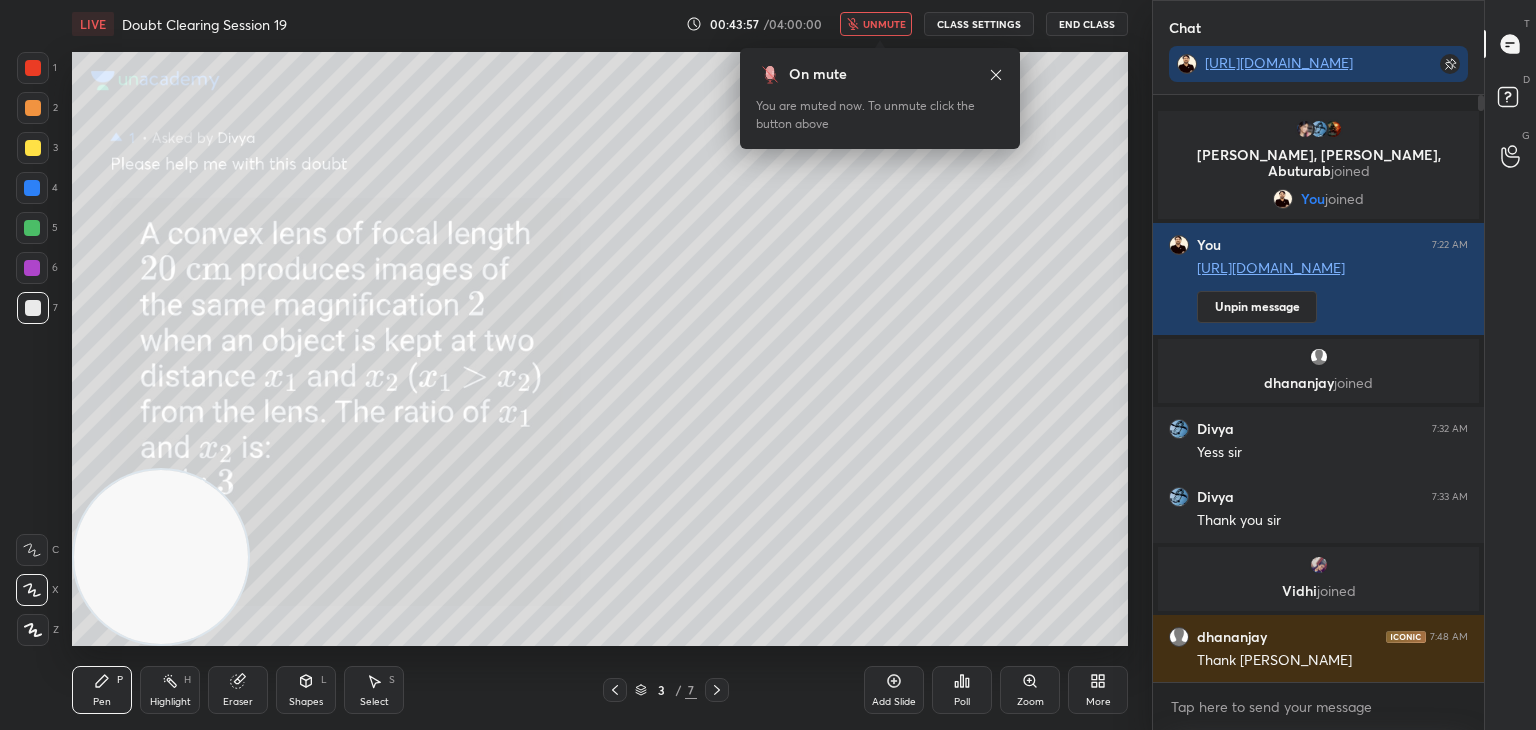 click 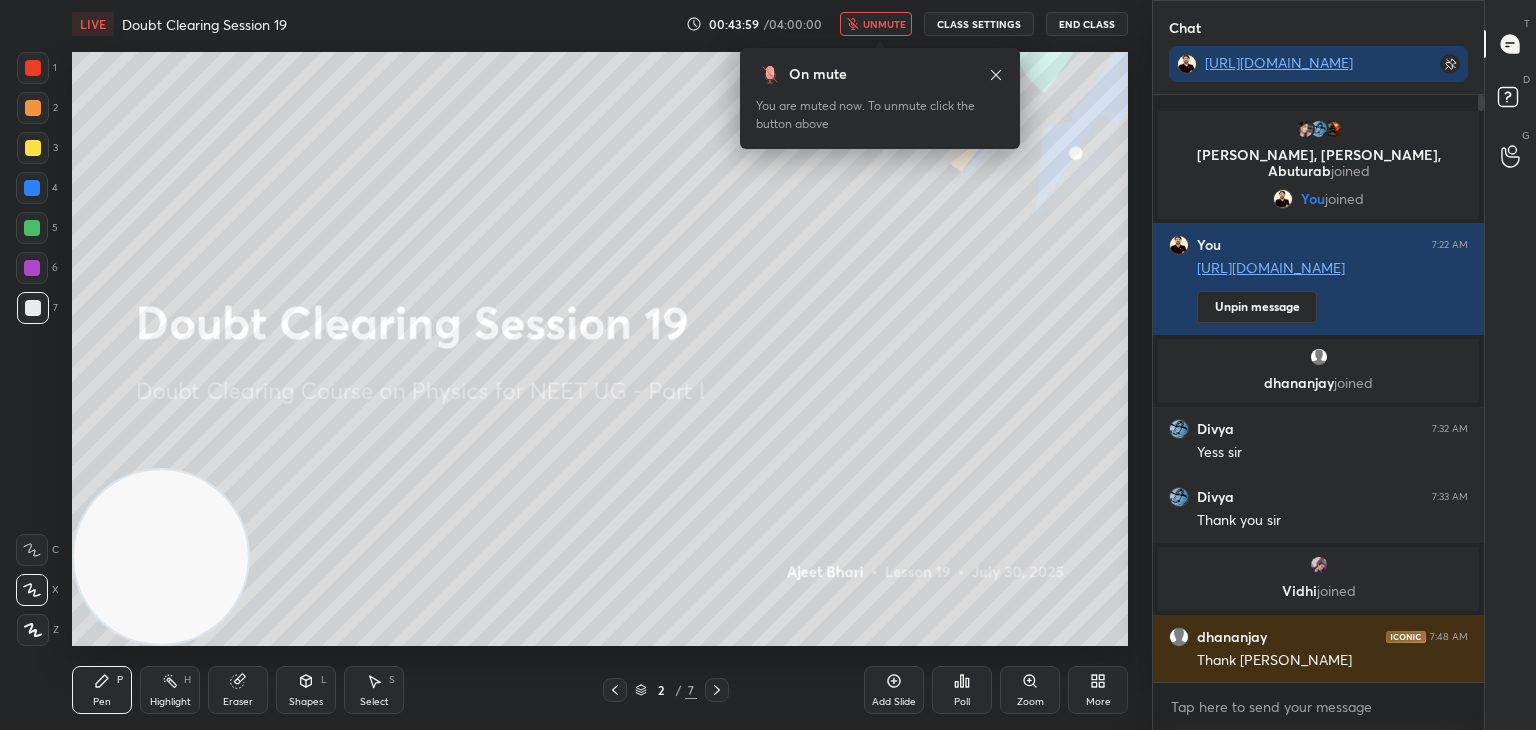 click 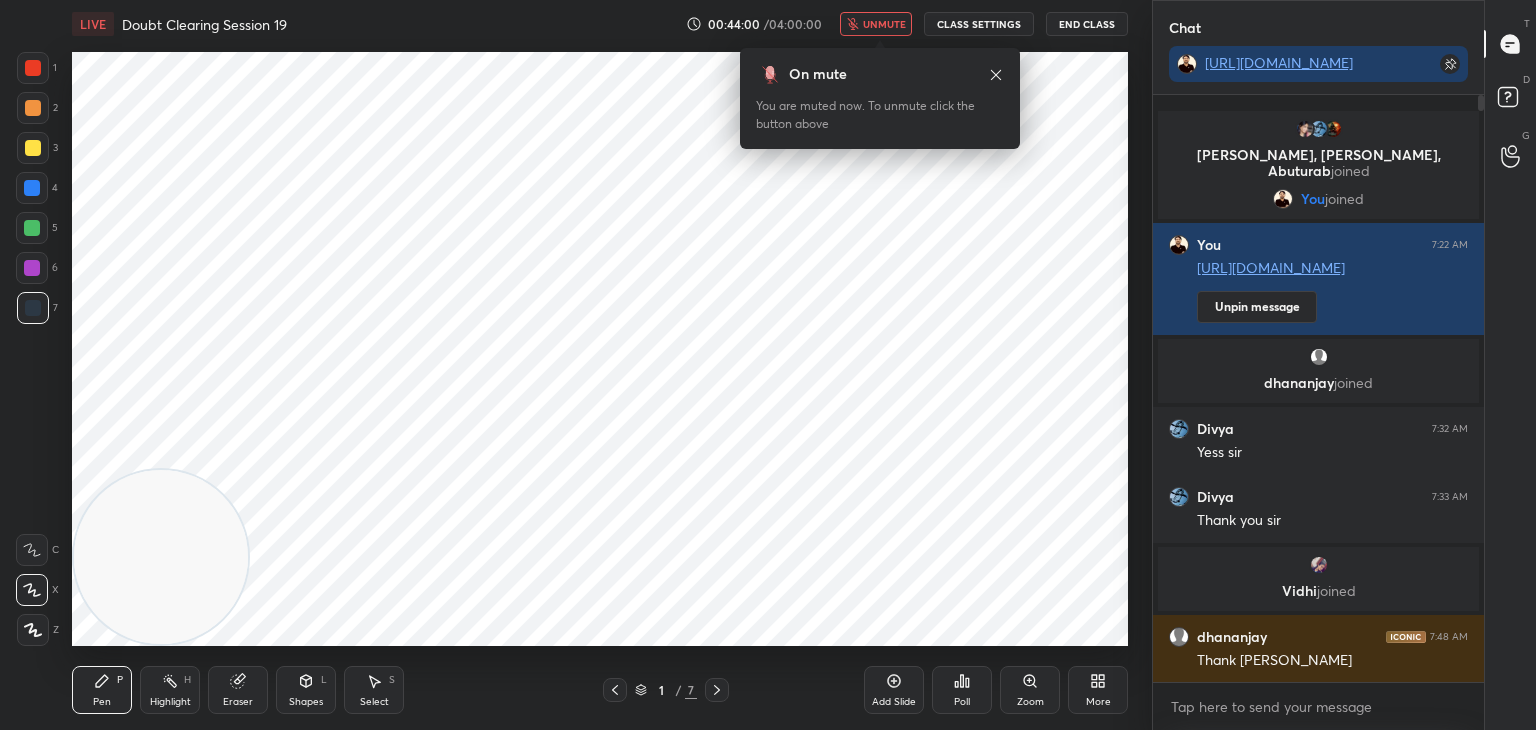 click 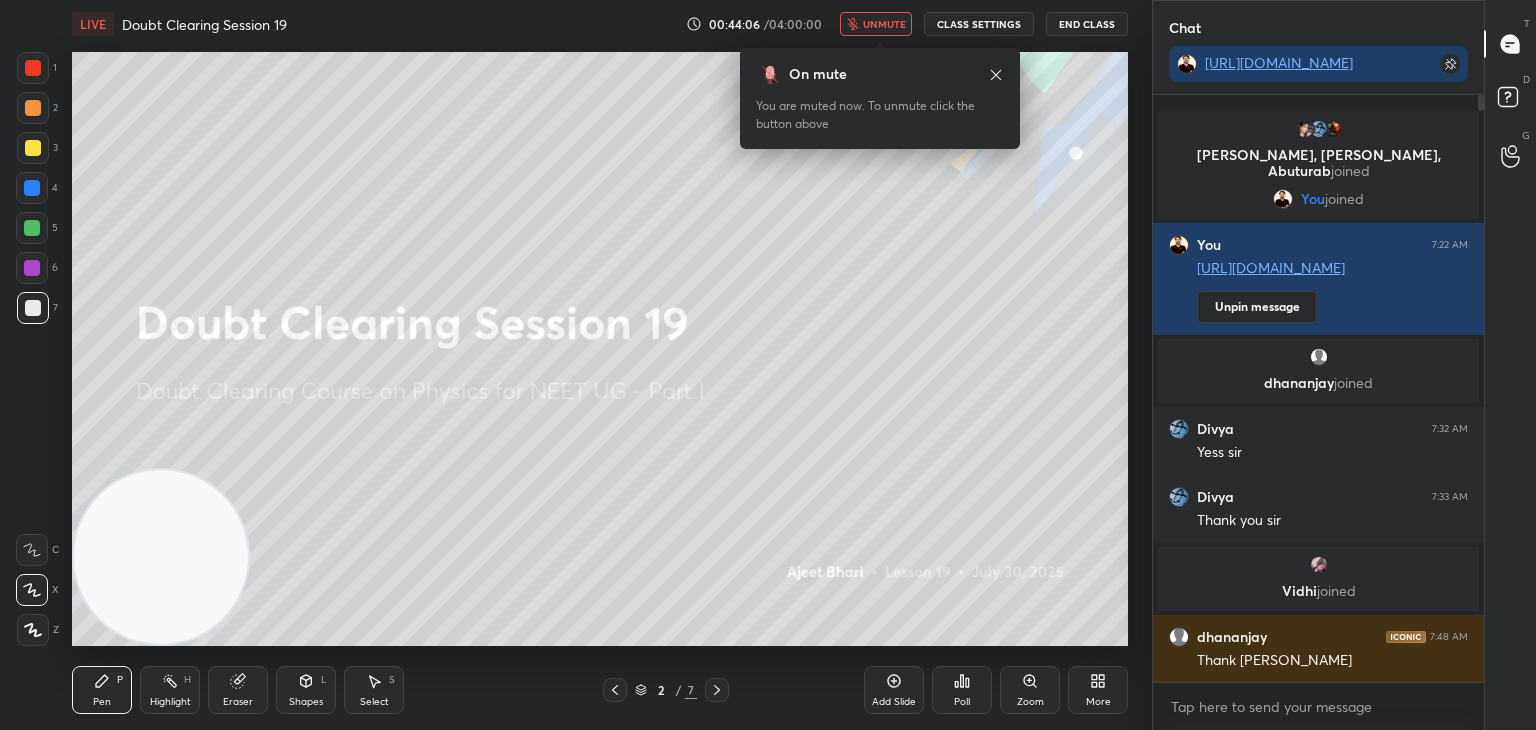 click 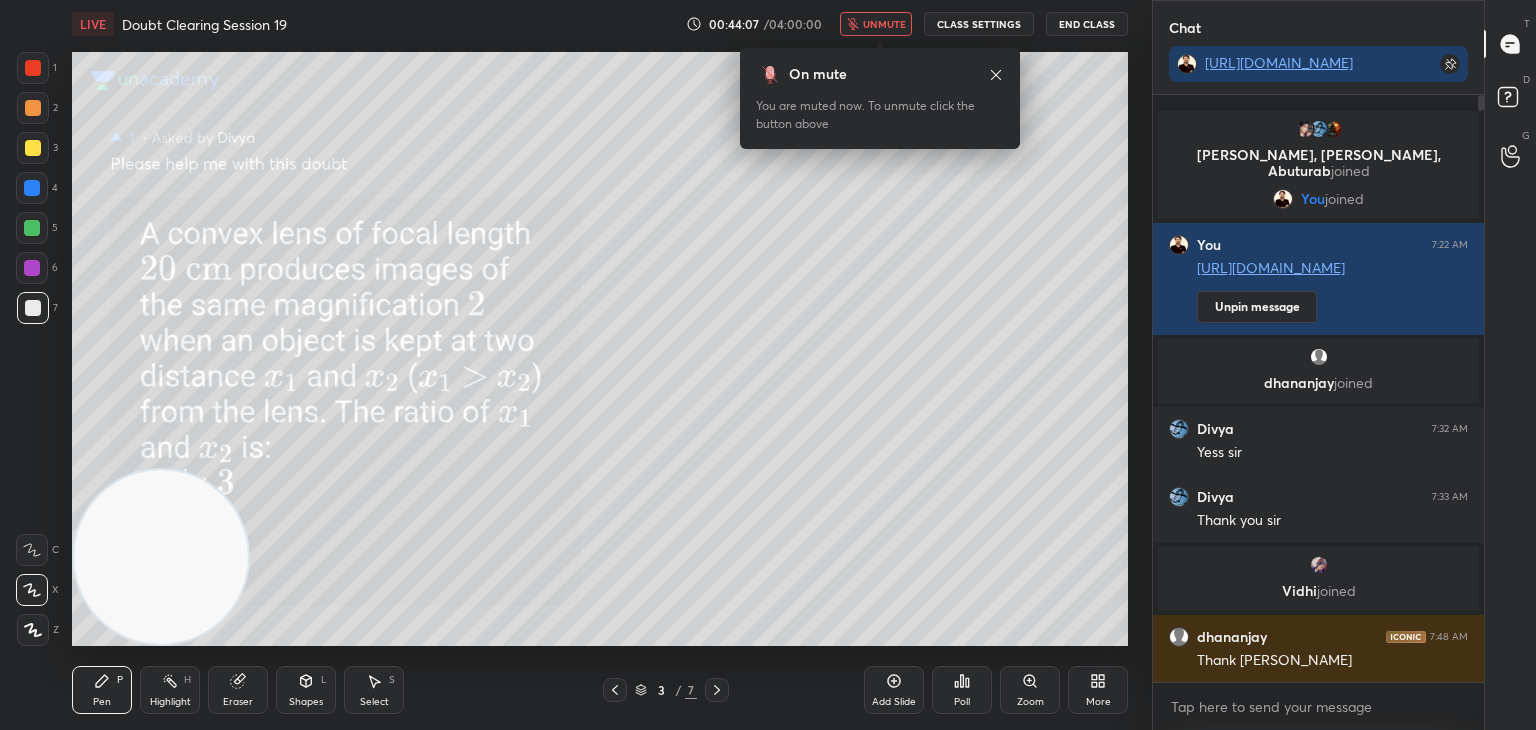 click 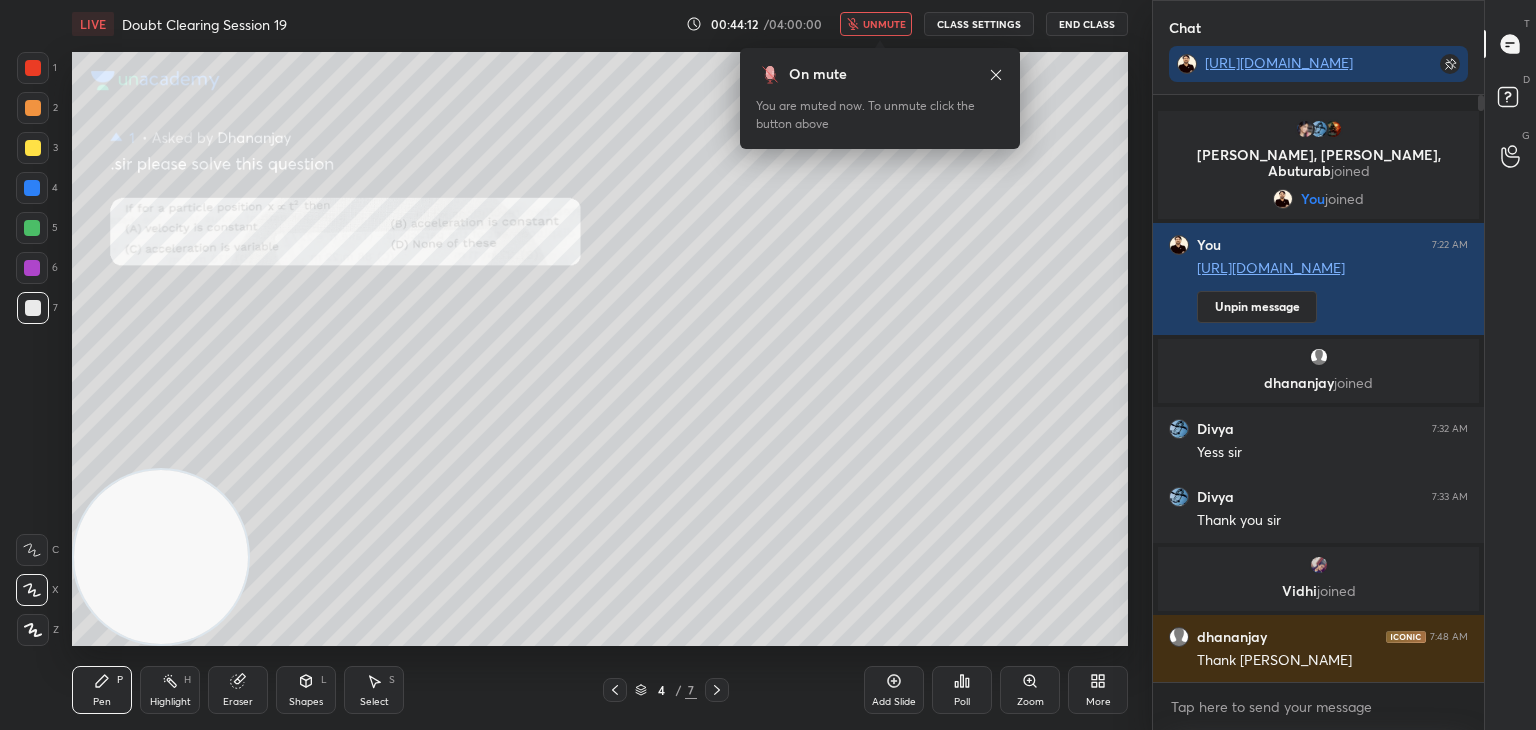 click 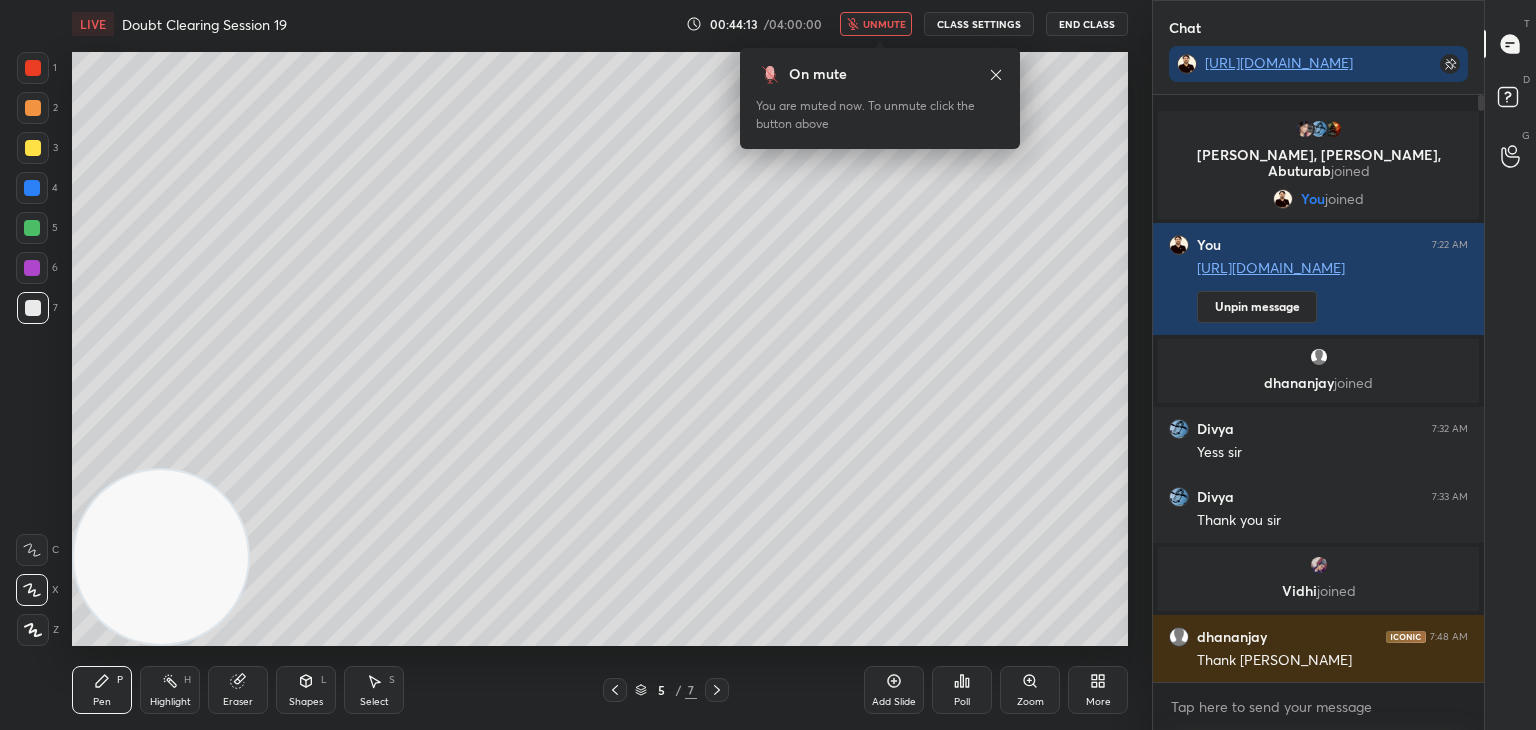click 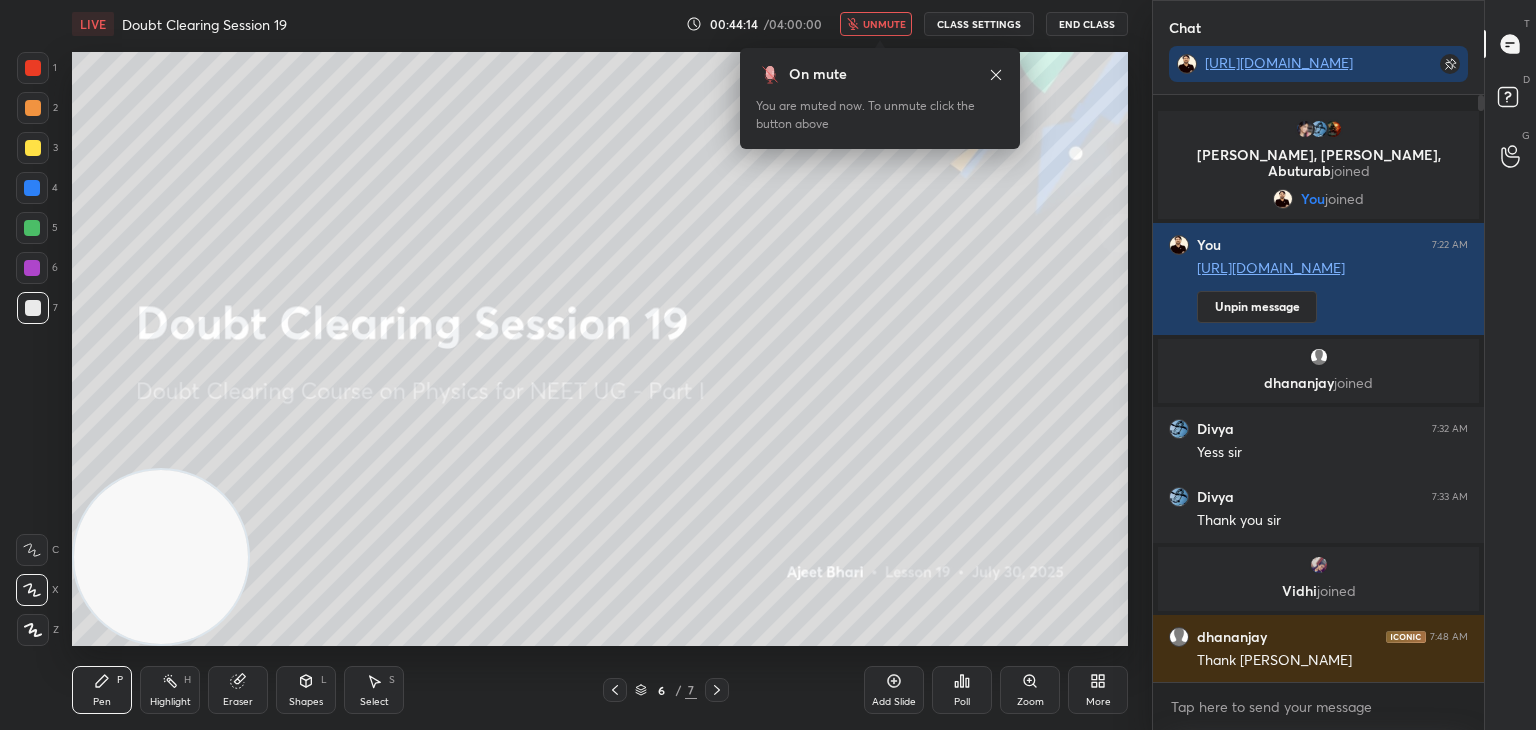 click 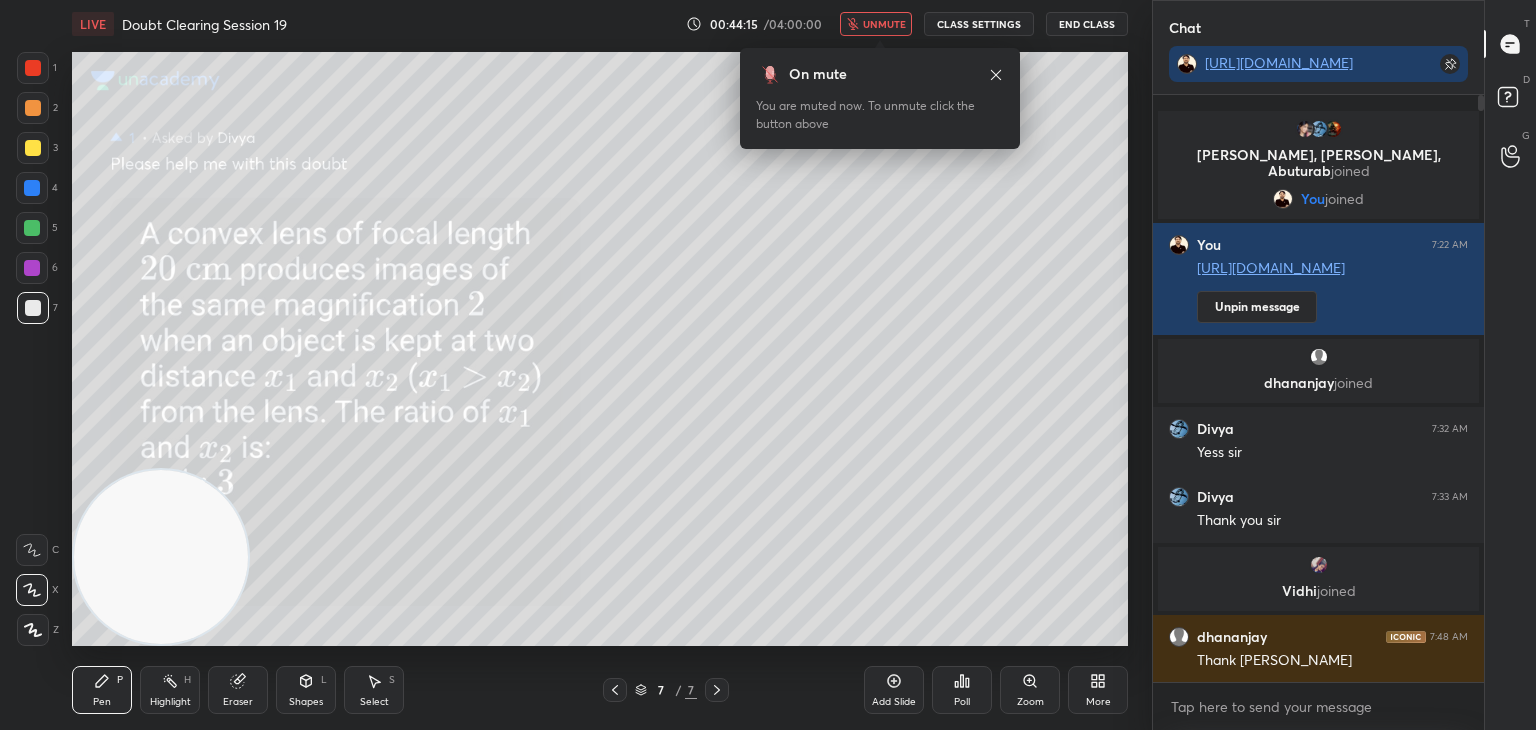 click at bounding box center [615, 690] 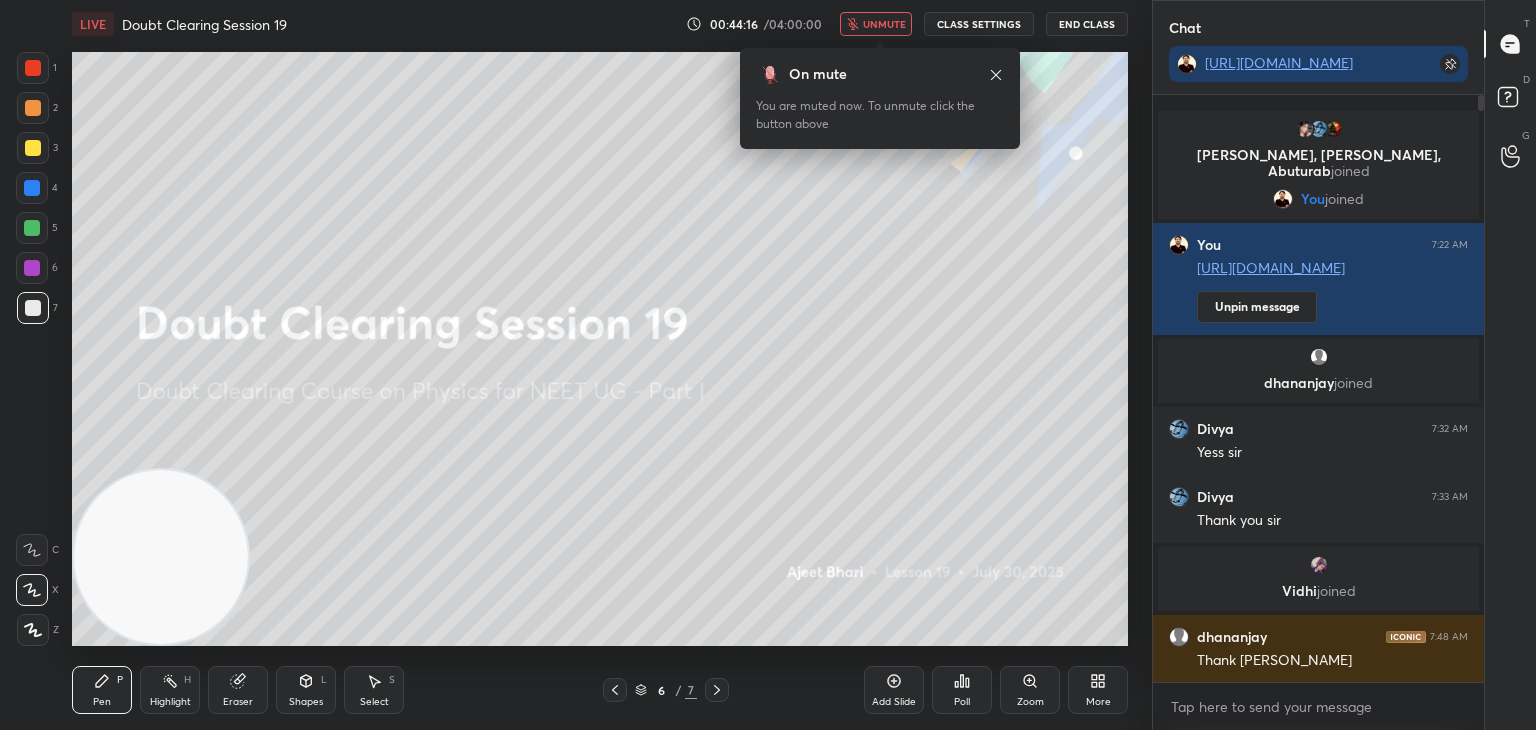 click 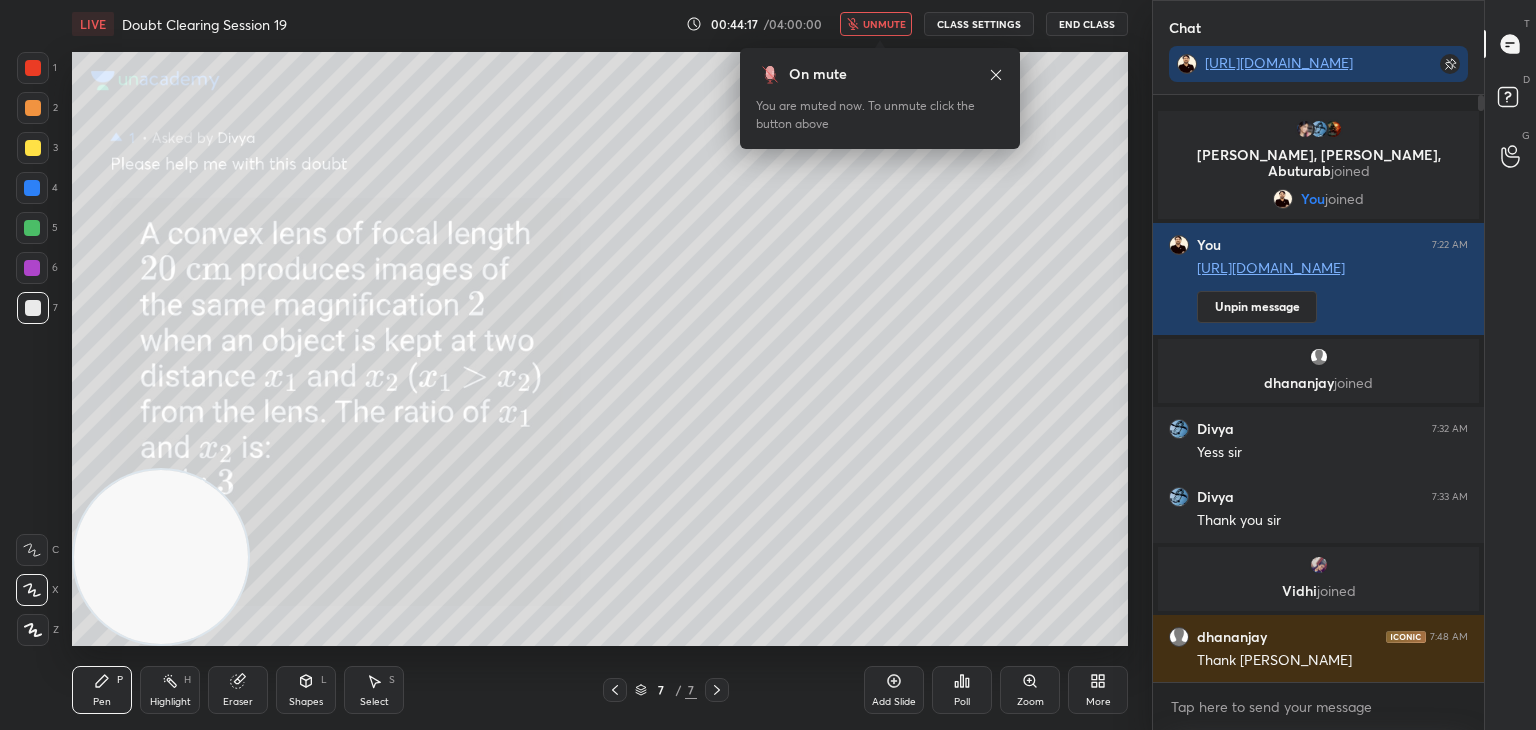 click 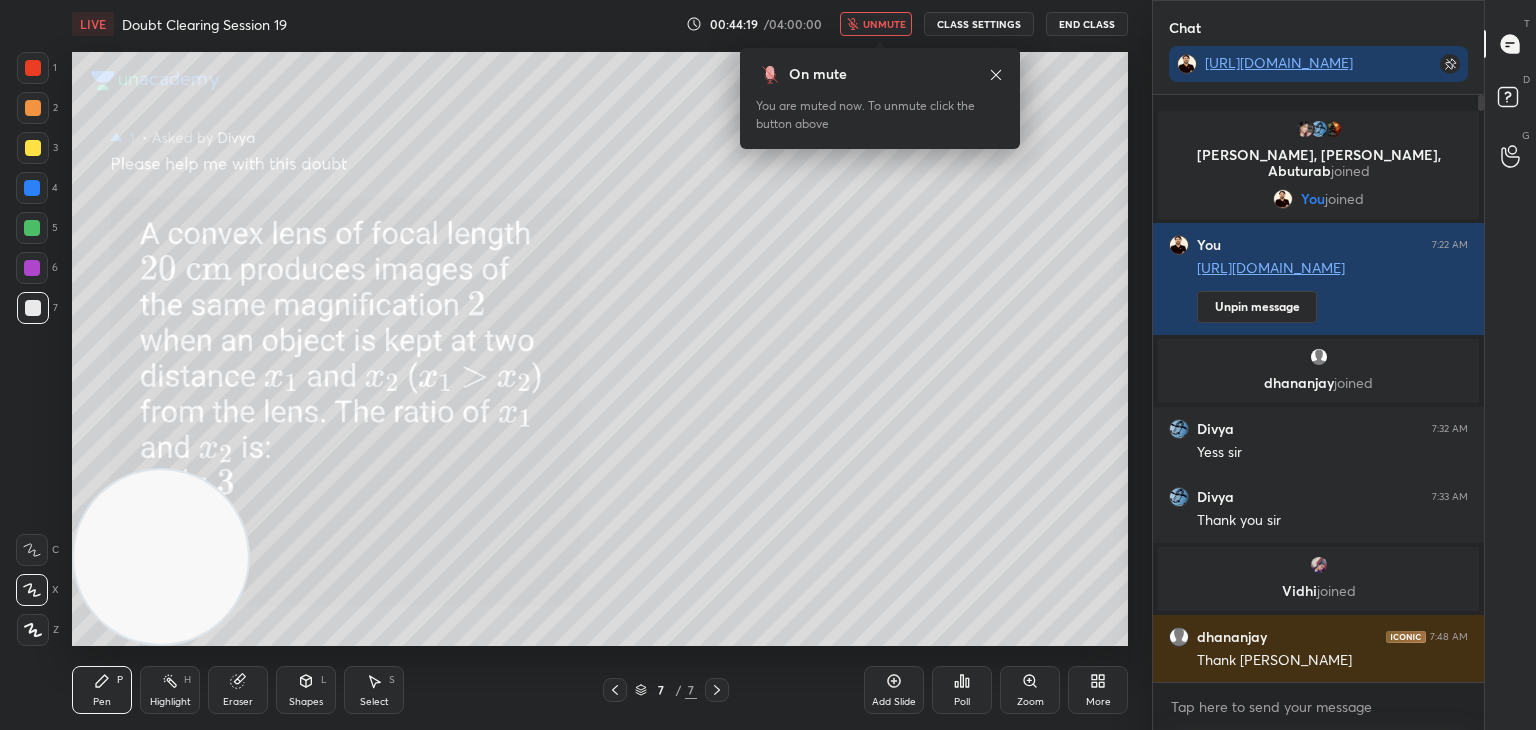 click 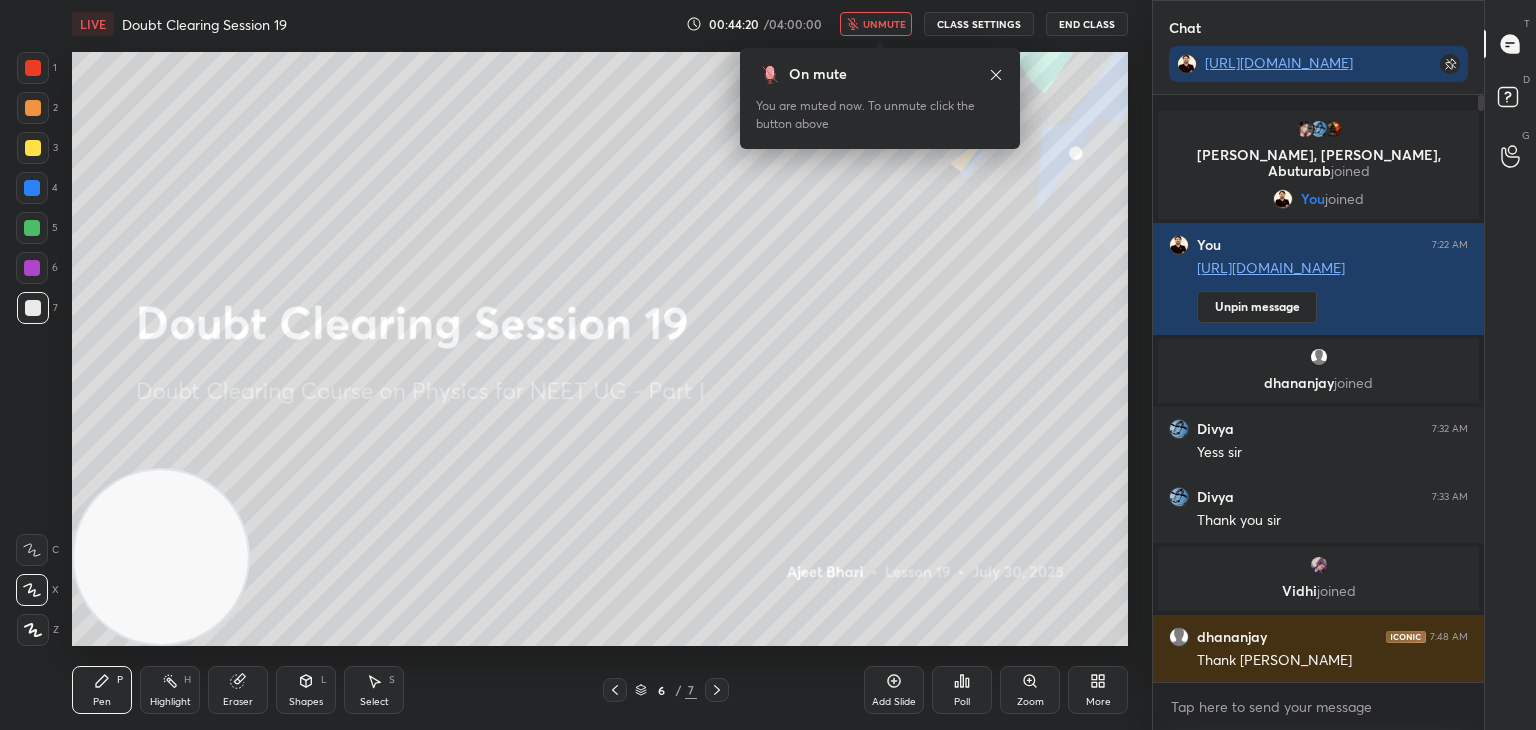 click 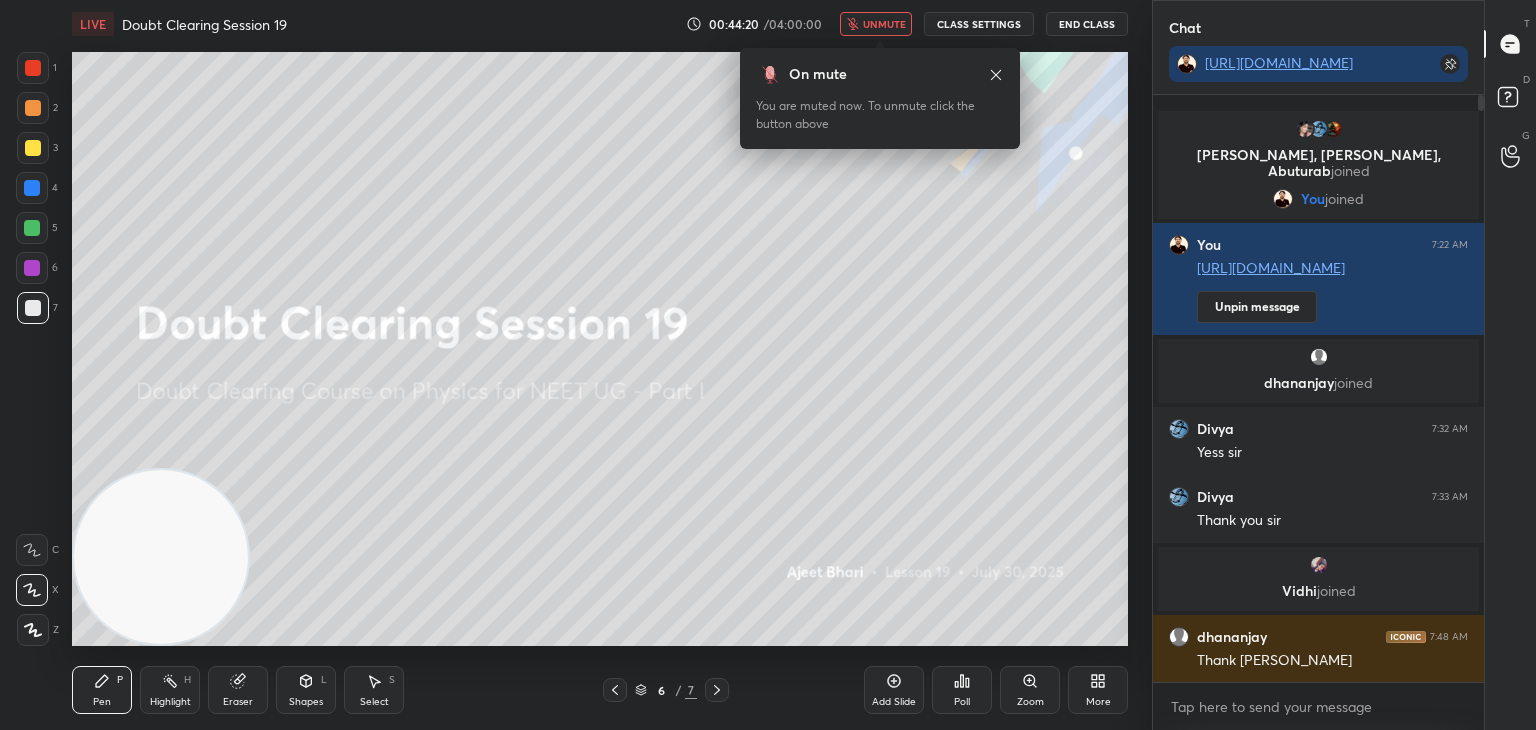 click at bounding box center (615, 690) 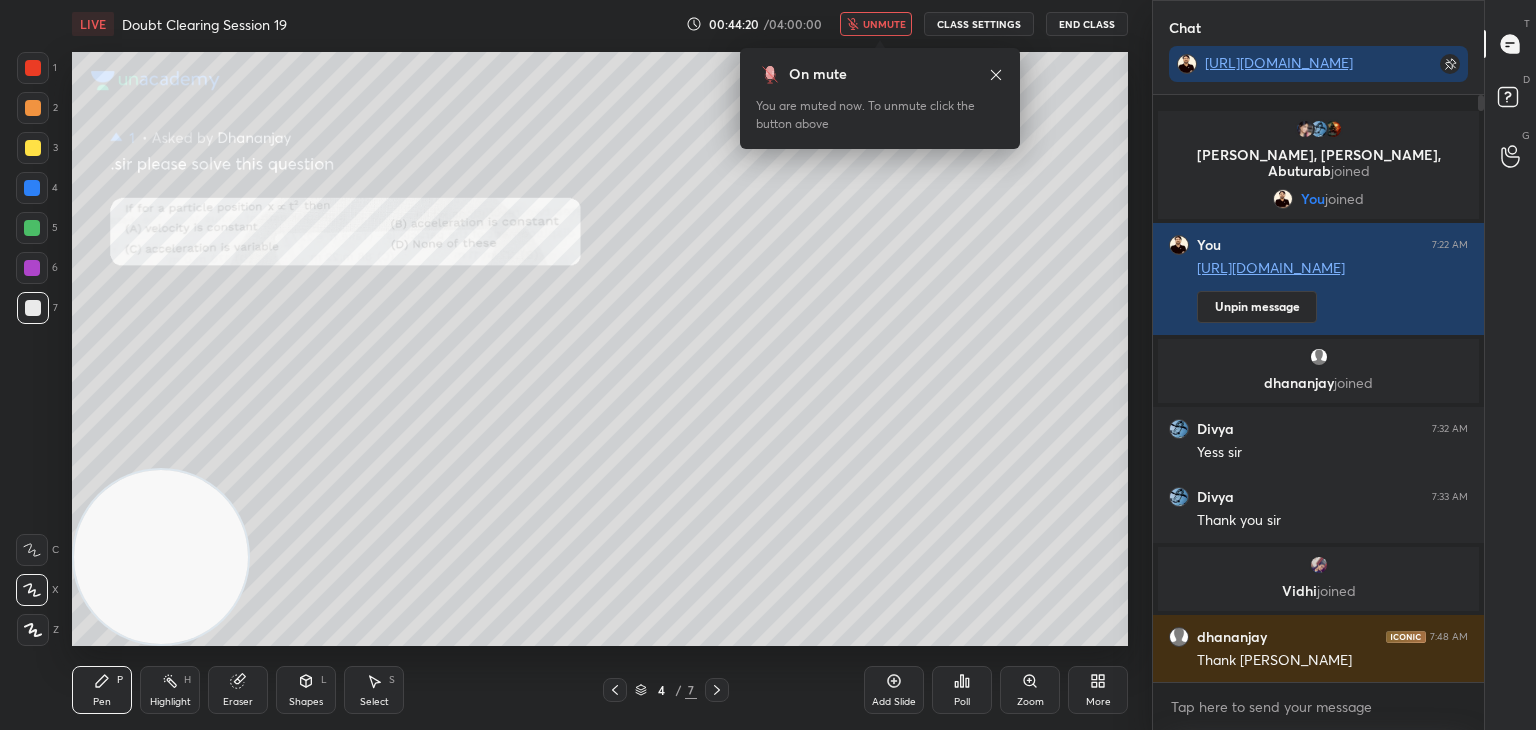 click at bounding box center [615, 690] 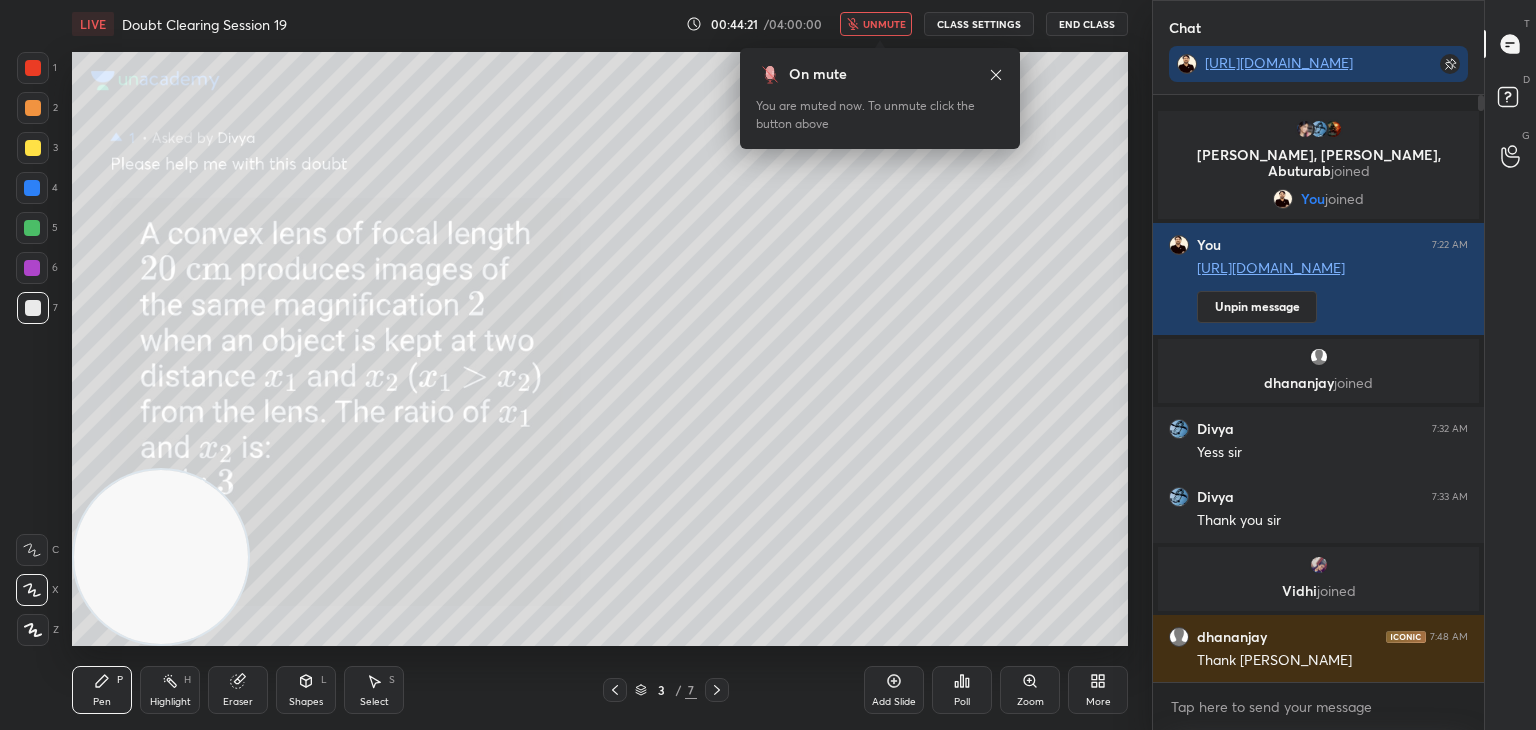 click at bounding box center (615, 690) 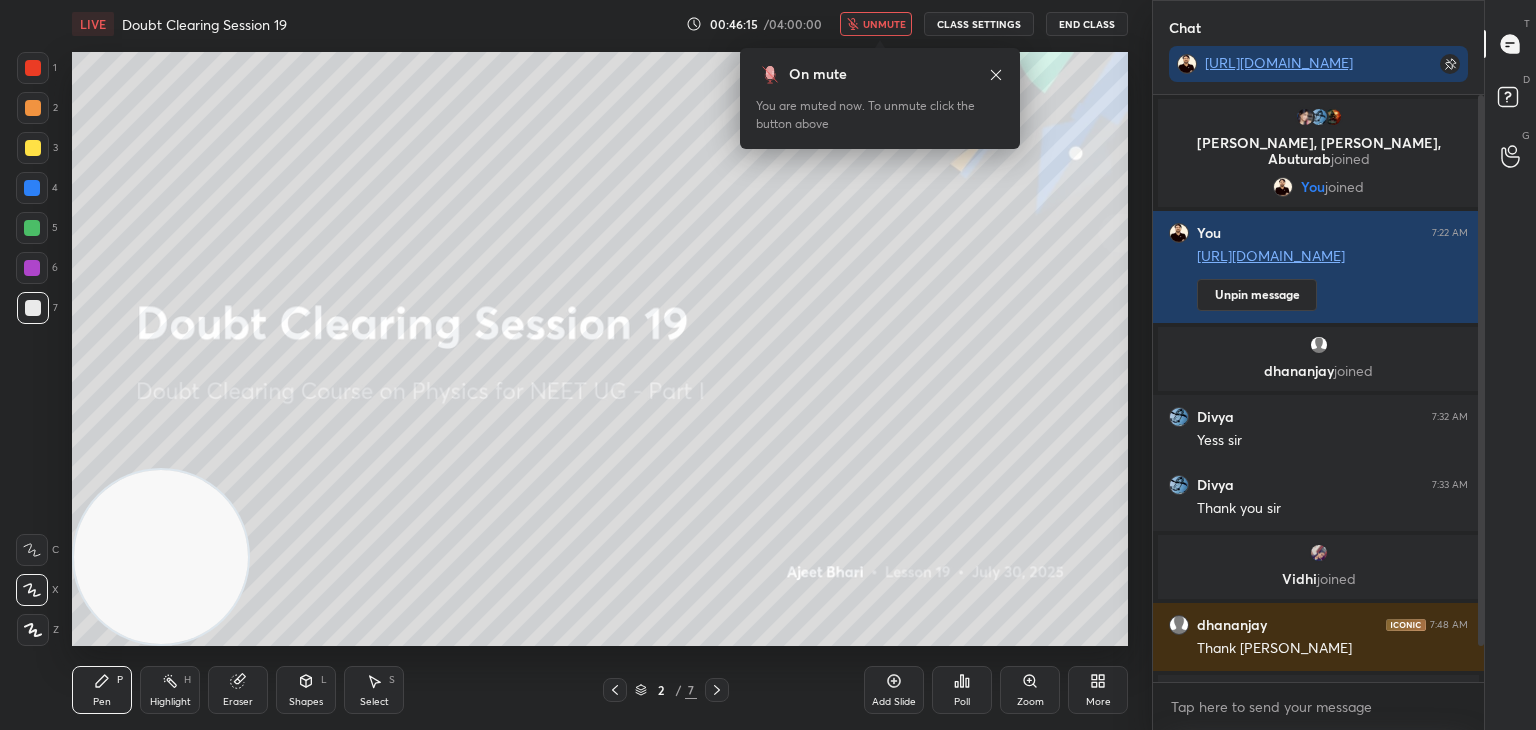 click on "Chat" at bounding box center (1318, 27) 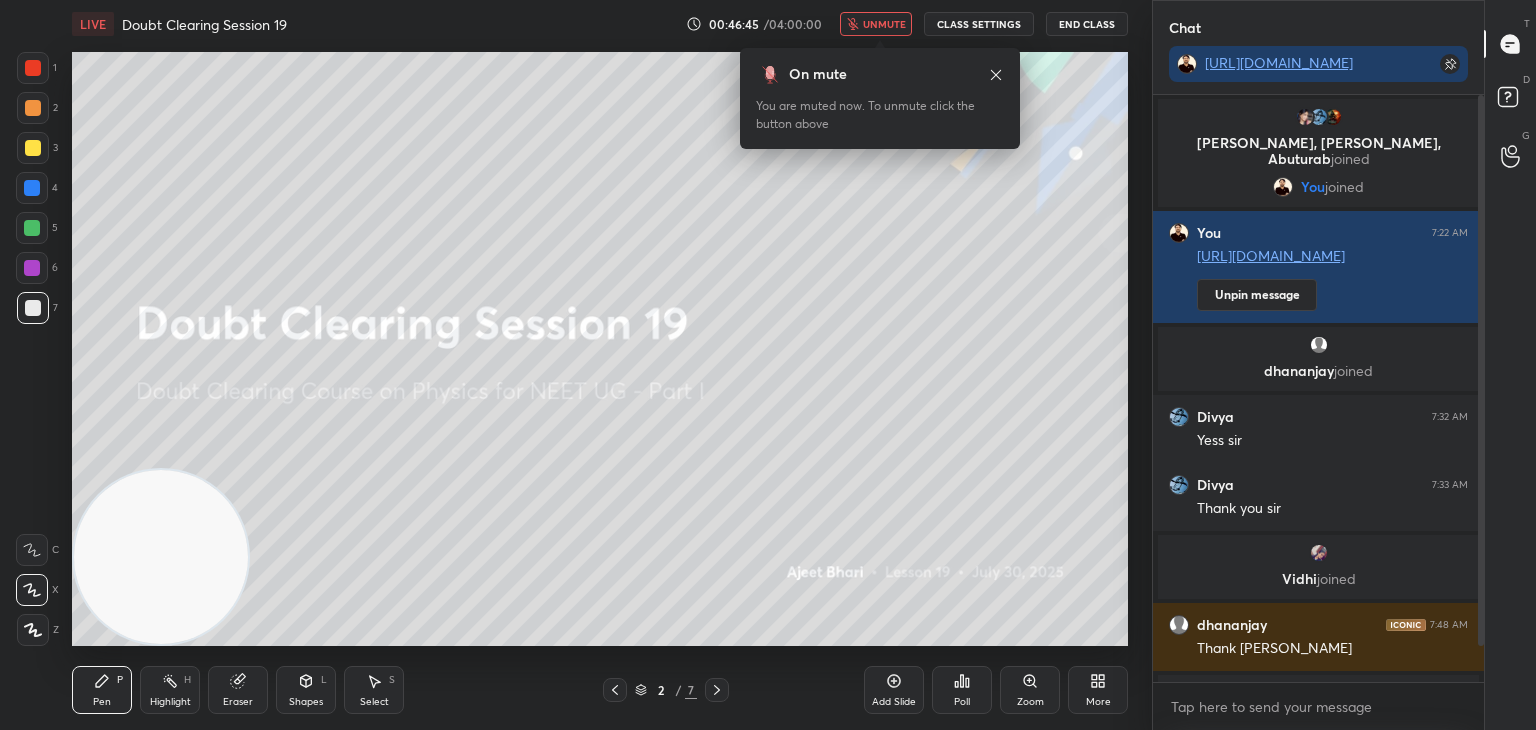 click on "Chat" at bounding box center [1318, 27] 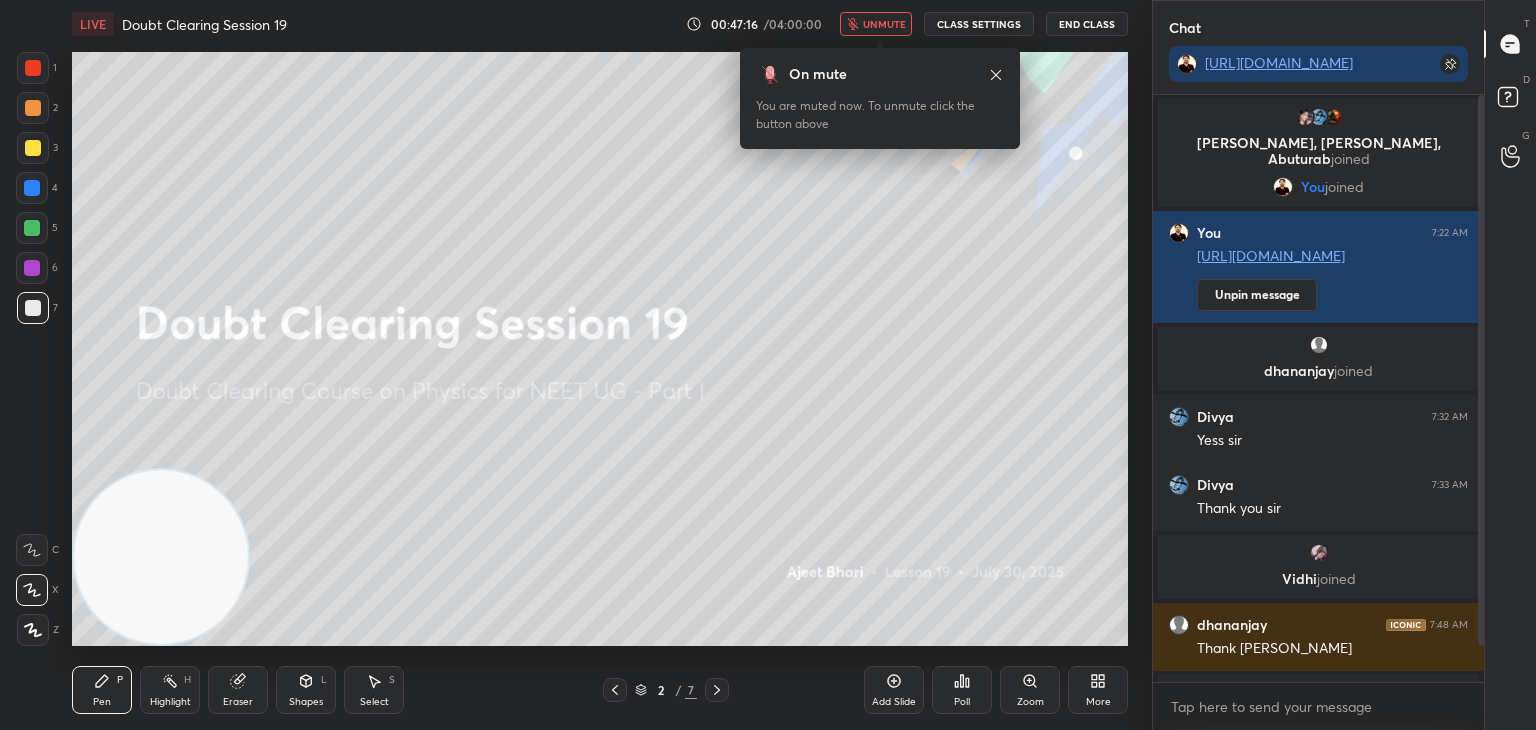 click on "Chat" at bounding box center (1318, 27) 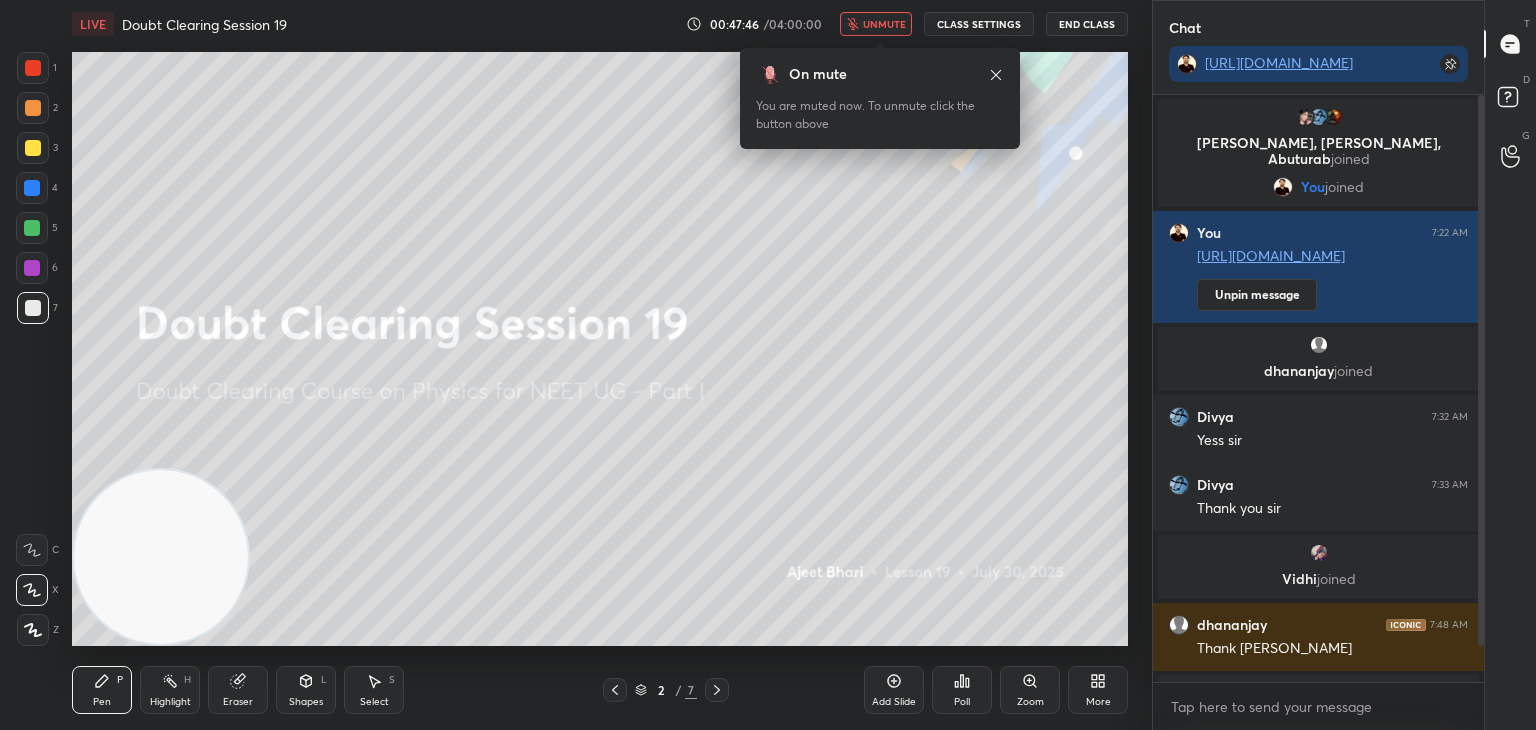 click on "Chat" at bounding box center [1318, 27] 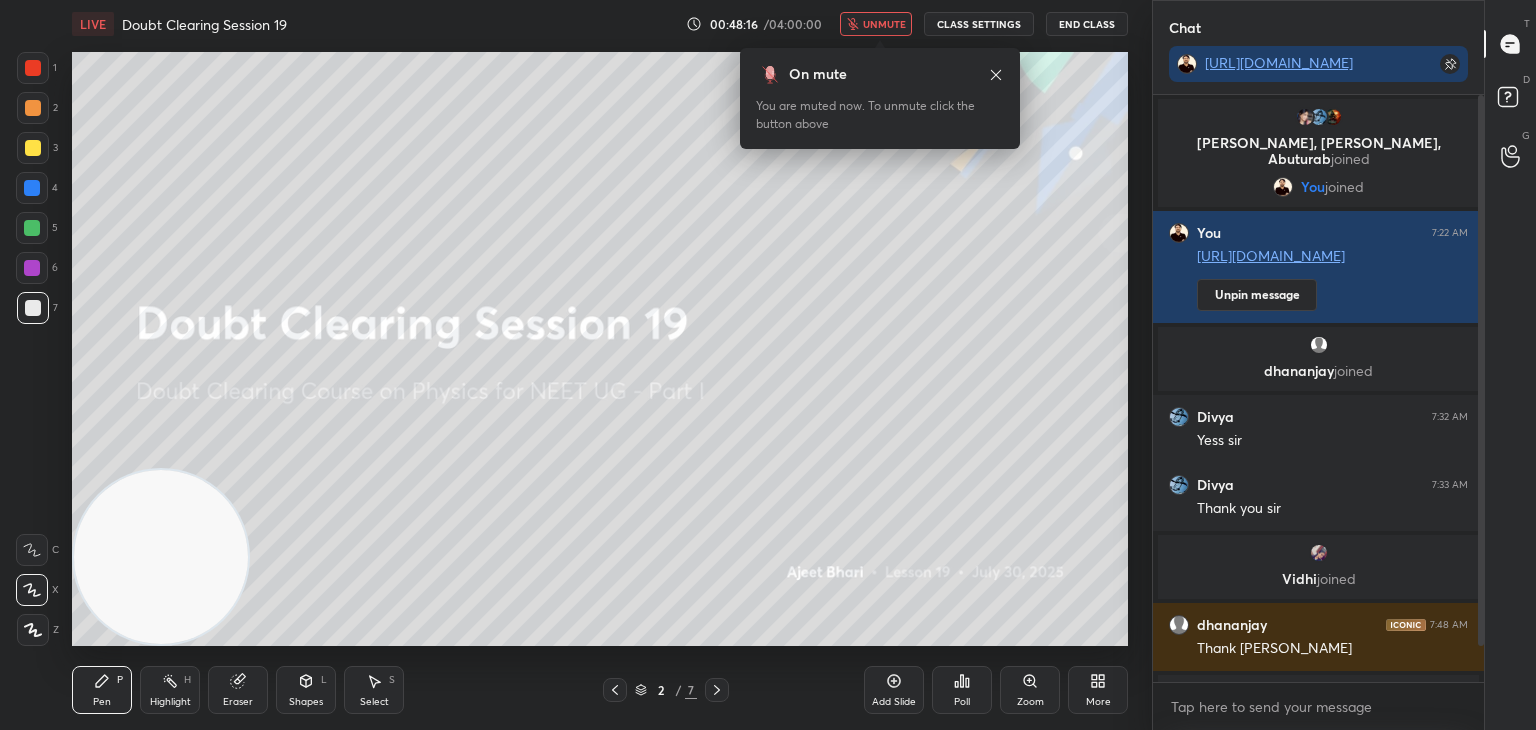 click on "Chat" at bounding box center (1318, 27) 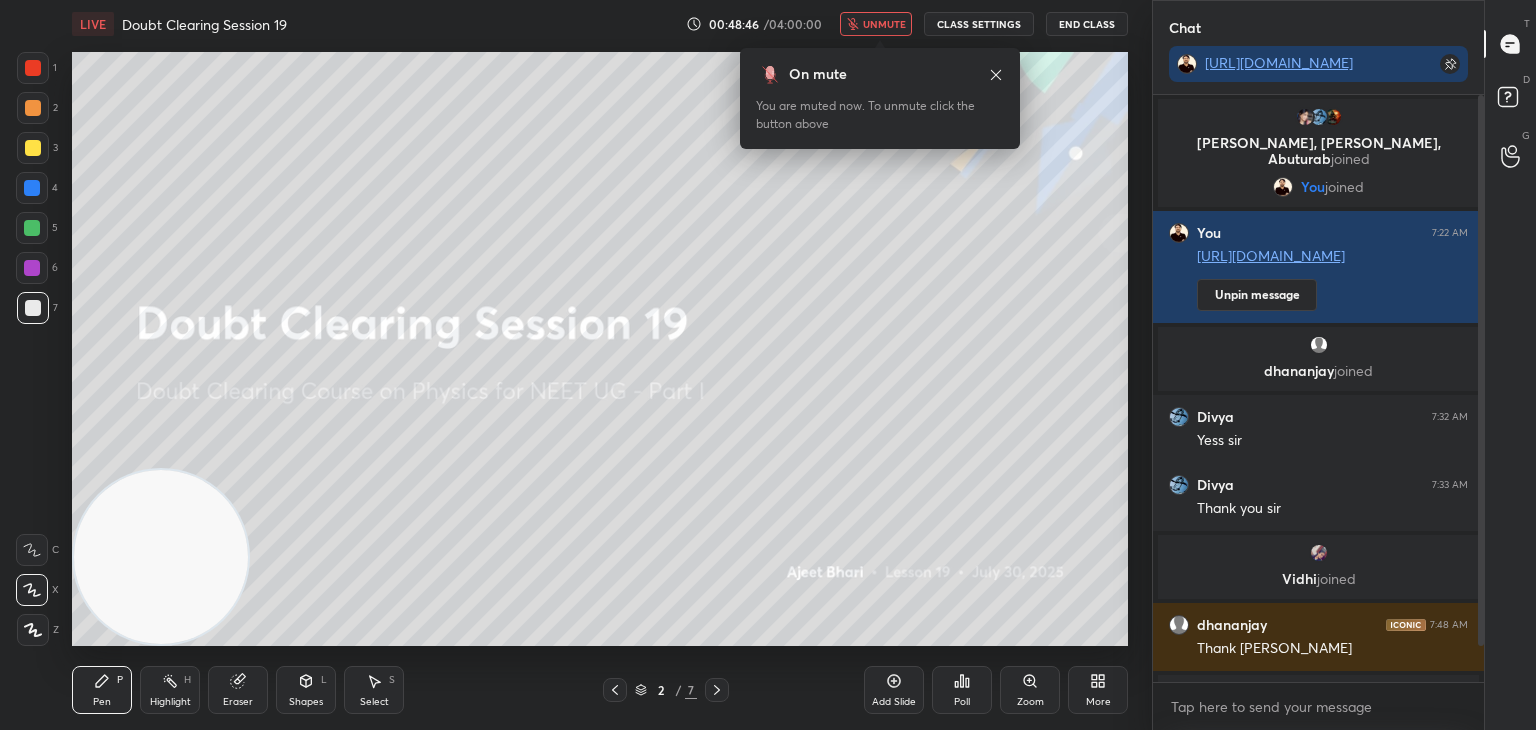 click on "Chat" at bounding box center [1318, 27] 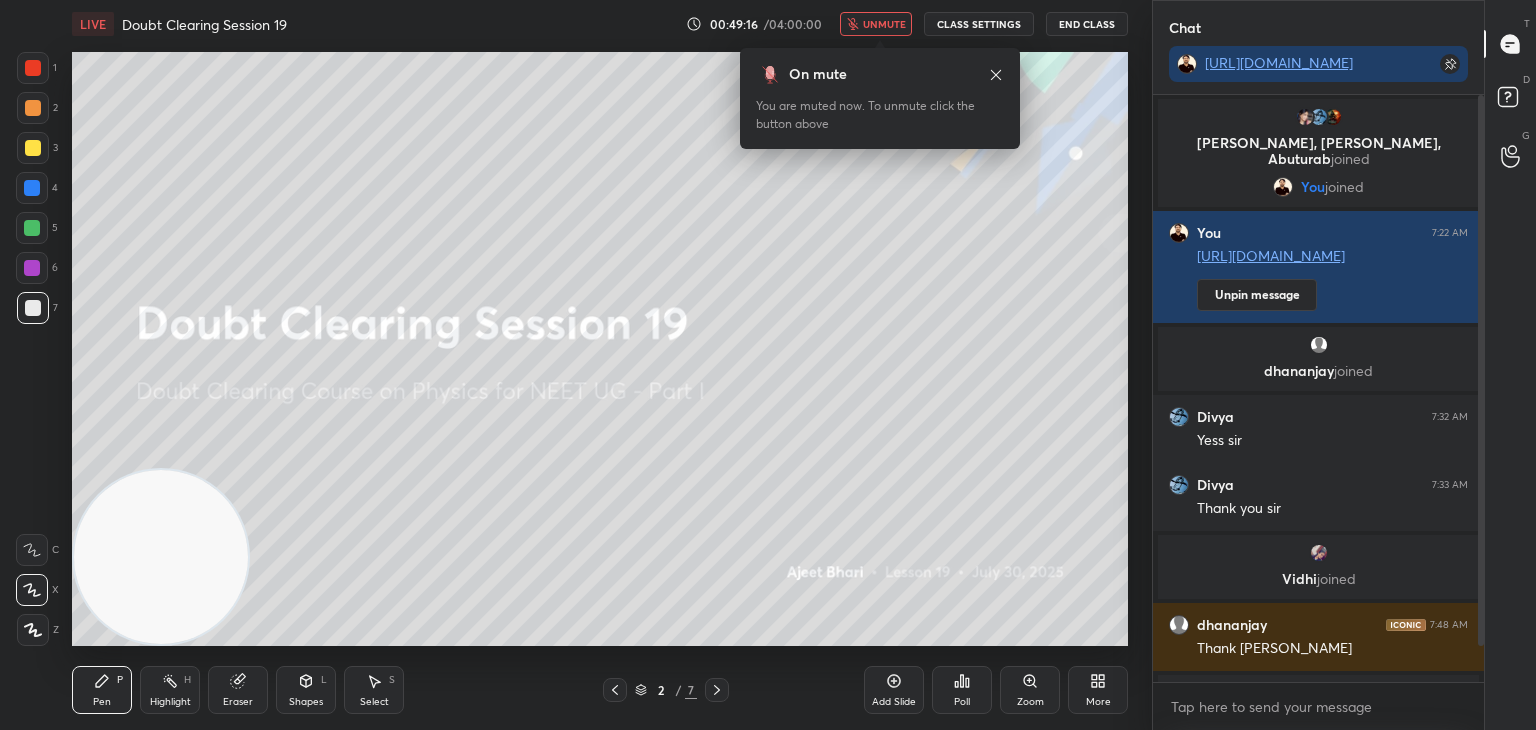 click on "Chat" at bounding box center [1318, 27] 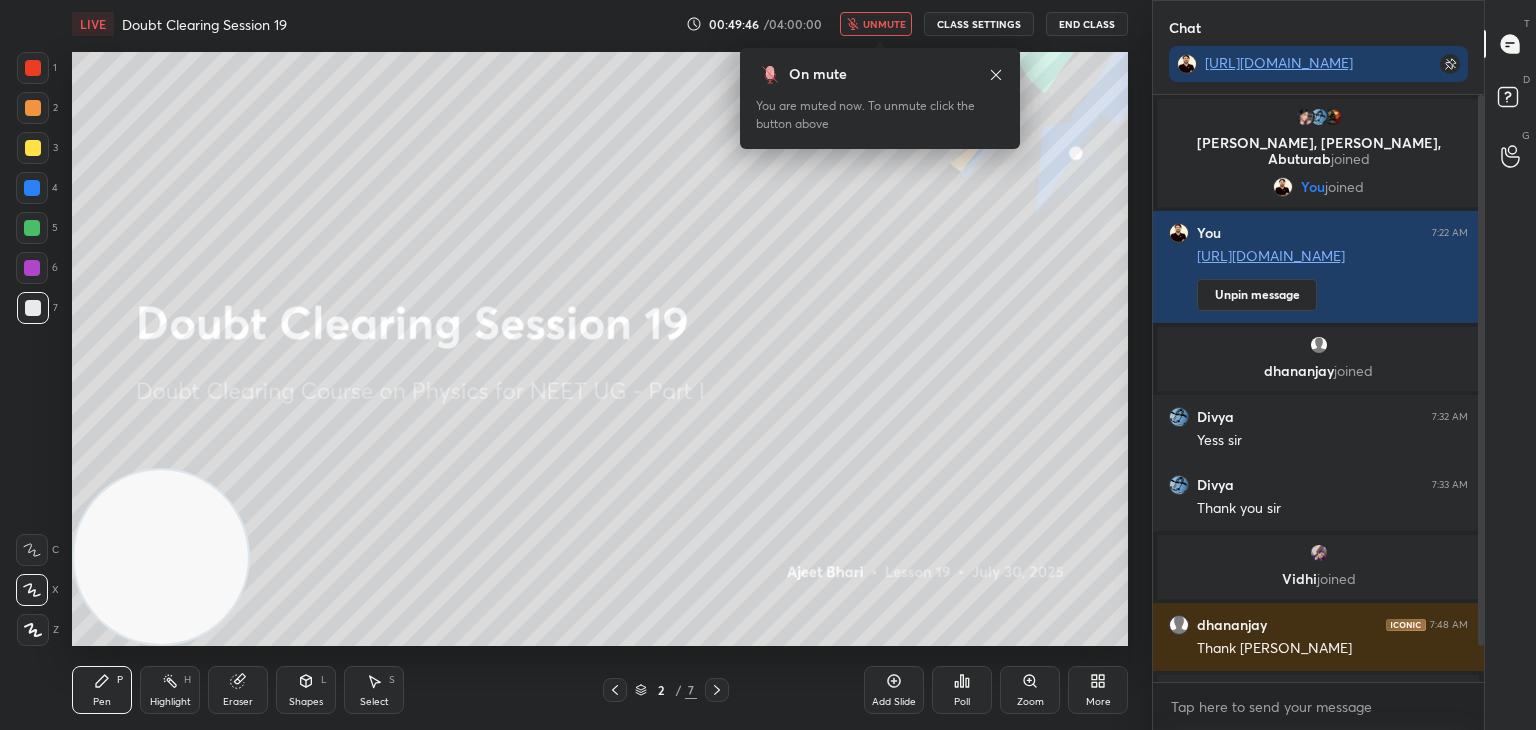 click on "Chat" at bounding box center [1318, 27] 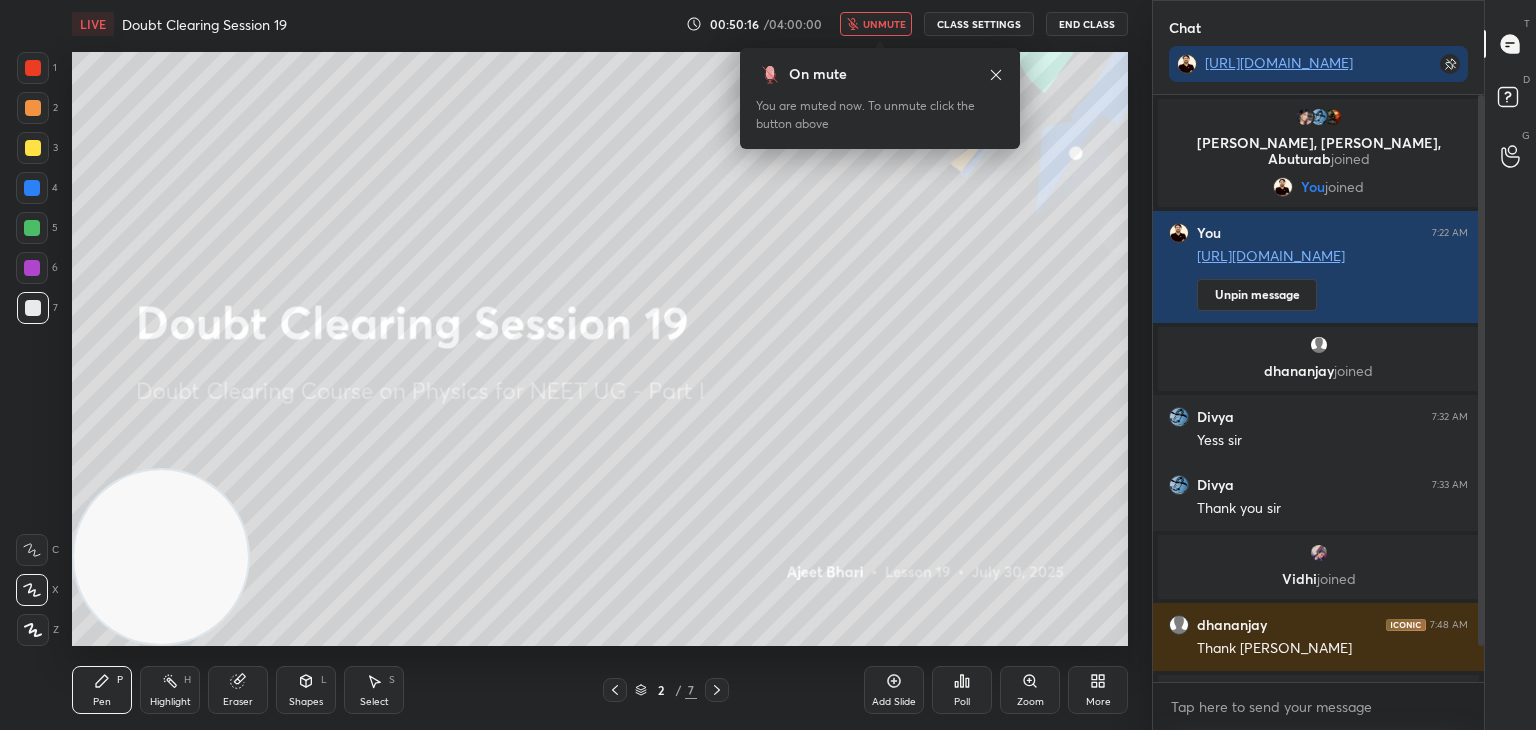 click on "Chat" at bounding box center [1318, 27] 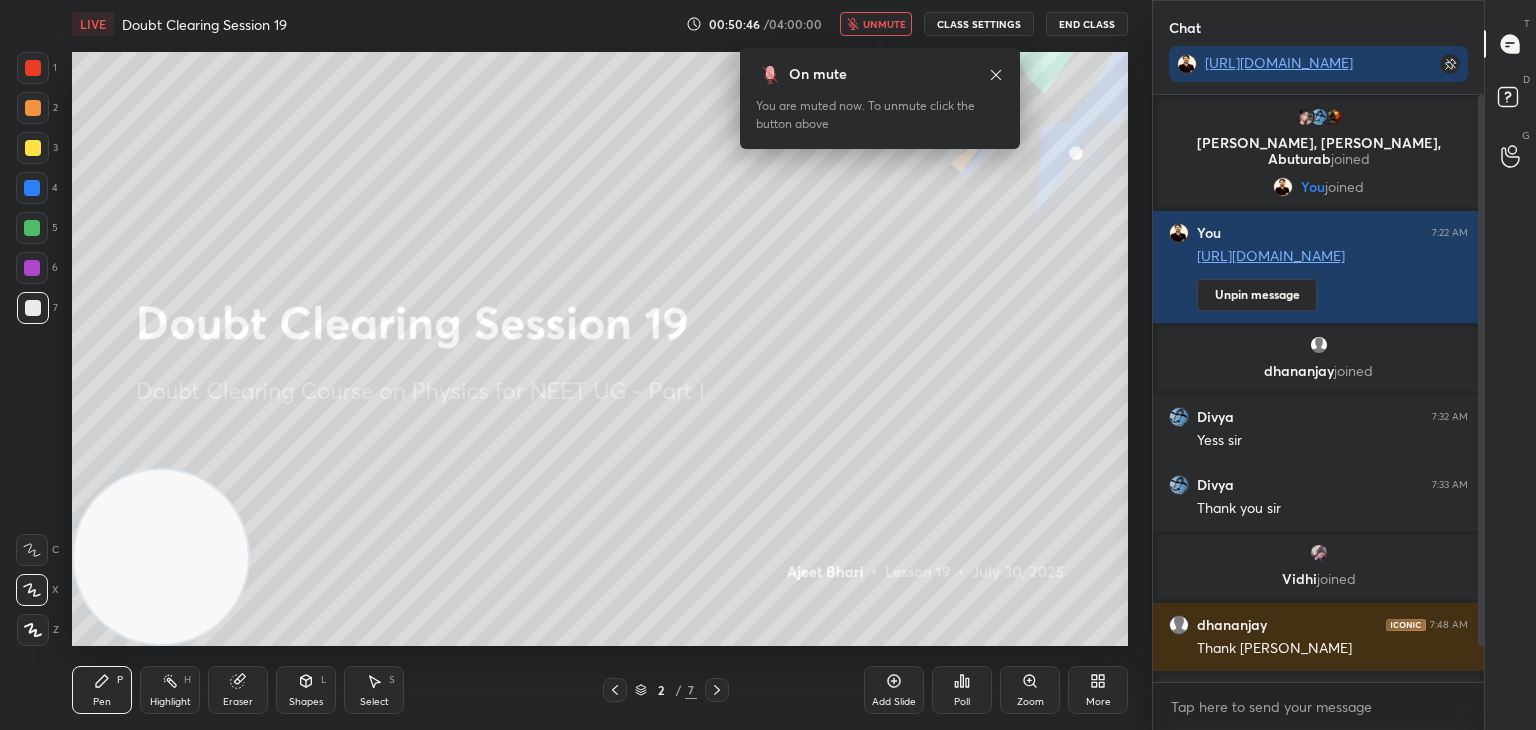 click on "Chat" at bounding box center (1318, 27) 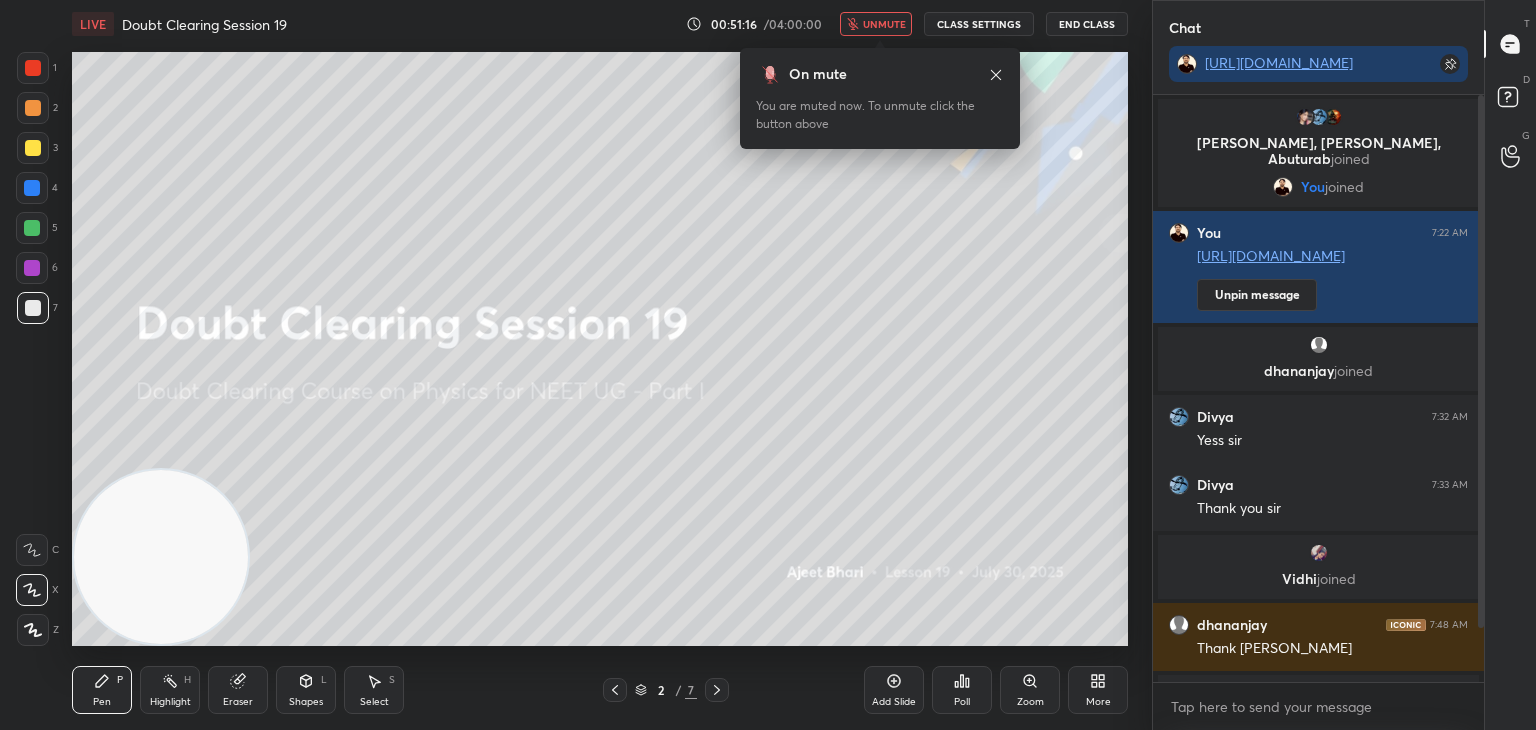 click on "Chat" at bounding box center [1318, 27] 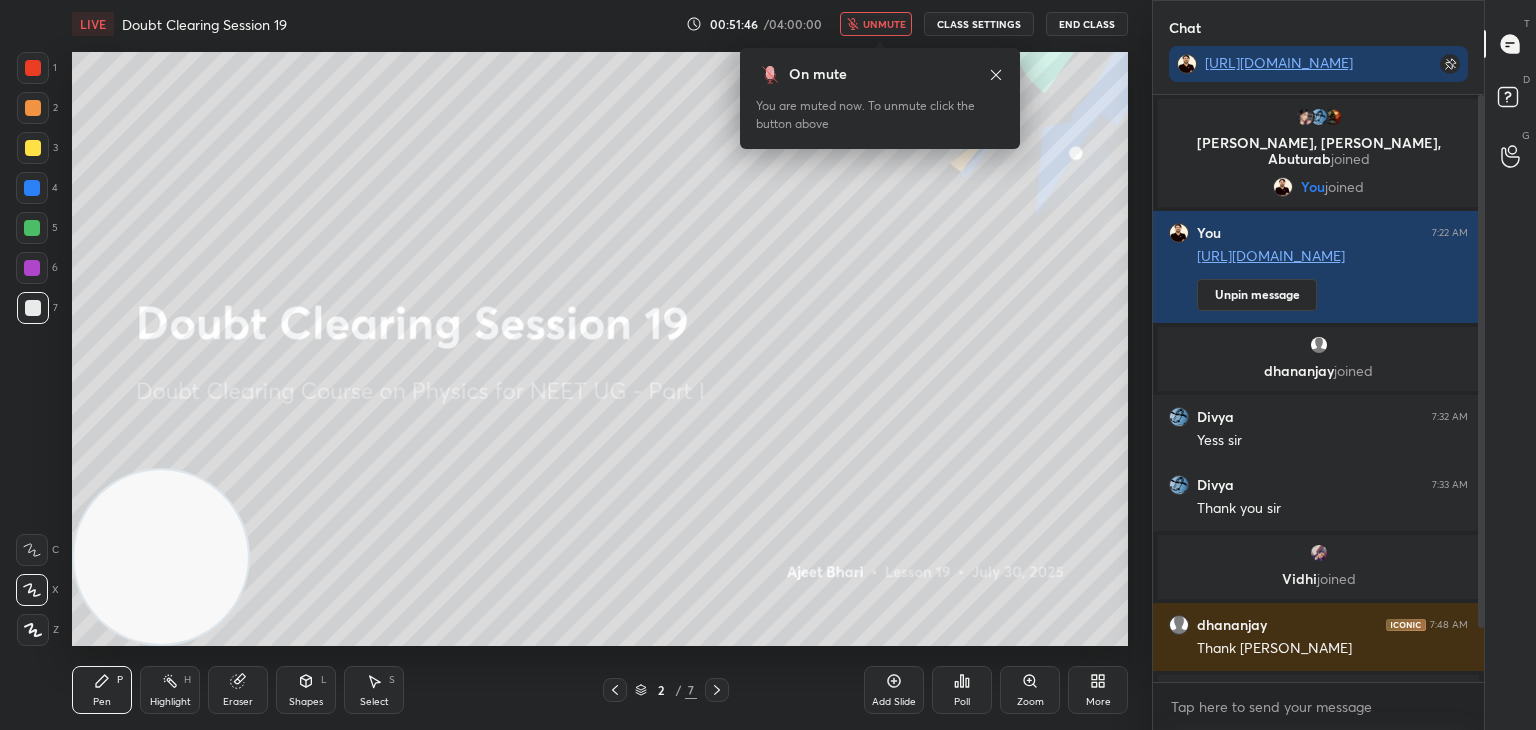 click on "Chat" at bounding box center [1318, 27] 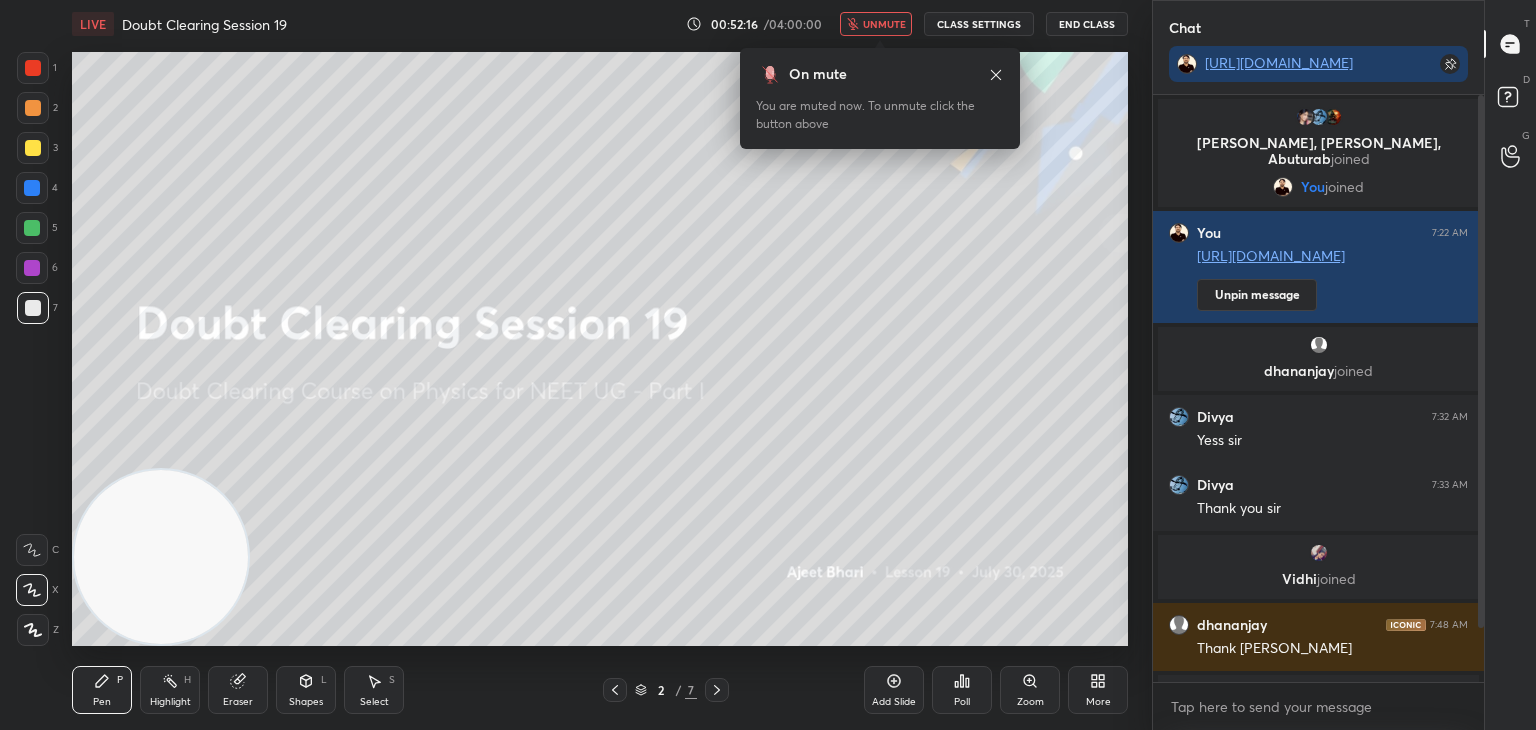 click on "Chat" at bounding box center (1318, 27) 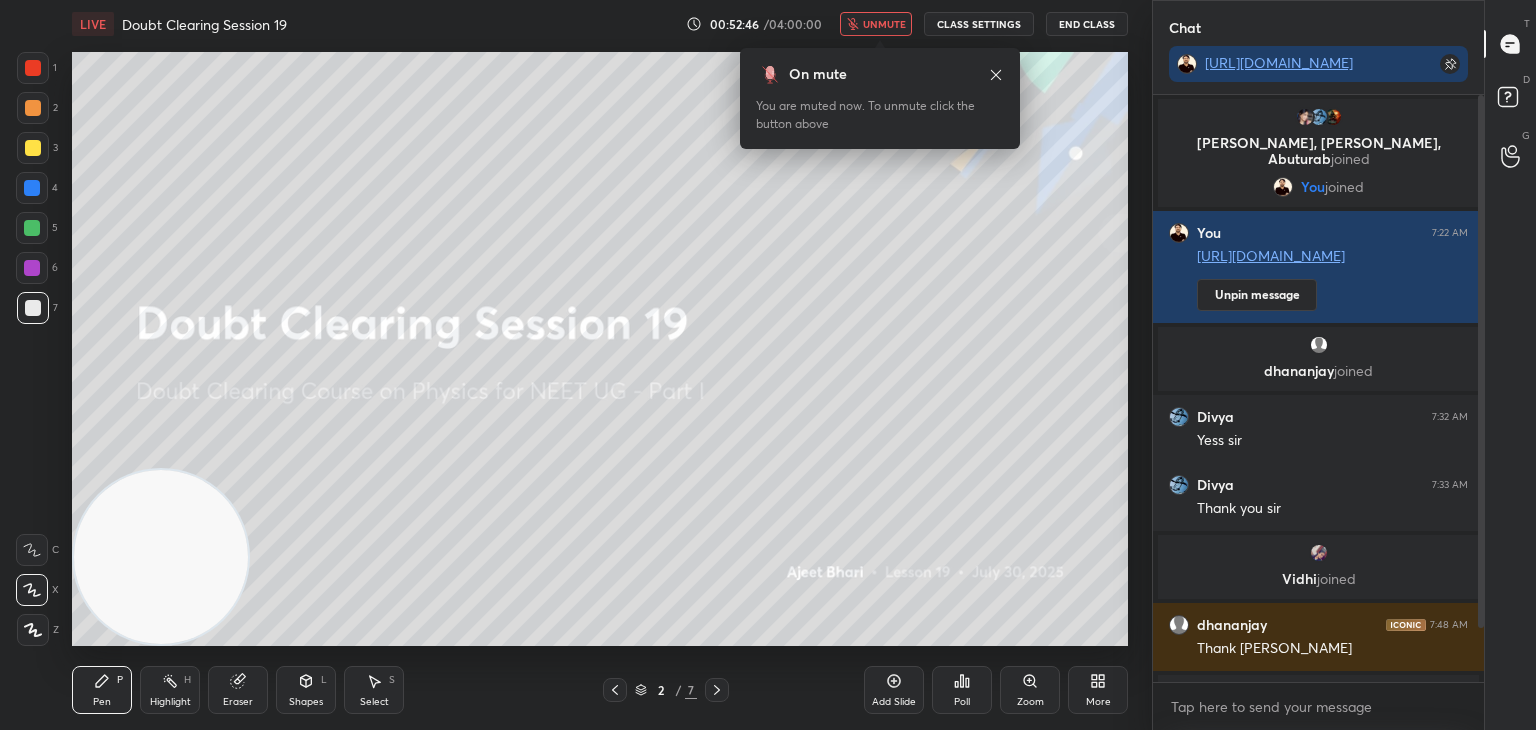 click on "Chat" at bounding box center (1318, 27) 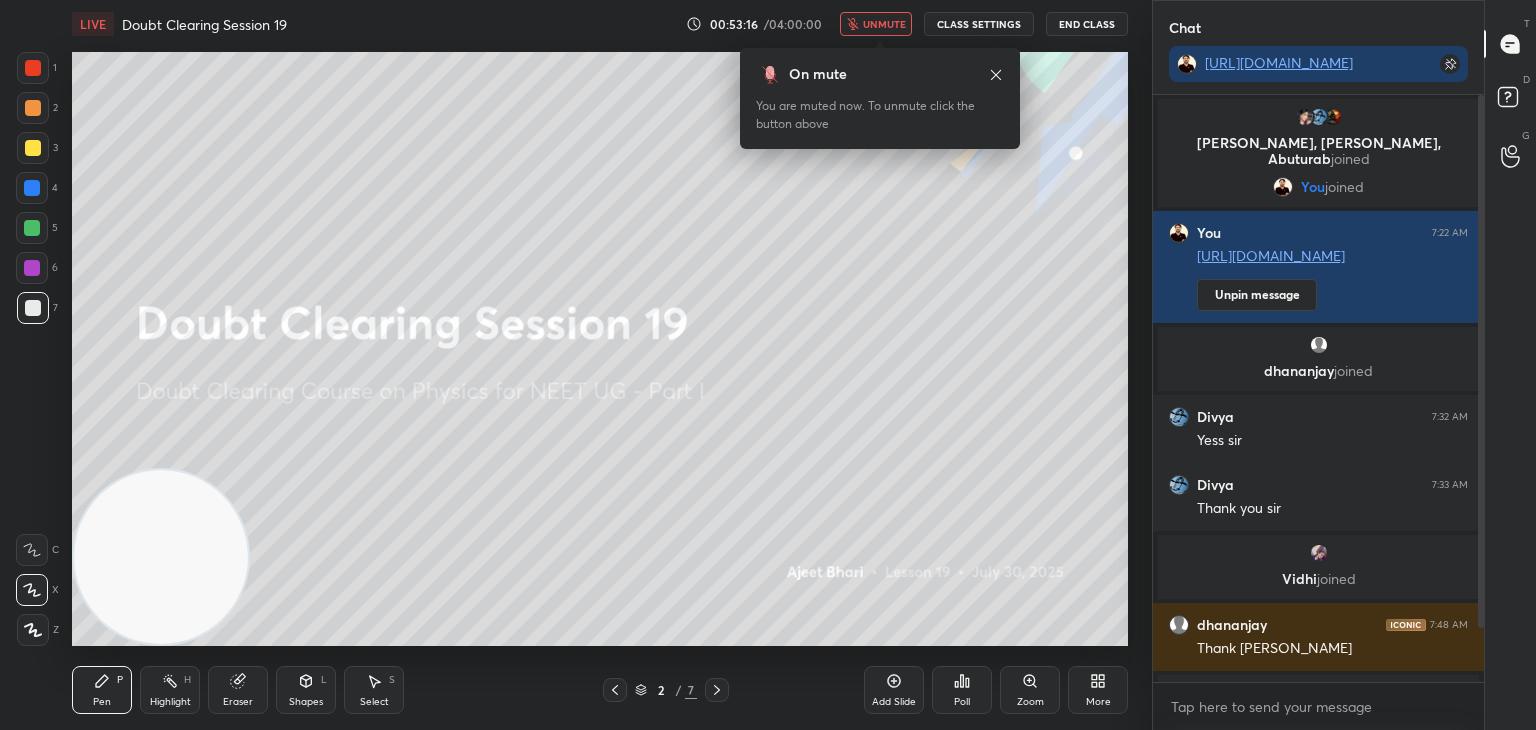click on "Chat" at bounding box center (1318, 27) 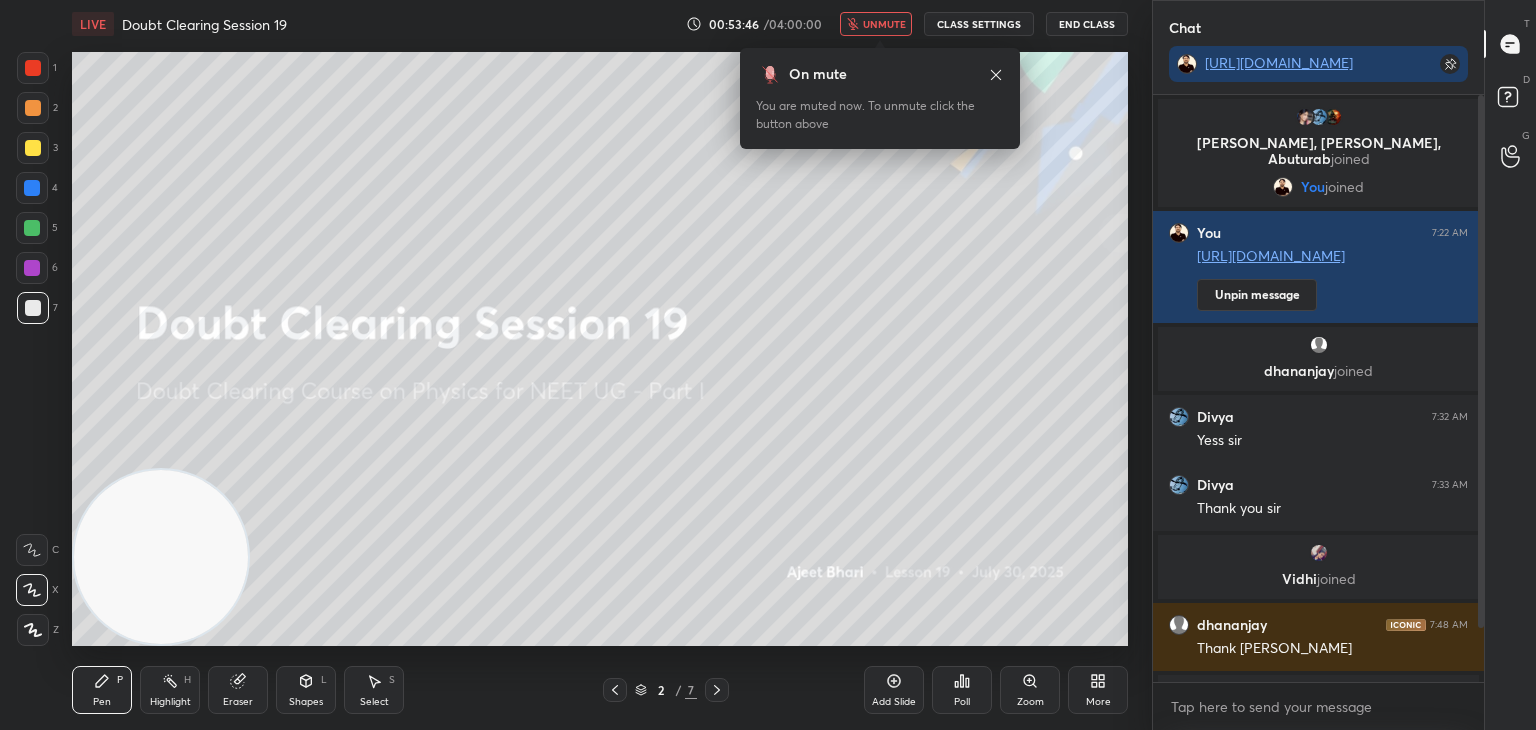 click on "Chat" at bounding box center (1318, 27) 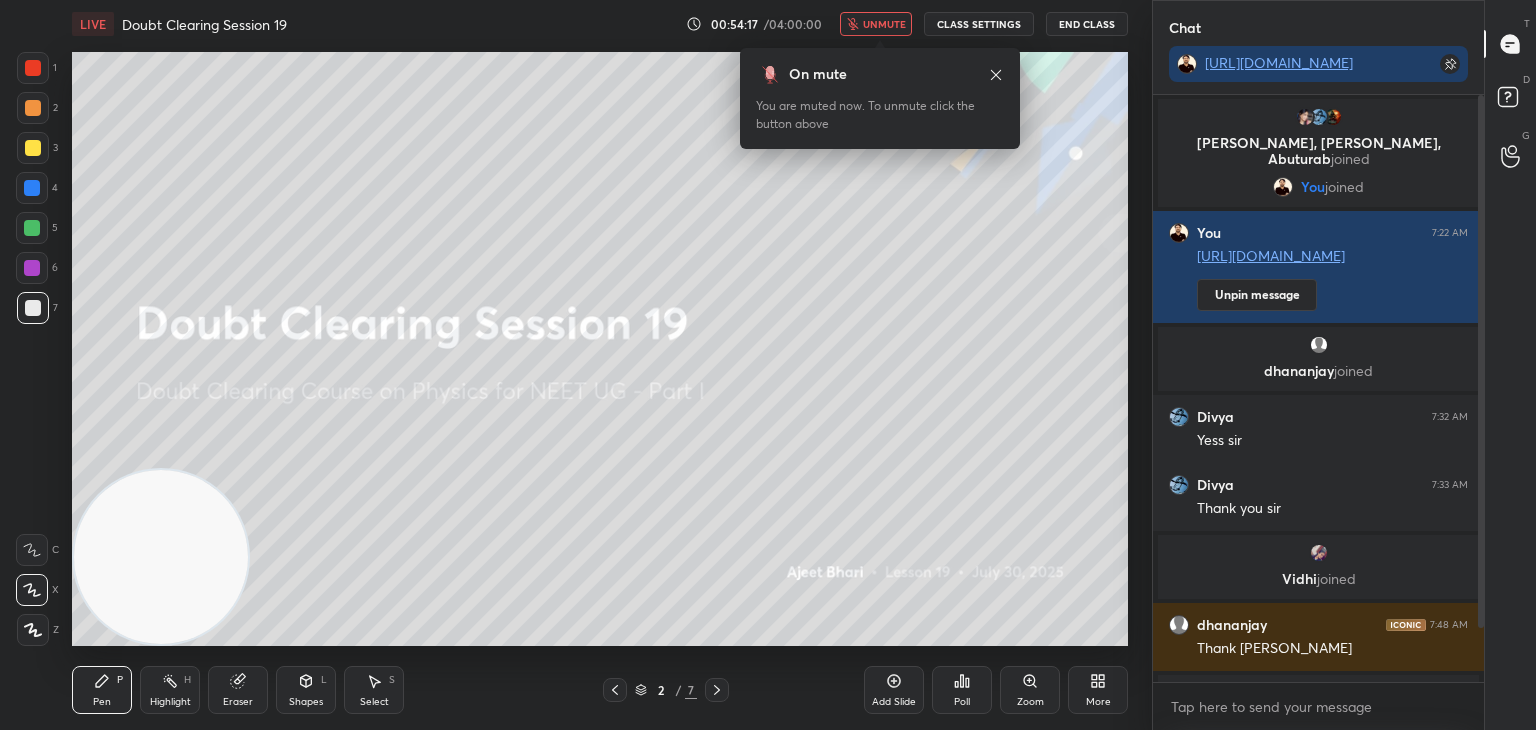 click on "Chat" at bounding box center [1318, 27] 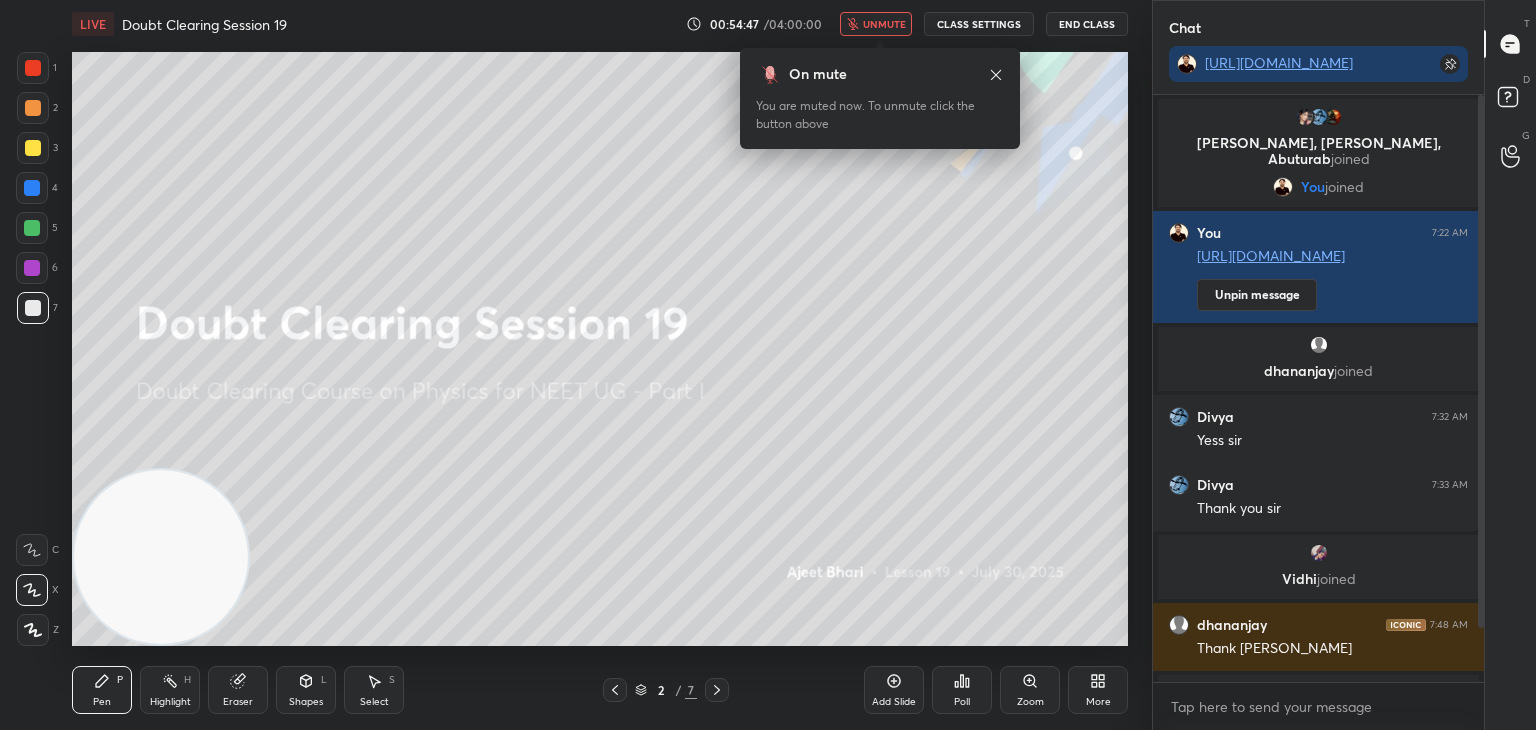 click on "Chat" at bounding box center [1318, 27] 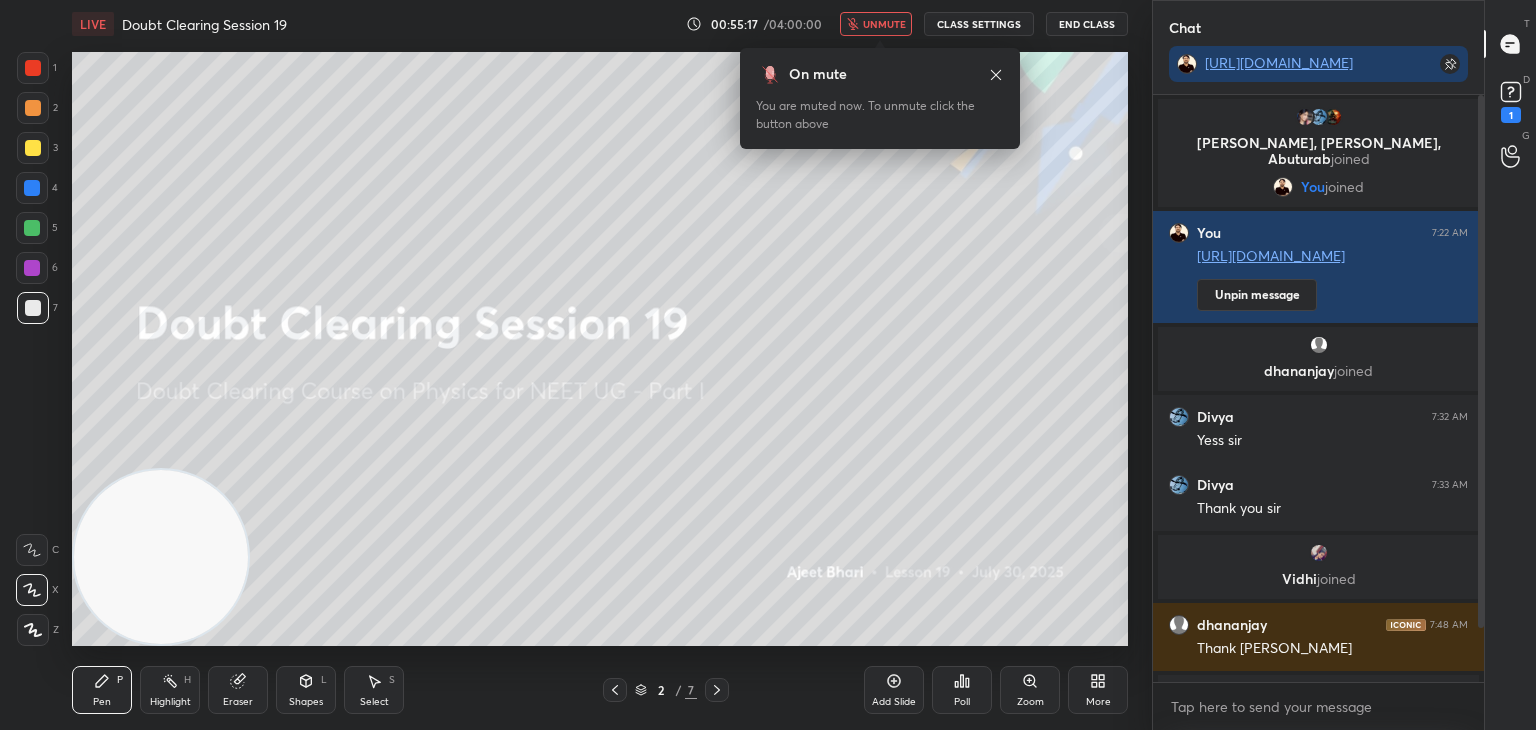 click on "Chat" at bounding box center (1318, 27) 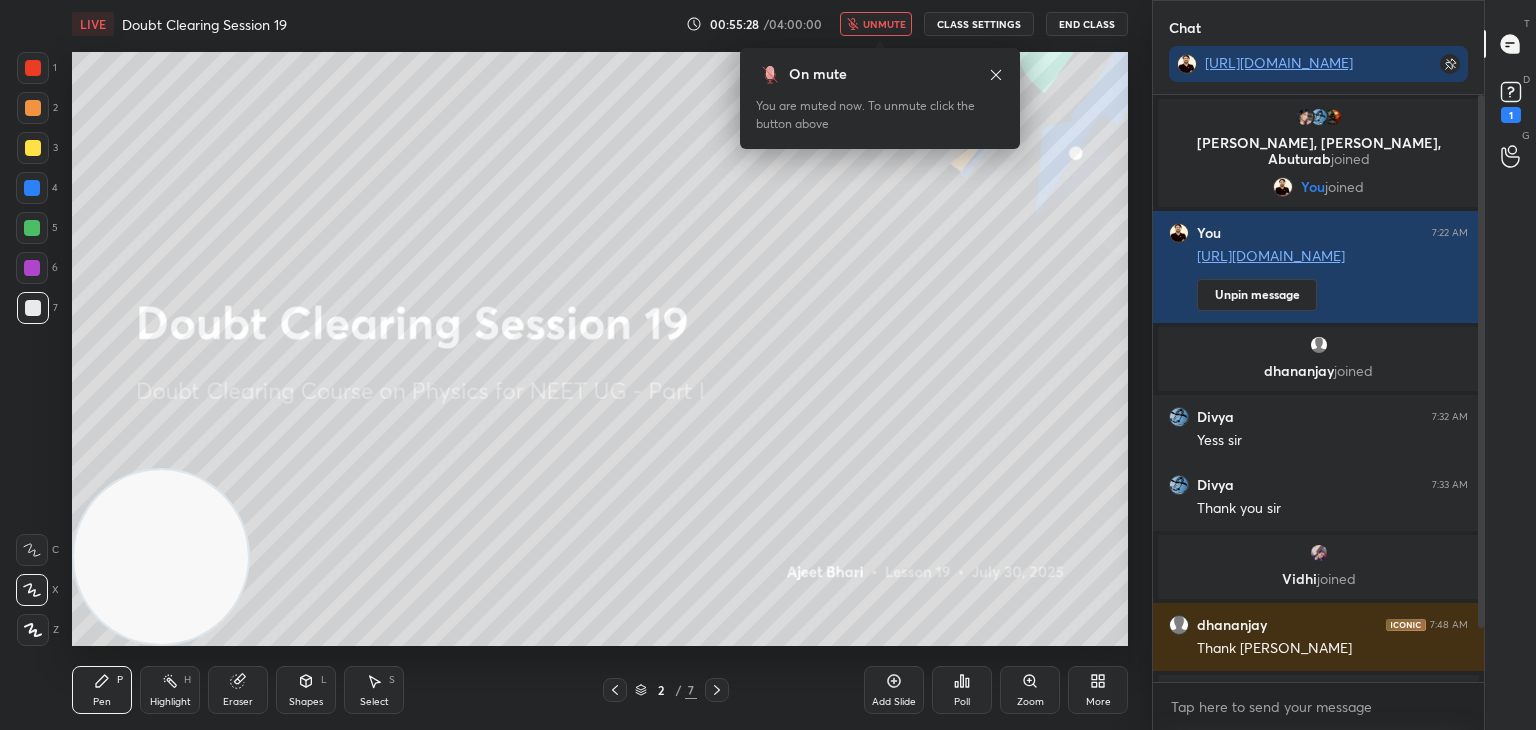 click on "1" at bounding box center [1511, 100] 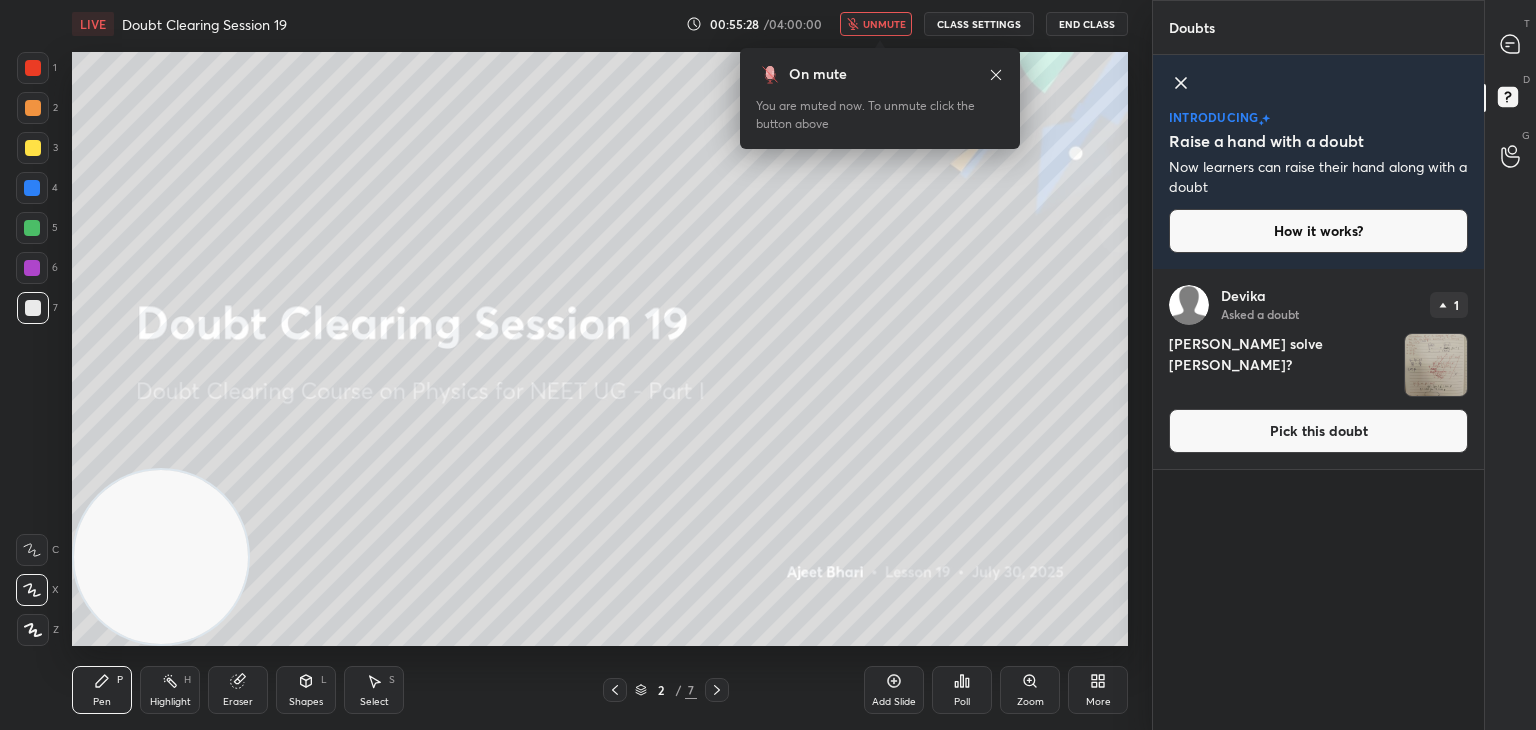 scroll, scrollTop: 7, scrollLeft: 6, axis: both 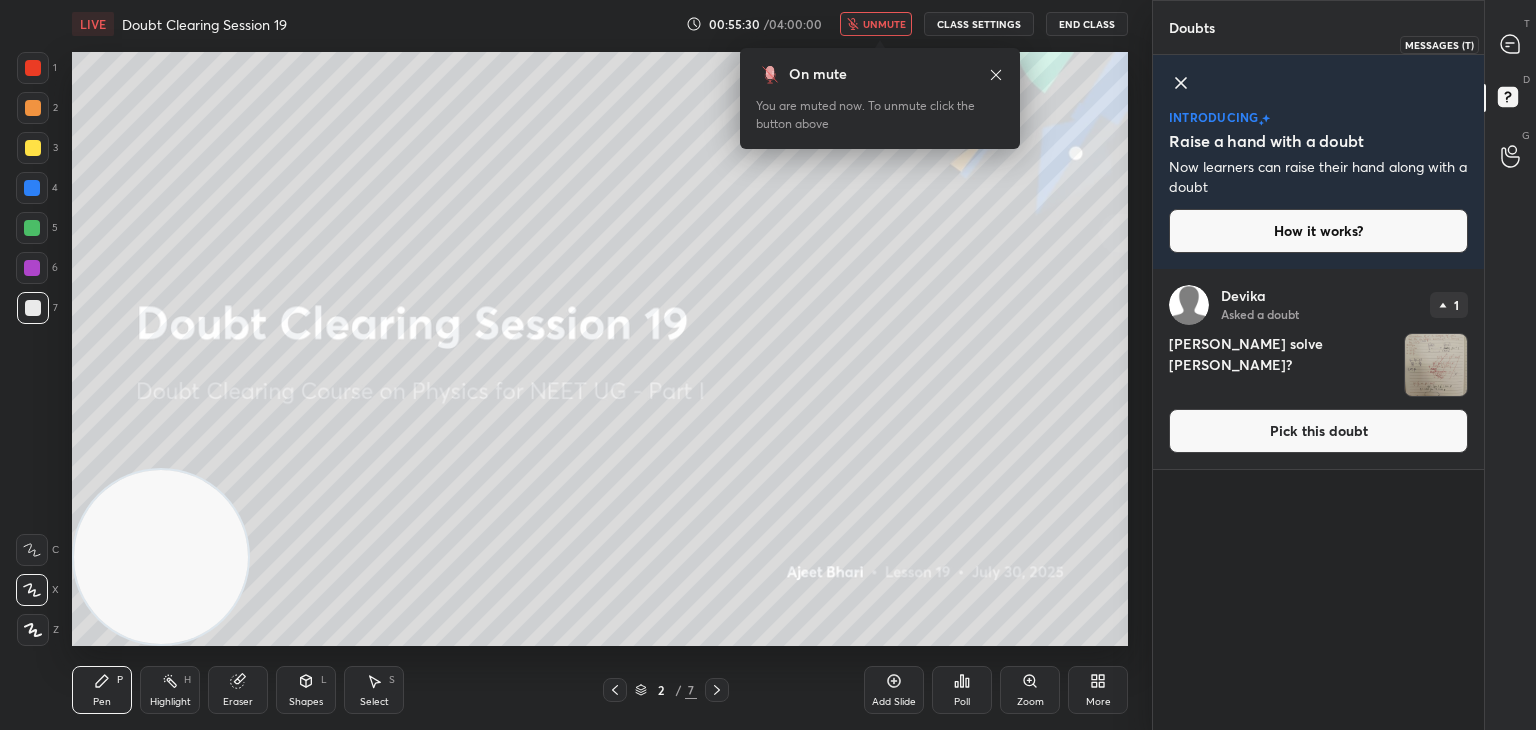 click at bounding box center [1511, 44] 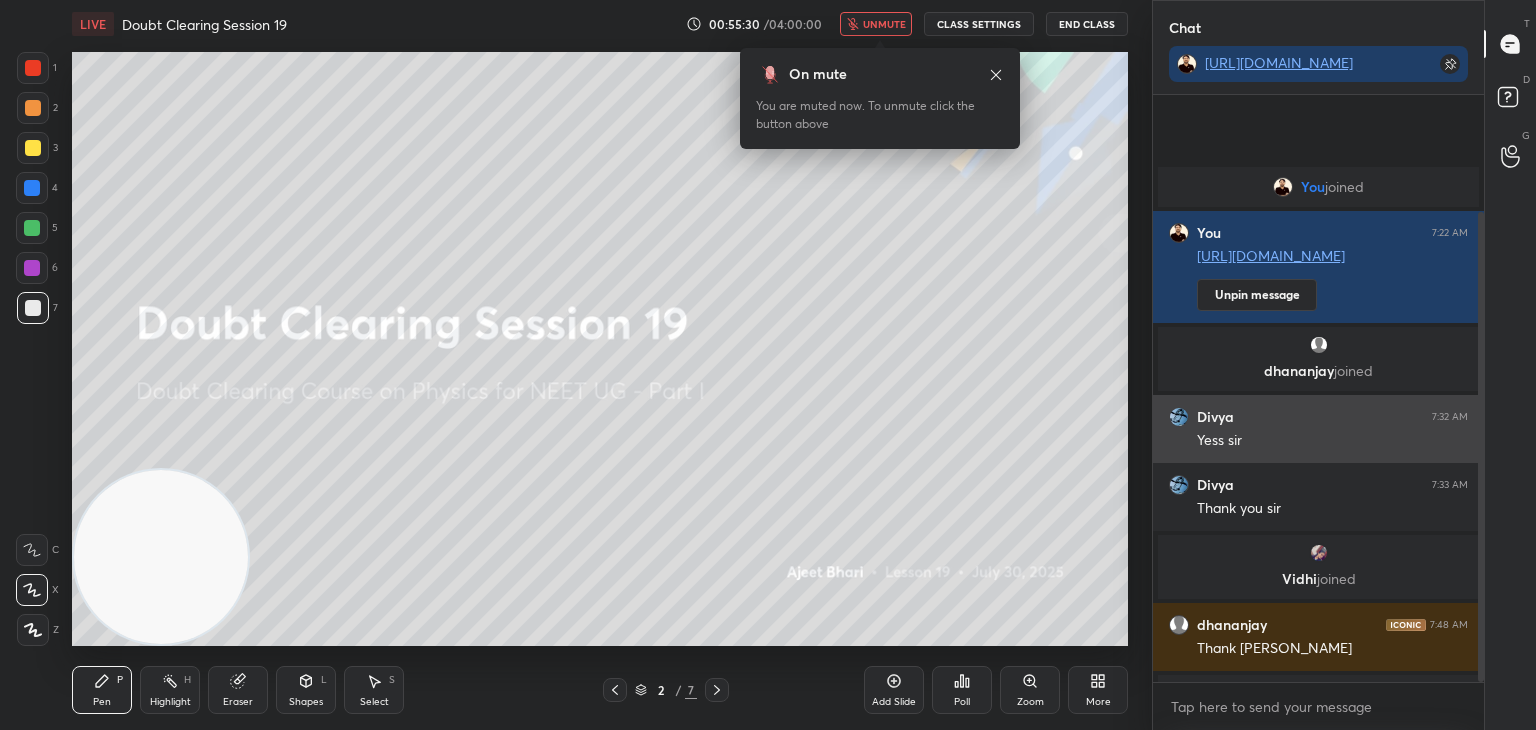 scroll, scrollTop: 146, scrollLeft: 0, axis: vertical 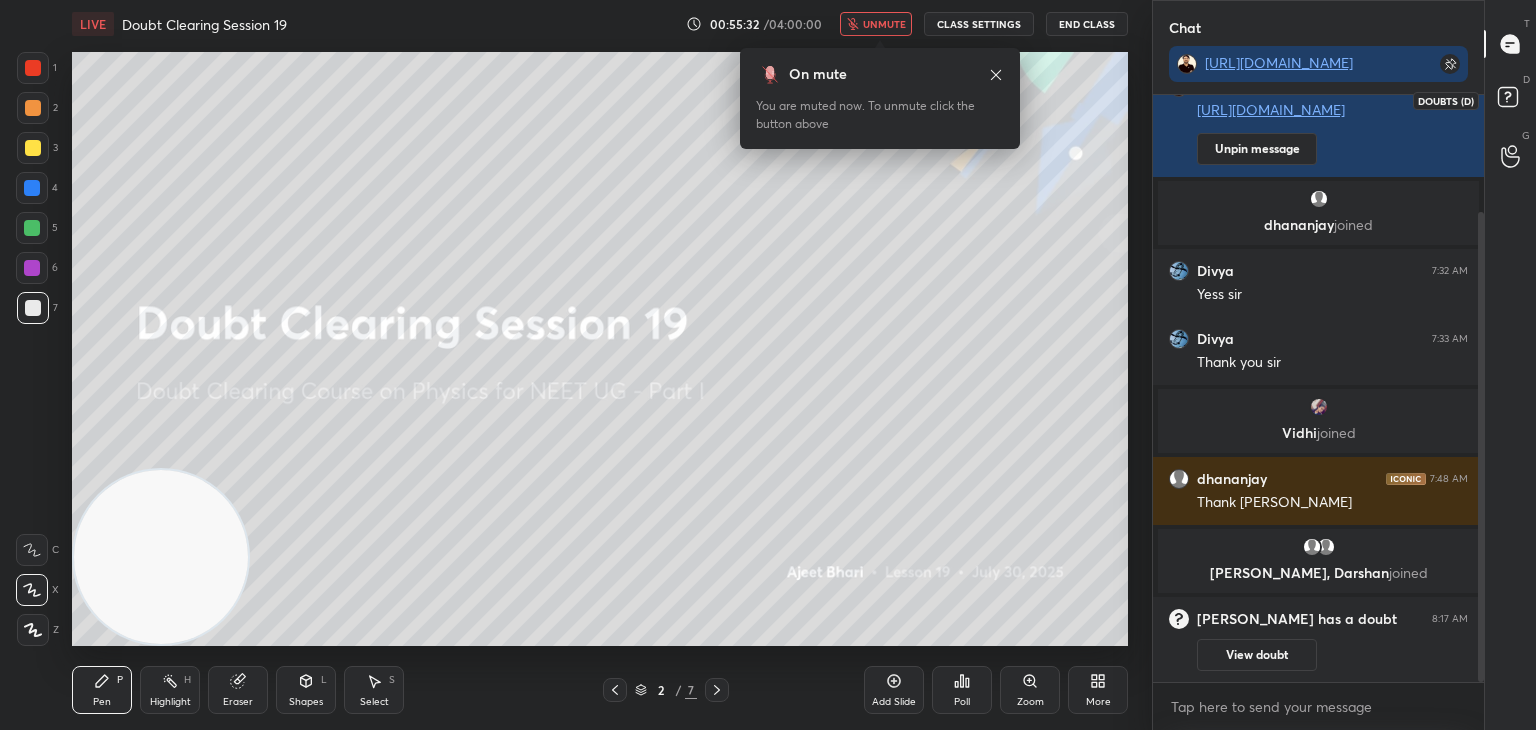 click 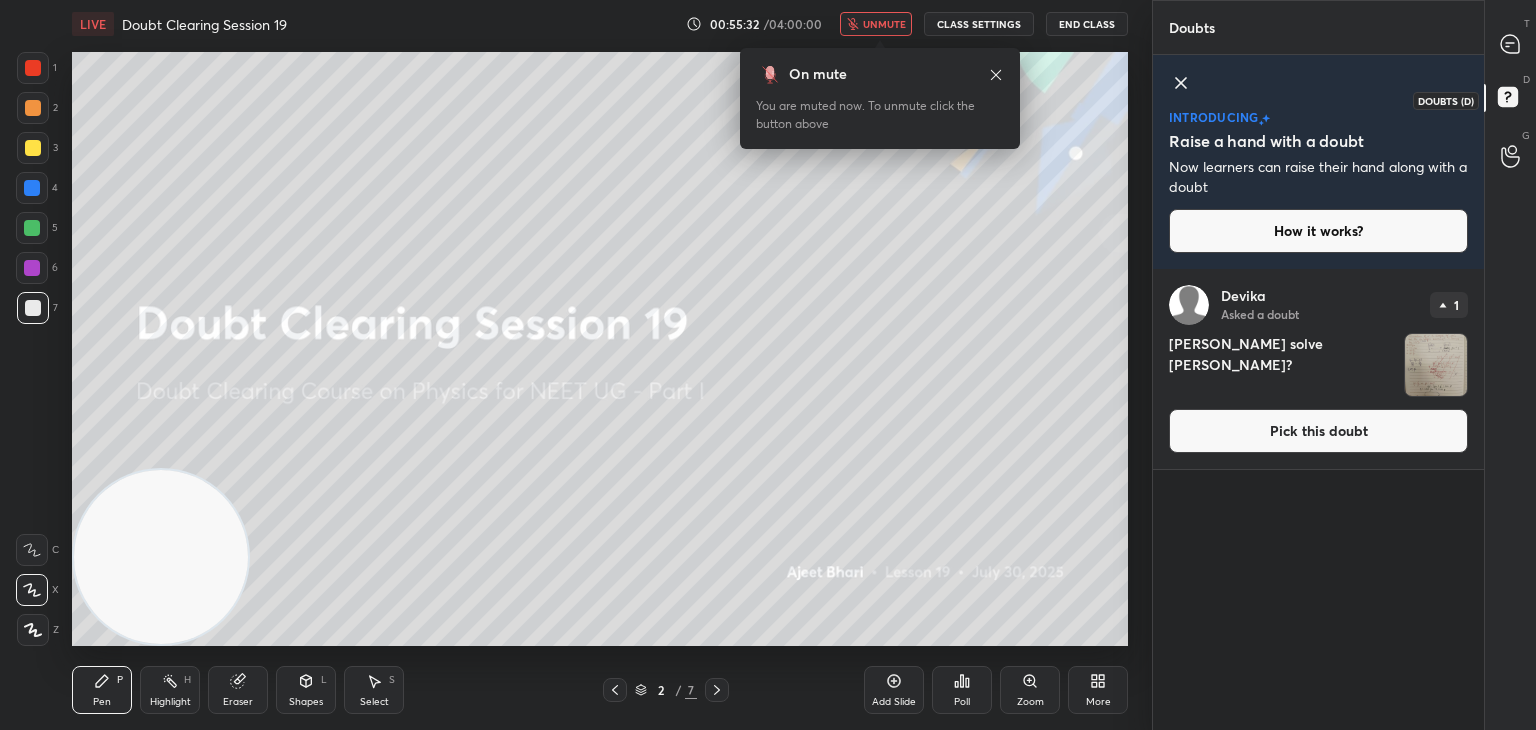 scroll, scrollTop: 7, scrollLeft: 6, axis: both 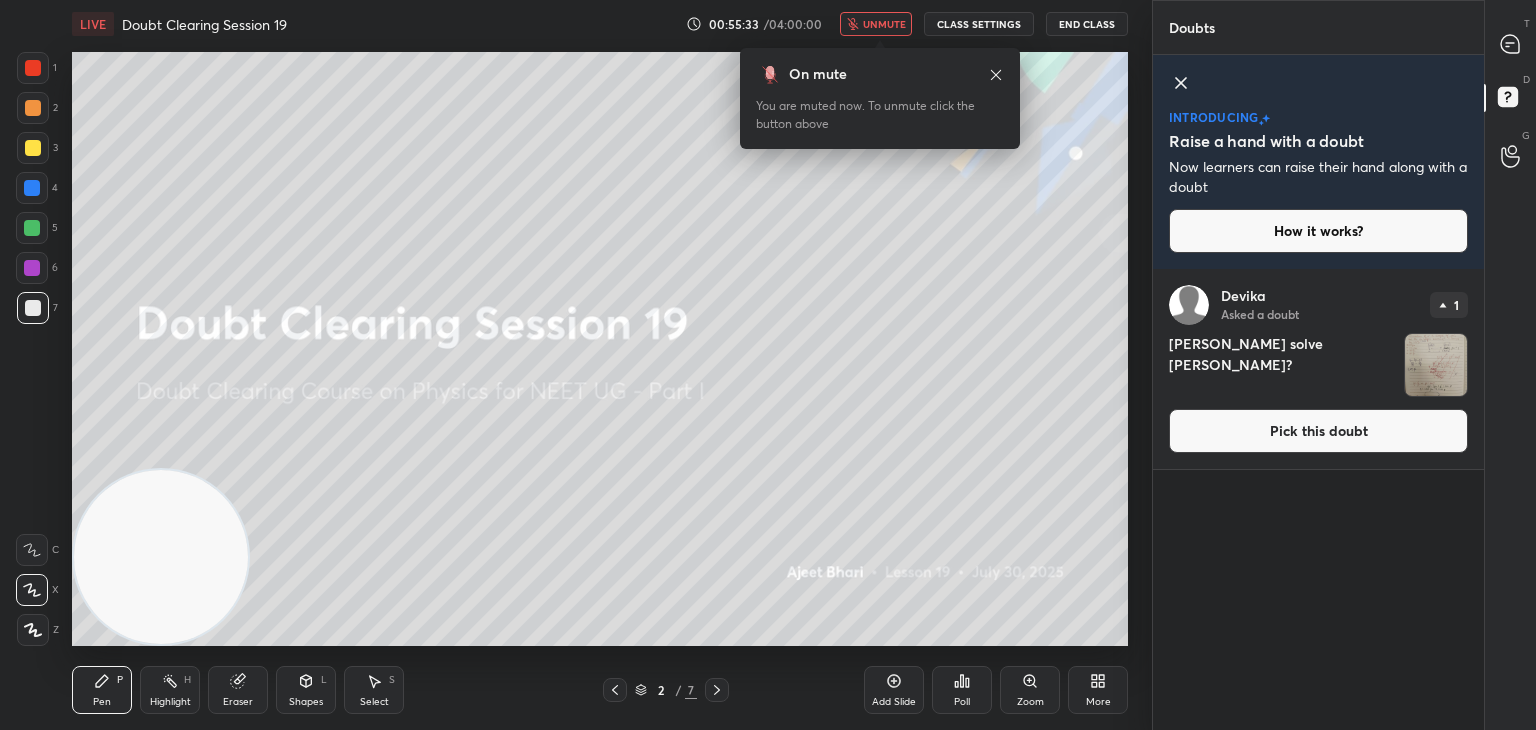 click at bounding box center (1436, 365) 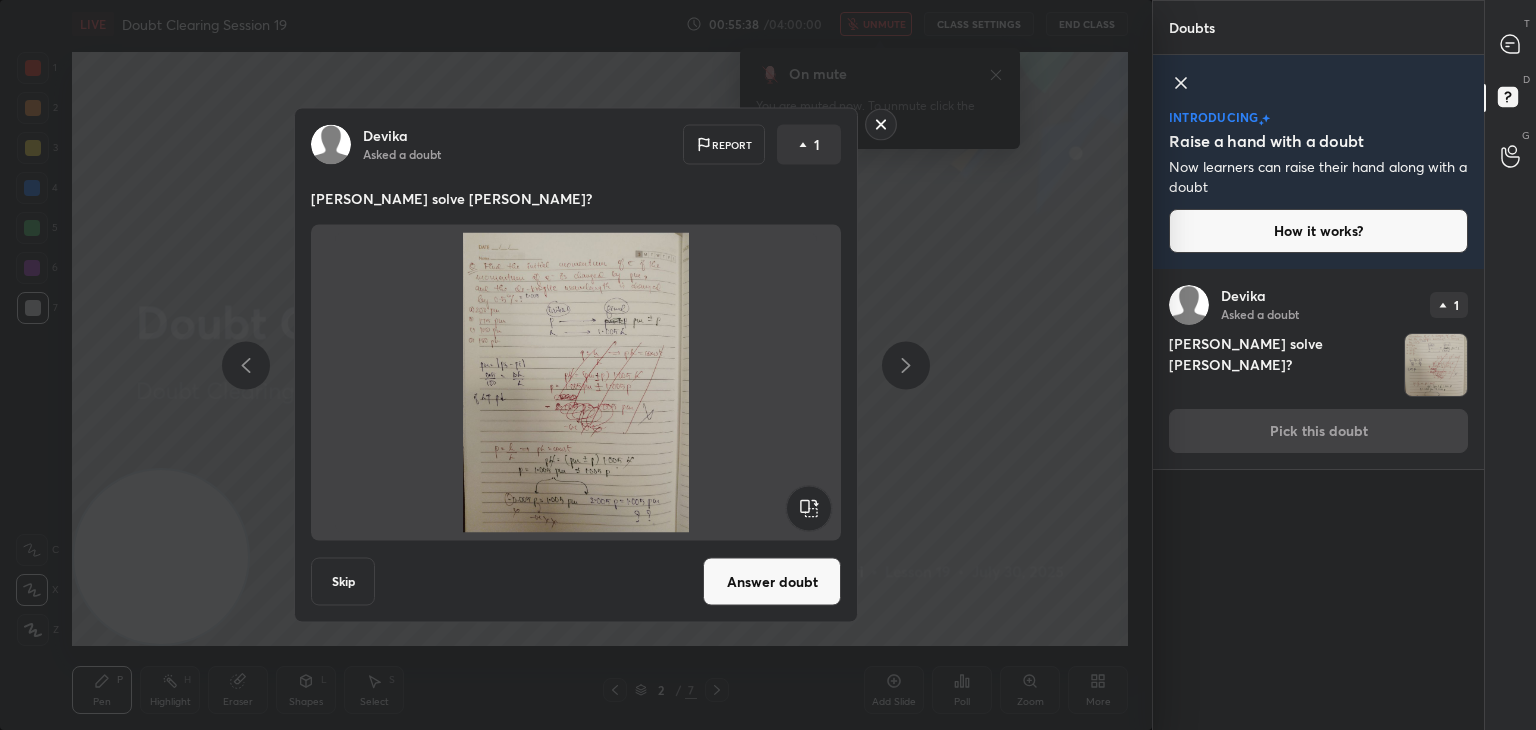 click on "Answer doubt" at bounding box center [772, 582] 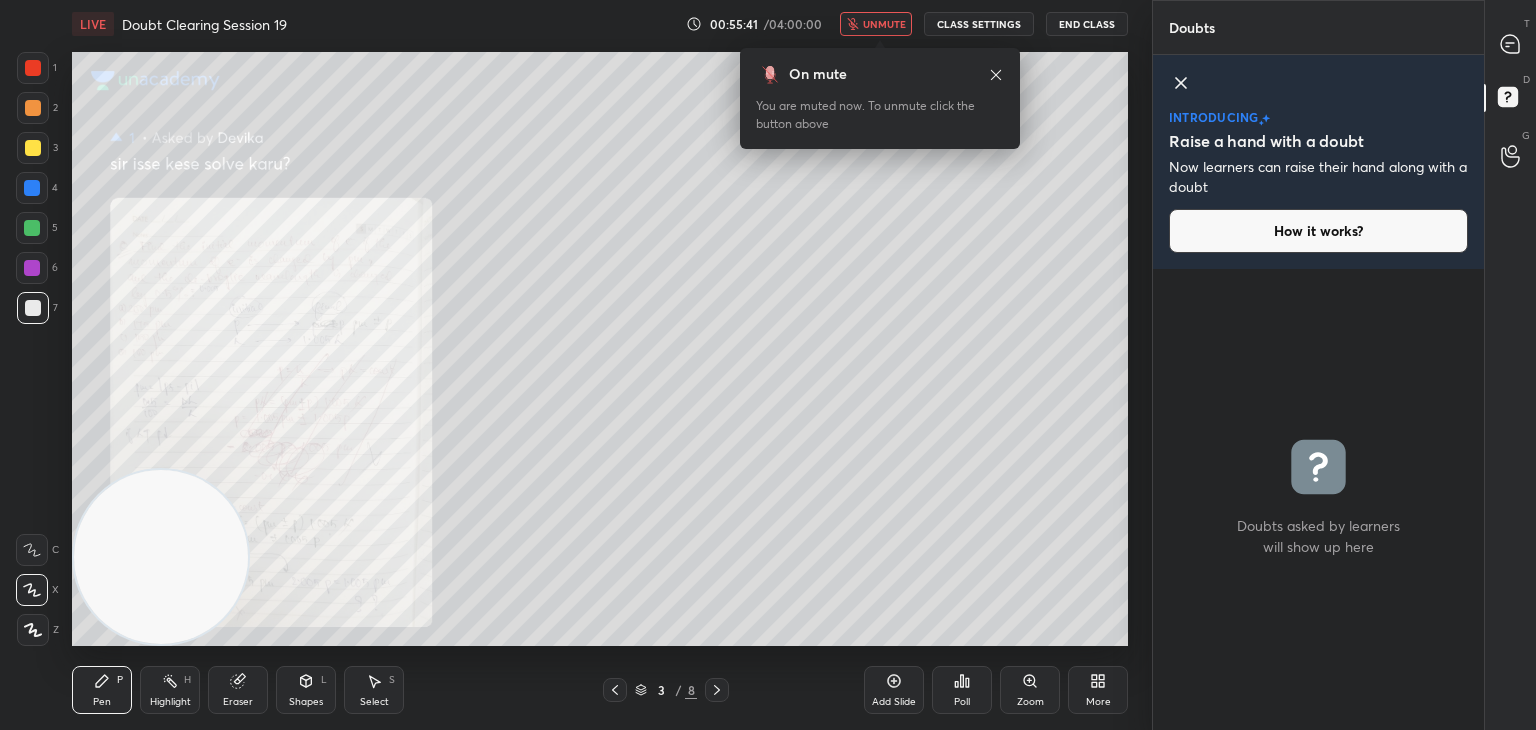 click on "unmute" at bounding box center [884, 24] 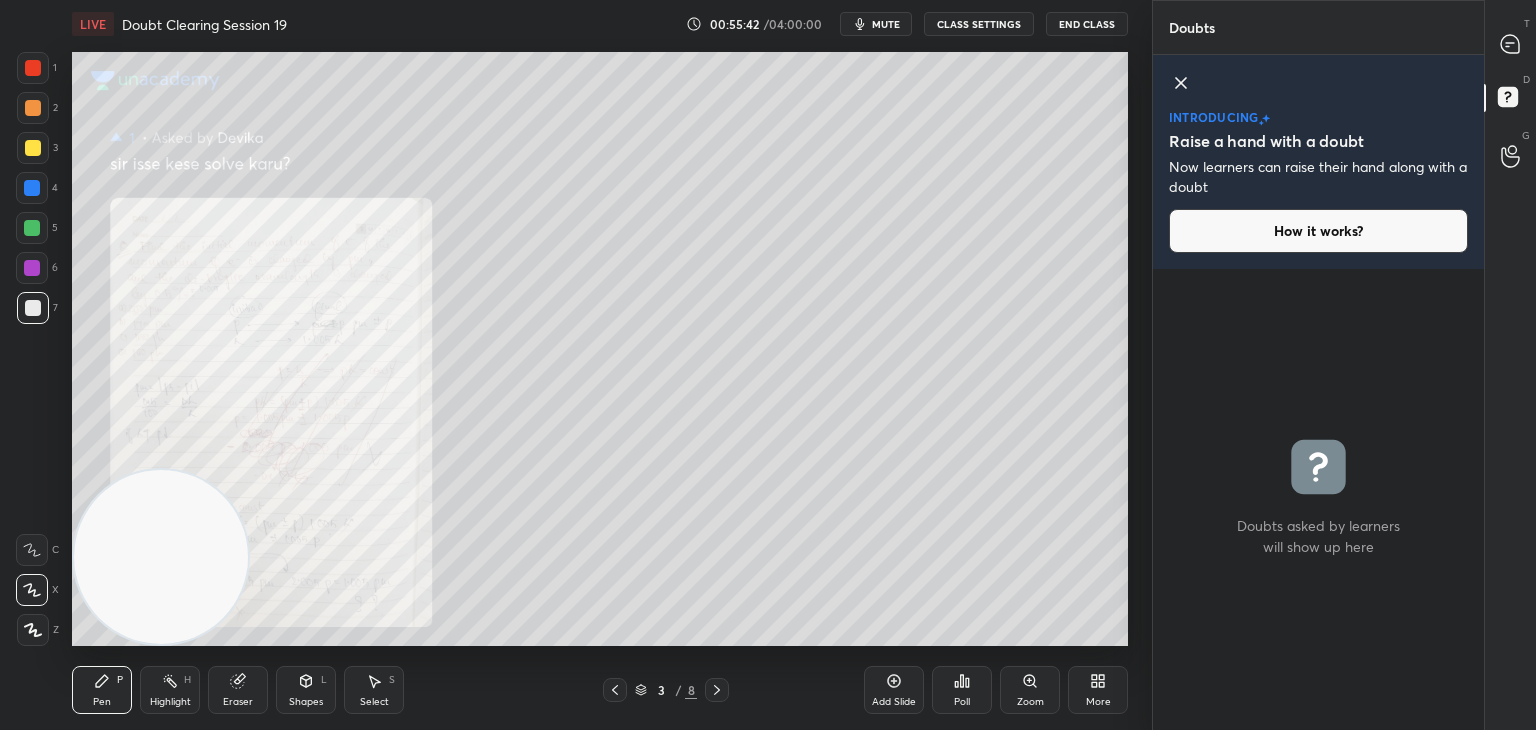 click 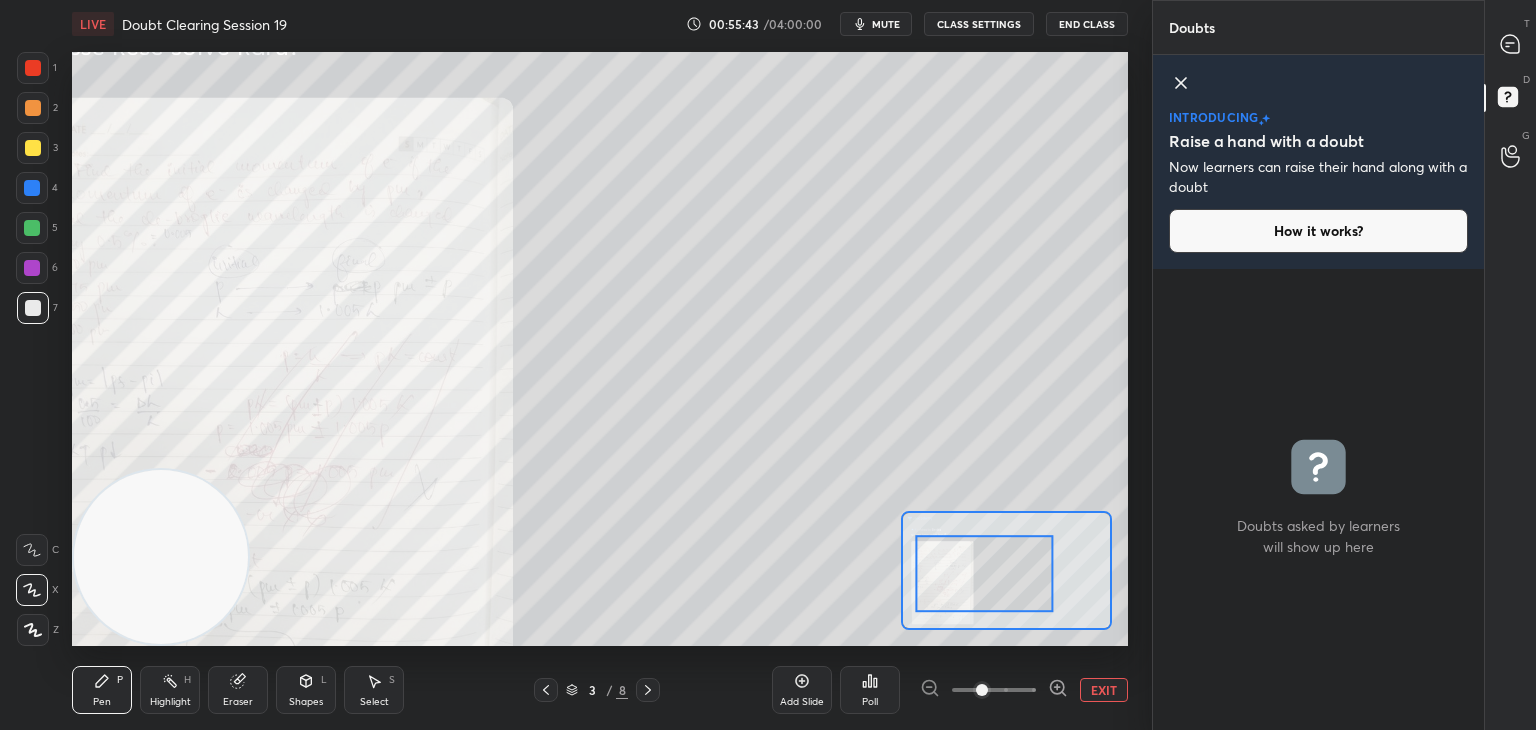 click at bounding box center [985, 574] 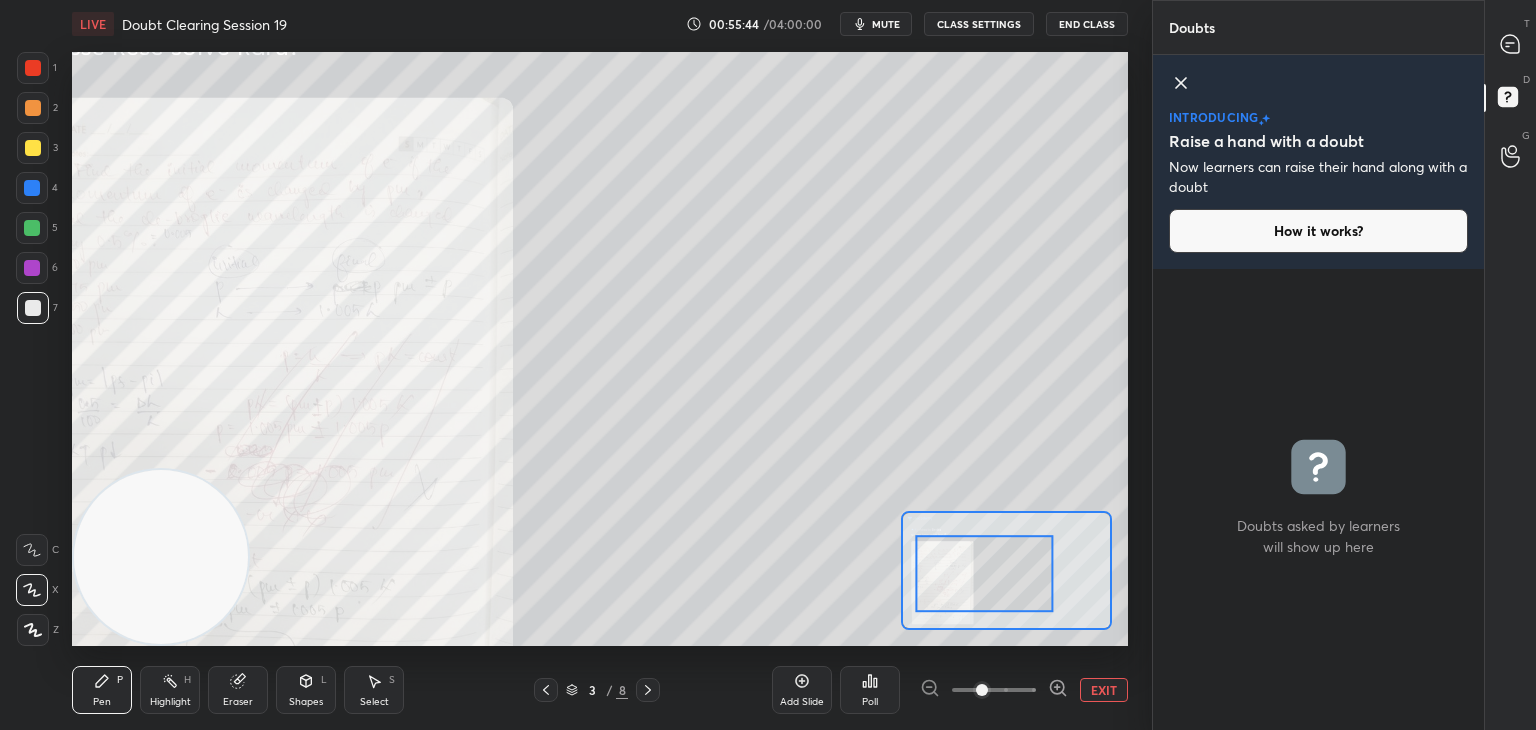 click 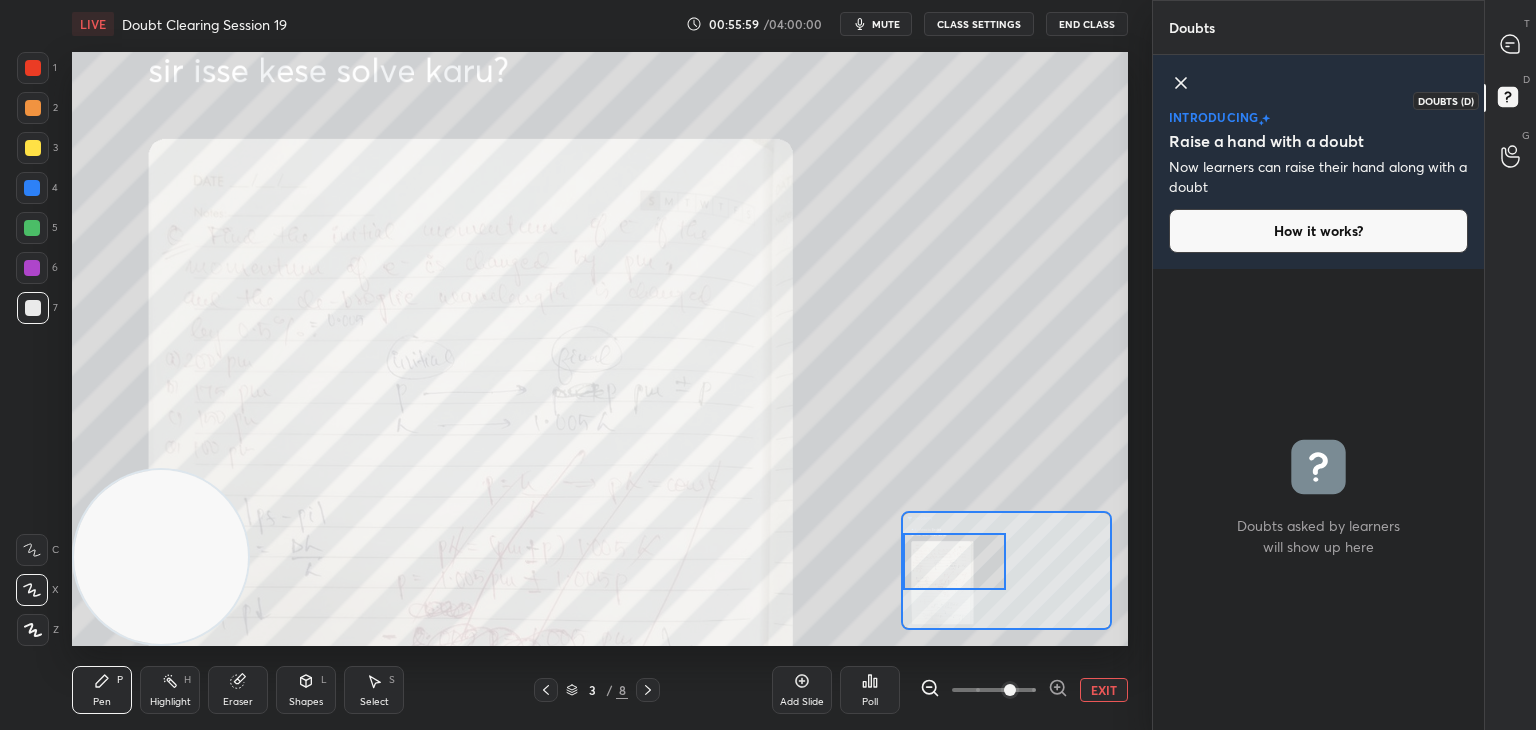 click 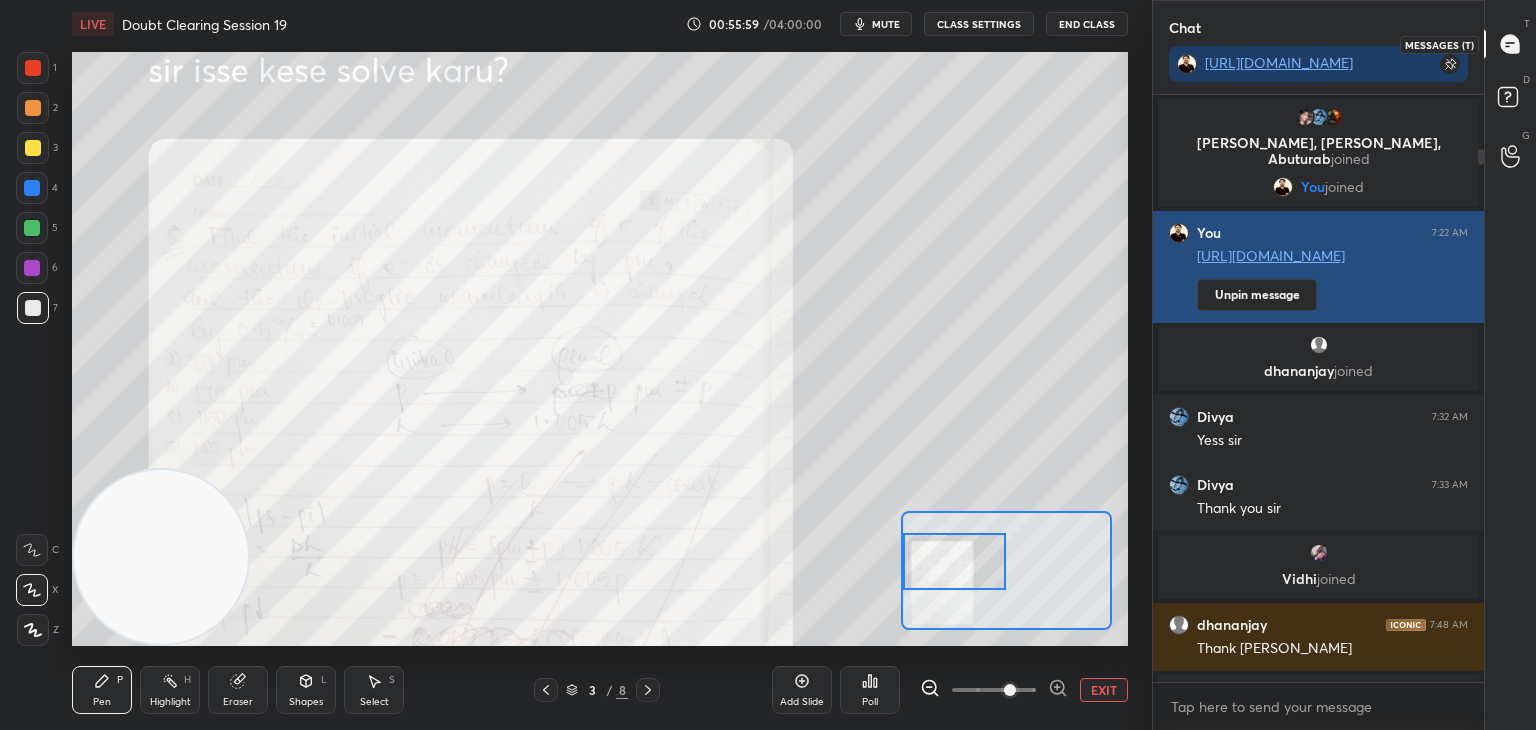 scroll, scrollTop: 416, scrollLeft: 325, axis: both 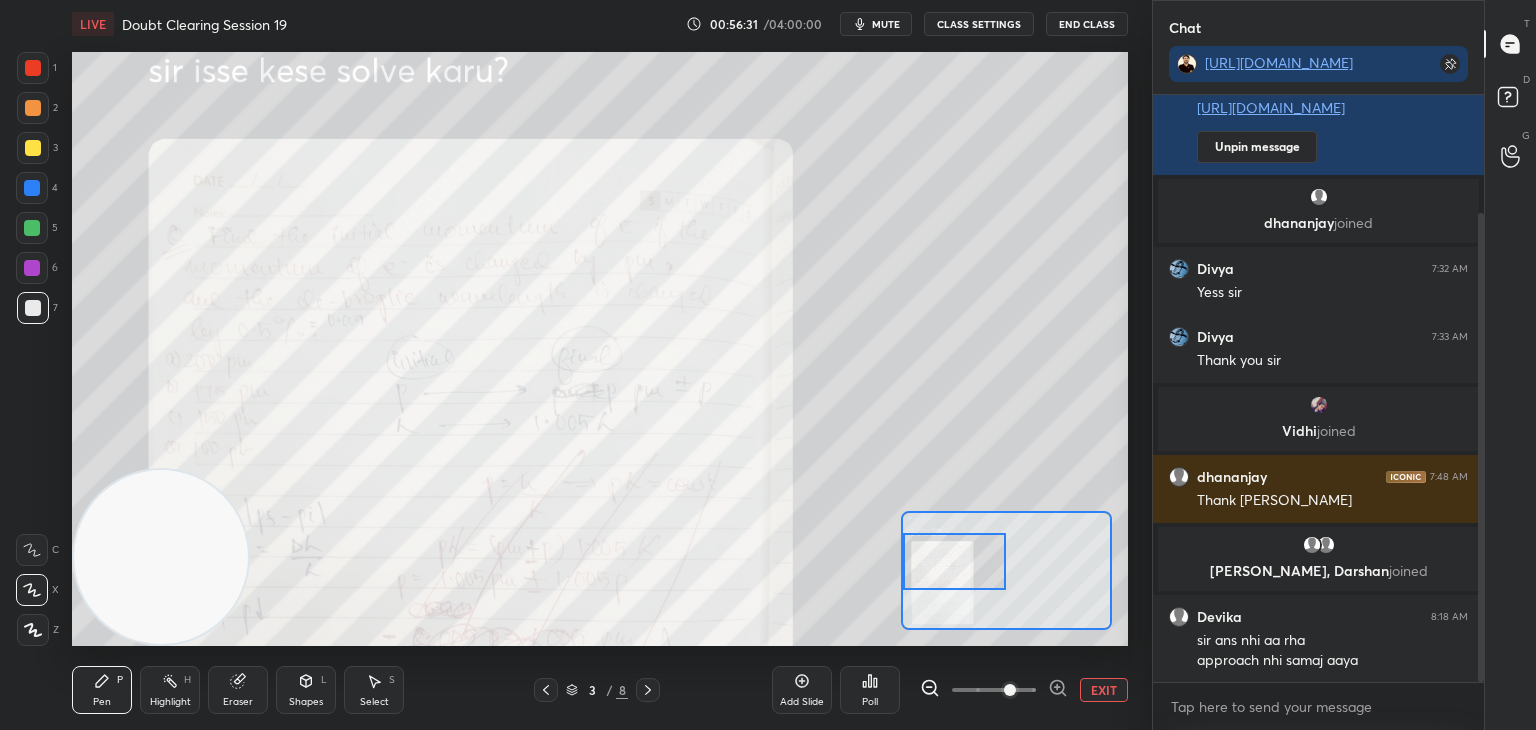 click on "EXIT" at bounding box center [1104, 690] 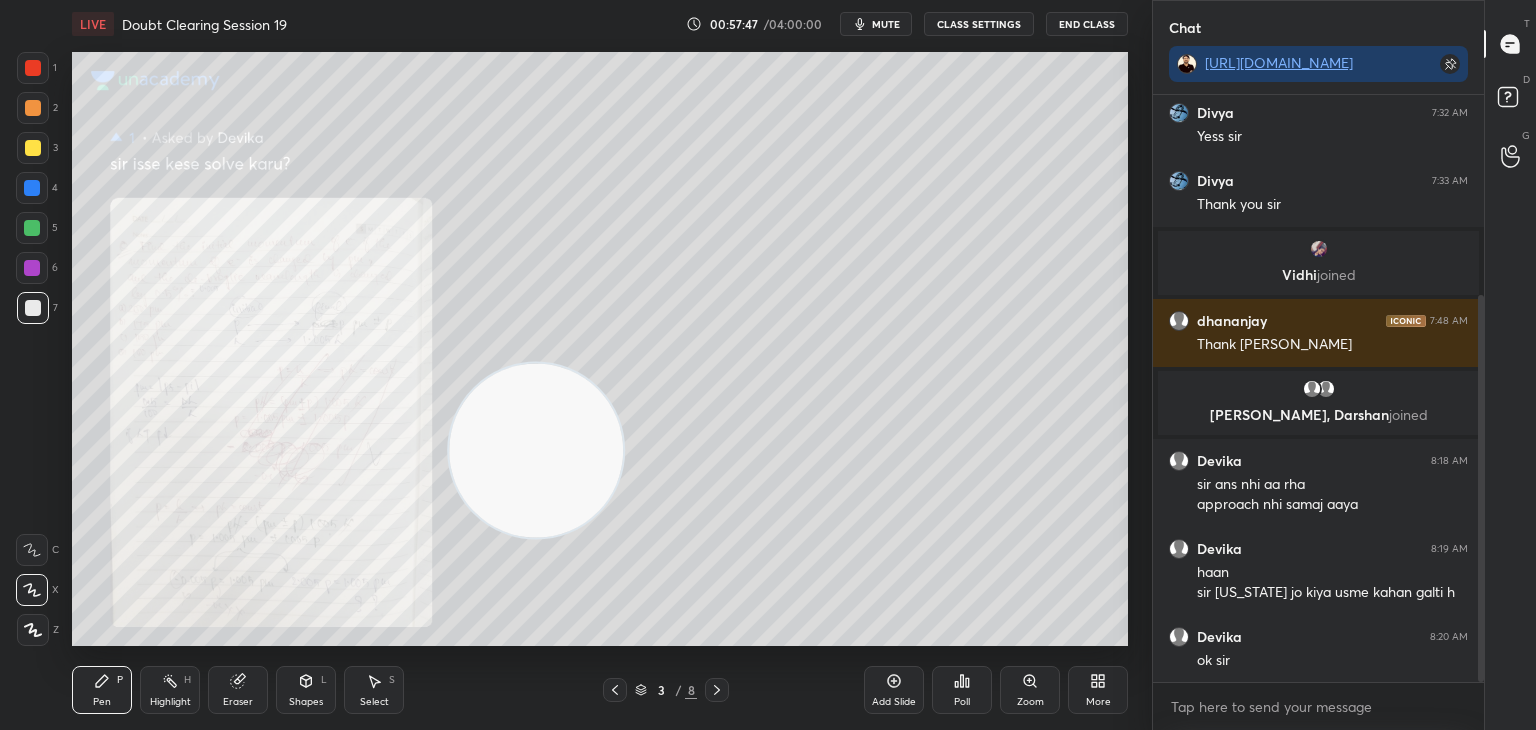 scroll, scrollTop: 324, scrollLeft: 0, axis: vertical 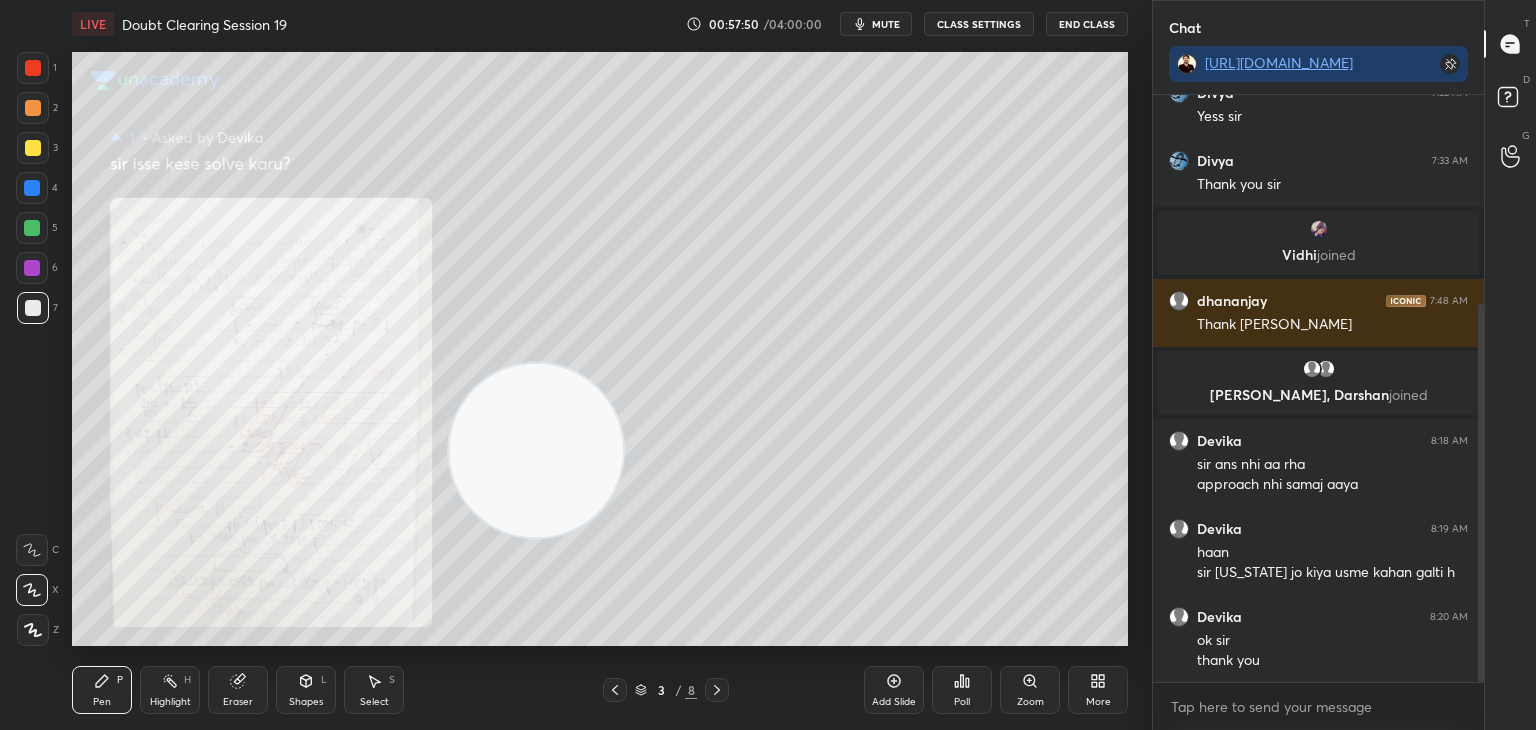 click on "mute" at bounding box center (886, 24) 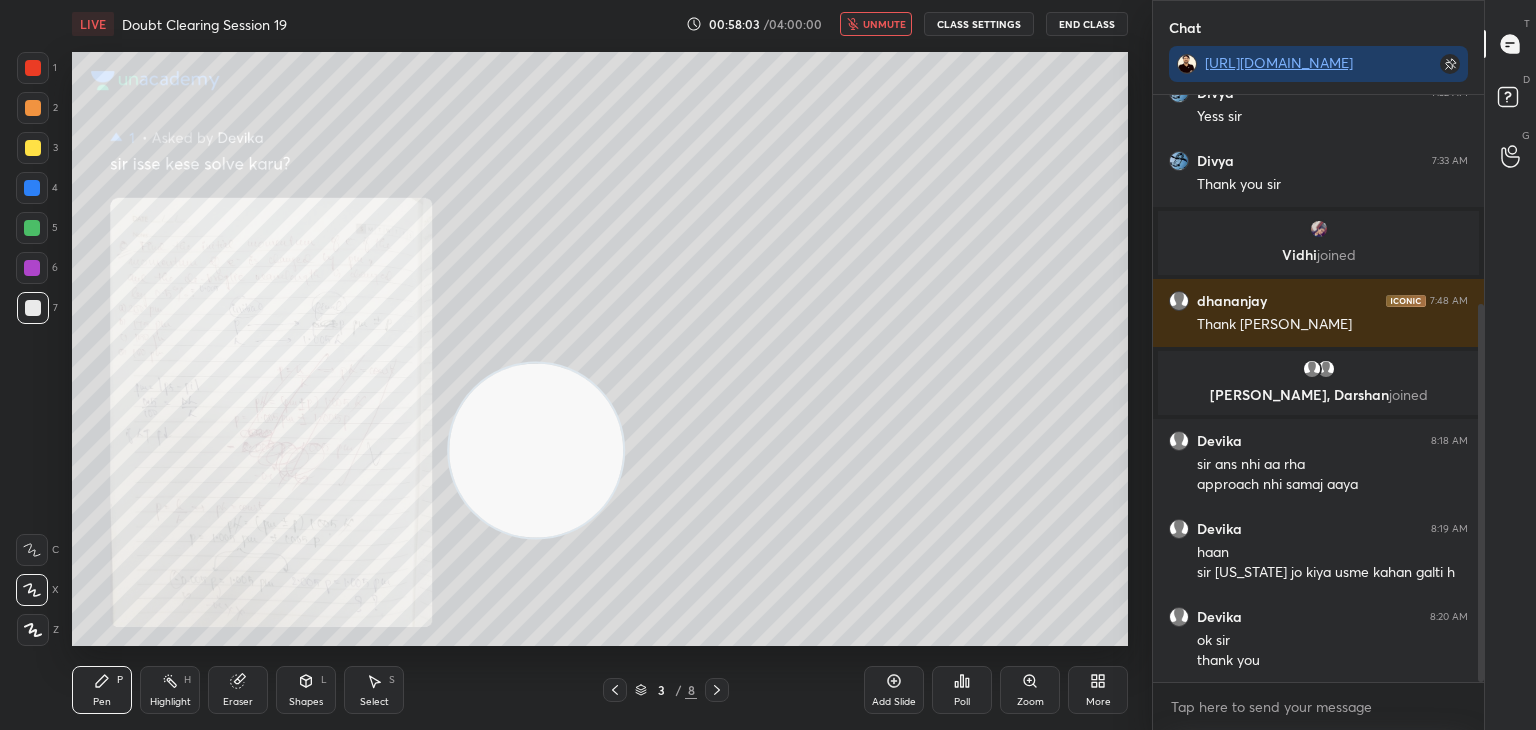 click 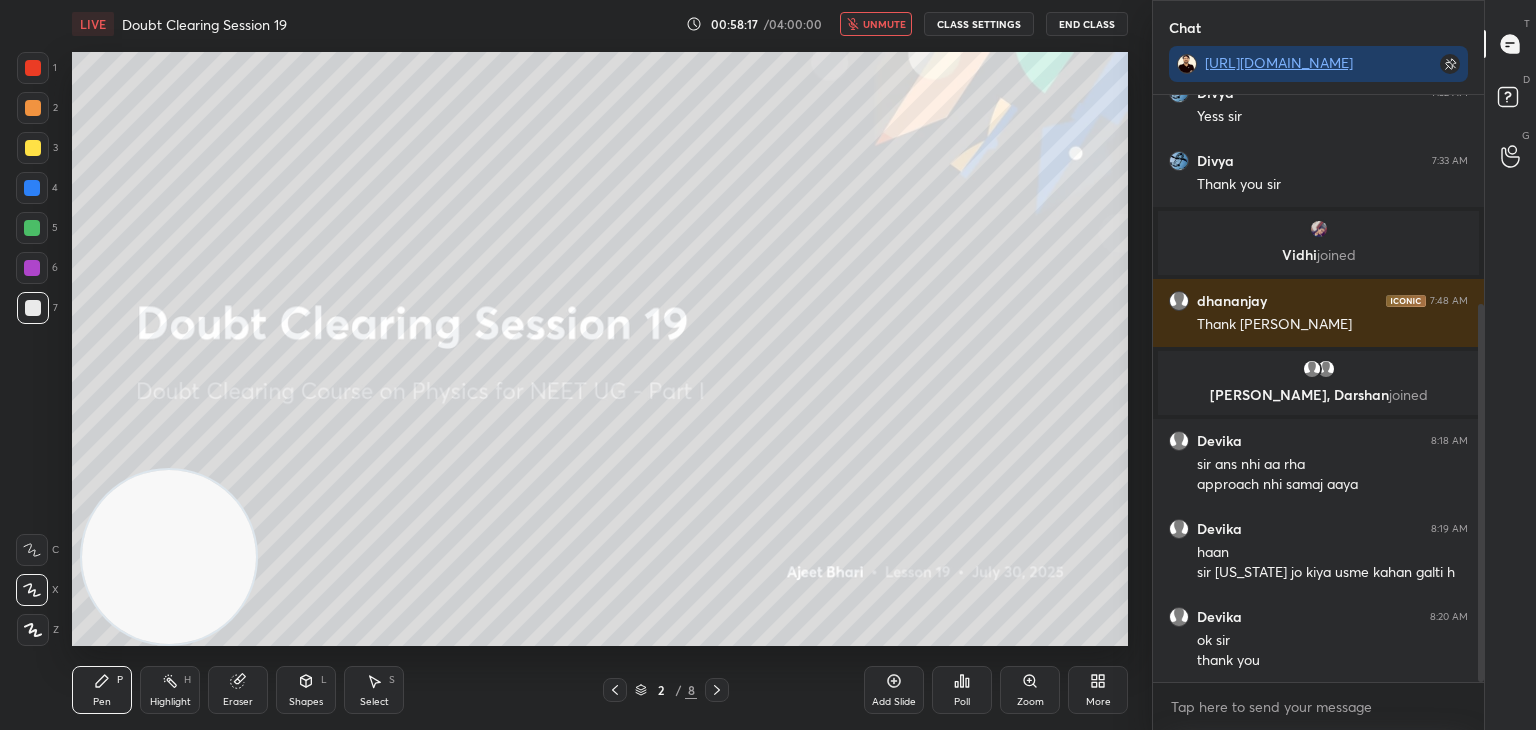 click at bounding box center [169, 557] 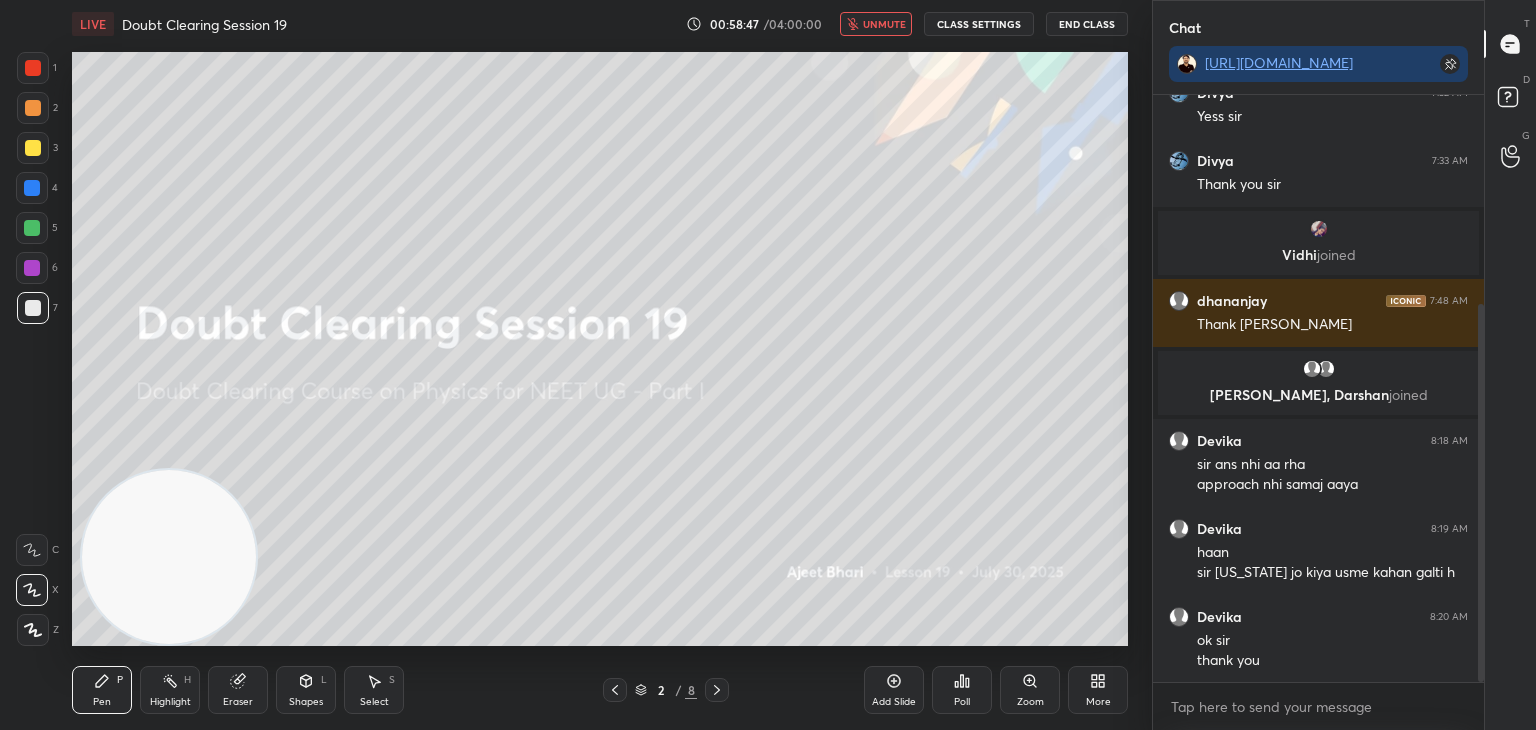 click at bounding box center [169, 557] 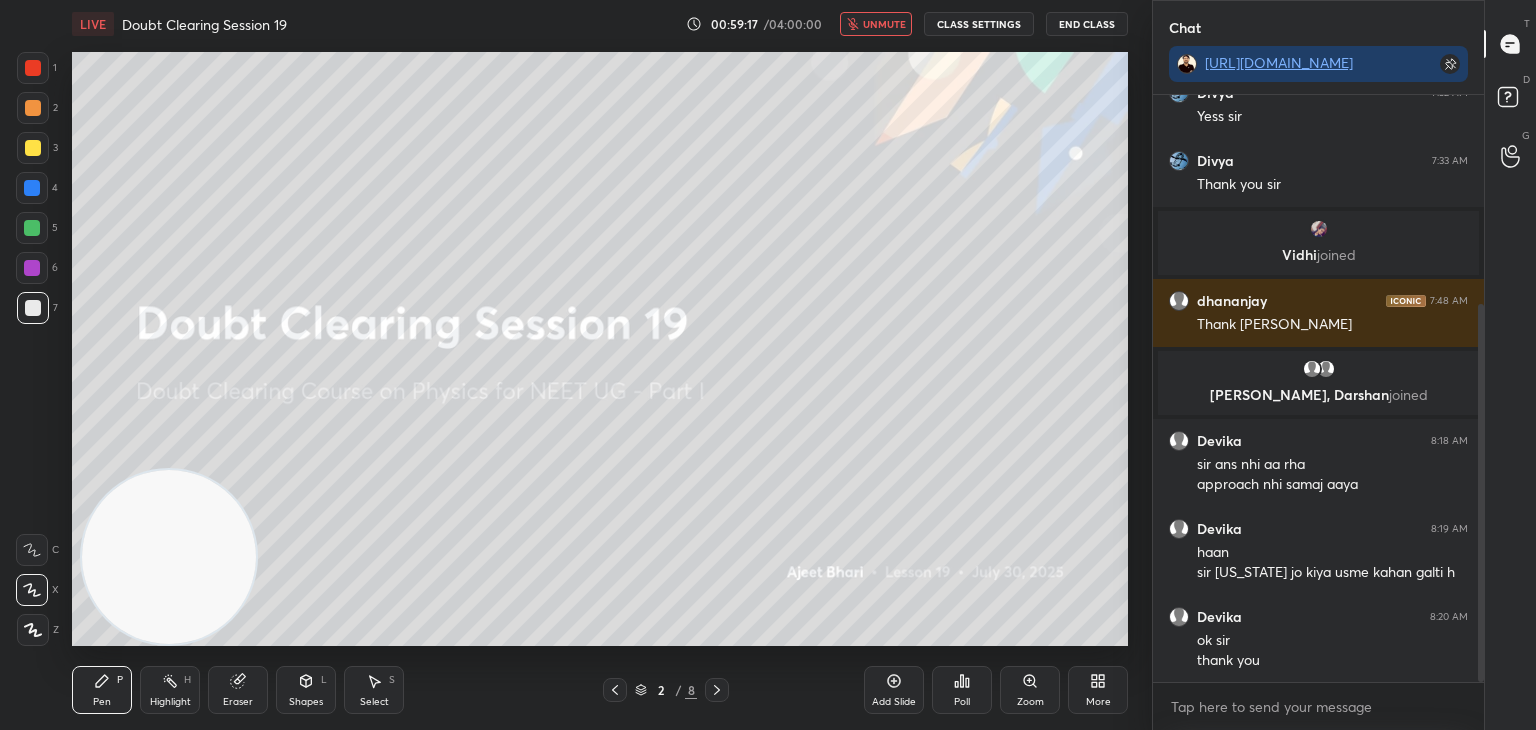 click at bounding box center (169, 557) 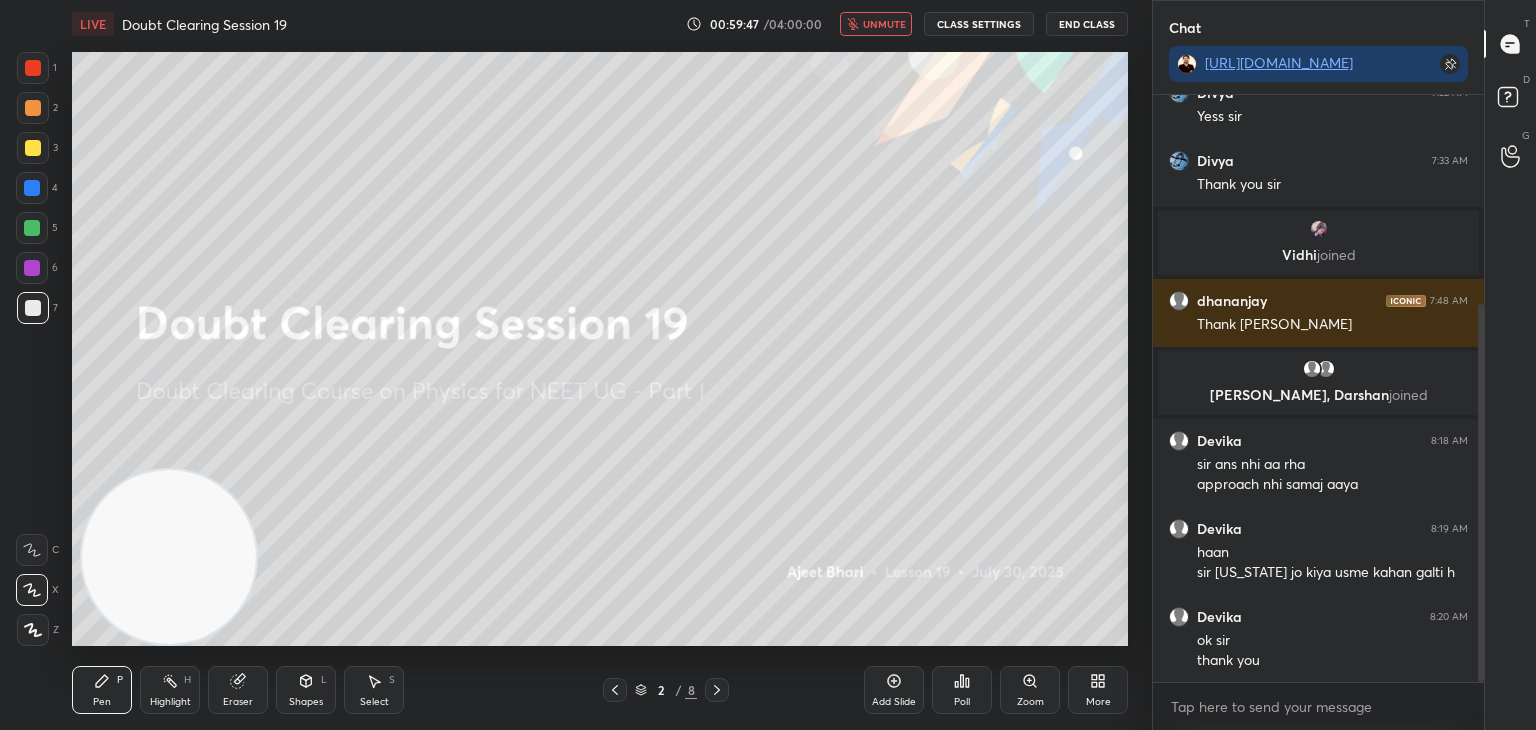 click at bounding box center (169, 557) 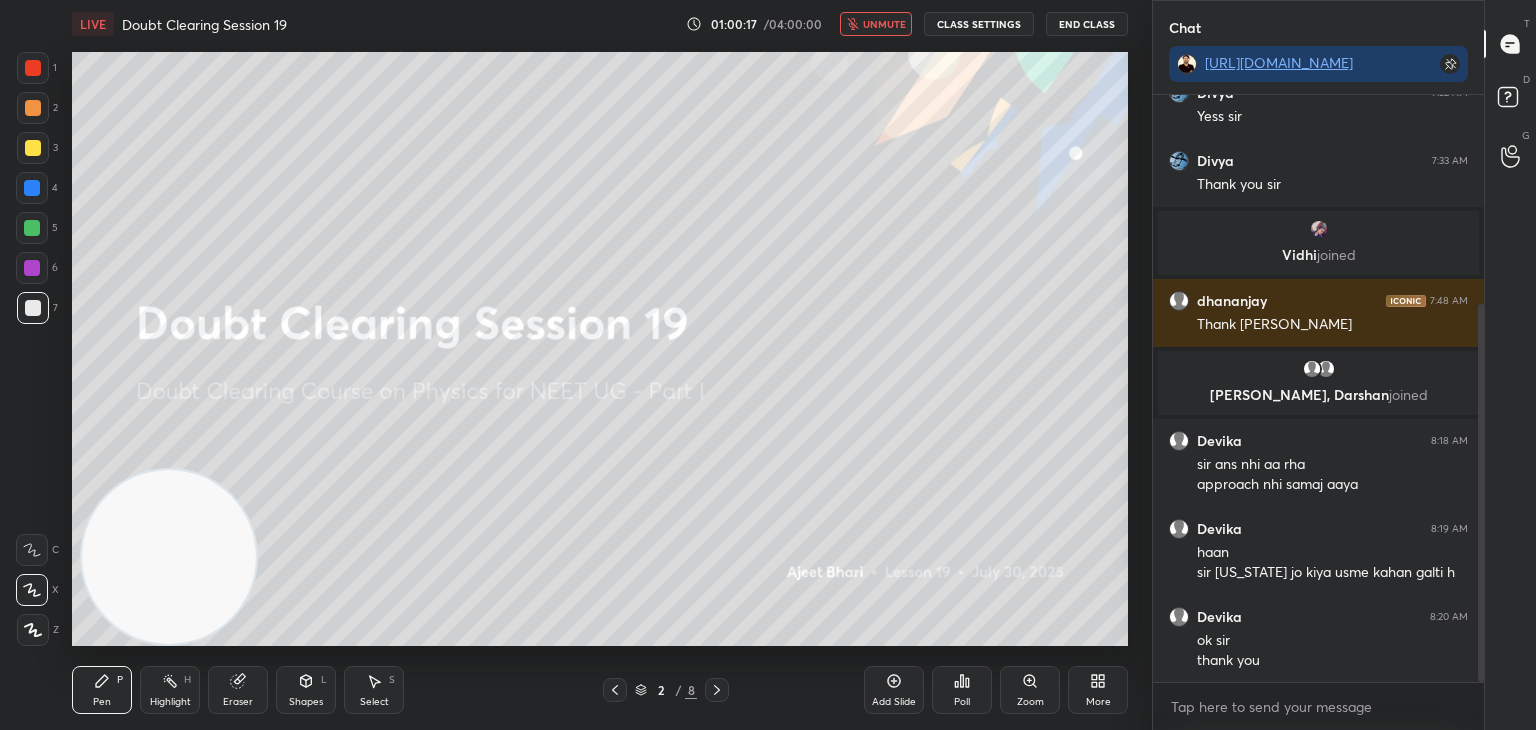 click at bounding box center [169, 557] 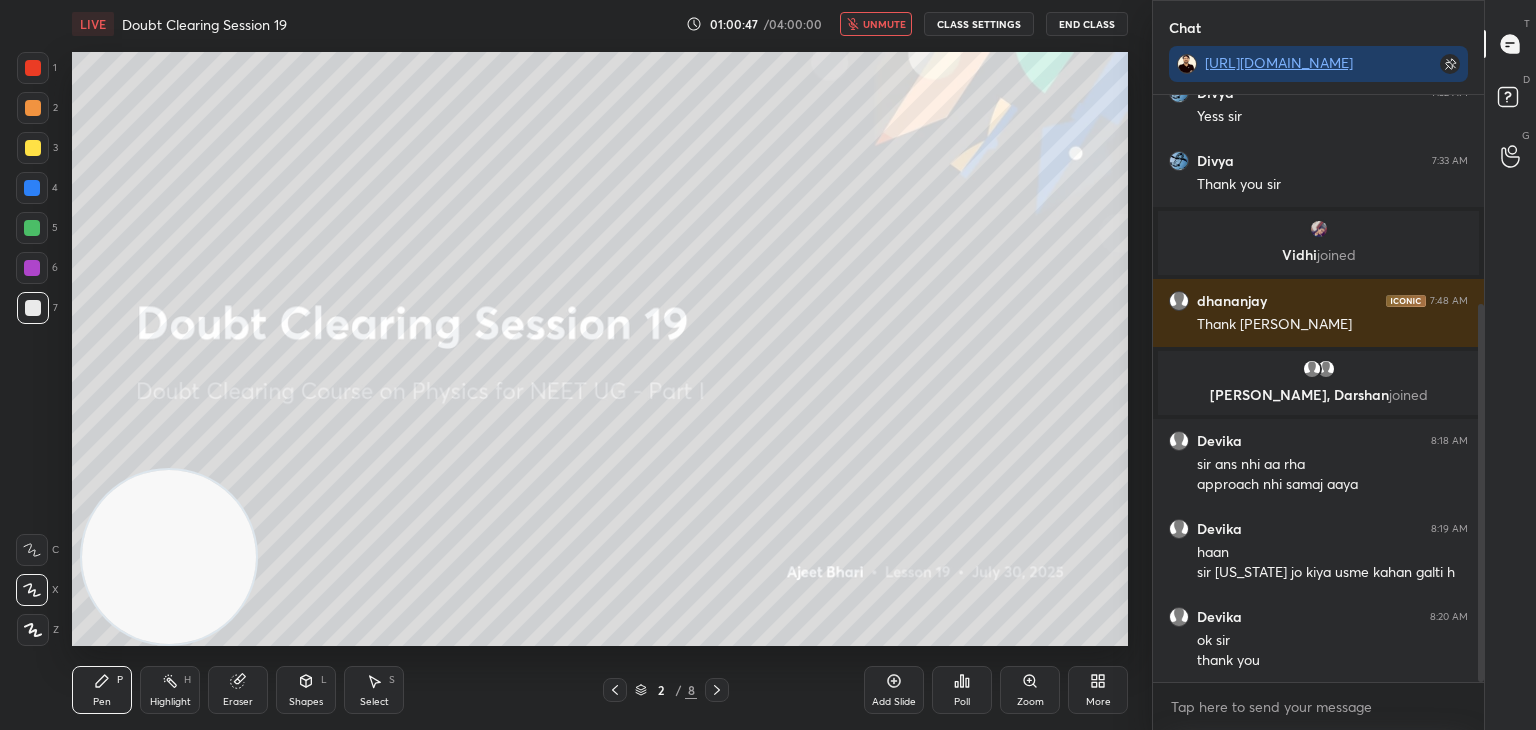 click at bounding box center [169, 557] 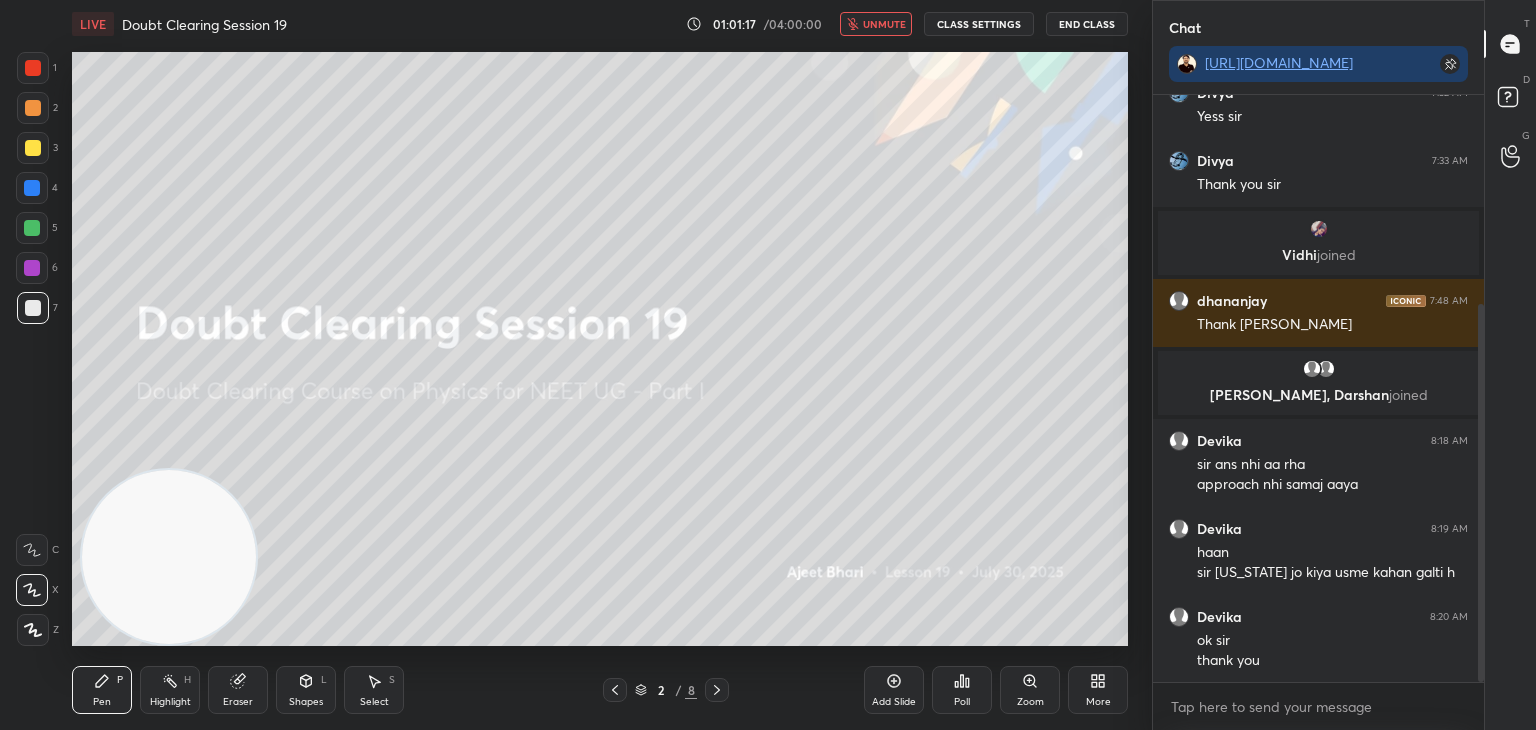 click at bounding box center (169, 557) 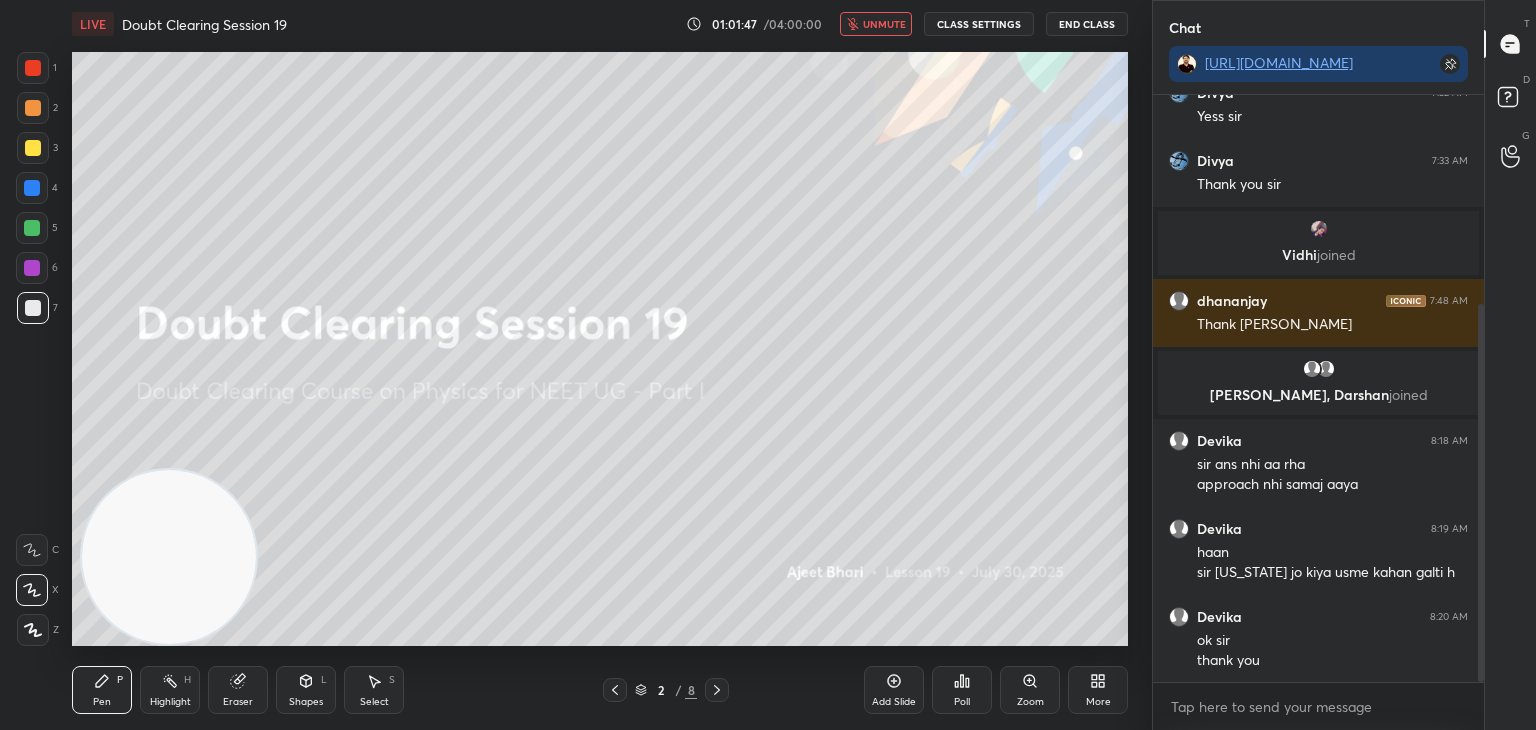 click at bounding box center [169, 557] 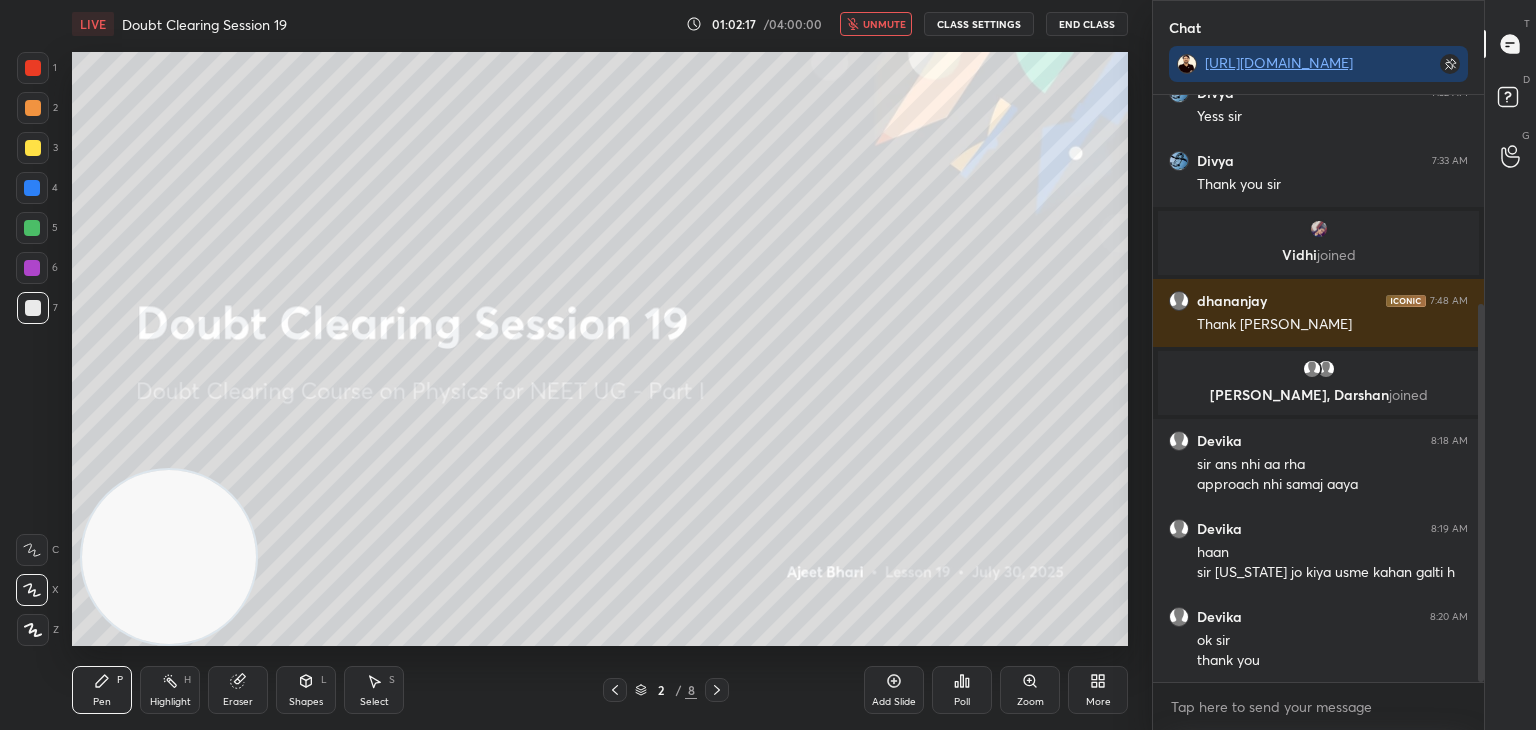 click at bounding box center [169, 557] 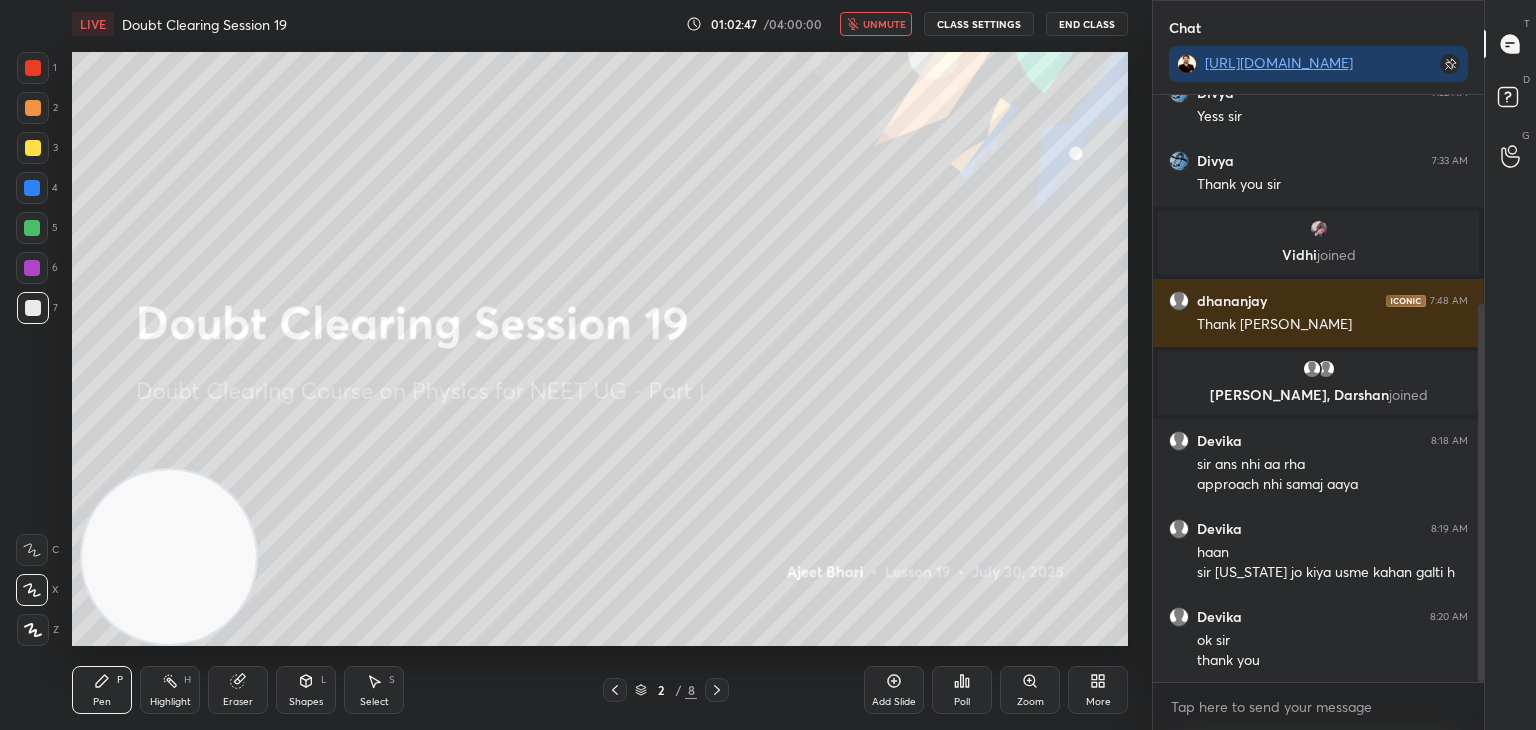 click at bounding box center [169, 557] 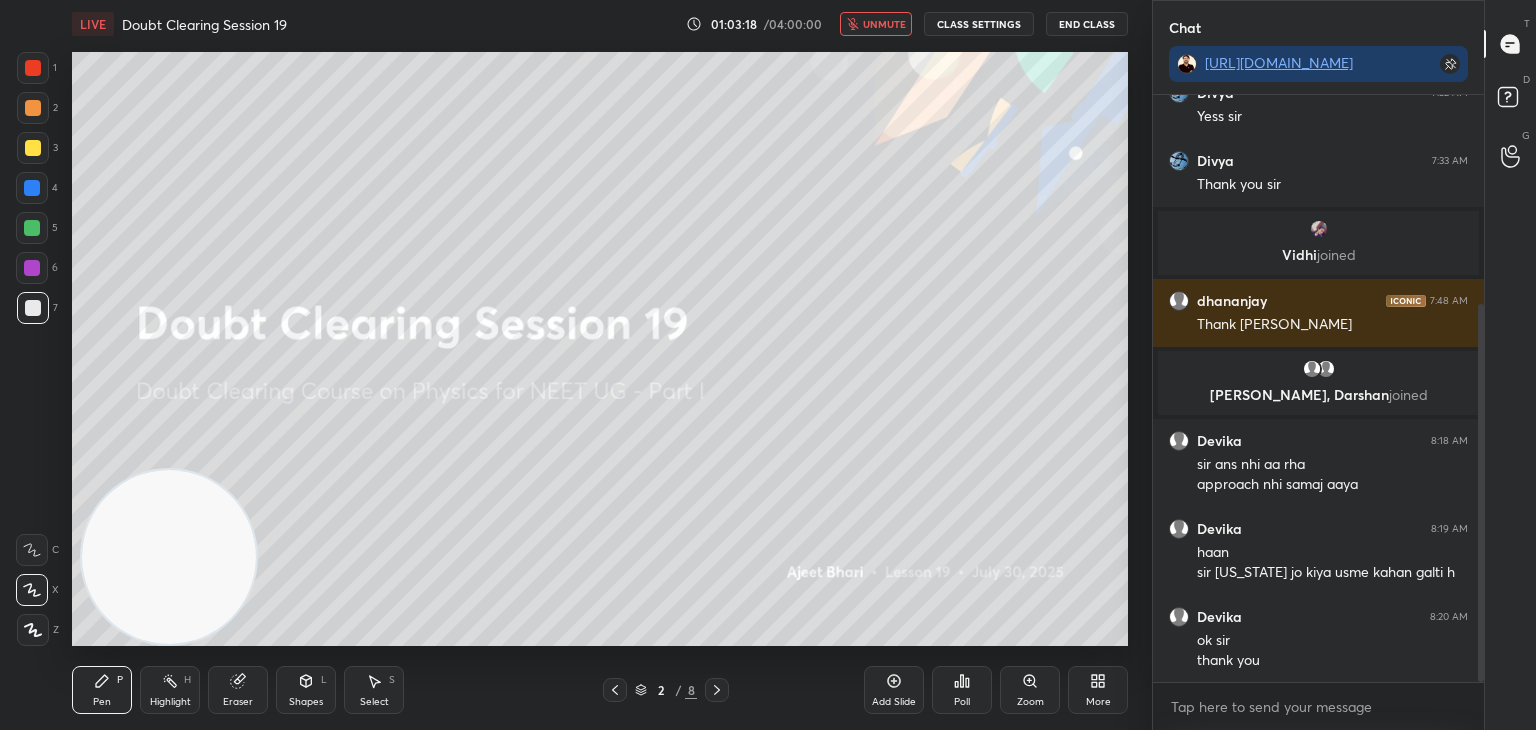 click at bounding box center [169, 557] 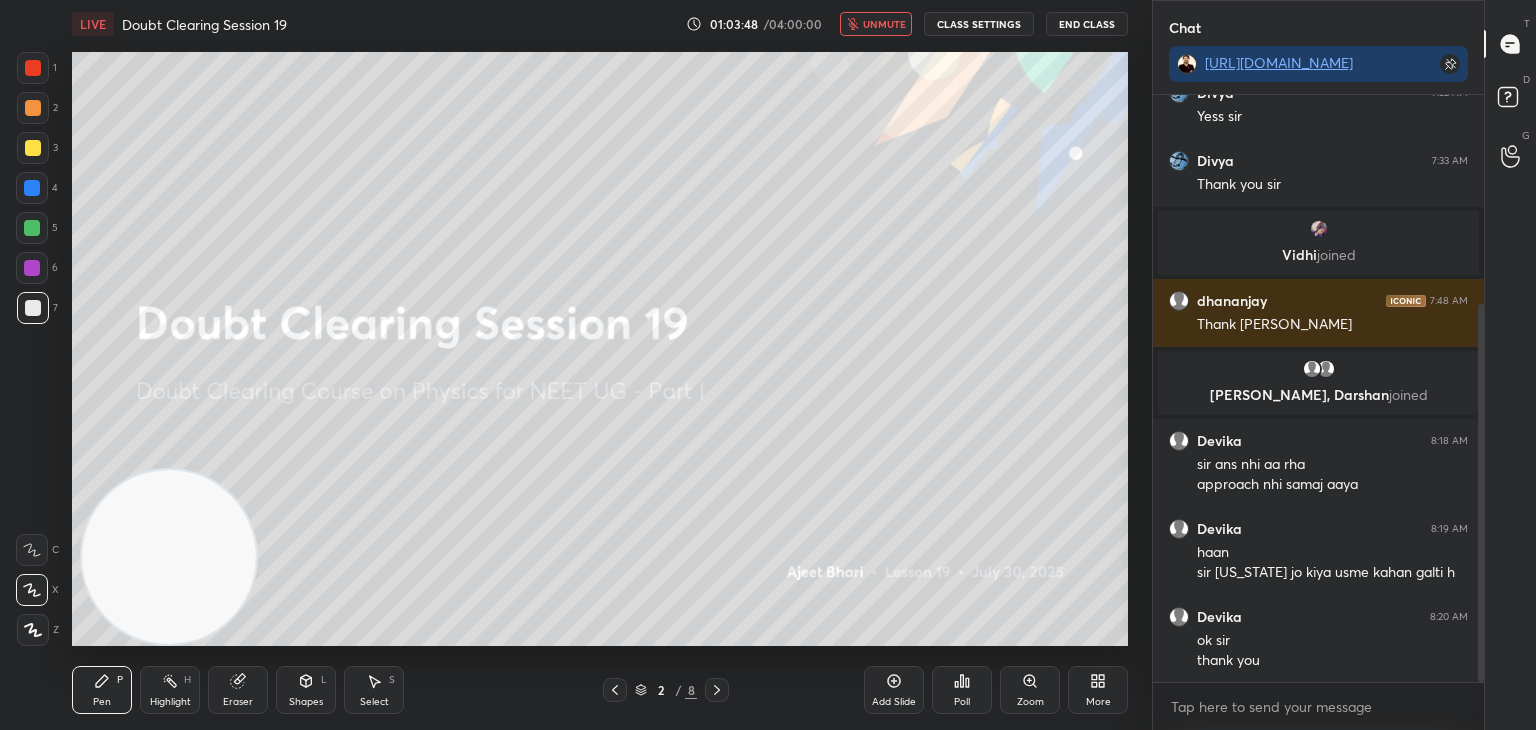 click at bounding box center (169, 557) 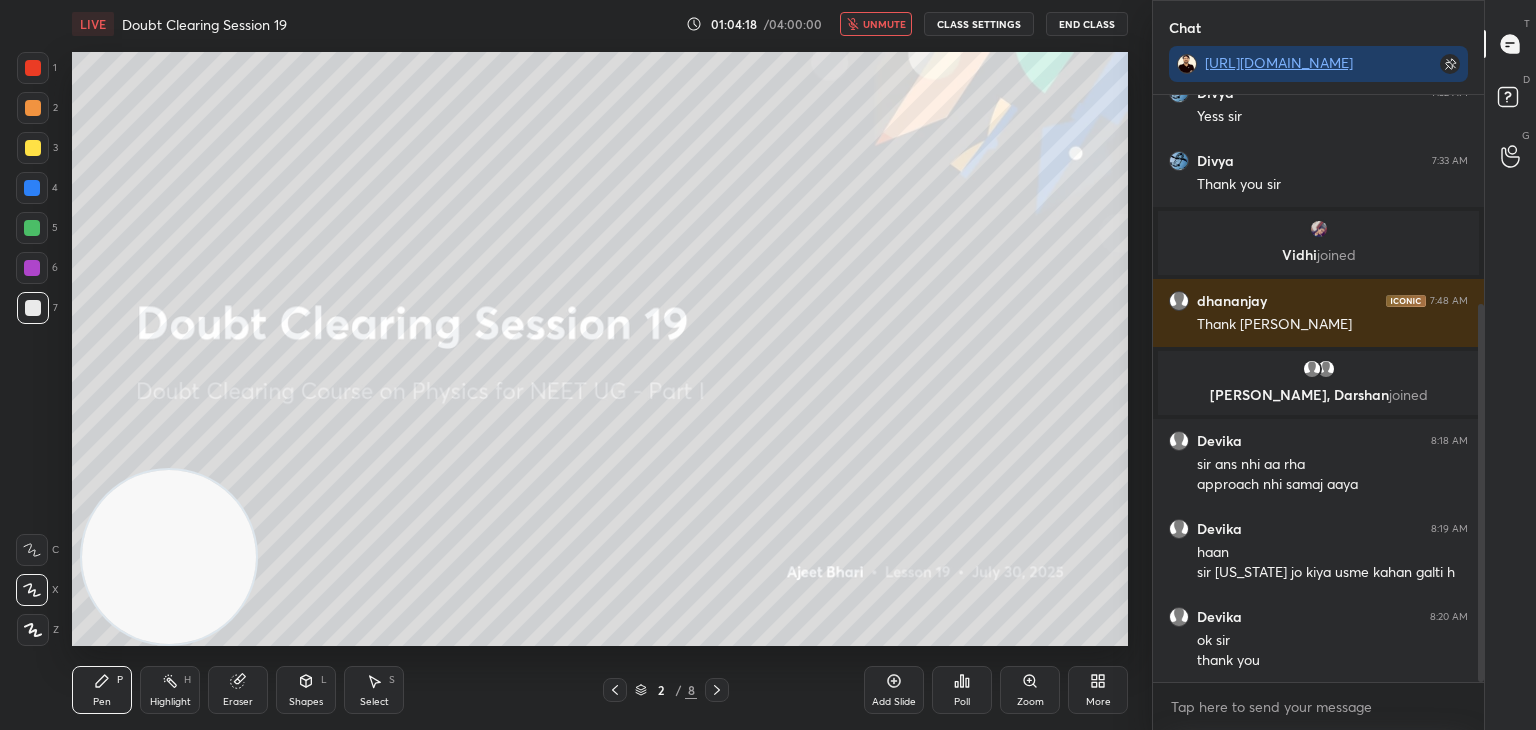 click at bounding box center [169, 557] 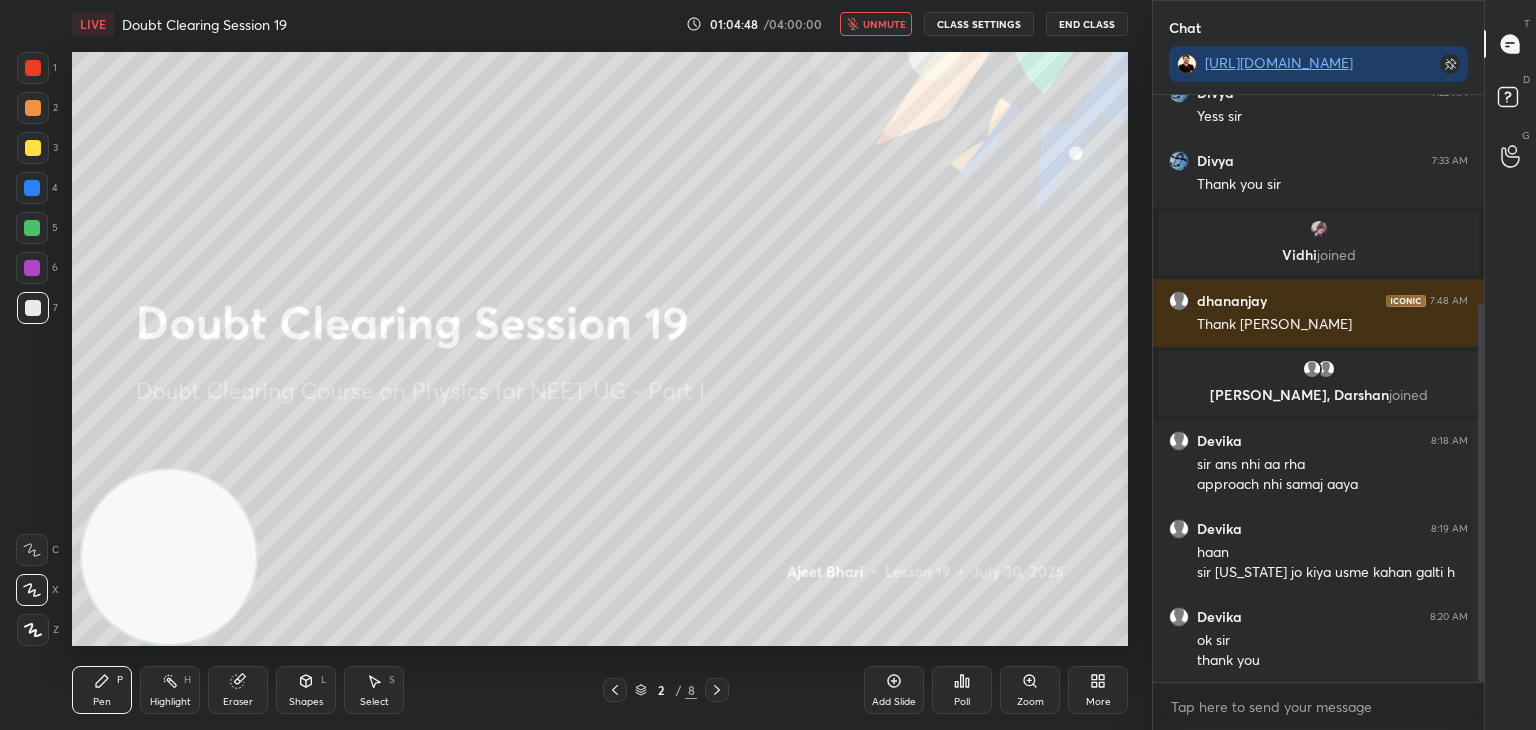click at bounding box center [169, 557] 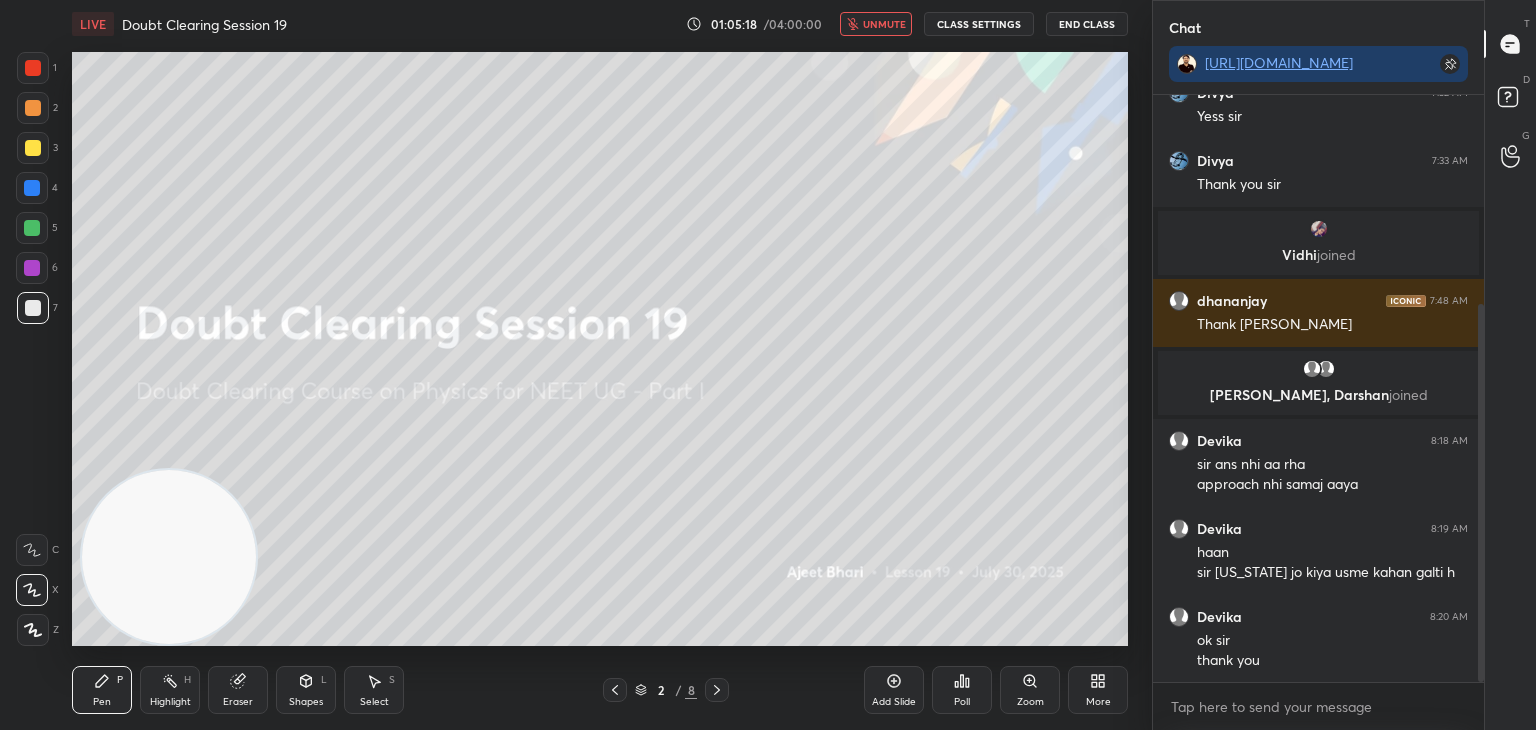 click at bounding box center (169, 557) 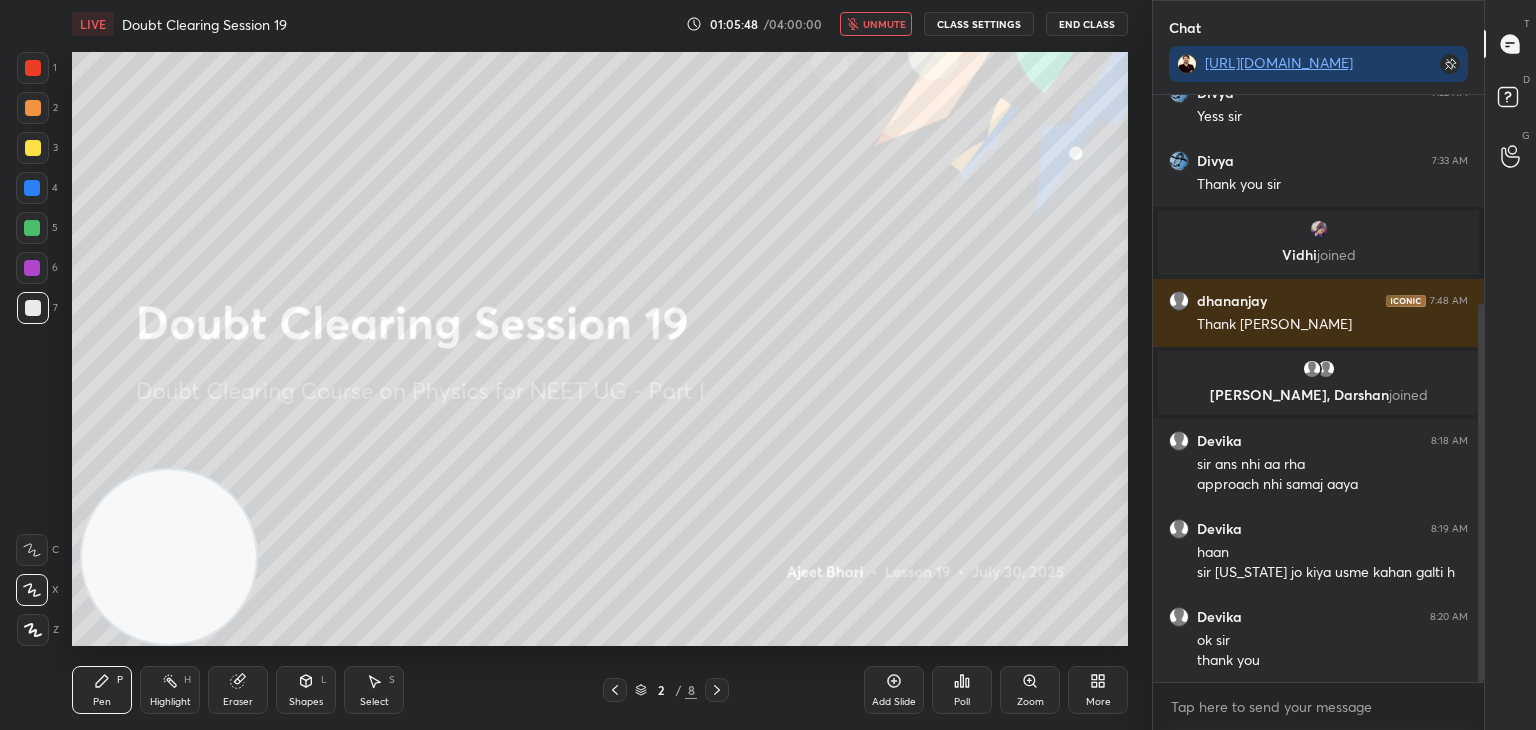 click at bounding box center [169, 557] 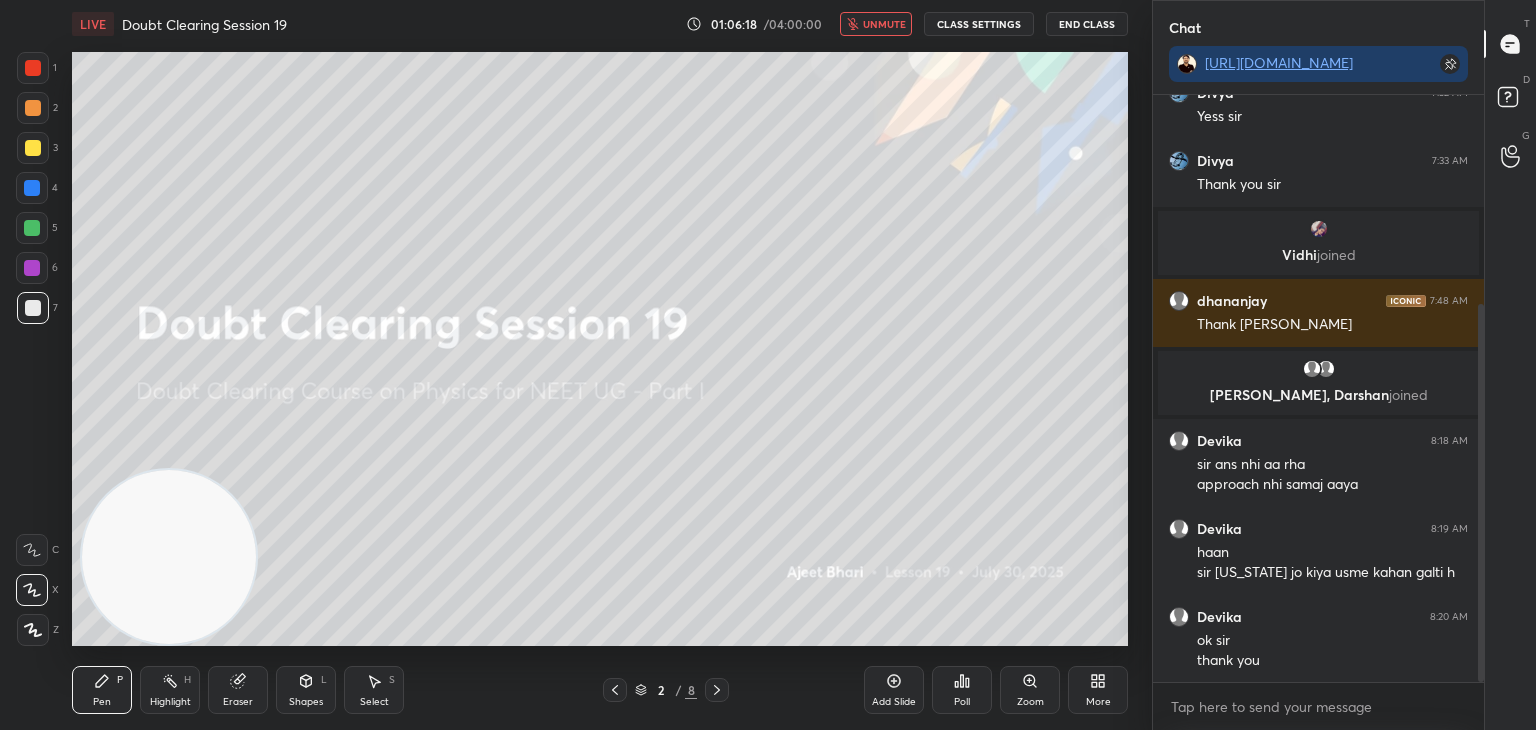 click at bounding box center [169, 557] 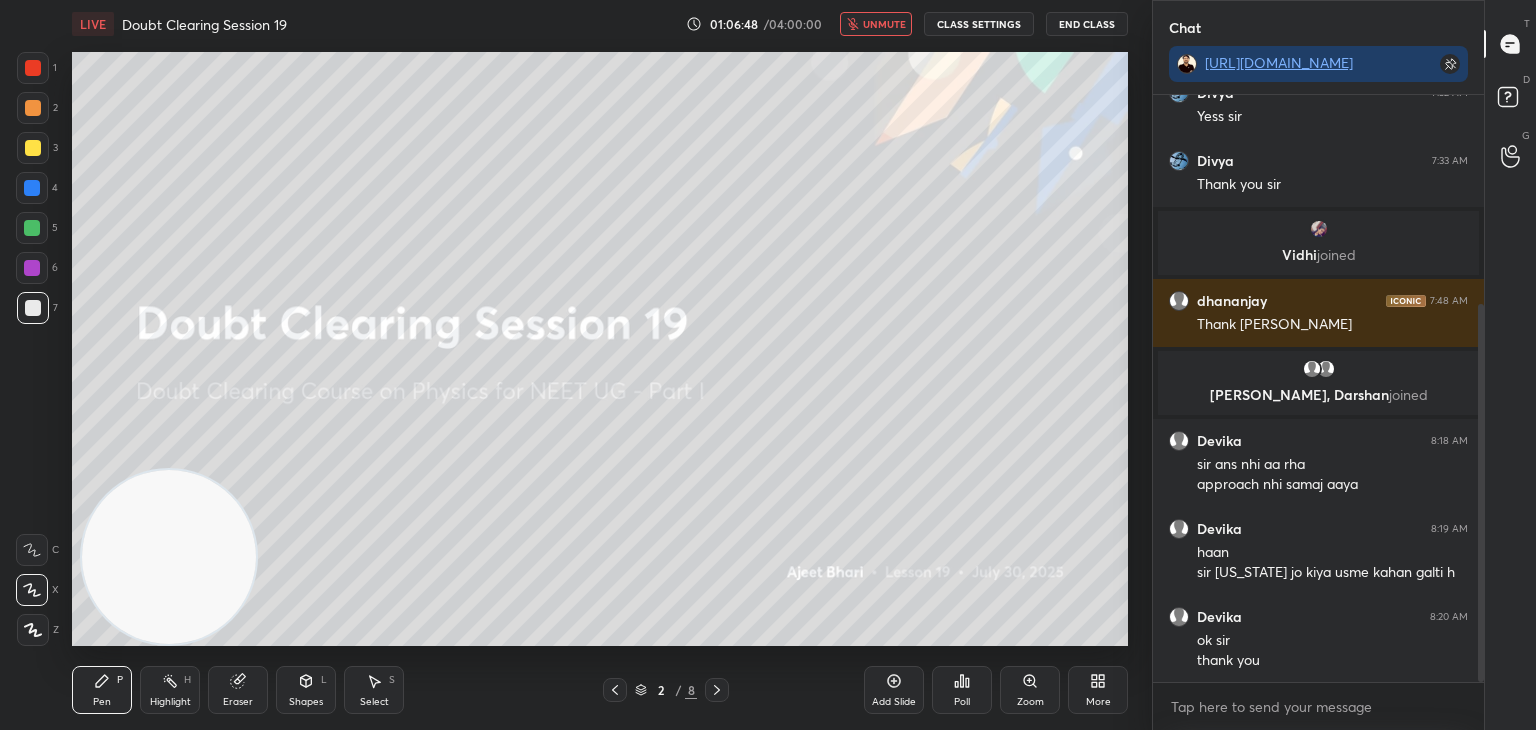click at bounding box center (169, 557) 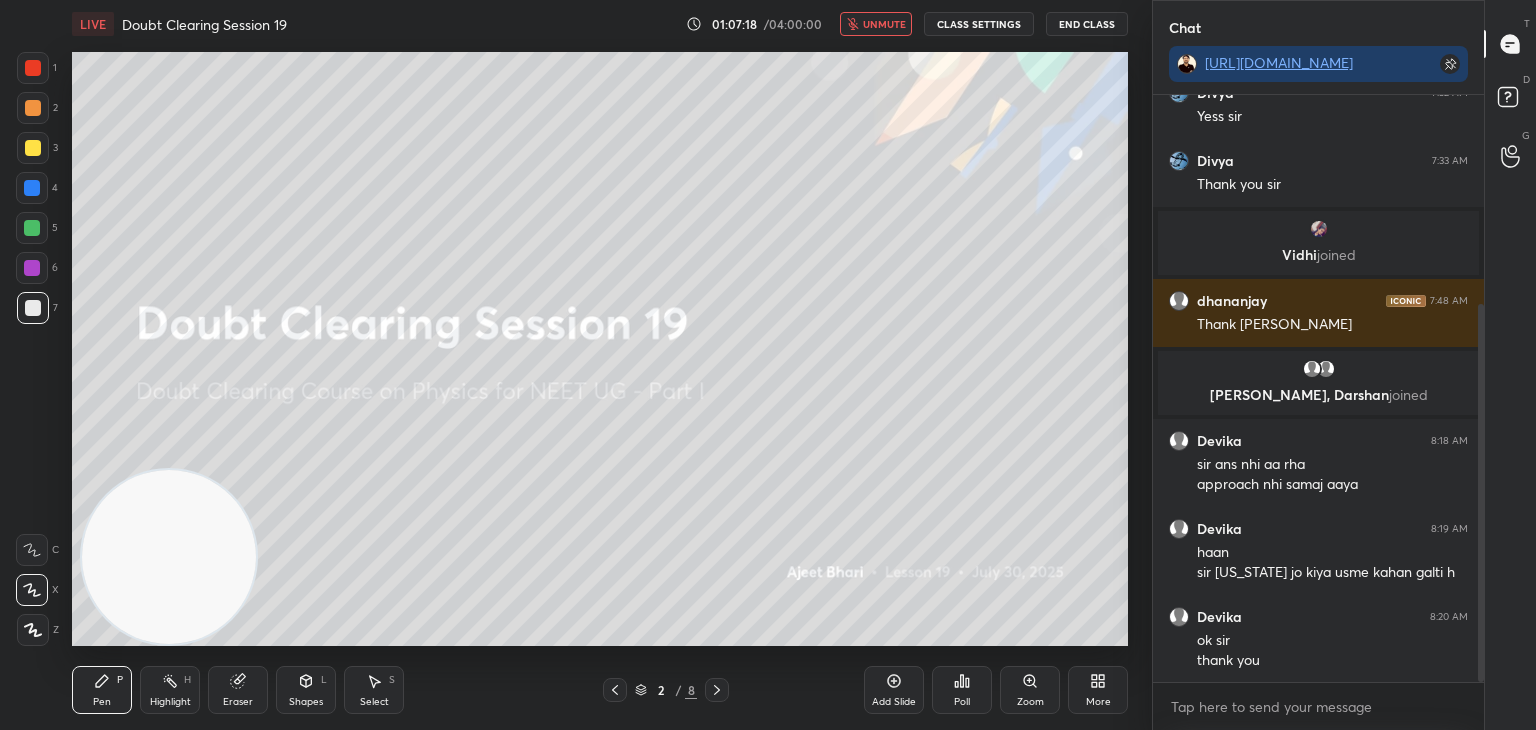 click at bounding box center [169, 557] 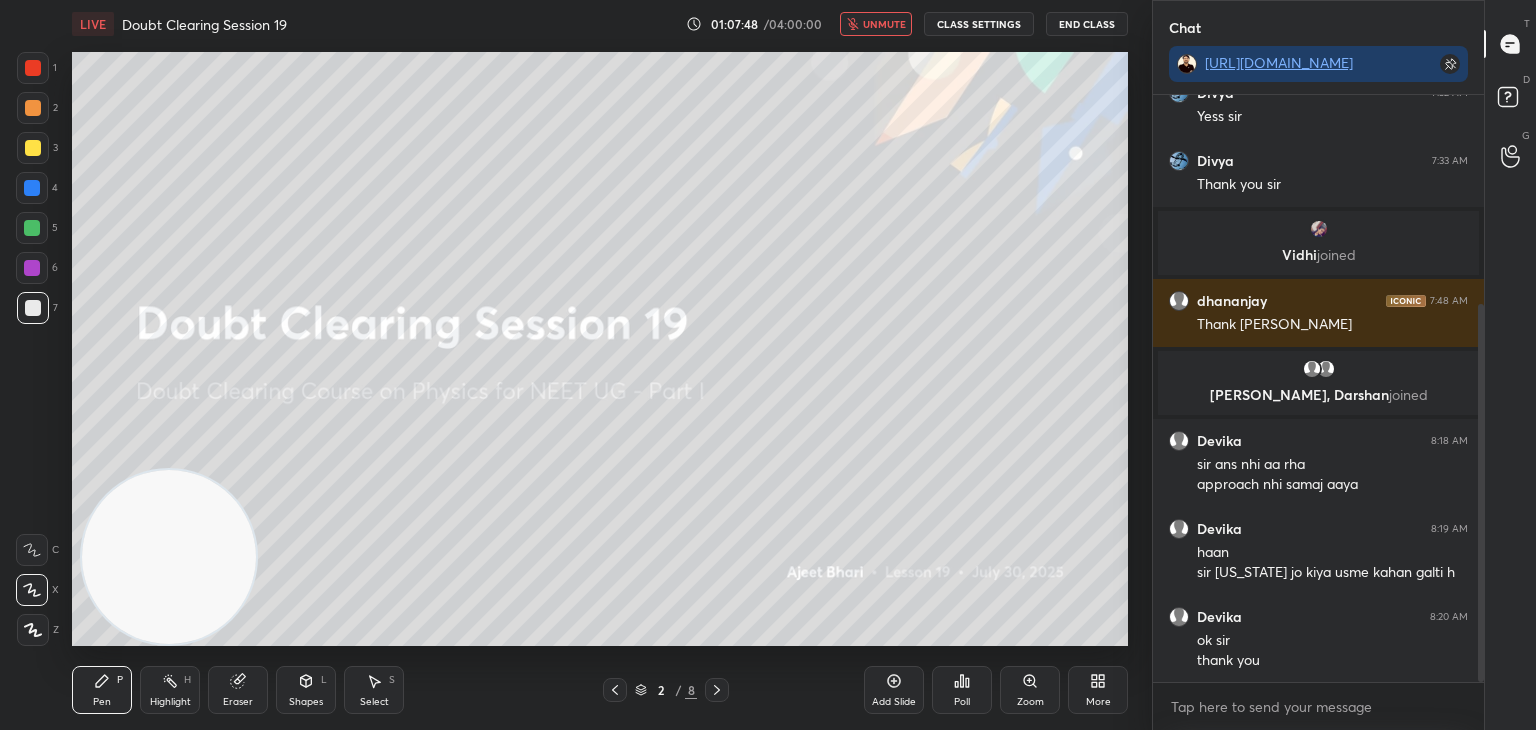 click at bounding box center (169, 557) 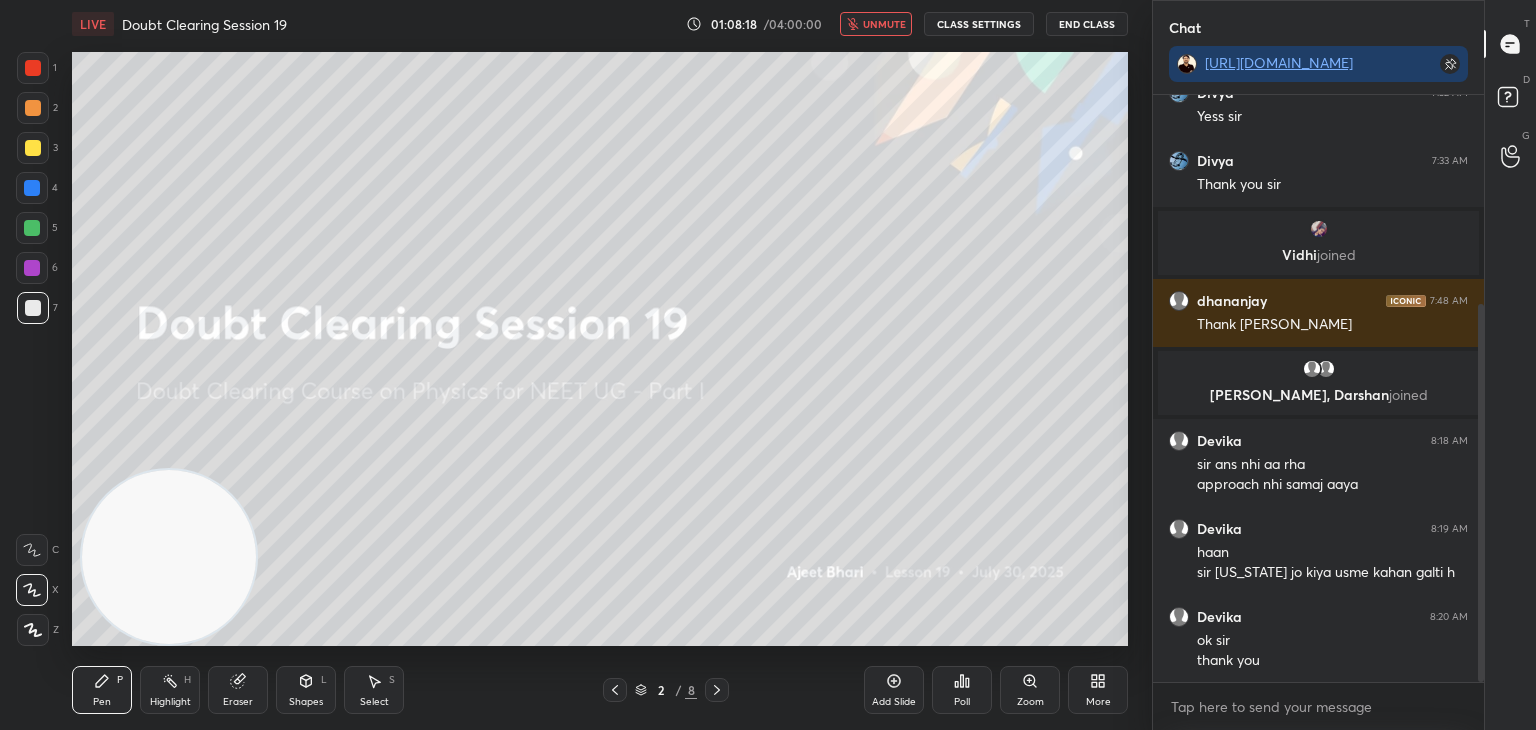click at bounding box center (169, 557) 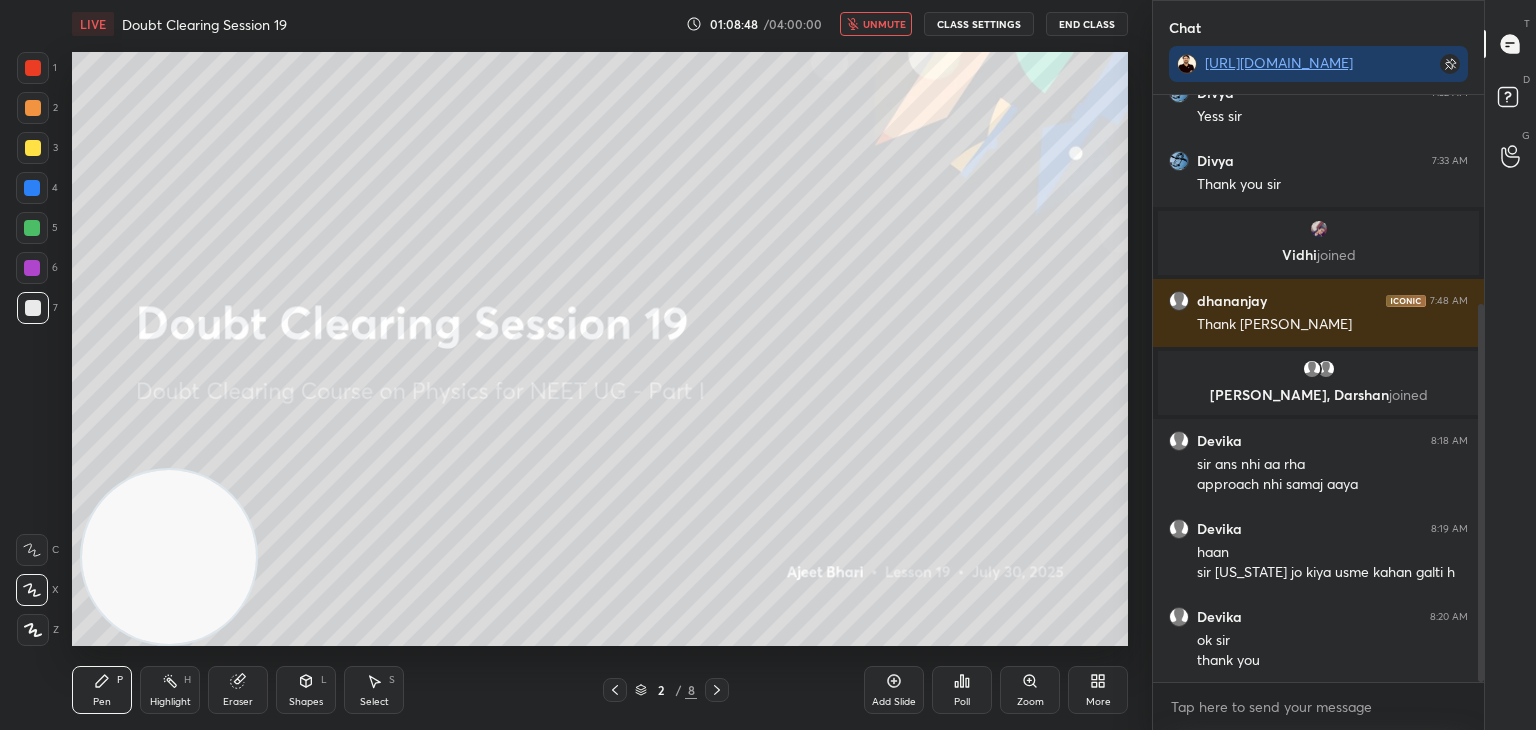 click at bounding box center [169, 557] 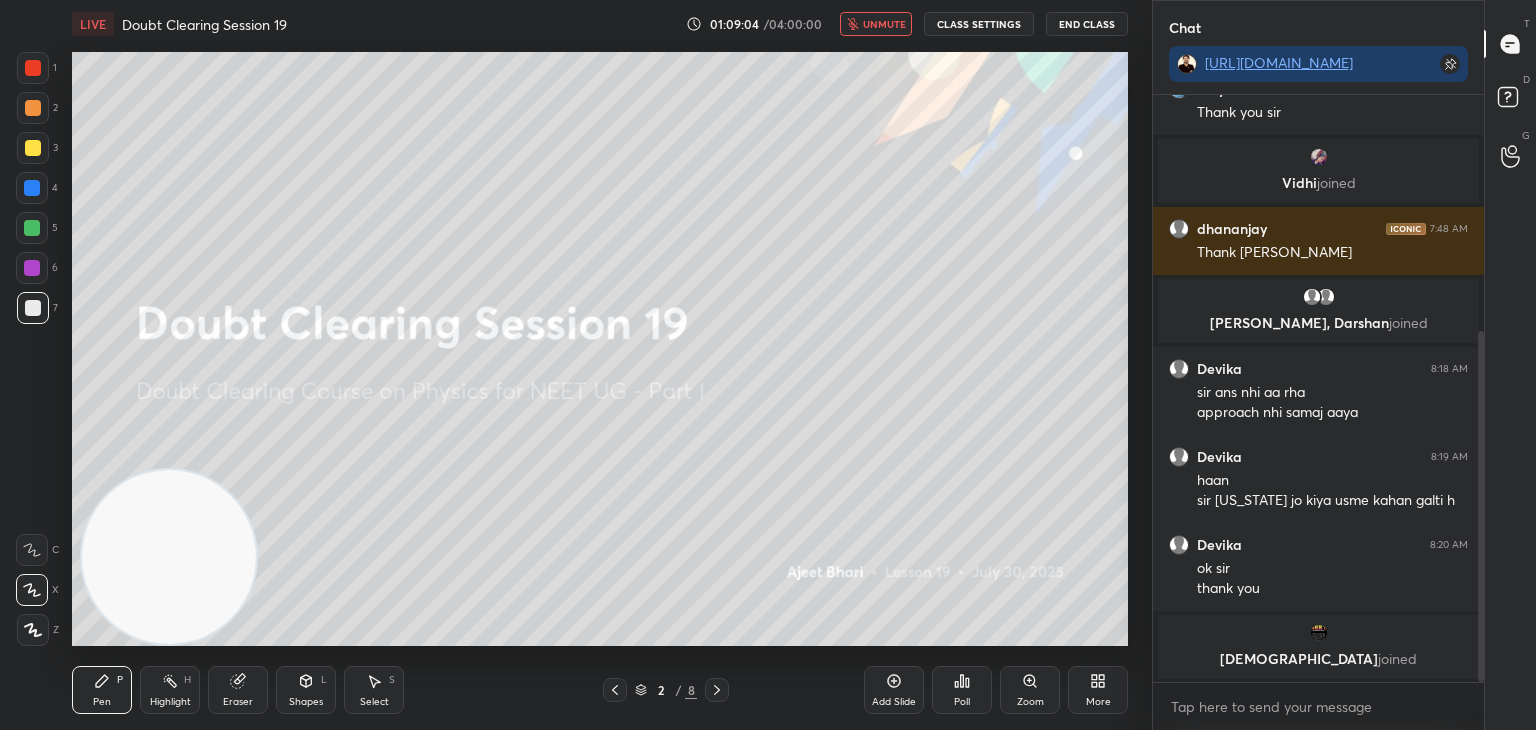 scroll, scrollTop: 464, scrollLeft: 0, axis: vertical 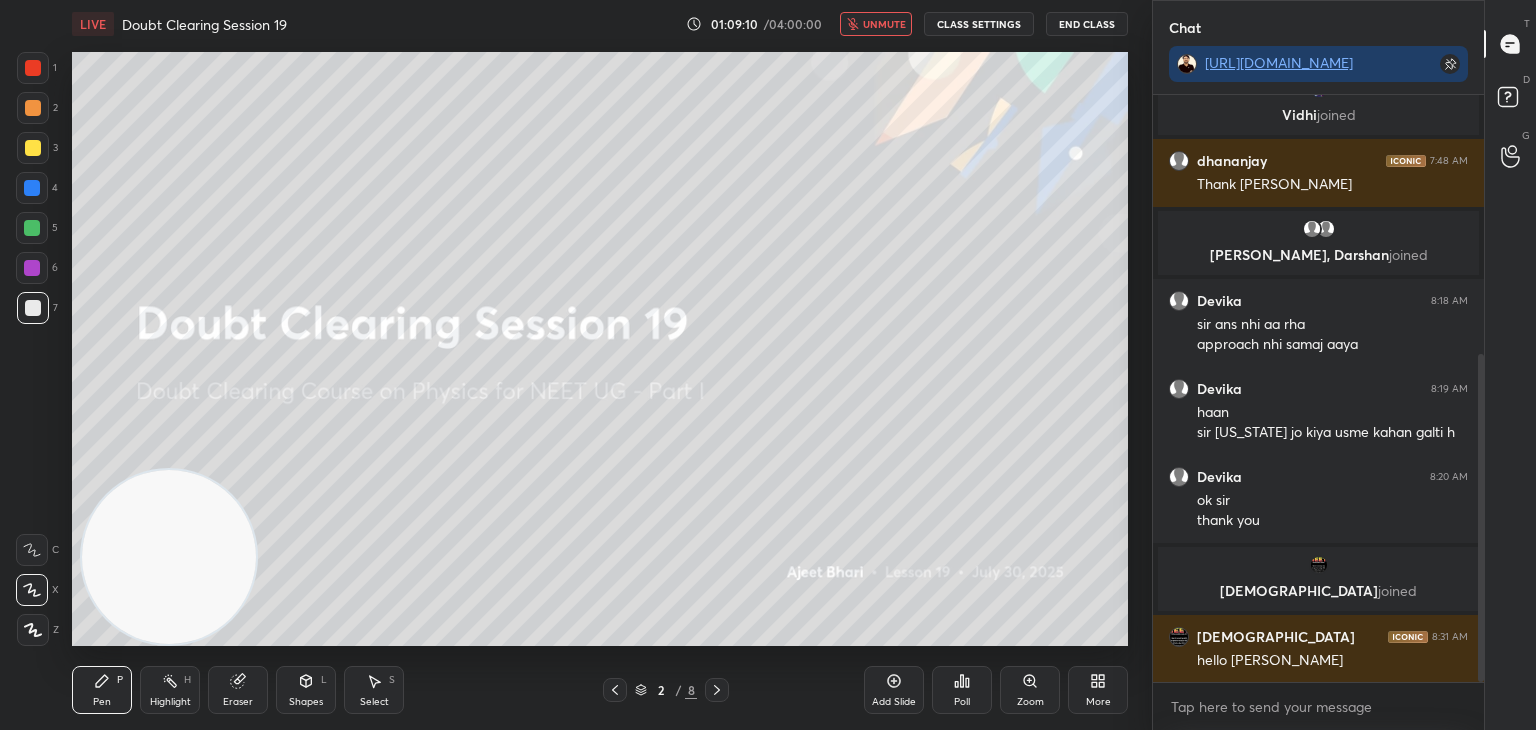 click on "unmute" at bounding box center [884, 24] 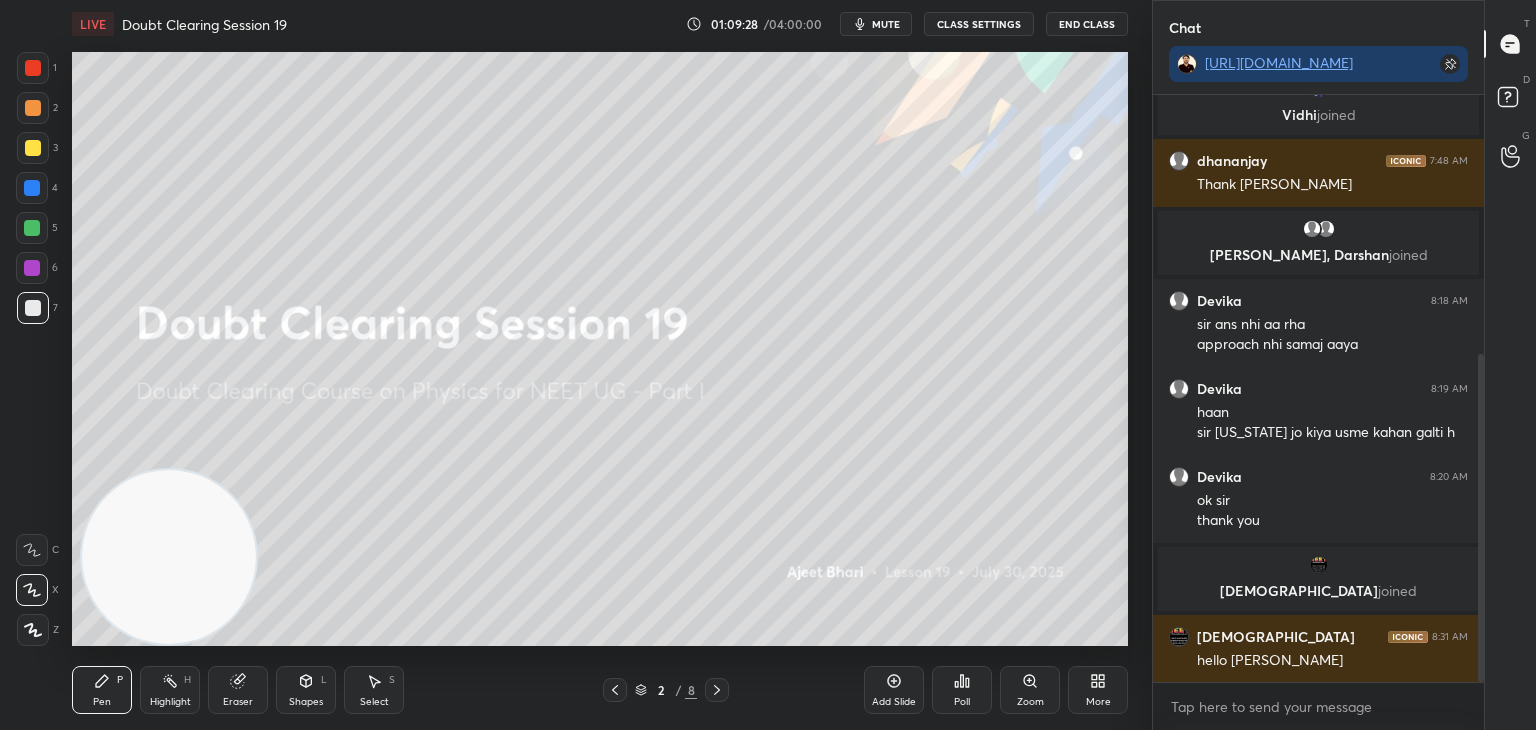 click on "mute" at bounding box center (886, 24) 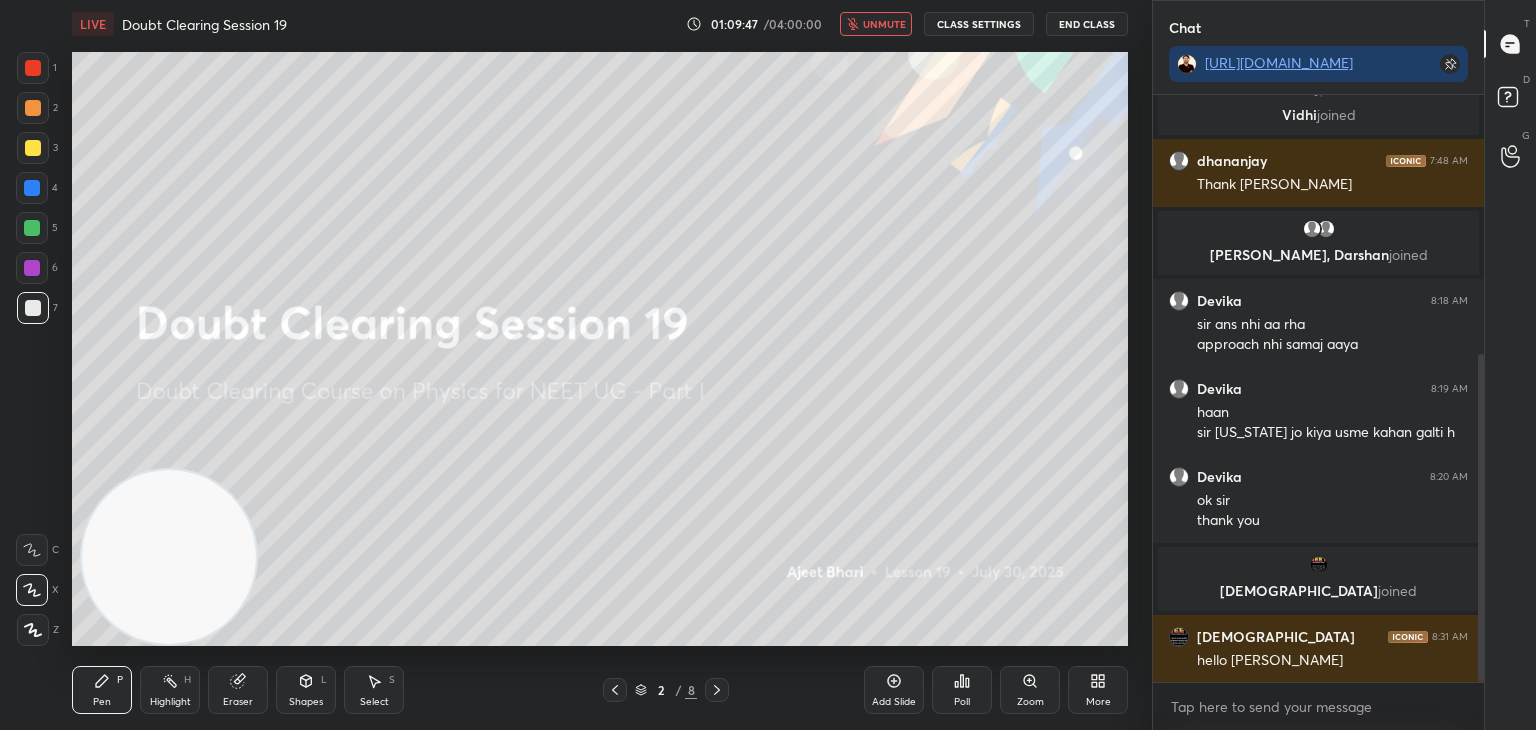 scroll, scrollTop: 550, scrollLeft: 0, axis: vertical 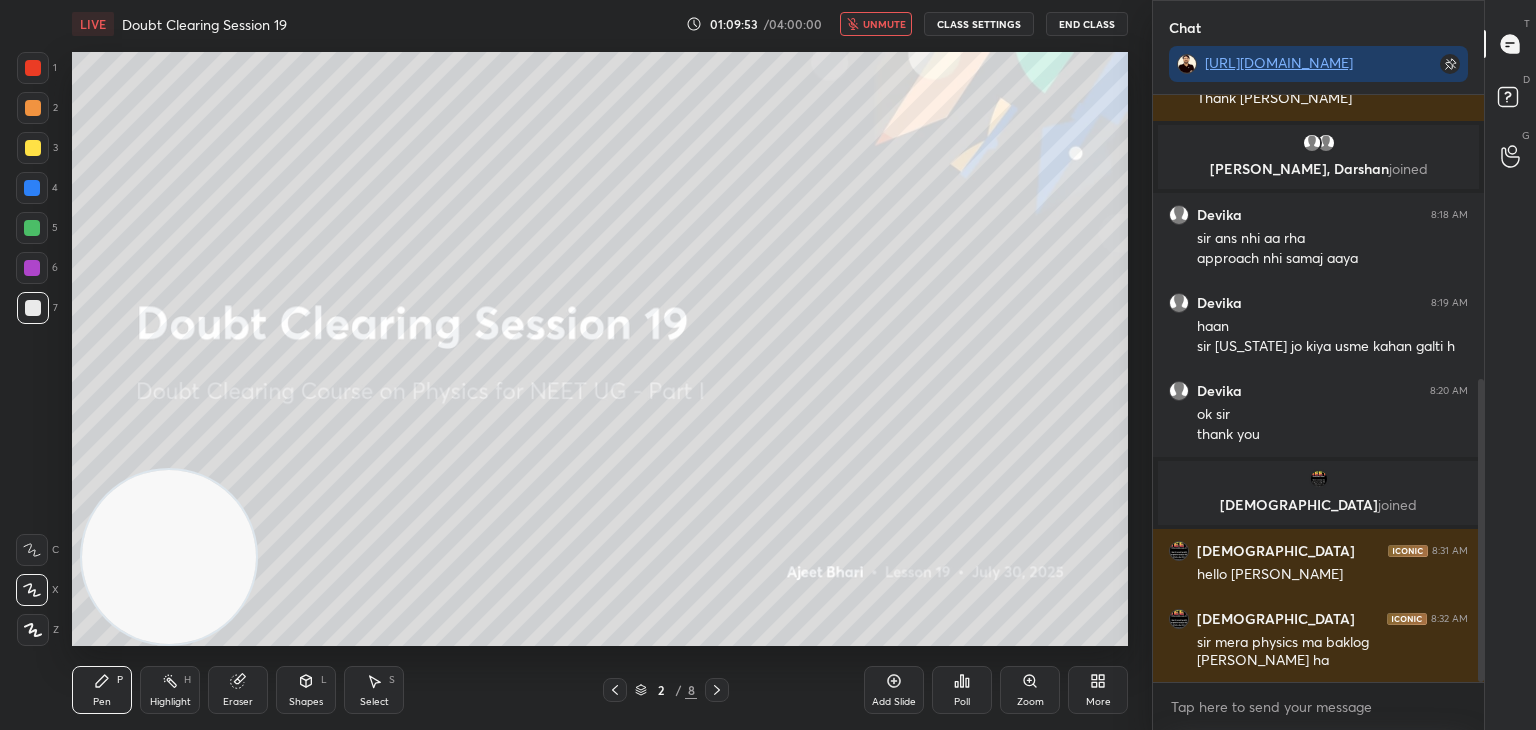 click on "unmute" at bounding box center (884, 24) 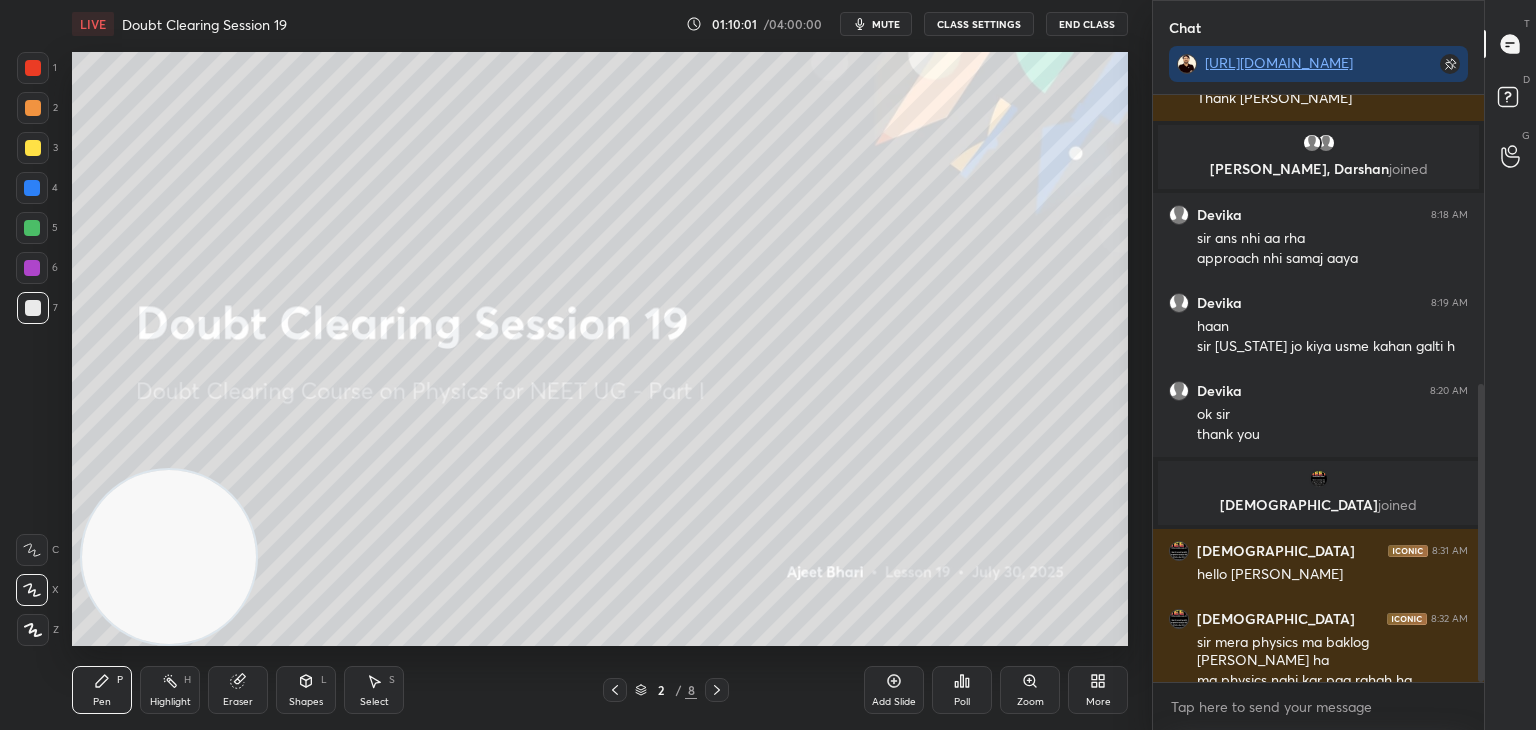 scroll, scrollTop: 570, scrollLeft: 0, axis: vertical 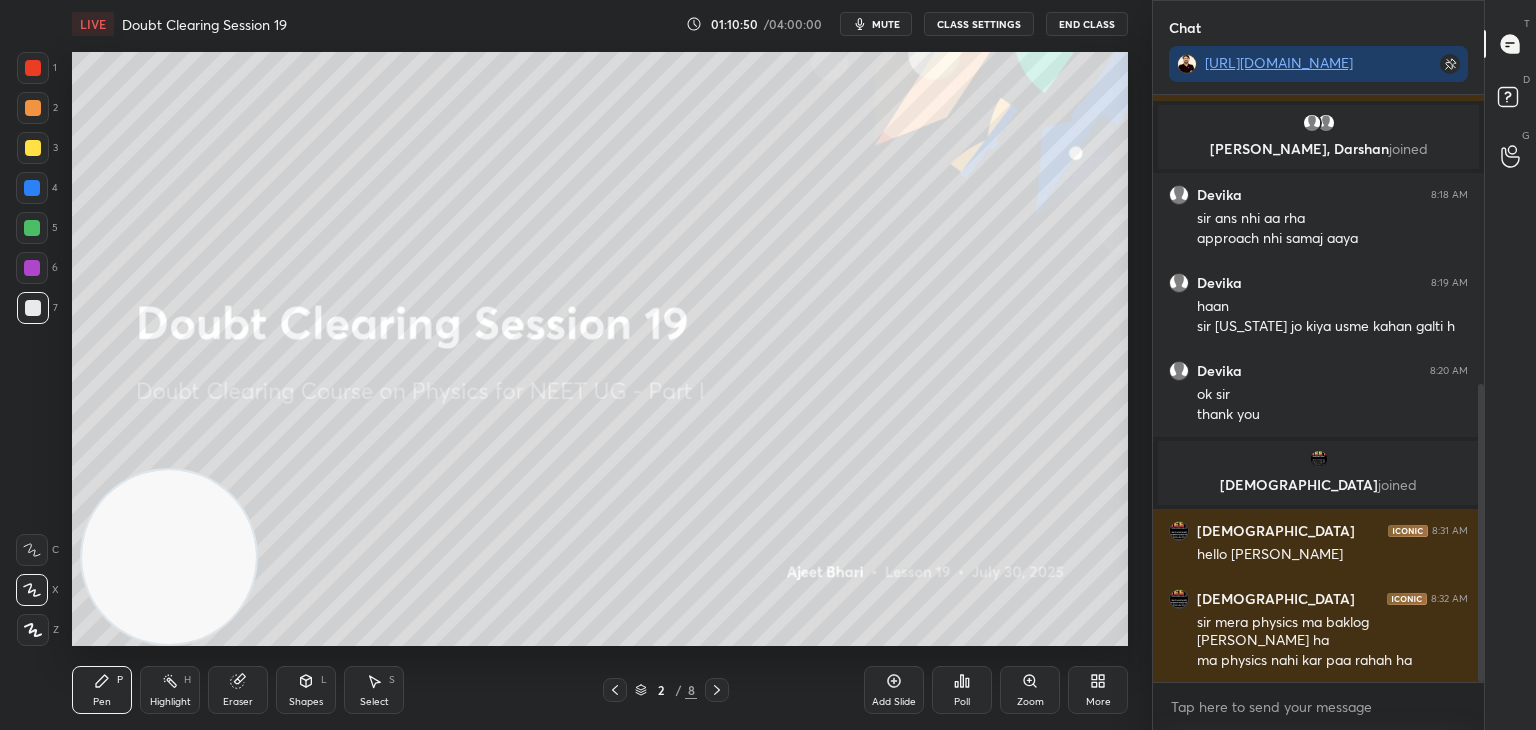 click on "mute" at bounding box center [876, 24] 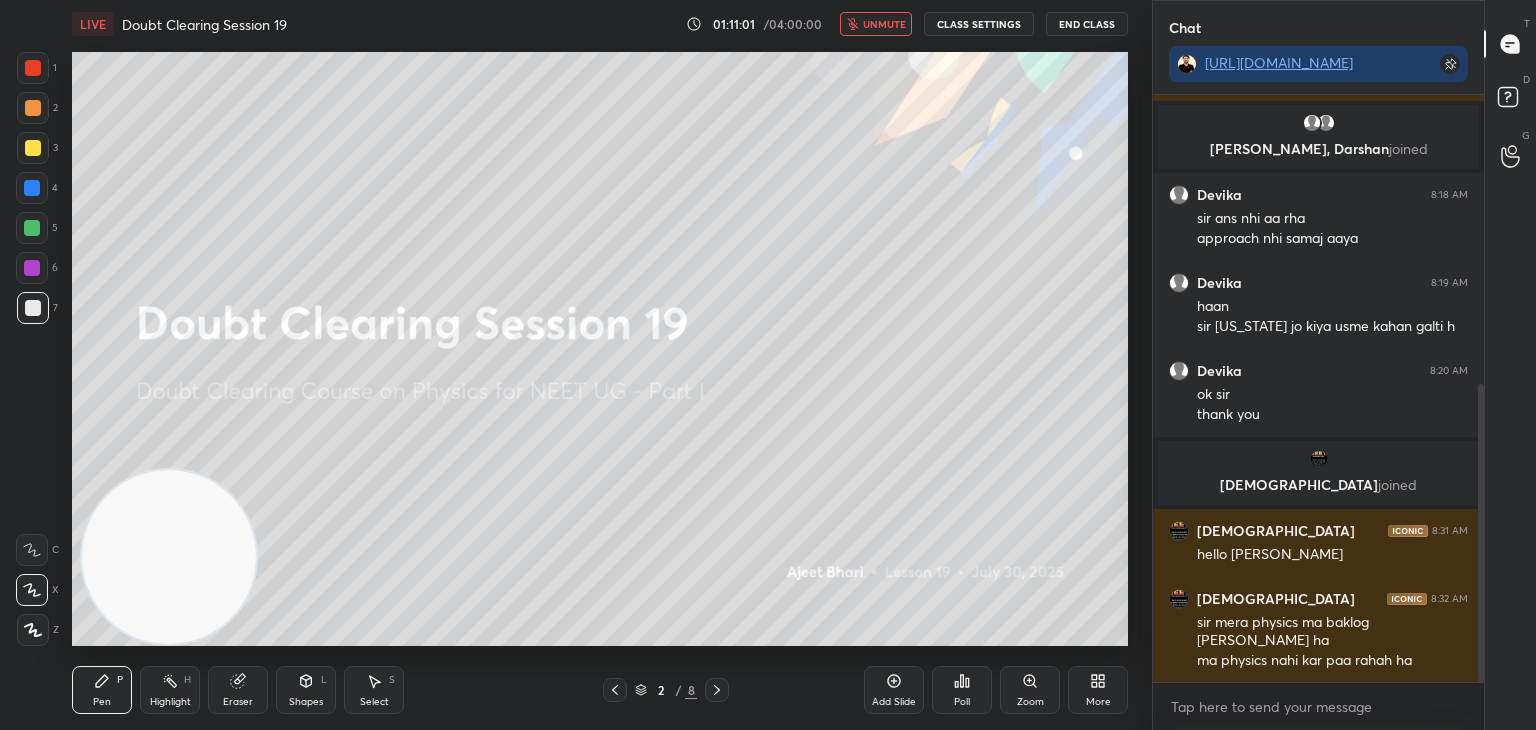 scroll, scrollTop: 656, scrollLeft: 0, axis: vertical 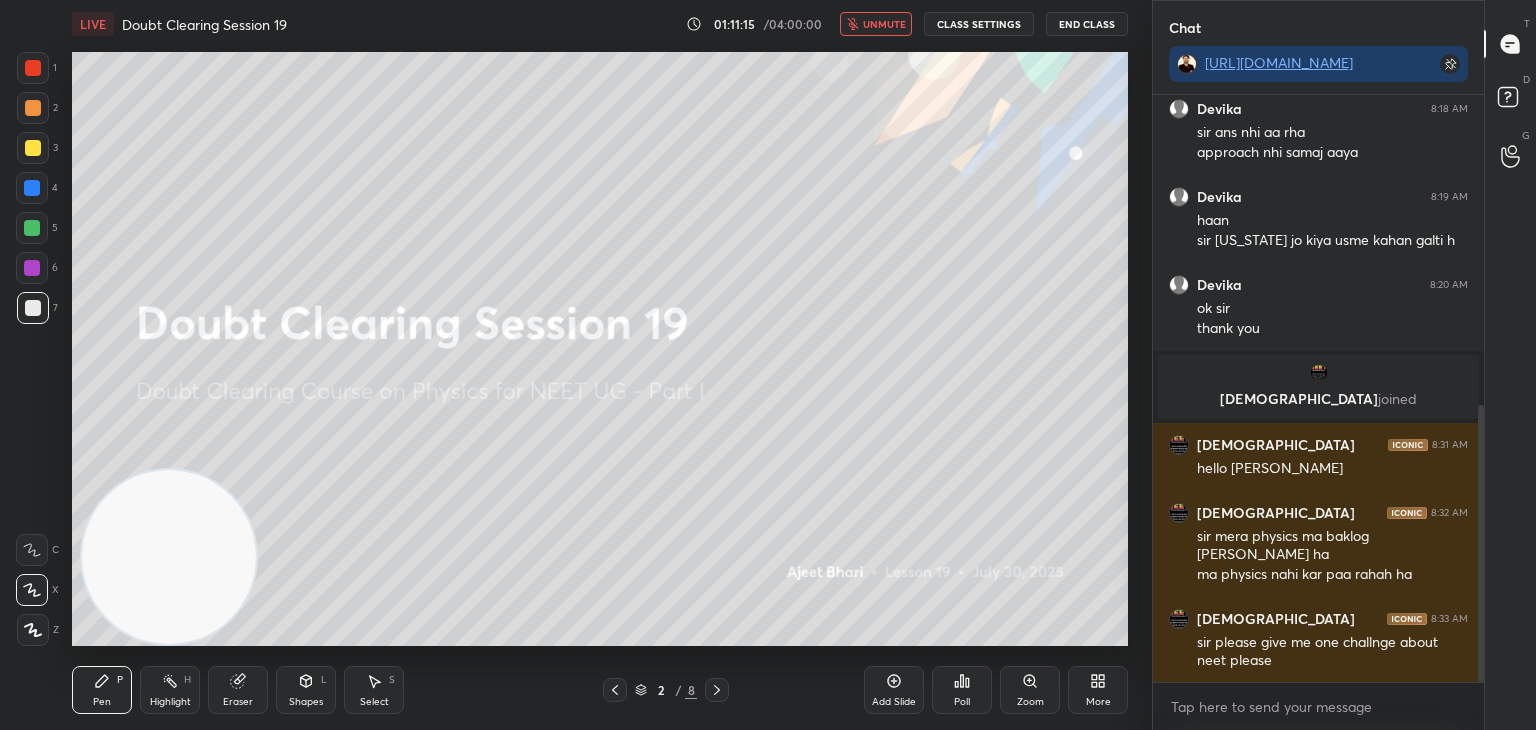click on "unmute" at bounding box center [884, 24] 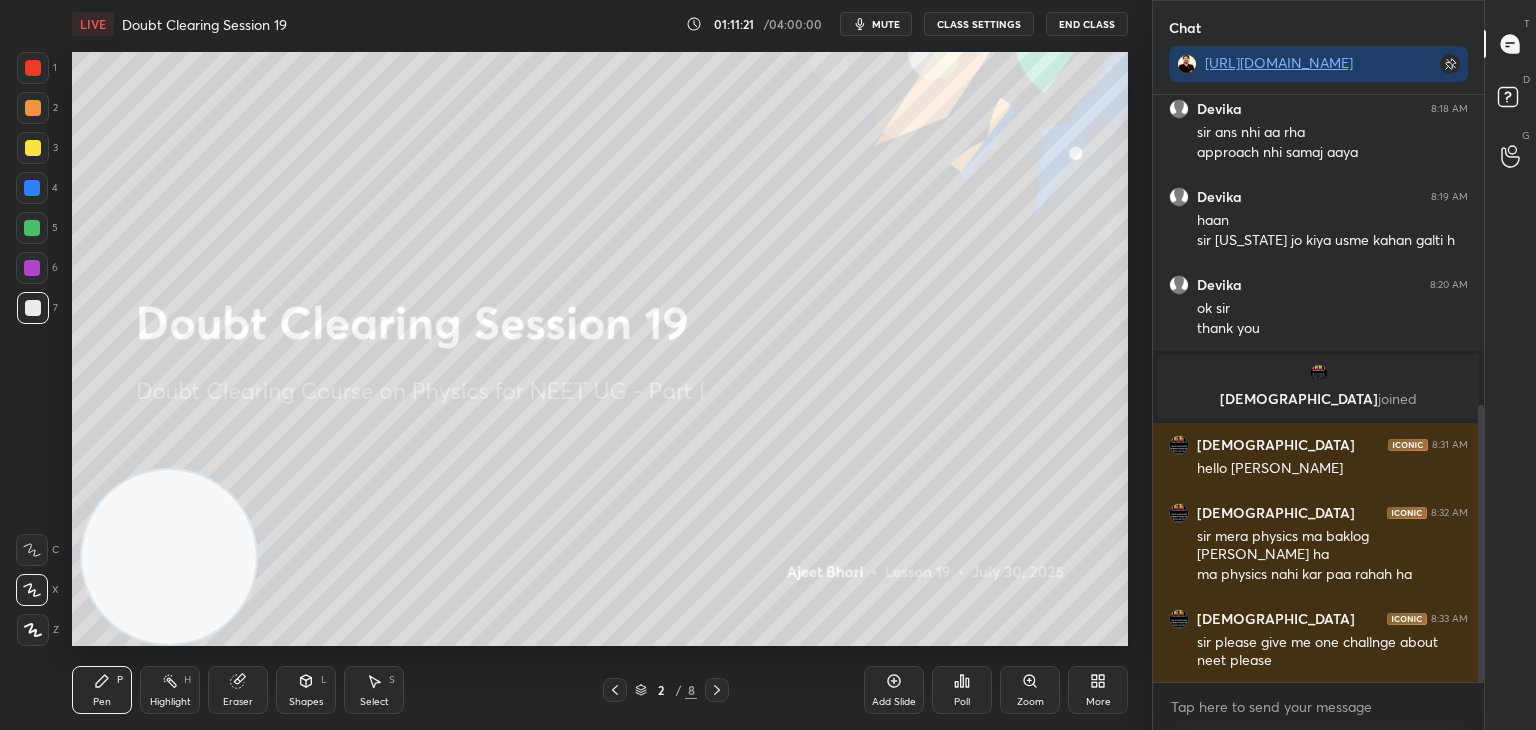 click on "mute" at bounding box center (886, 24) 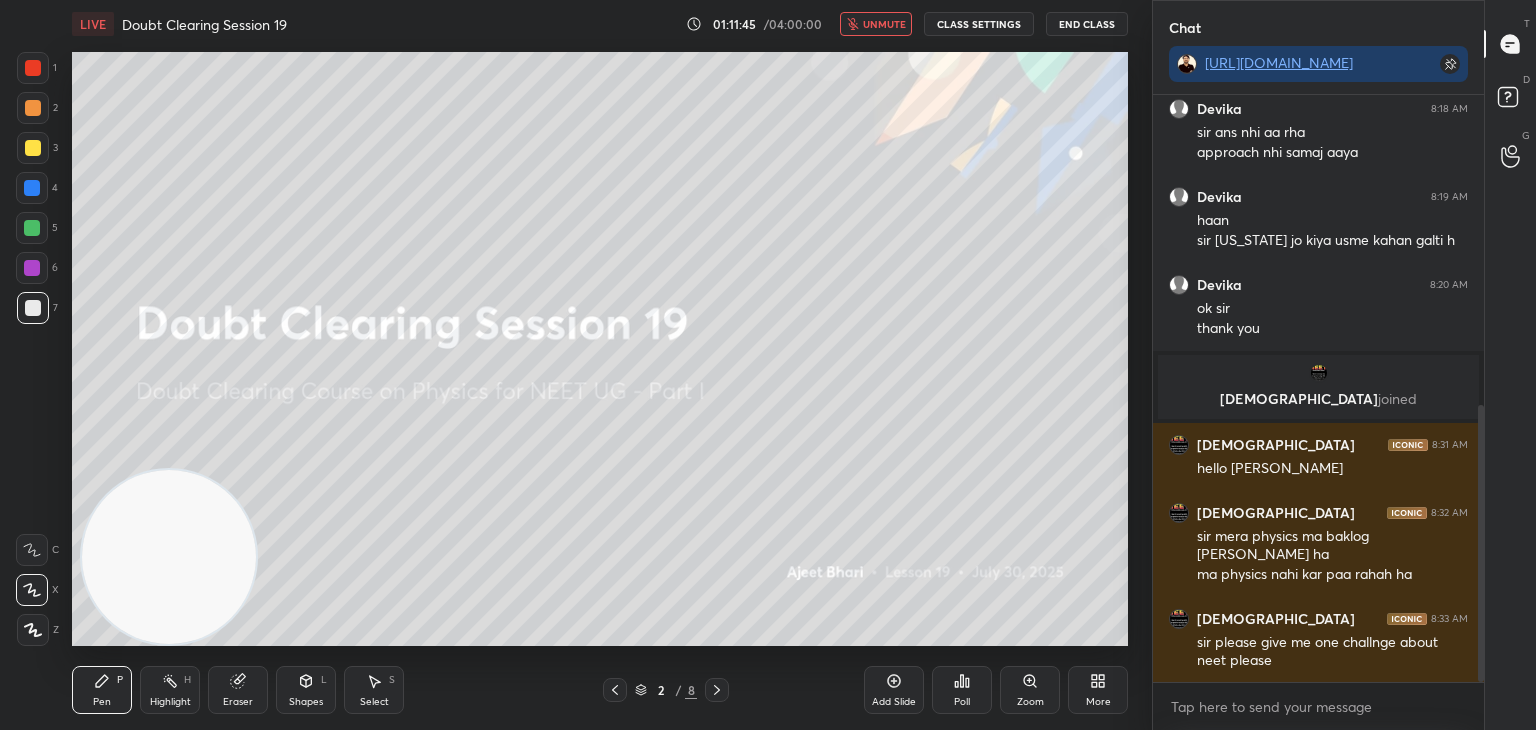 scroll, scrollTop: 742, scrollLeft: 0, axis: vertical 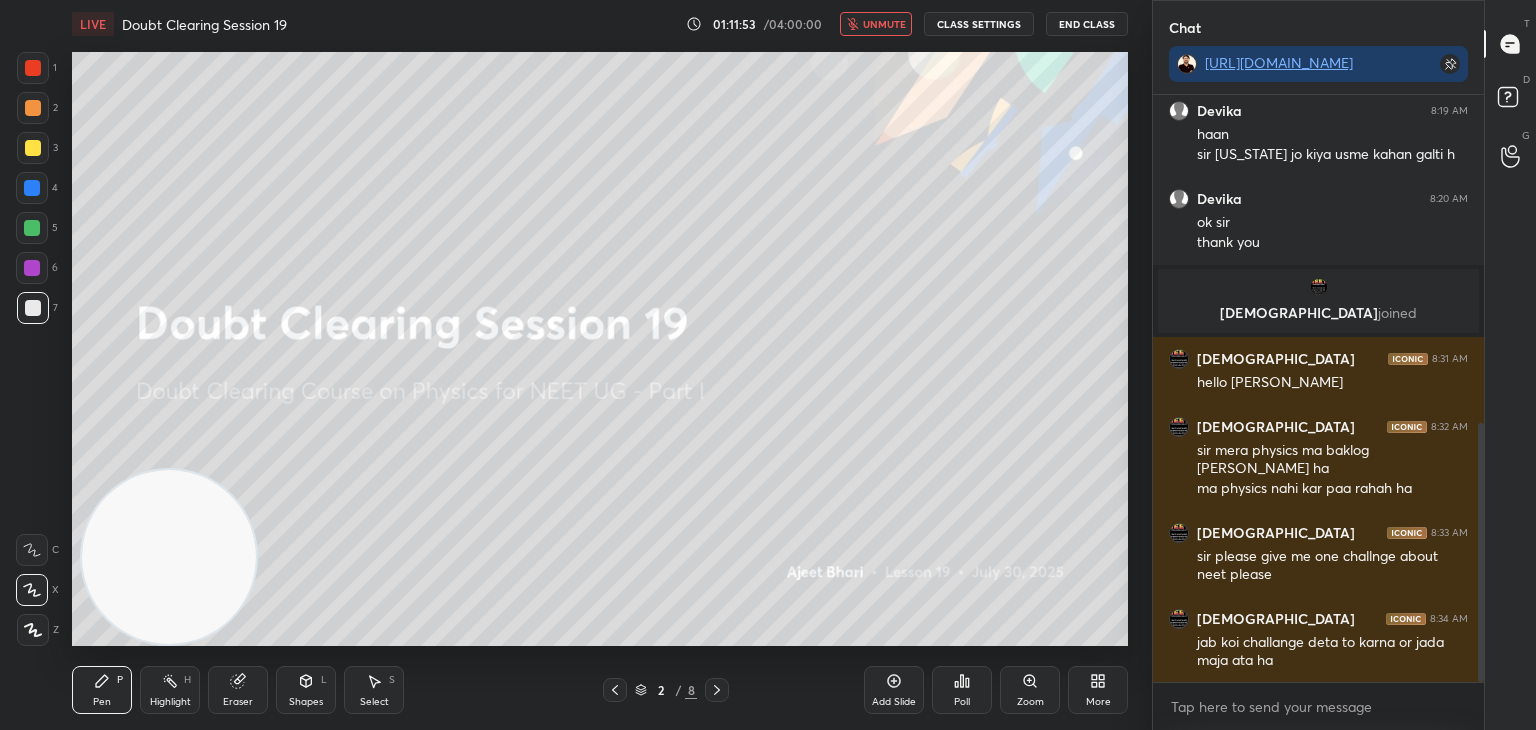 click on "unmute" at bounding box center [884, 24] 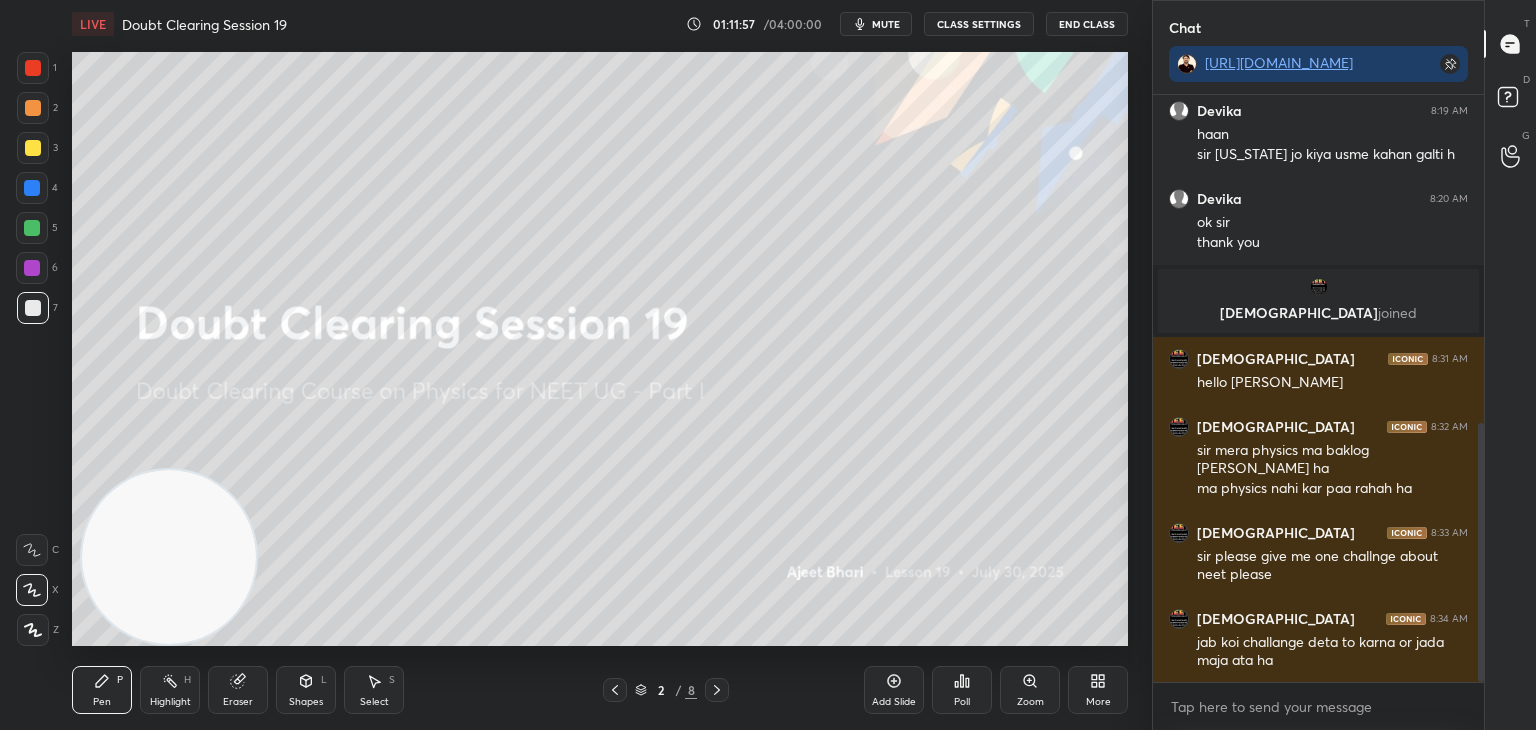 click on "Shapes" at bounding box center [306, 702] 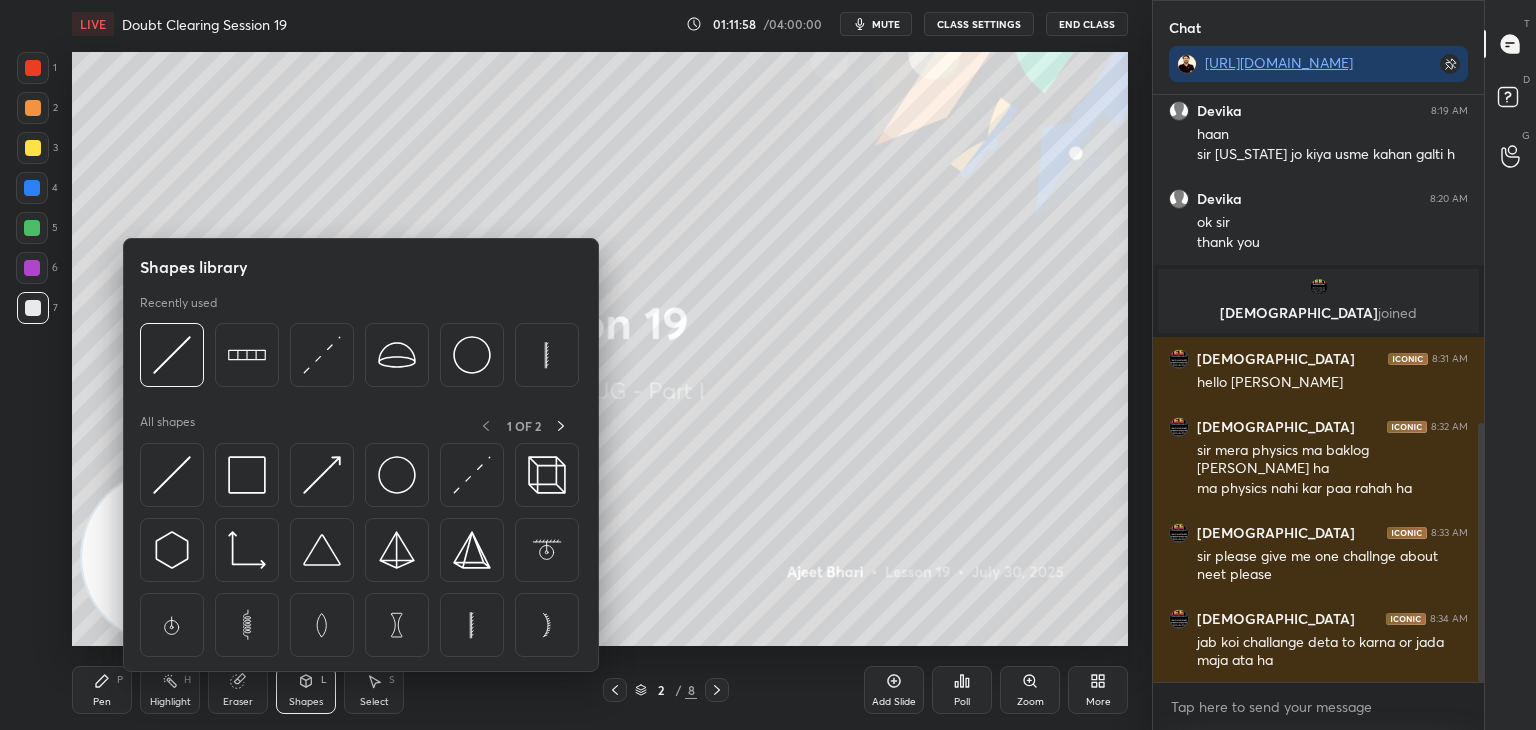 click on "Eraser" at bounding box center [238, 702] 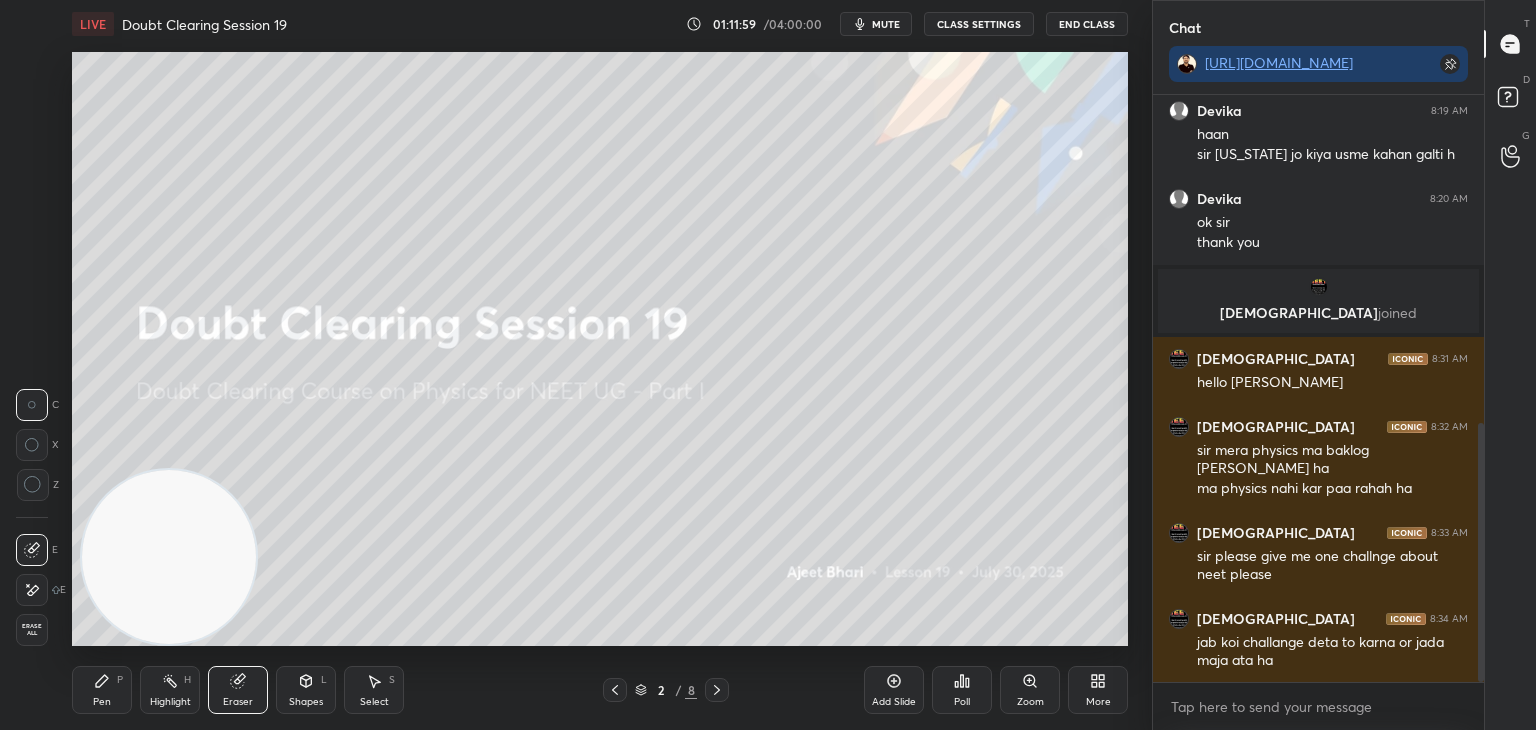 click on "1 2 3 4 5 6 7 C X Z C X Z E E Erase all   H H" at bounding box center [32, 349] 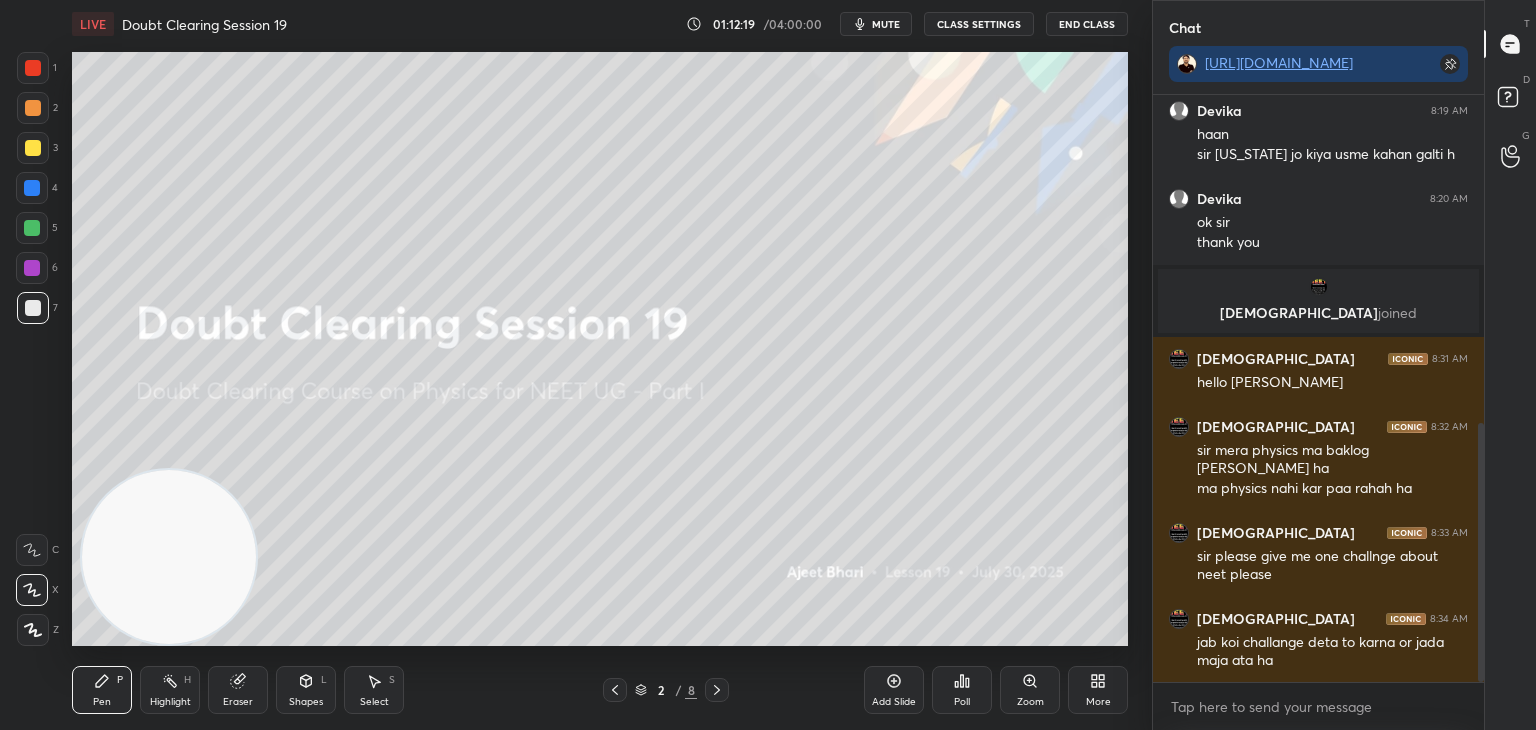 click on "Eraser" at bounding box center [238, 690] 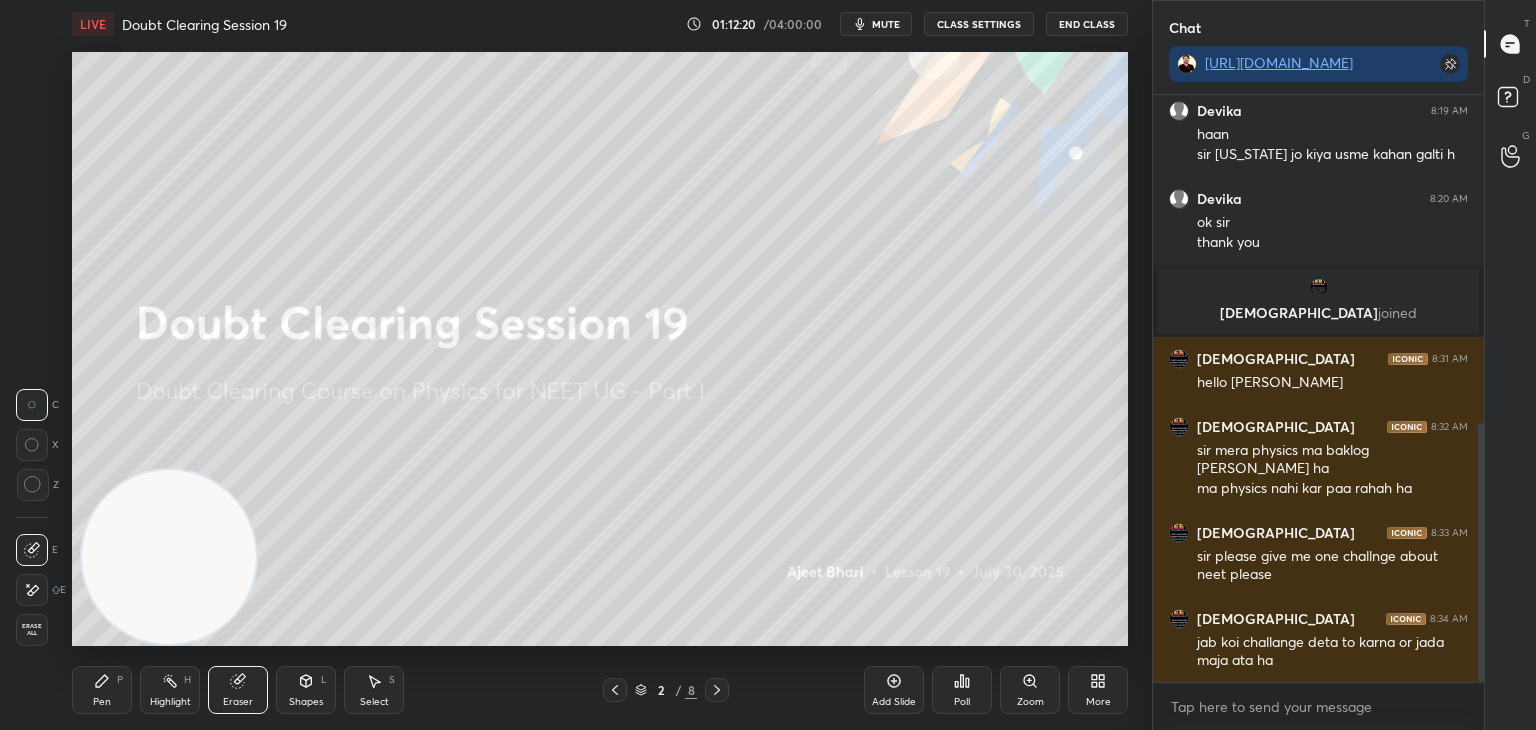 click on "mute" at bounding box center (886, 24) 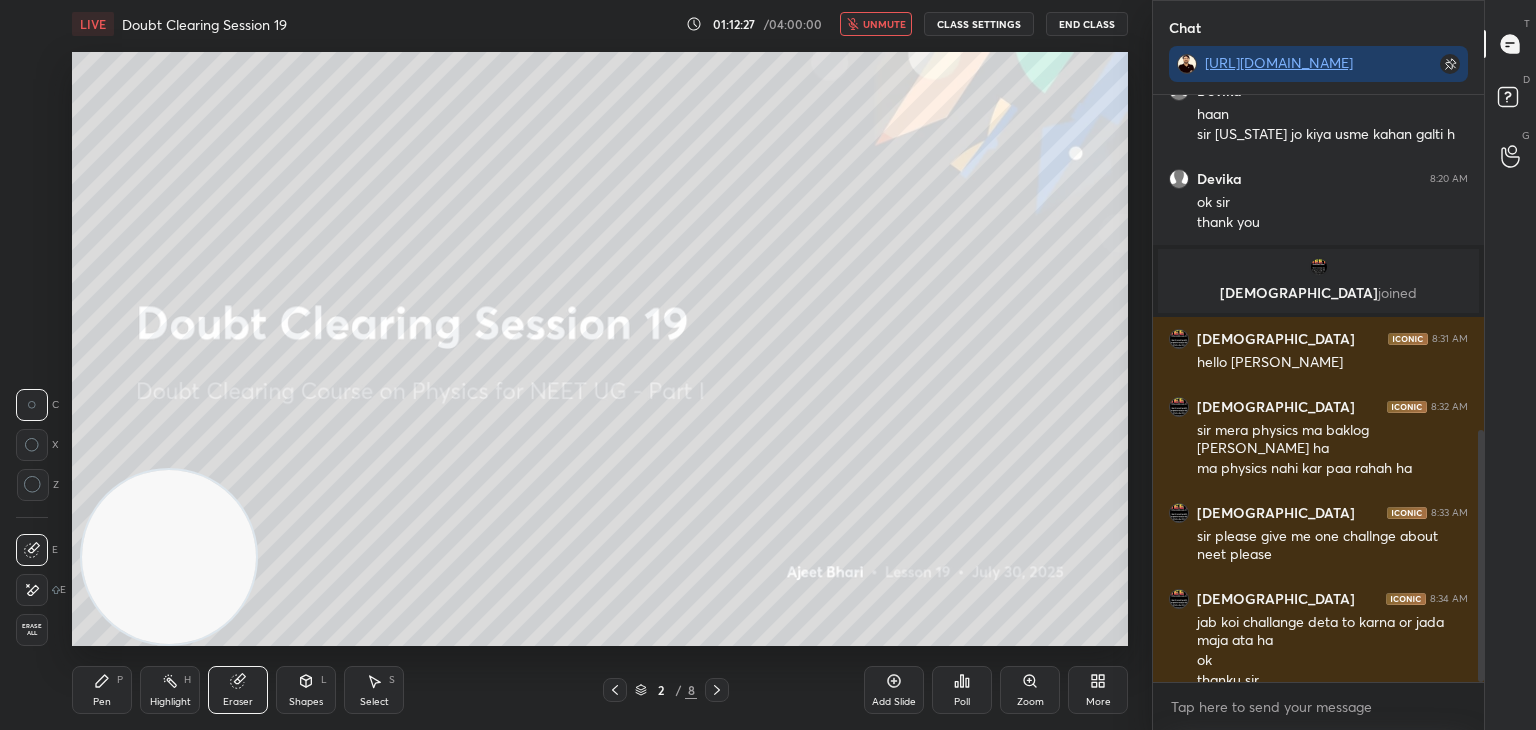 scroll, scrollTop: 782, scrollLeft: 0, axis: vertical 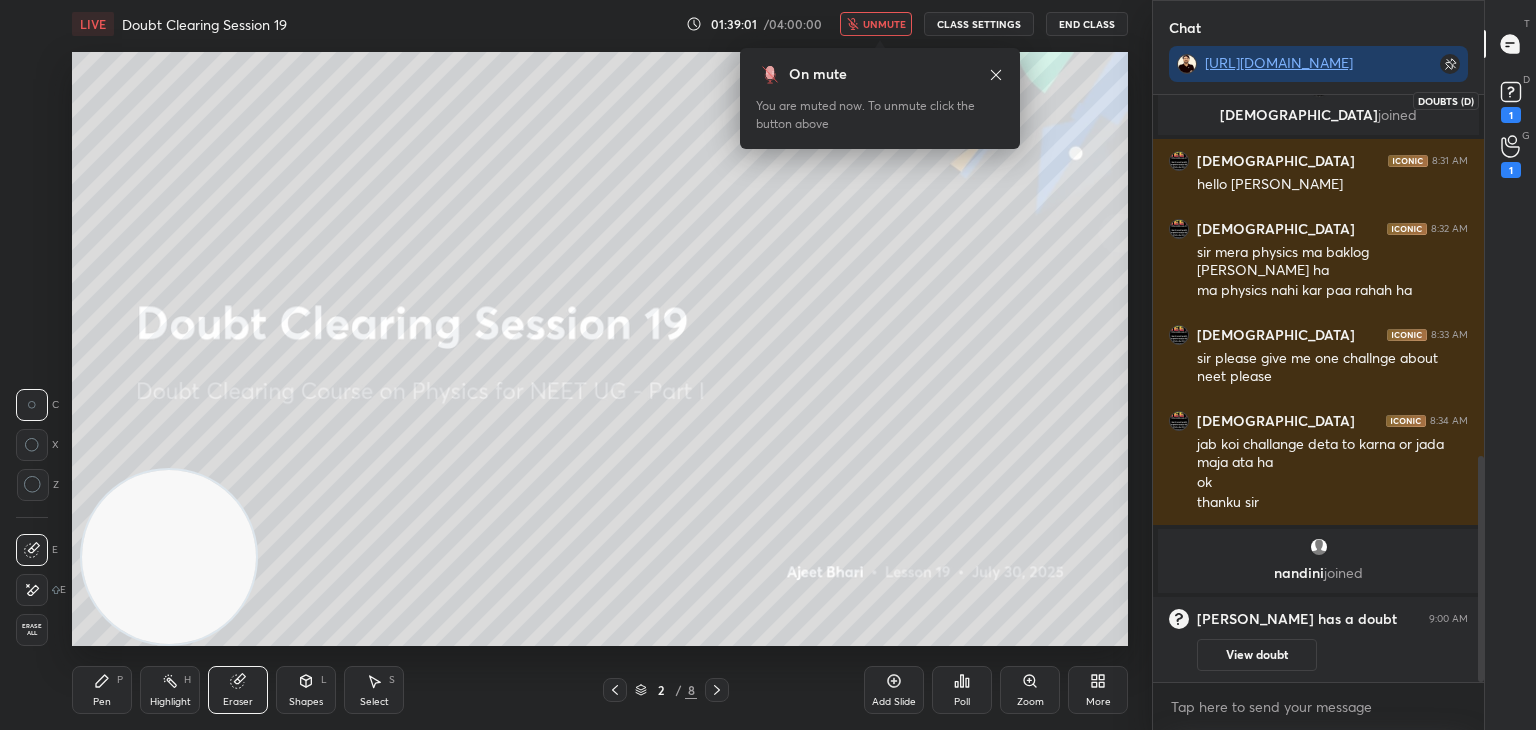 click 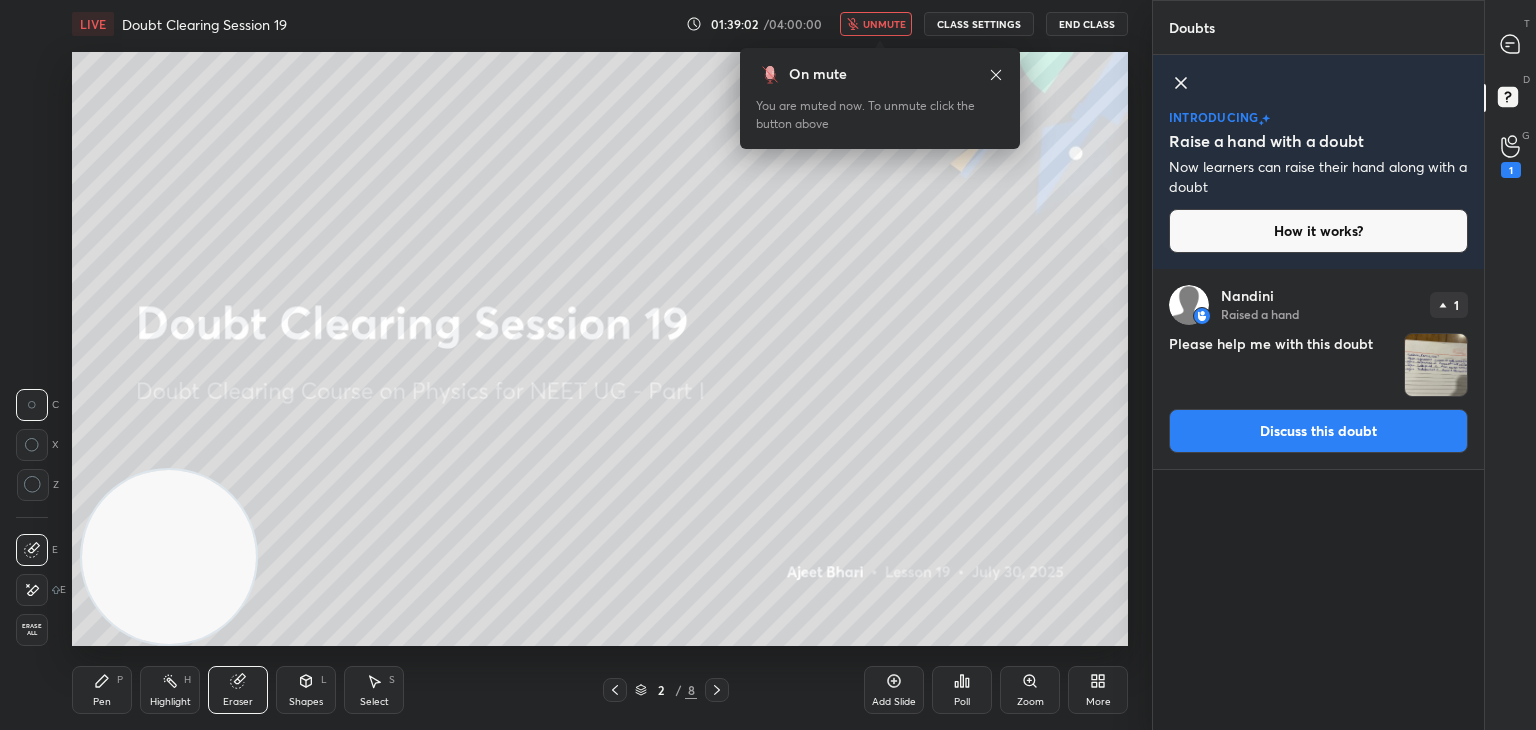 click at bounding box center [1436, 365] 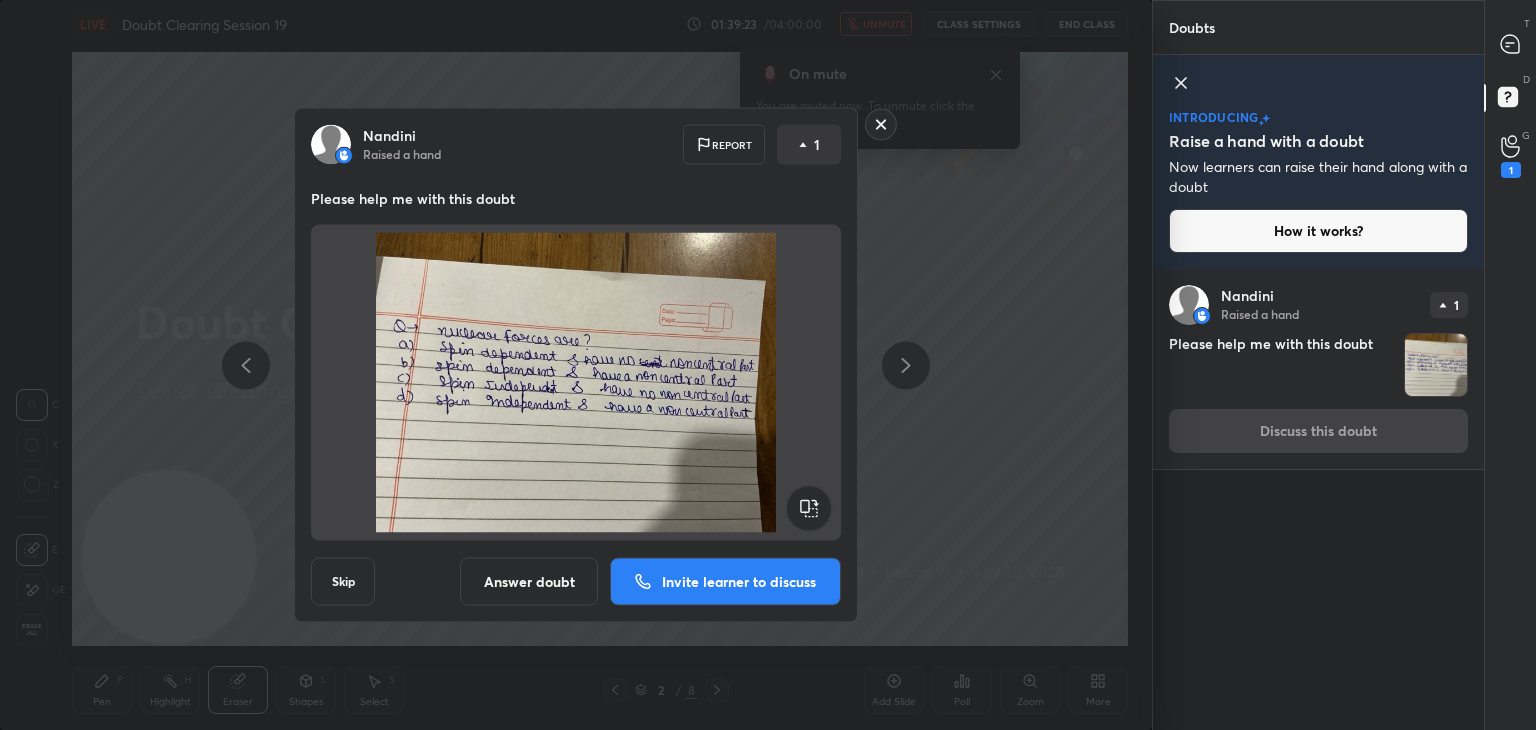 click at bounding box center [576, 383] 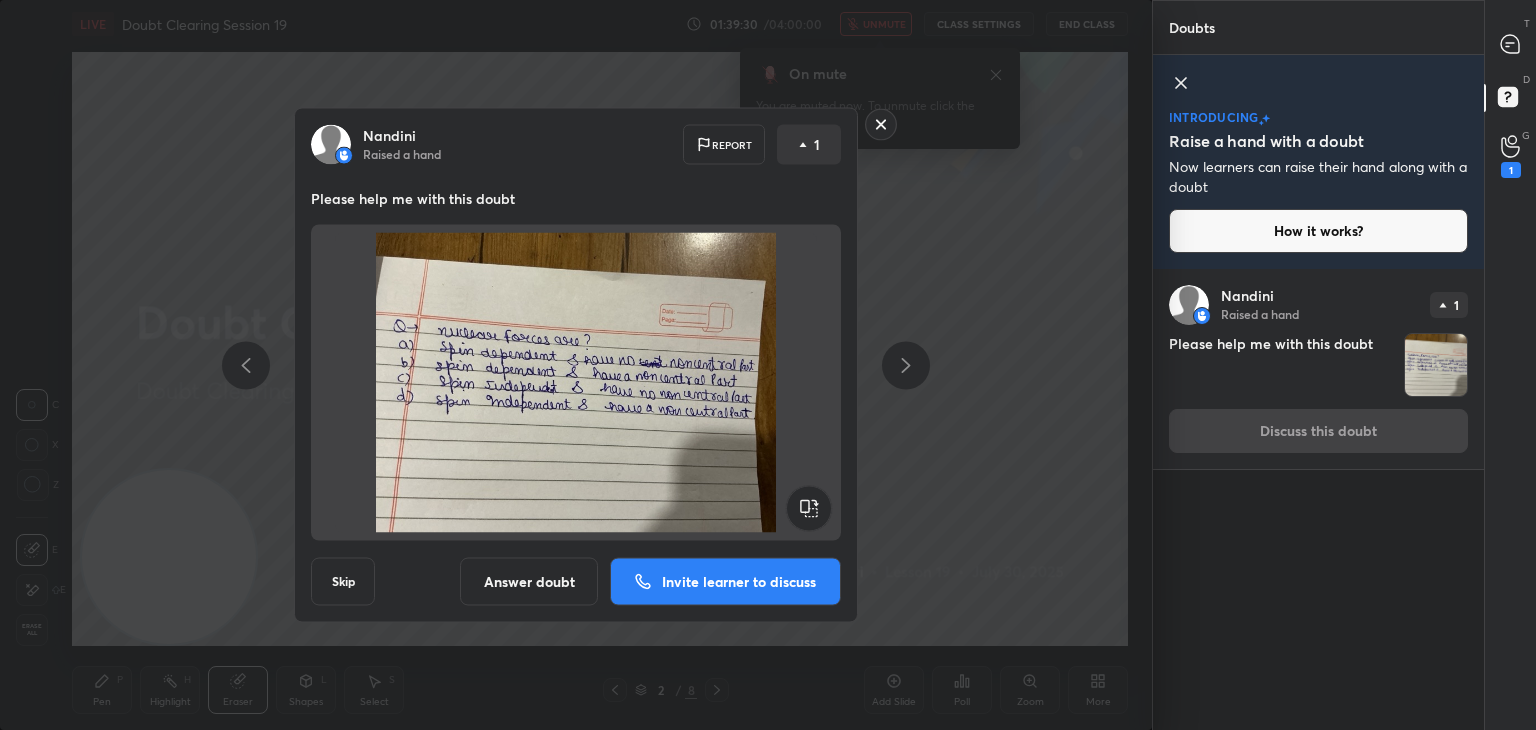 click on "Answer doubt" at bounding box center [529, 582] 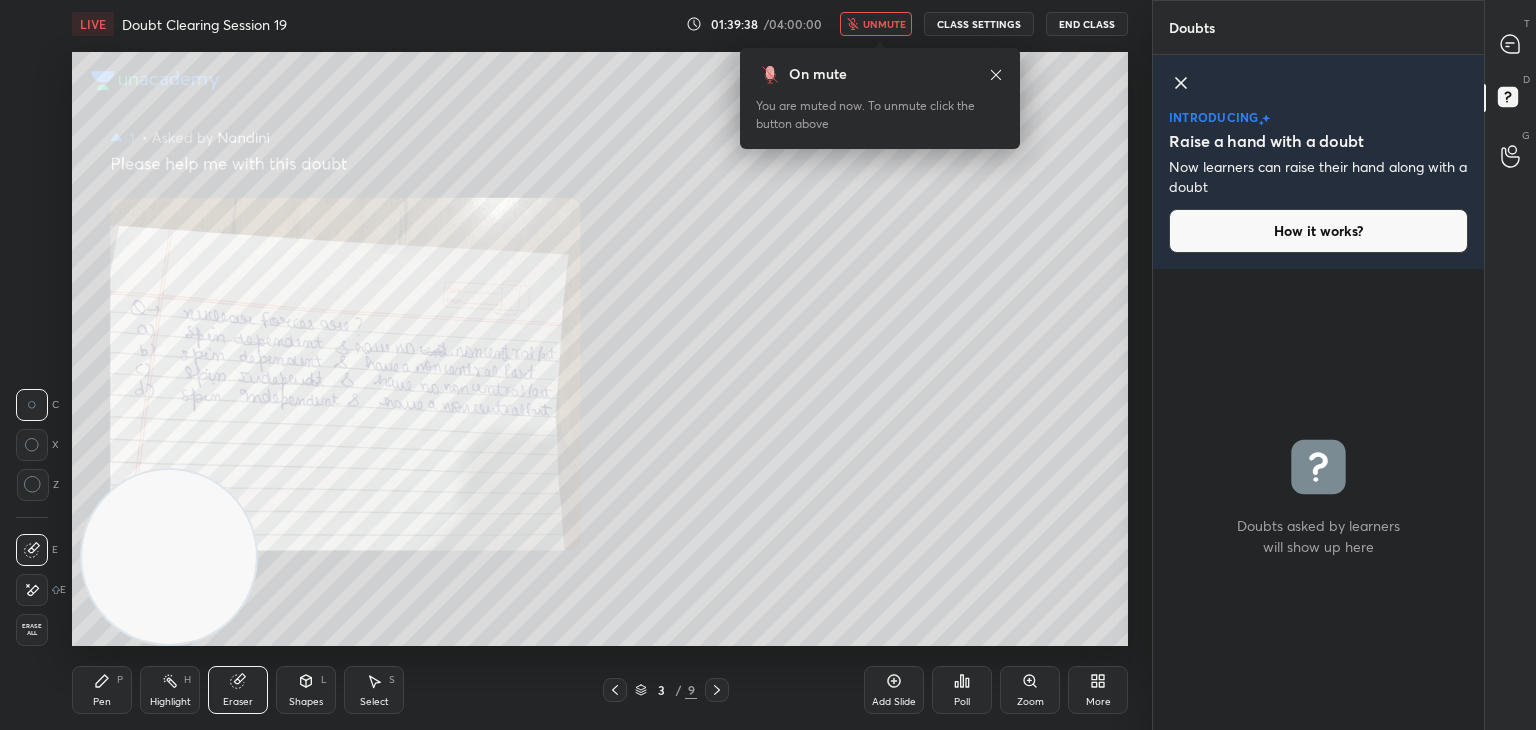 click on "unmute" at bounding box center (876, 24) 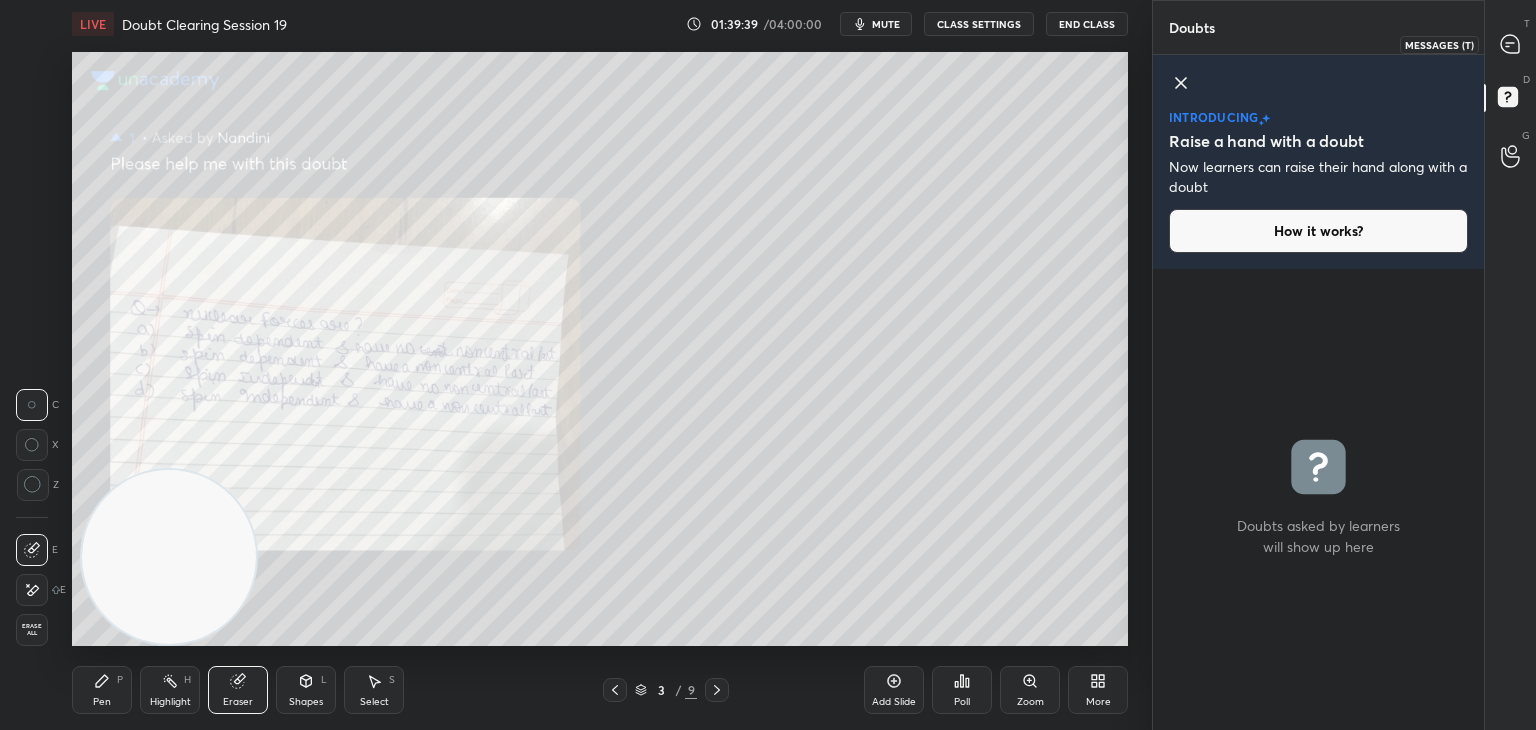 click 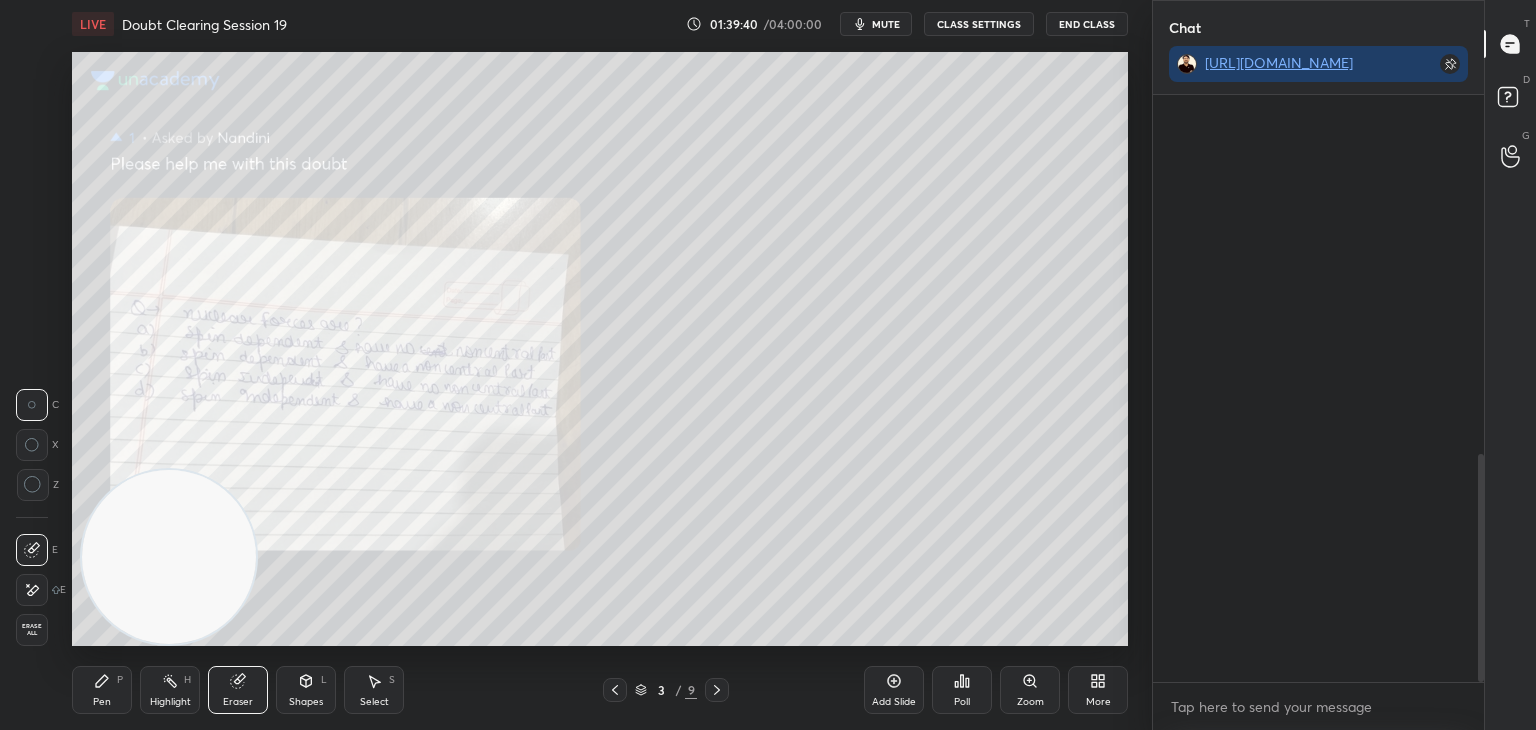 scroll, scrollTop: 416, scrollLeft: 325, axis: both 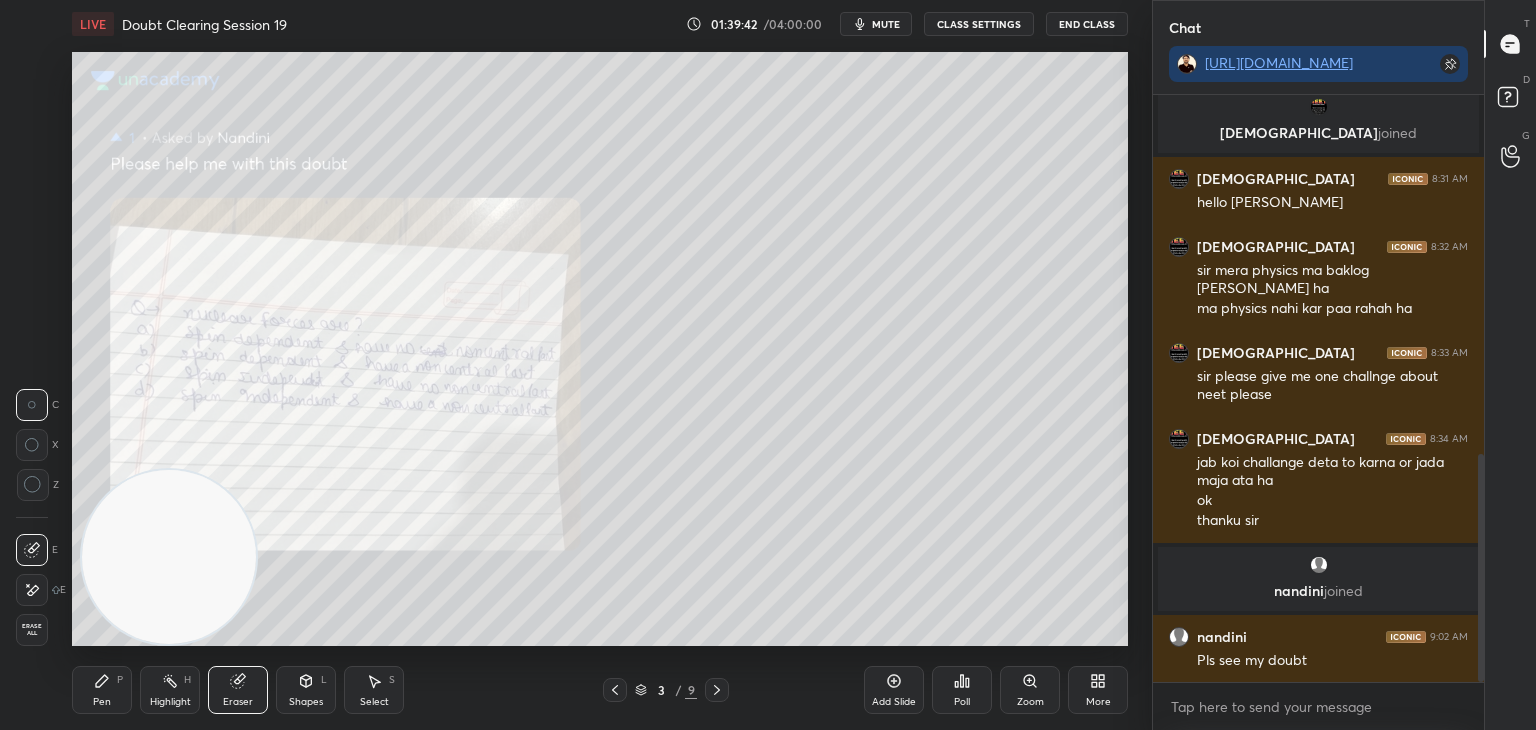 click on "Pen P" at bounding box center [102, 690] 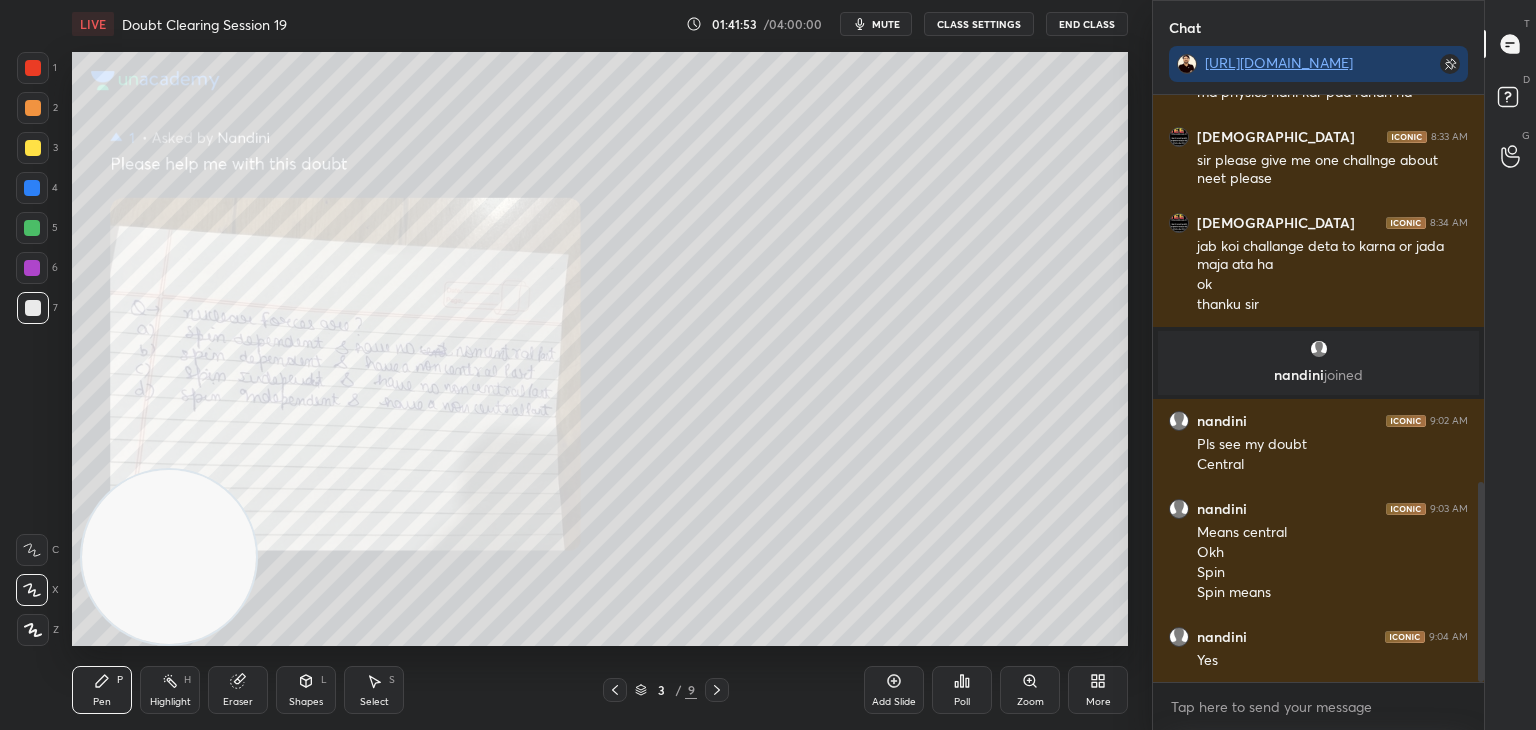 scroll, scrollTop: 1158, scrollLeft: 0, axis: vertical 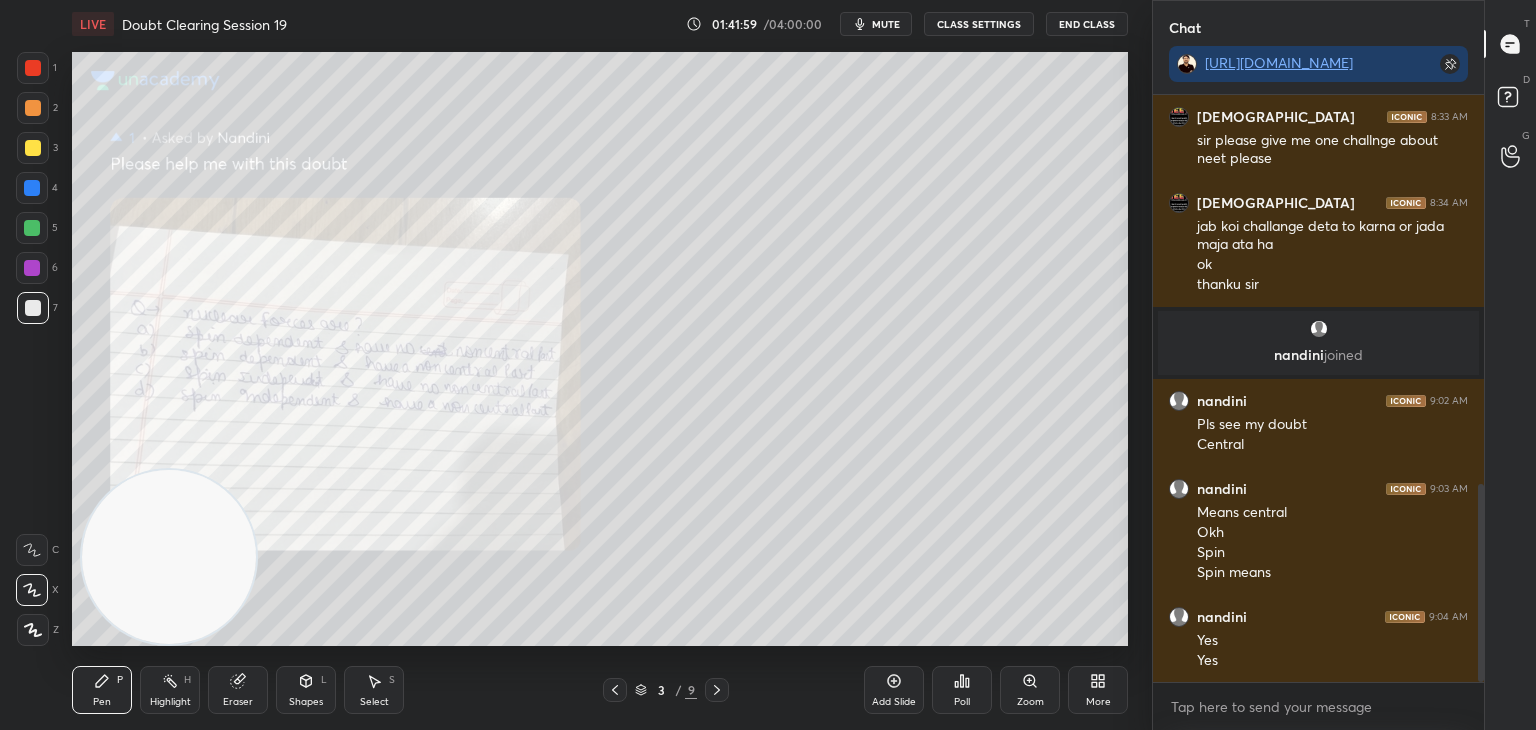 click on "mute" at bounding box center (886, 24) 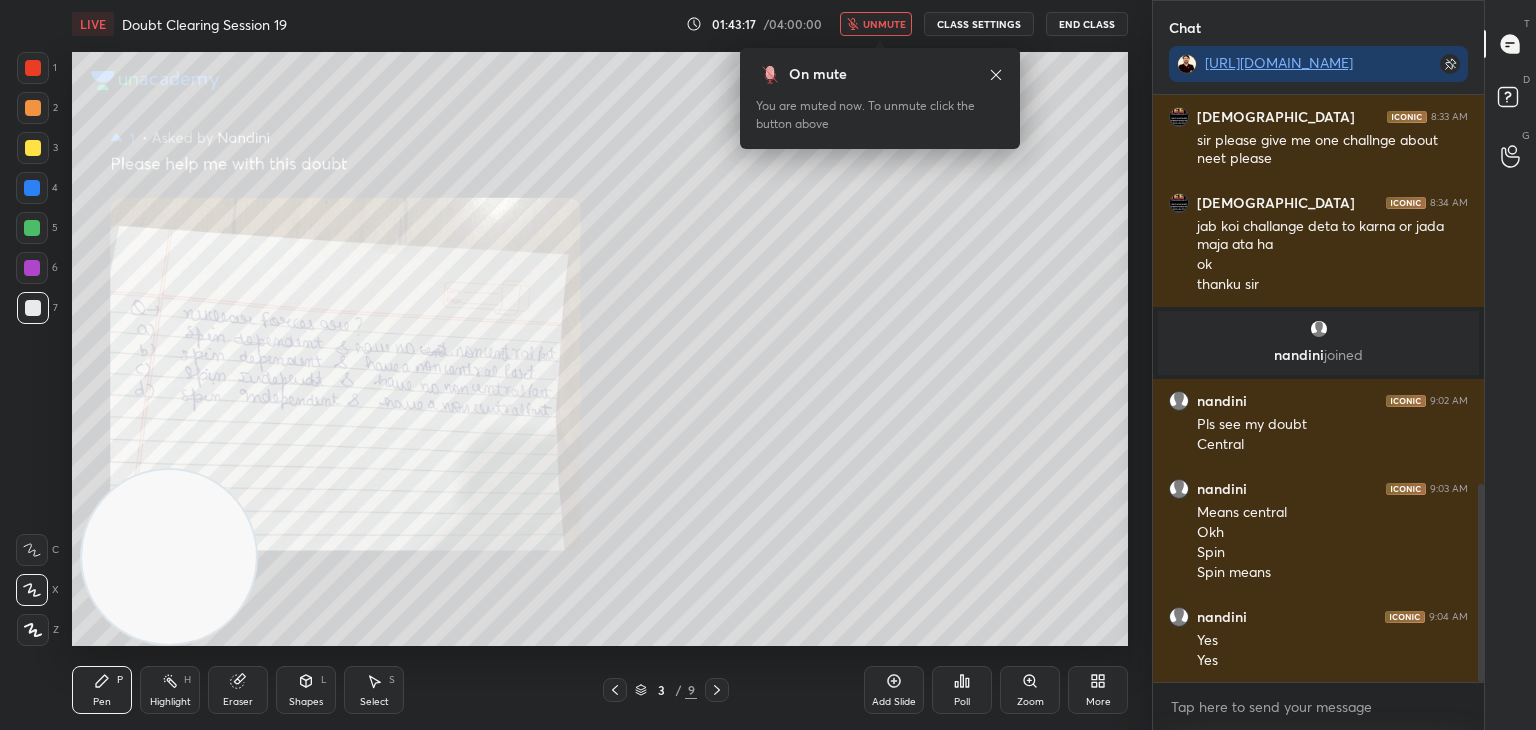 click at bounding box center [615, 690] 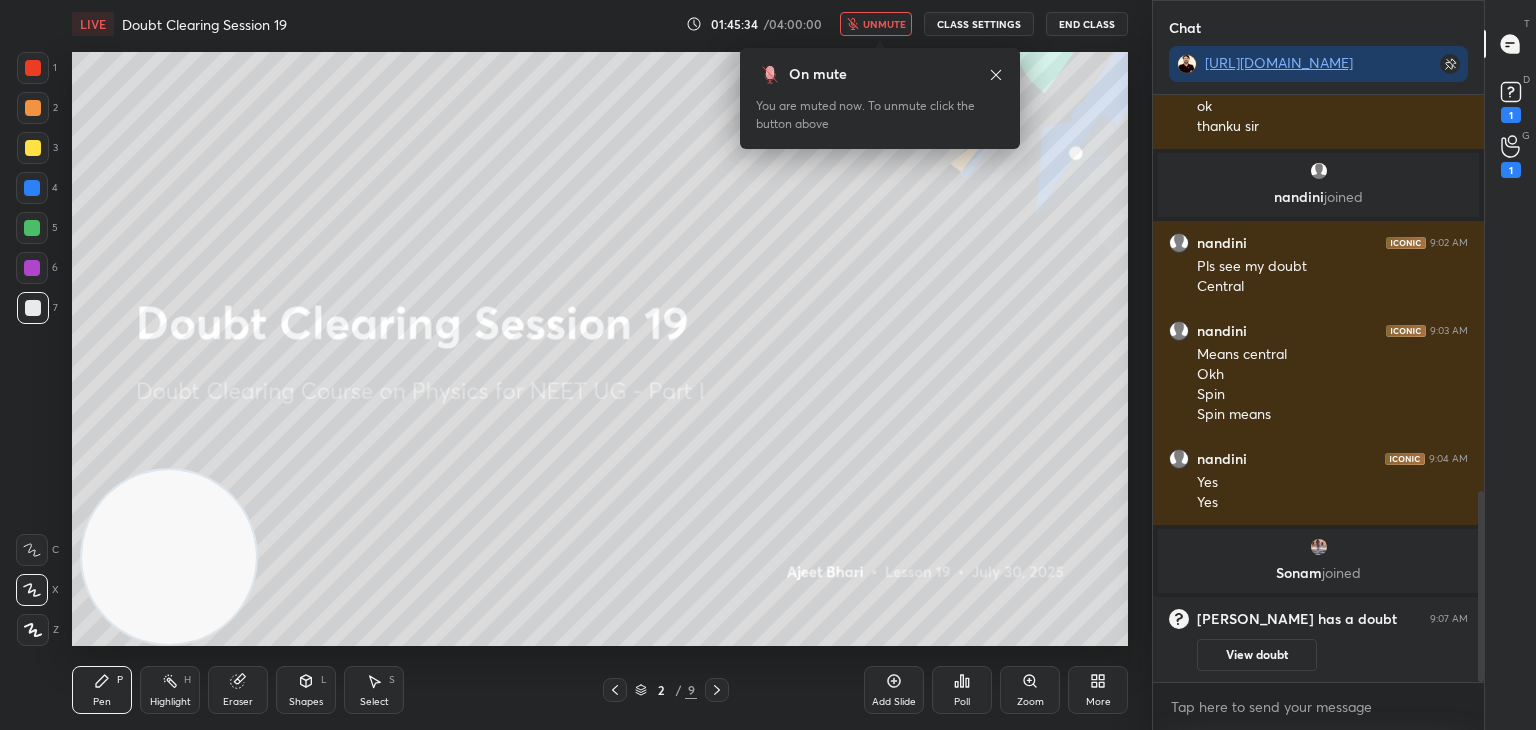 scroll, scrollTop: 1352, scrollLeft: 0, axis: vertical 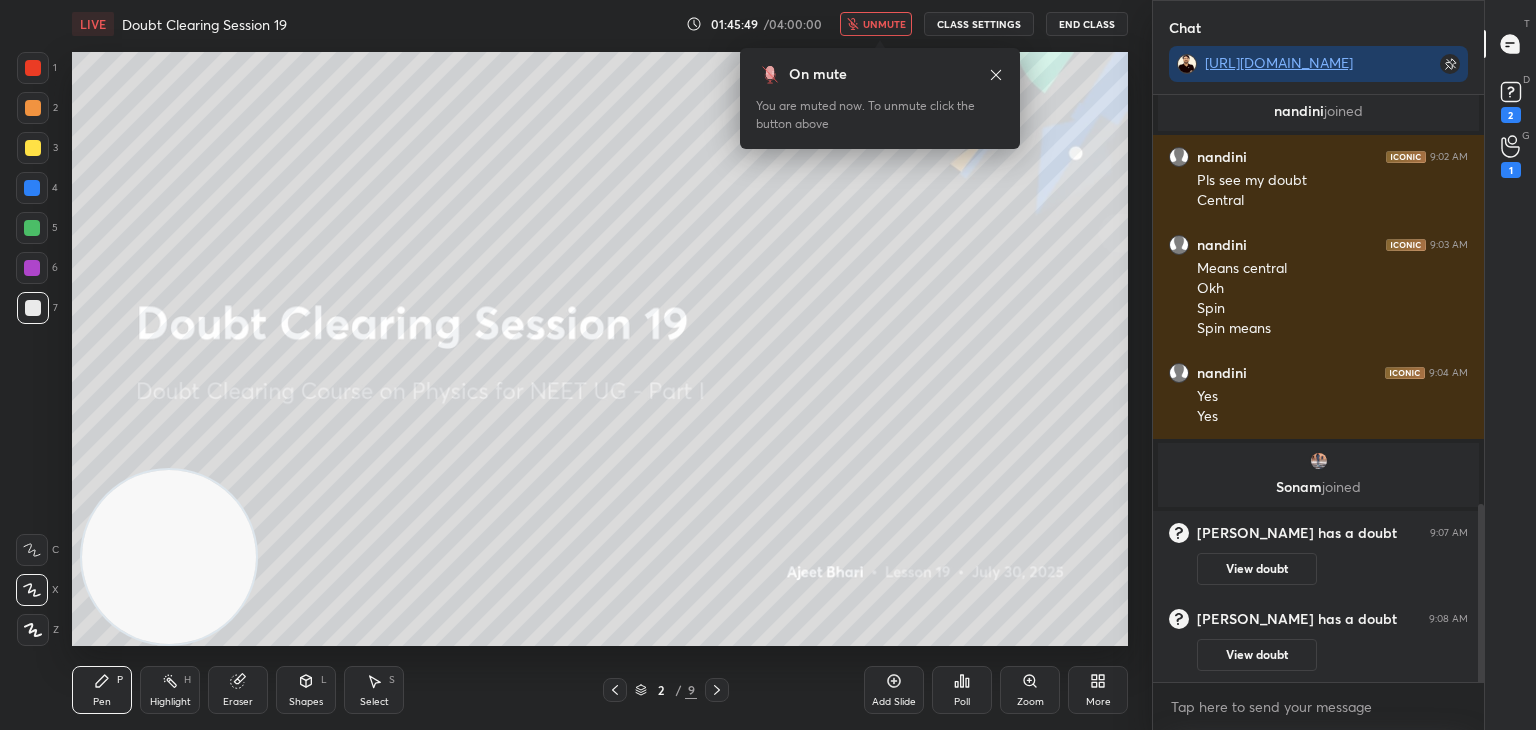 click 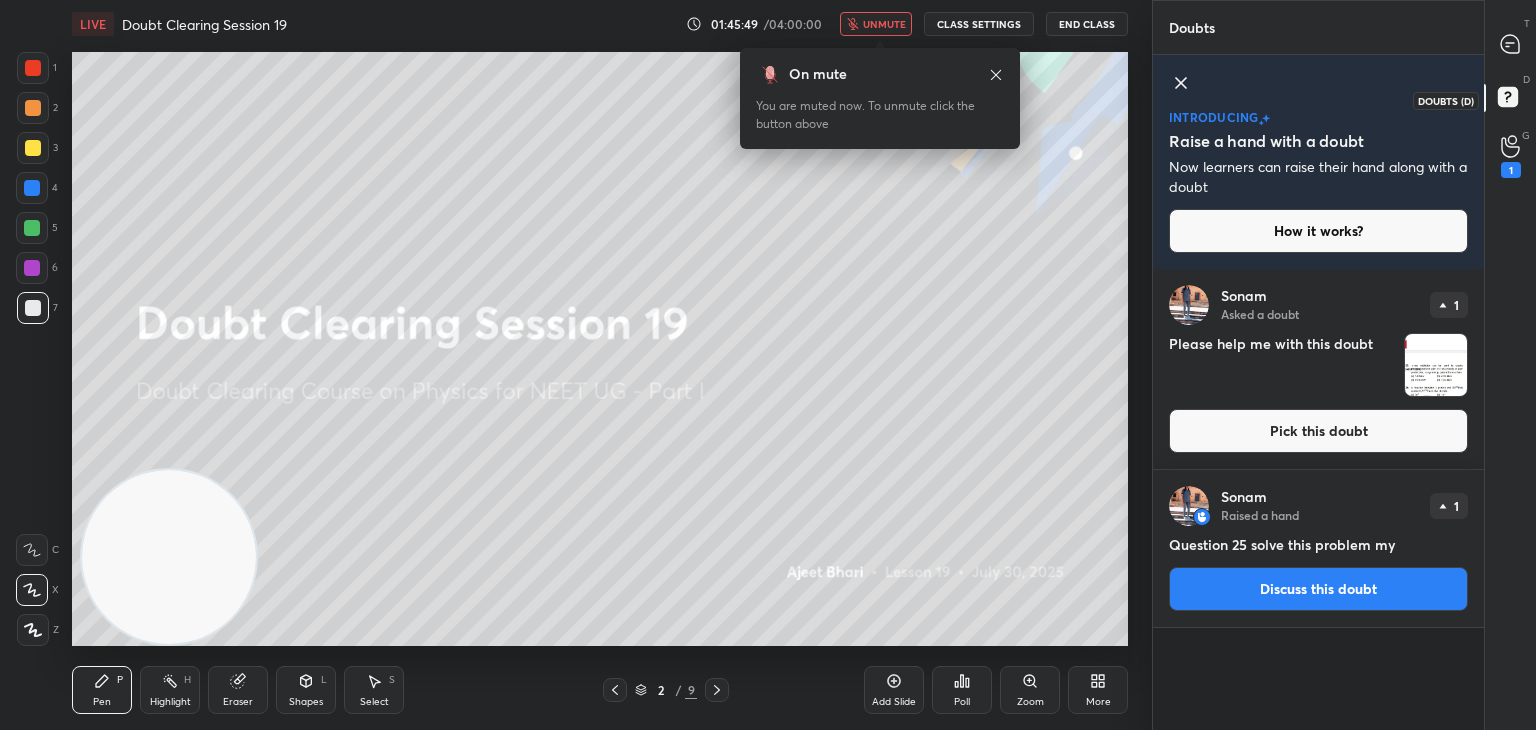 scroll, scrollTop: 7, scrollLeft: 6, axis: both 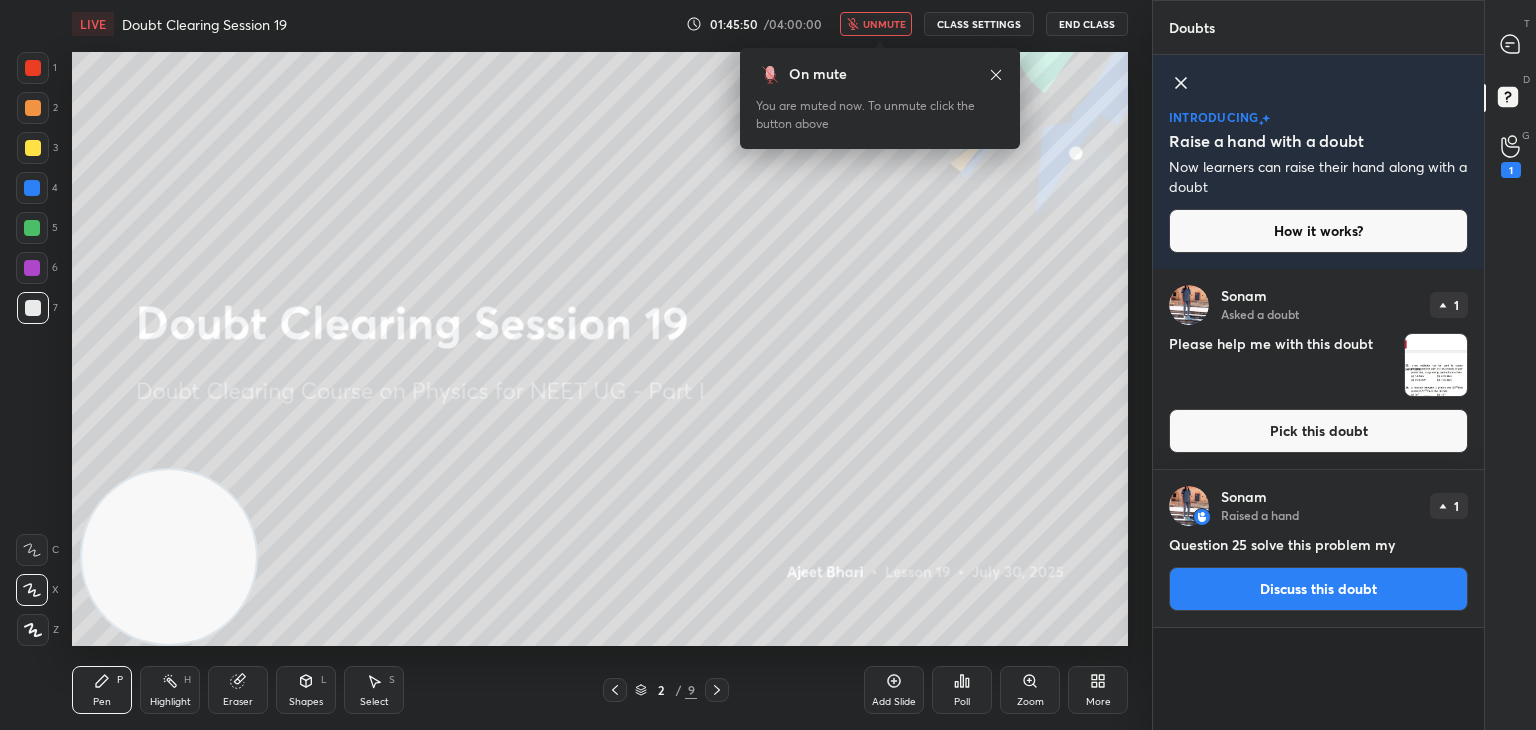 click at bounding box center [1436, 365] 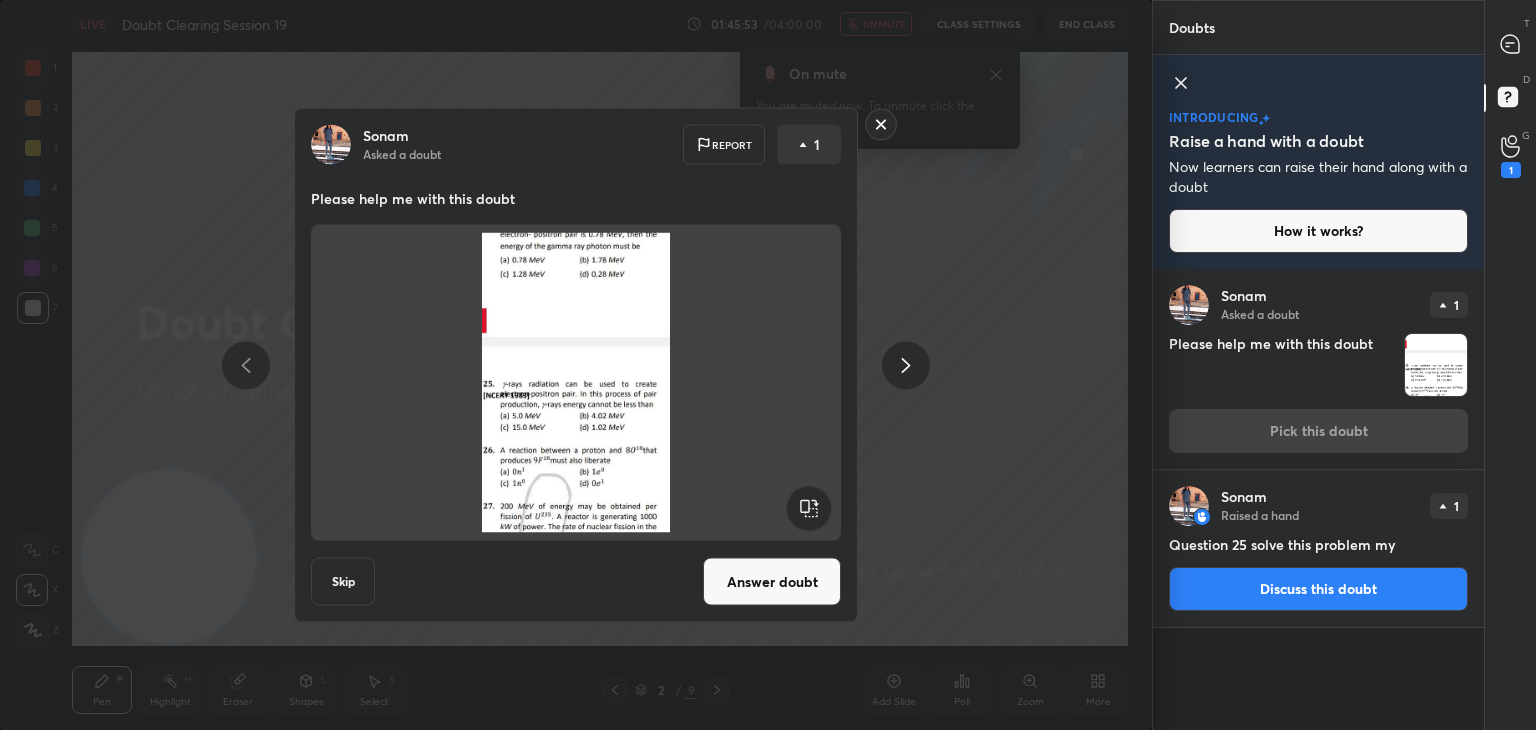 click at bounding box center [576, 383] 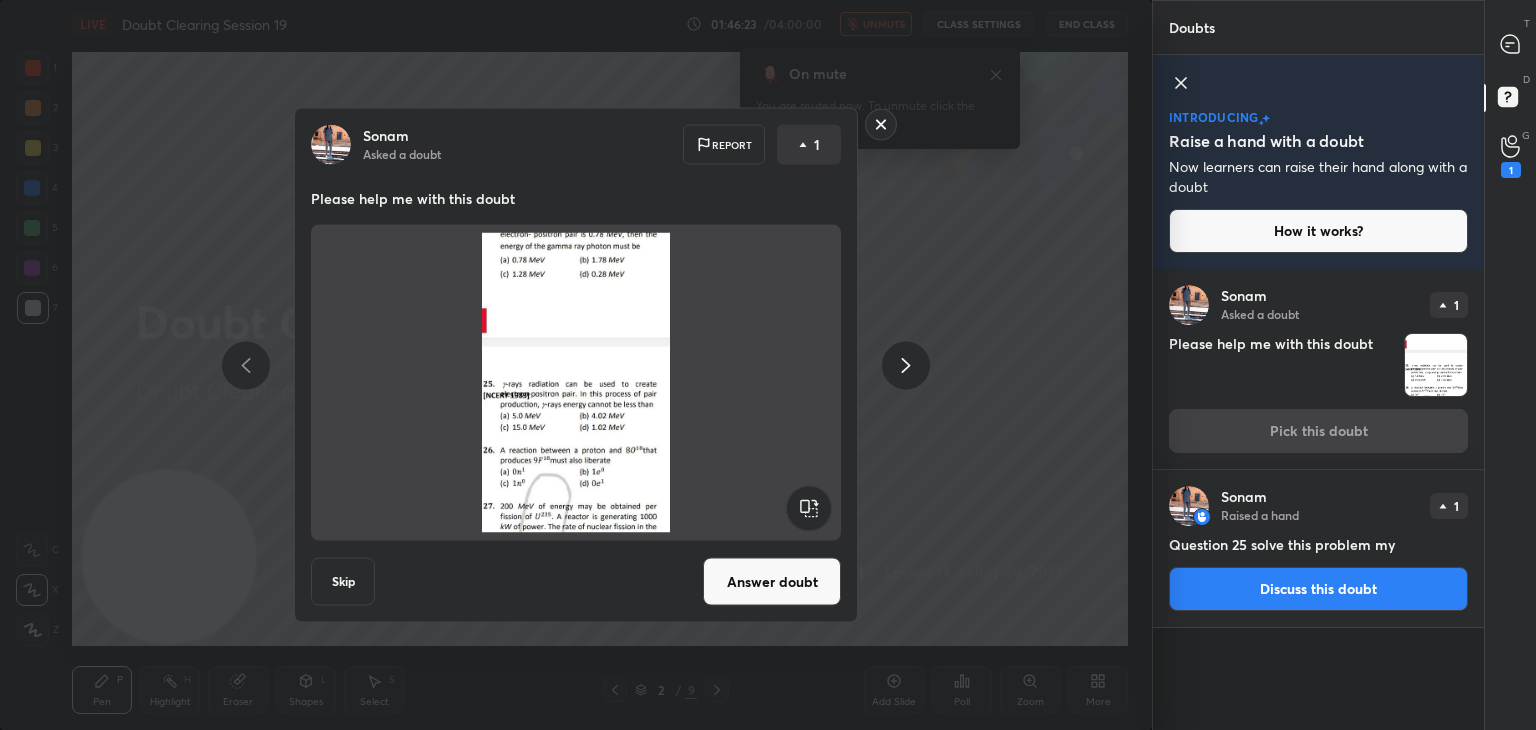 click at bounding box center [576, 383] 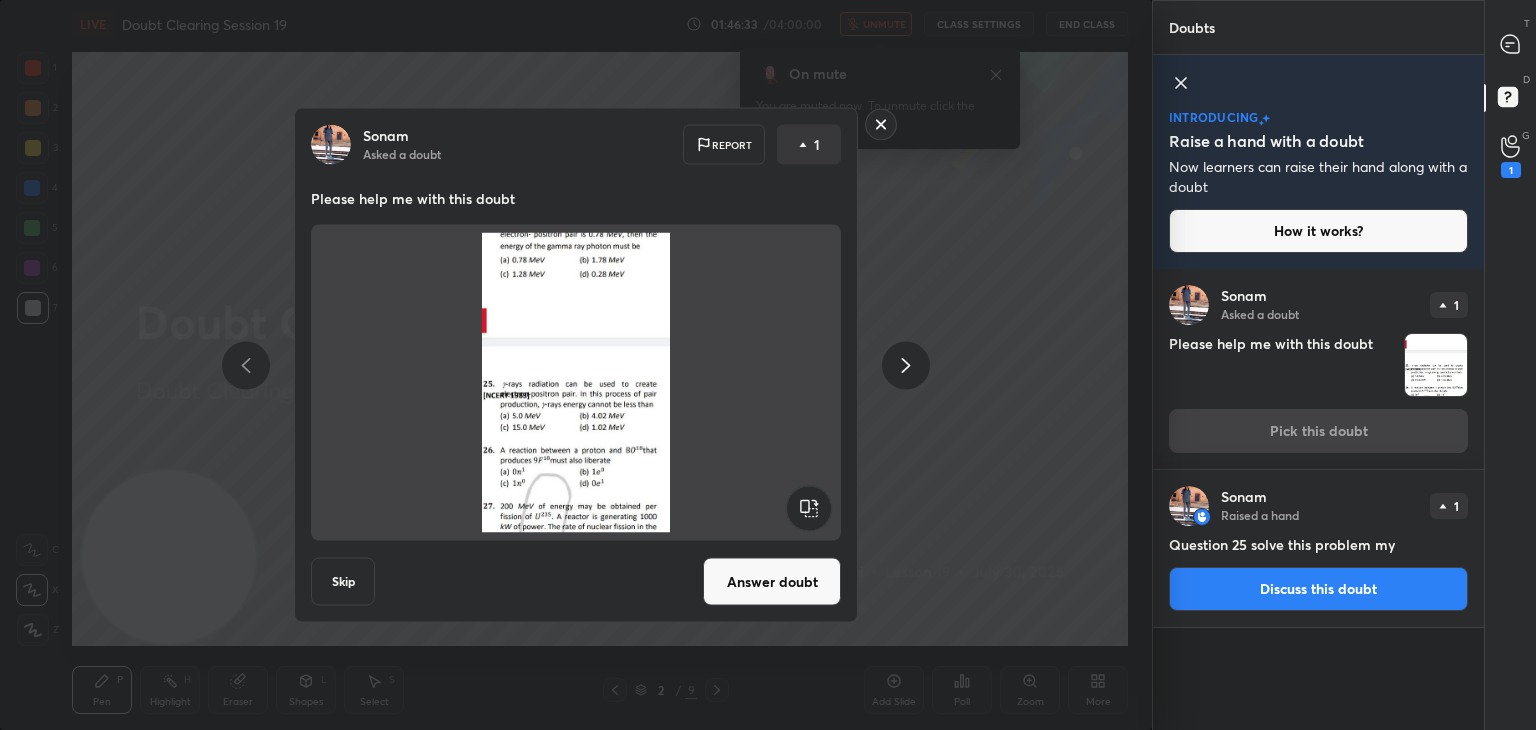 click on "Answer doubt" at bounding box center [772, 582] 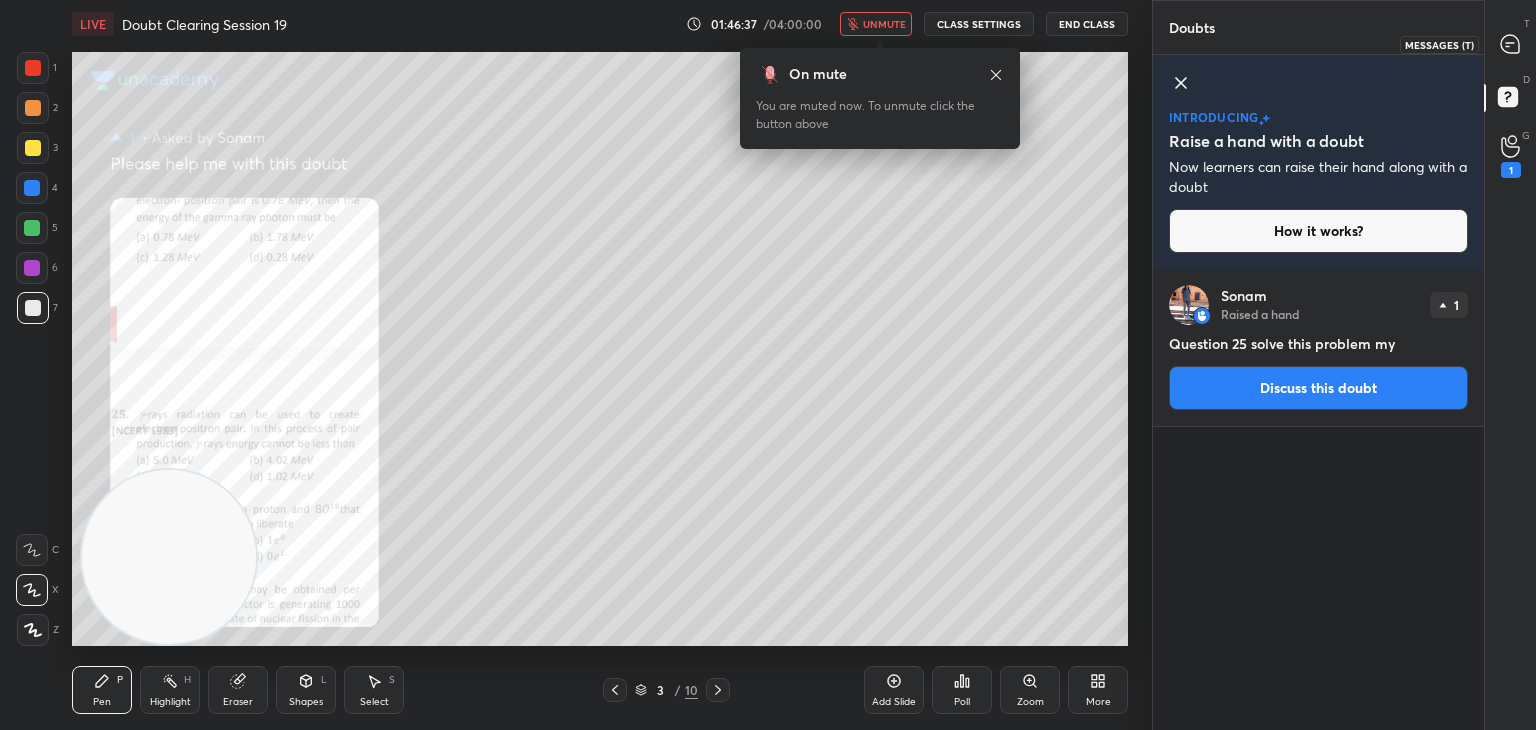 click 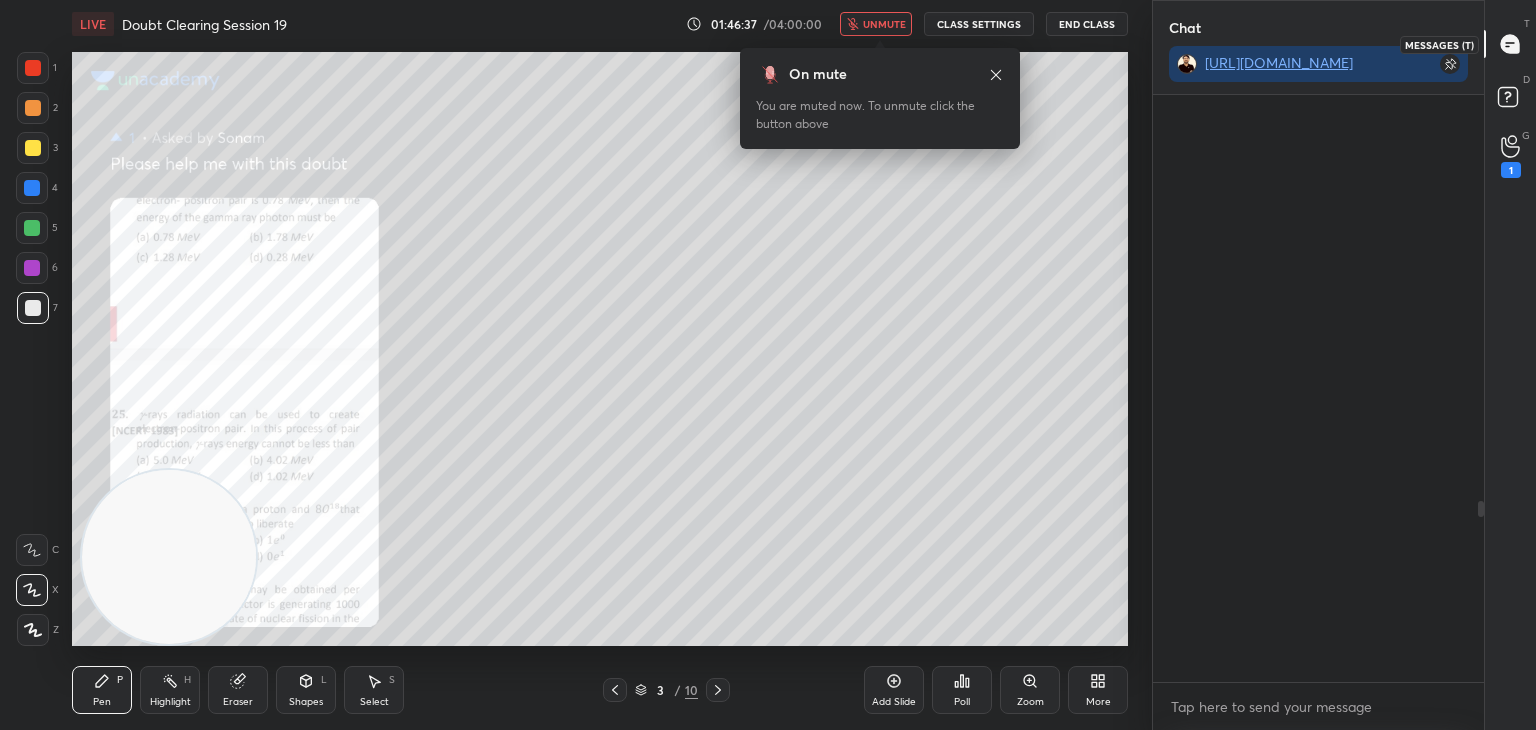 scroll, scrollTop: 416, scrollLeft: 325, axis: both 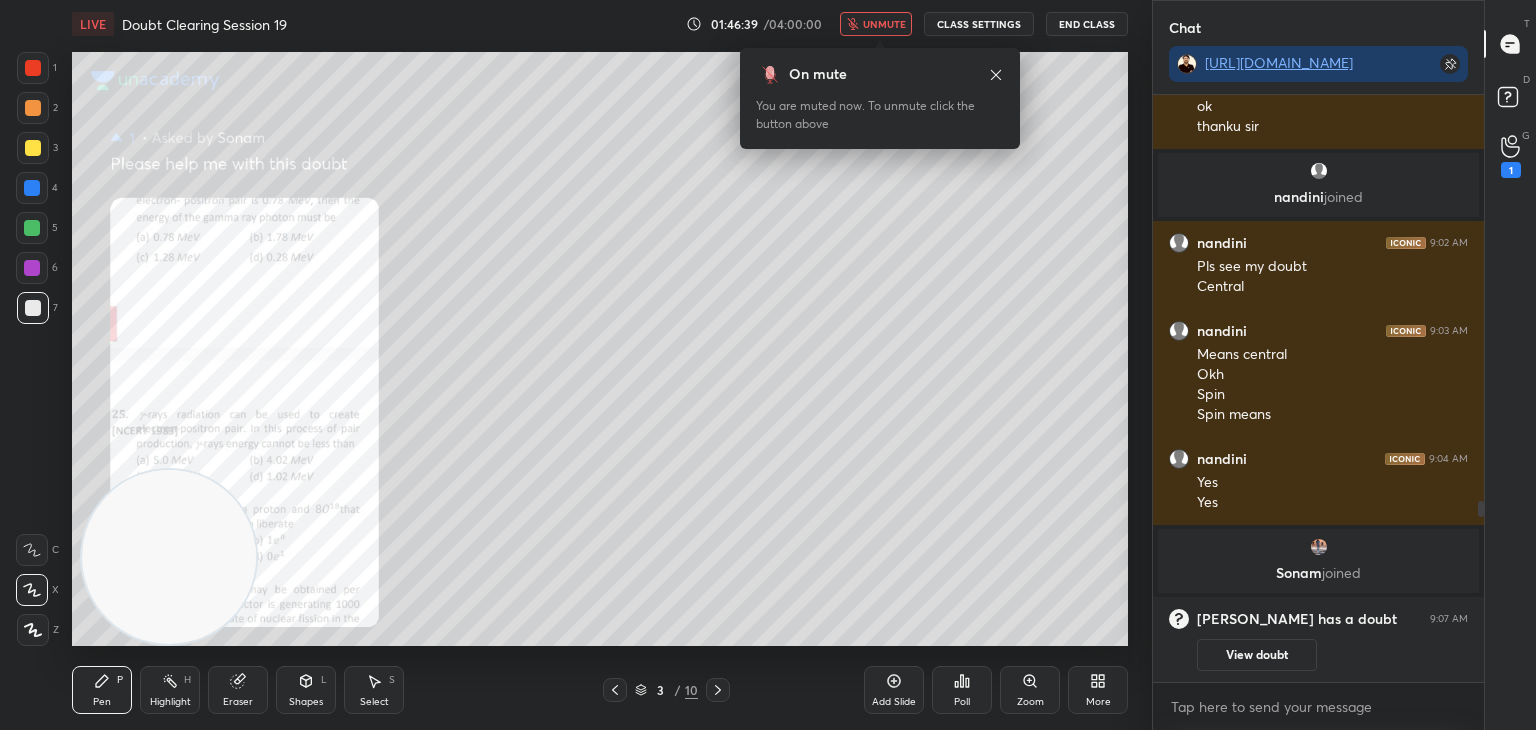 click on "unmute" at bounding box center [884, 24] 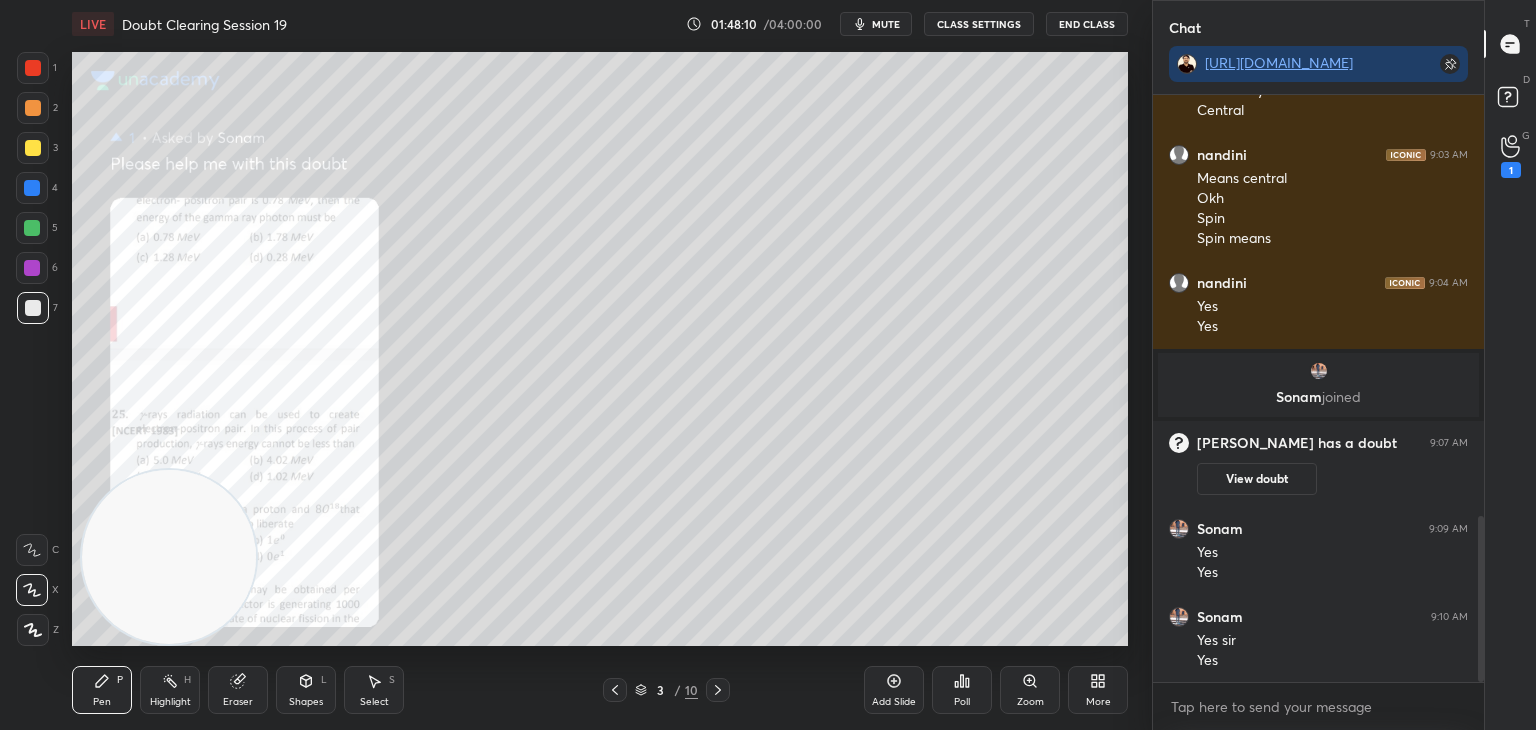 scroll, scrollTop: 1512, scrollLeft: 0, axis: vertical 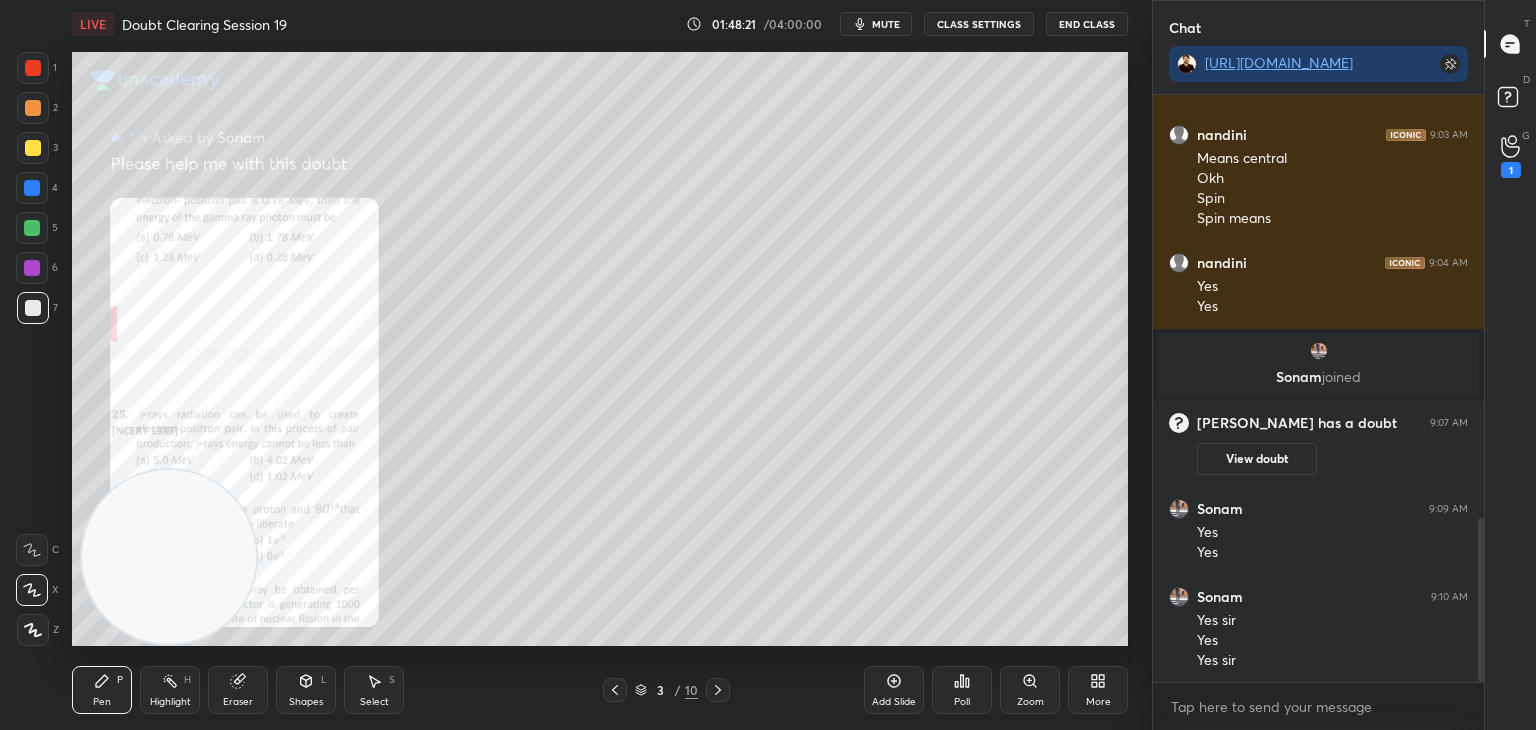 click 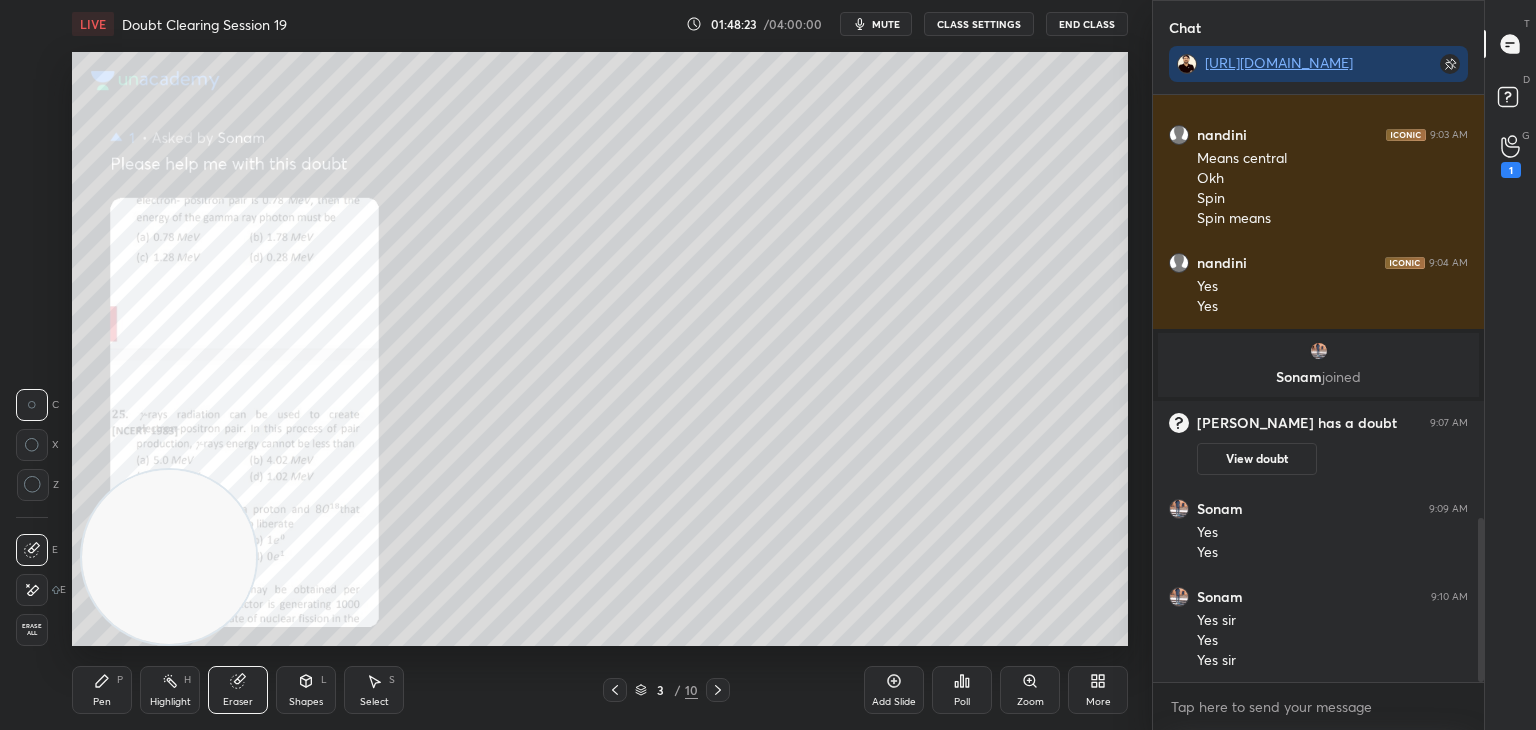 click 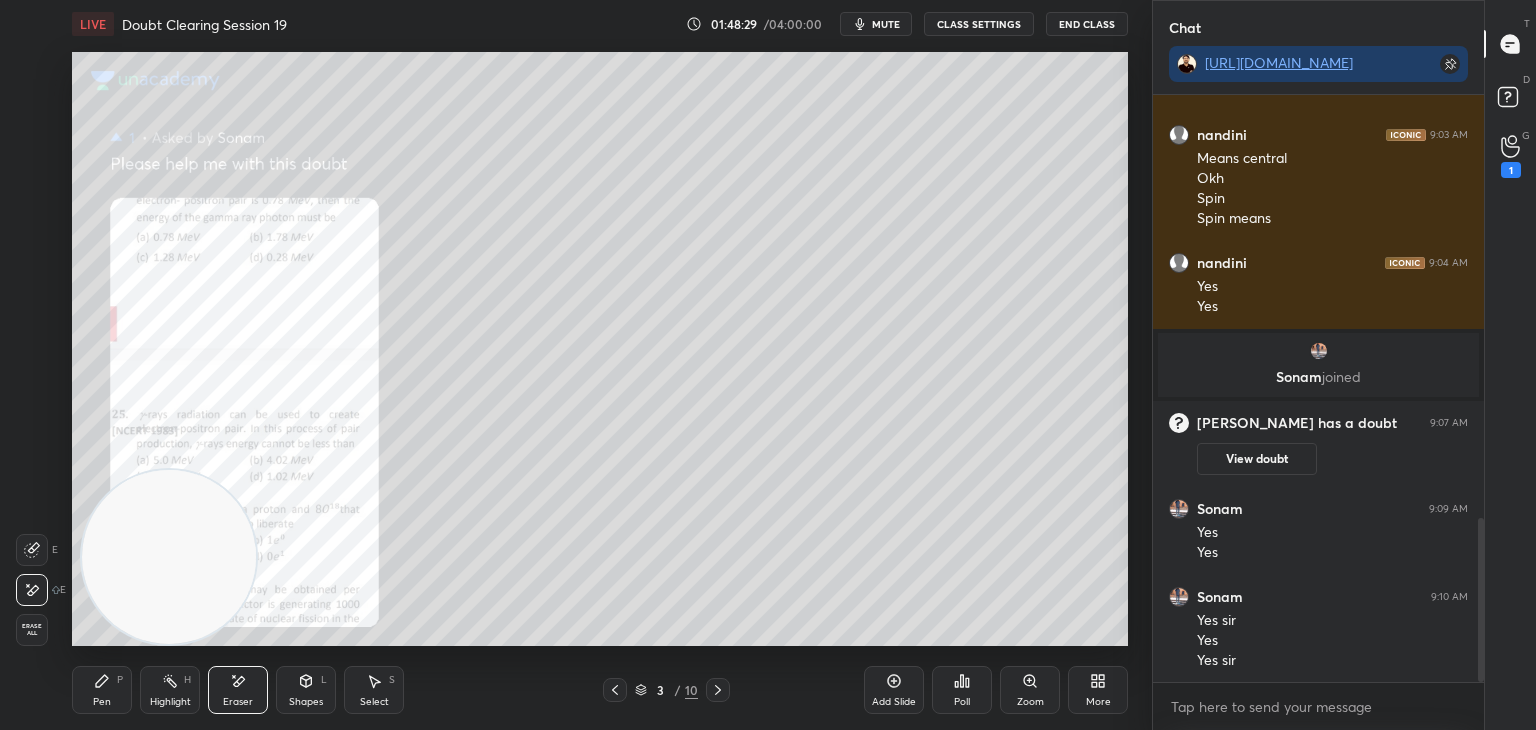click 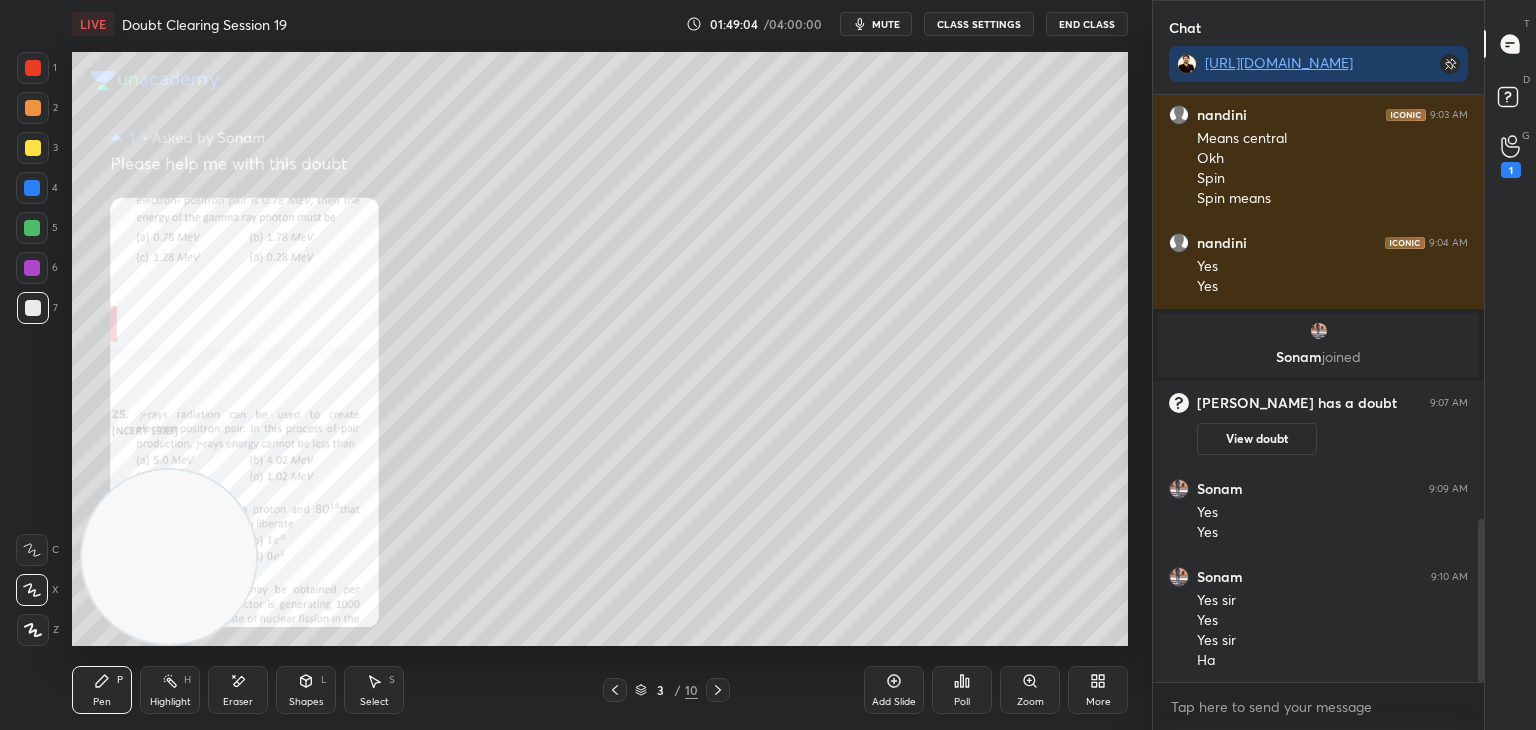 scroll, scrollTop: 1600, scrollLeft: 0, axis: vertical 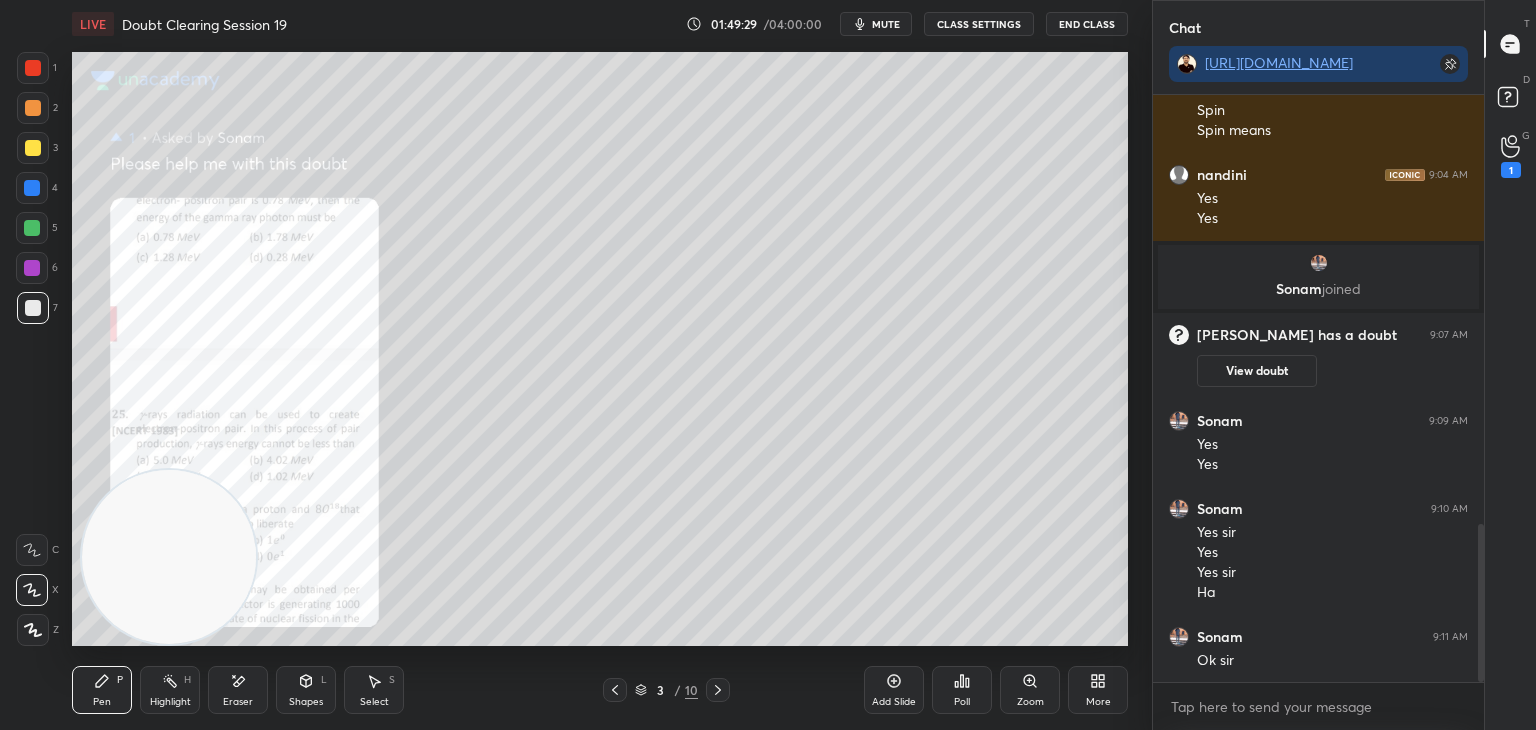 click on "mute" at bounding box center (876, 24) 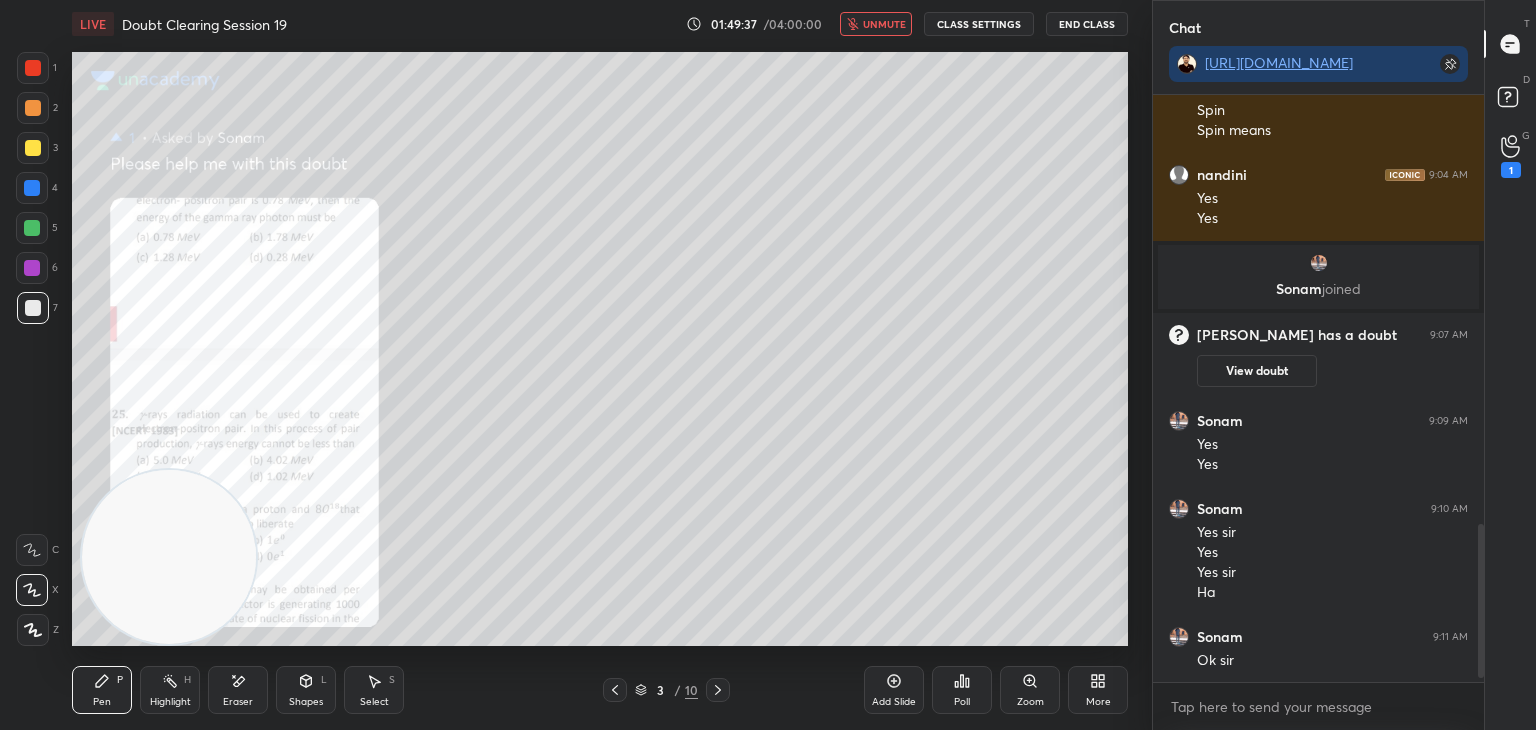 scroll, scrollTop: 1668, scrollLeft: 0, axis: vertical 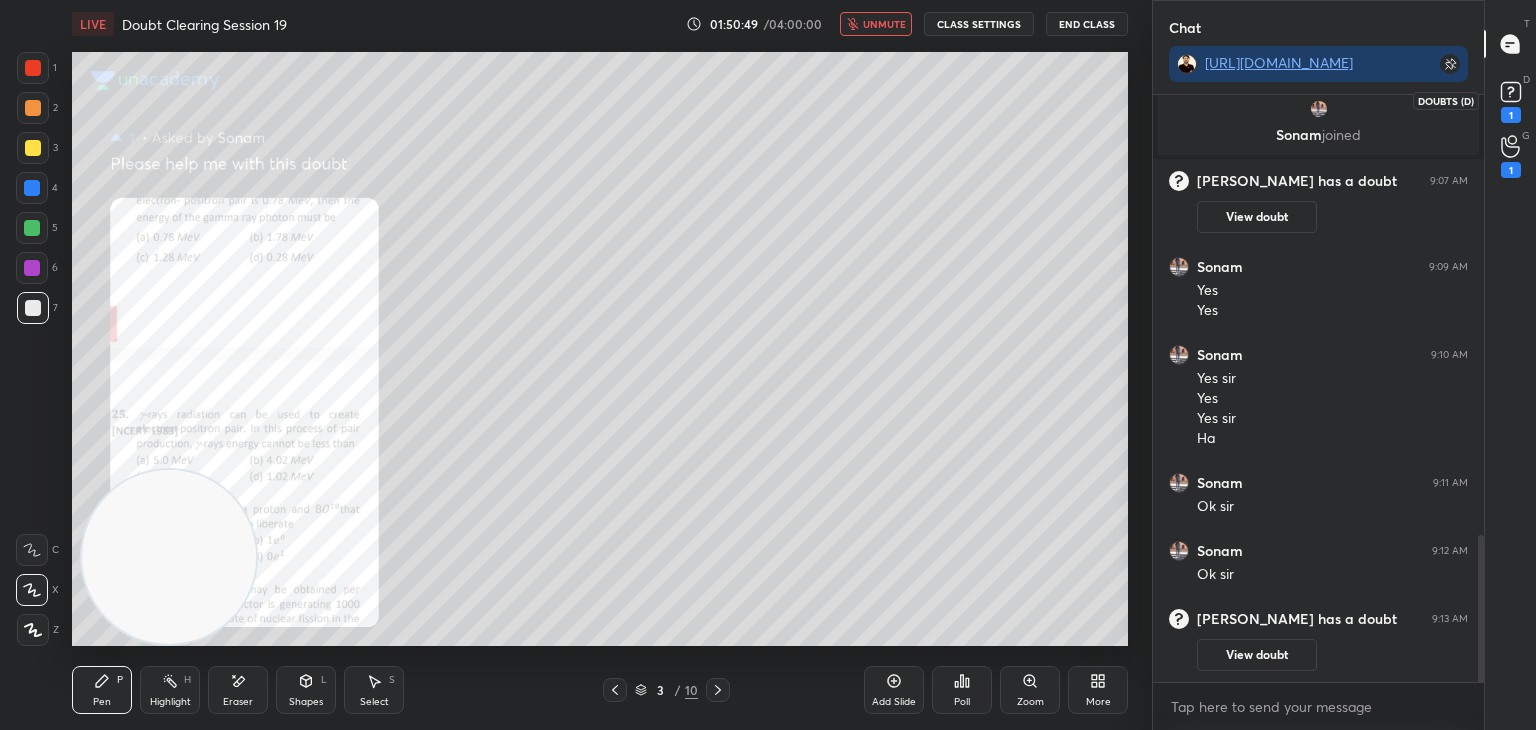 click 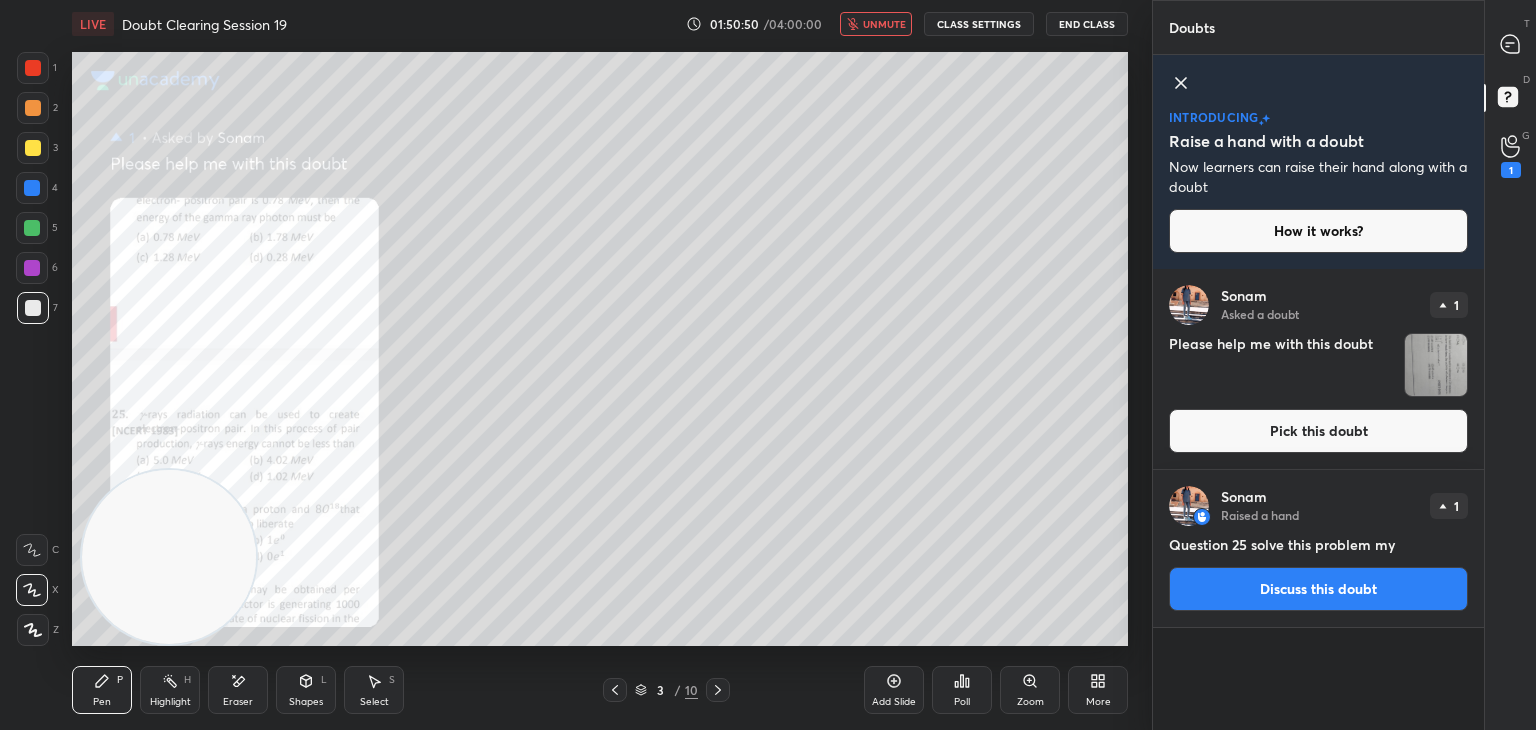 click at bounding box center (1436, 365) 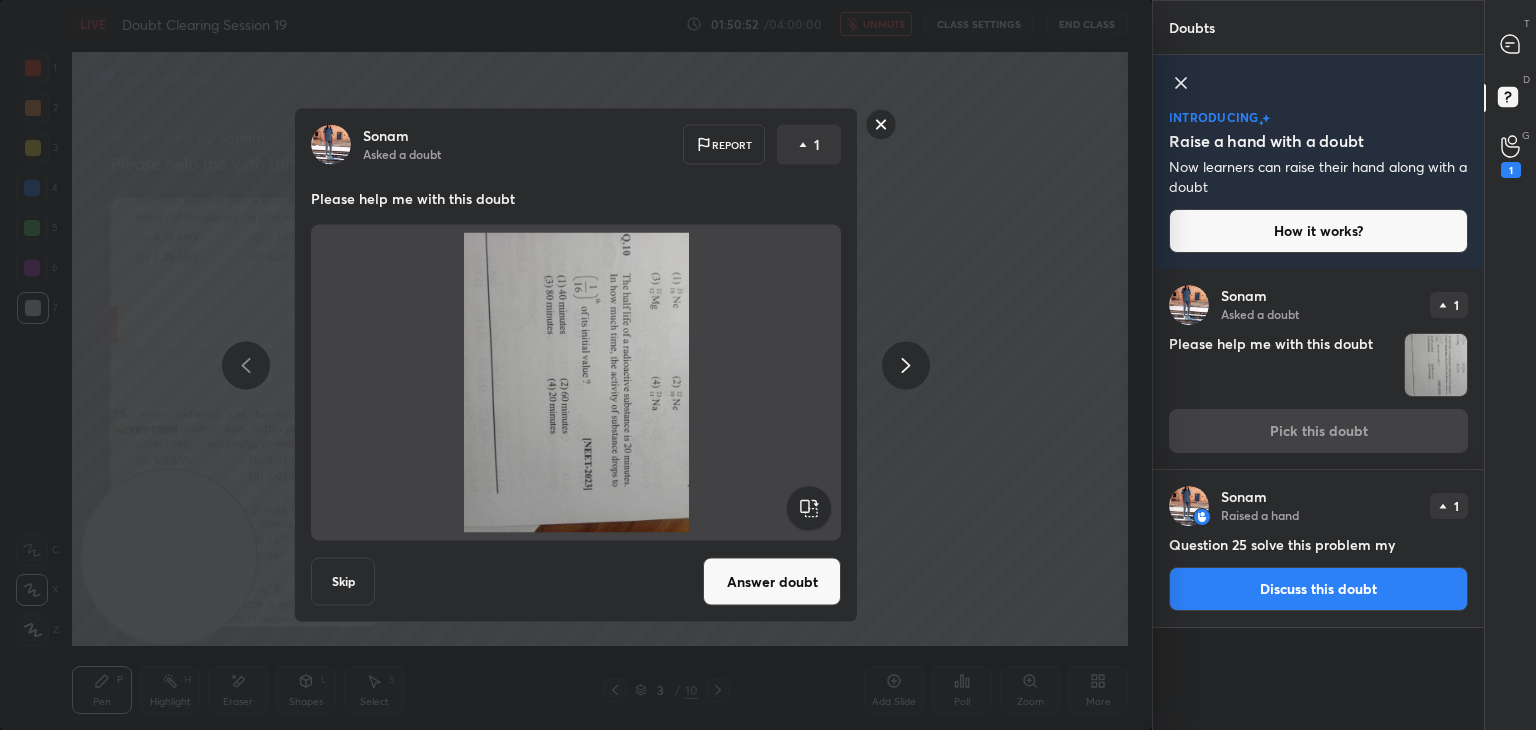 click 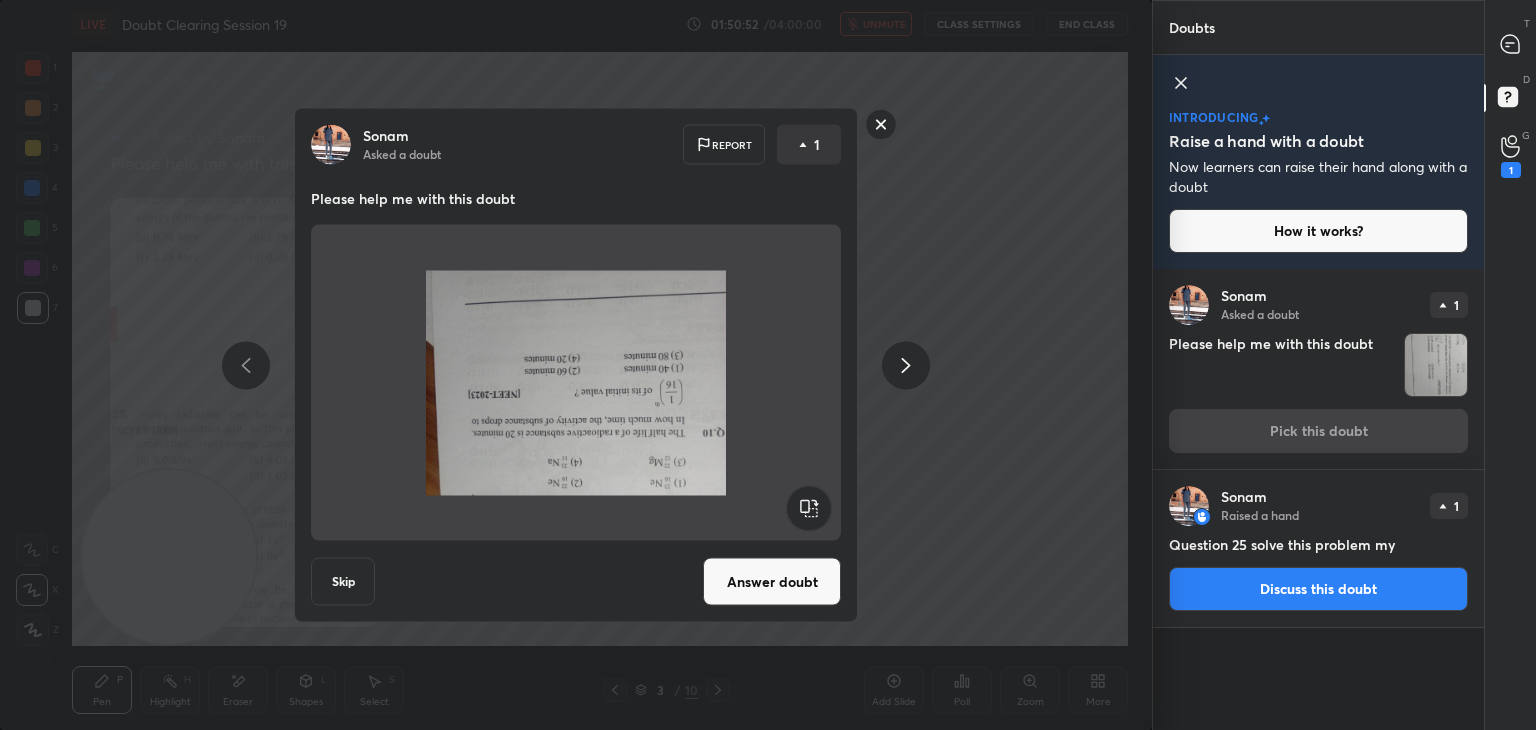 click 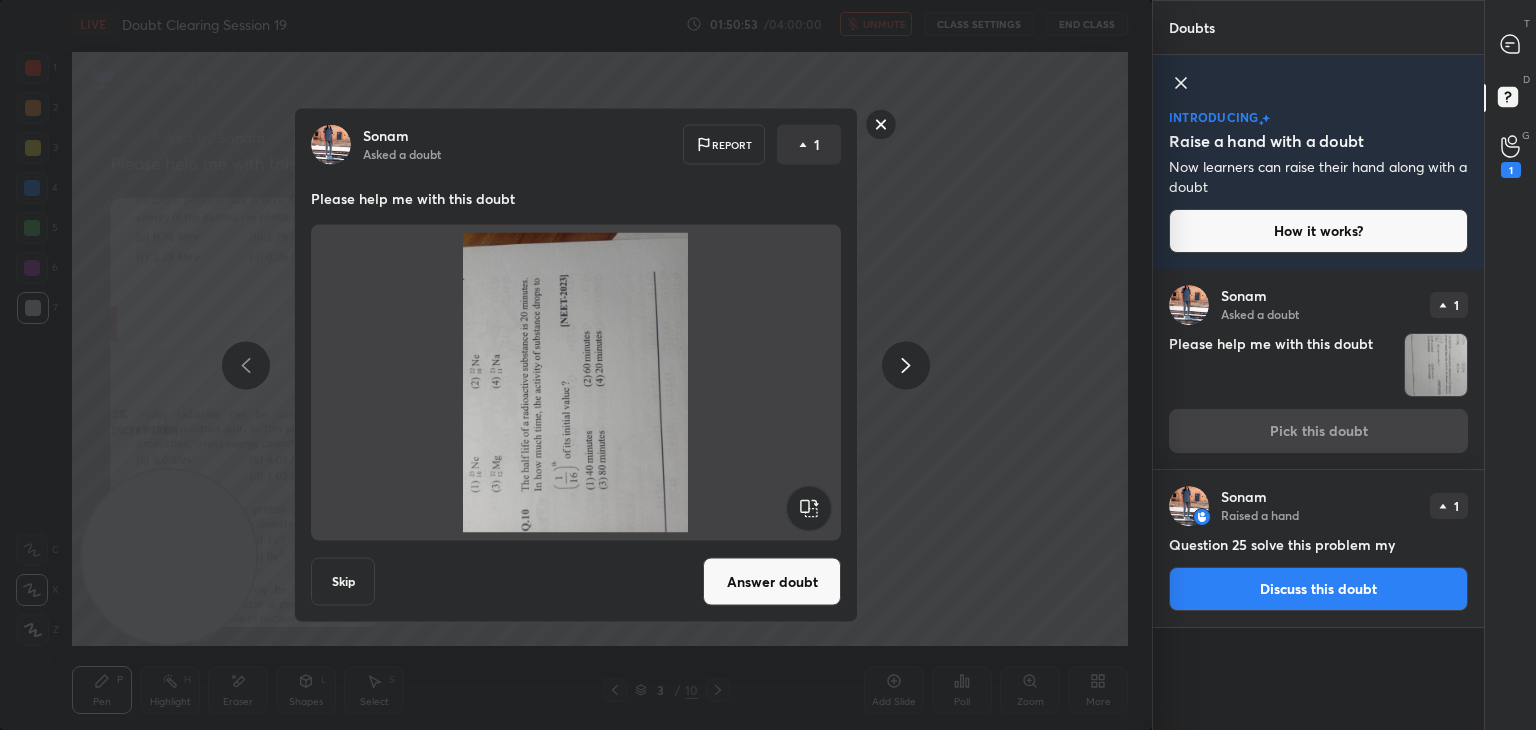 click 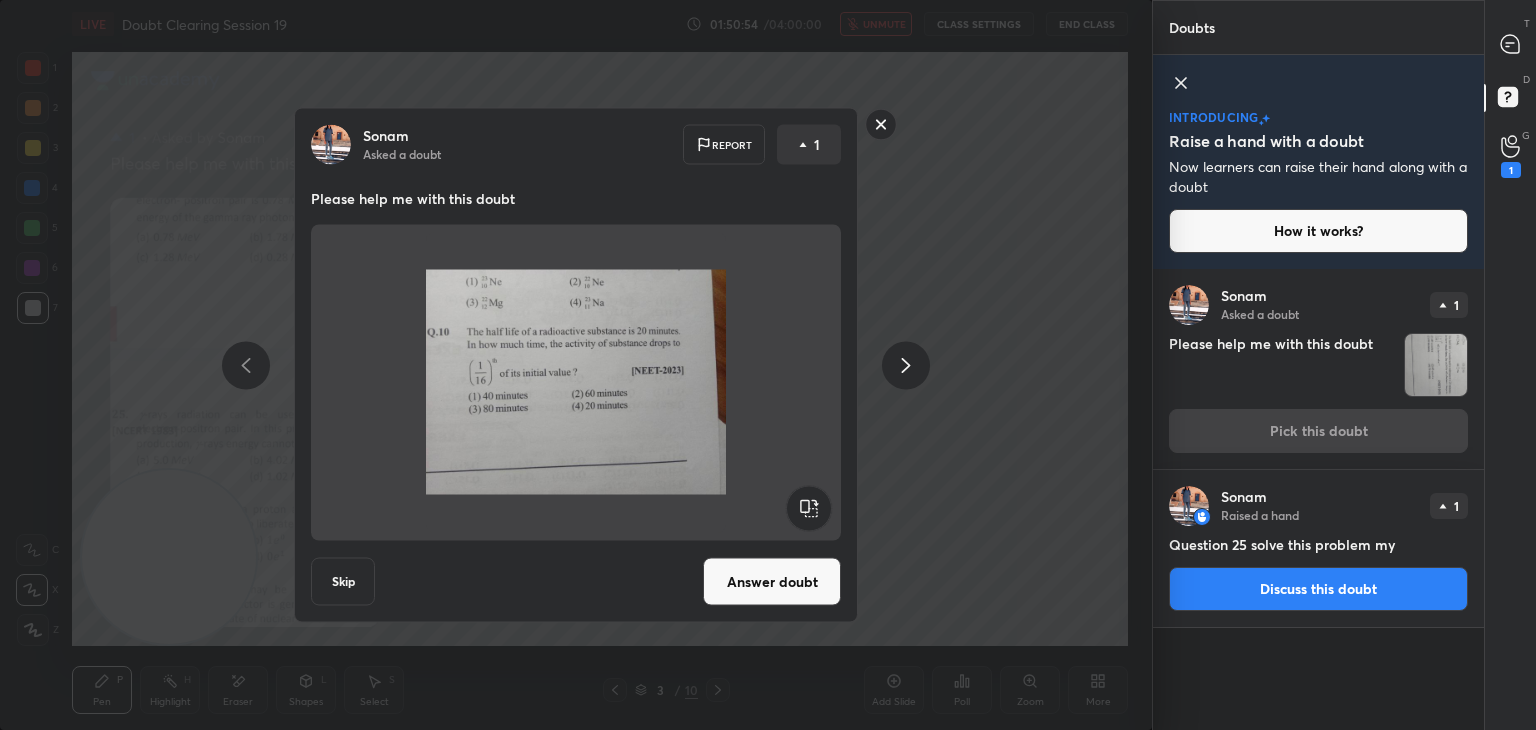 click at bounding box center [576, 383] 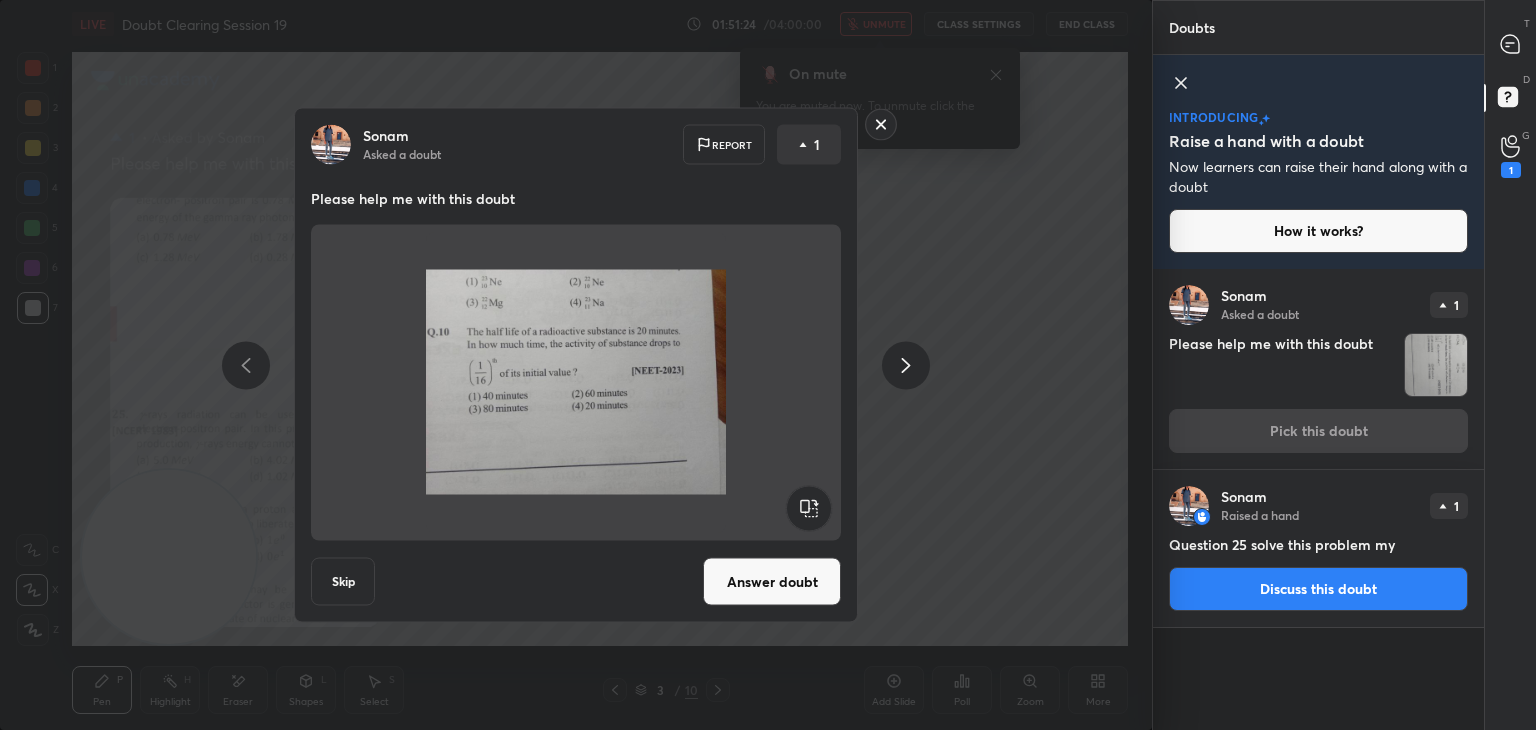 click at bounding box center [576, 383] 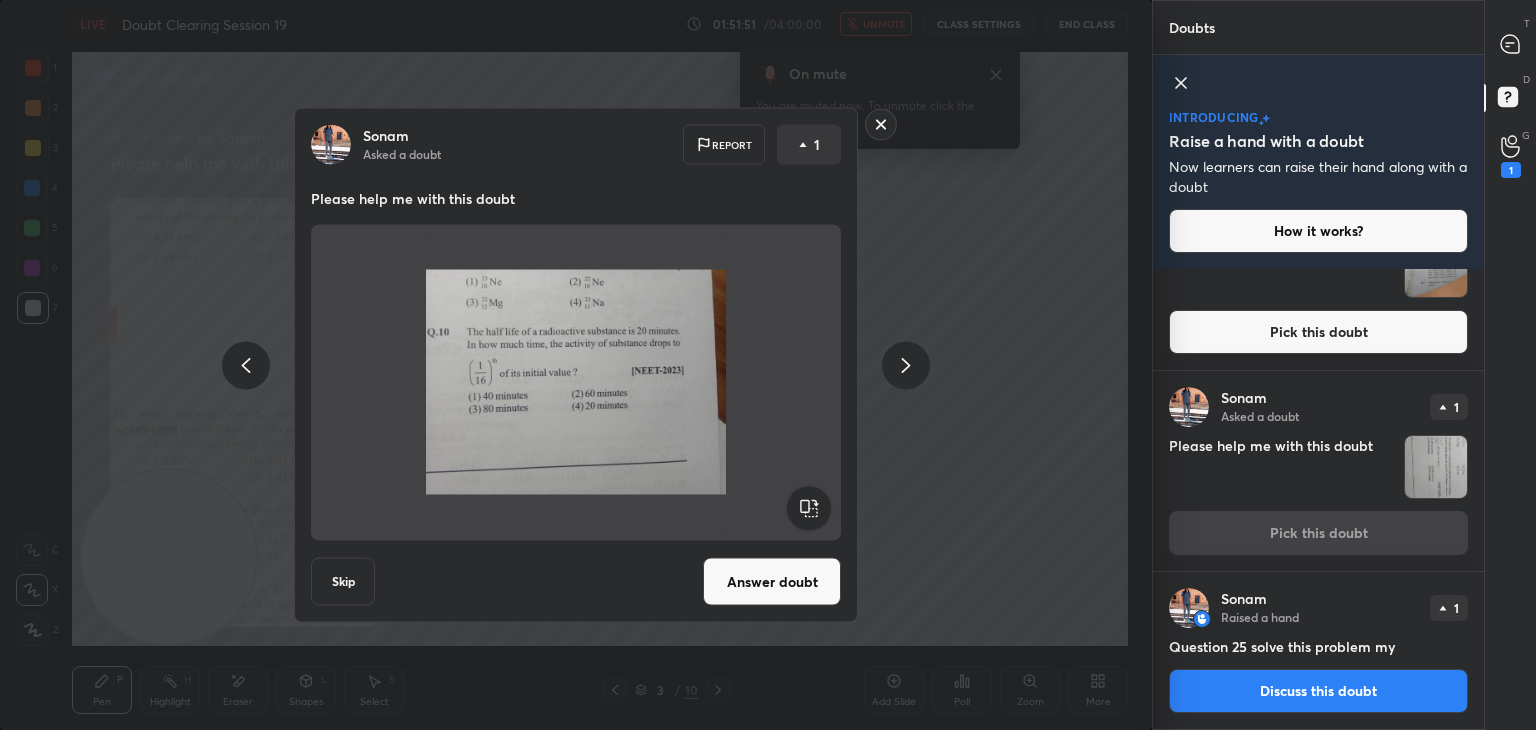 scroll, scrollTop: 0, scrollLeft: 0, axis: both 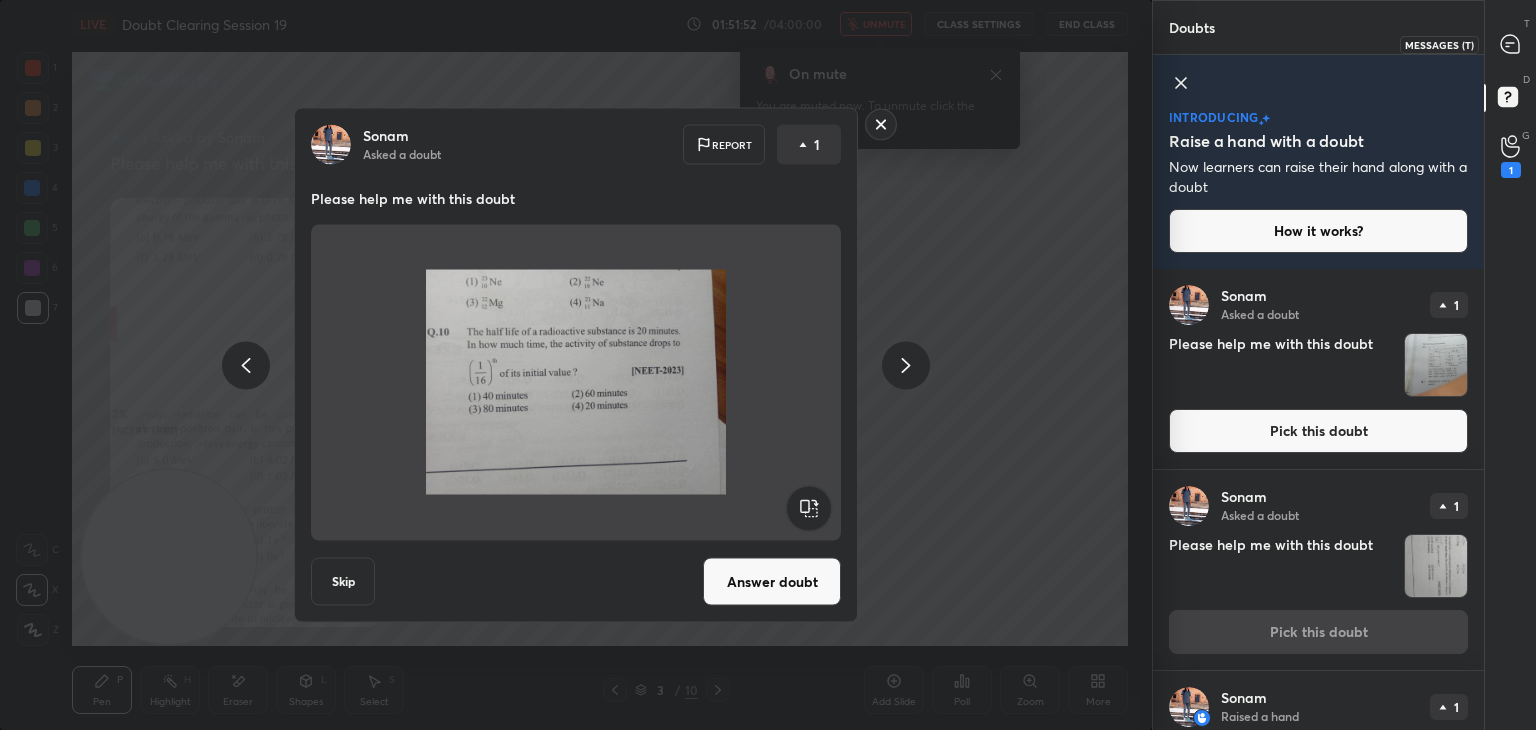 click 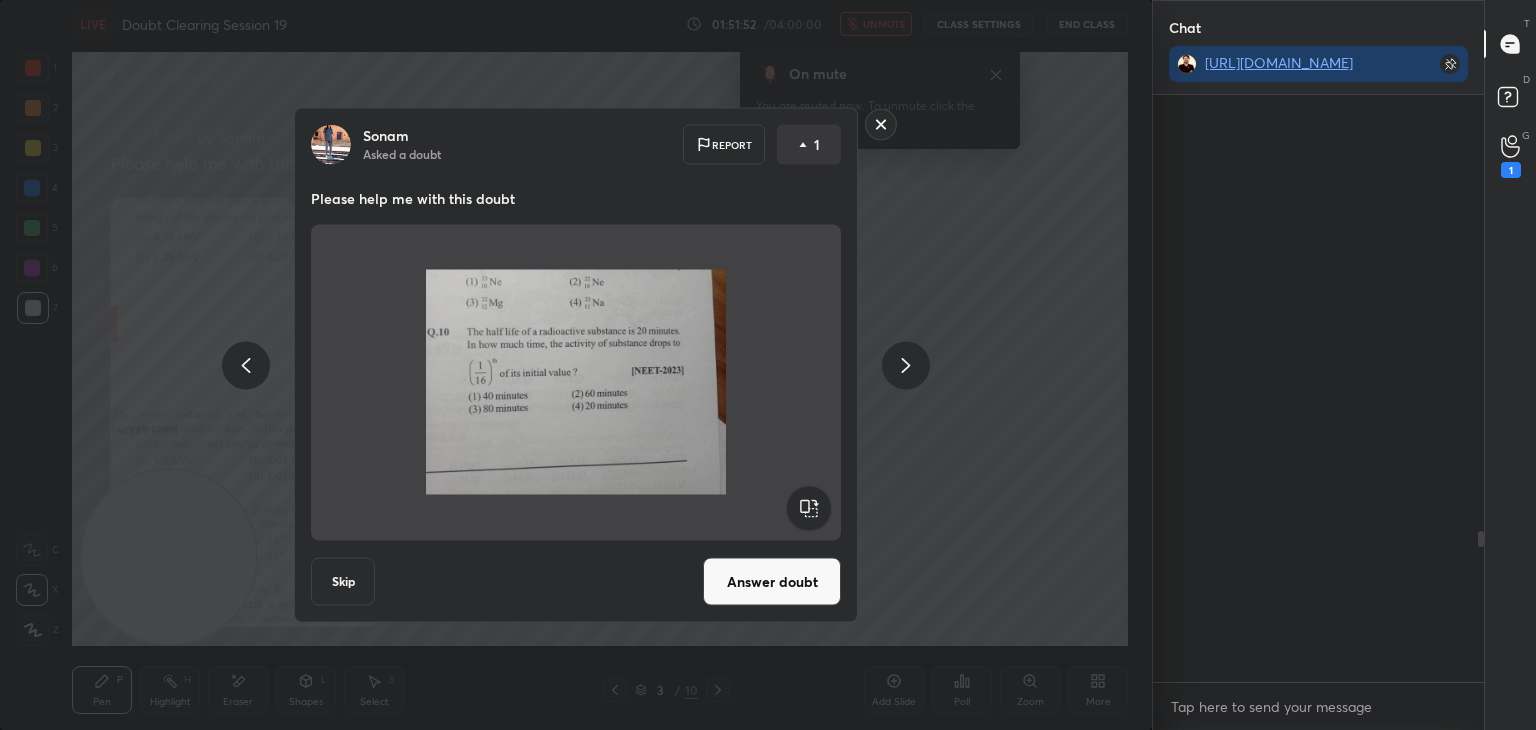 scroll, scrollTop: 1804, scrollLeft: 0, axis: vertical 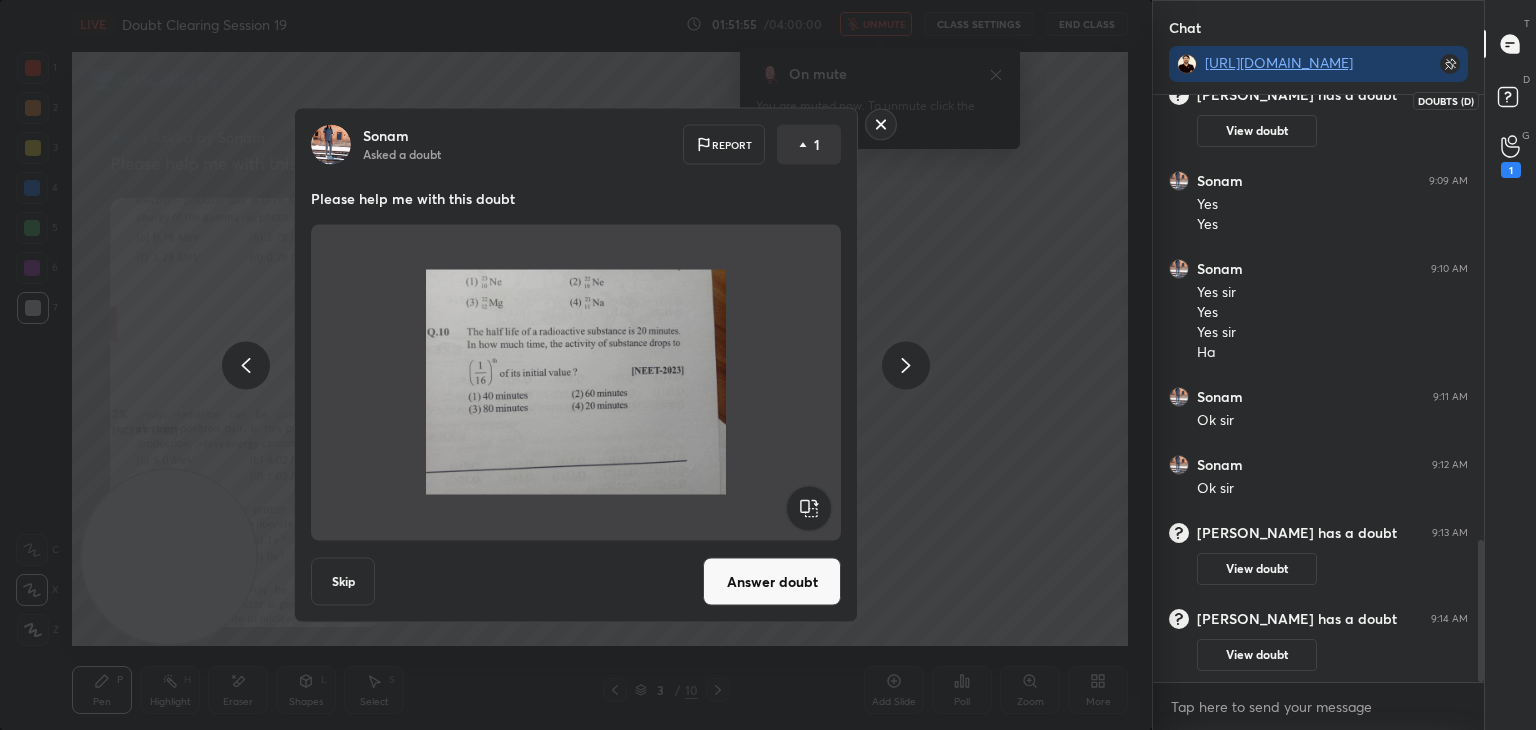 click 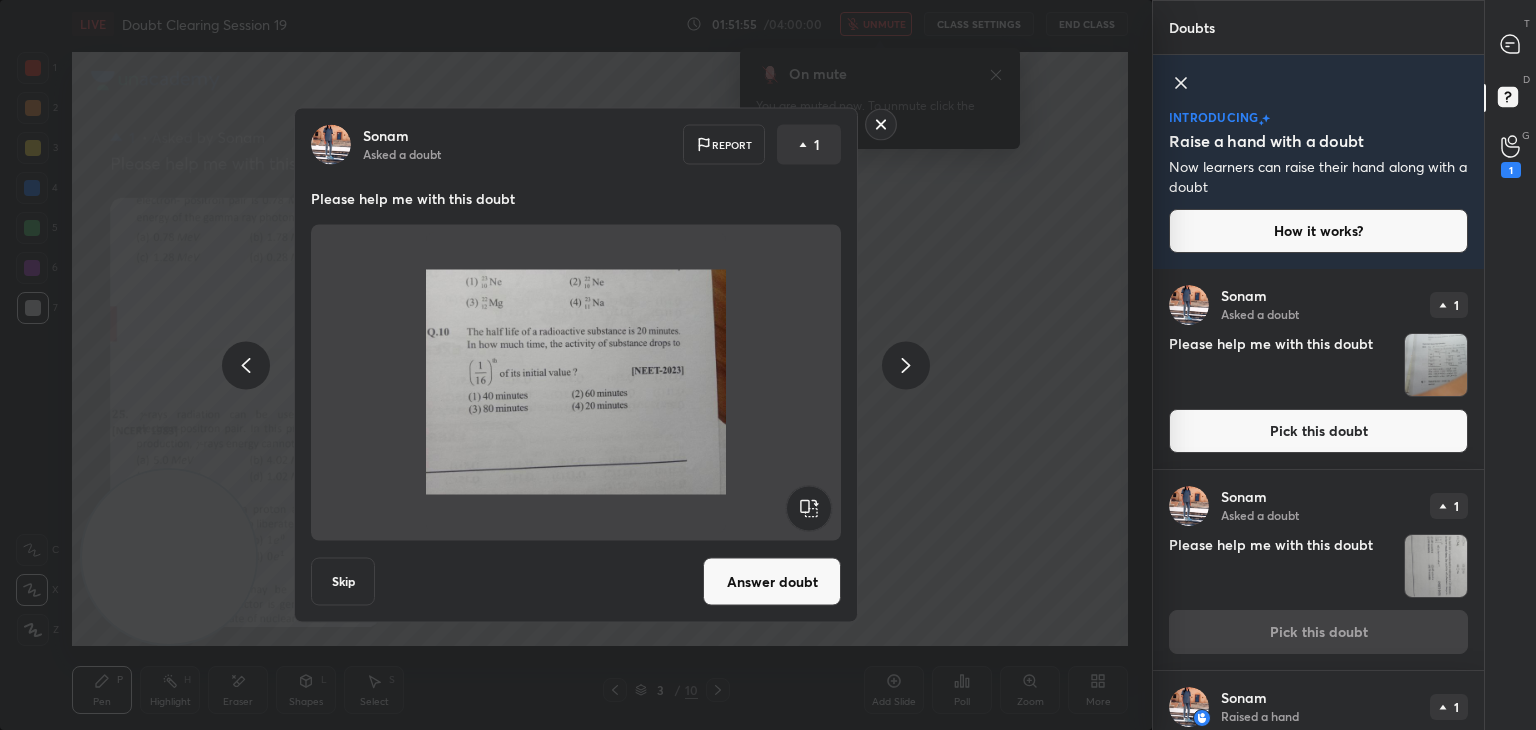scroll, scrollTop: 7, scrollLeft: 6, axis: both 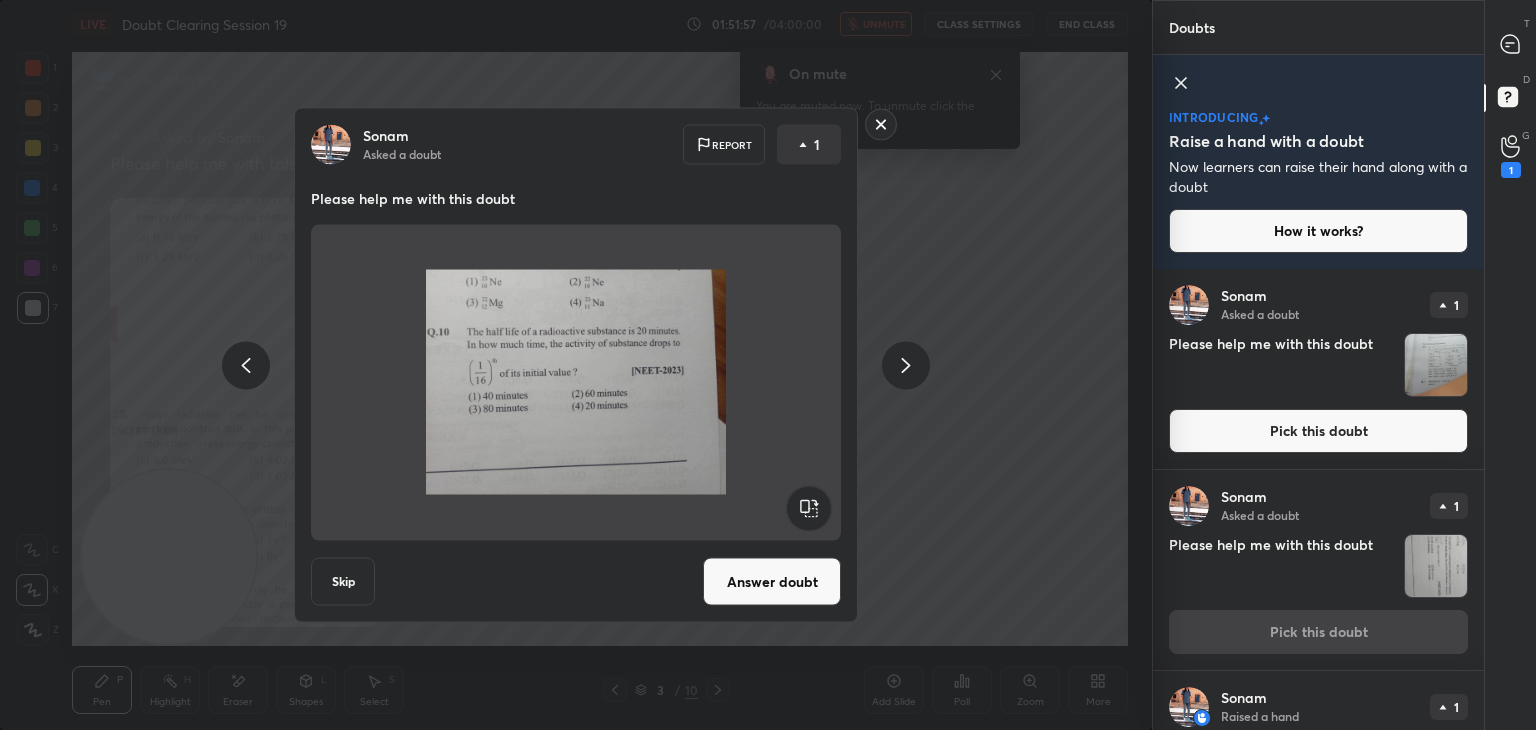 click at bounding box center (1436, 365) 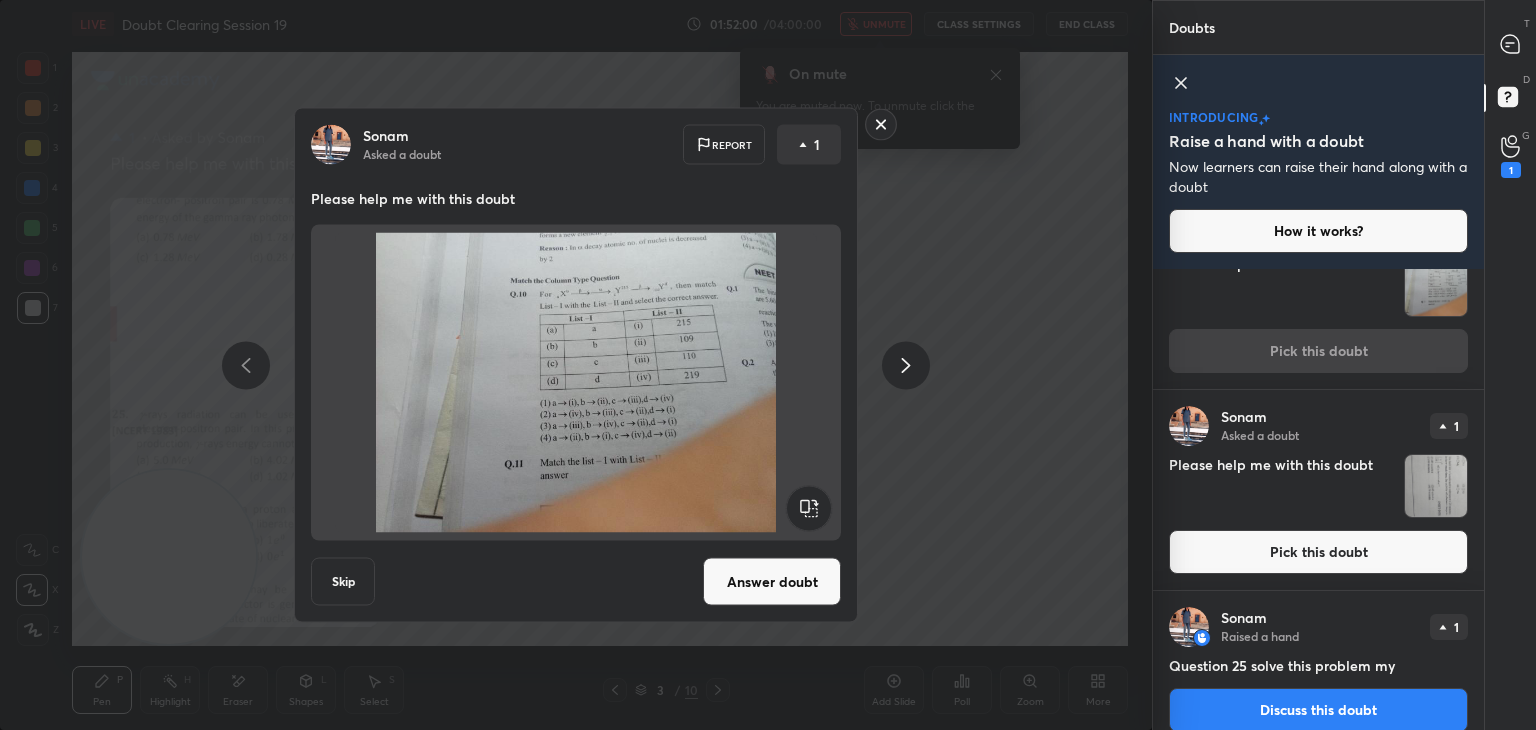 scroll, scrollTop: 99, scrollLeft: 0, axis: vertical 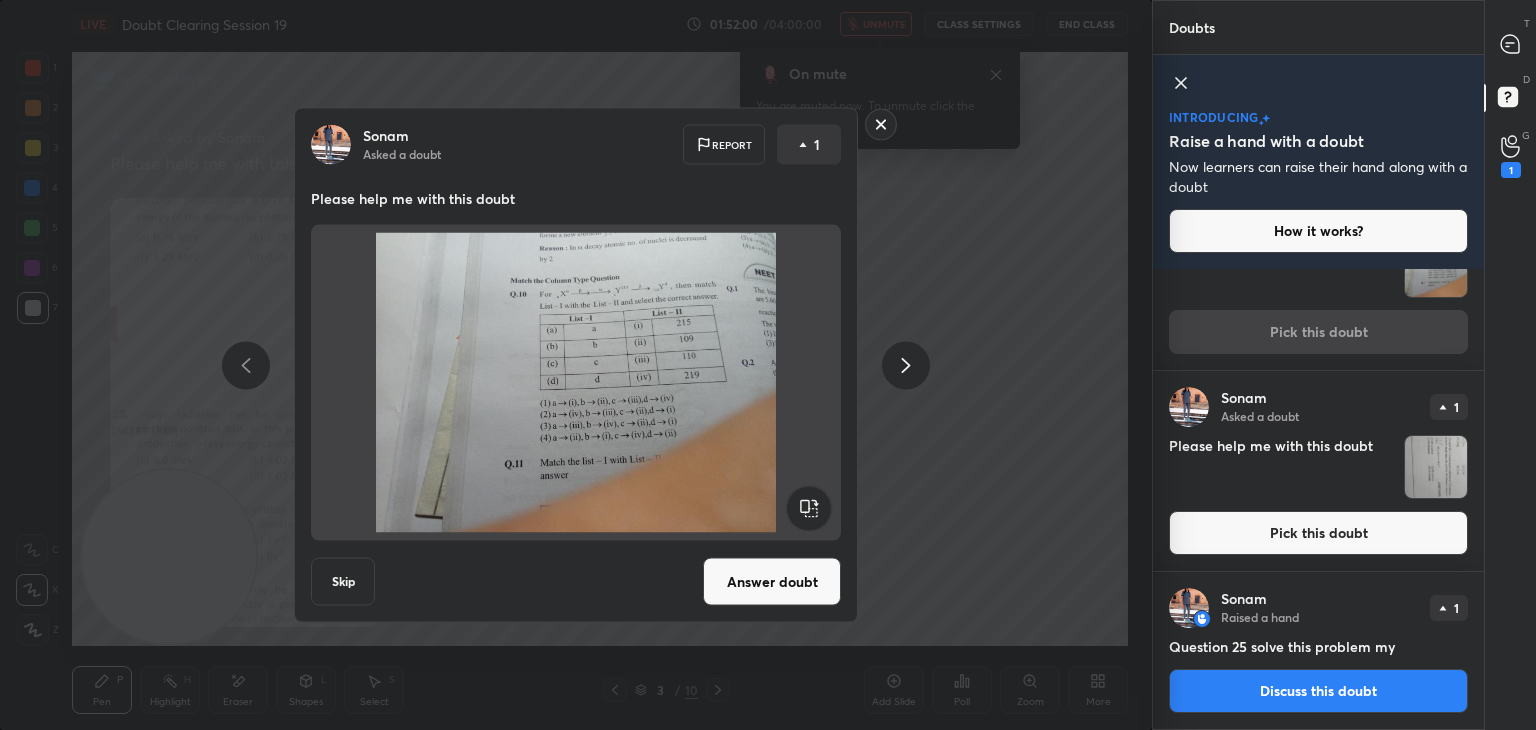 click at bounding box center [1436, 467] 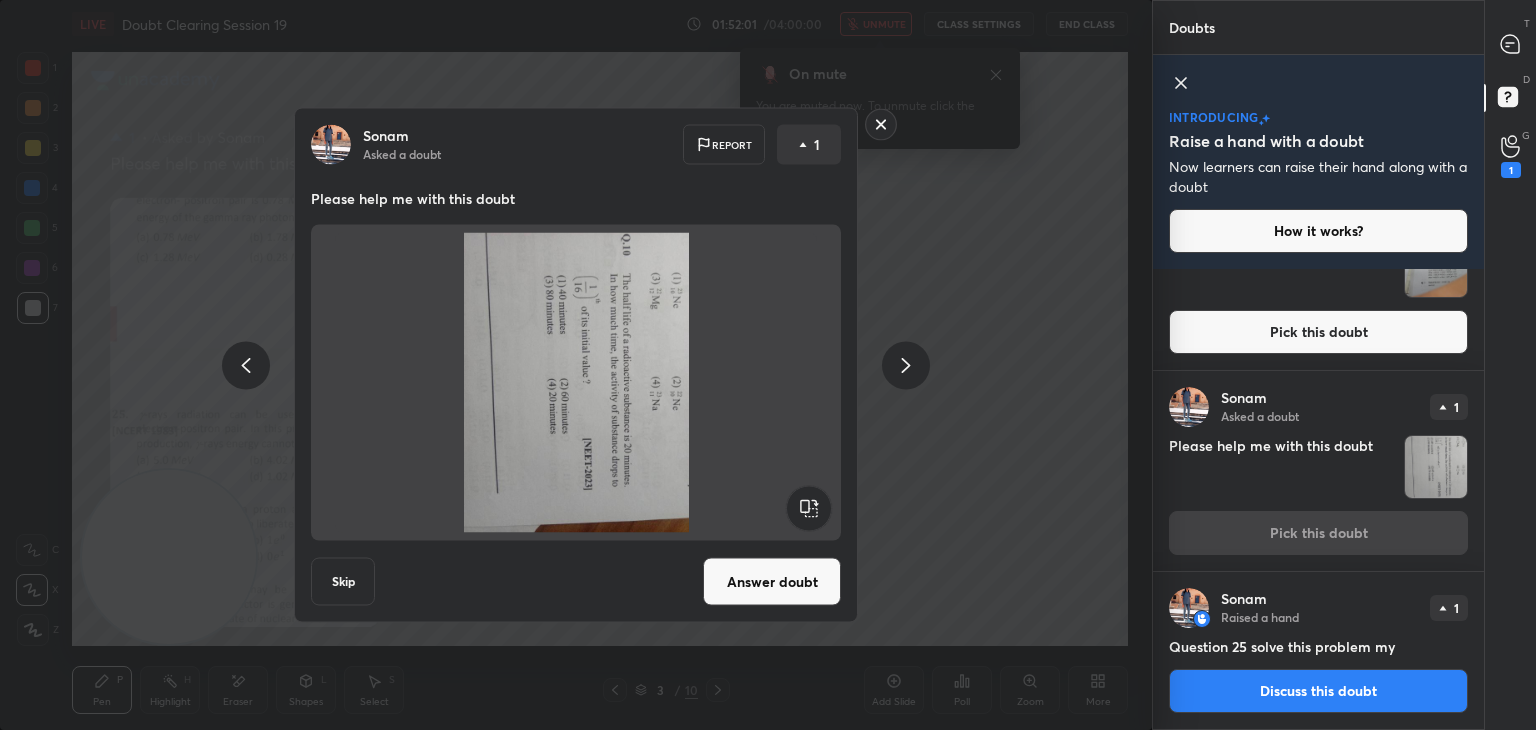 click 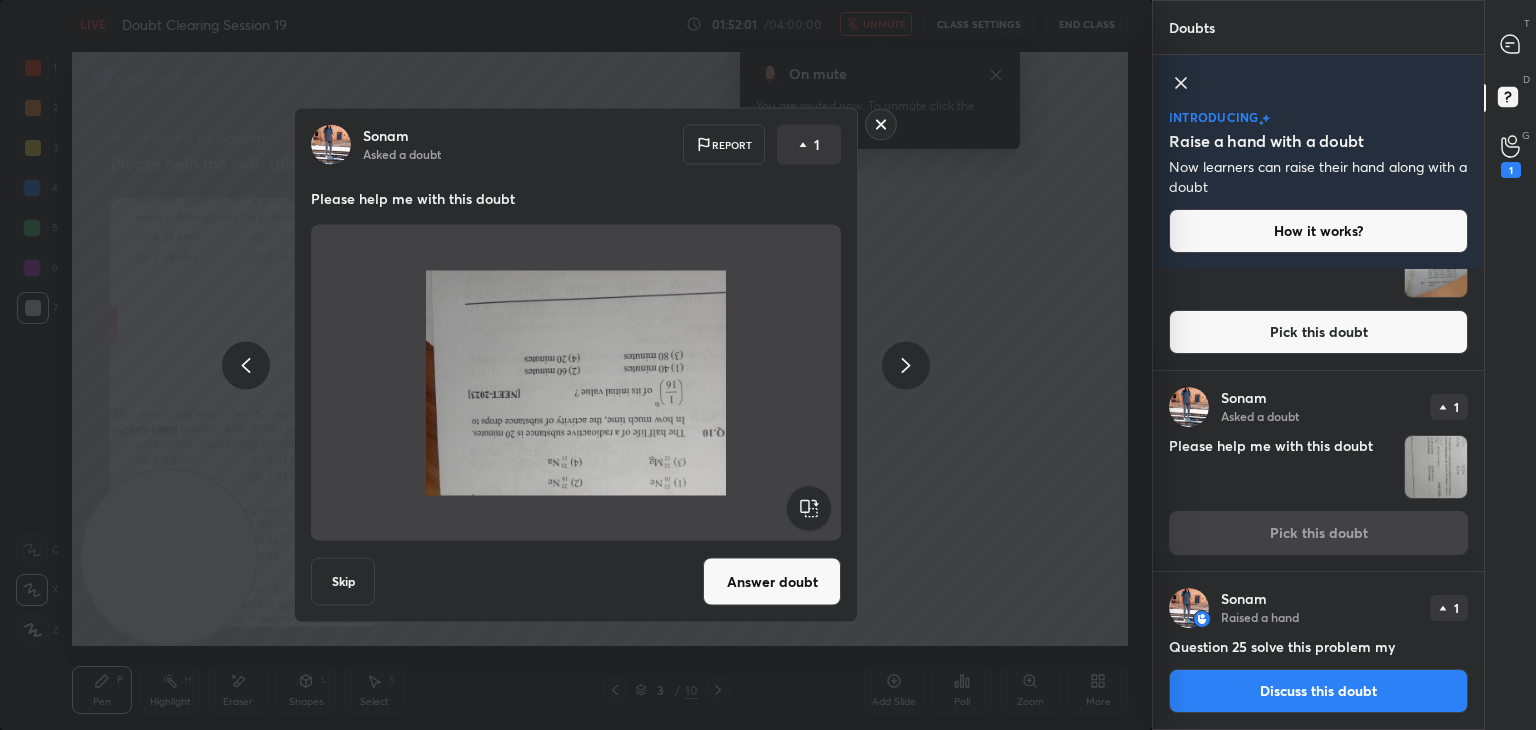 click 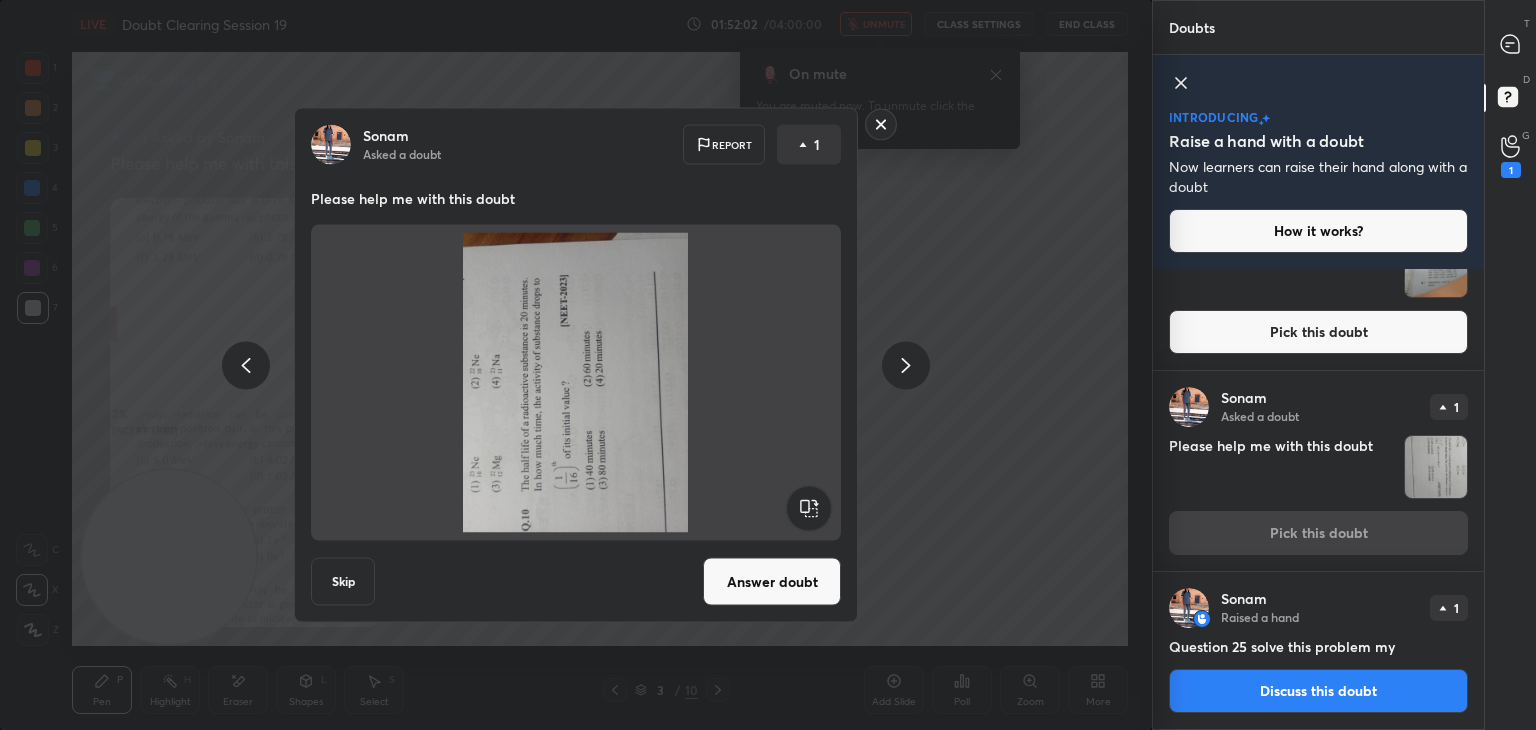 click 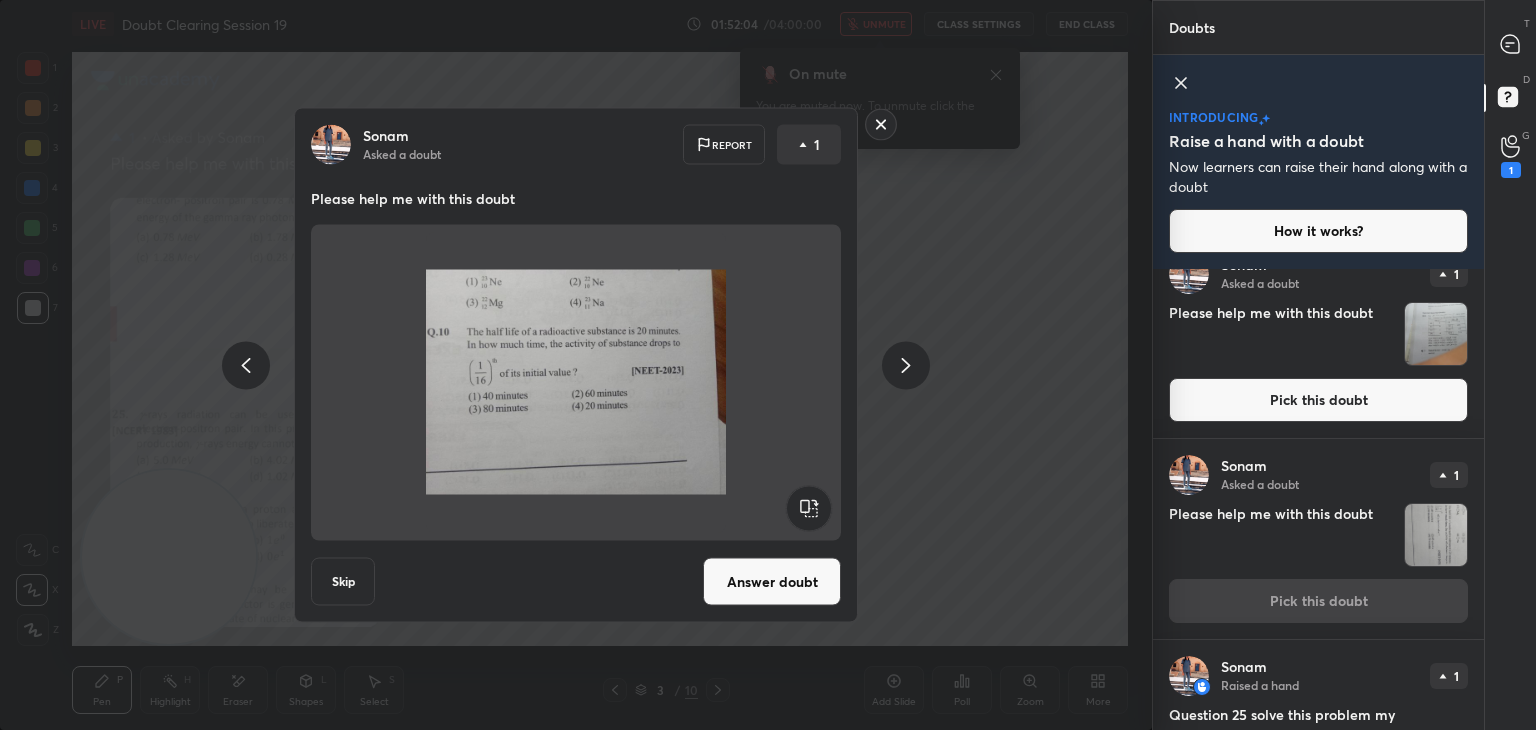 scroll, scrollTop: 0, scrollLeft: 0, axis: both 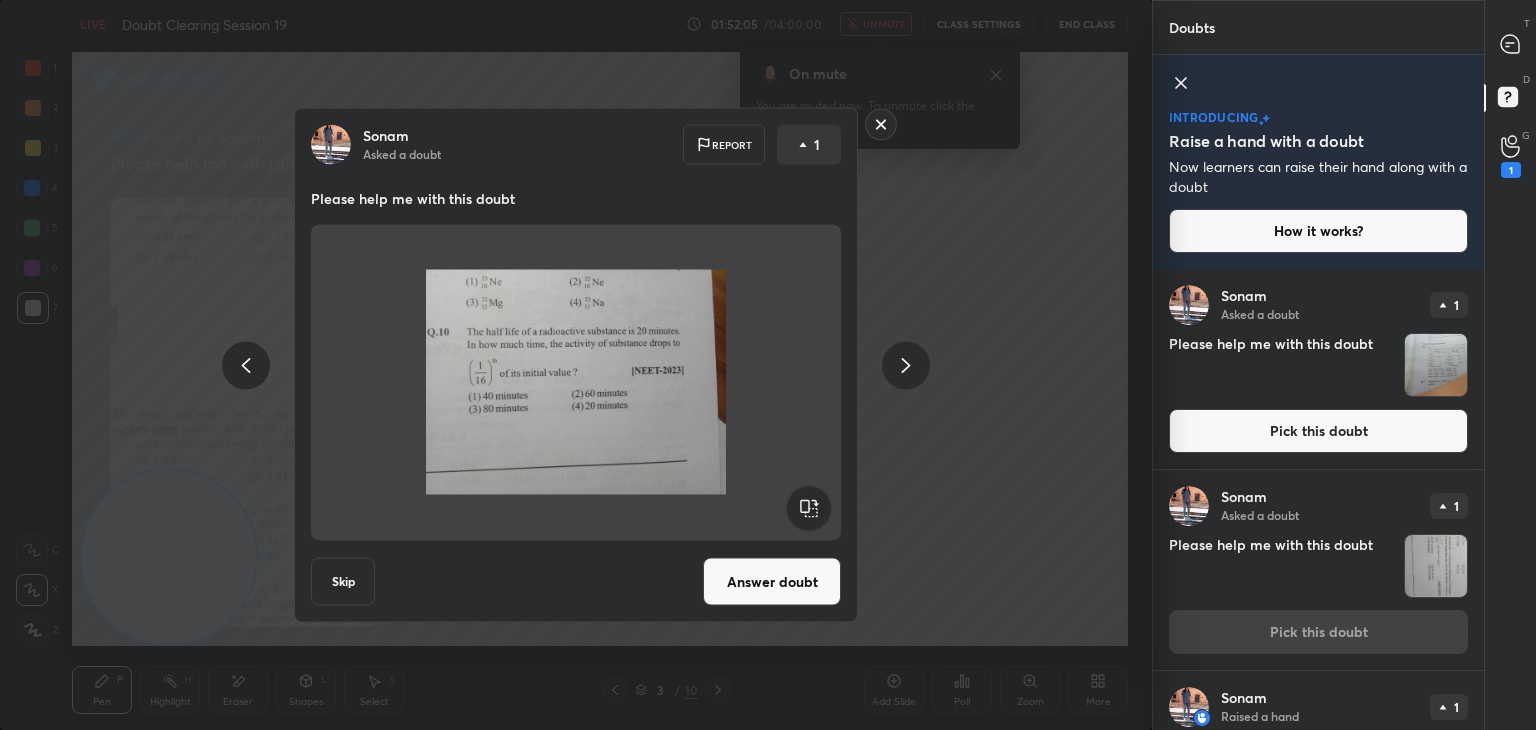 click 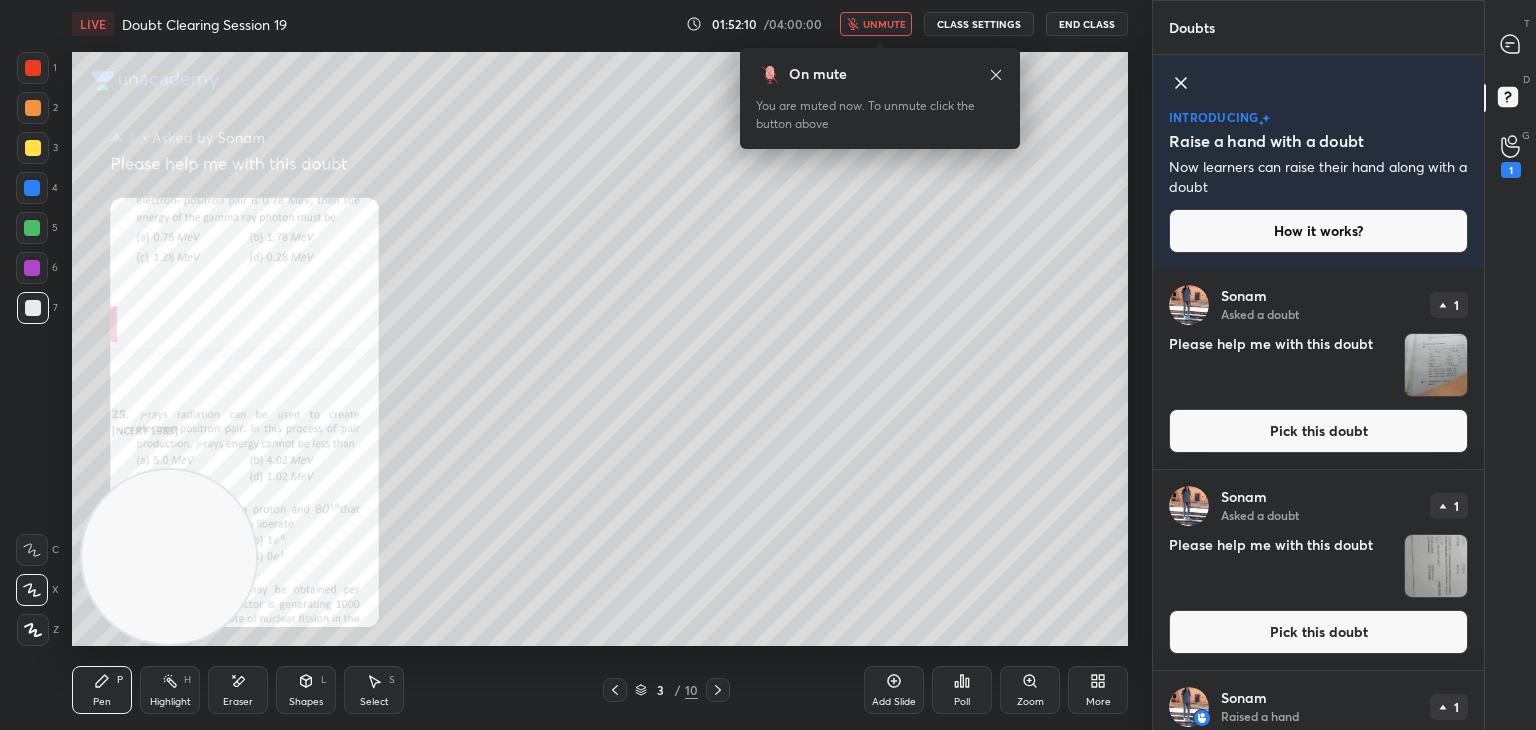 click at bounding box center (1436, 566) 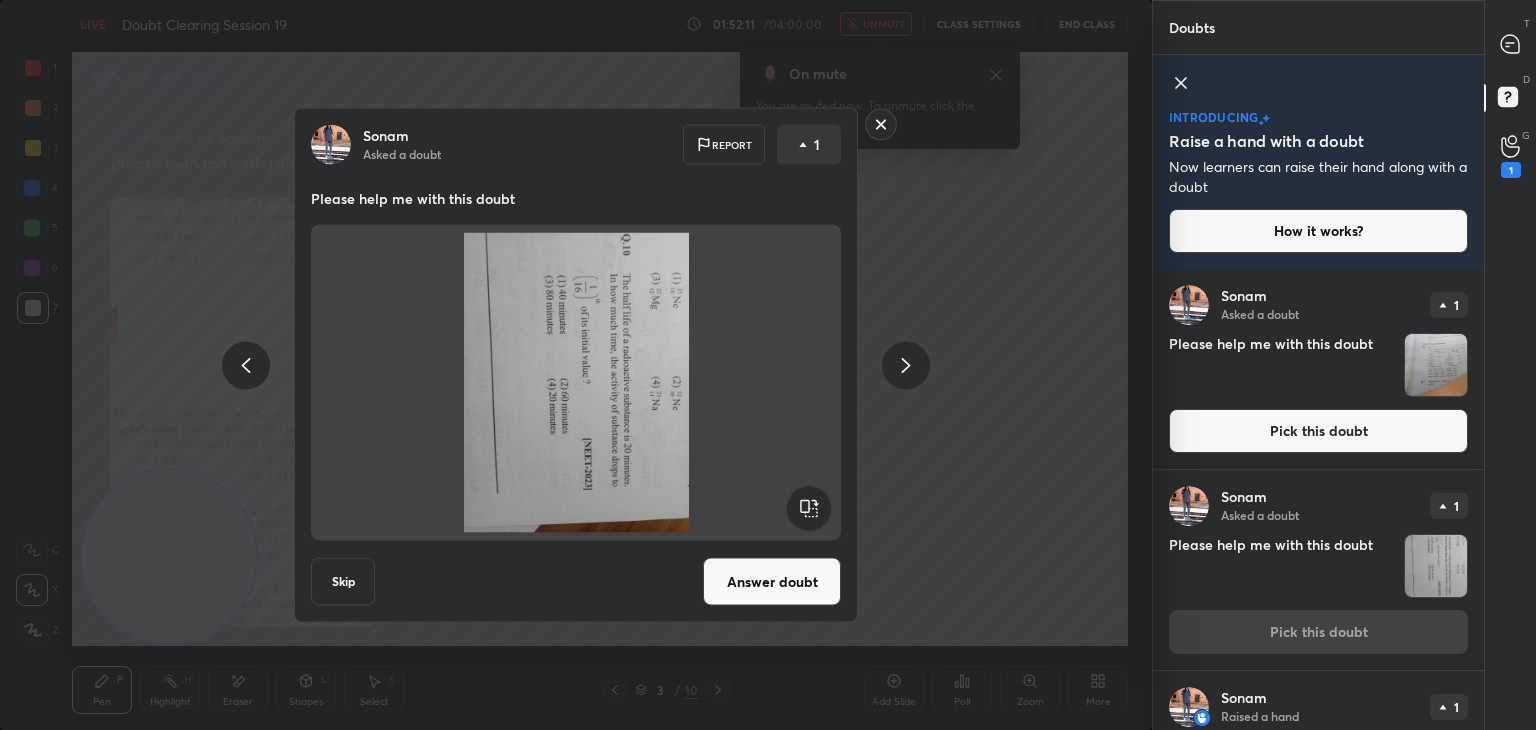 click 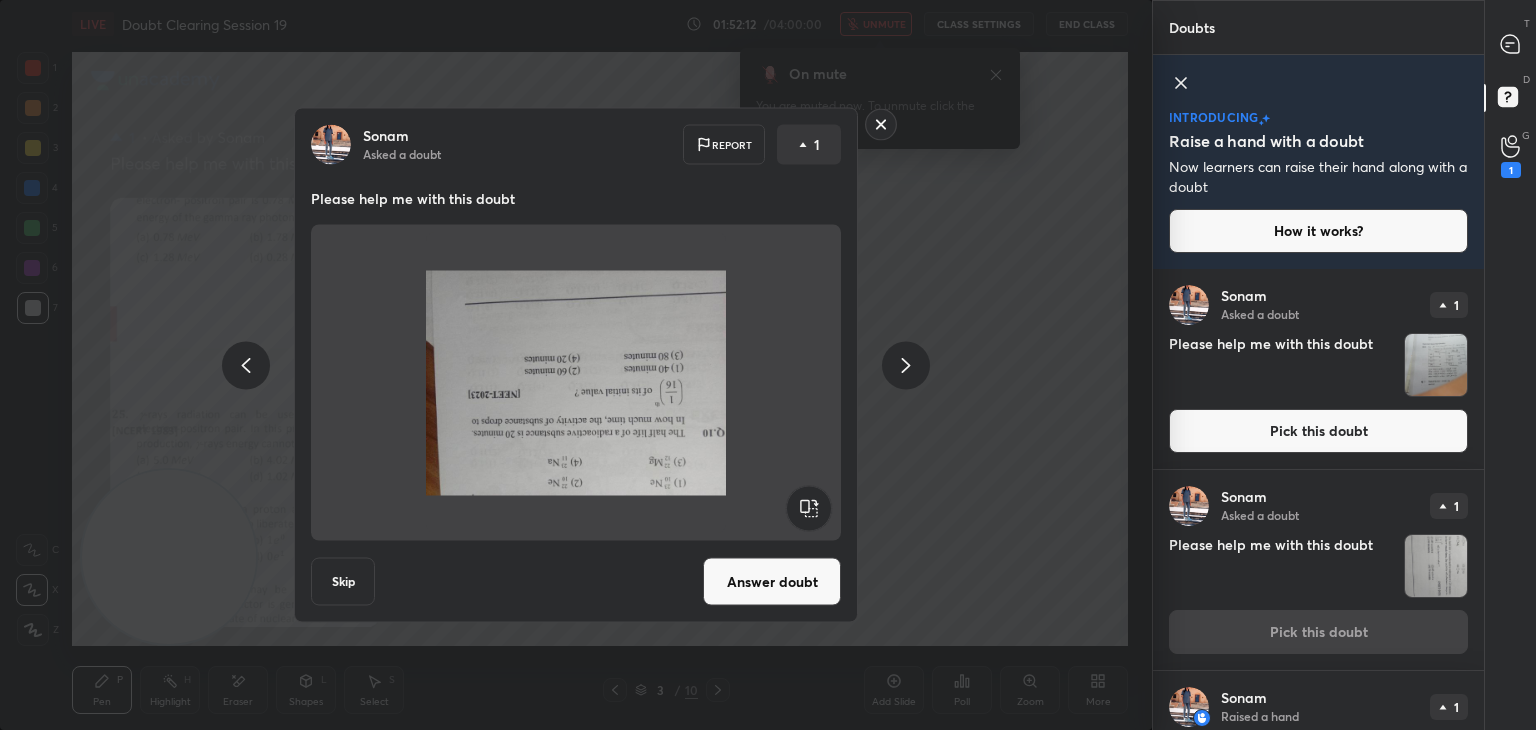 click 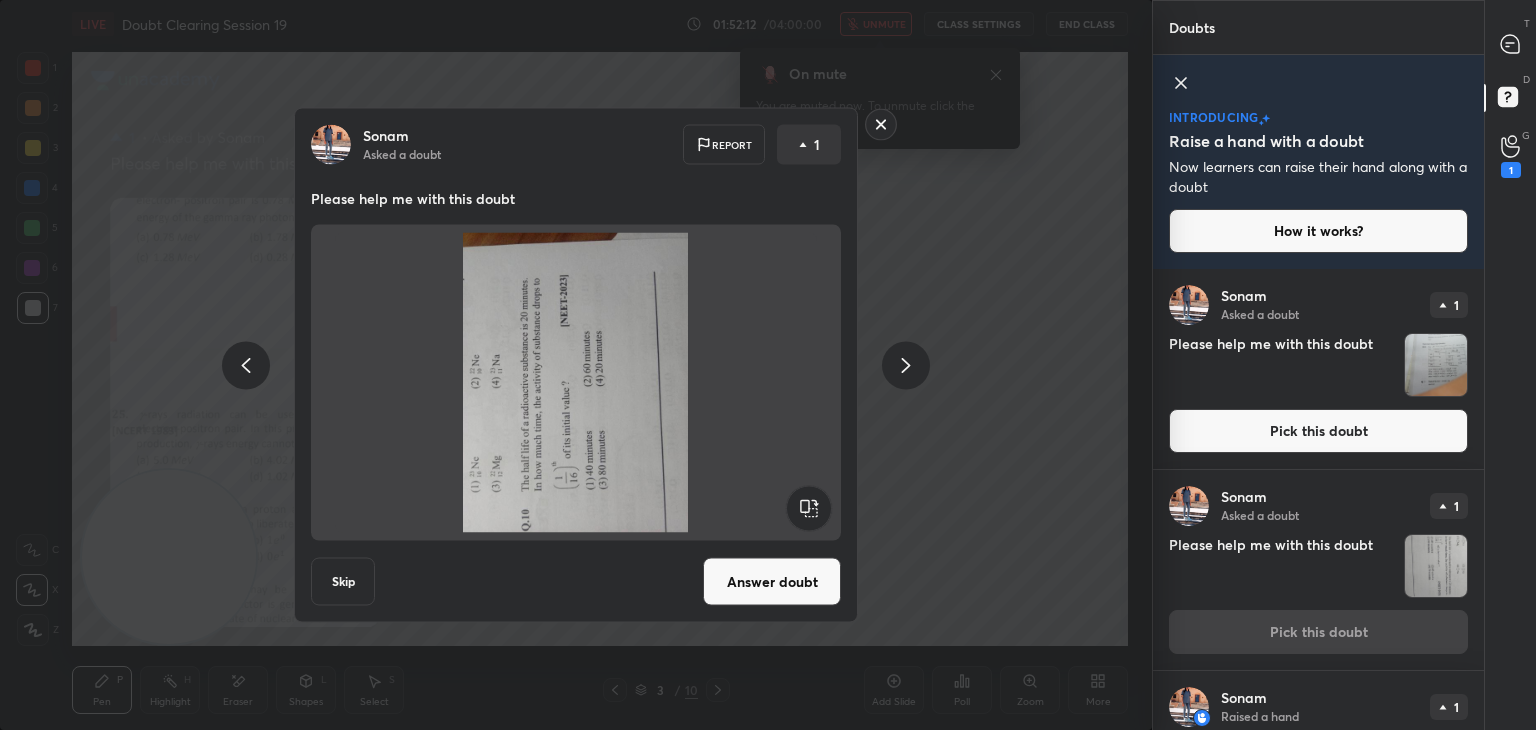 click 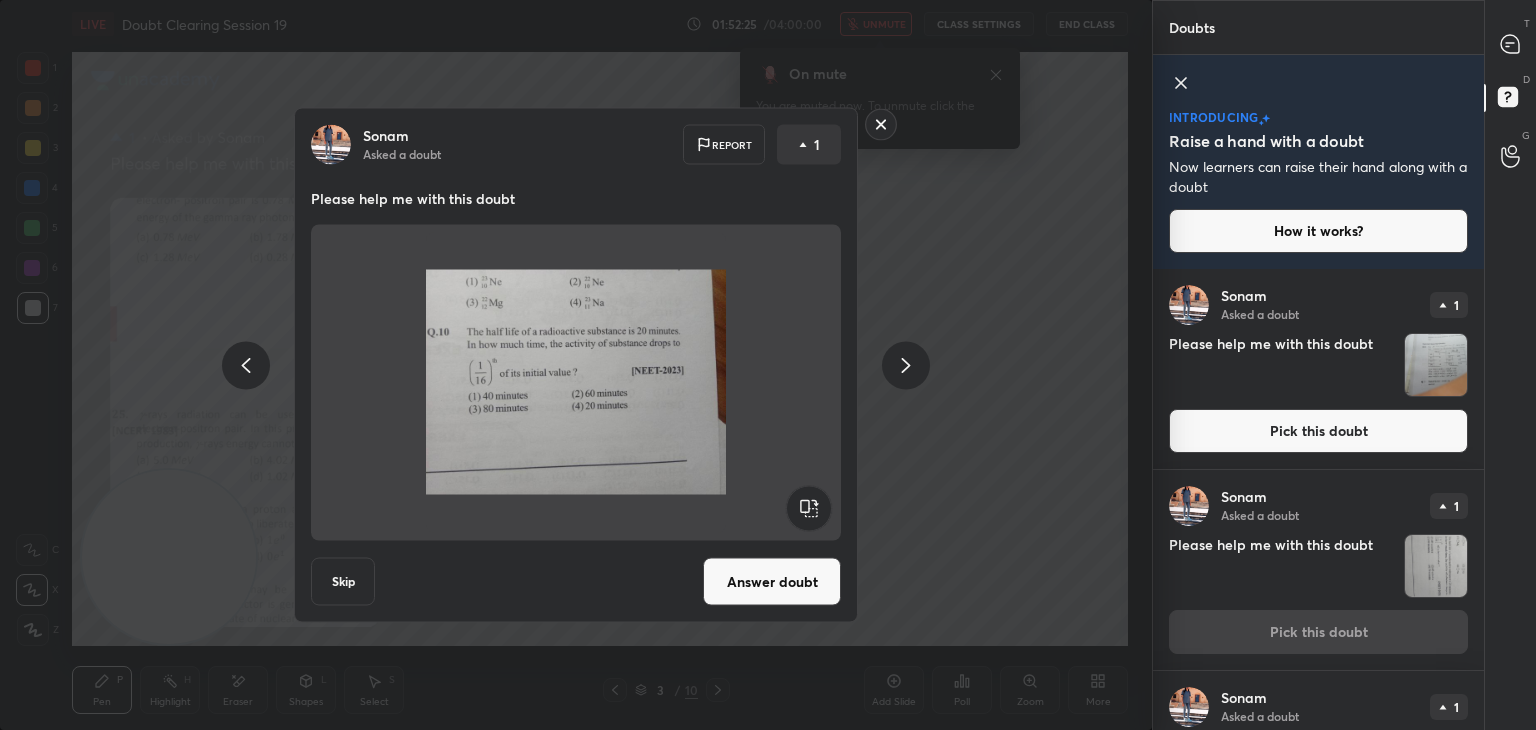 click at bounding box center [576, 383] 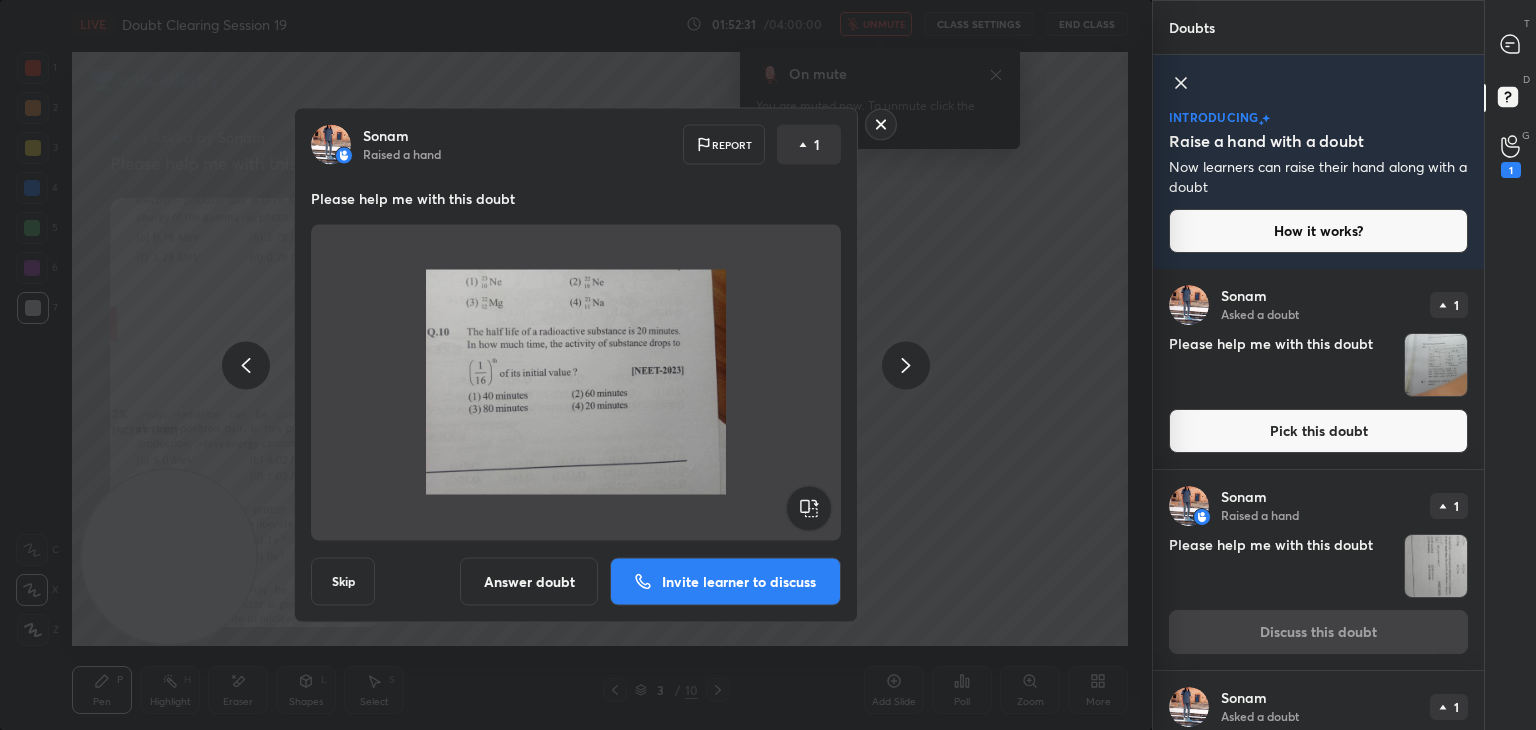 click on "Answer doubt" at bounding box center [529, 582] 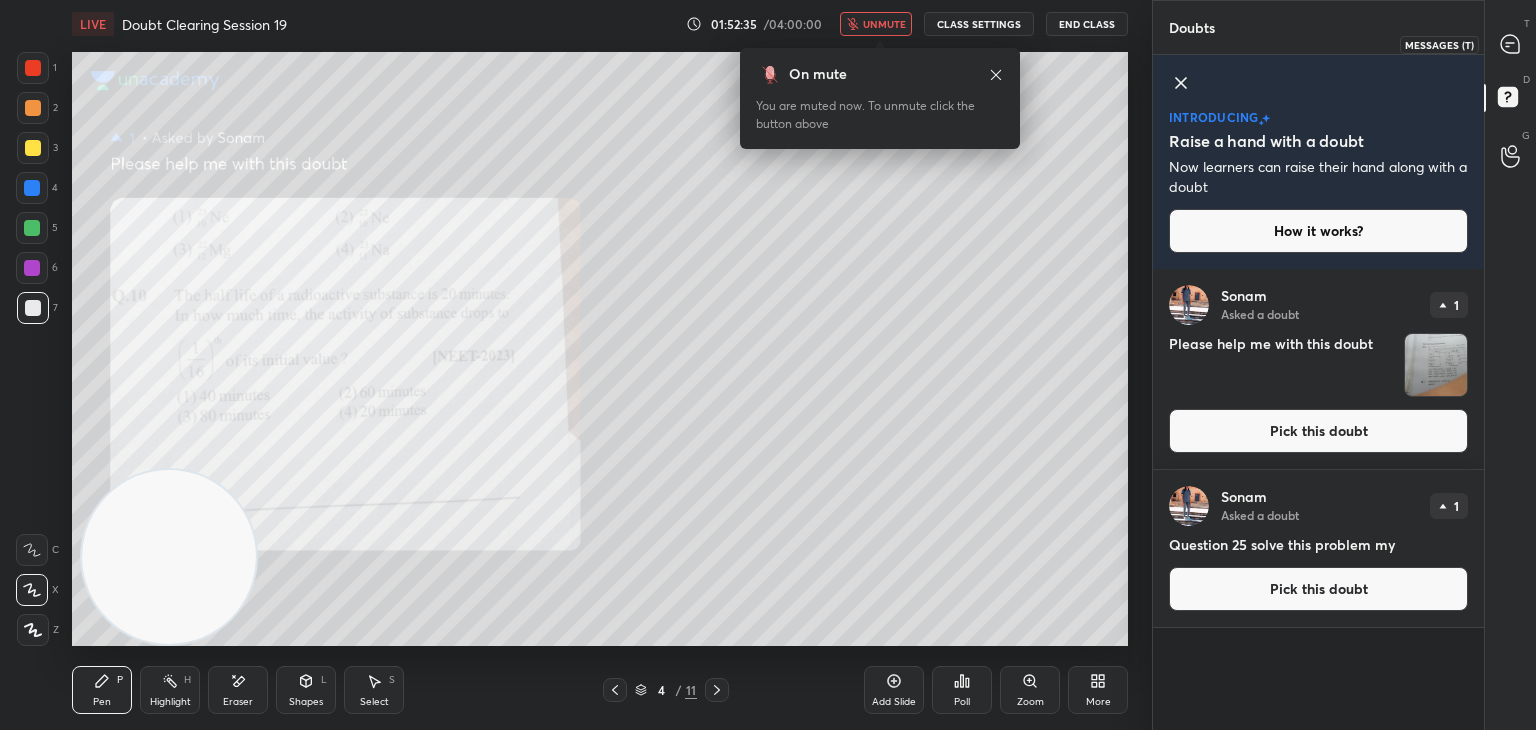click 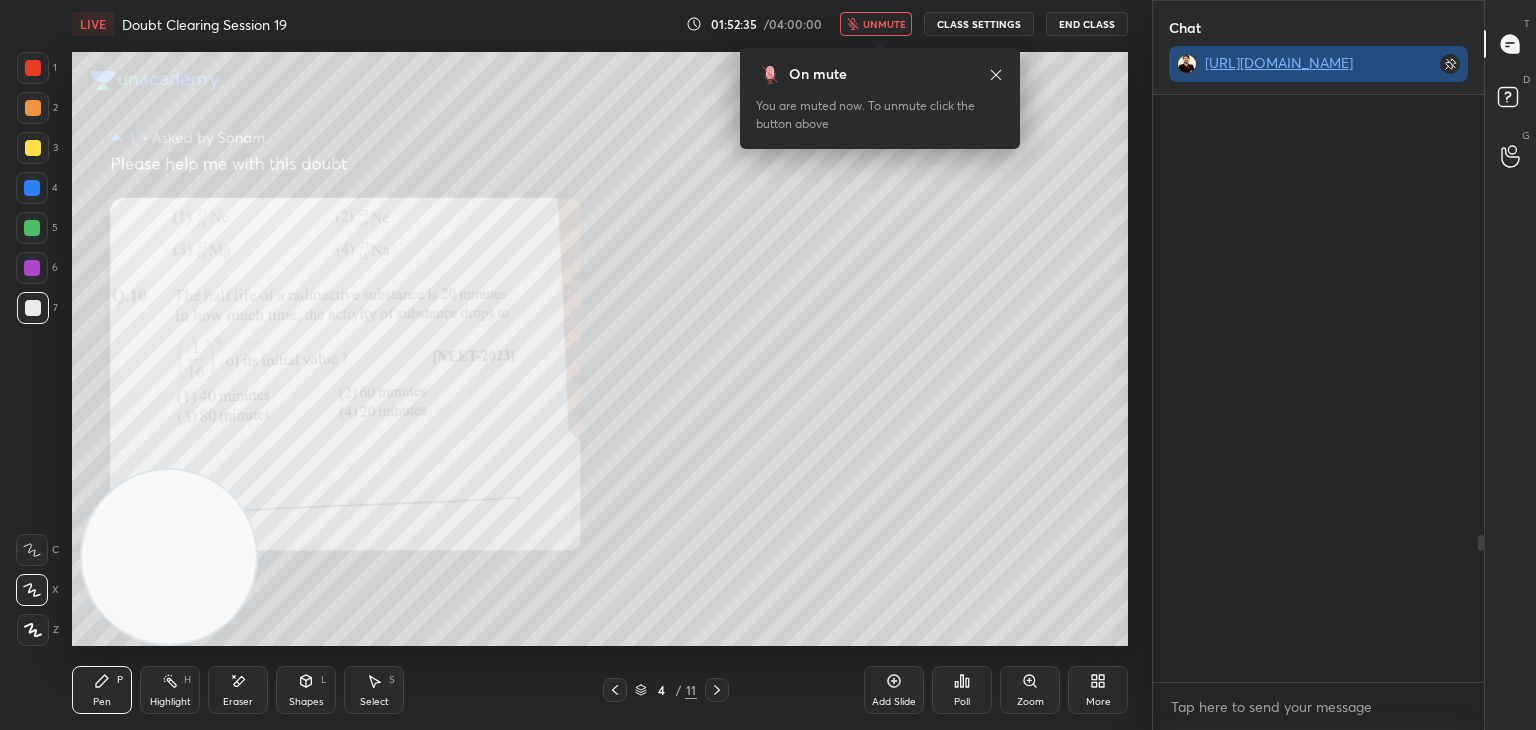 scroll, scrollTop: 416, scrollLeft: 325, axis: both 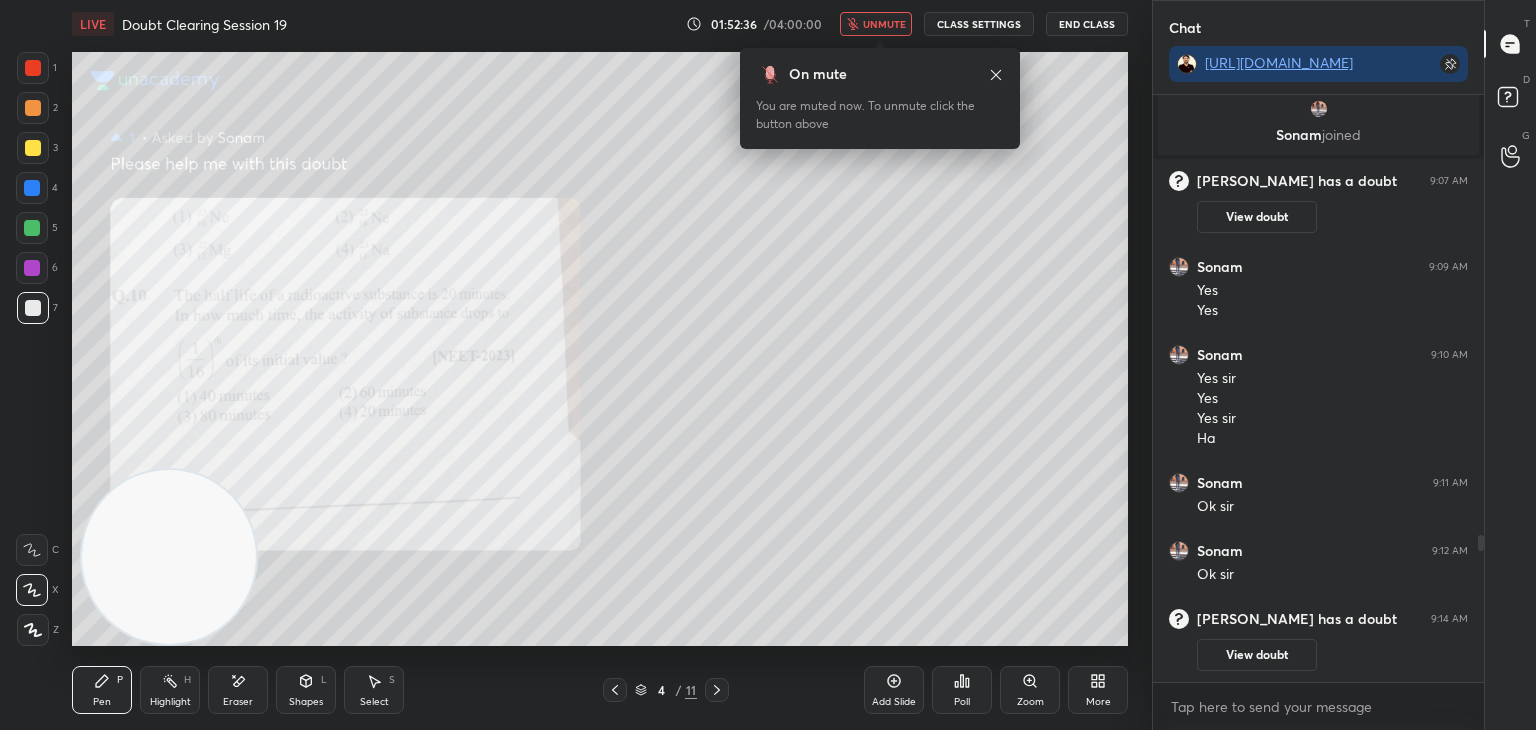 click on "unmute" at bounding box center (876, 24) 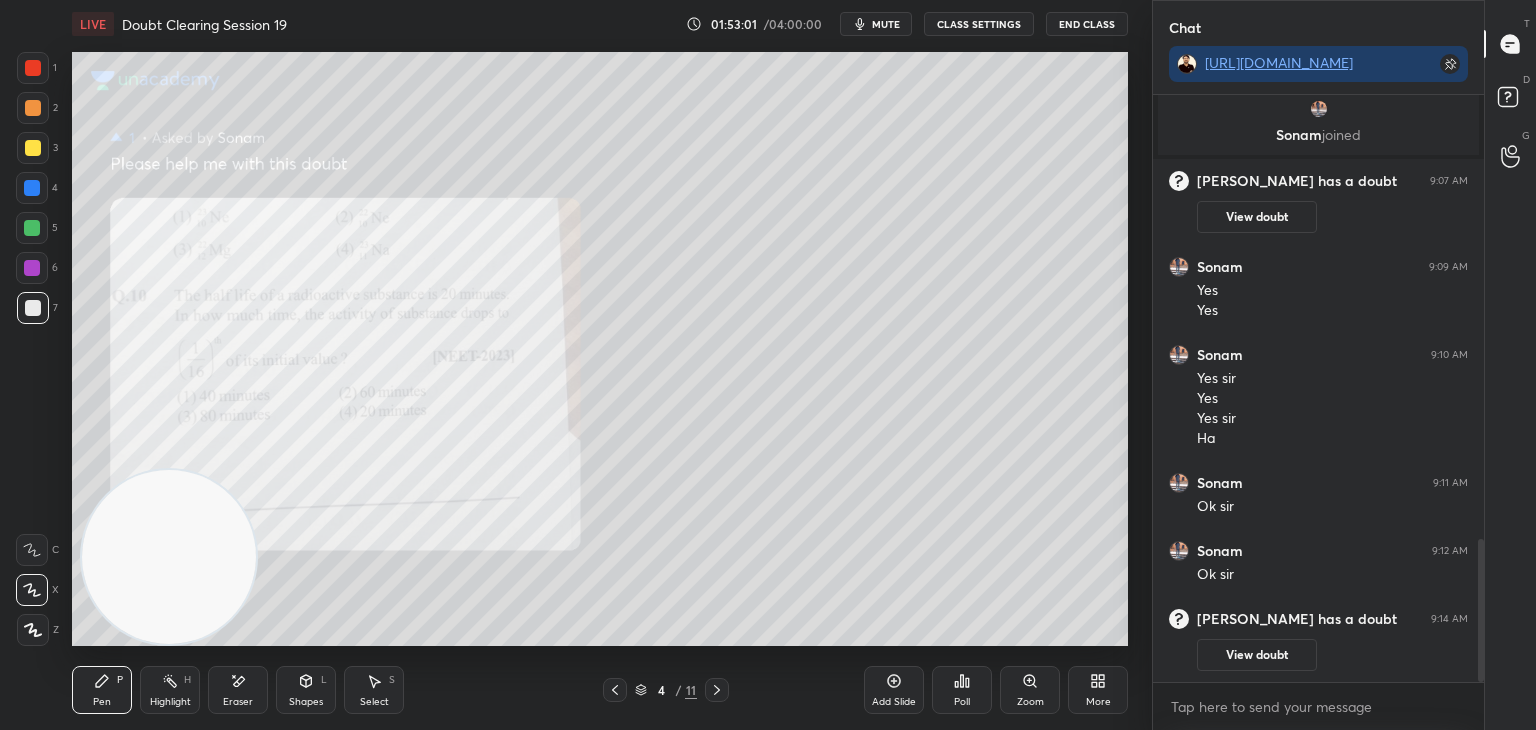 scroll, scrollTop: 1822, scrollLeft: 0, axis: vertical 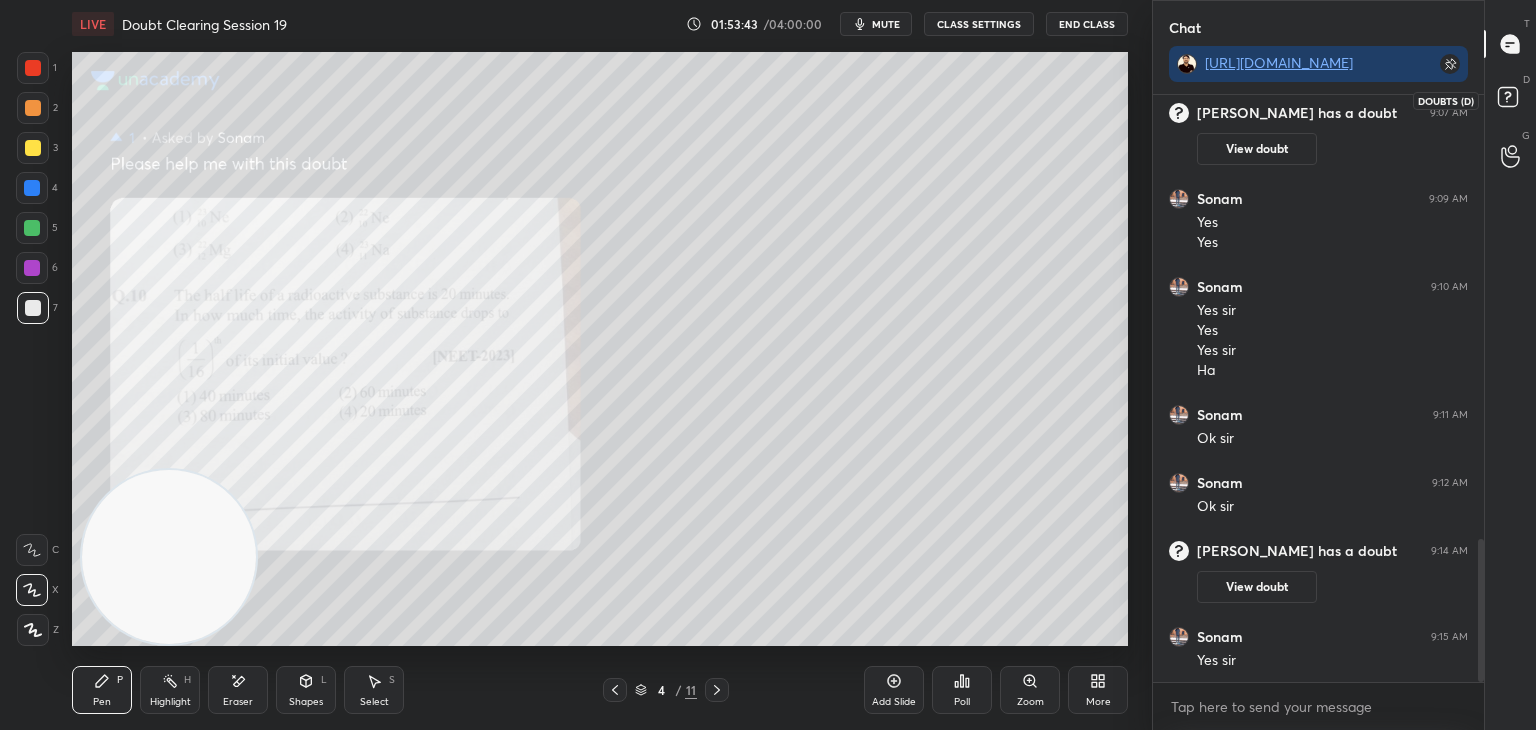 click 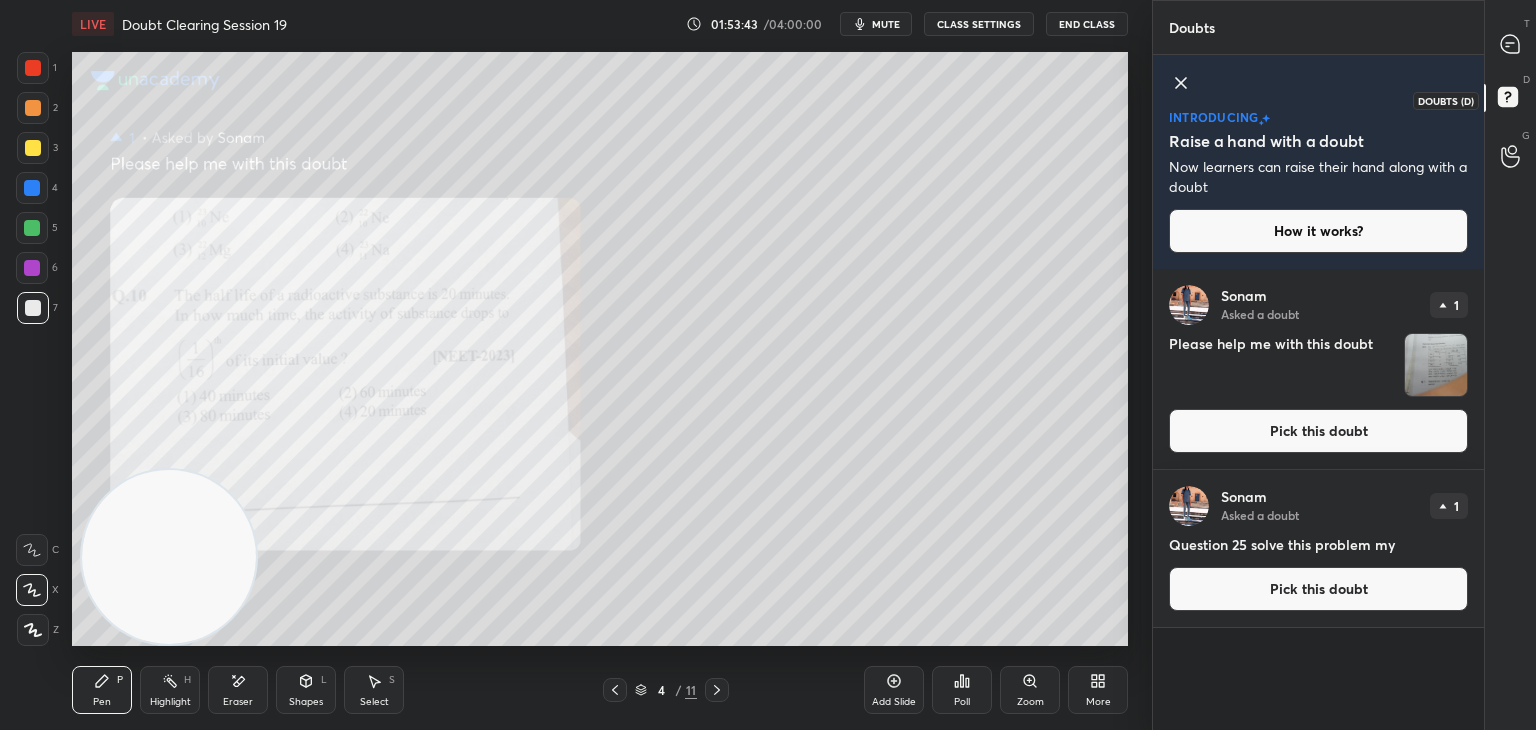scroll, scrollTop: 7, scrollLeft: 6, axis: both 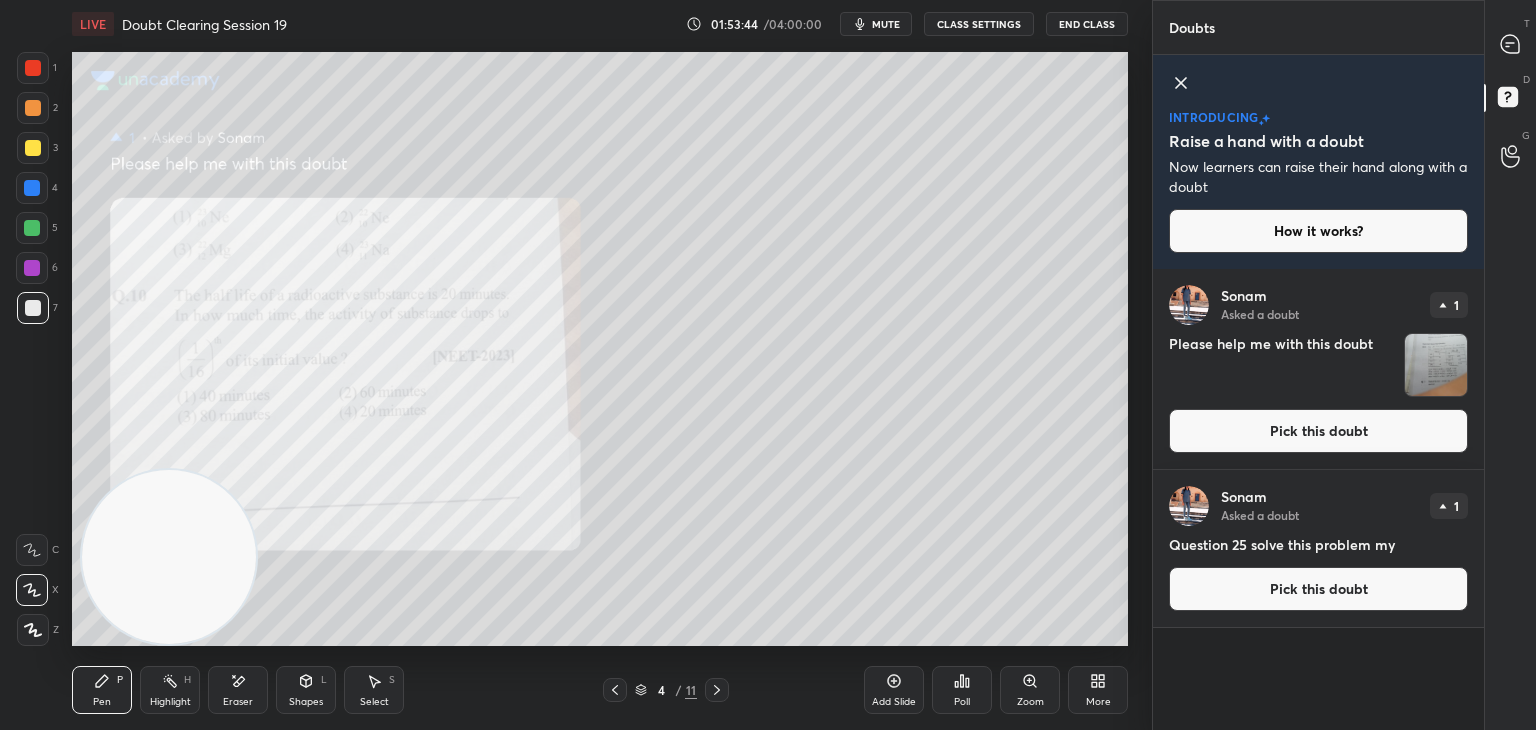 click at bounding box center (1436, 365) 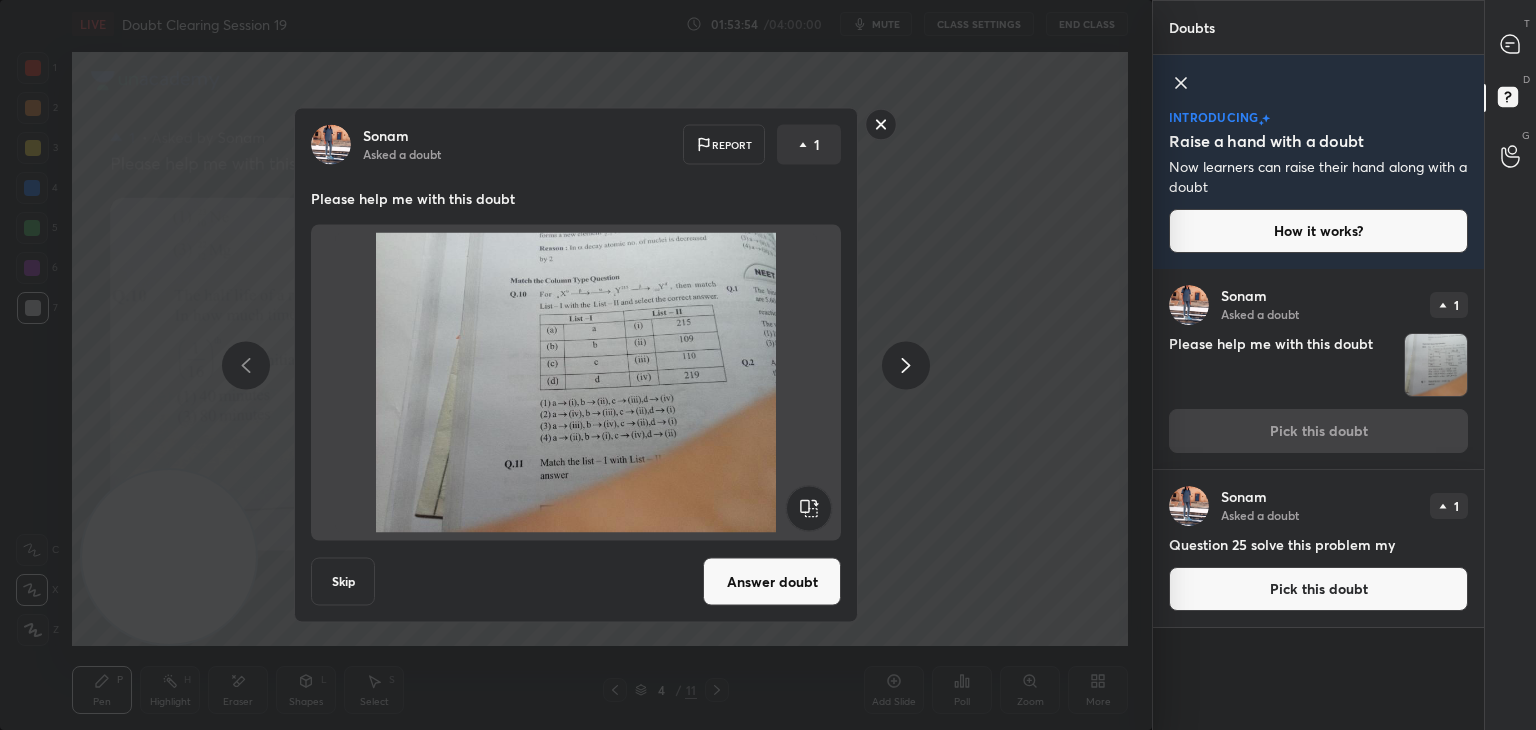 click 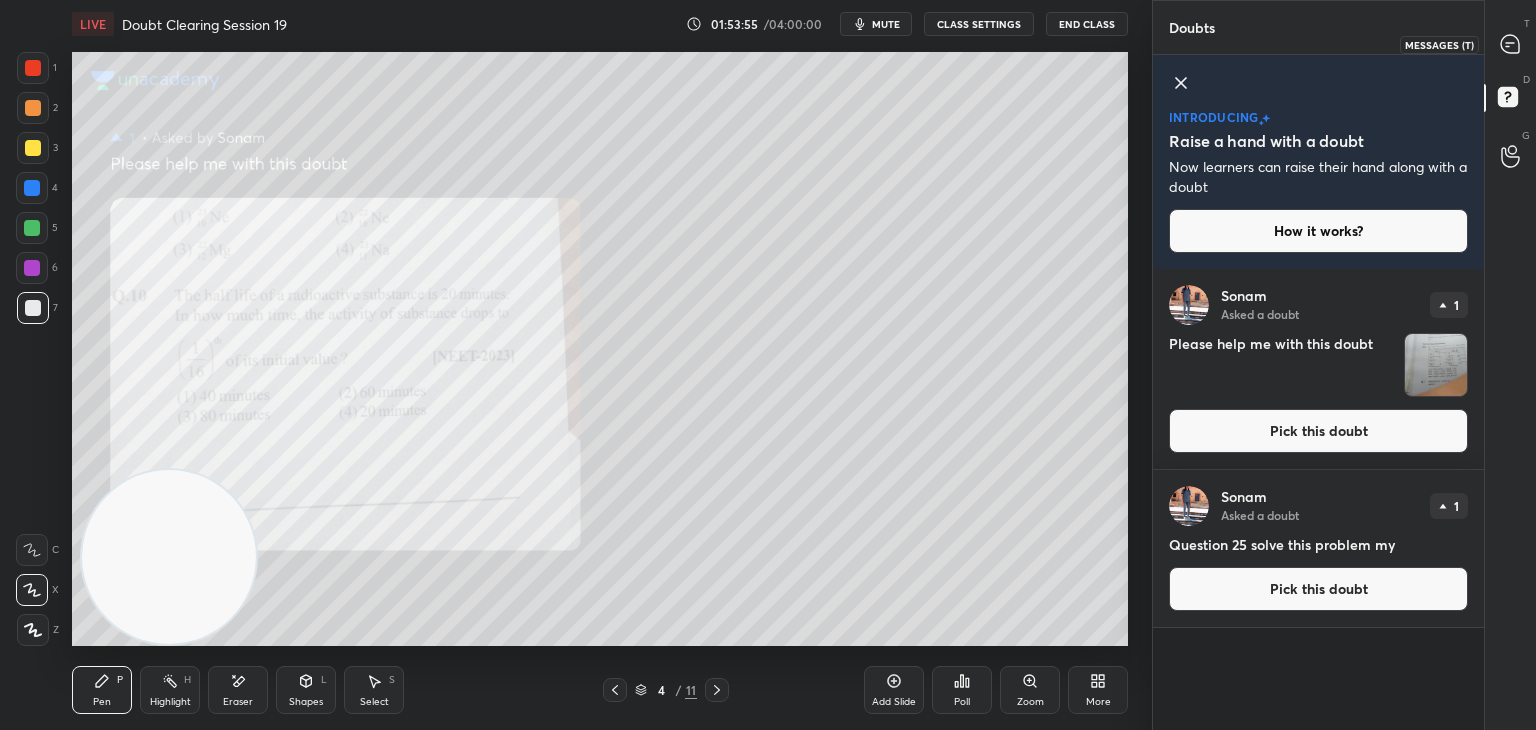 click 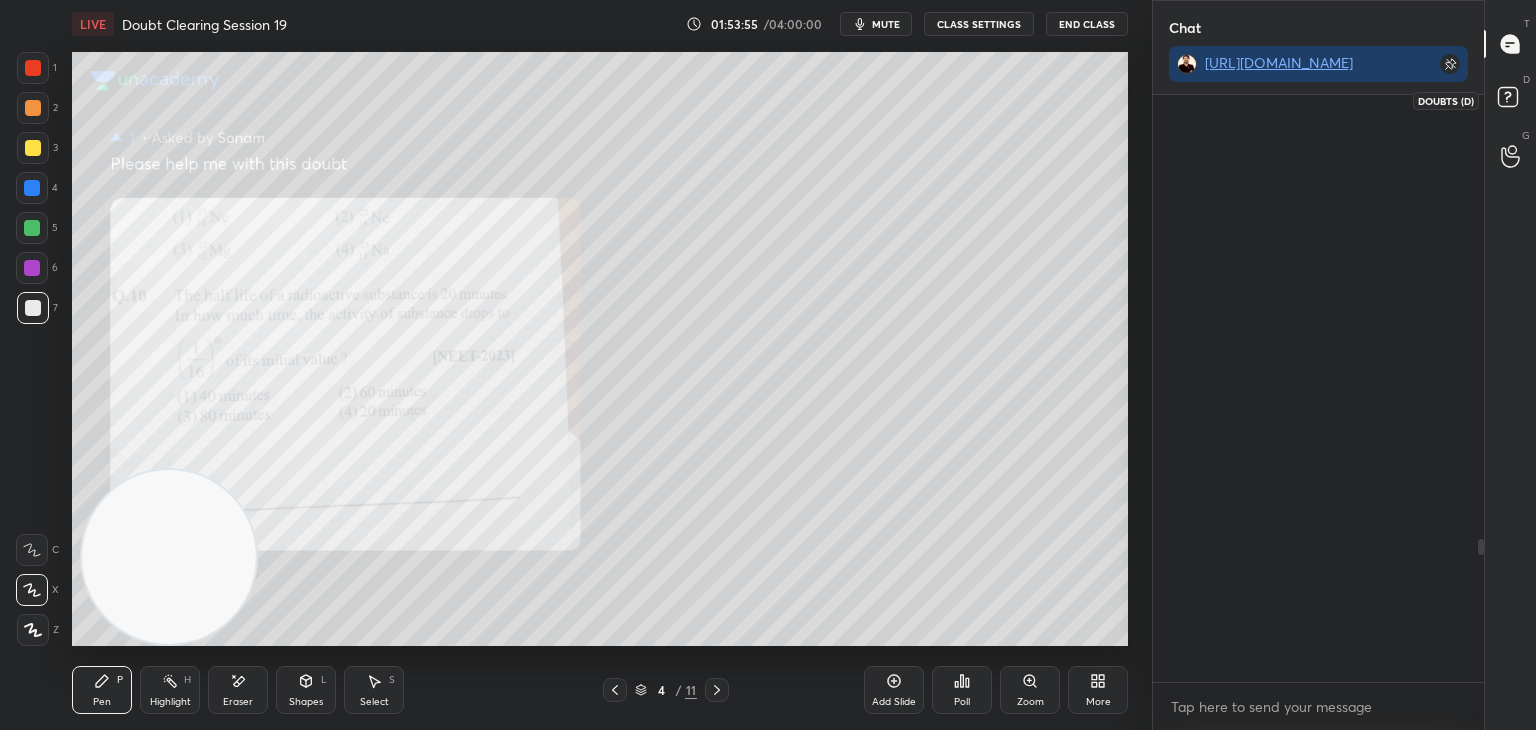 scroll, scrollTop: 1822, scrollLeft: 0, axis: vertical 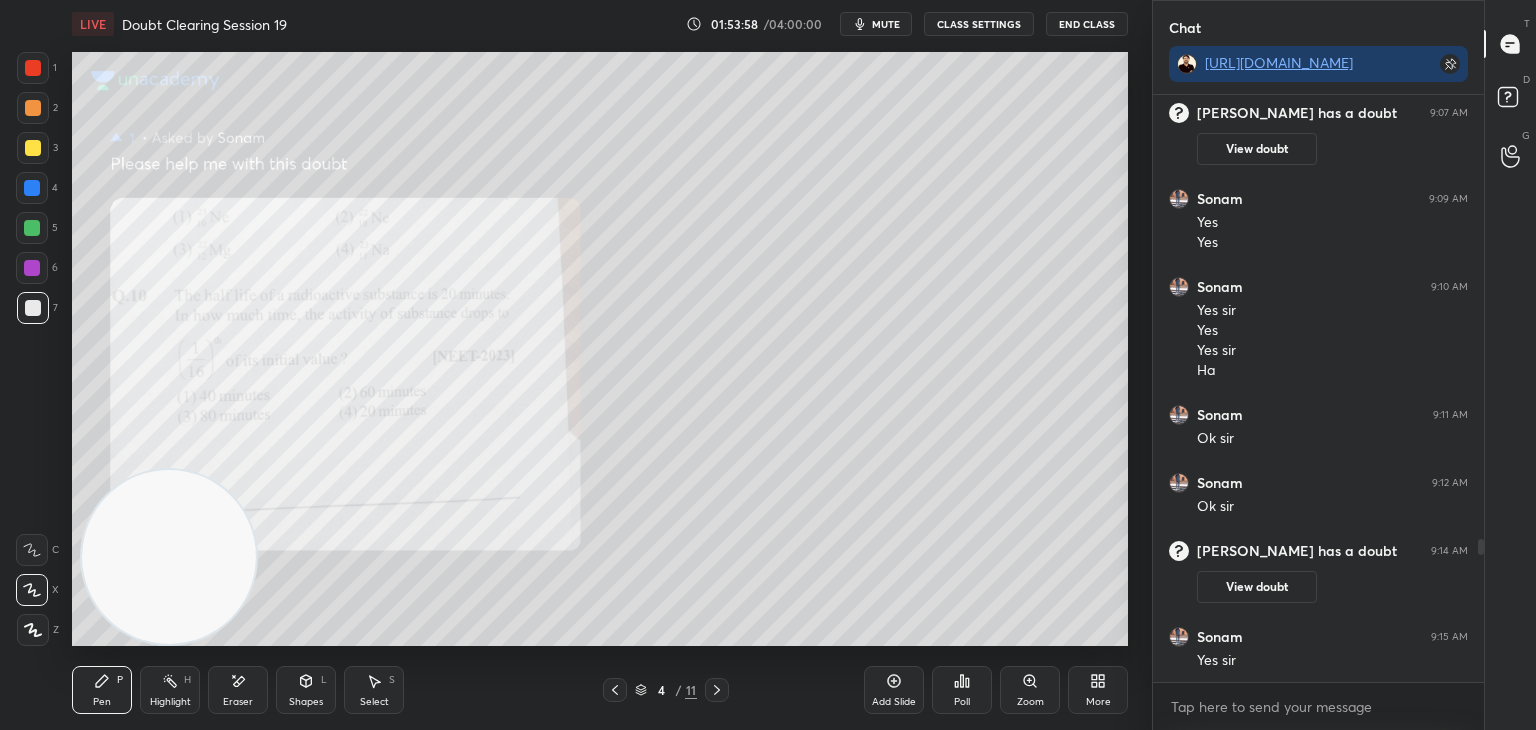 click on "mute" at bounding box center [886, 24] 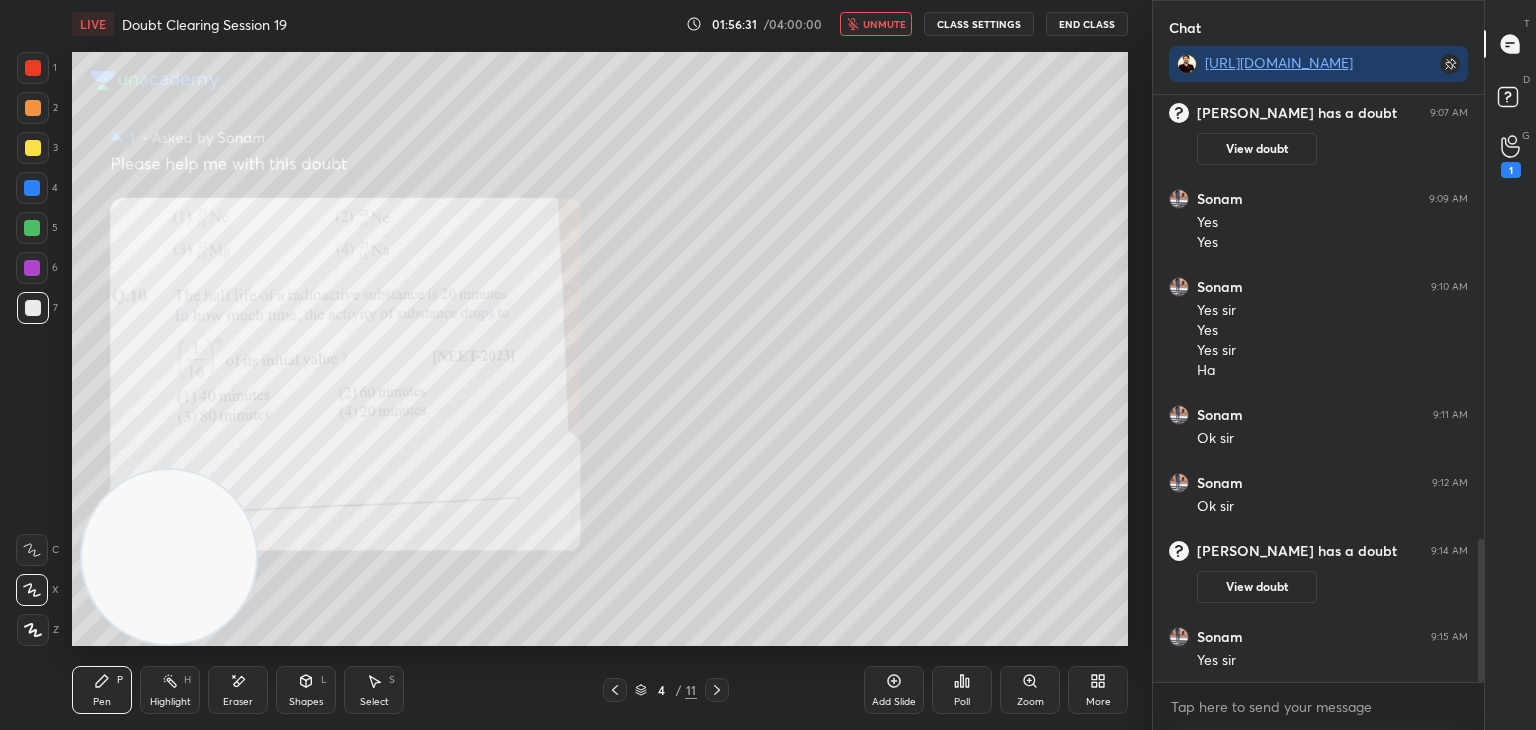 scroll, scrollTop: 1822, scrollLeft: 0, axis: vertical 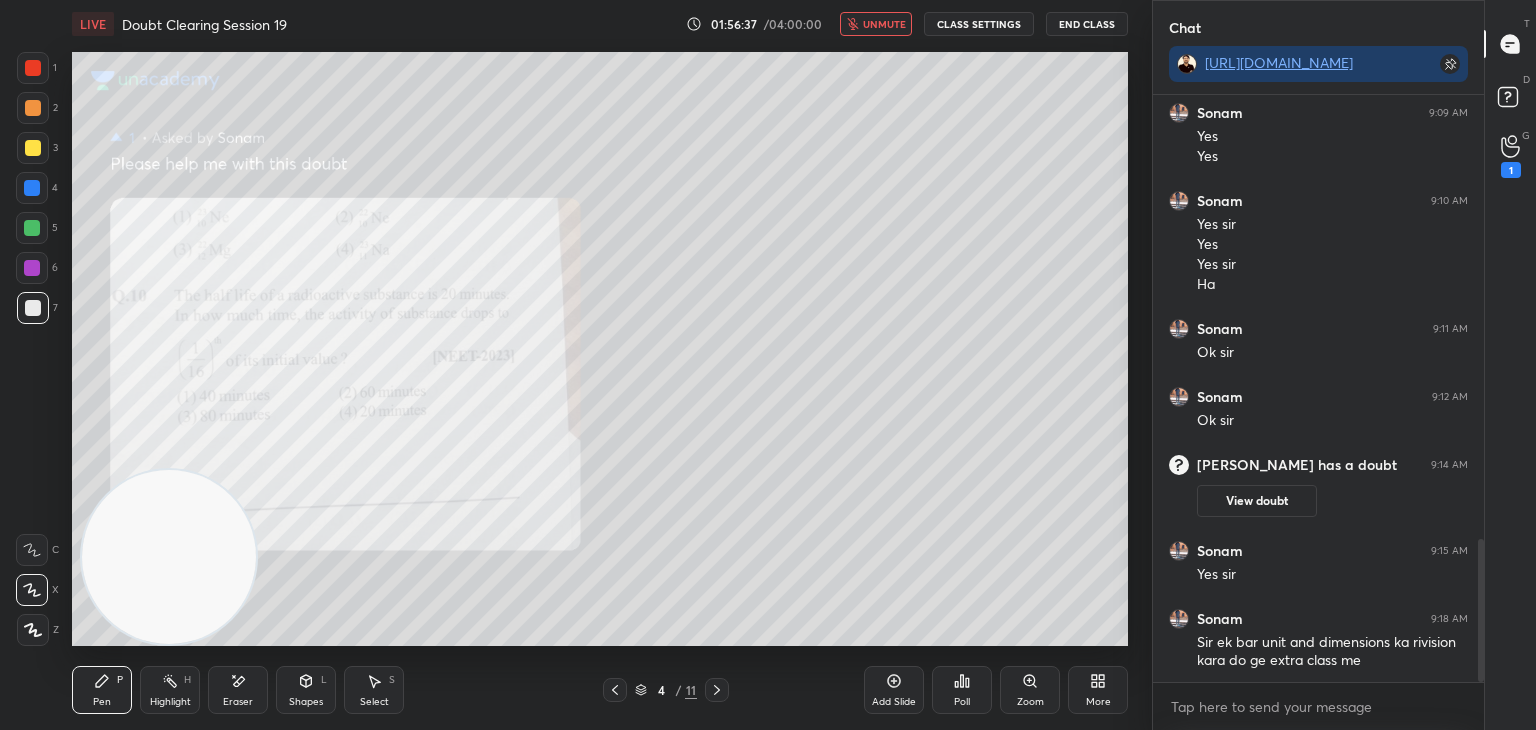 click on "unmute" at bounding box center (884, 24) 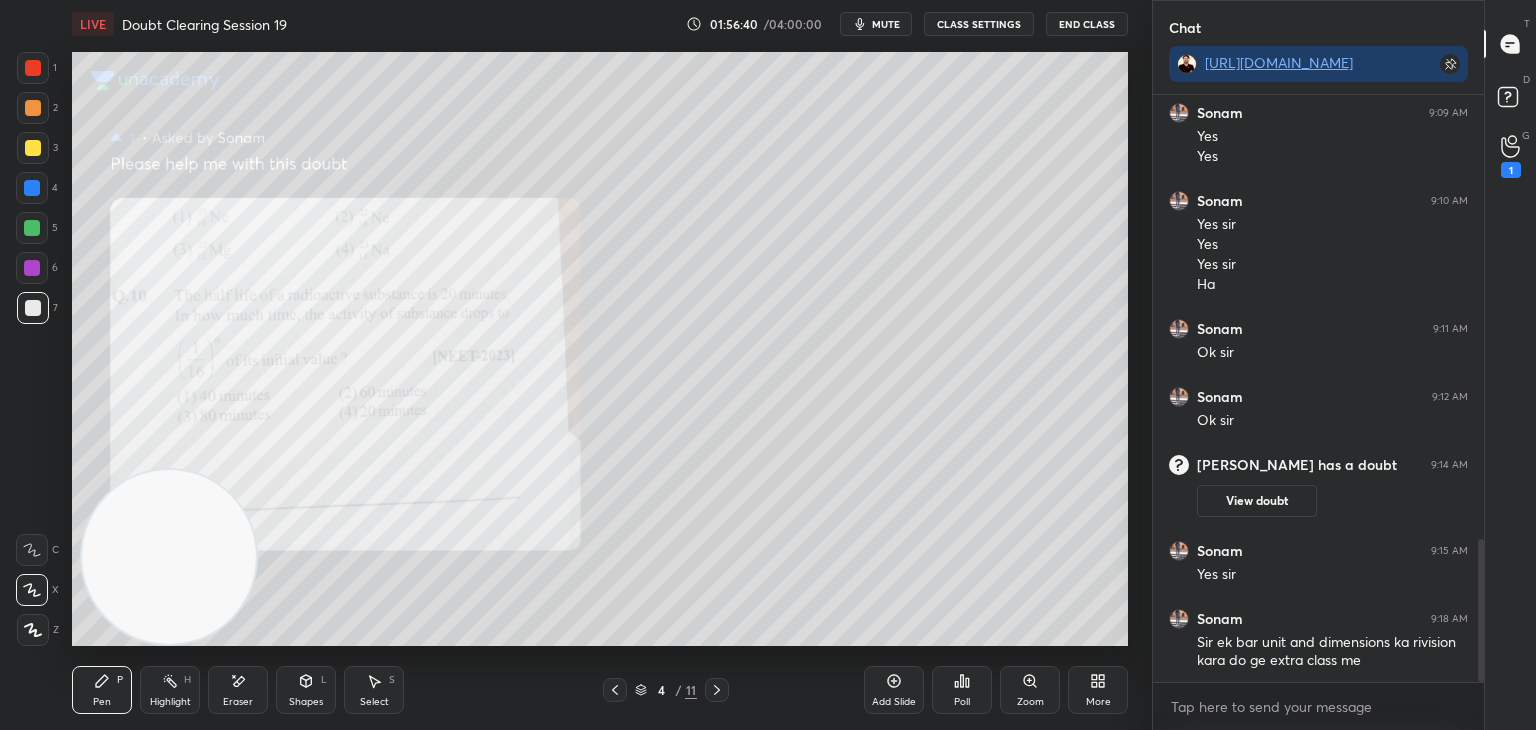 click on "Add Slide" at bounding box center [894, 690] 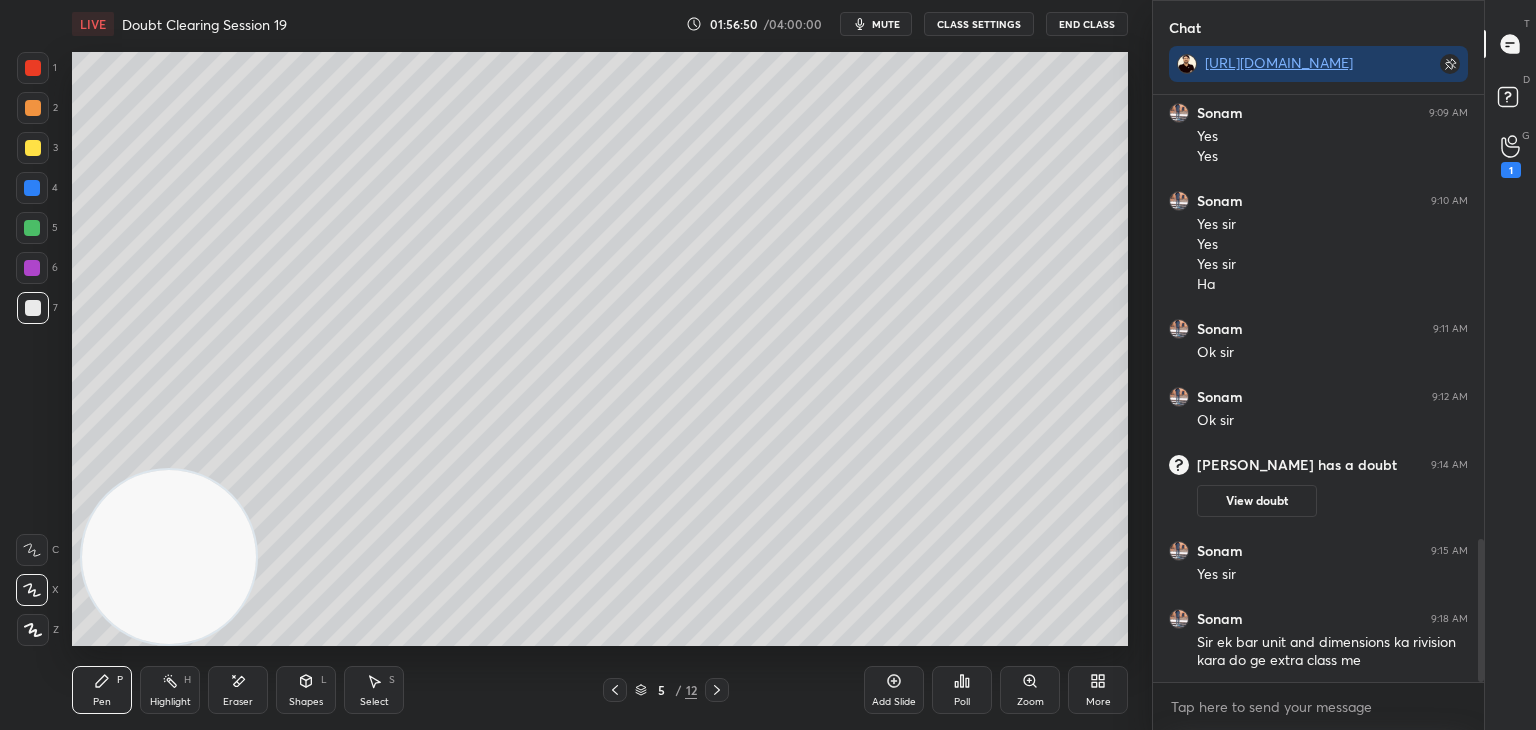 scroll, scrollTop: 1890, scrollLeft: 0, axis: vertical 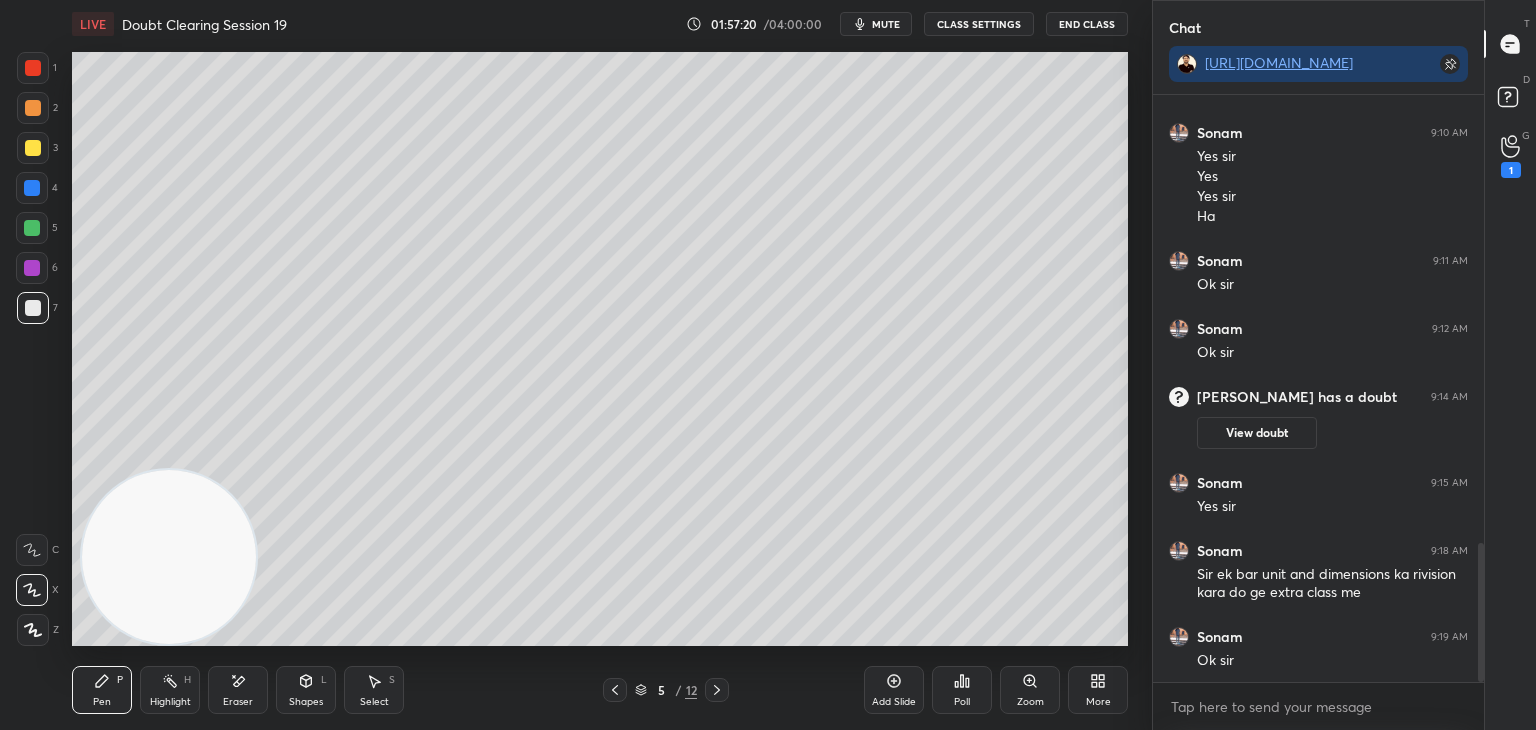 click on "mute" at bounding box center [886, 24] 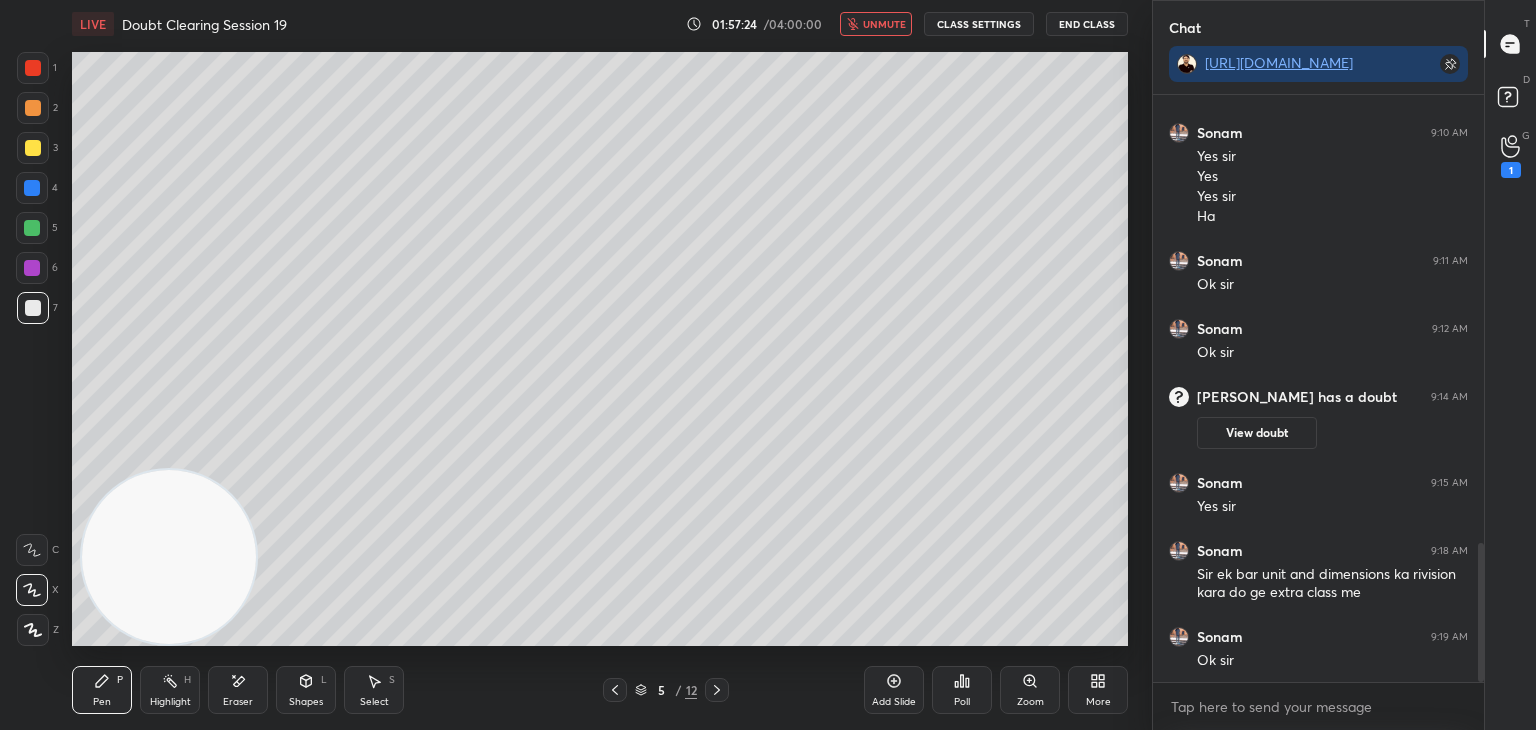click 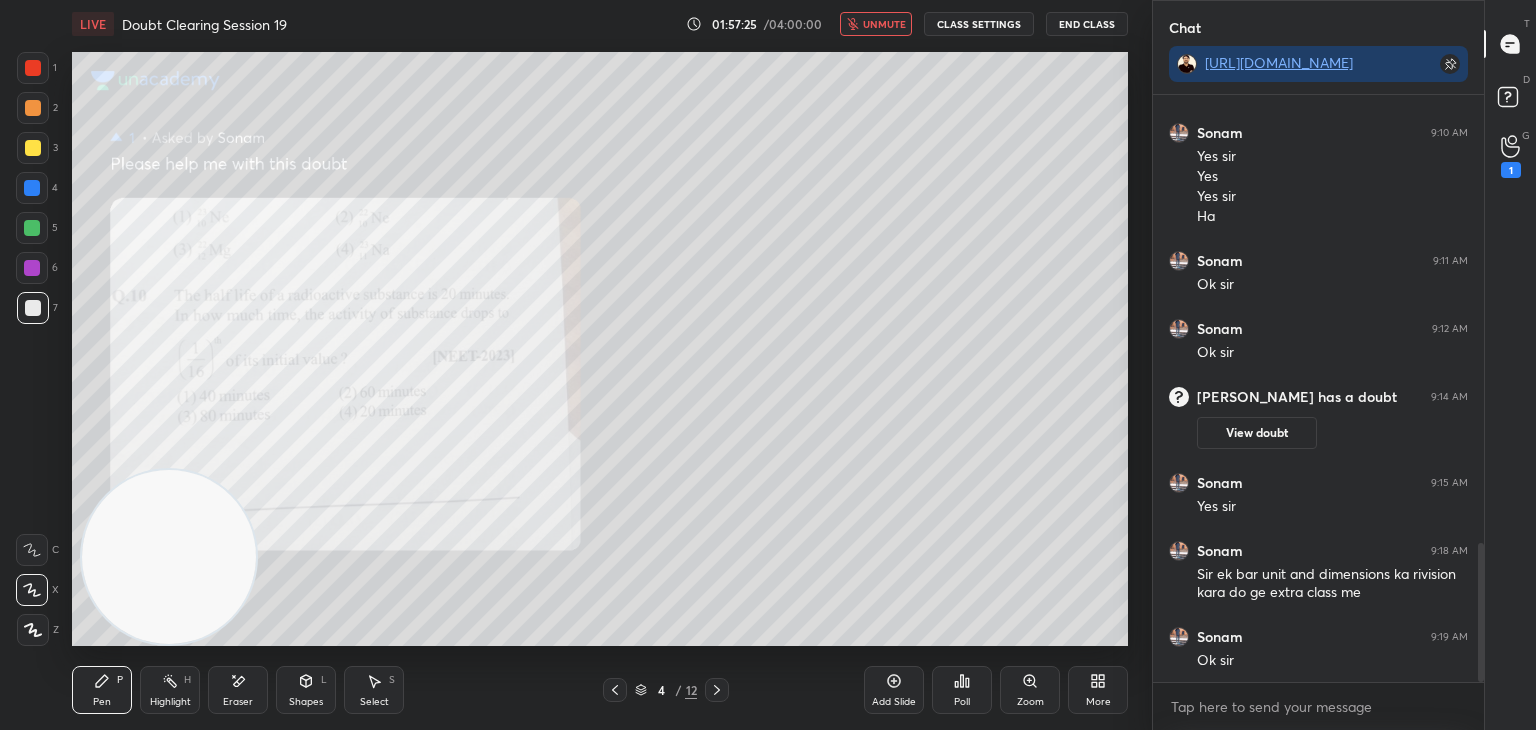 click 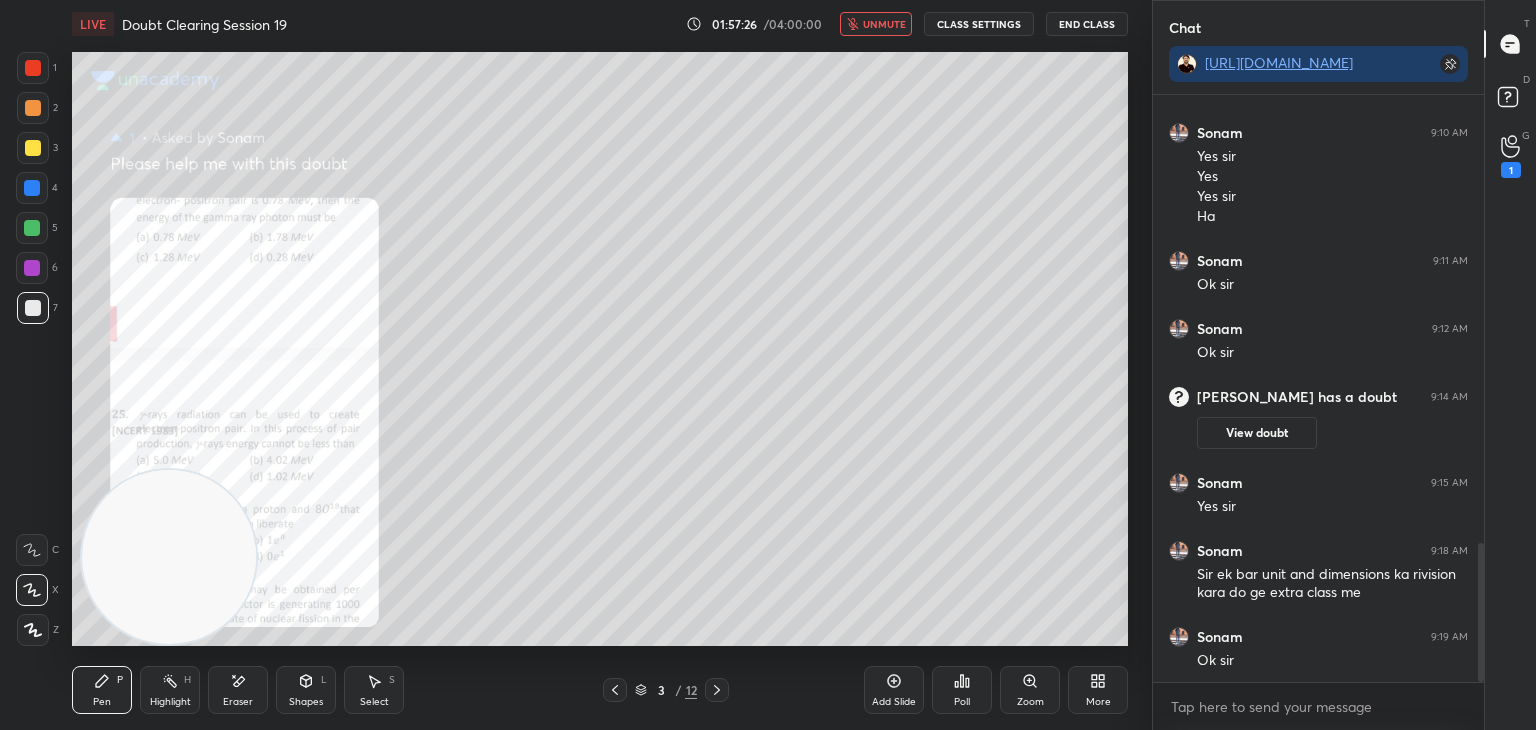 click 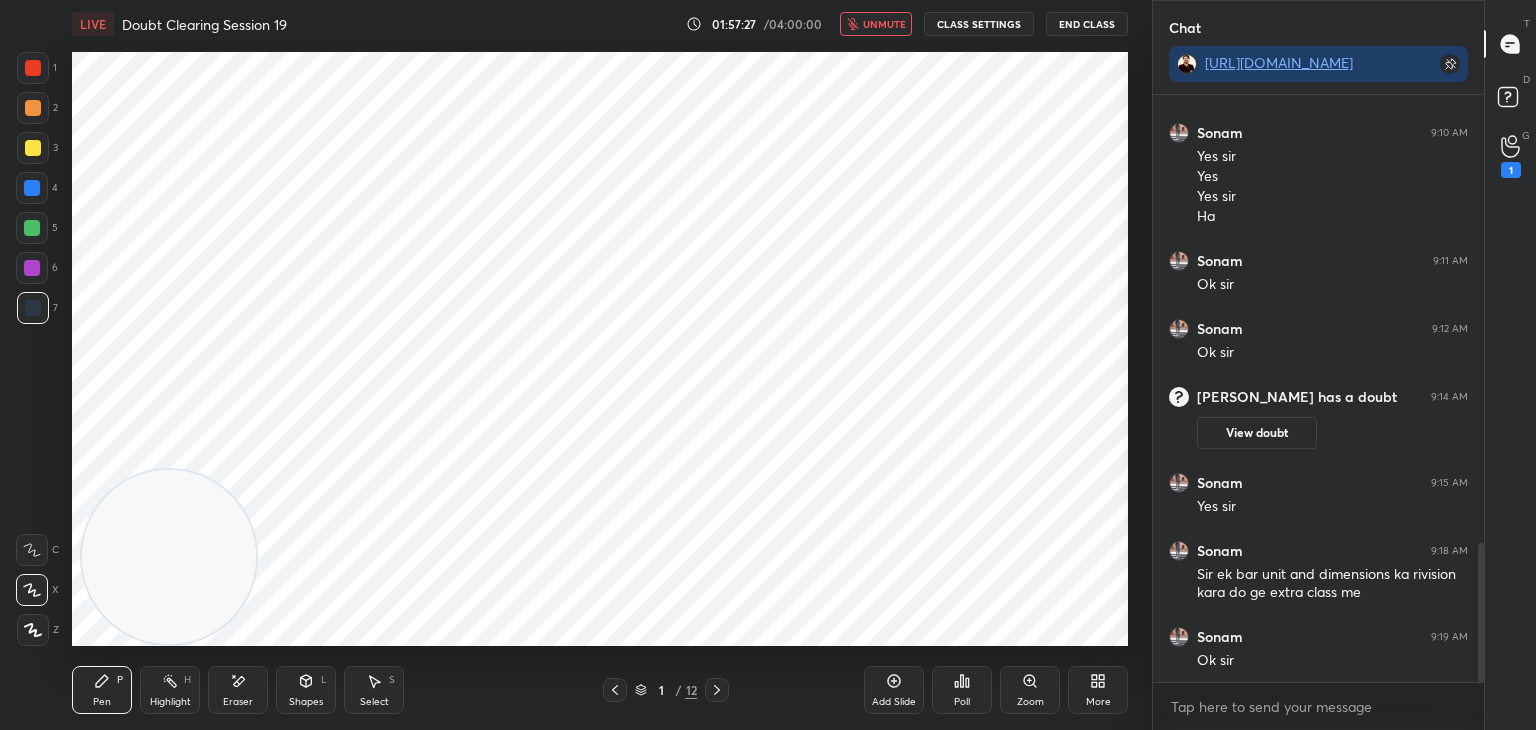 click 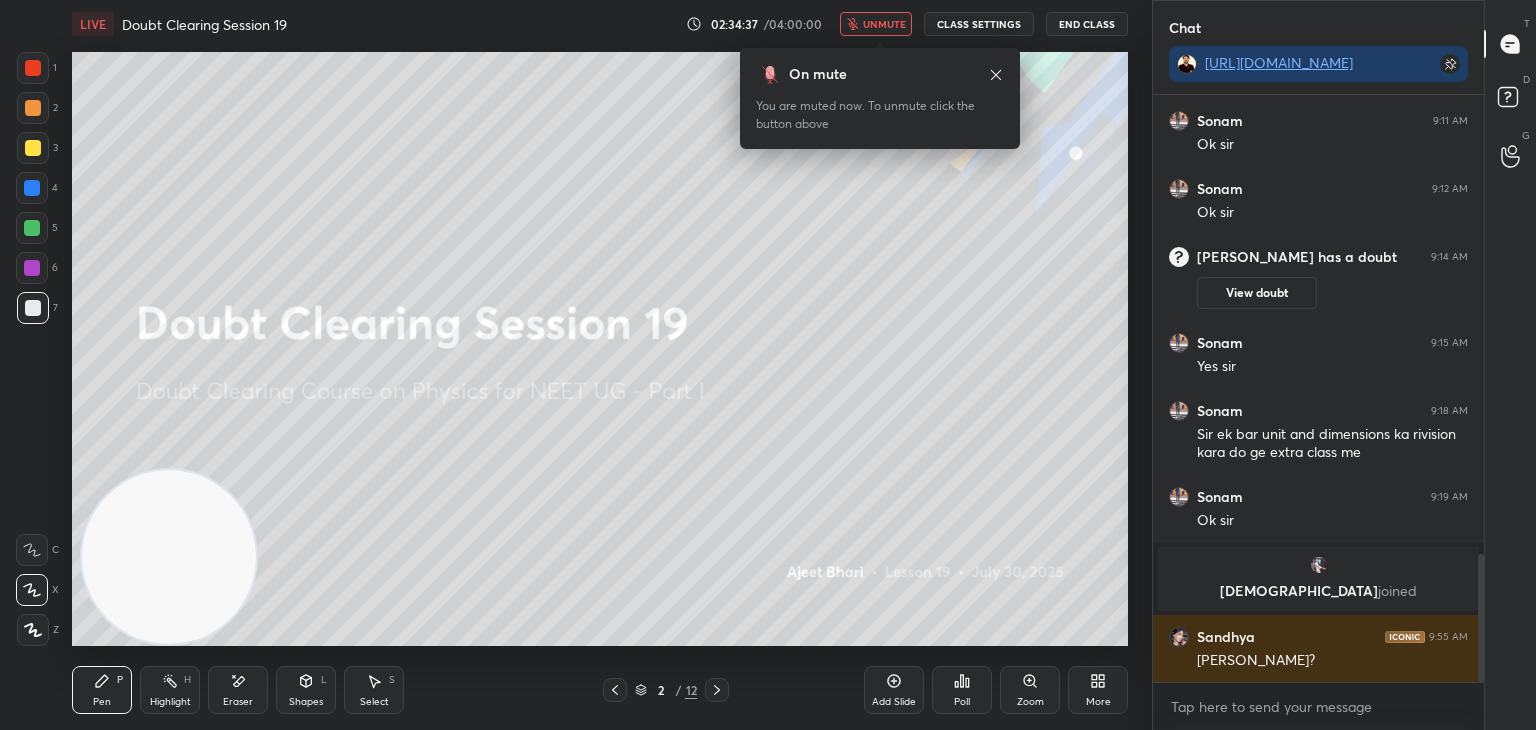 scroll, scrollTop: 2202, scrollLeft: 0, axis: vertical 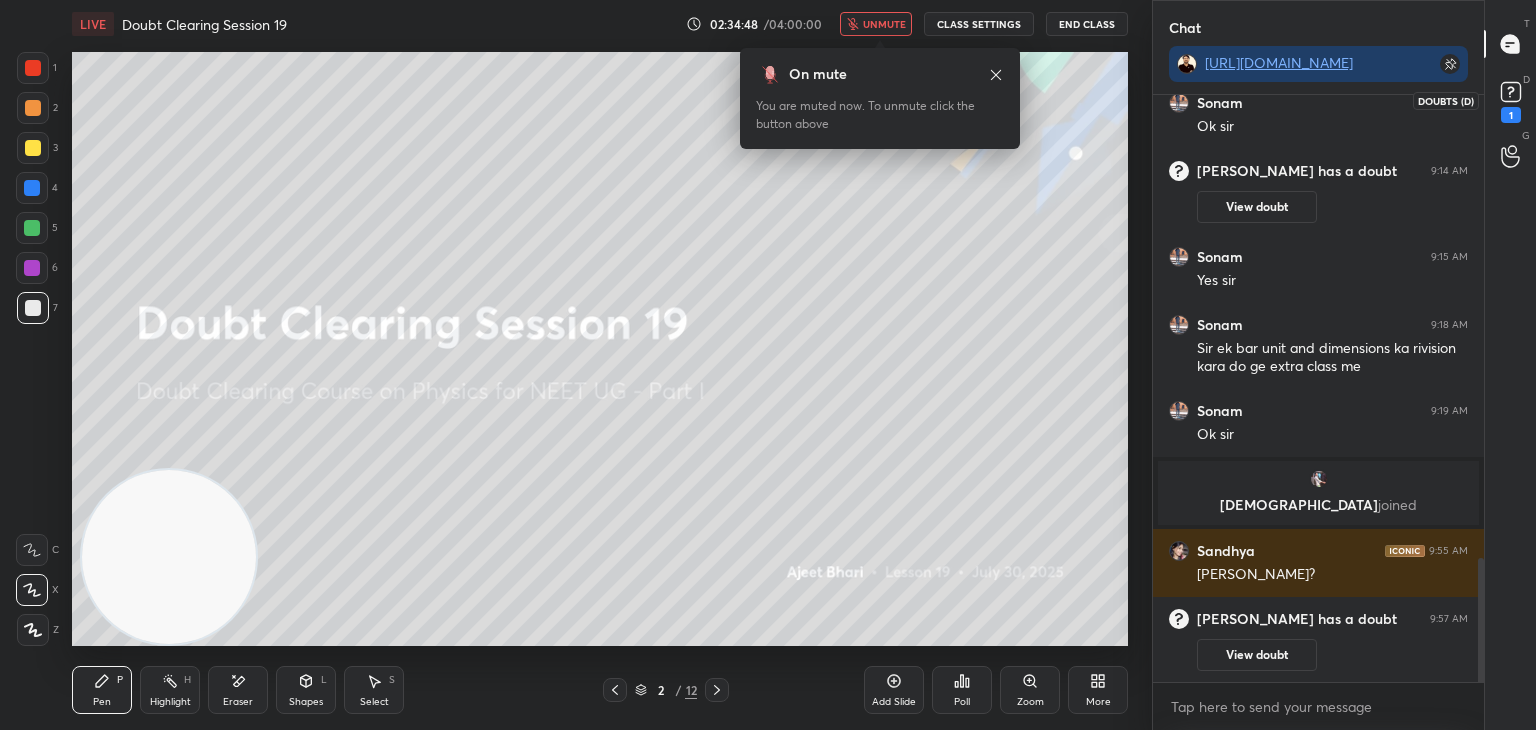 click 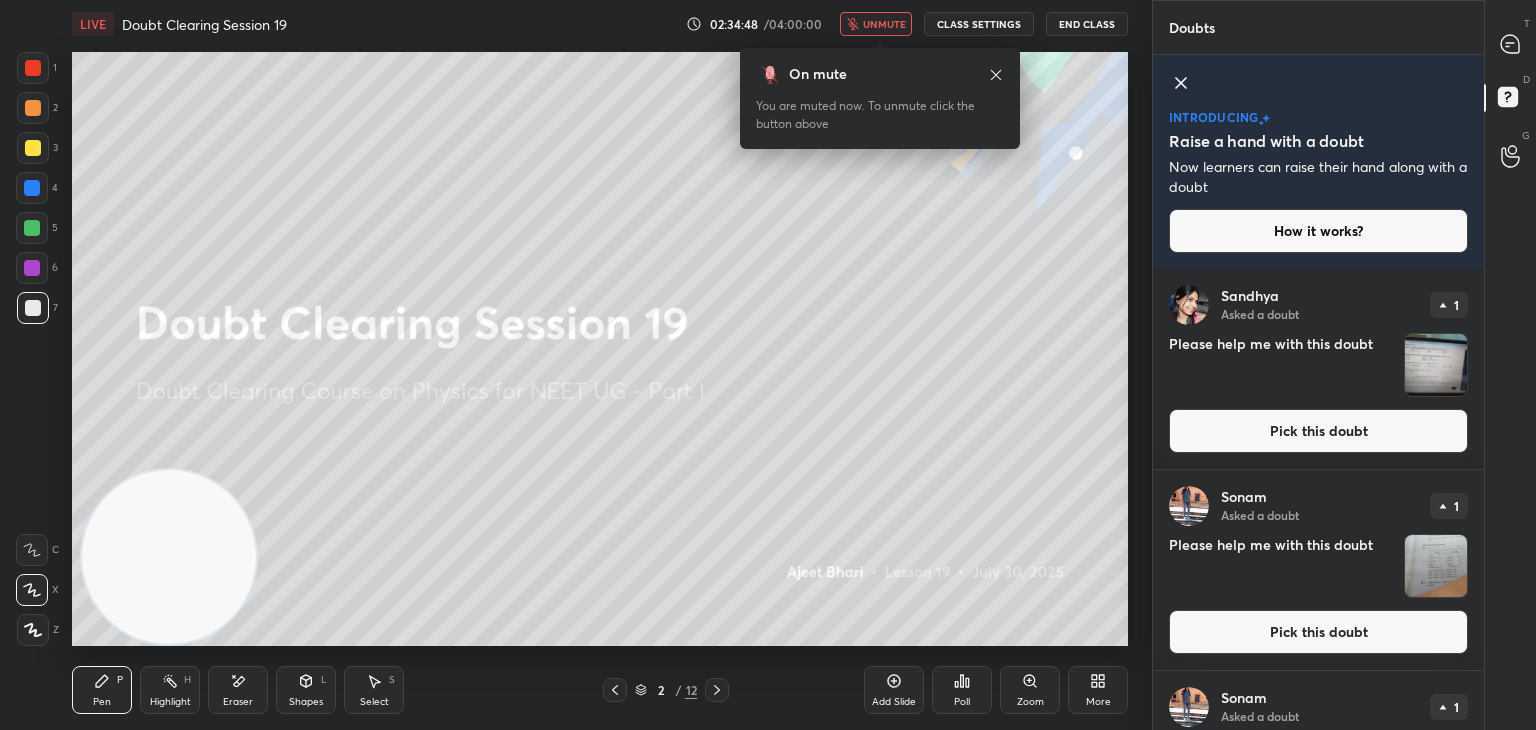 scroll, scrollTop: 7, scrollLeft: 6, axis: both 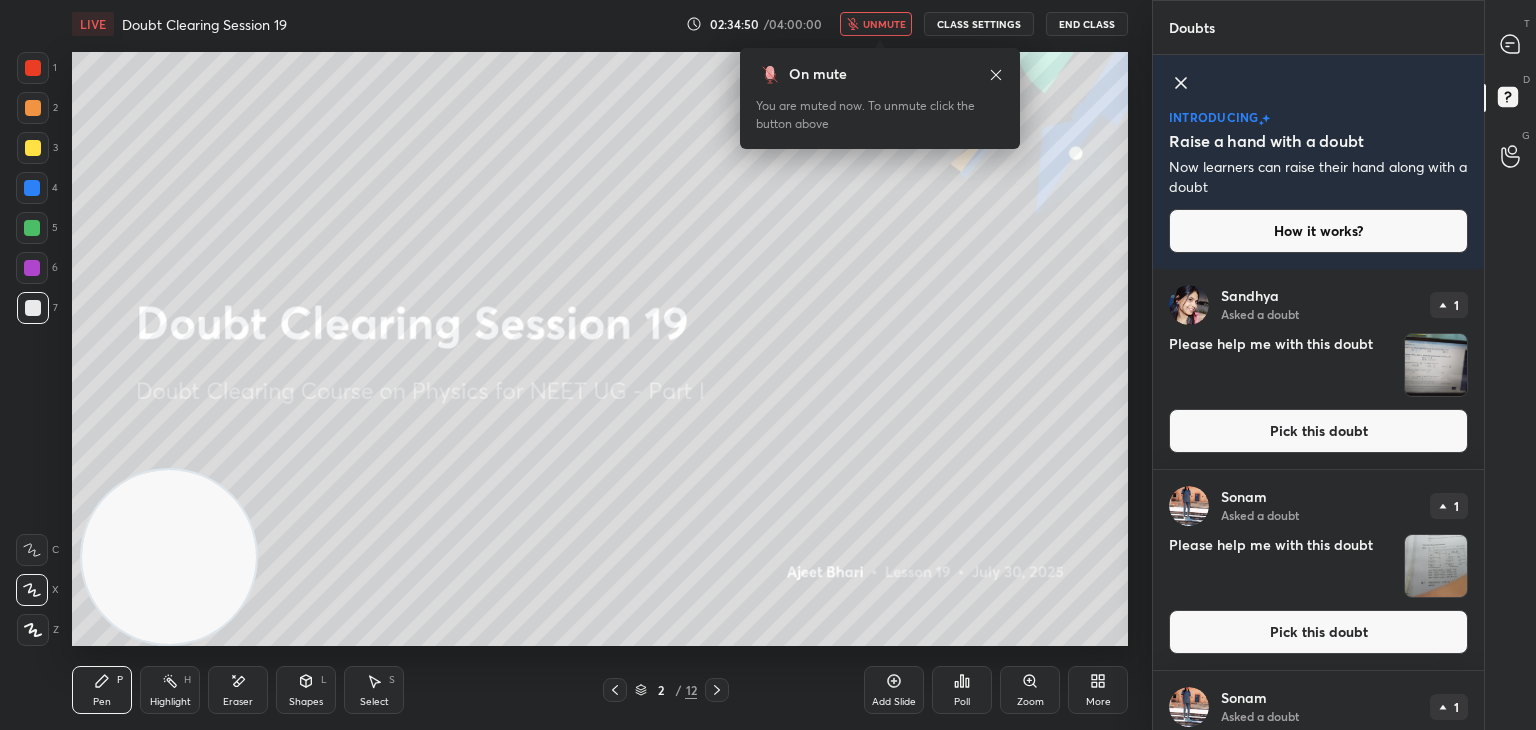 click at bounding box center [1436, 365] 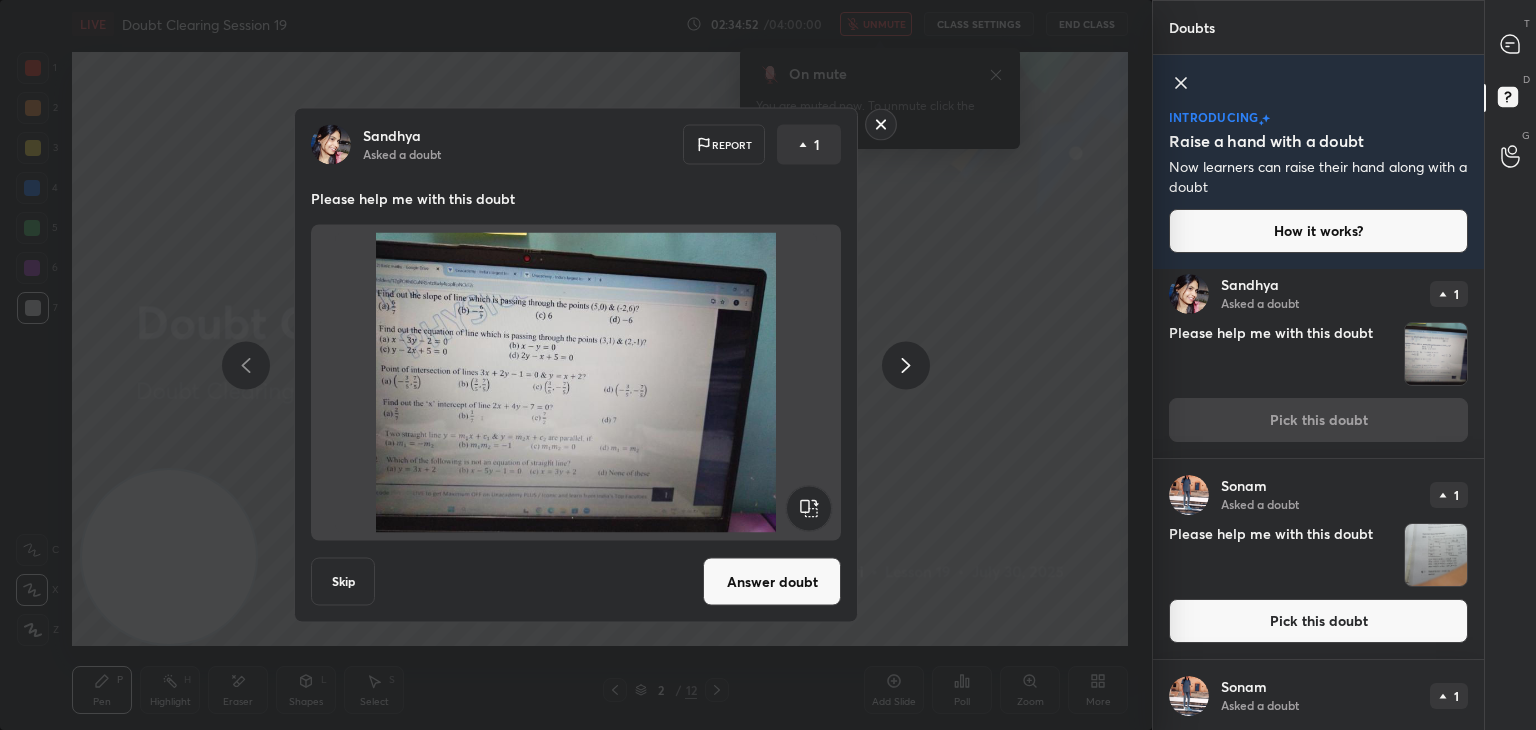 scroll, scrollTop: 0, scrollLeft: 0, axis: both 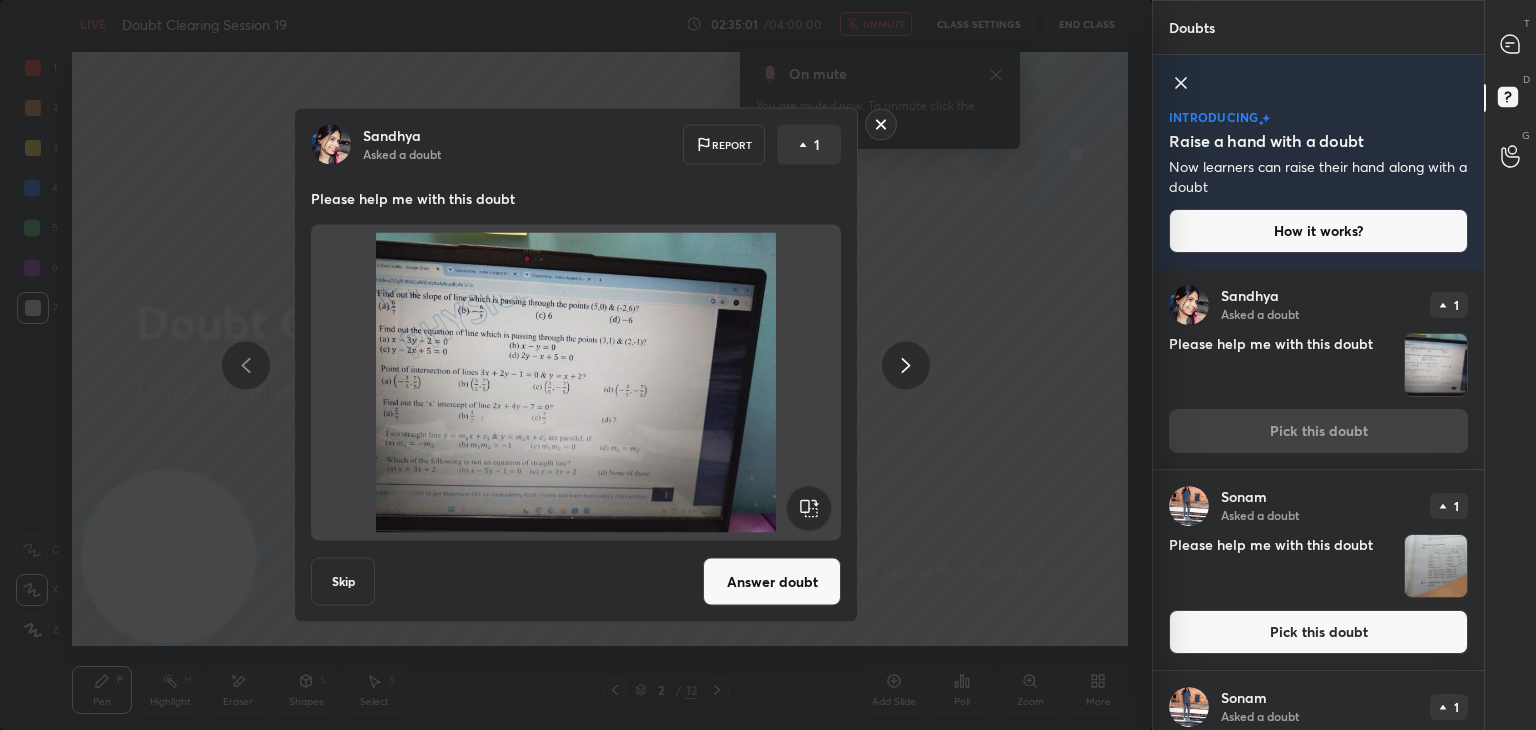 click at bounding box center [576, 383] 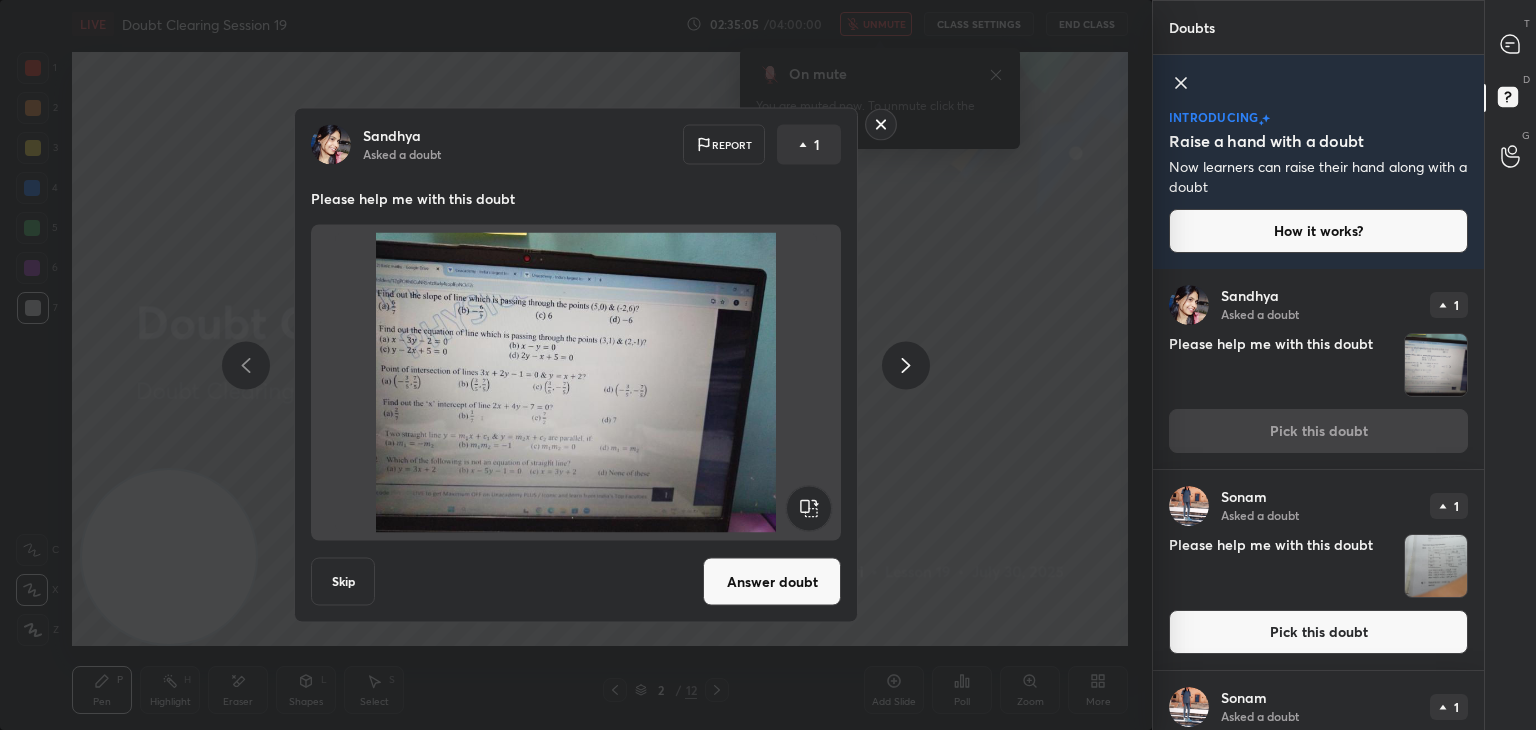 click on "Answer doubt" at bounding box center (772, 582) 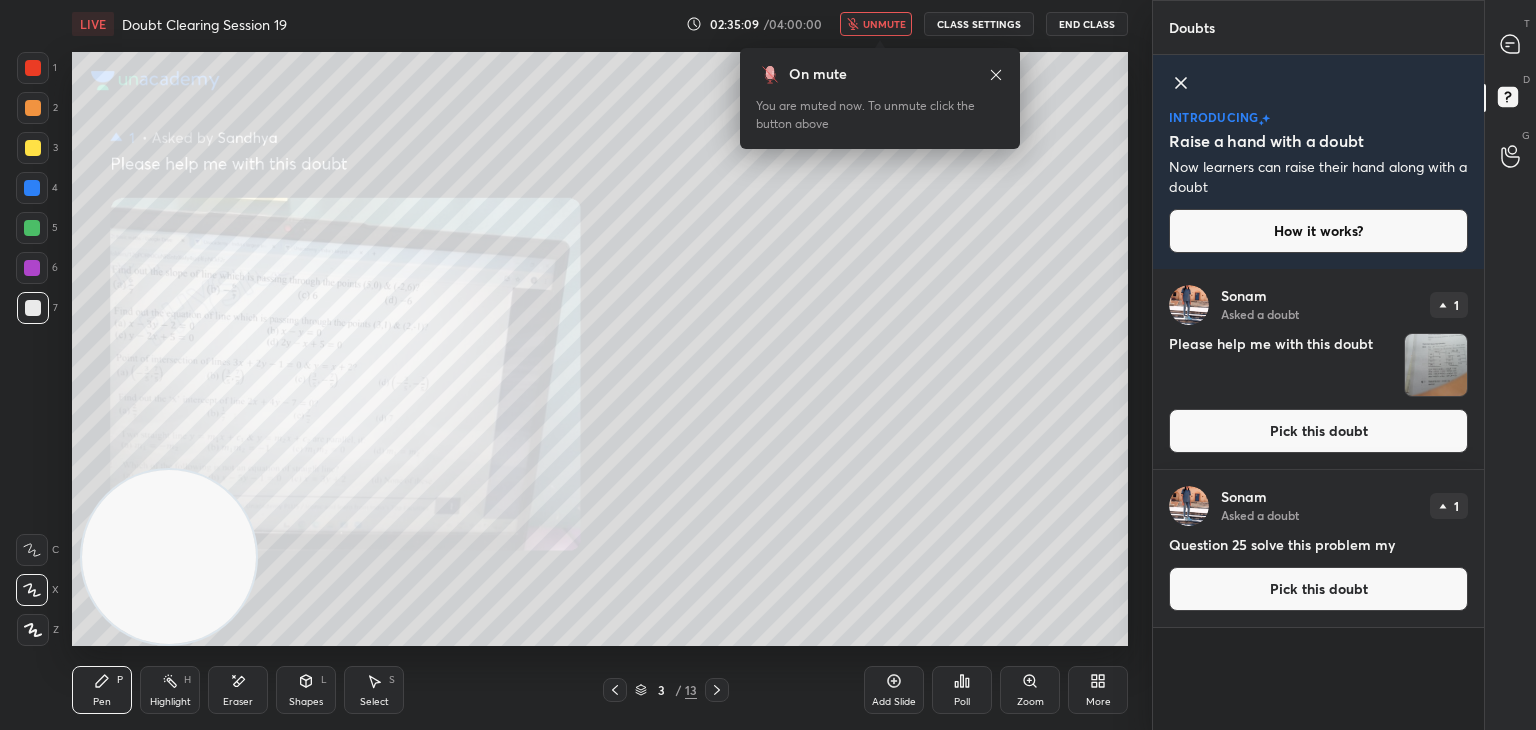 click on "unmute" at bounding box center (884, 24) 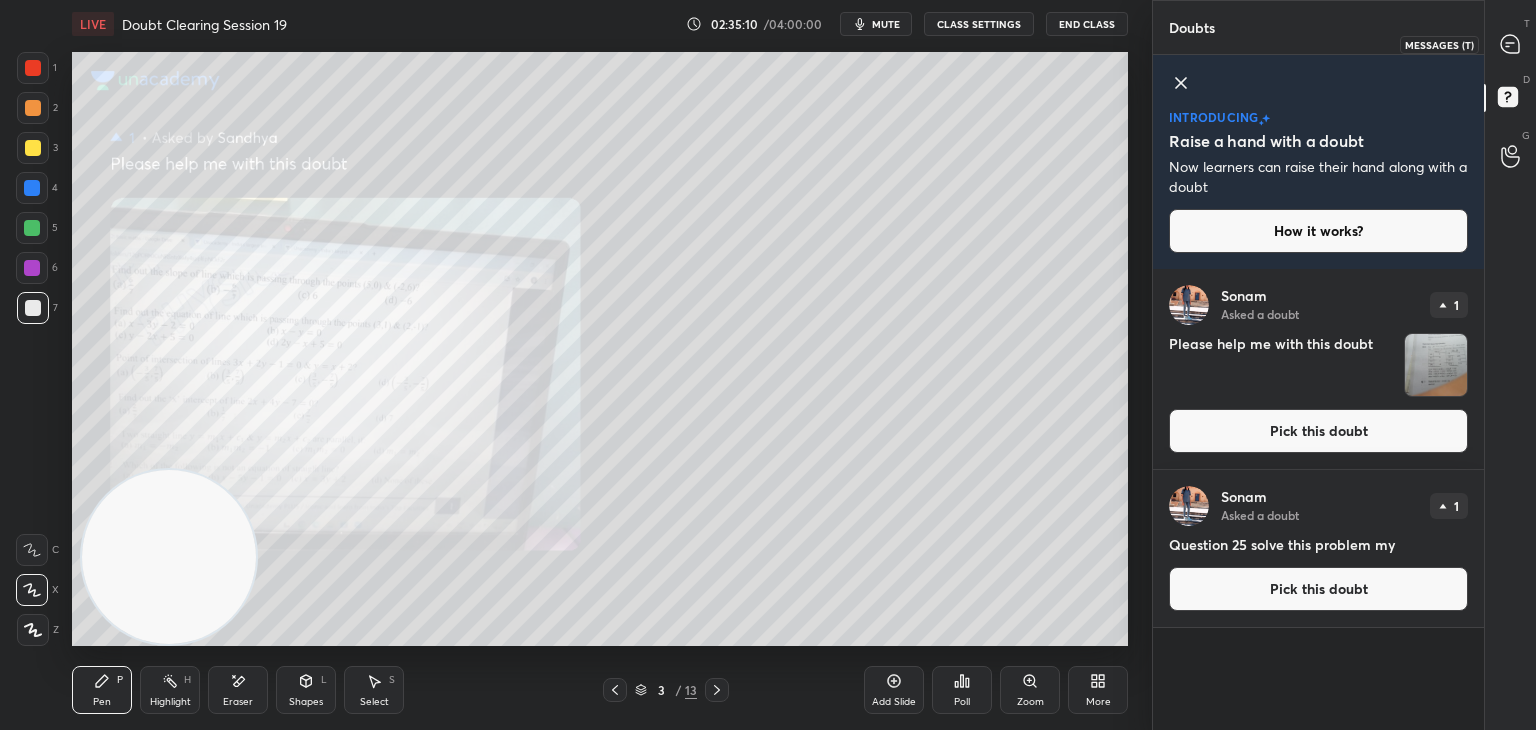 click 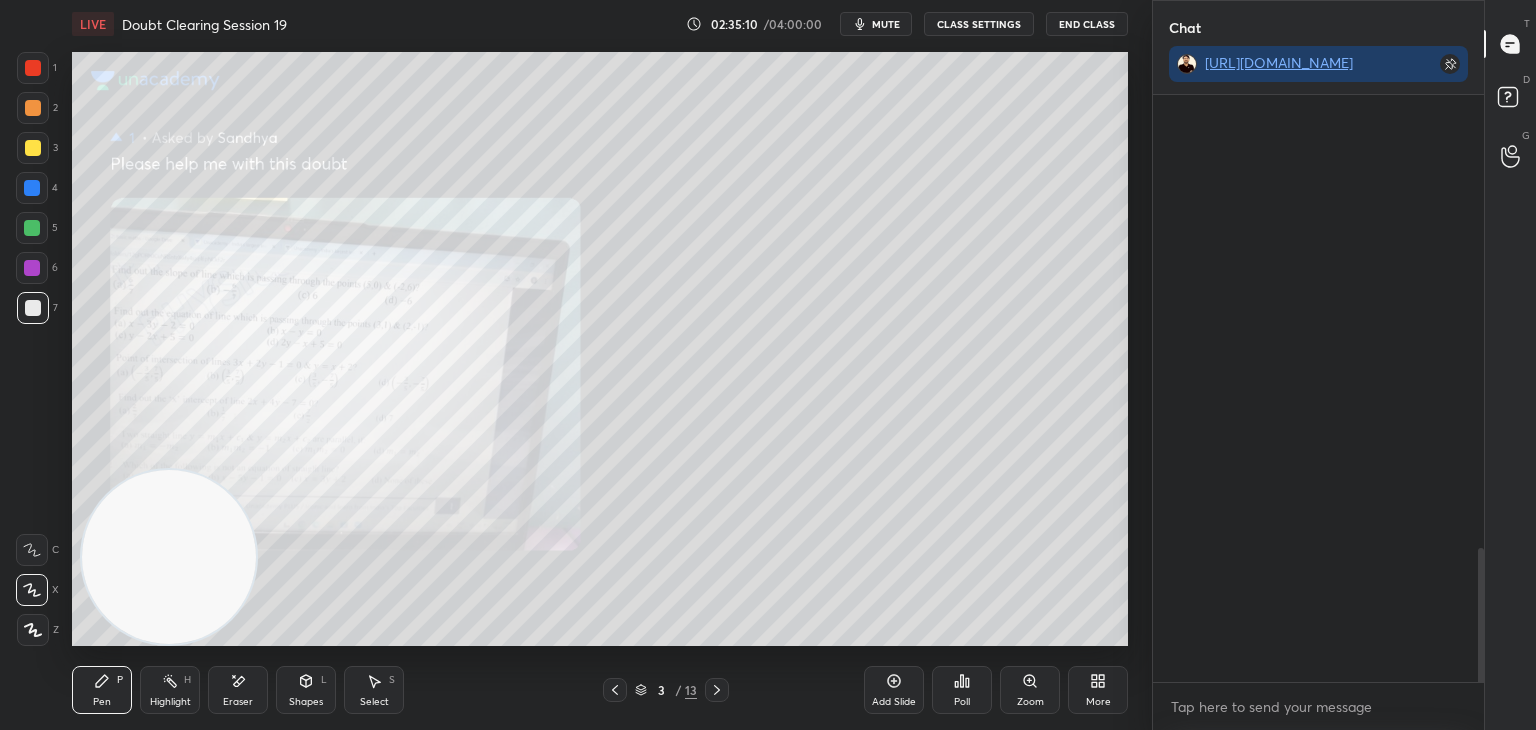 scroll, scrollTop: 416, scrollLeft: 325, axis: both 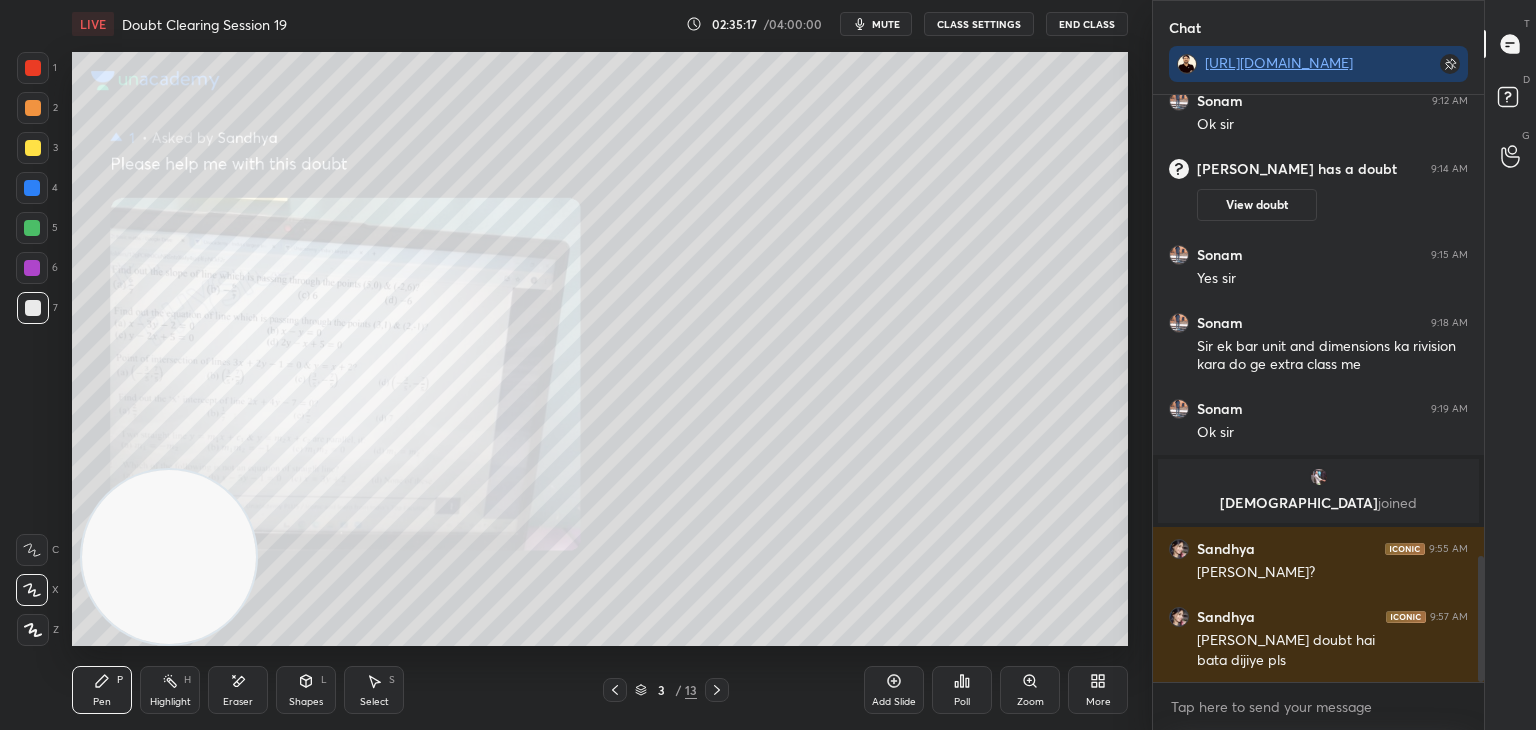 click on "Zoom" at bounding box center [1030, 690] 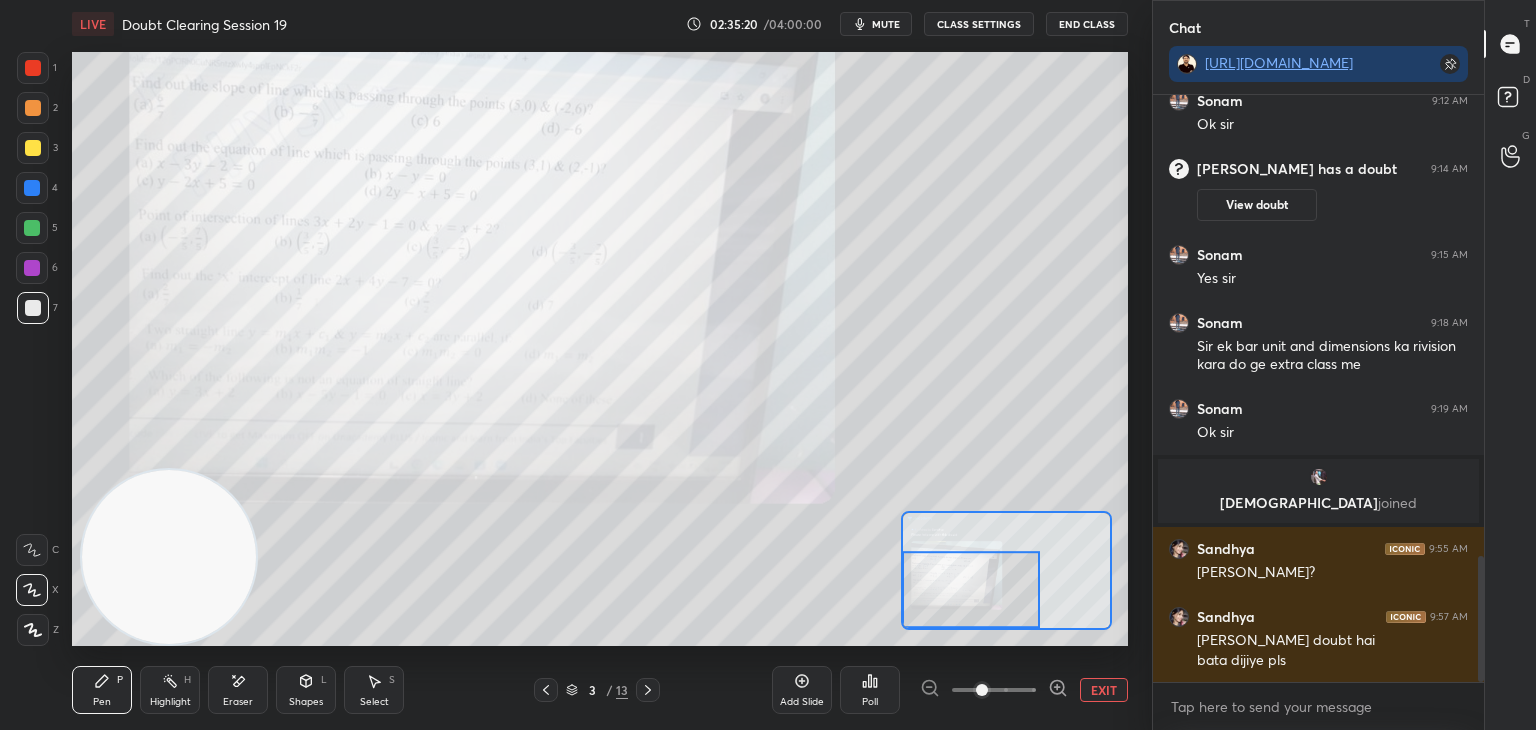 click 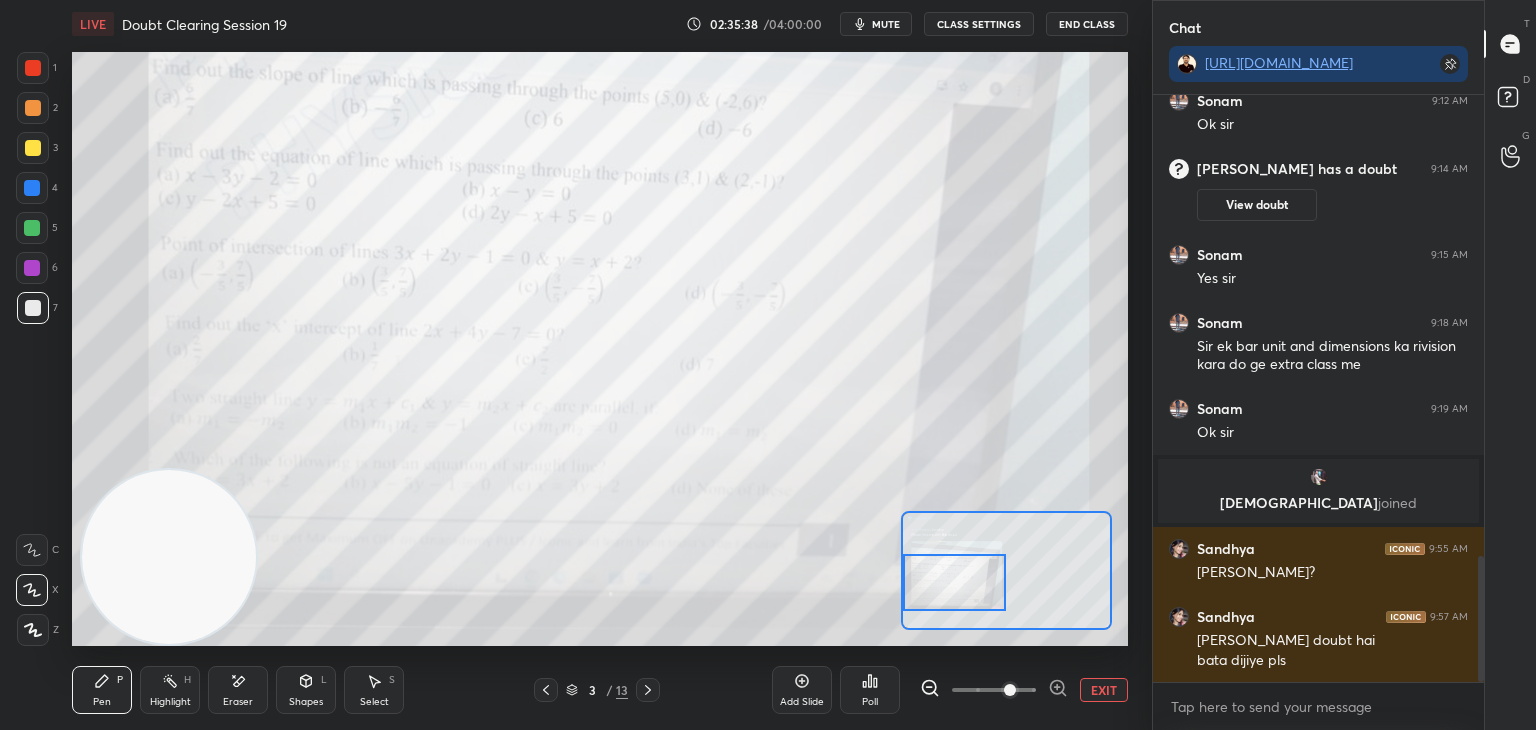 click on "EXIT" at bounding box center [1104, 690] 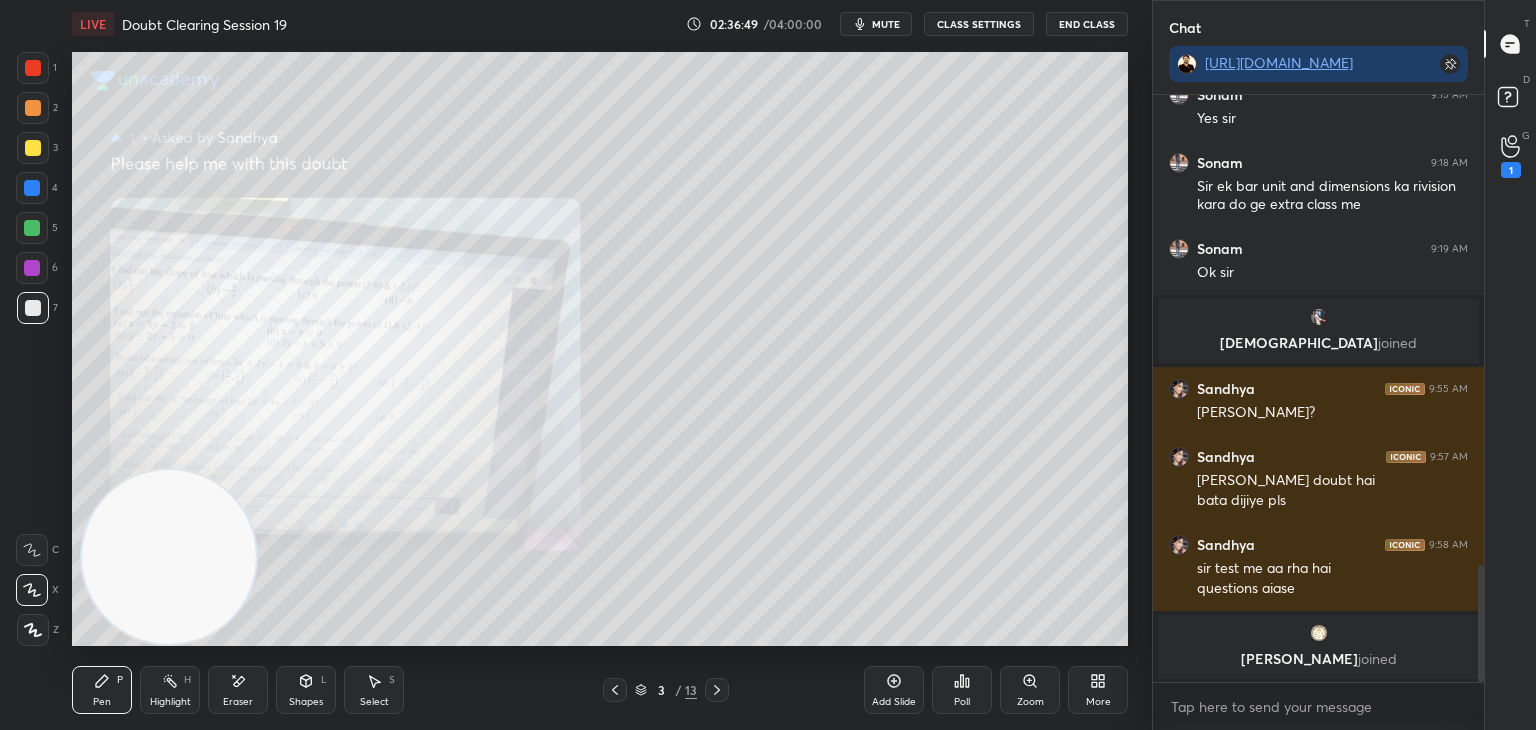 scroll, scrollTop: 2170, scrollLeft: 0, axis: vertical 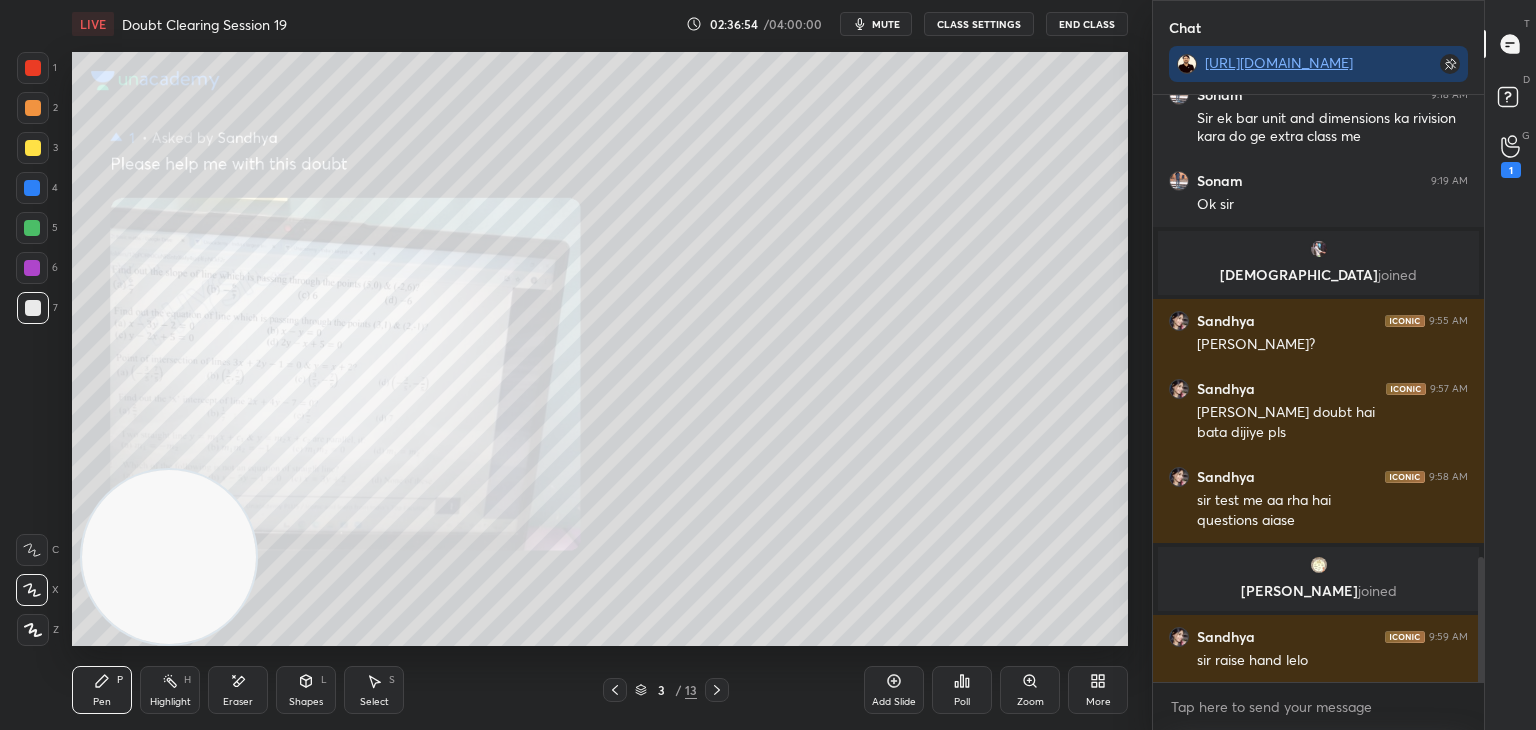 click at bounding box center [33, 68] 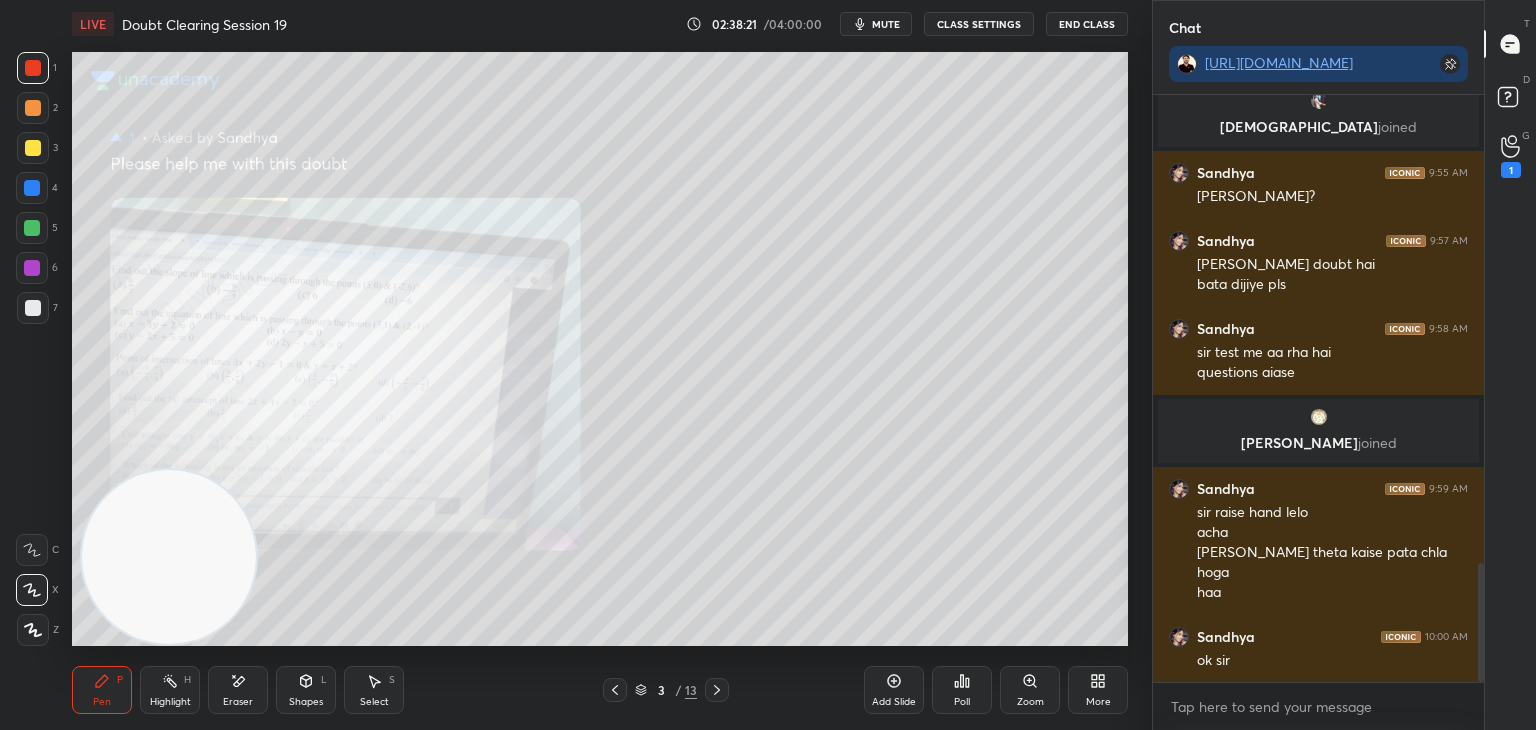 scroll, scrollTop: 2338, scrollLeft: 0, axis: vertical 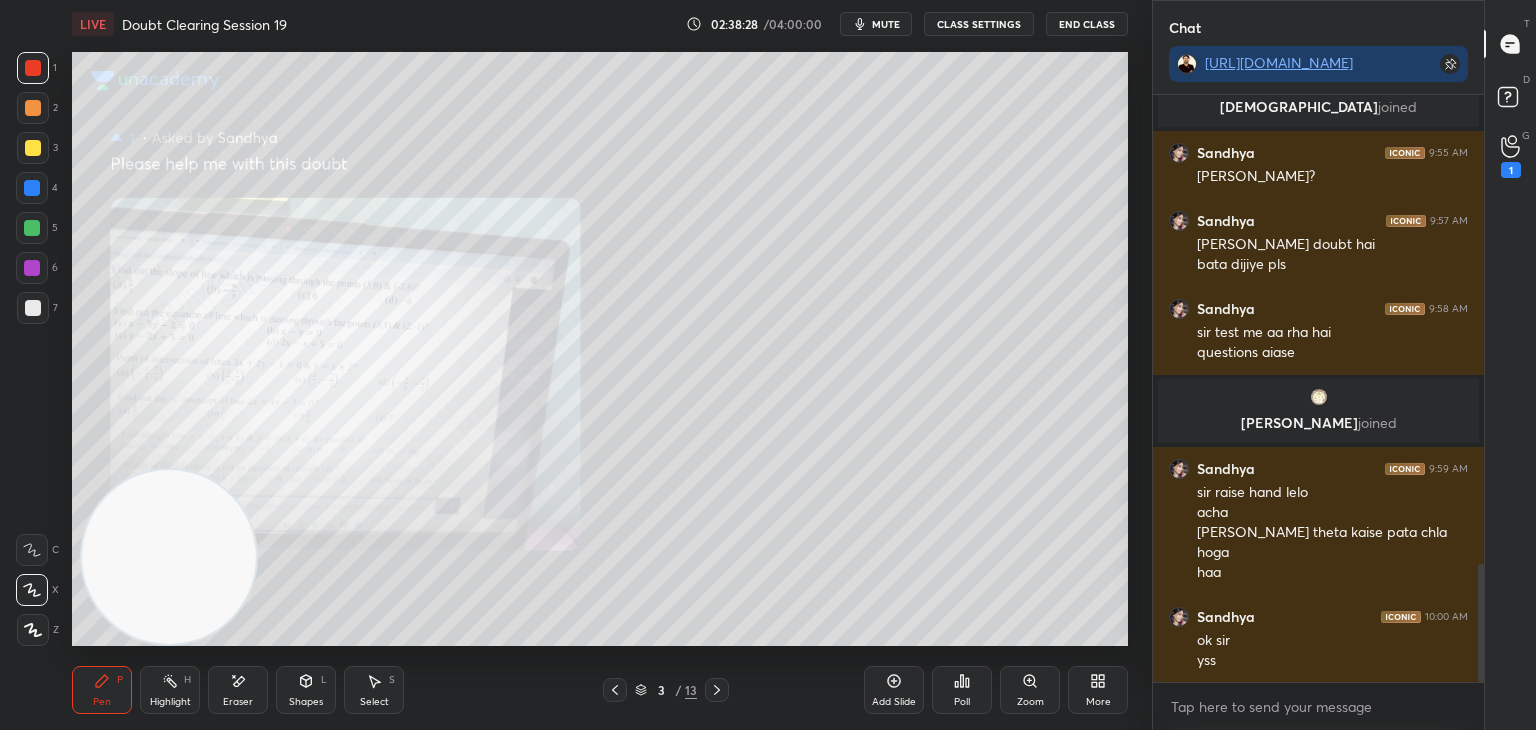 click on "Add Slide" at bounding box center [894, 702] 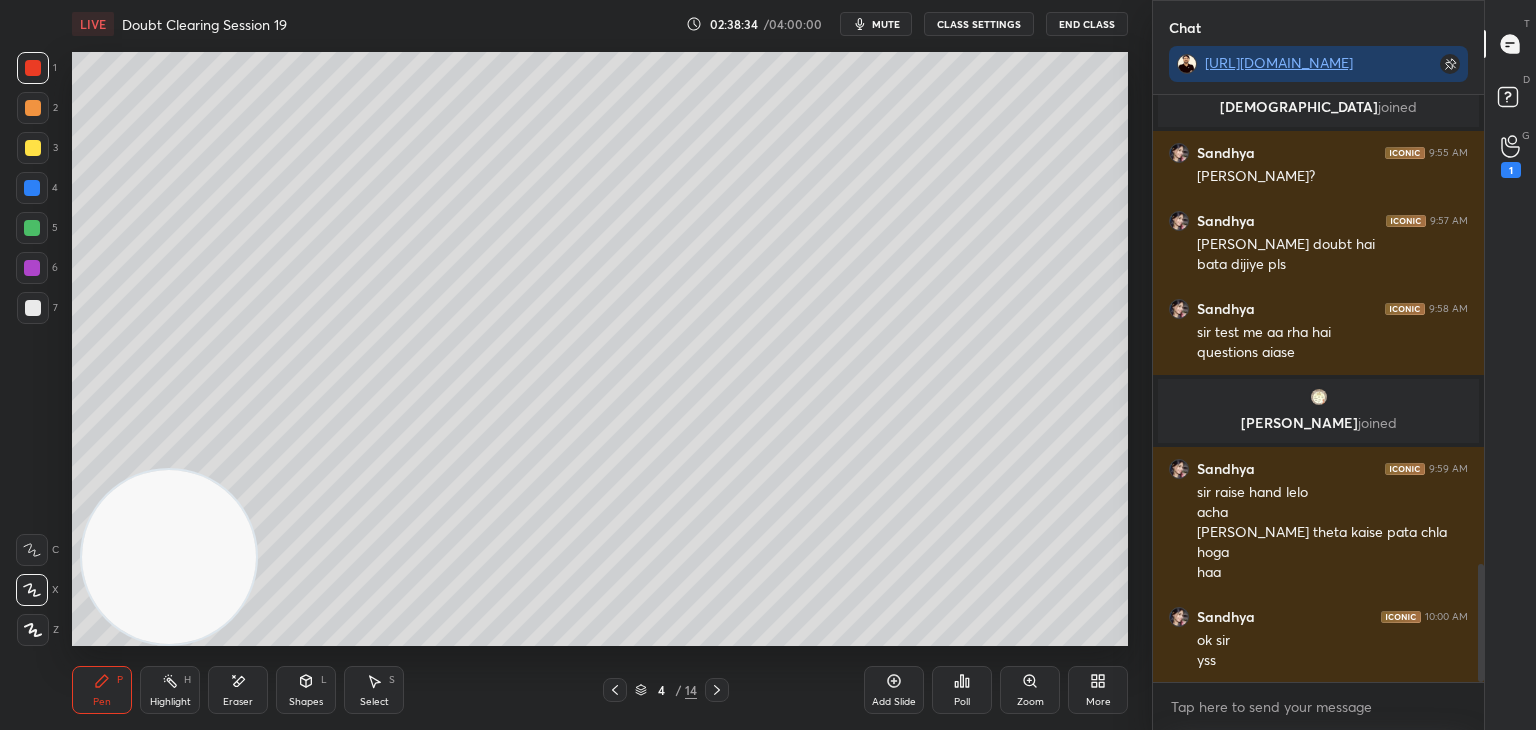 click 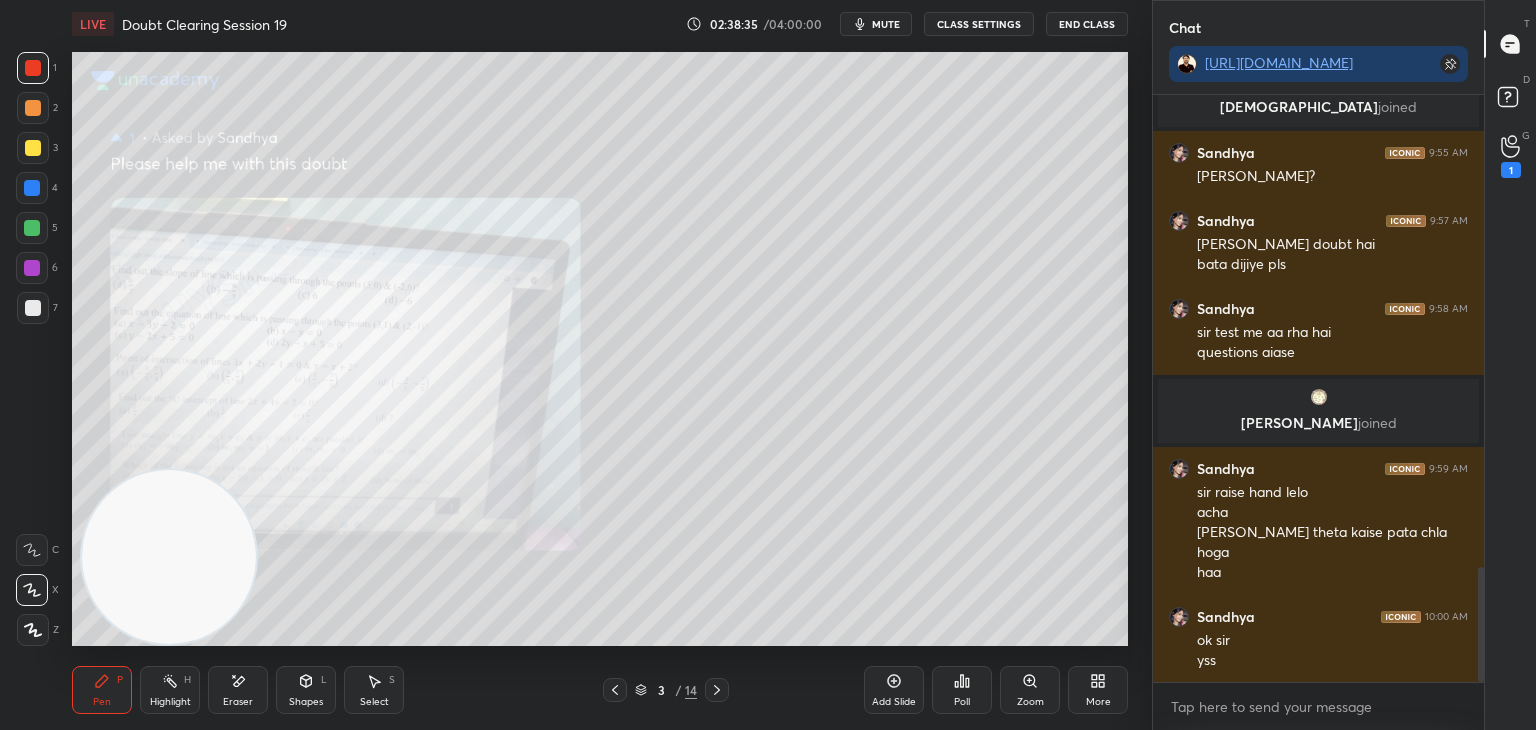 scroll, scrollTop: 2406, scrollLeft: 0, axis: vertical 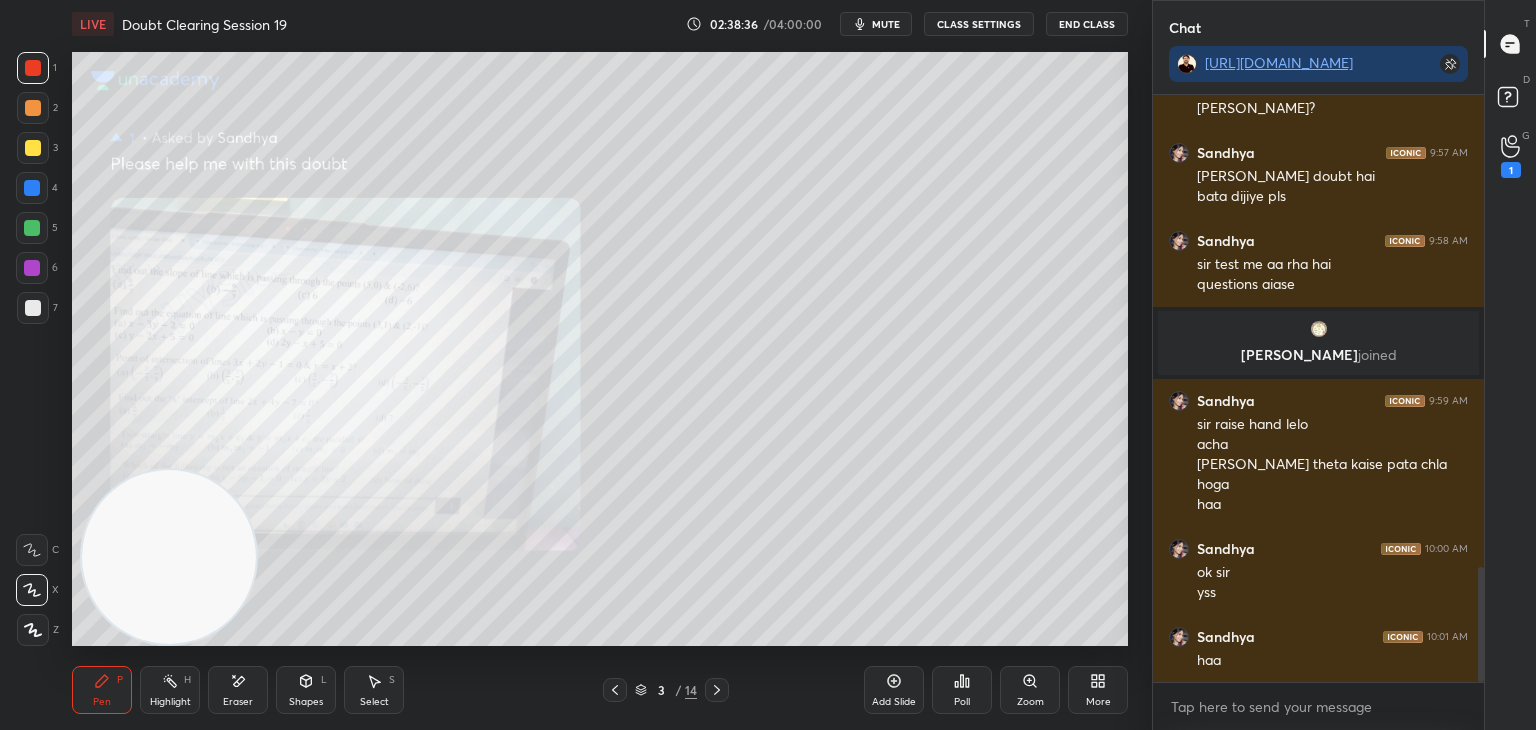 click on "Zoom" at bounding box center [1030, 690] 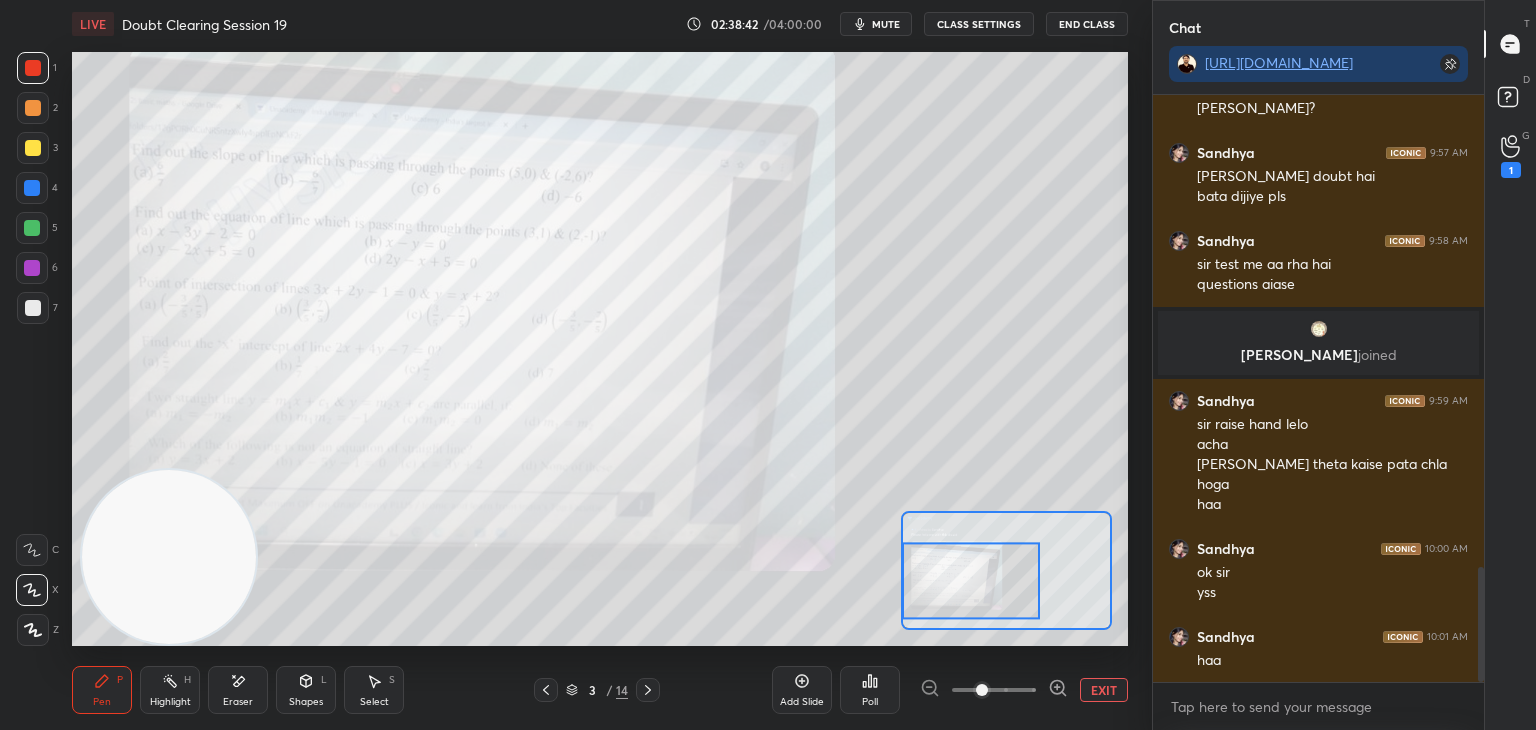 click 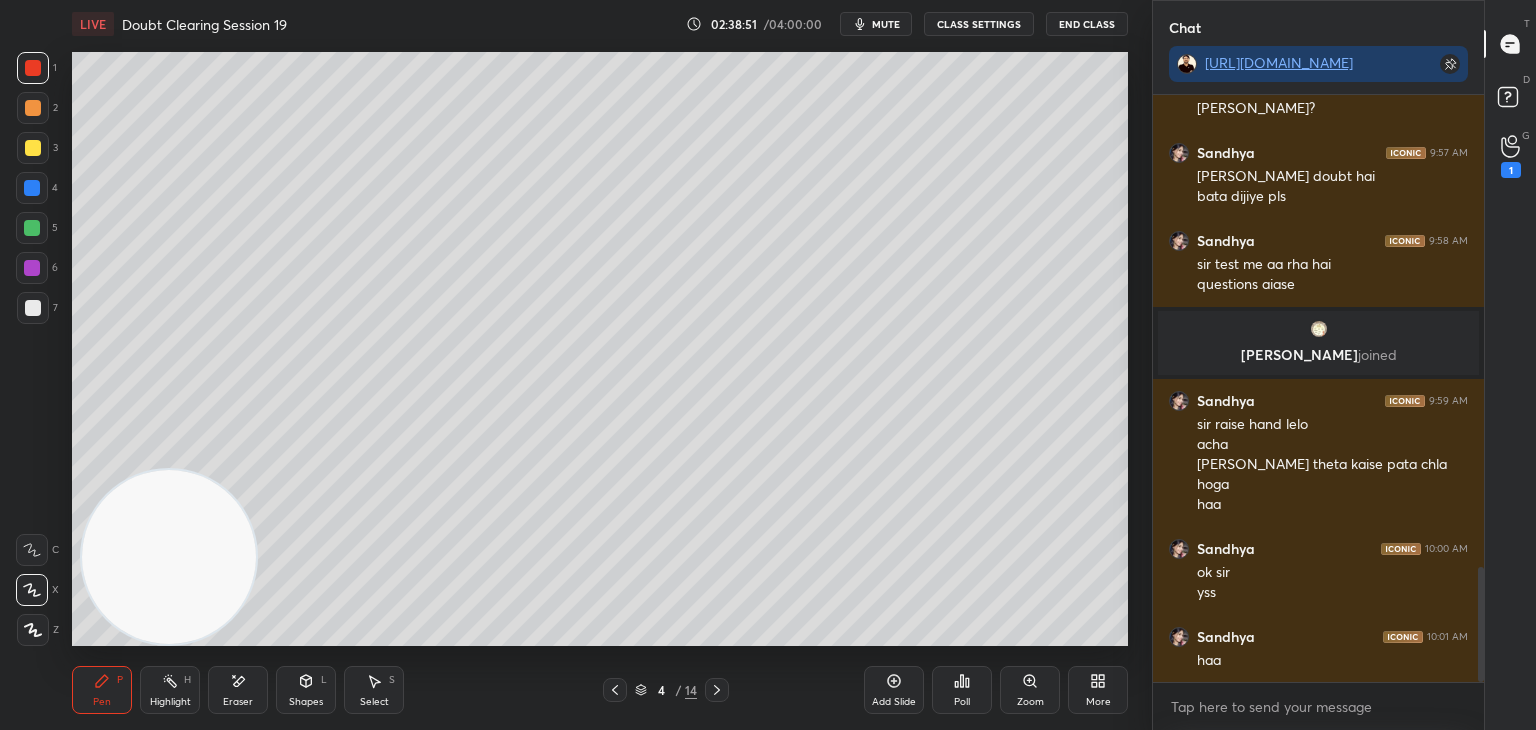 click 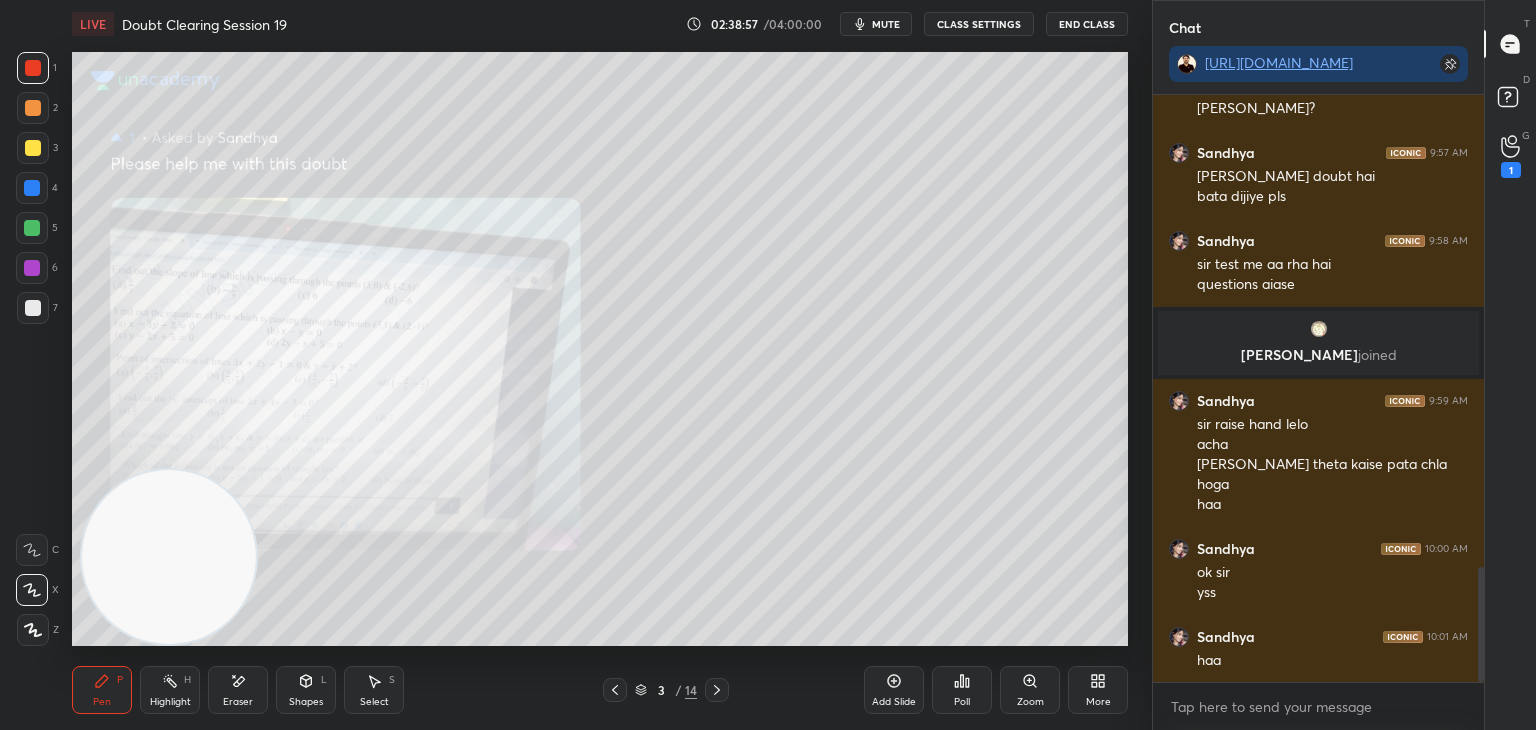 scroll, scrollTop: 2426, scrollLeft: 0, axis: vertical 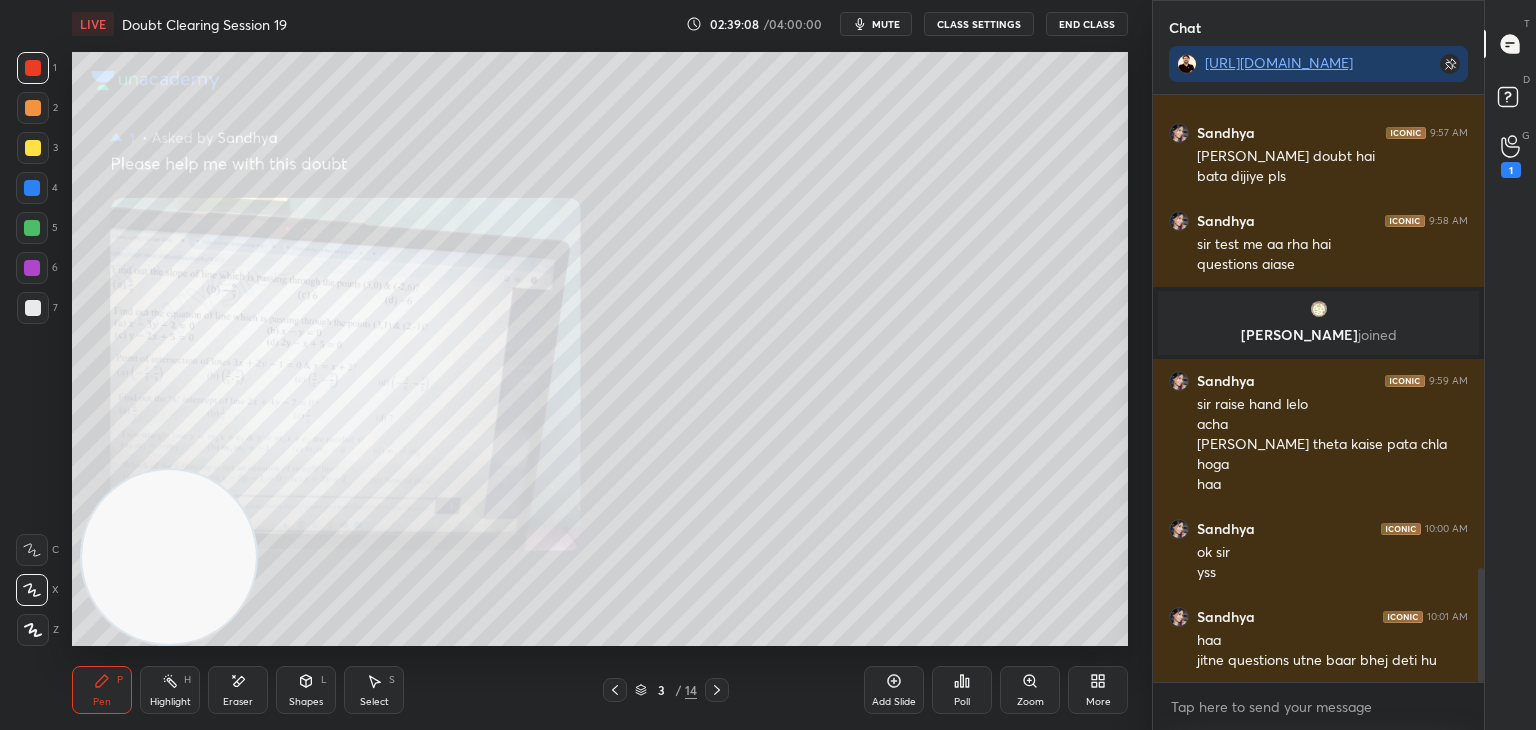 click on "mute" at bounding box center [886, 24] 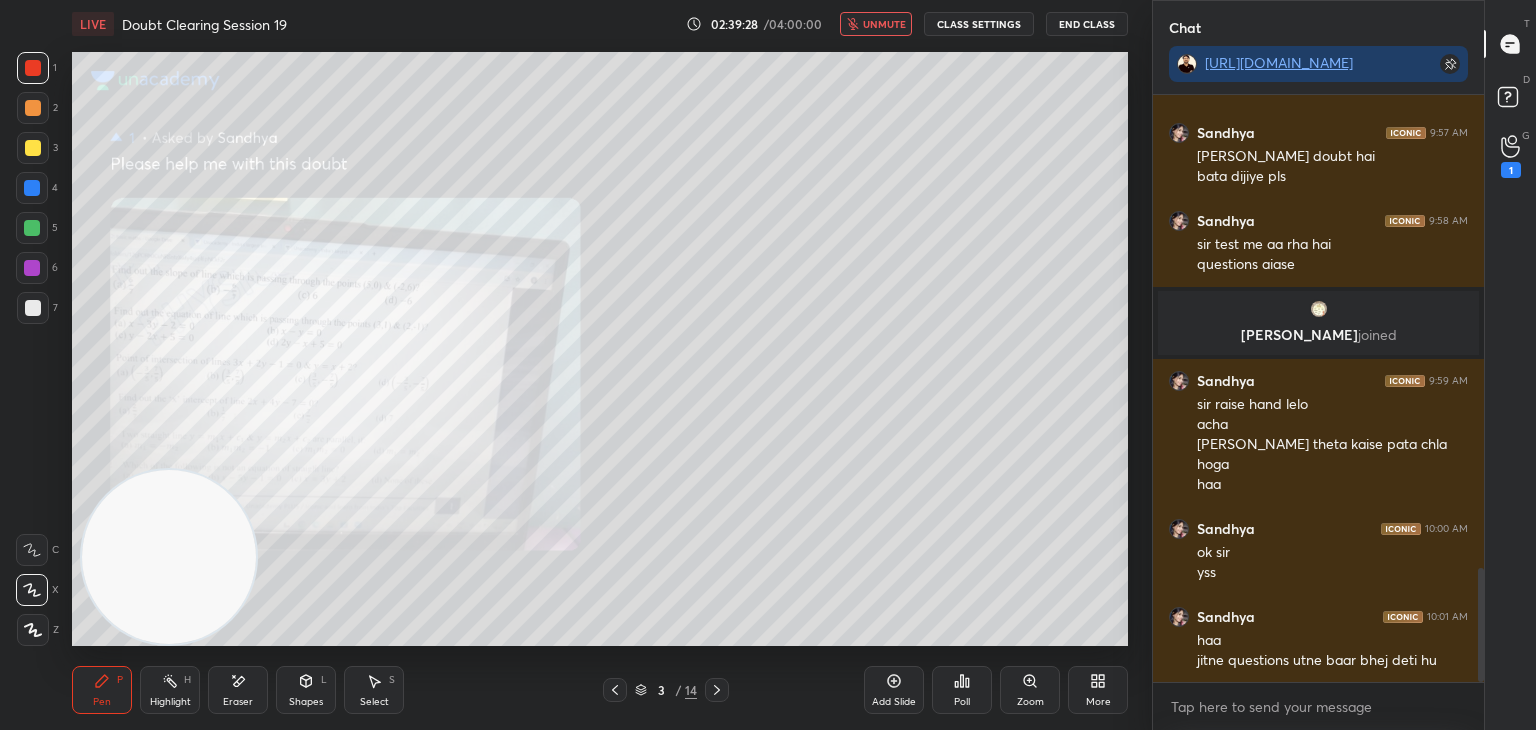 scroll, scrollTop: 2498, scrollLeft: 0, axis: vertical 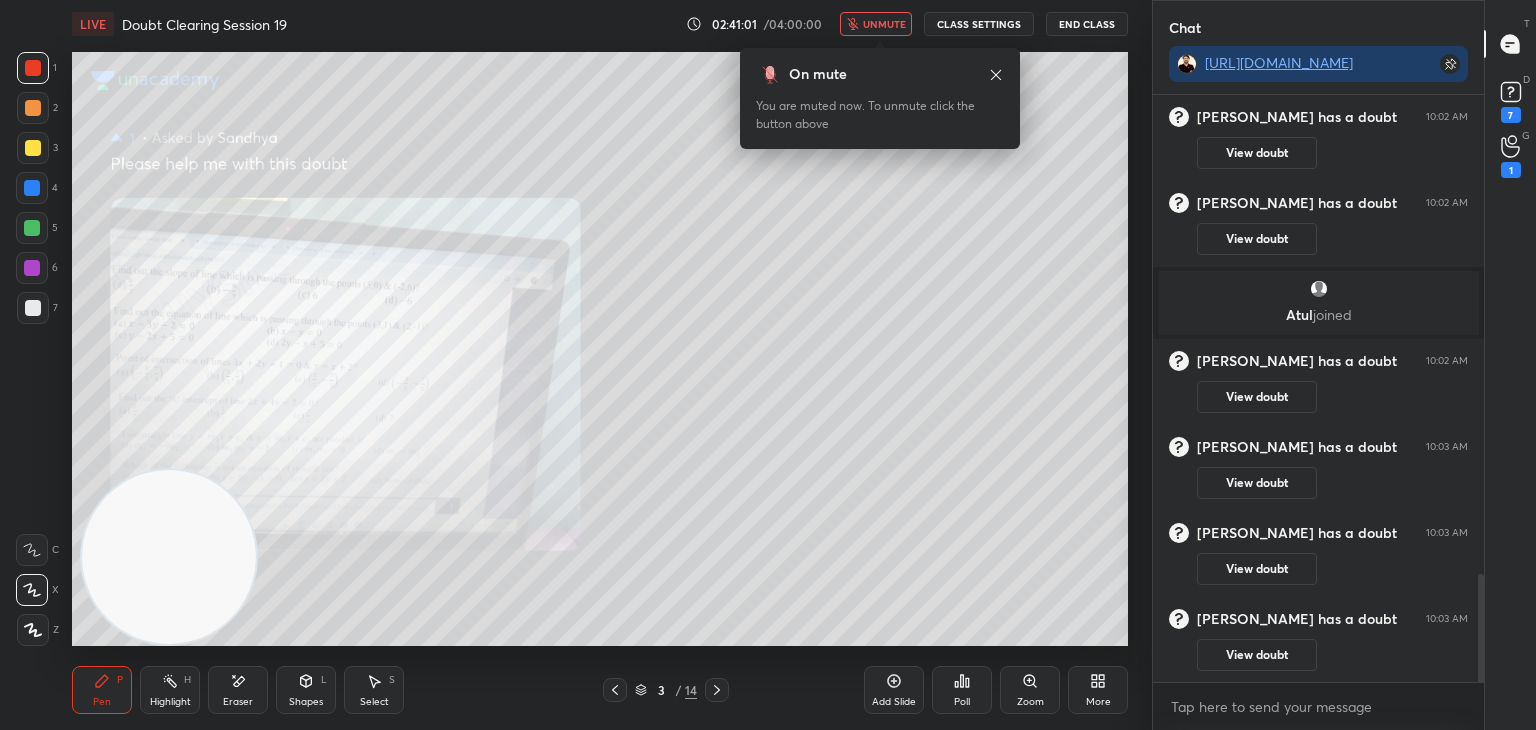 click on "7" at bounding box center (1511, 115) 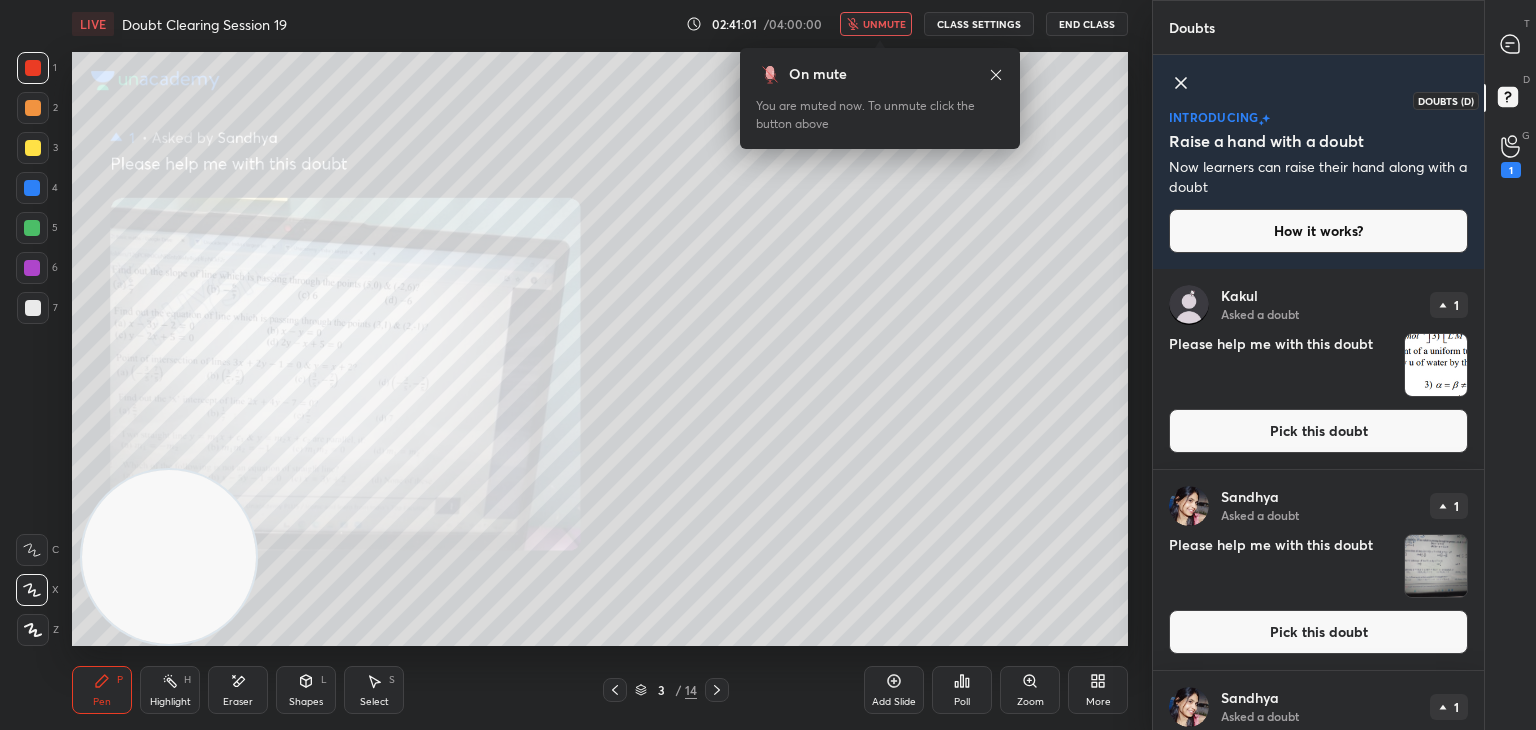 scroll, scrollTop: 7, scrollLeft: 6, axis: both 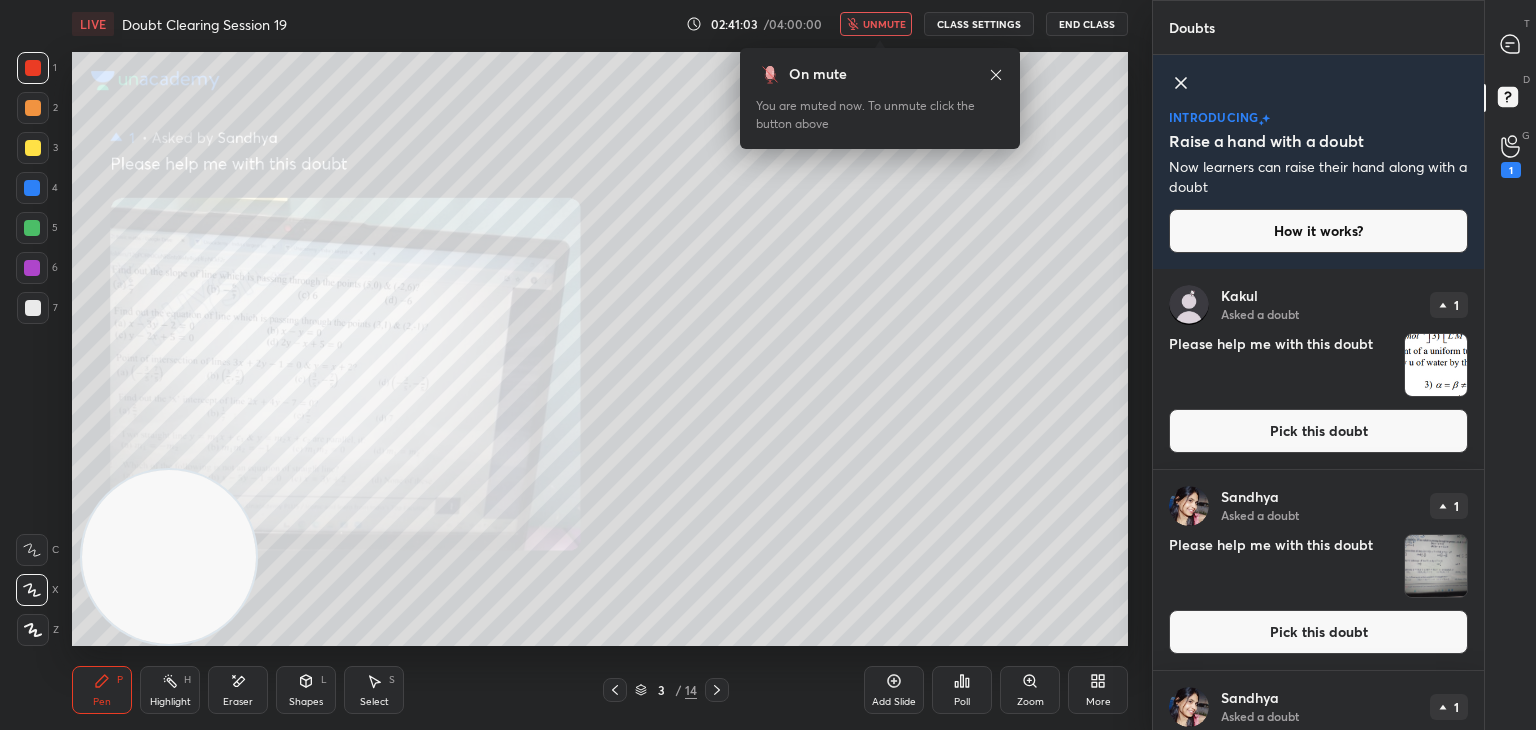 click at bounding box center [1436, 365] 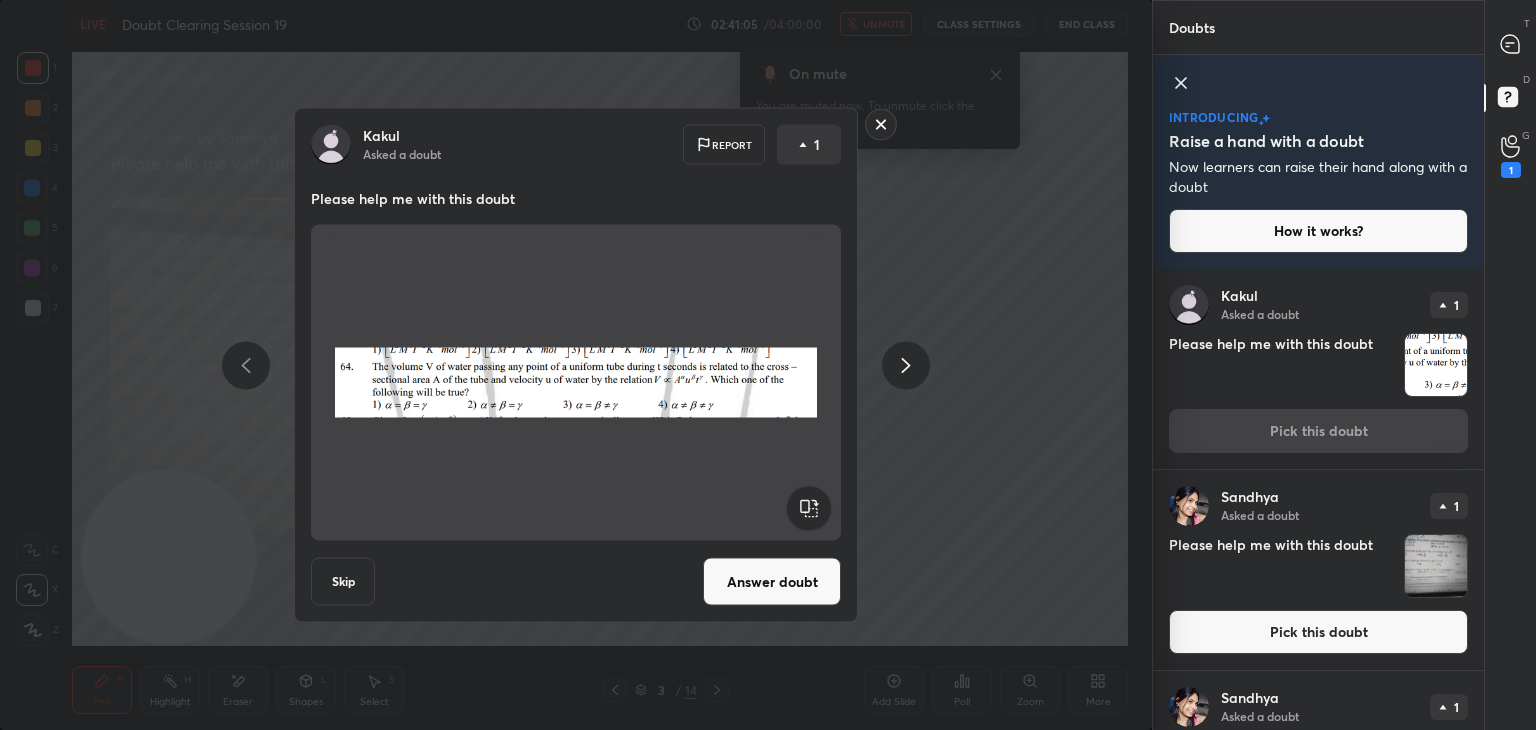 click 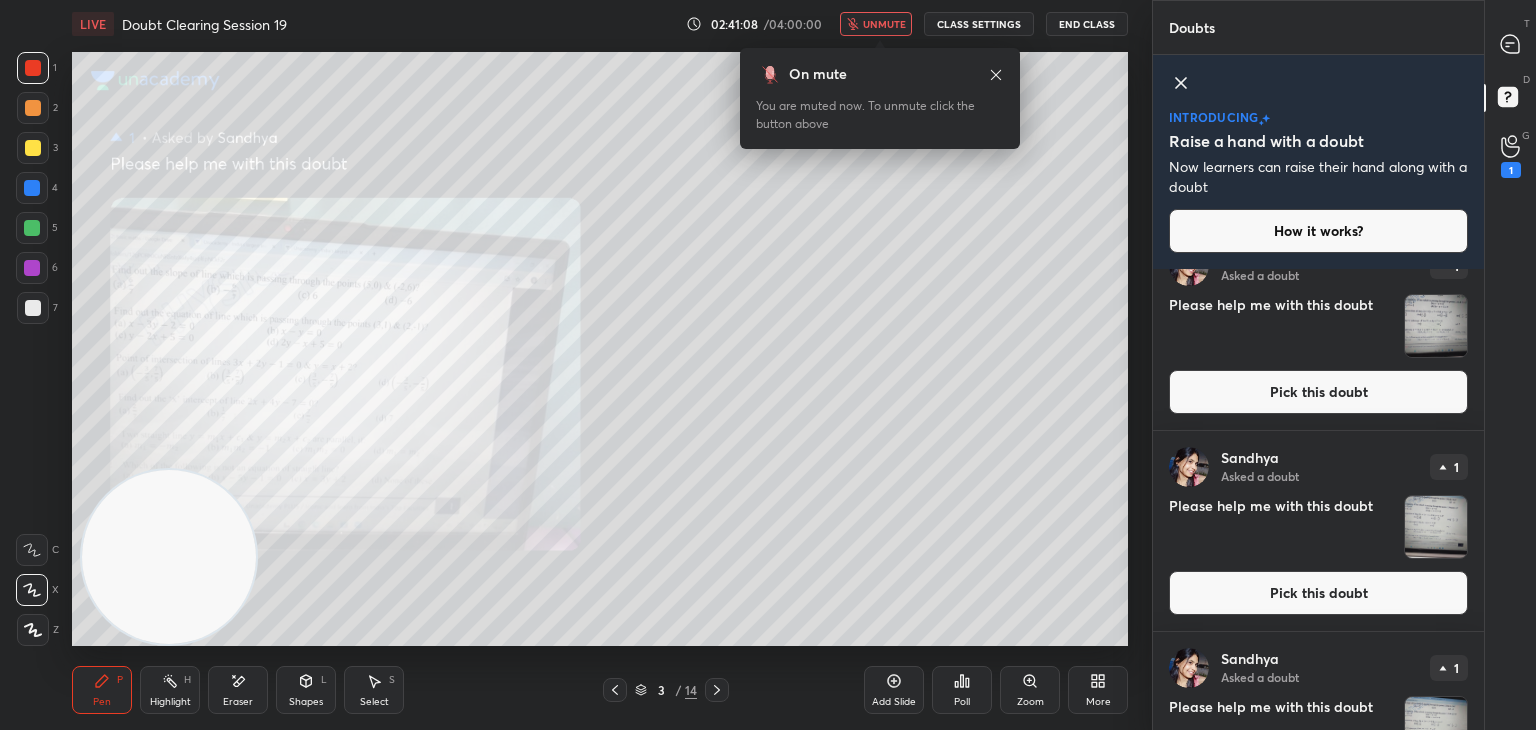 scroll, scrollTop: 0, scrollLeft: 0, axis: both 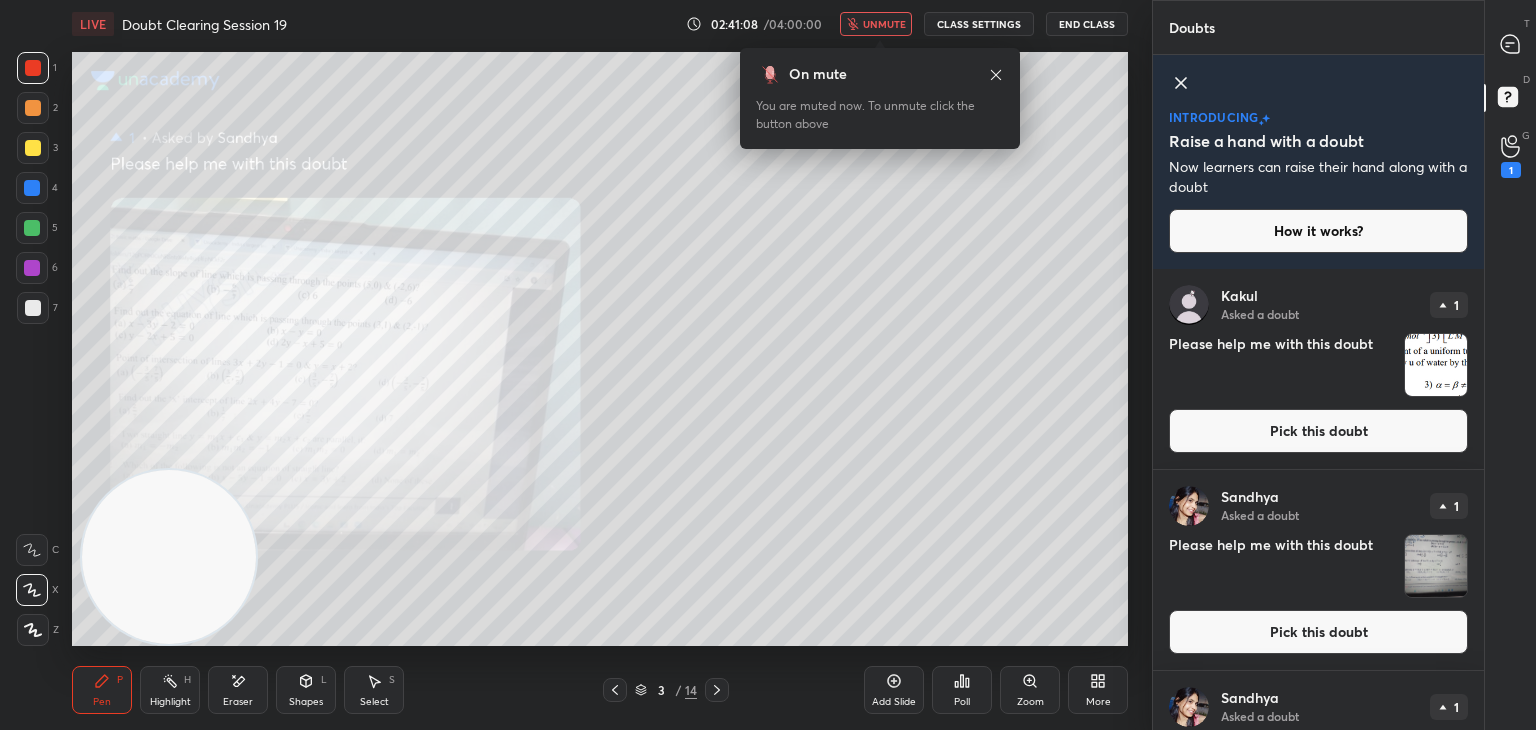 click on "T Messages (T)" at bounding box center (1510, 44) 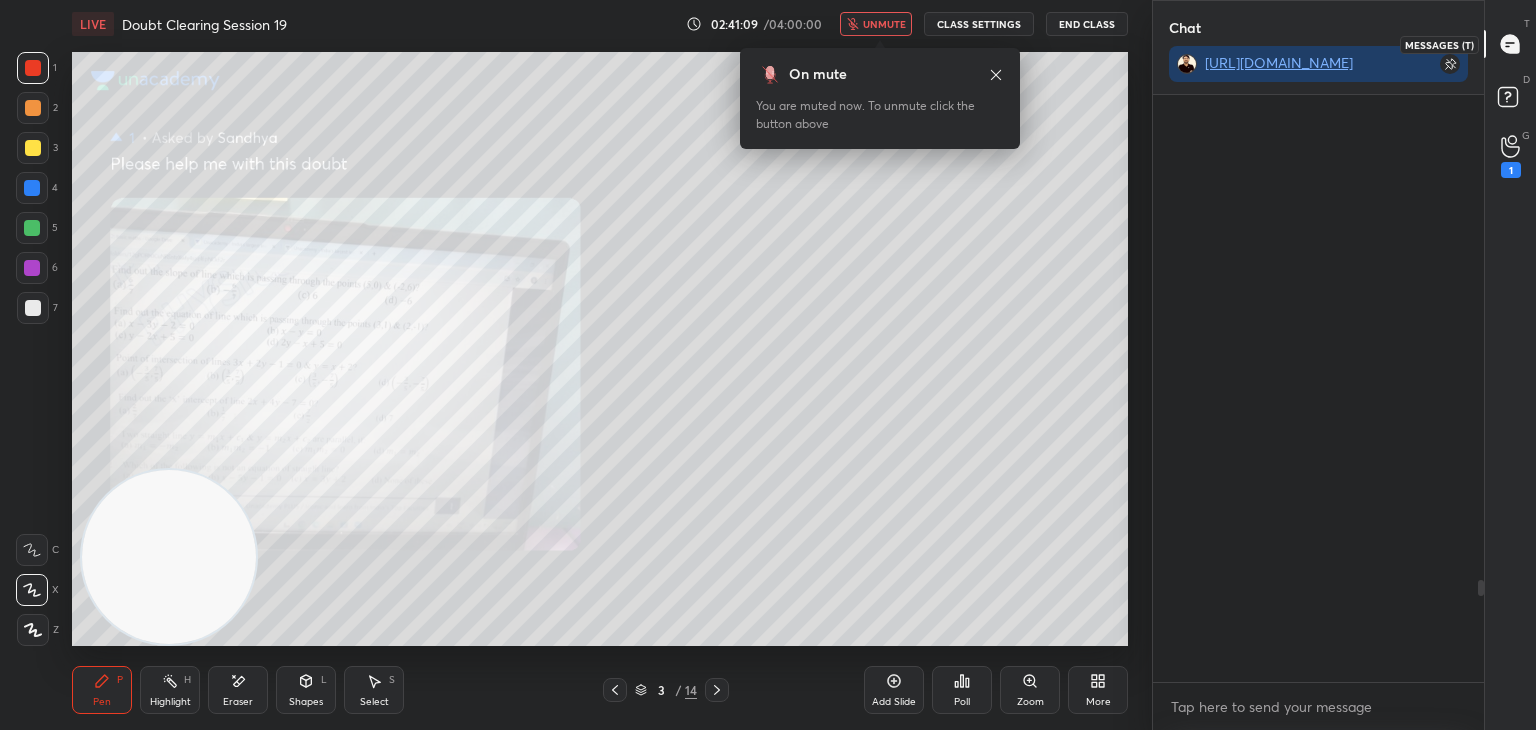 scroll, scrollTop: 416, scrollLeft: 325, axis: both 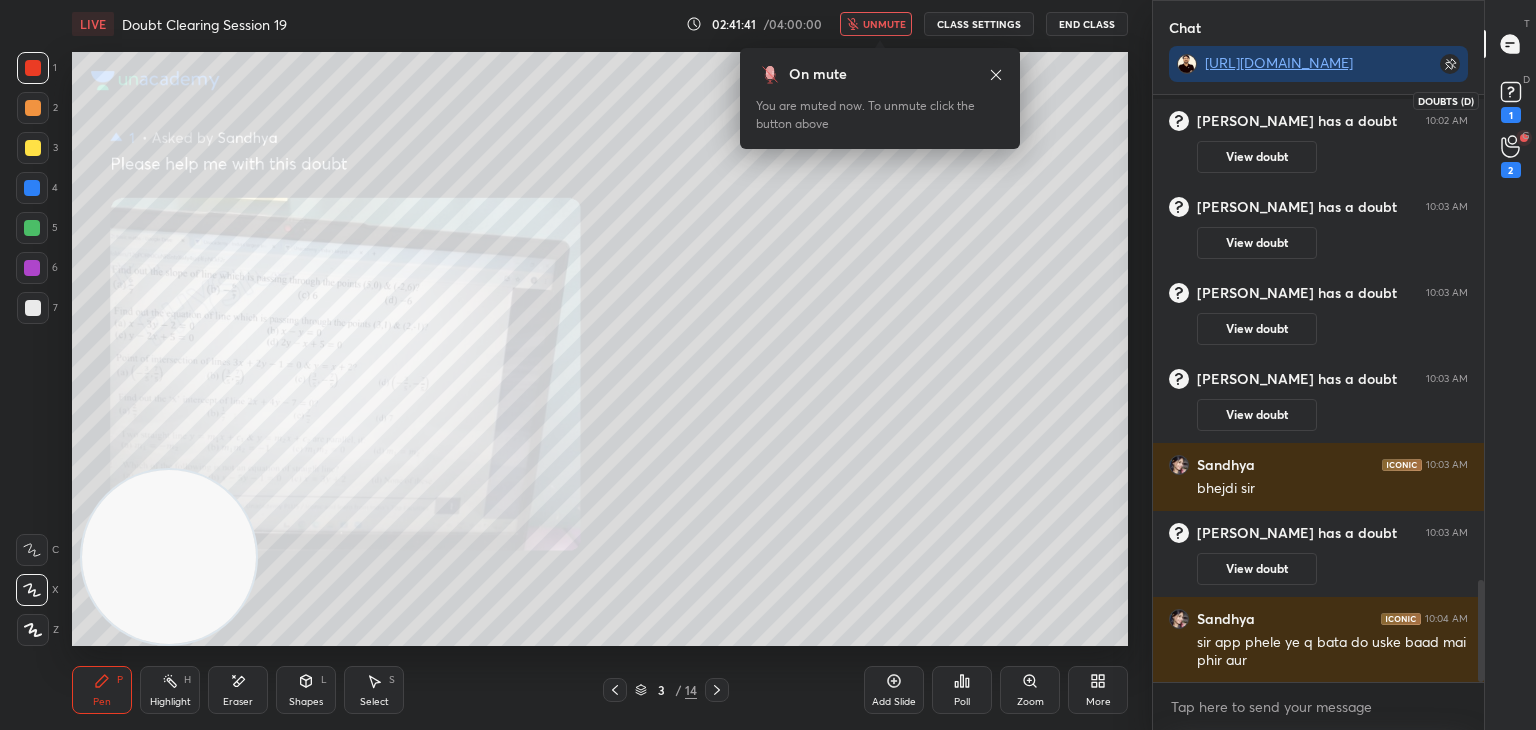 click 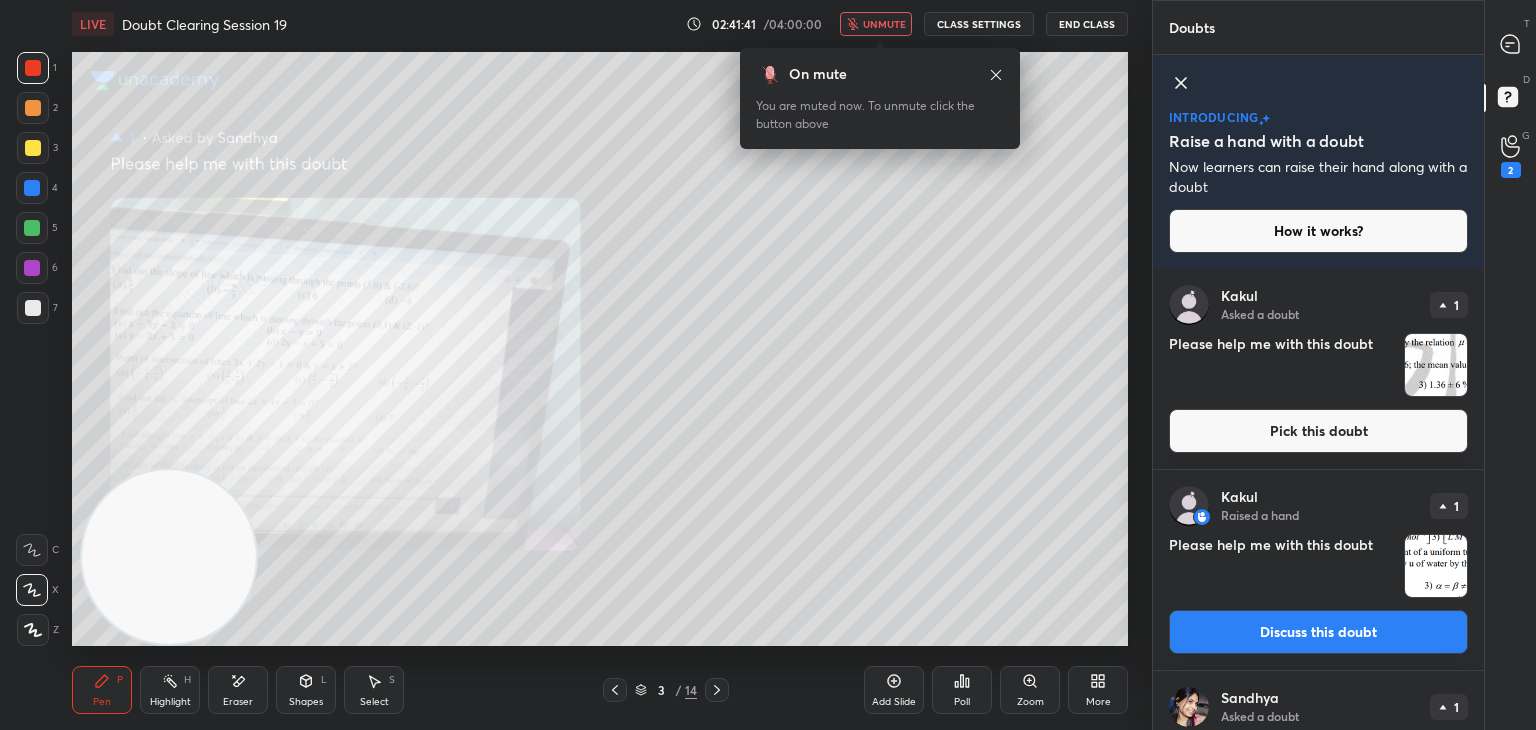scroll, scrollTop: 7, scrollLeft: 6, axis: both 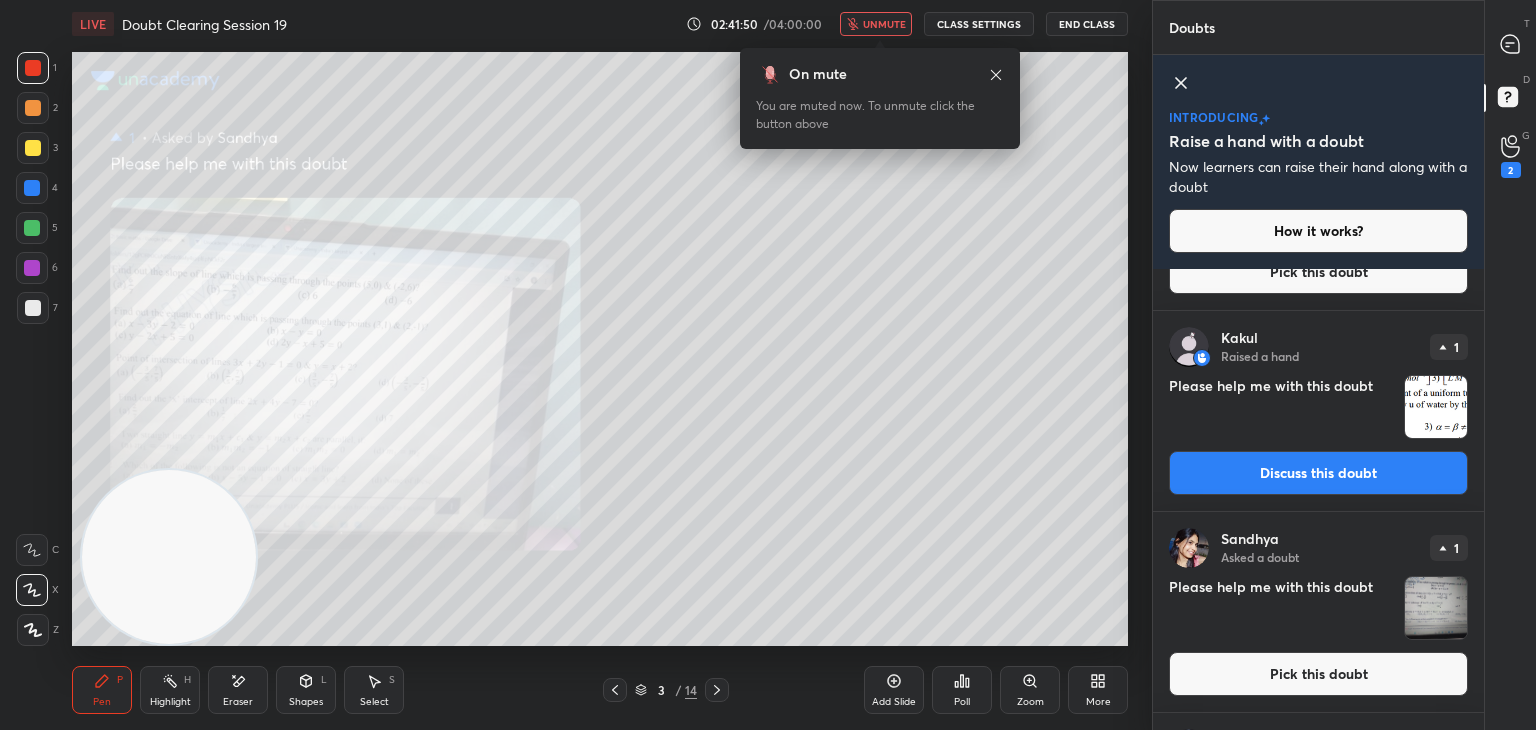 click at bounding box center [1436, 608] 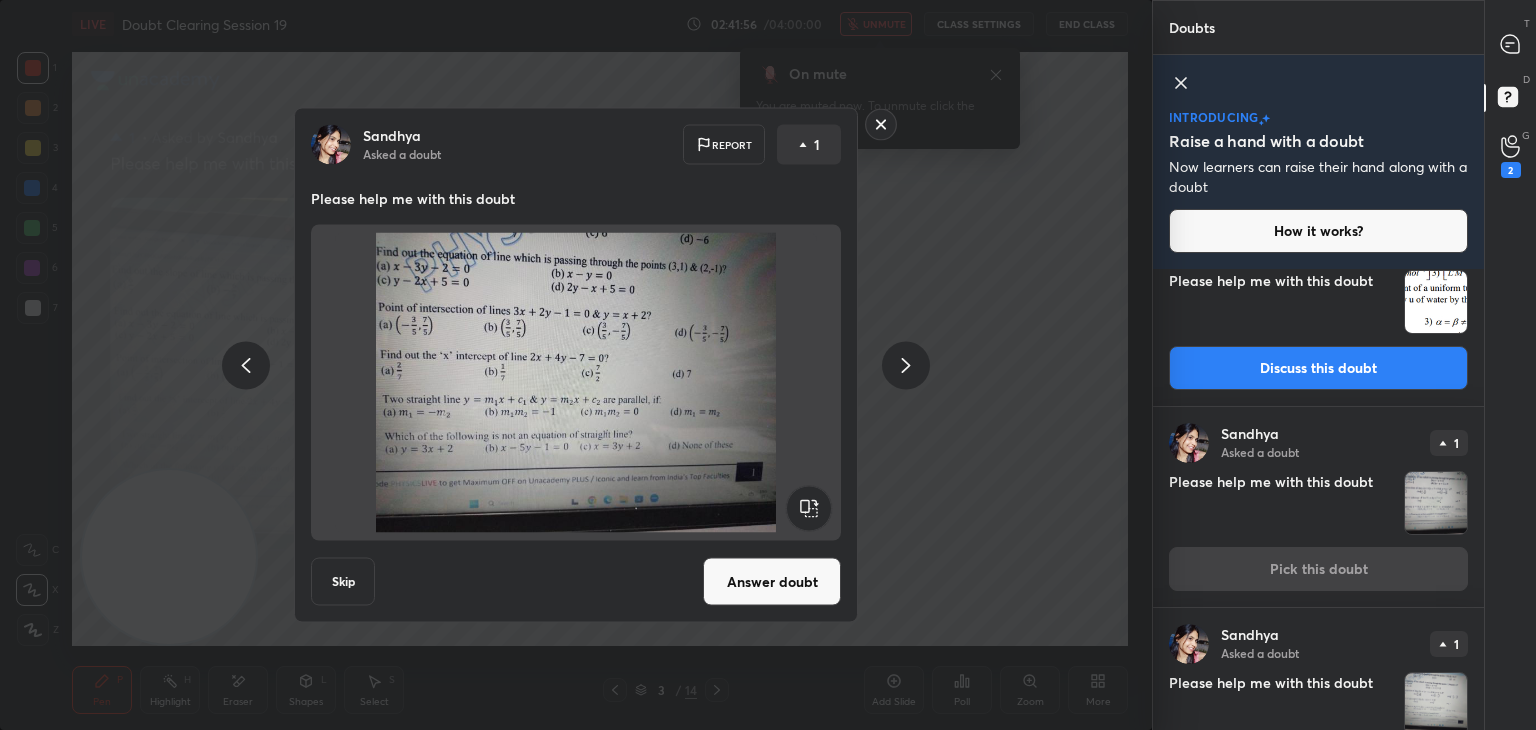 click at bounding box center (1436, 704) 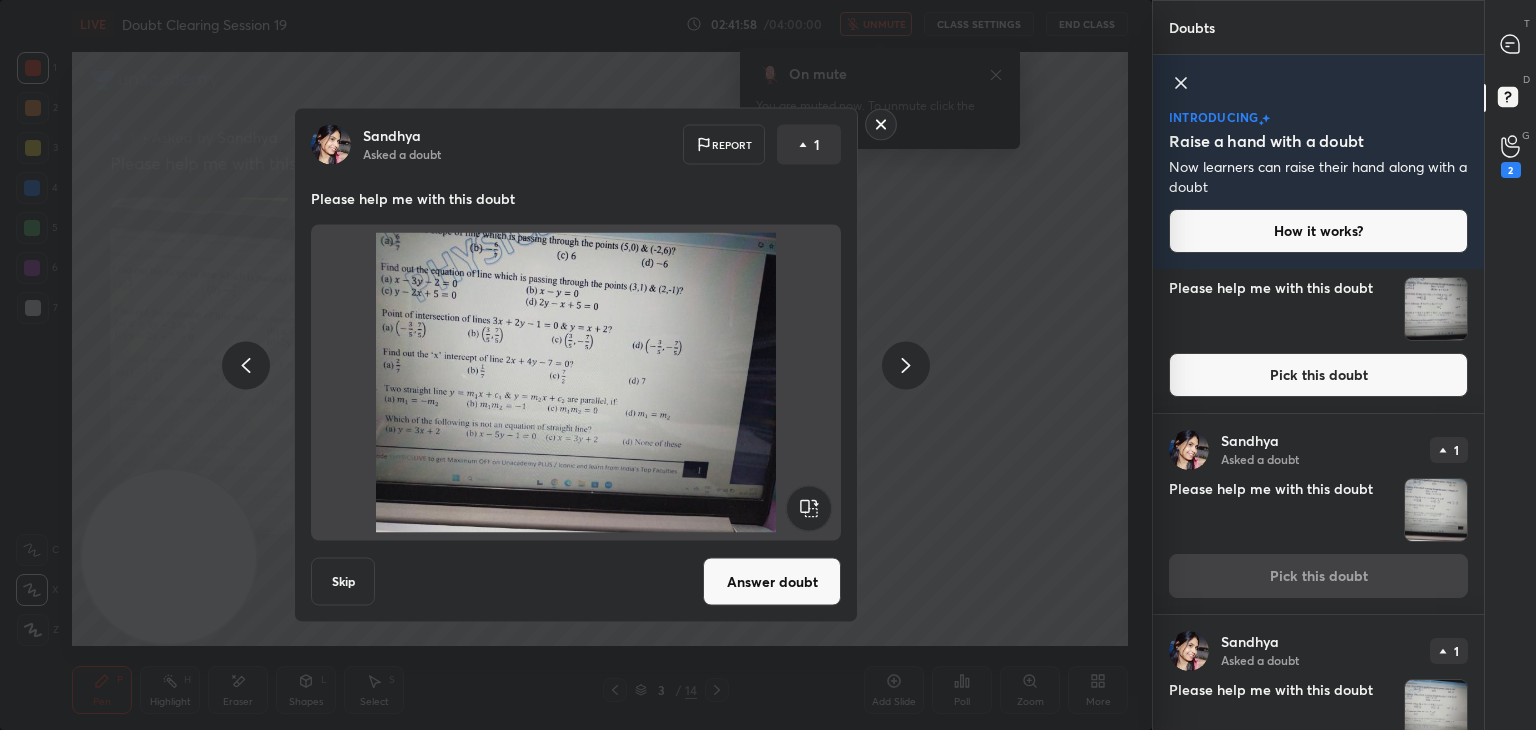 click at bounding box center (1436, 711) 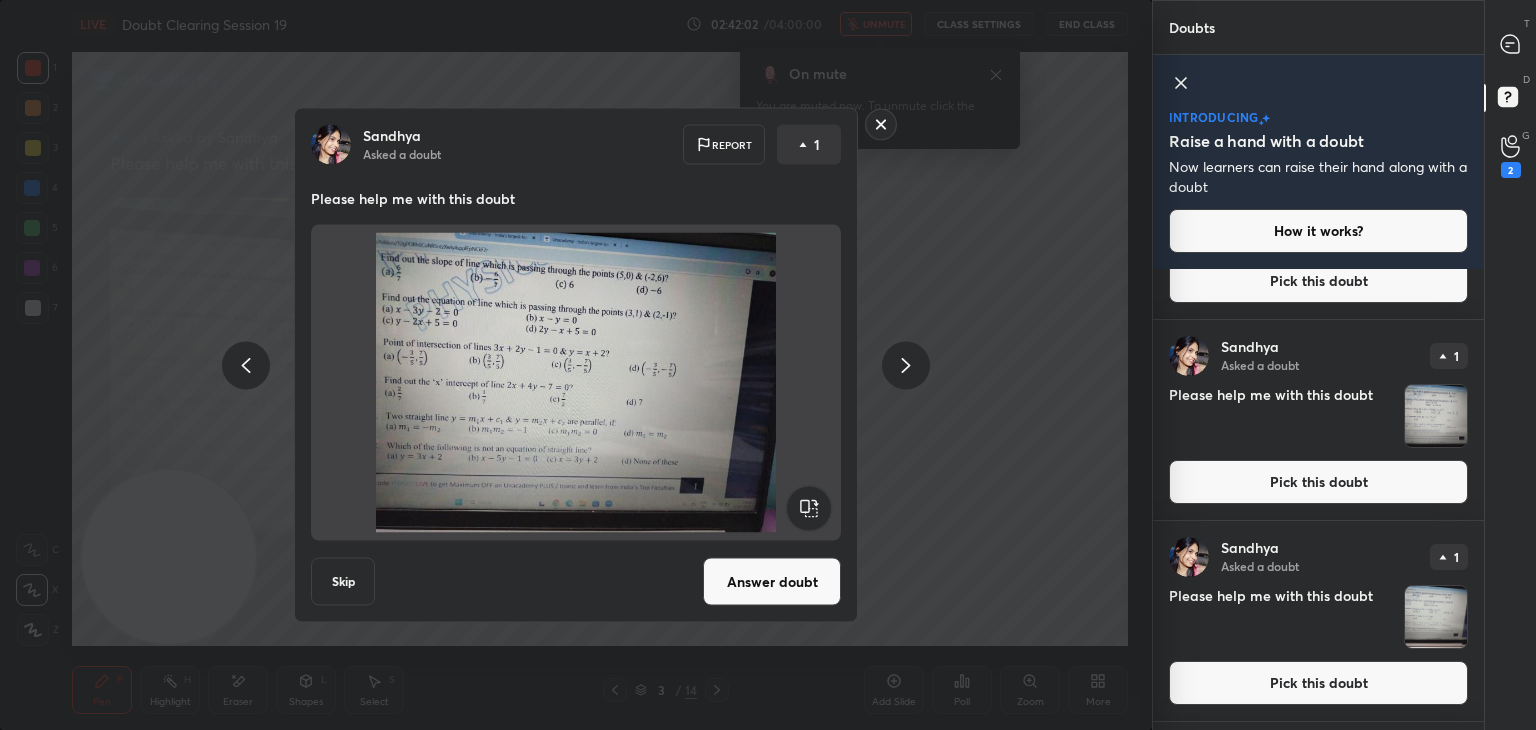 scroll, scrollTop: 1152, scrollLeft: 0, axis: vertical 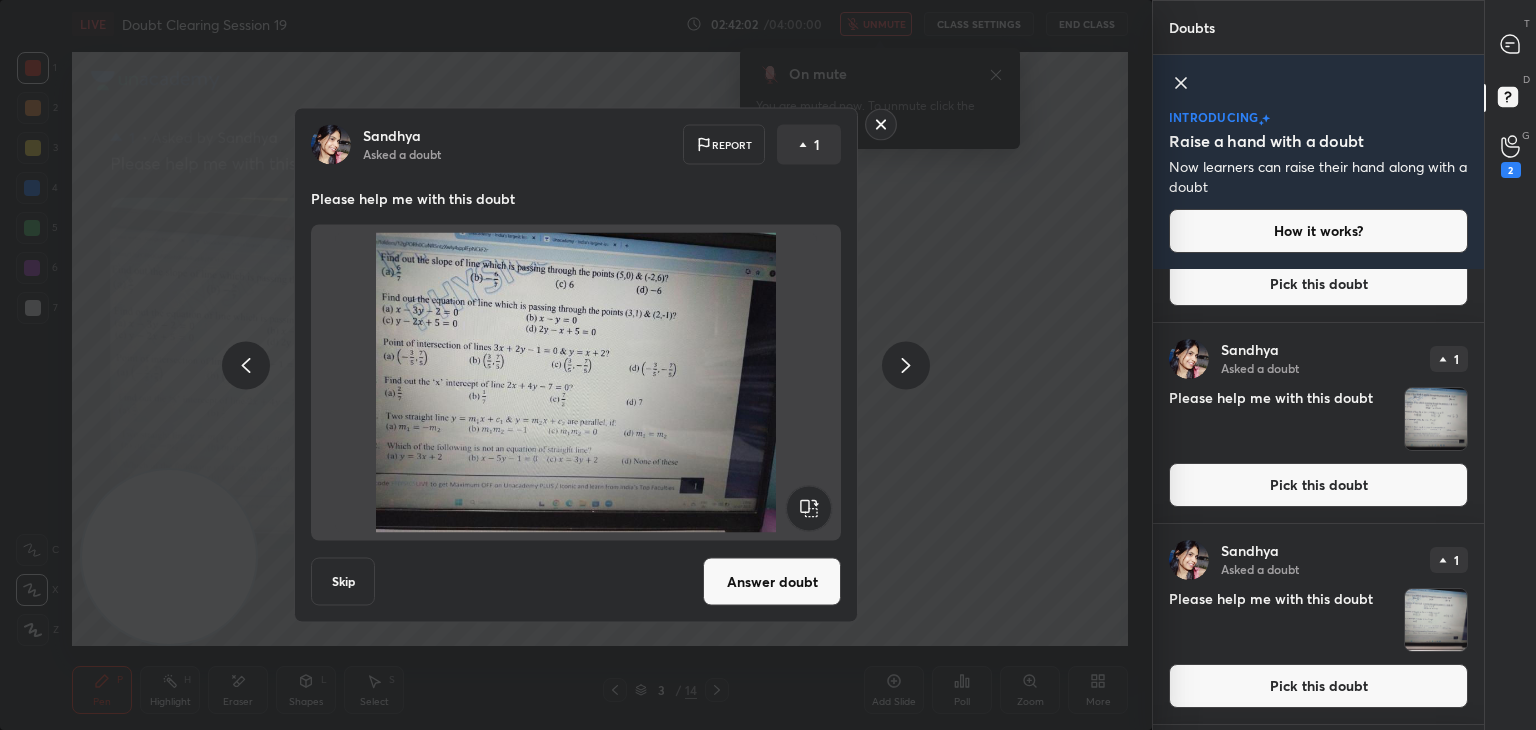 click at bounding box center [1436, 620] 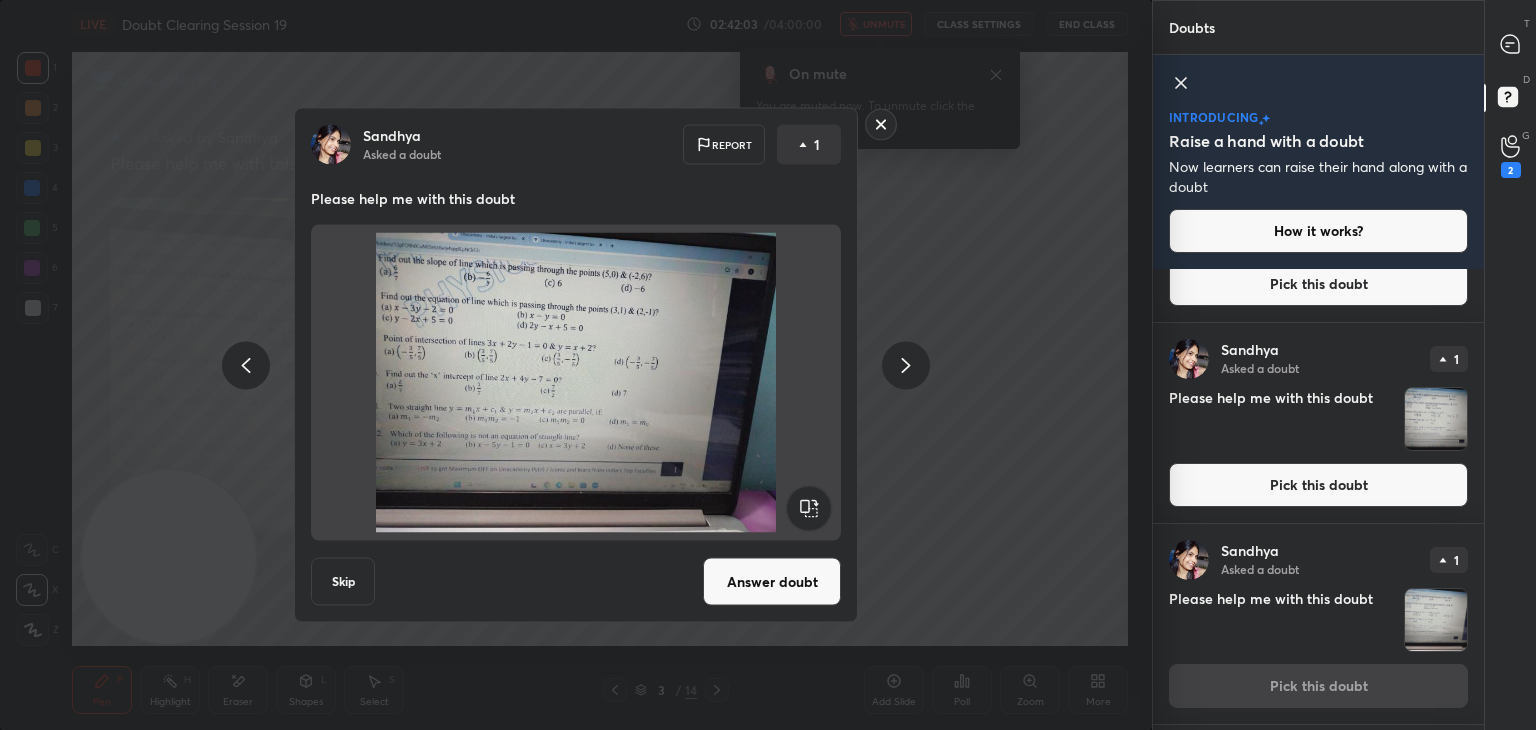 click on "Answer doubt" at bounding box center [772, 582] 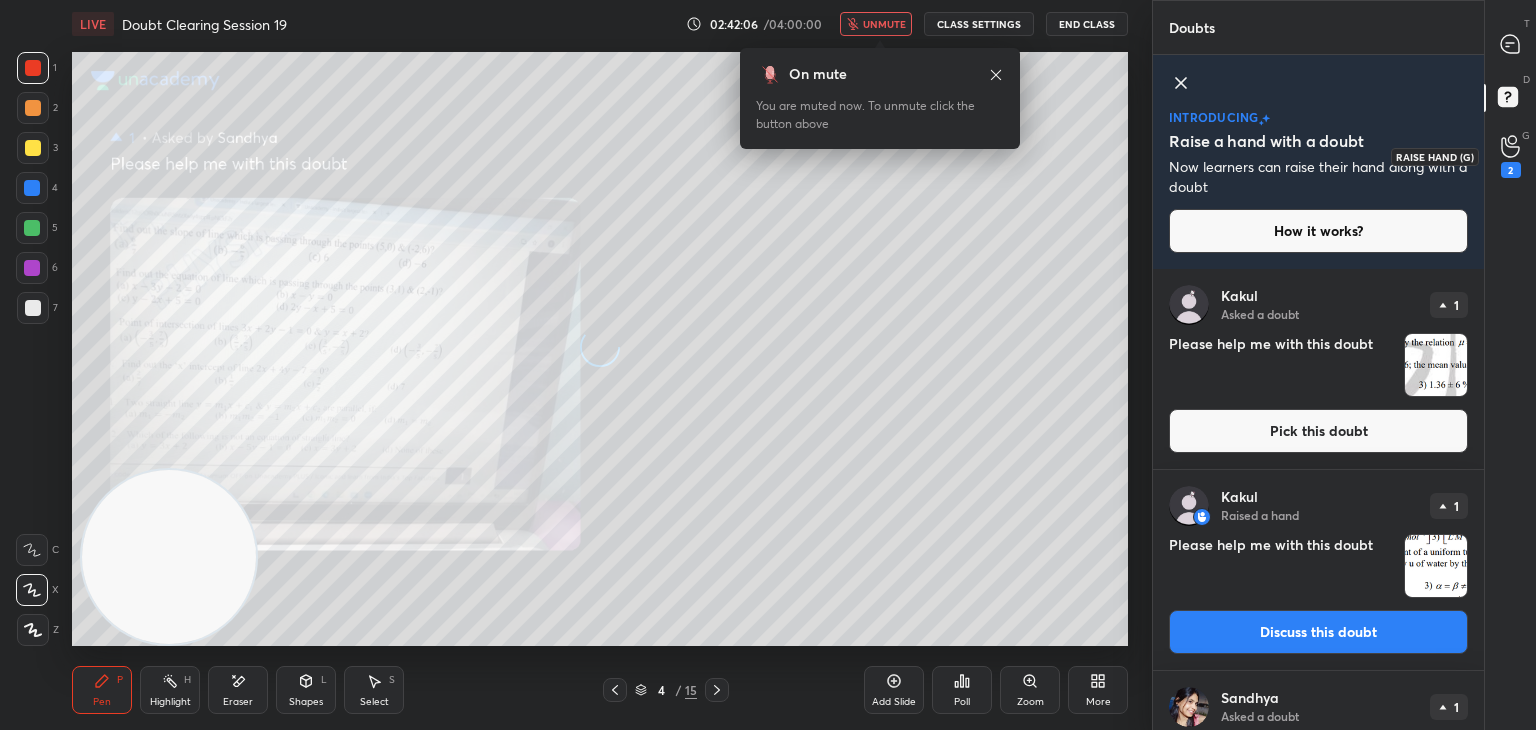 click 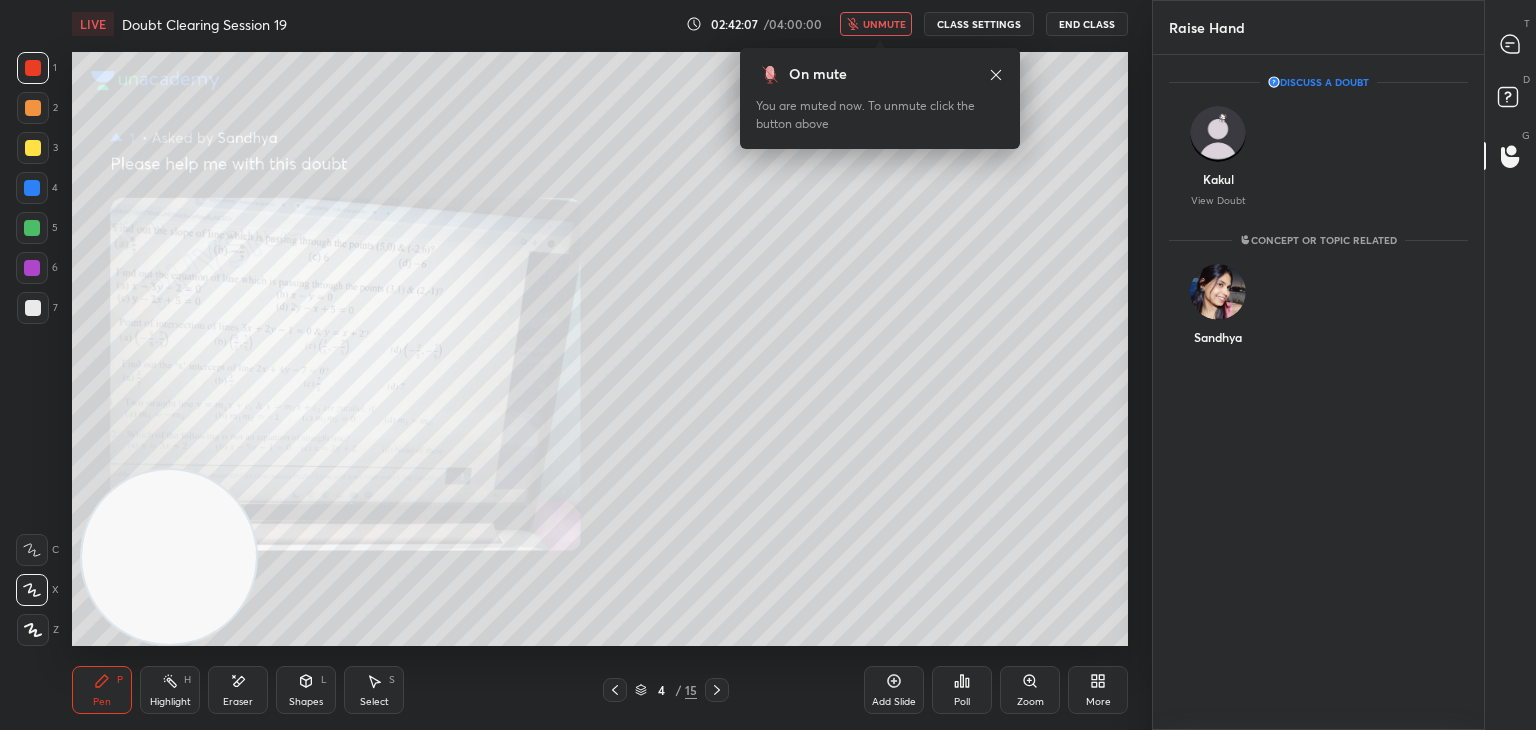 click on "T Messages (T)" at bounding box center [1510, 44] 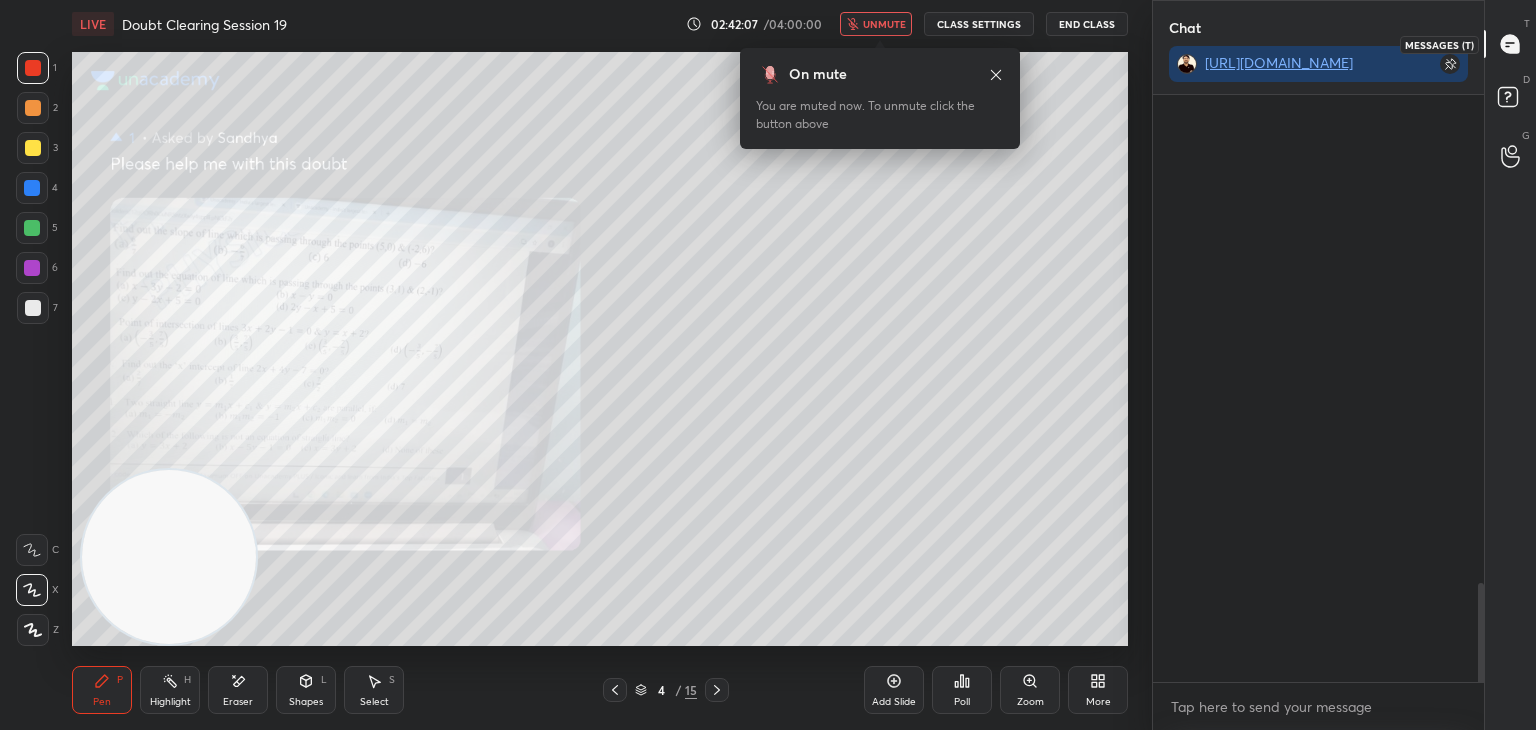 scroll, scrollTop: 416, scrollLeft: 325, axis: both 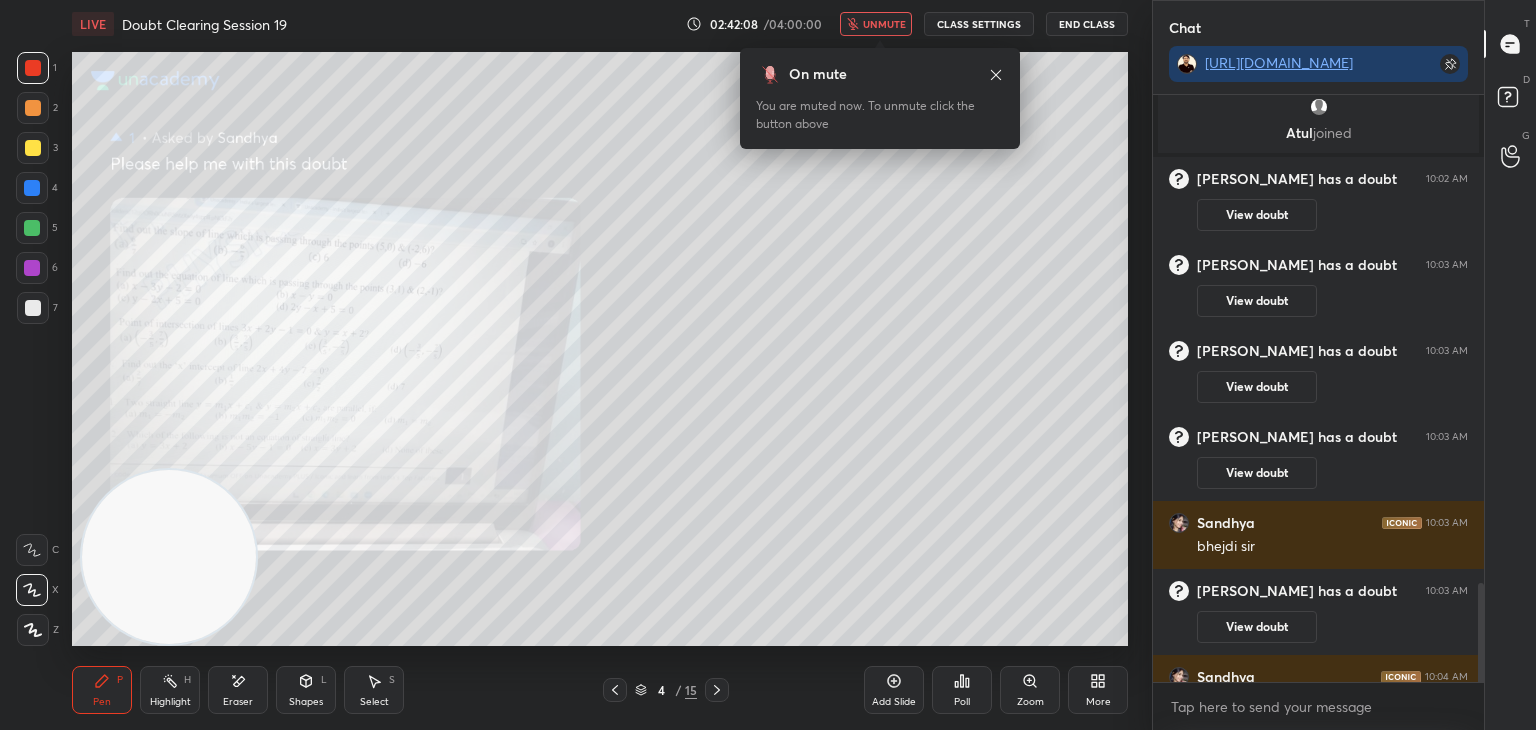 click on "unmute" at bounding box center (884, 24) 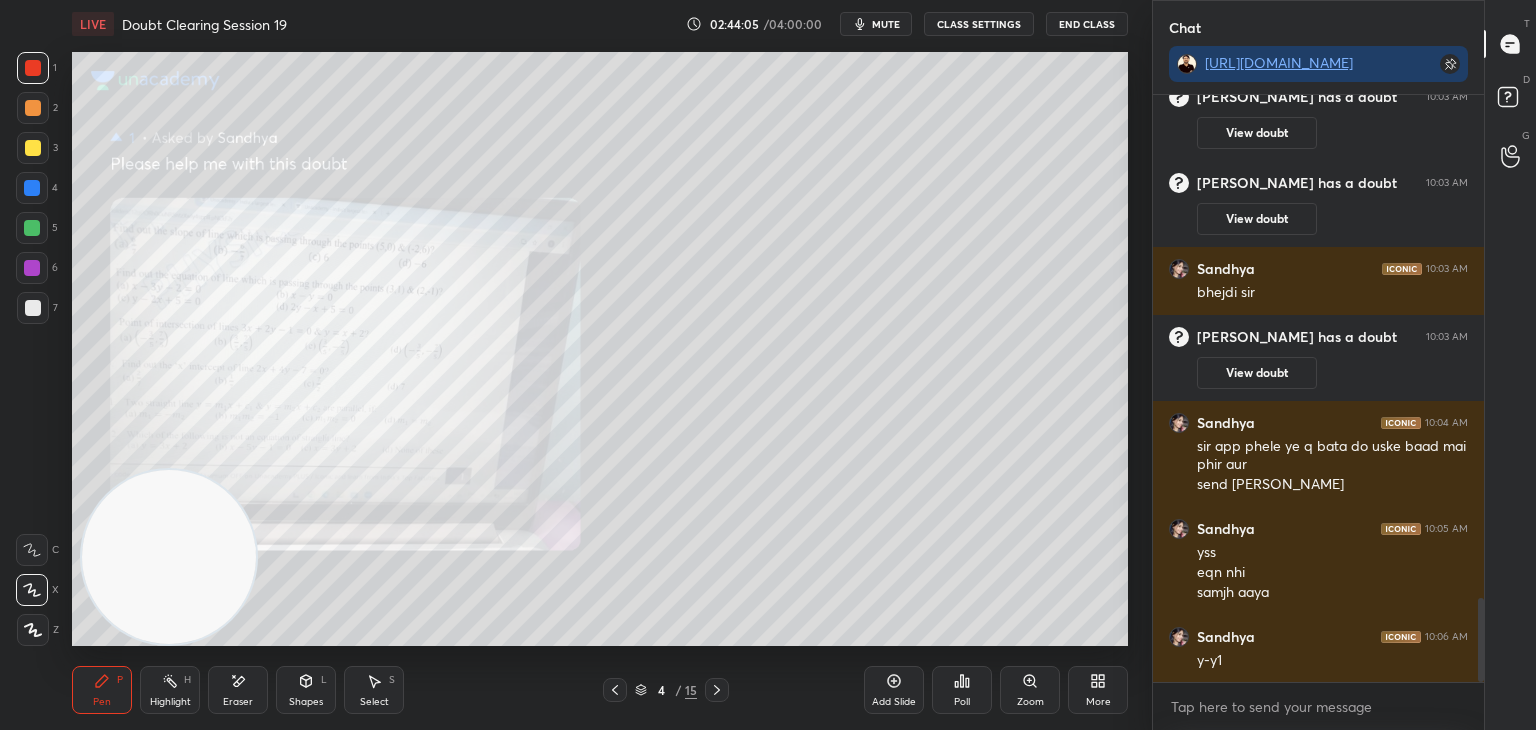scroll, scrollTop: 3558, scrollLeft: 0, axis: vertical 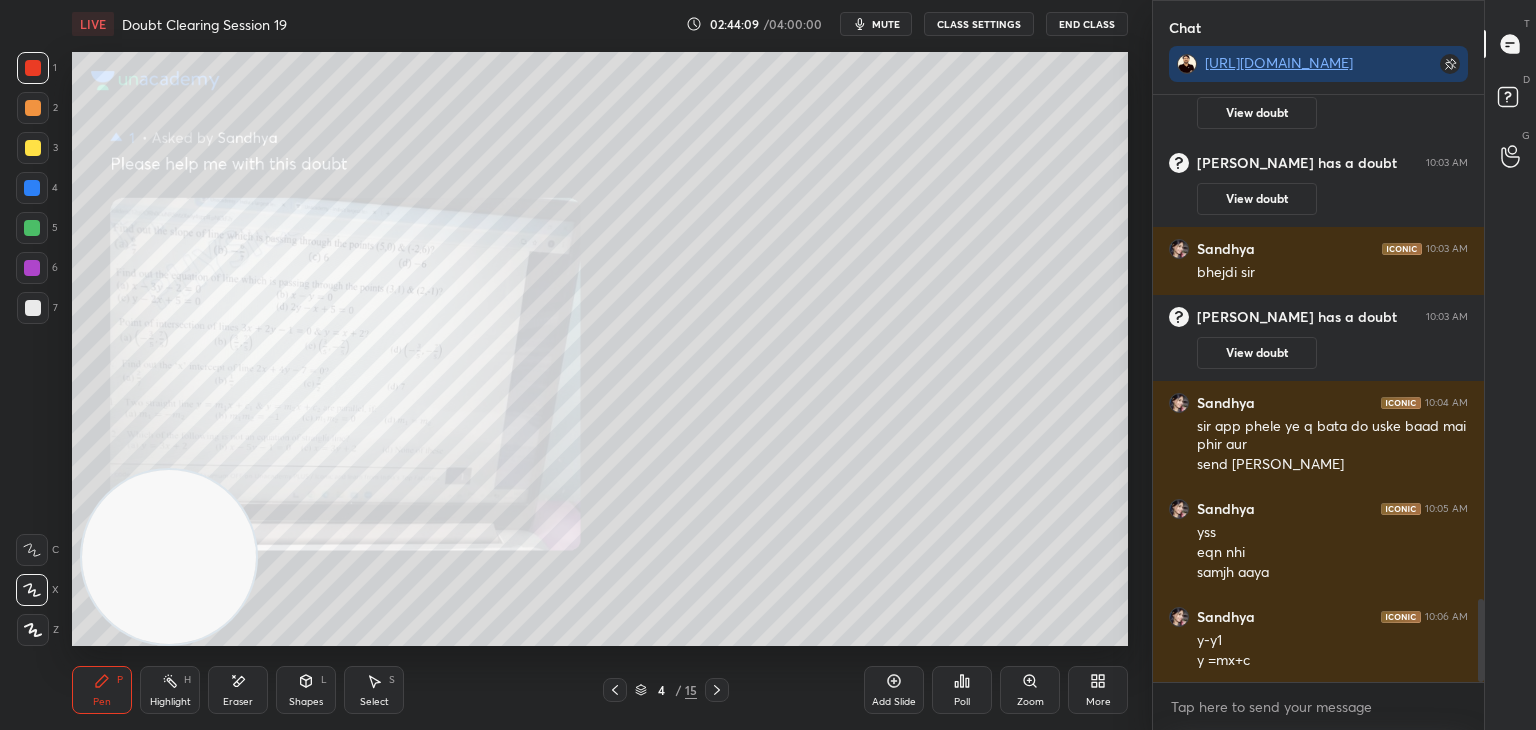 click on "Add Slide" at bounding box center (894, 702) 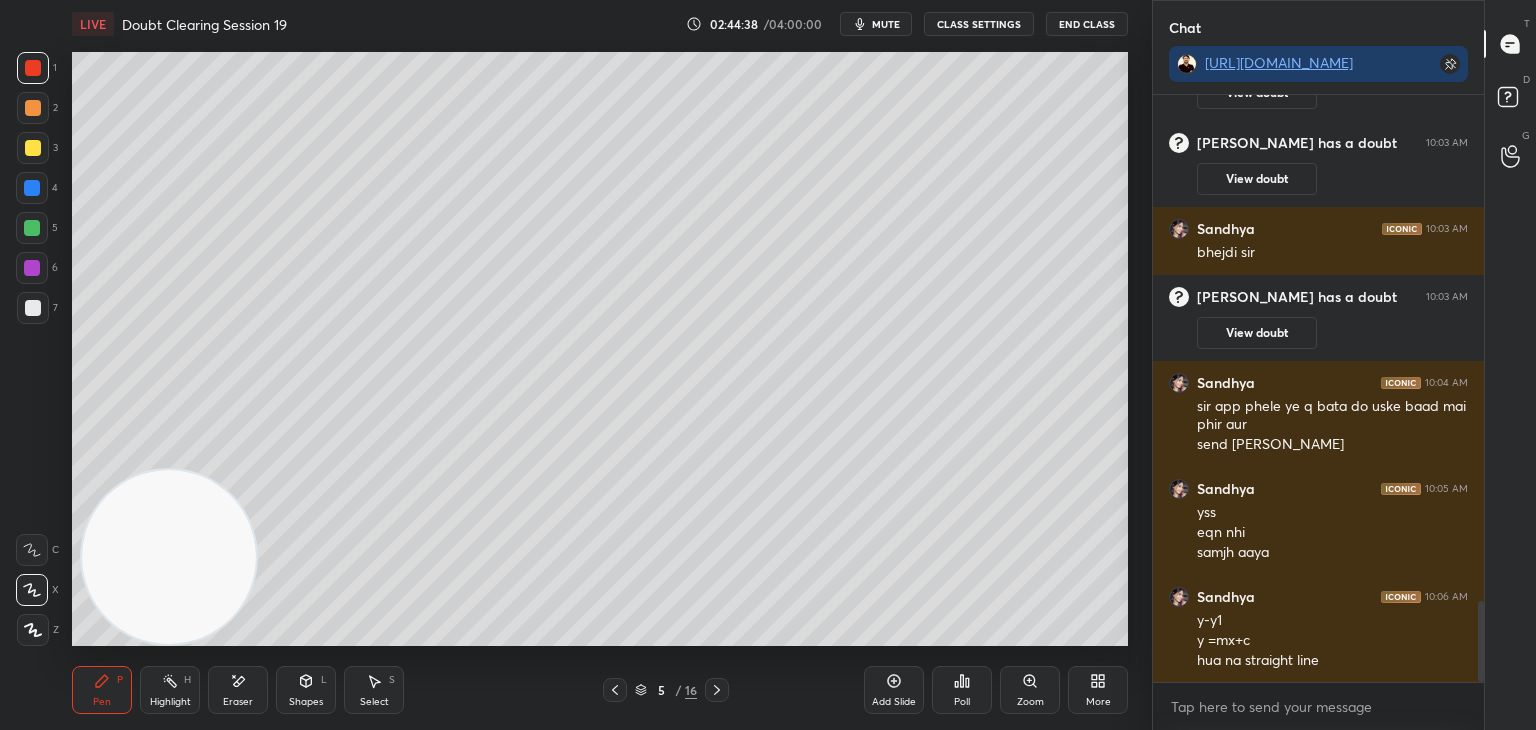 scroll, scrollTop: 3646, scrollLeft: 0, axis: vertical 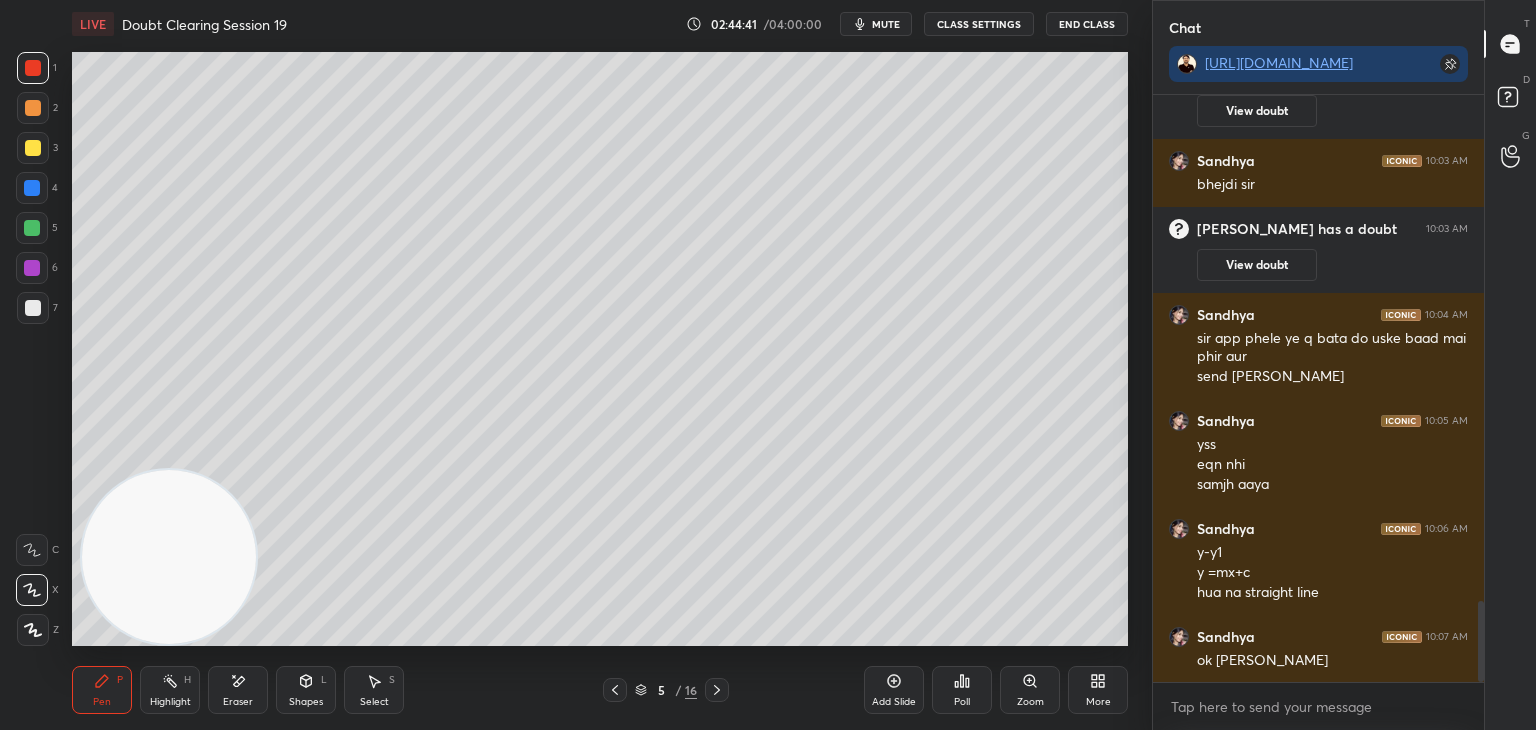 click 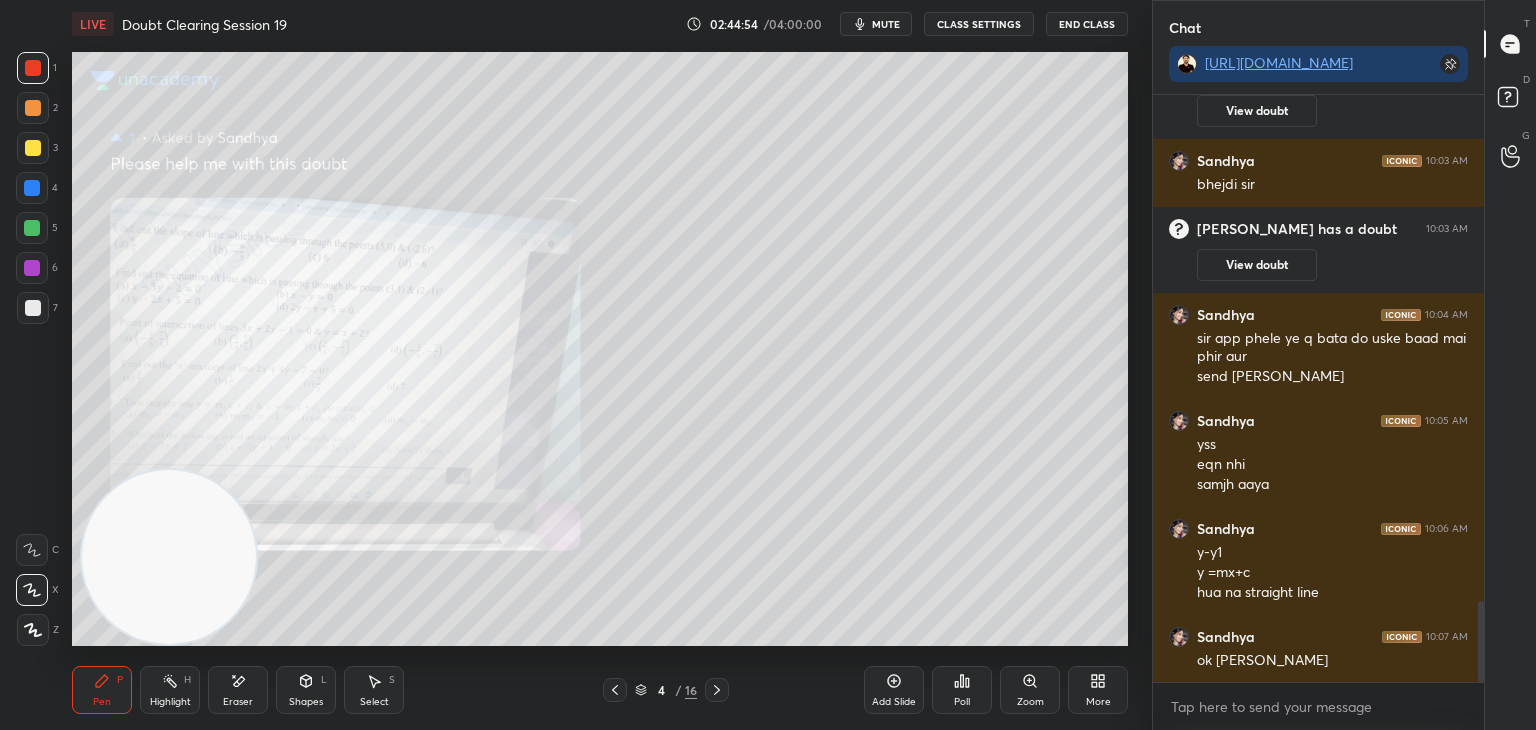 click 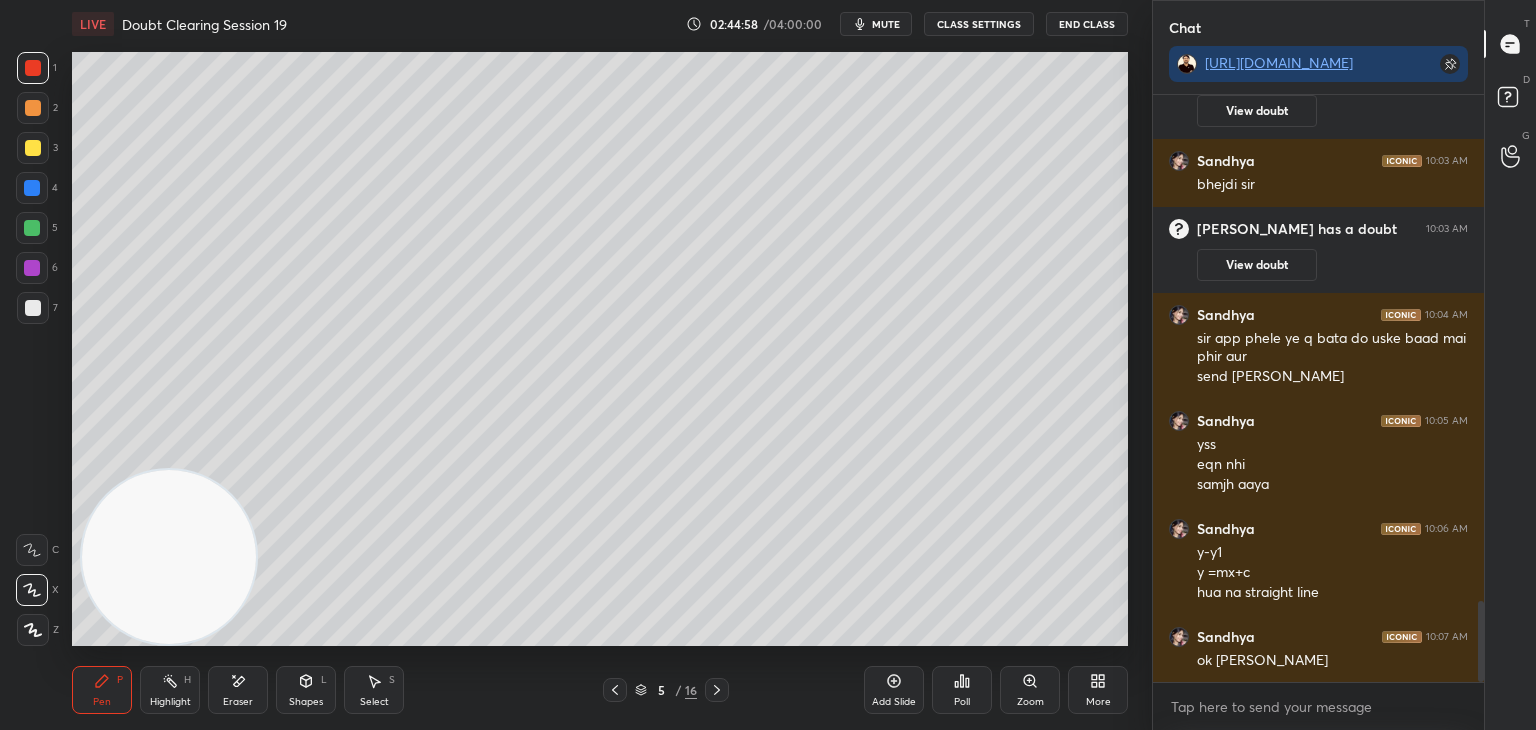 click 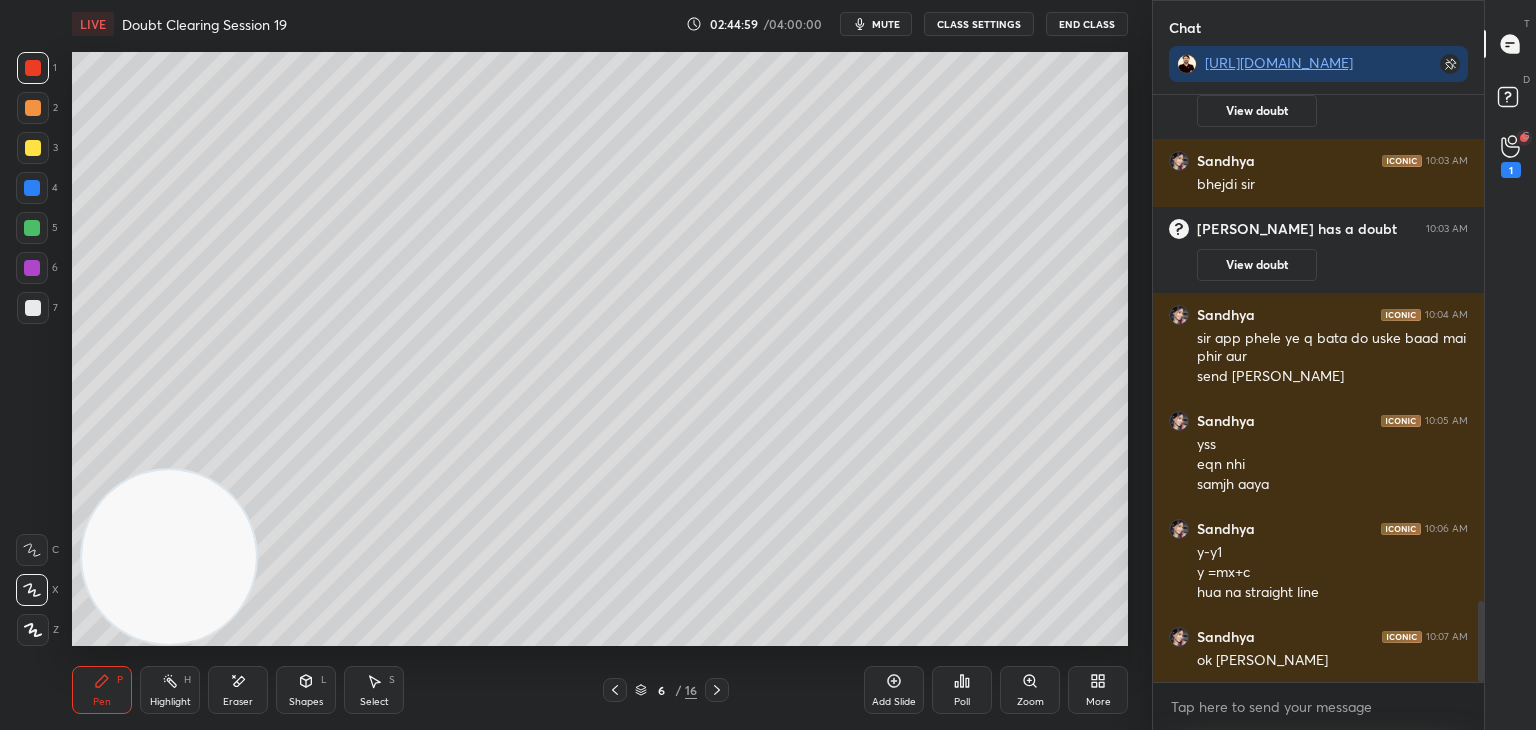 click on "6 / 16" at bounding box center [666, 690] 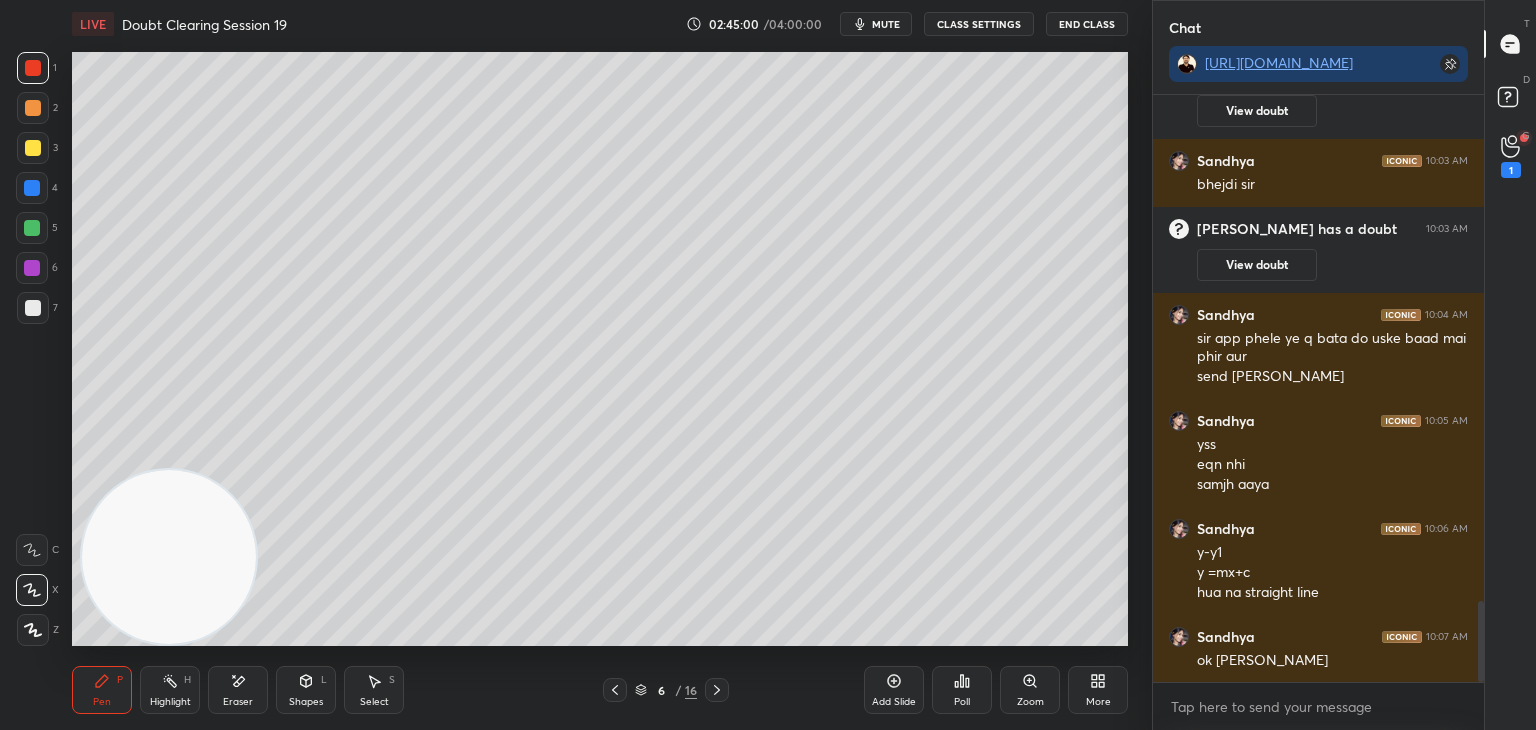 click on "6 / 16" at bounding box center (666, 690) 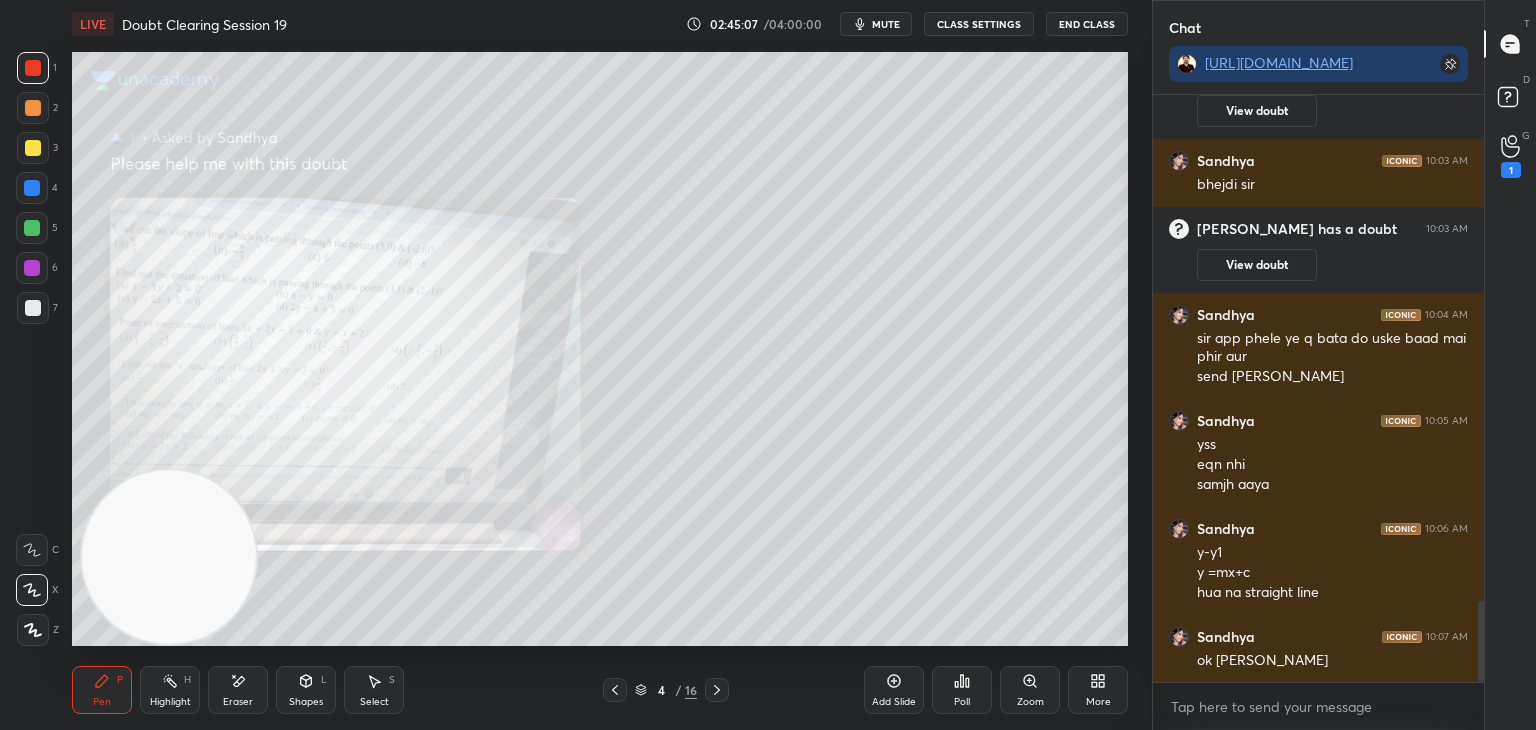 click 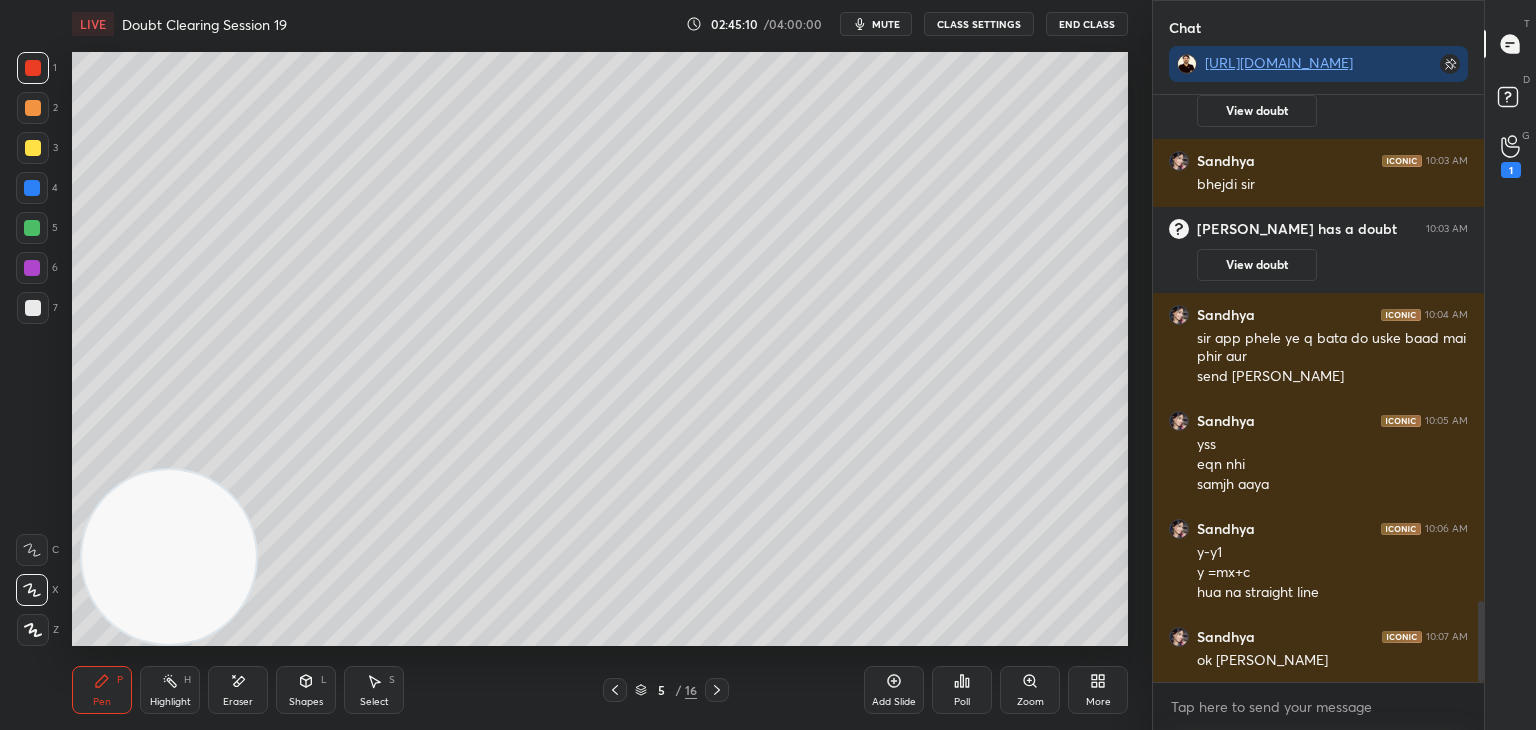 click 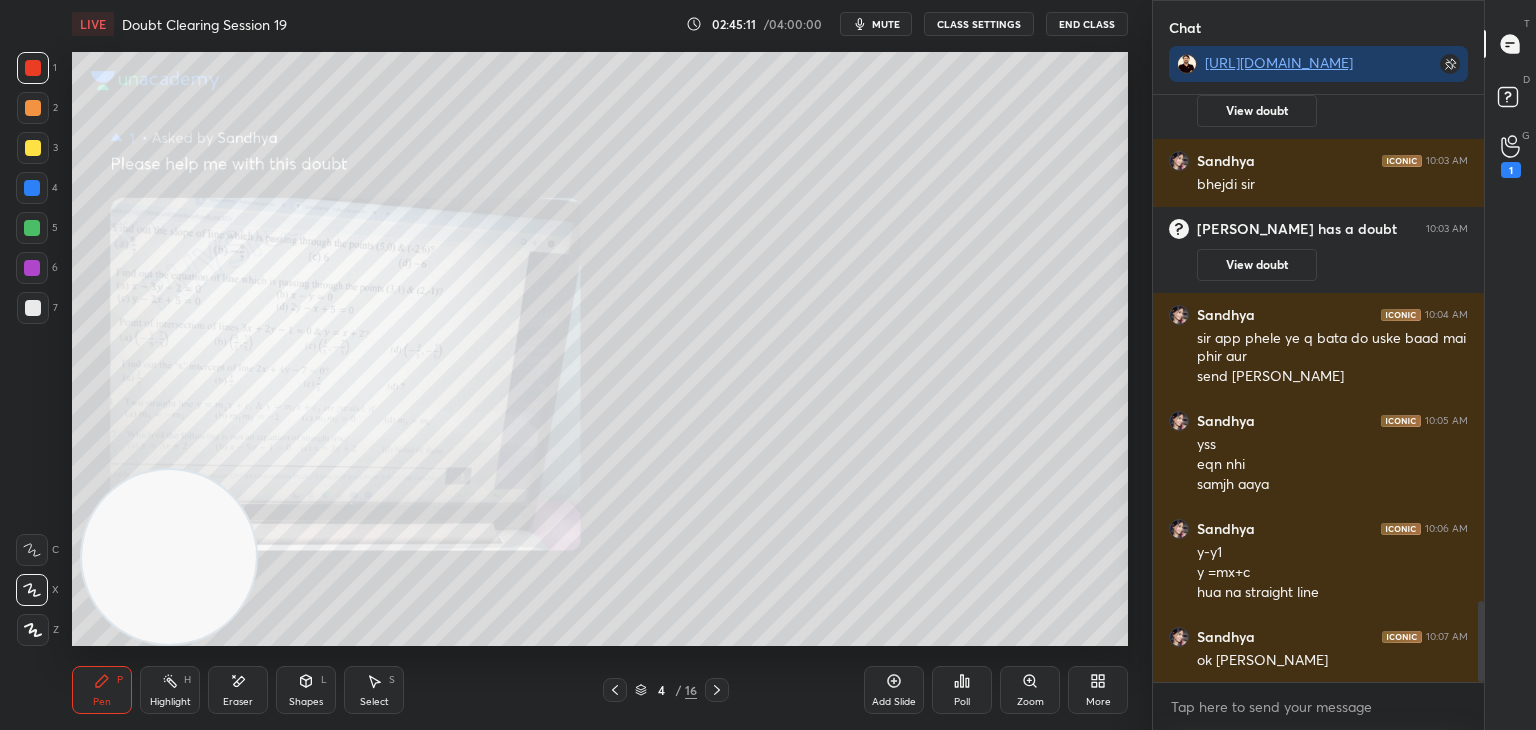 click 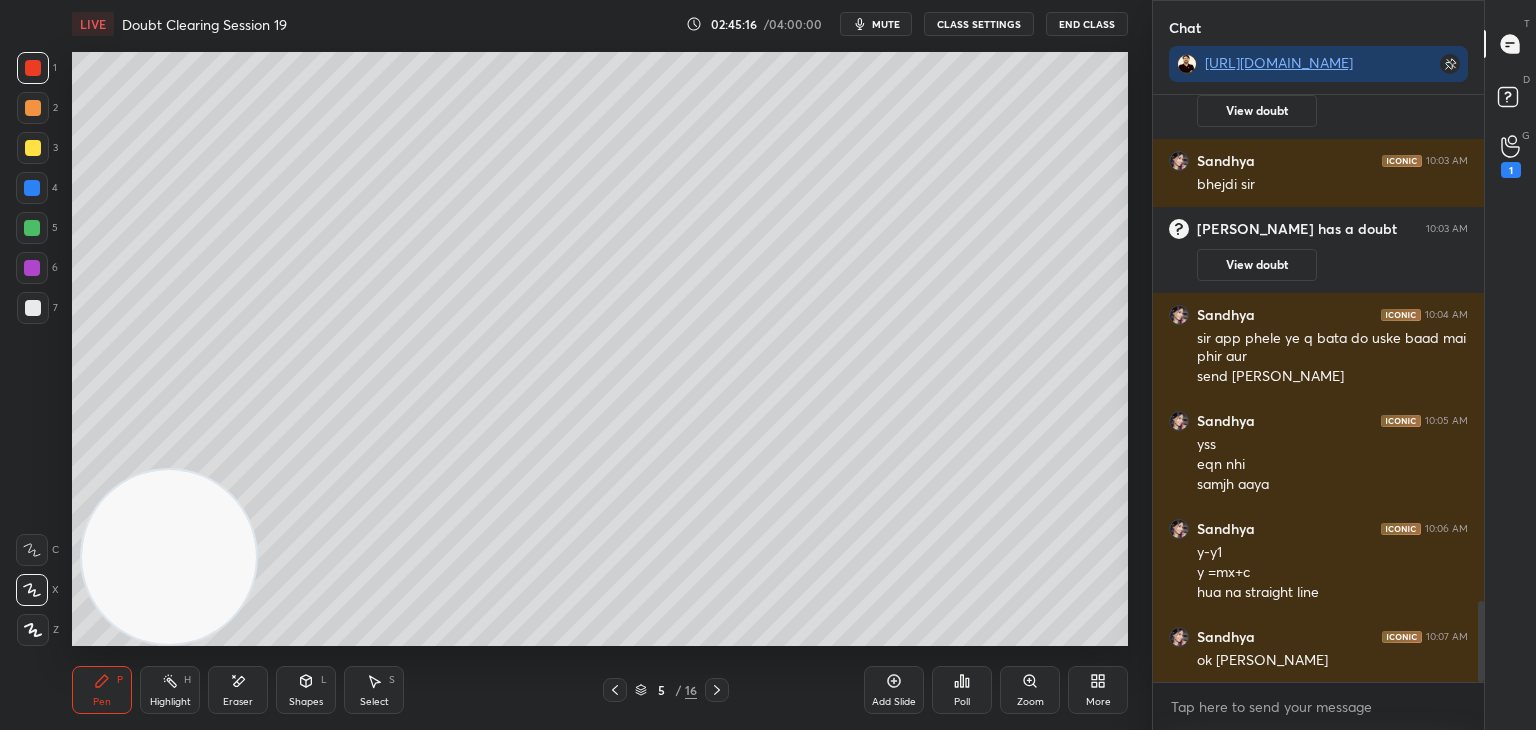 click at bounding box center (615, 690) 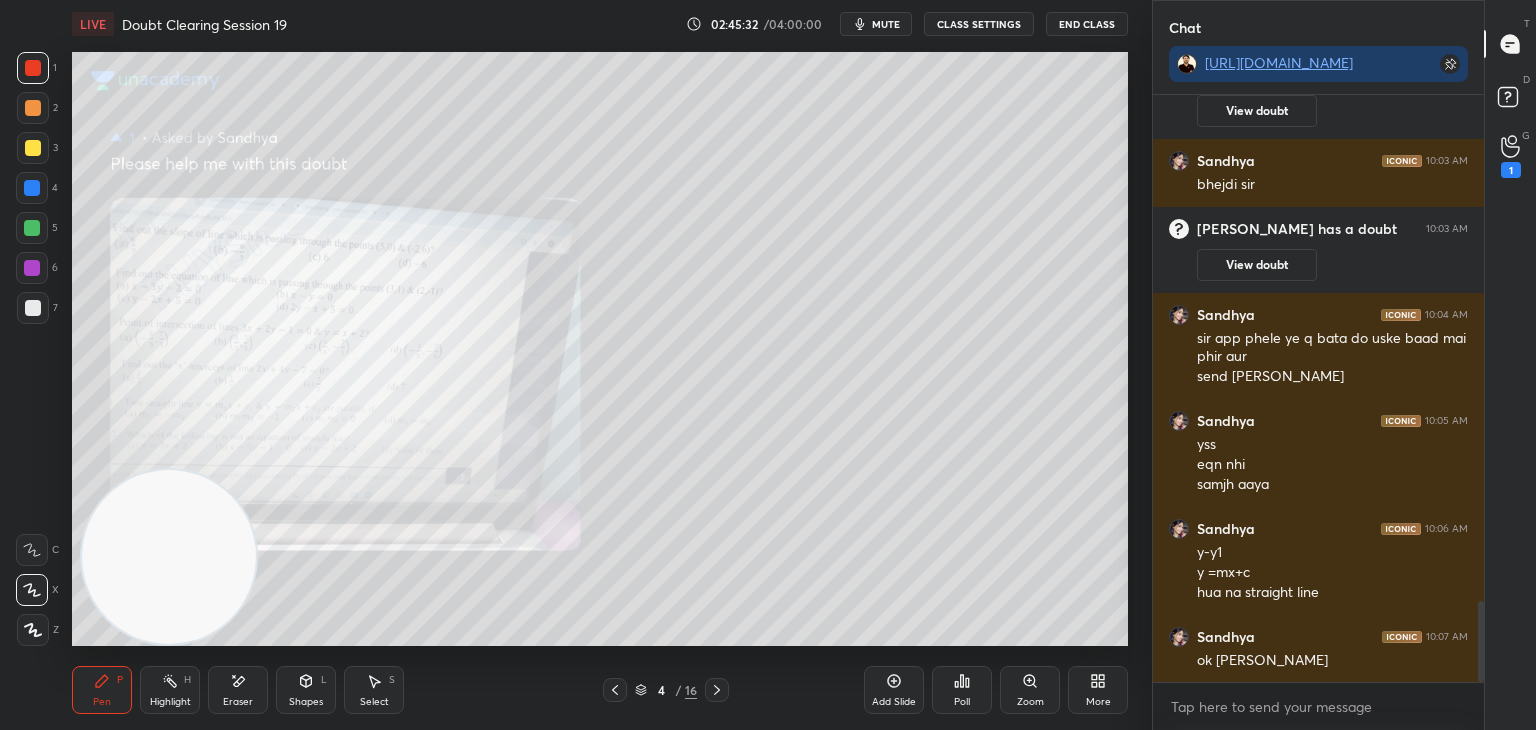click 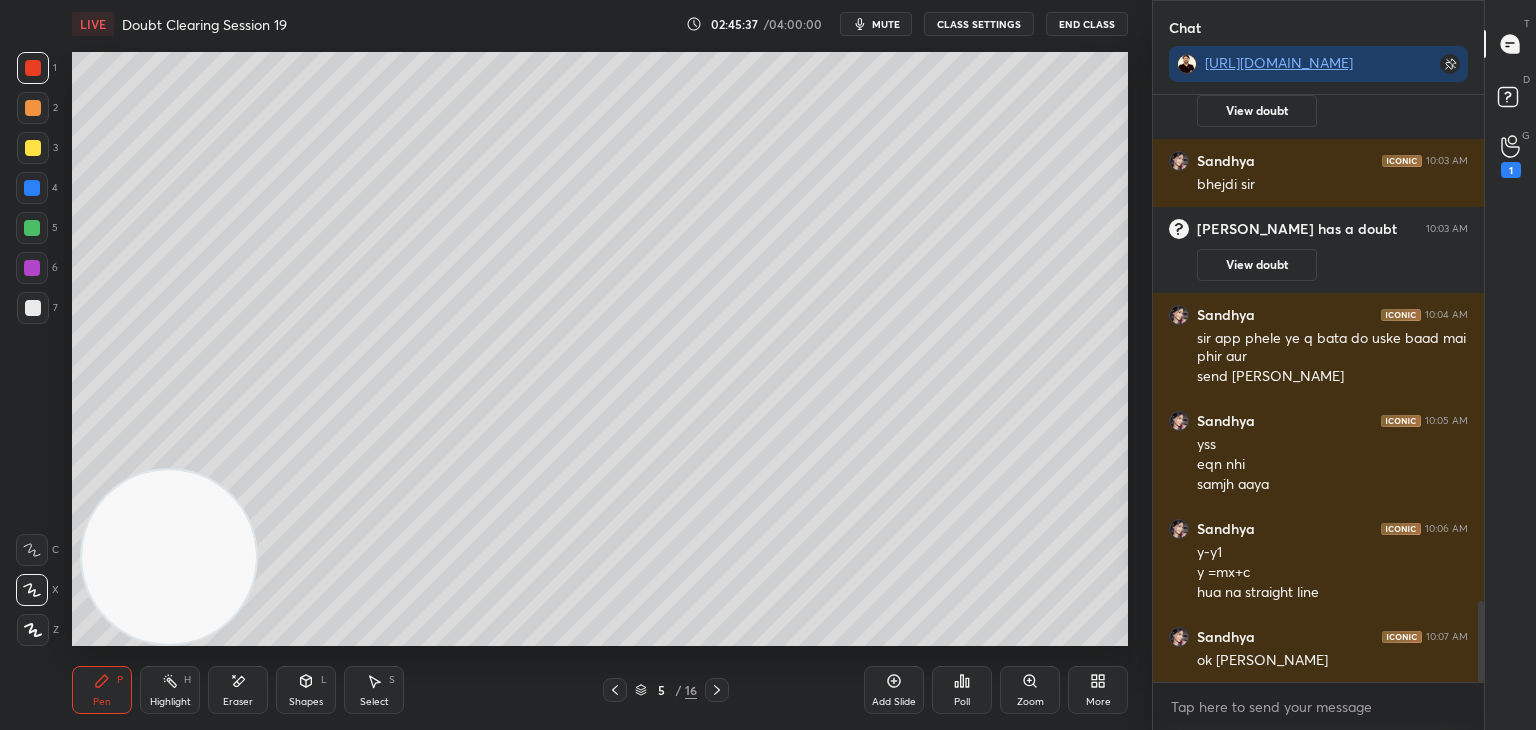 click 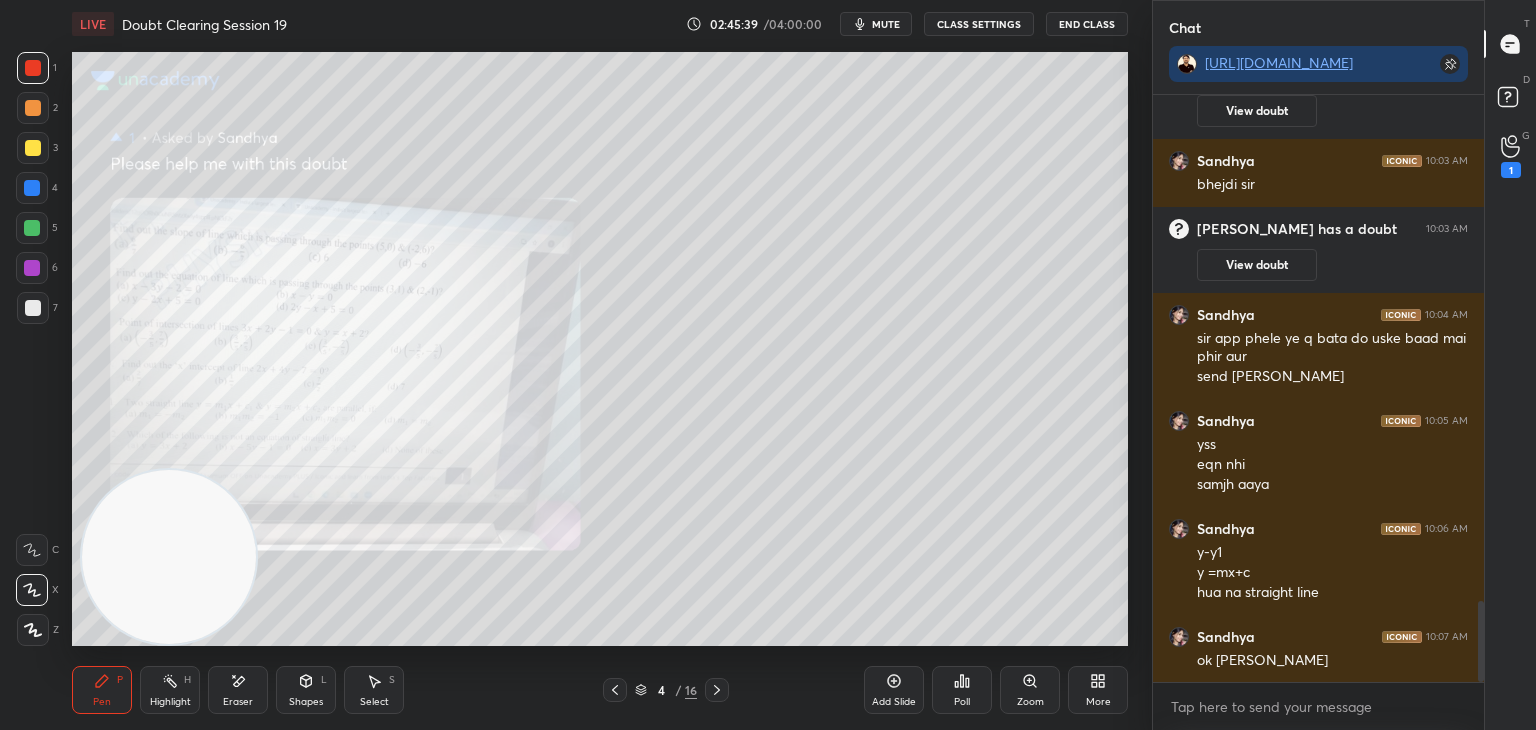 click at bounding box center [717, 690] 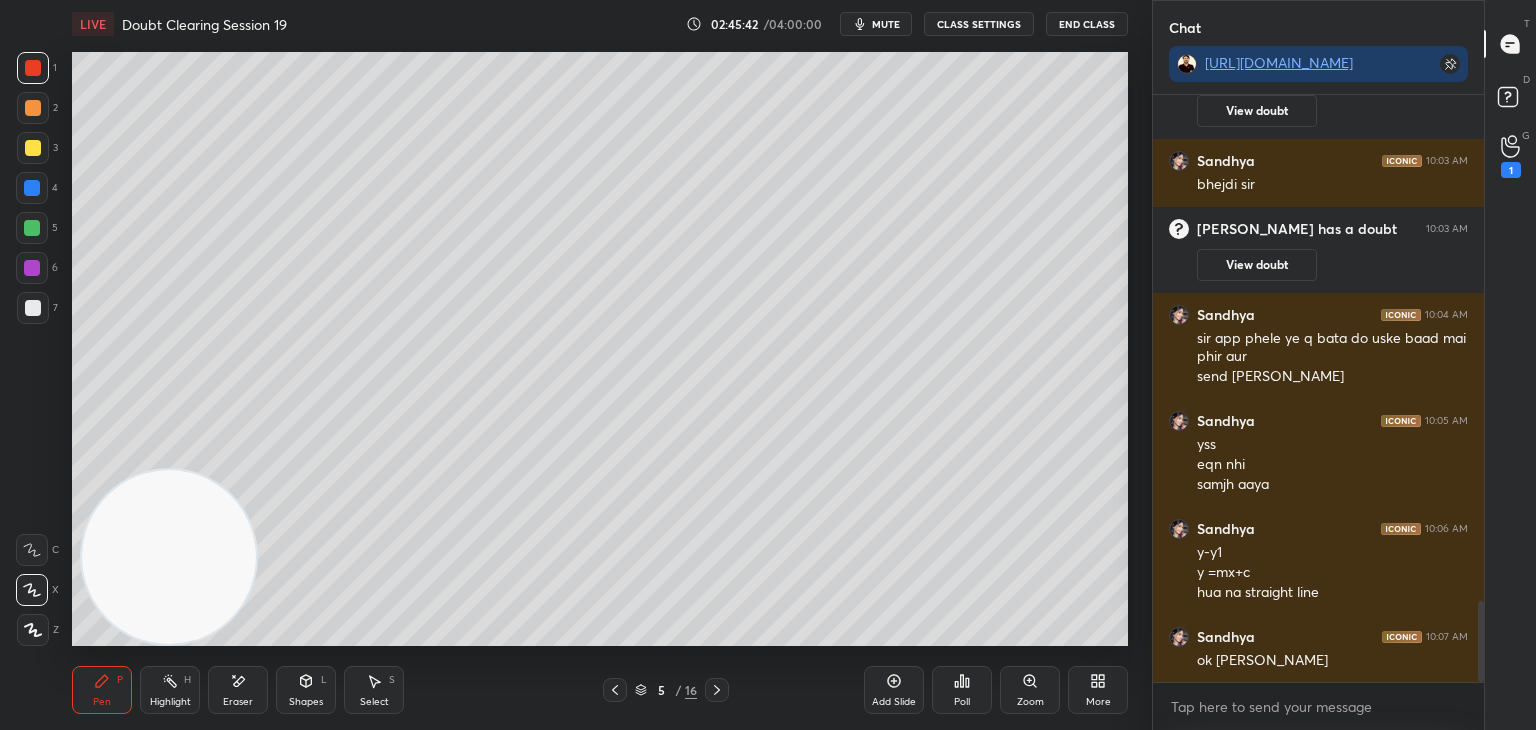 click at bounding box center [615, 690] 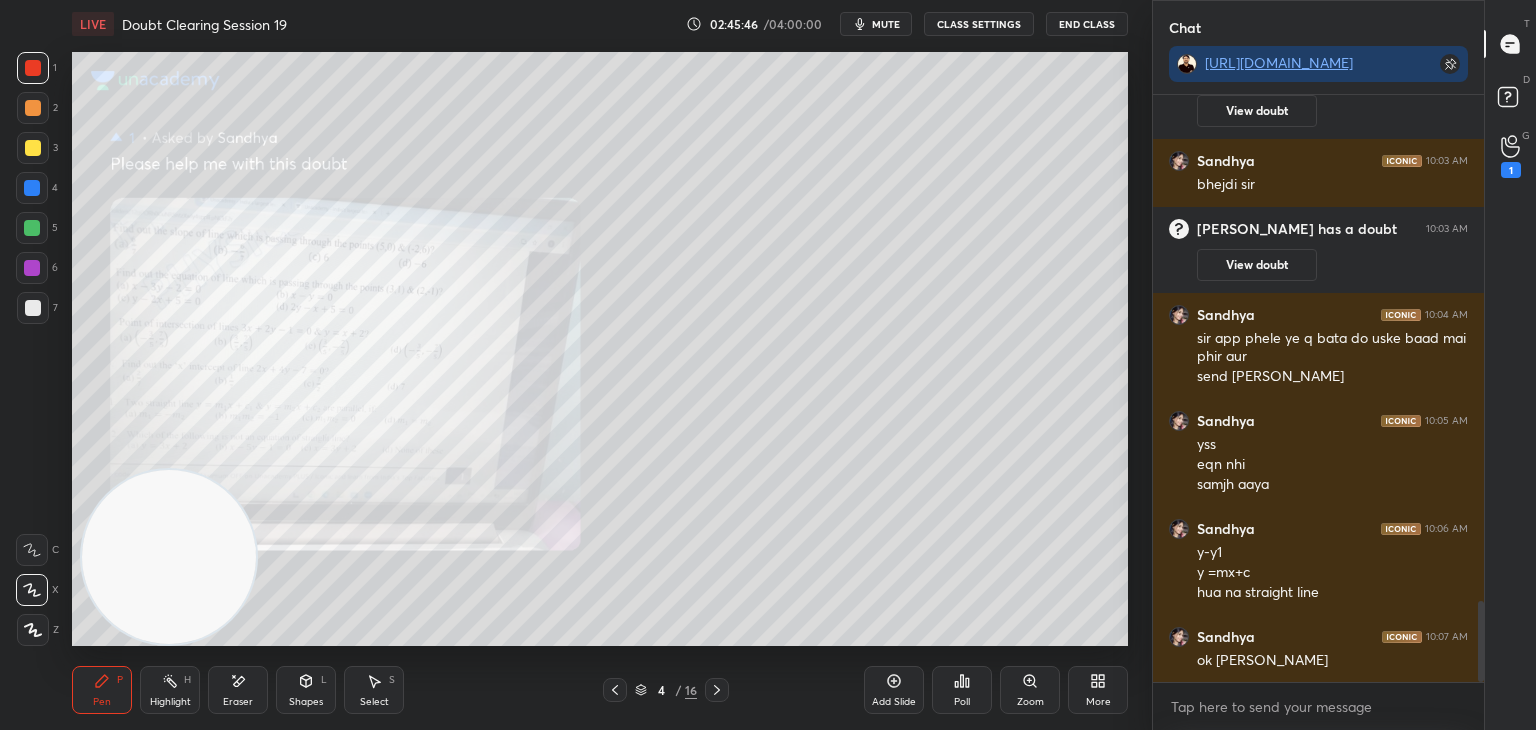 click 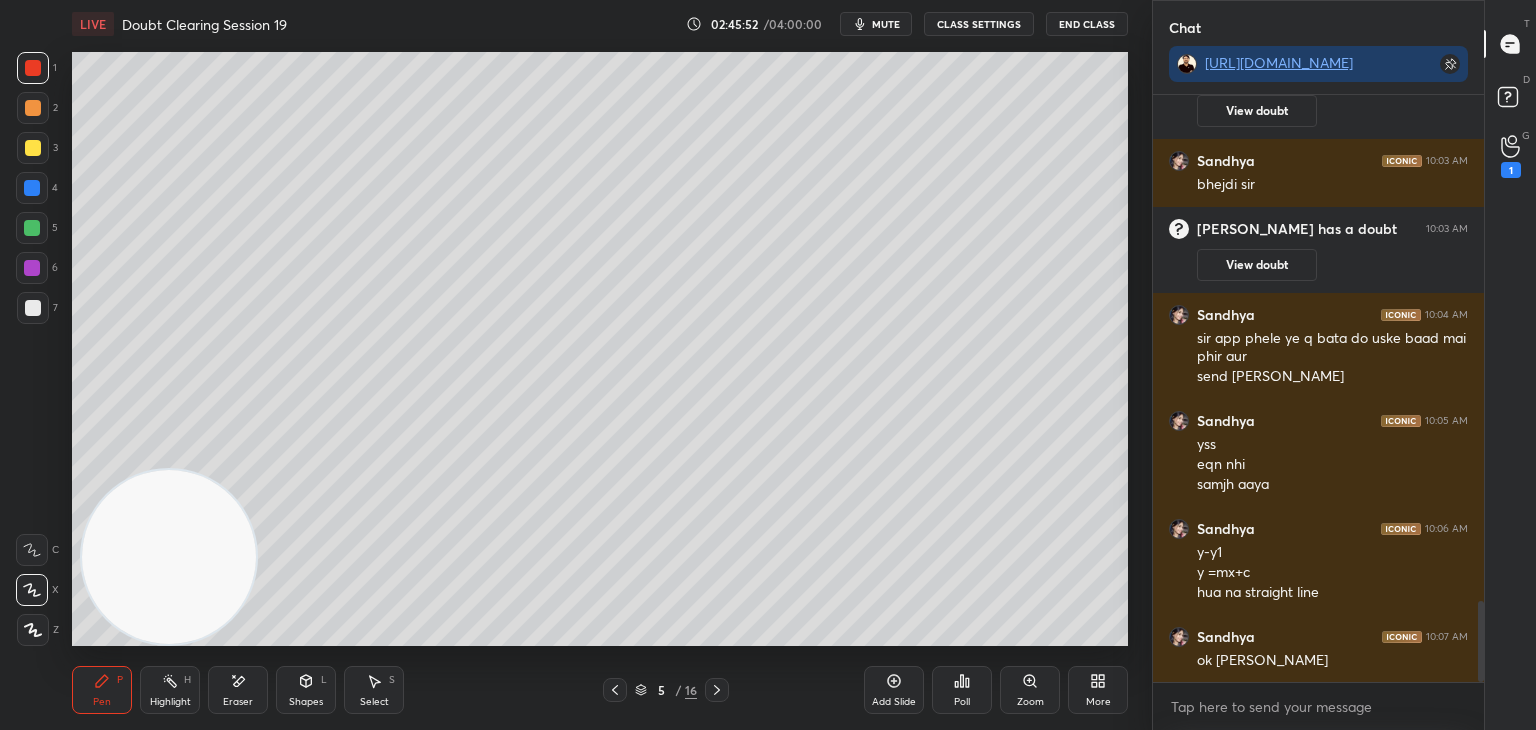 click on "5 / 16" at bounding box center [666, 690] 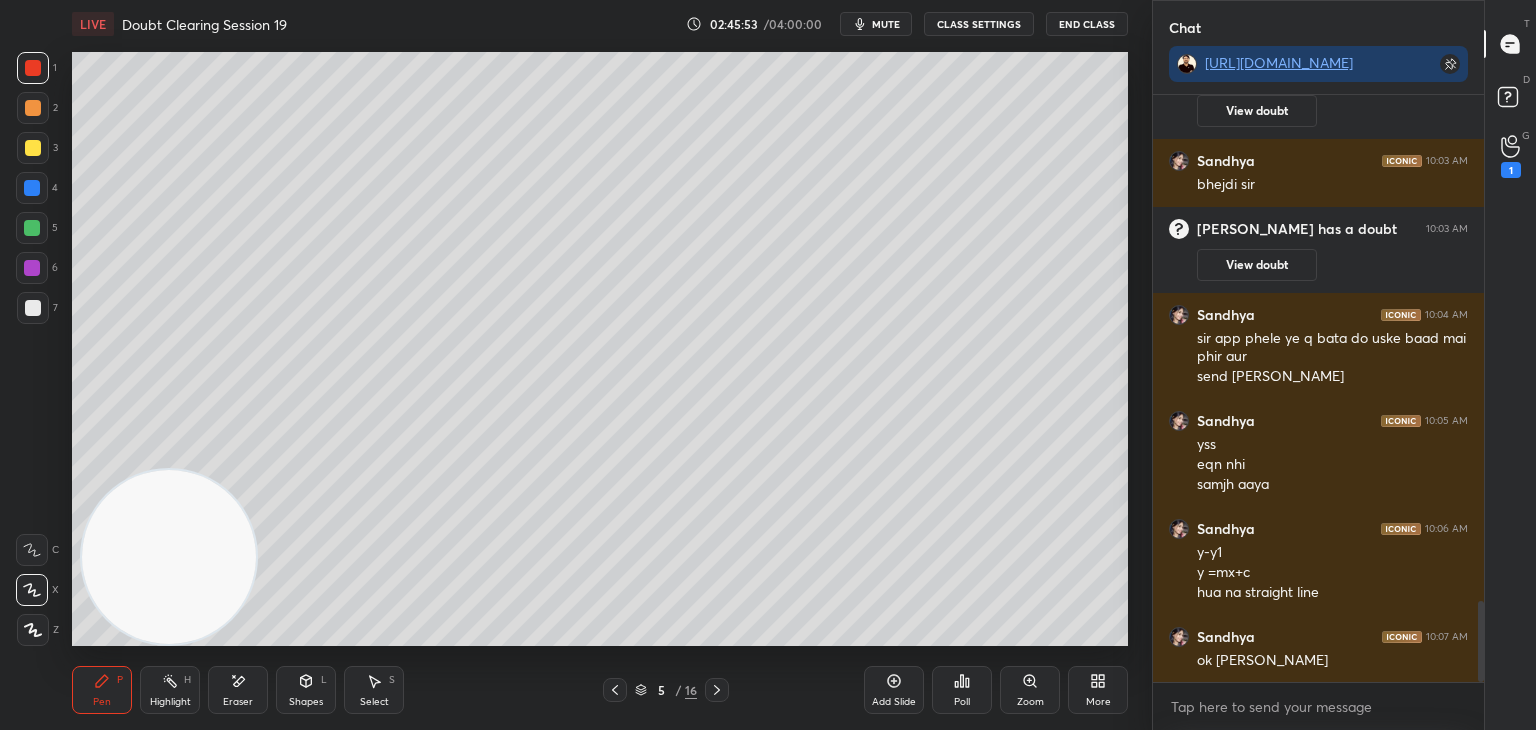 click 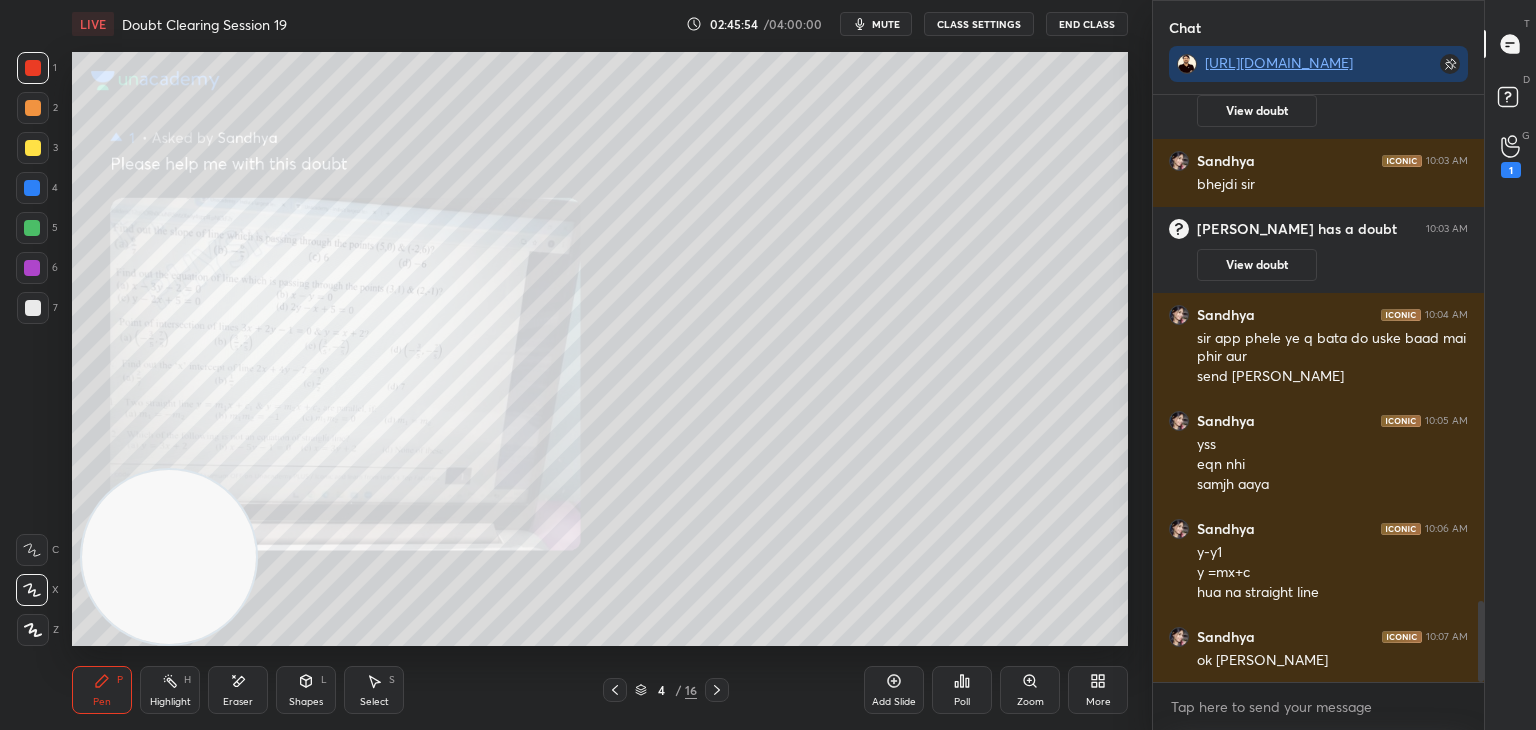 click 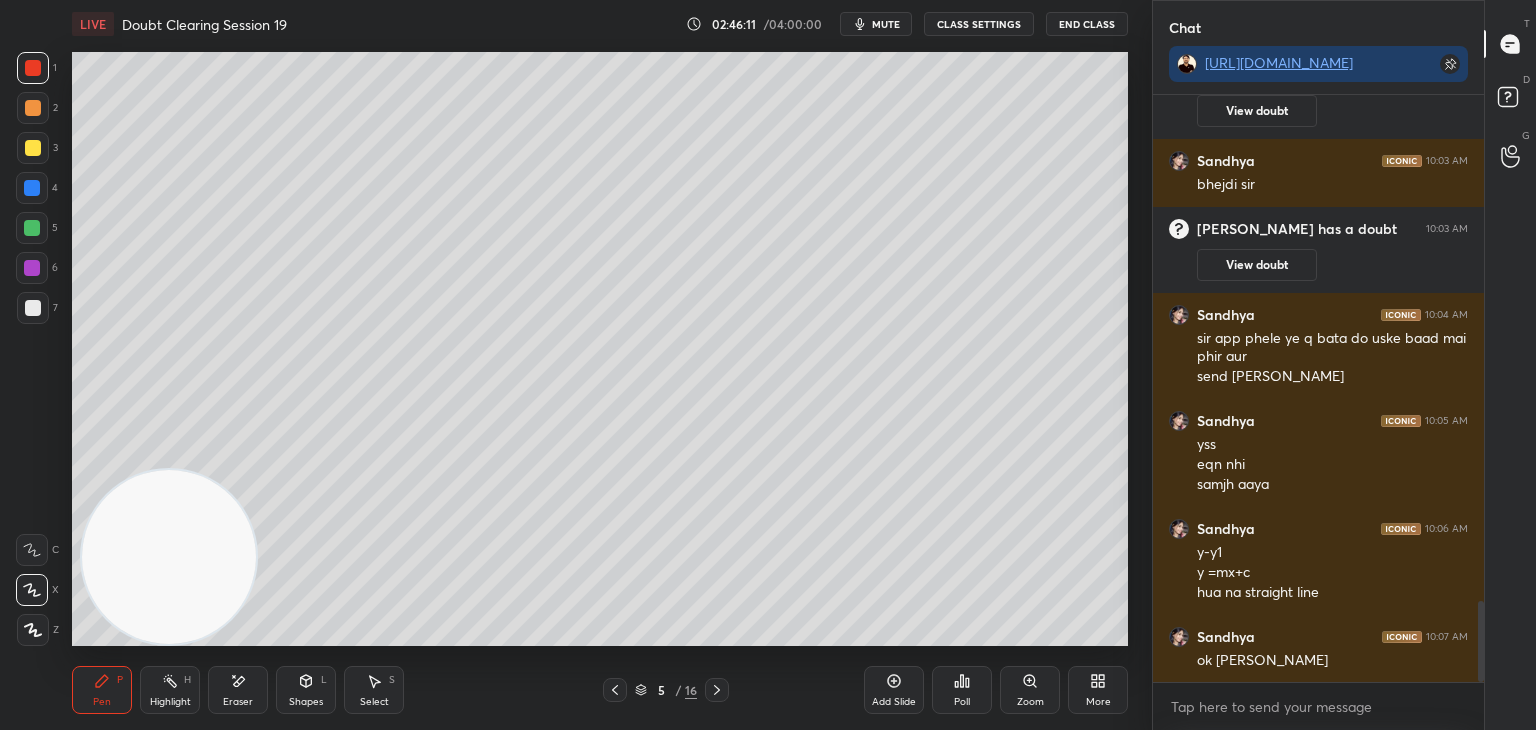 click at bounding box center [615, 690] 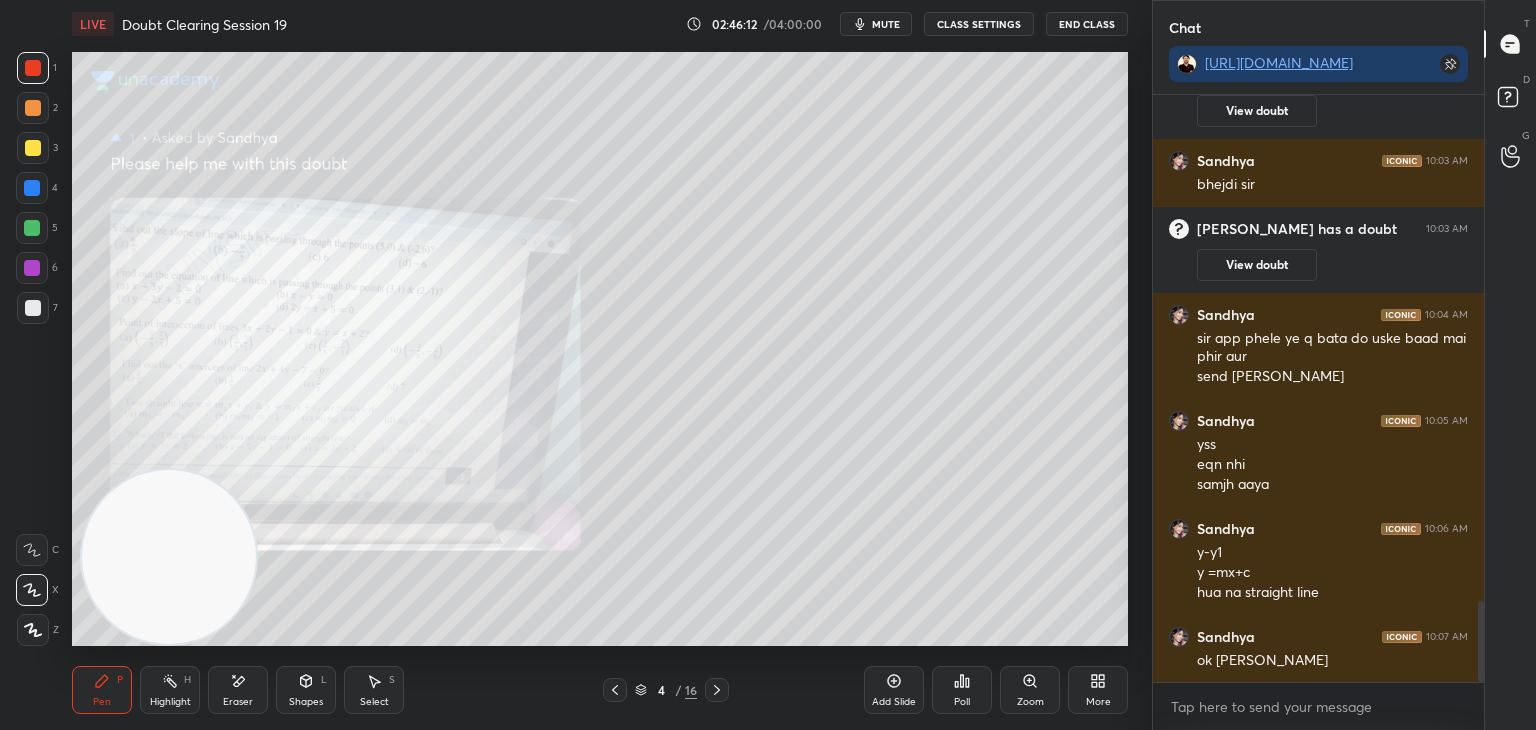click 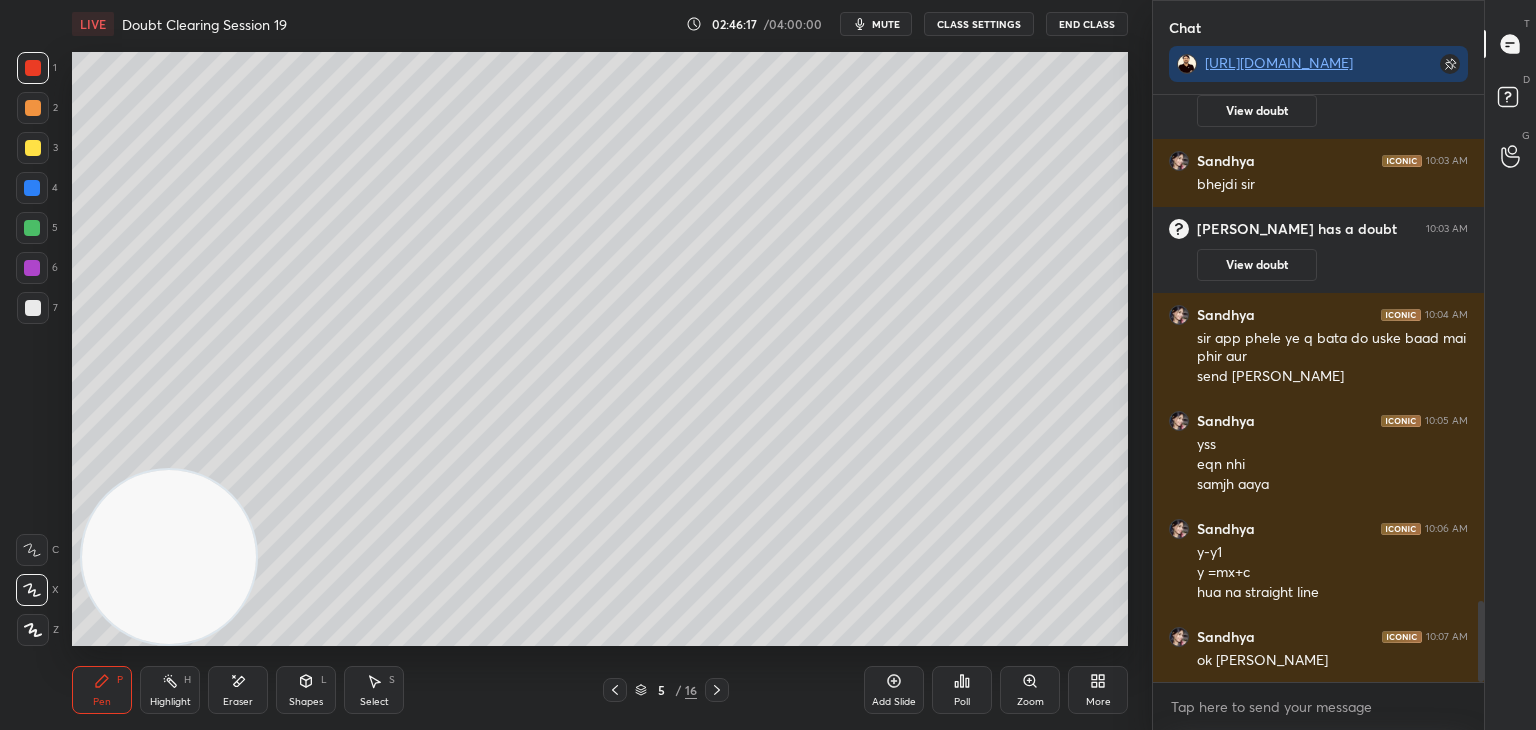 click on "5 / 16" at bounding box center (666, 690) 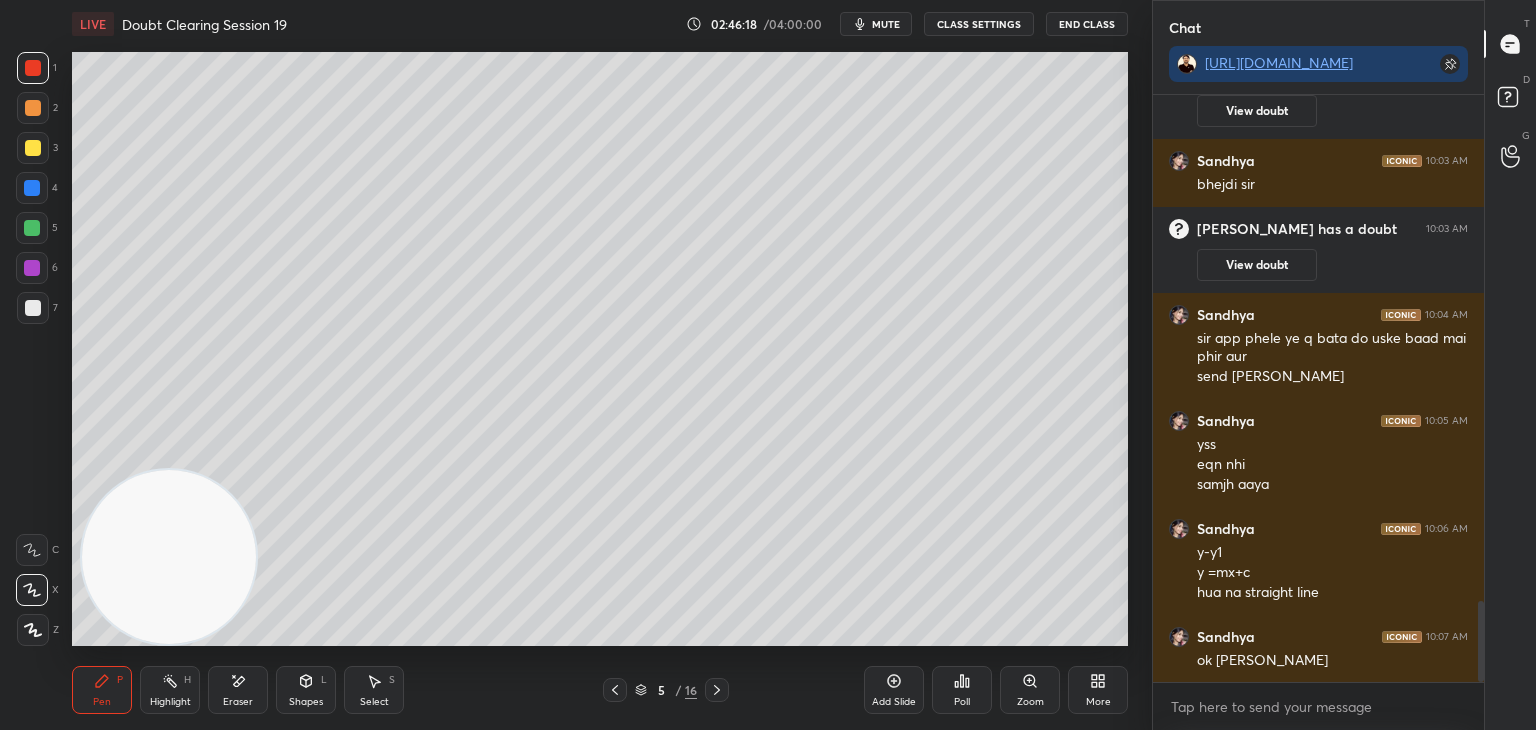 click 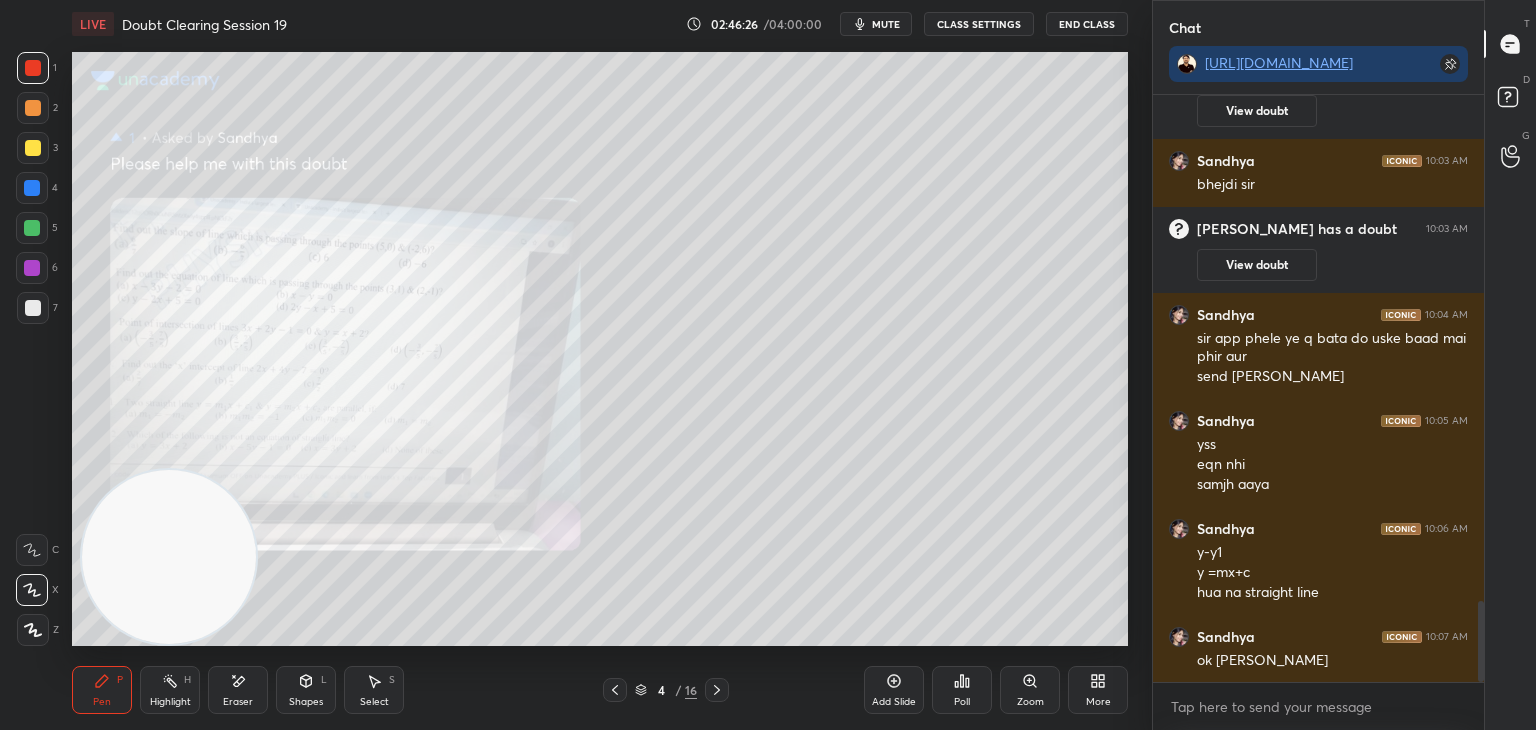 click 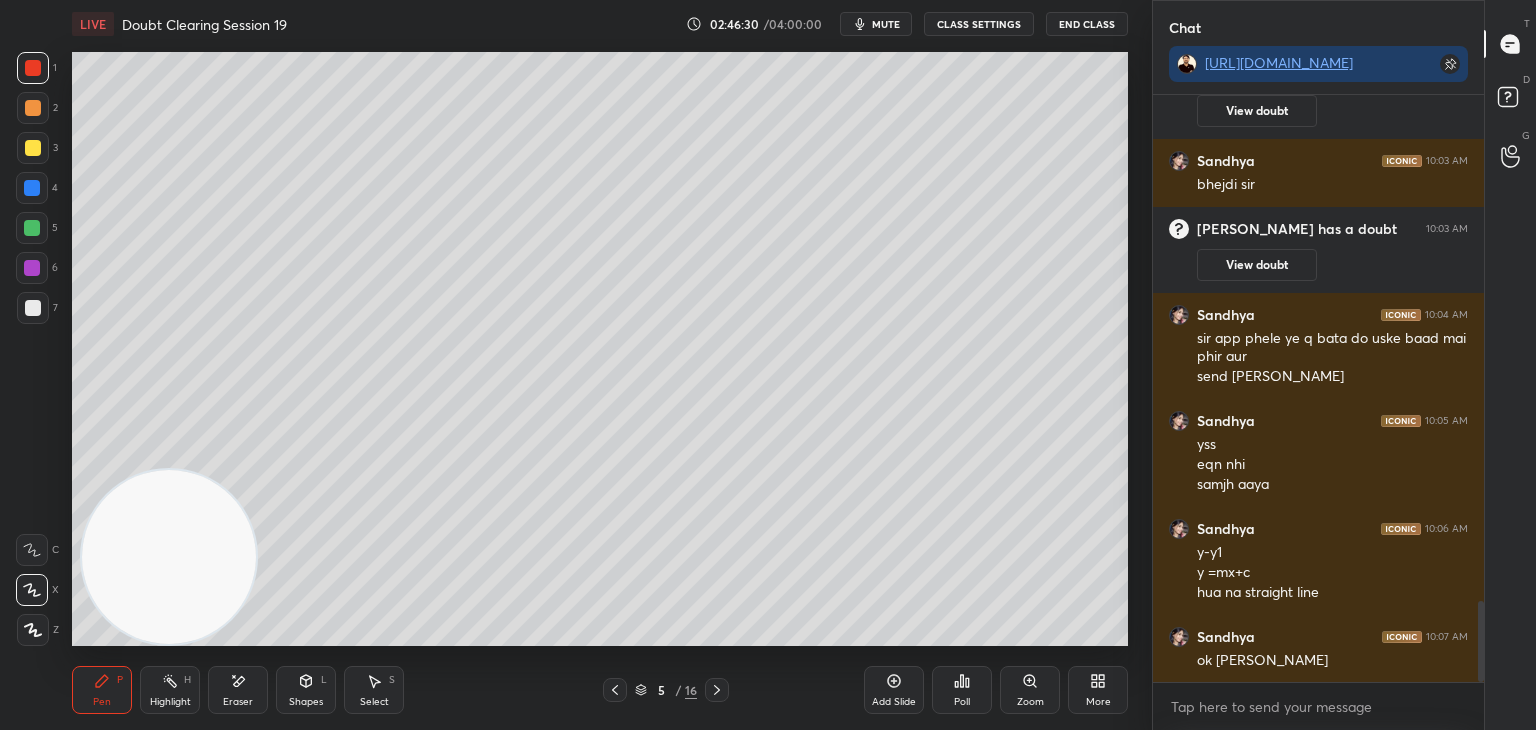 click 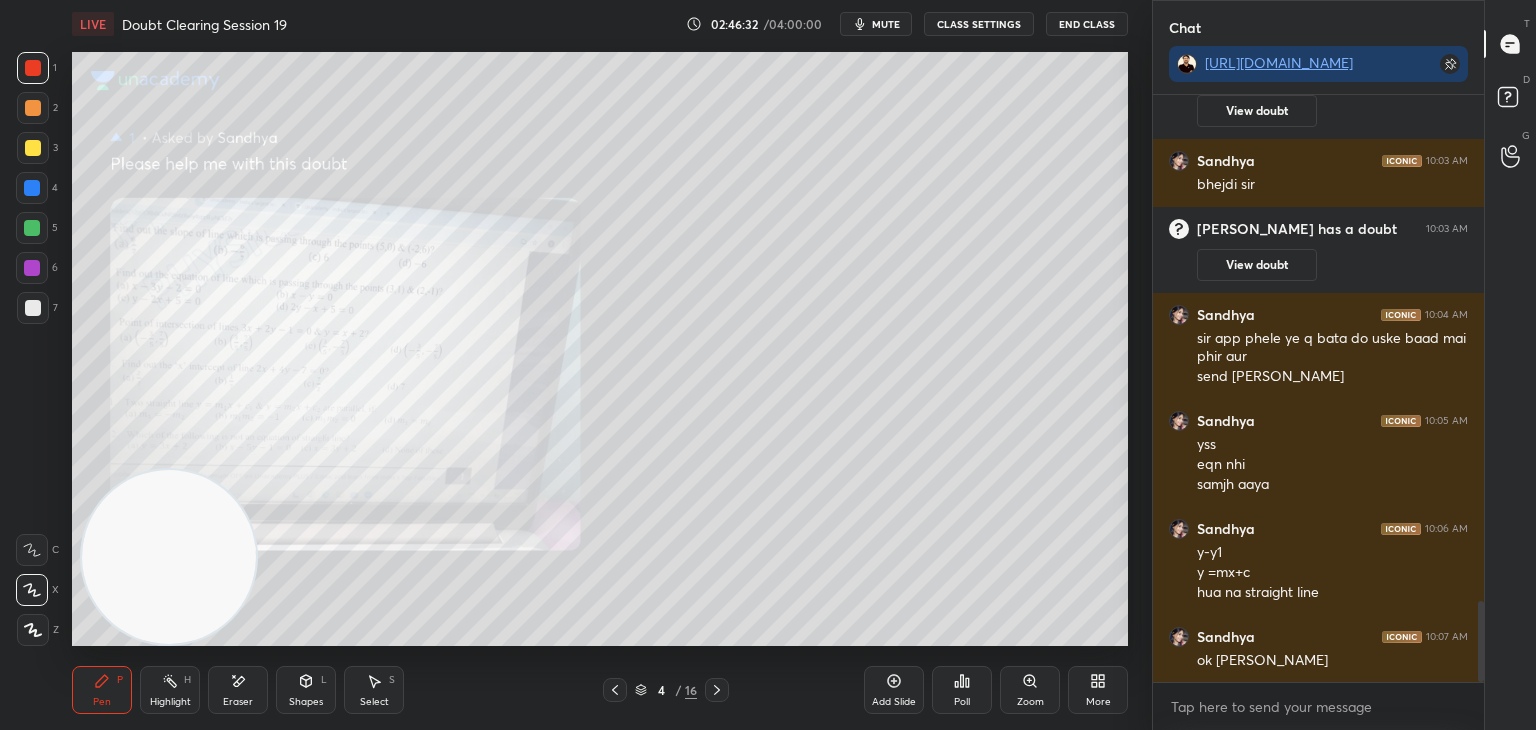 click on "1 2 3 4 5 6 7 C X Z E E Erase all   H H" at bounding box center (32, 349) 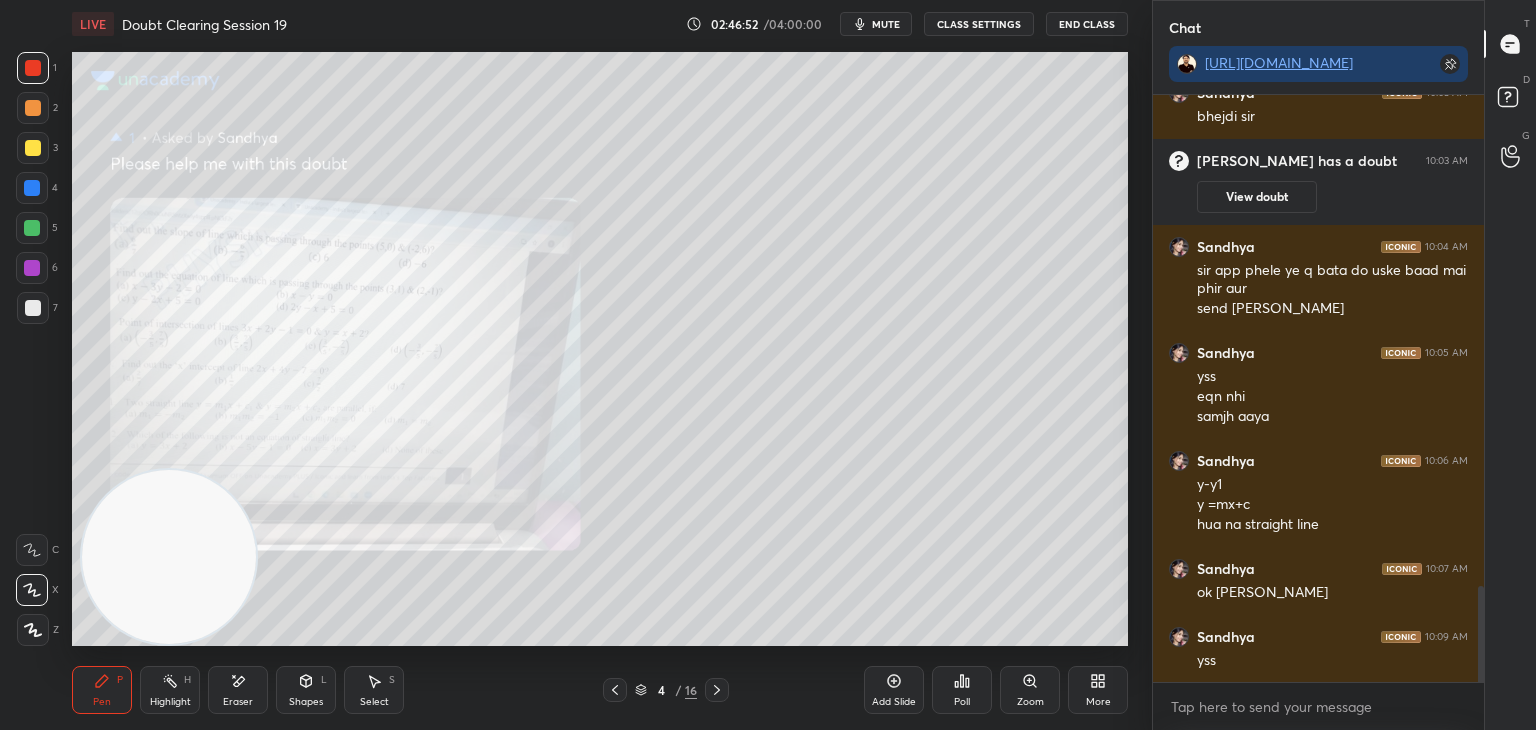 scroll, scrollTop: 2996, scrollLeft: 0, axis: vertical 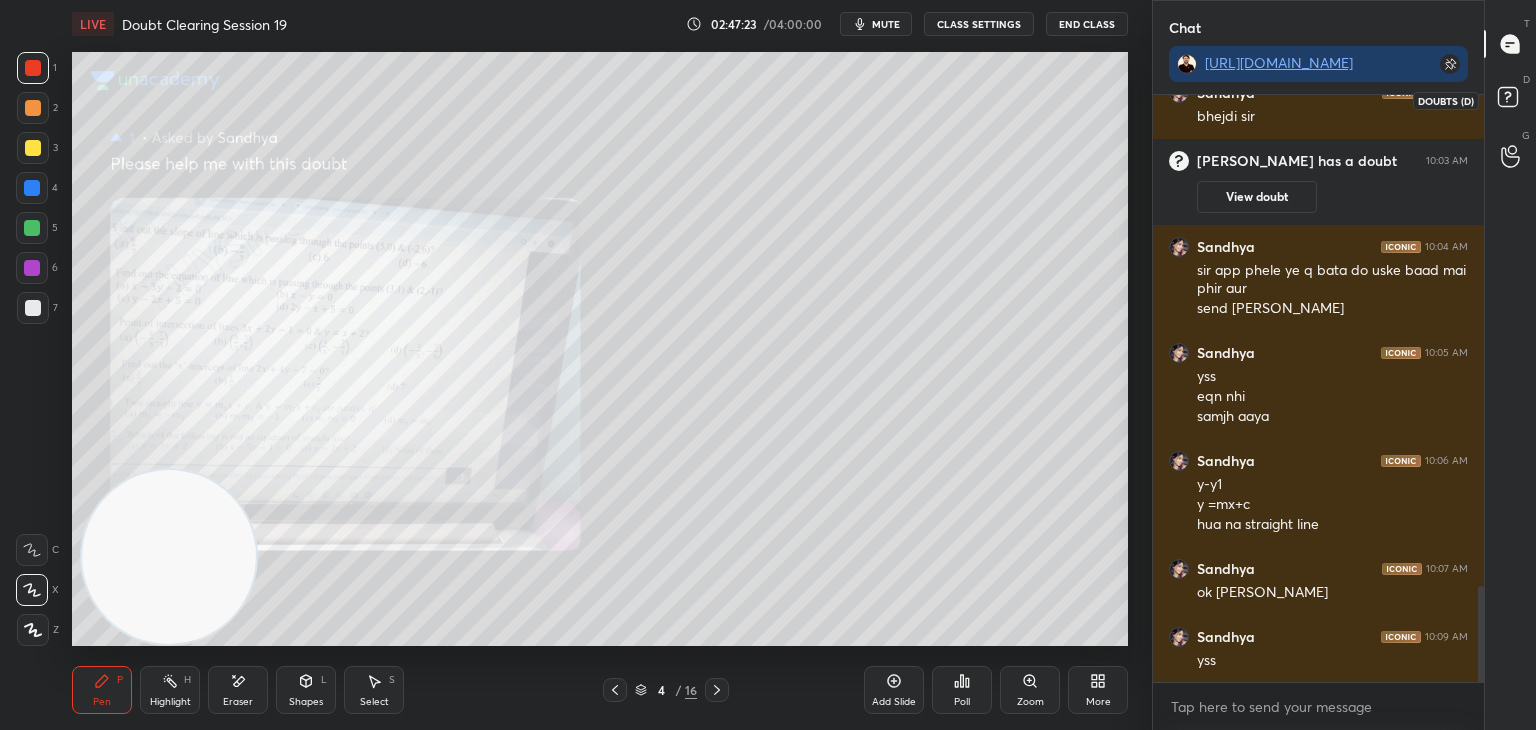 click 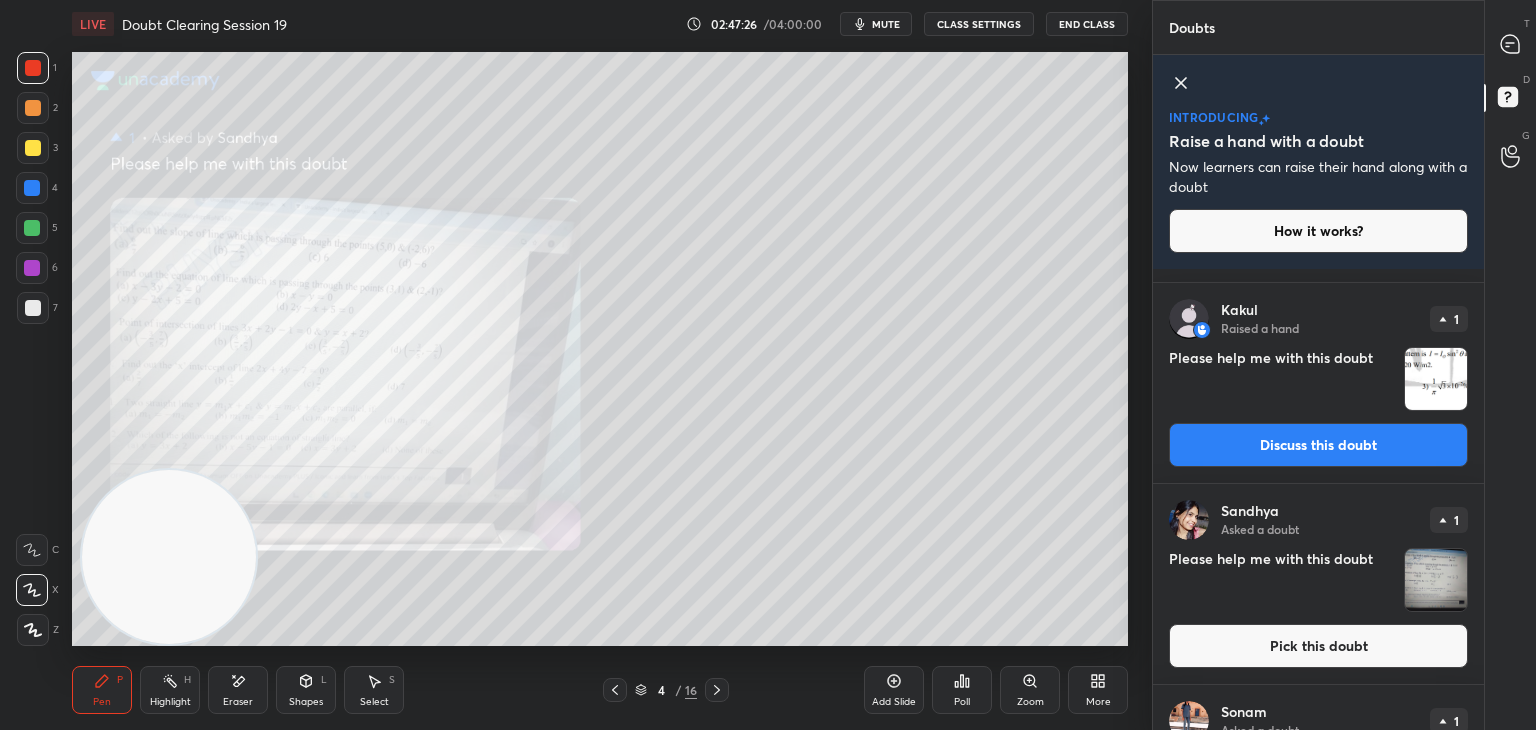 scroll, scrollTop: 1031, scrollLeft: 0, axis: vertical 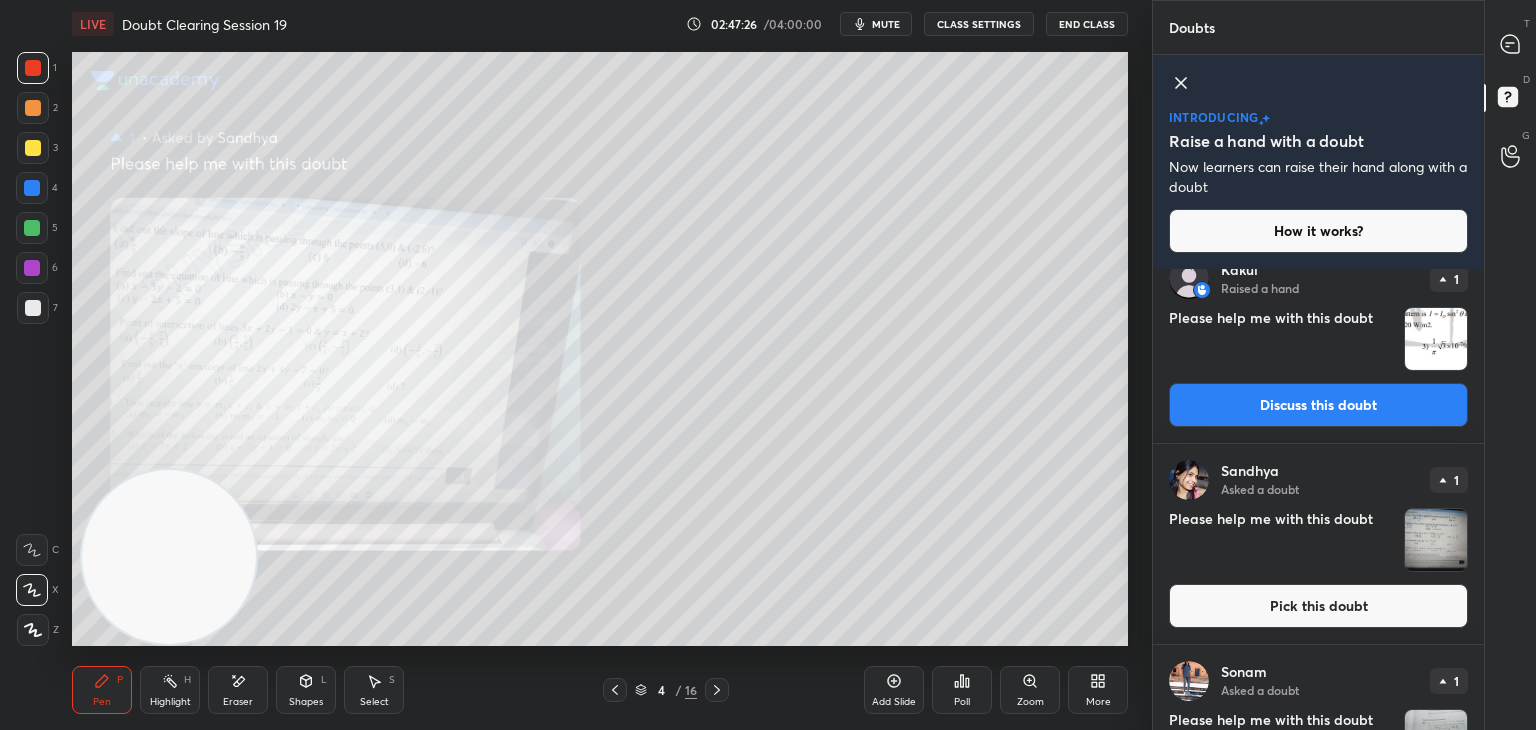 click at bounding box center [1436, 540] 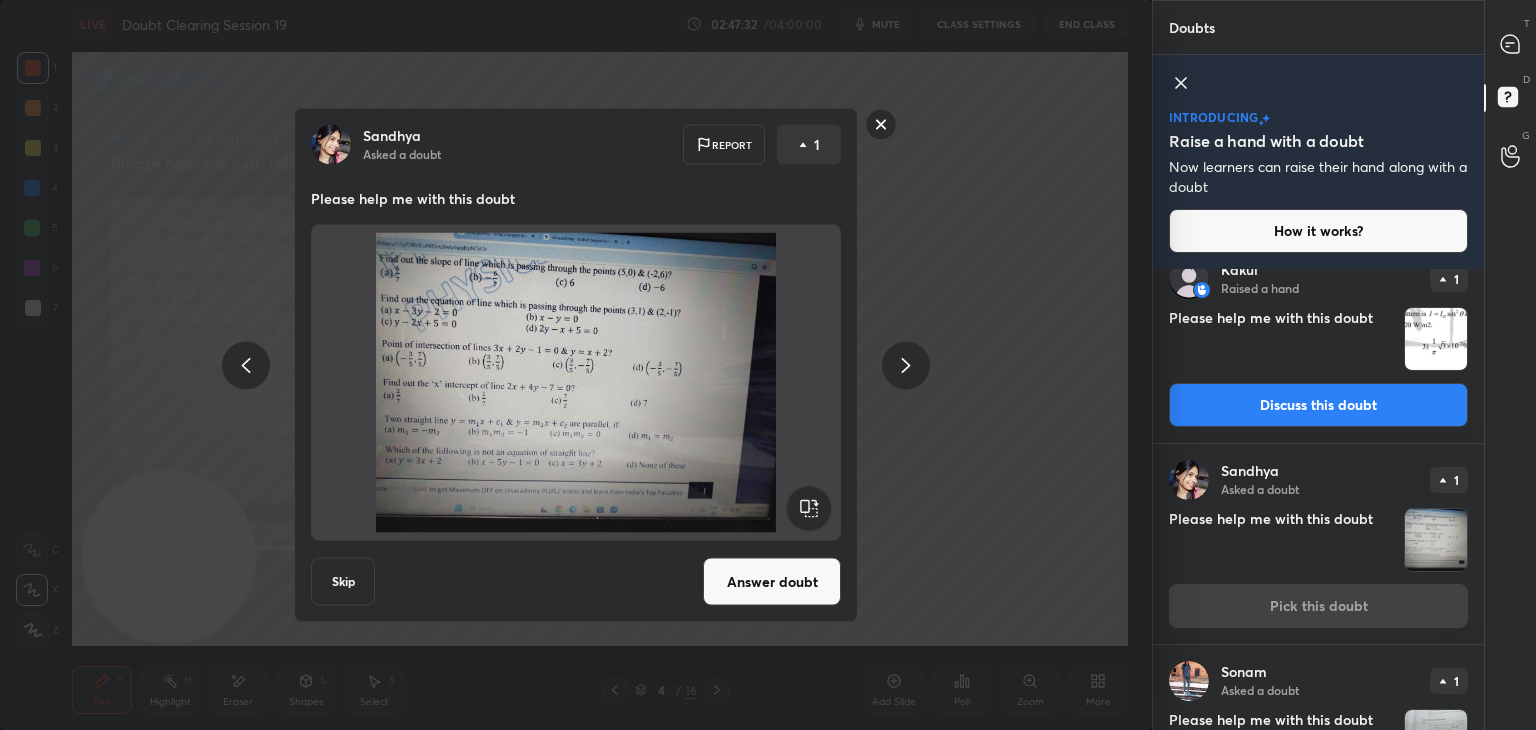 click at bounding box center (576, 383) 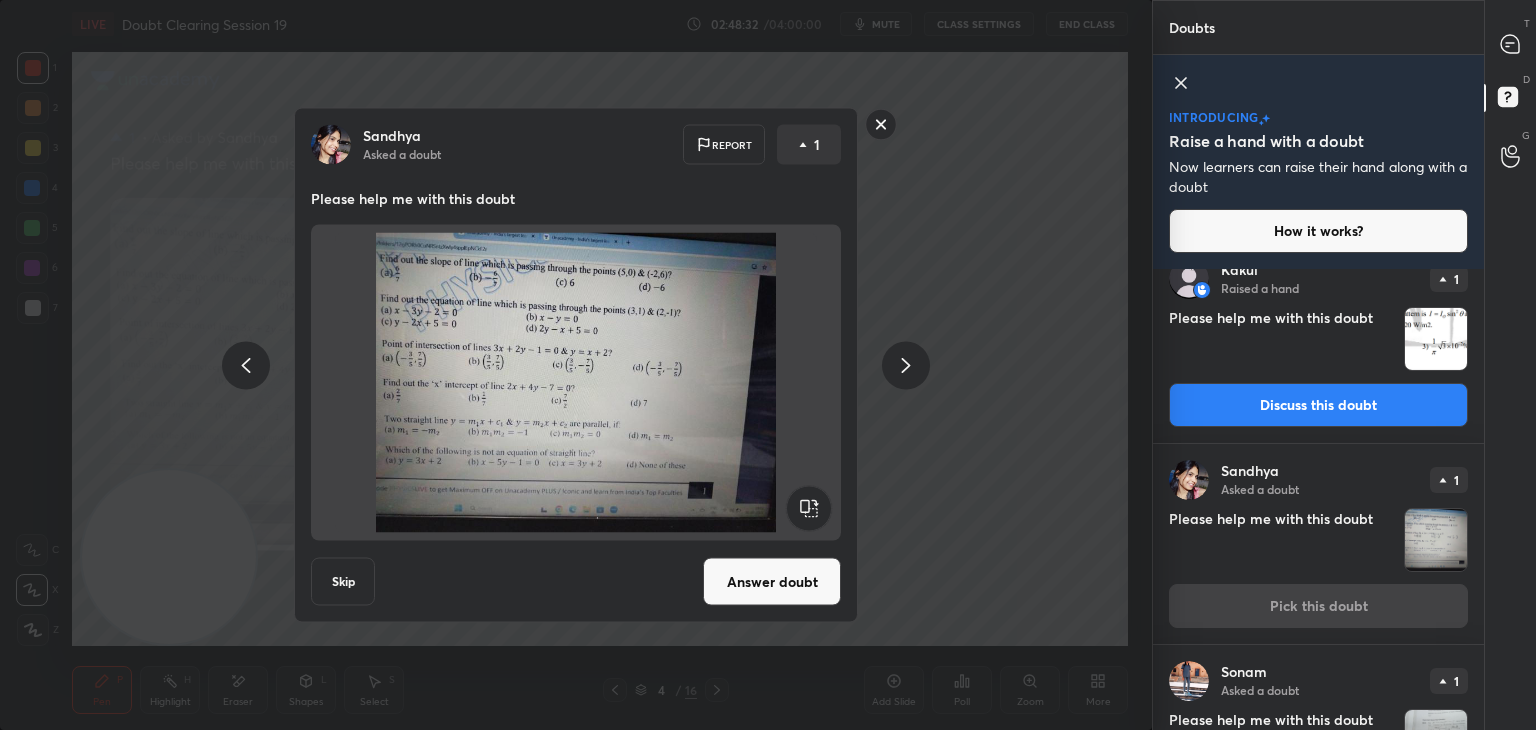 click at bounding box center (576, 383) 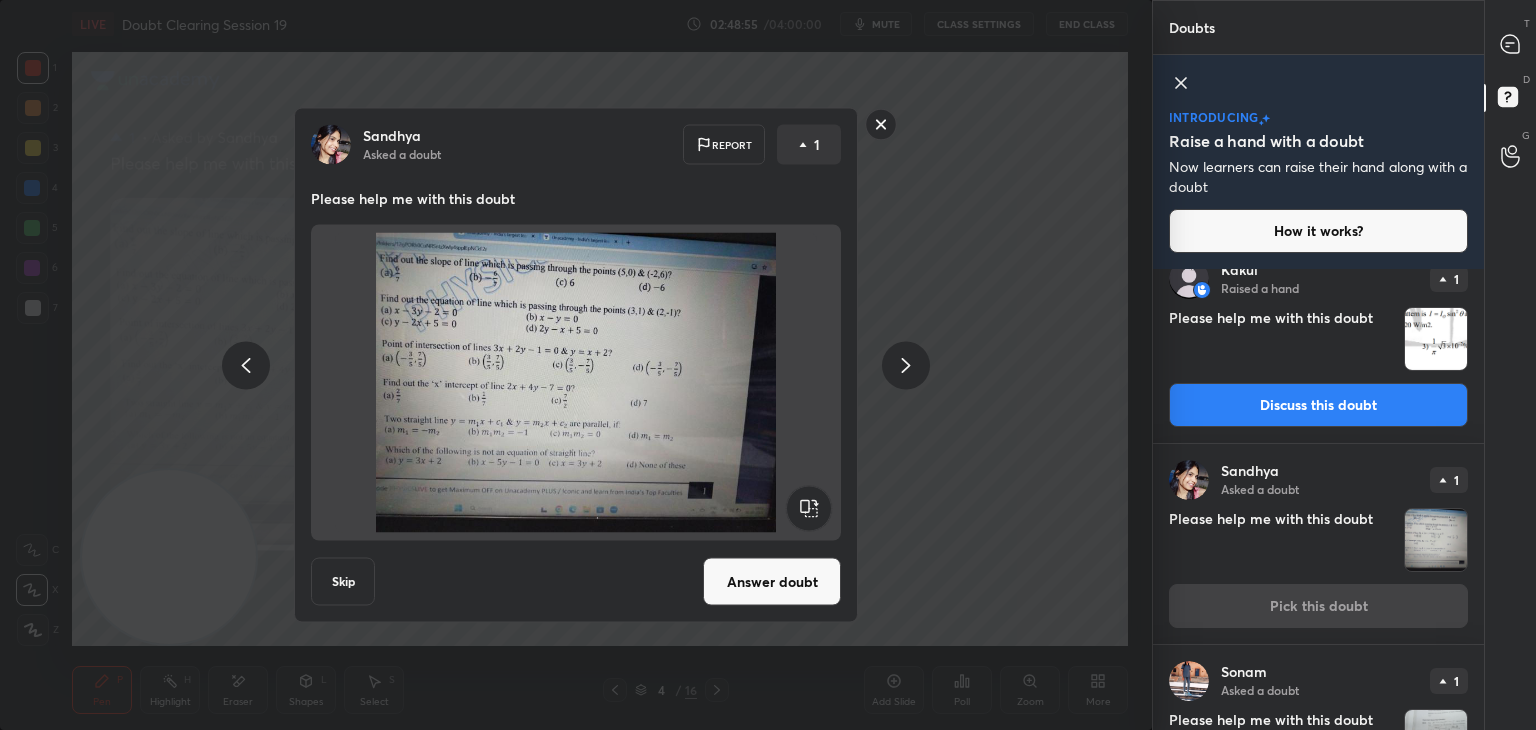 click on "Answer doubt" at bounding box center [772, 582] 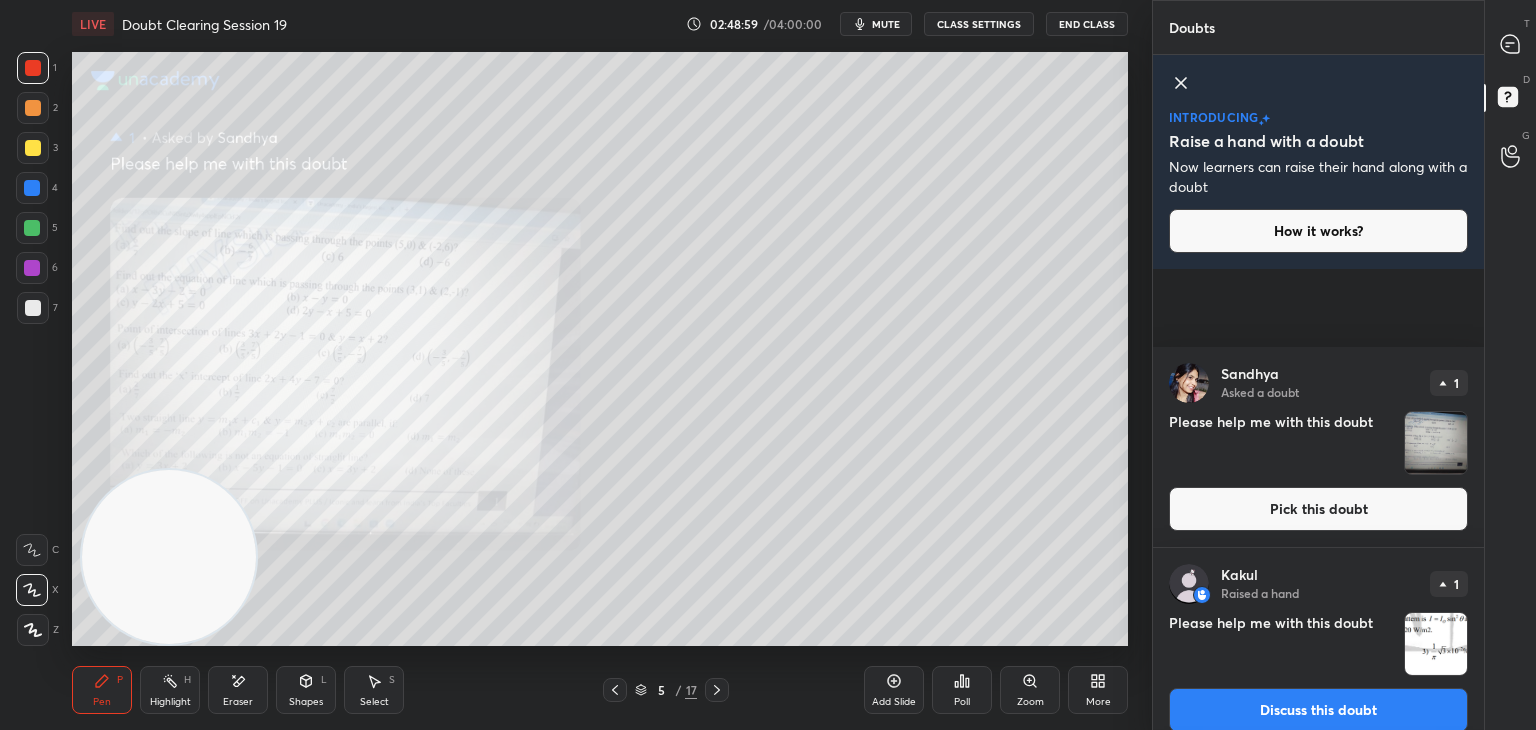 scroll, scrollTop: 1104, scrollLeft: 0, axis: vertical 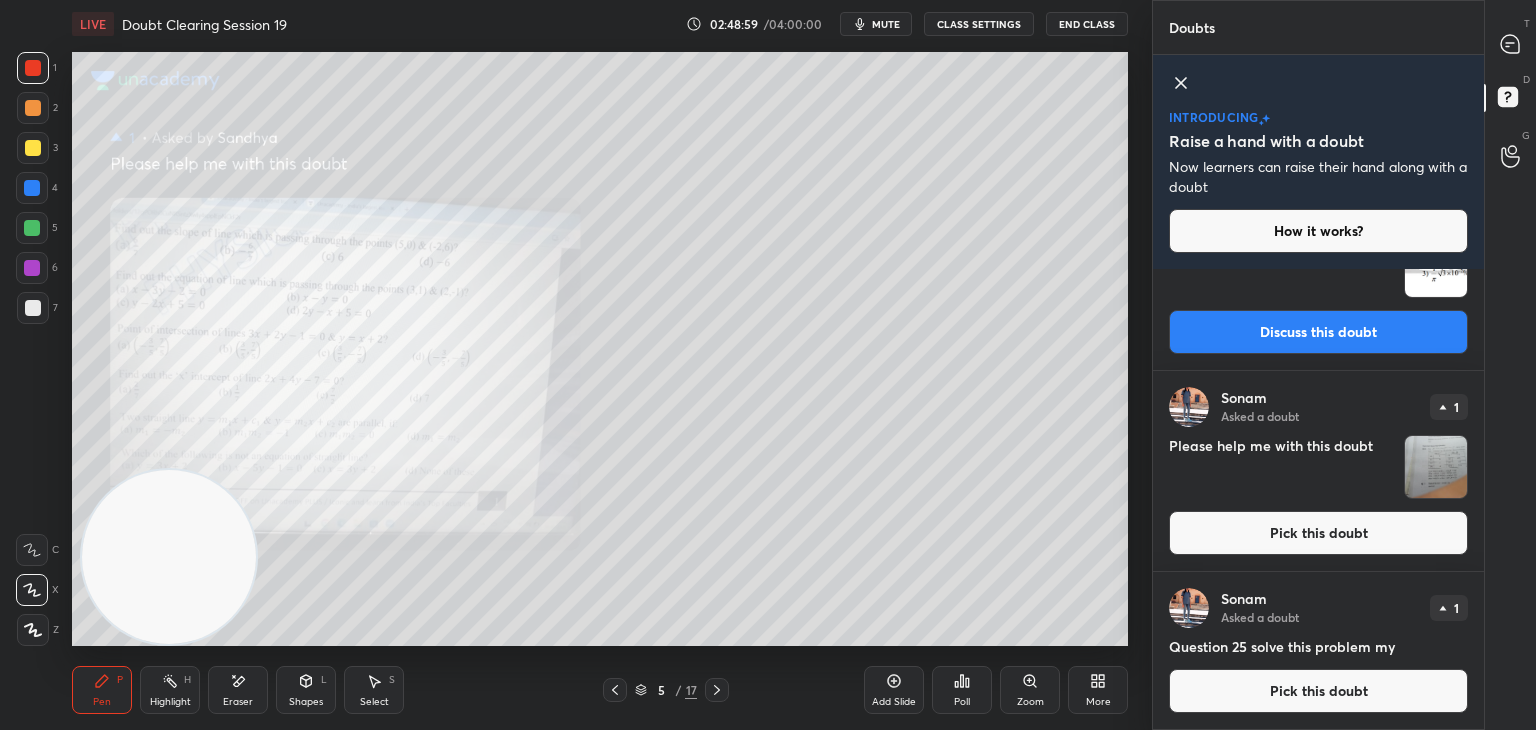 click on "T Messages (T)" at bounding box center (1510, 44) 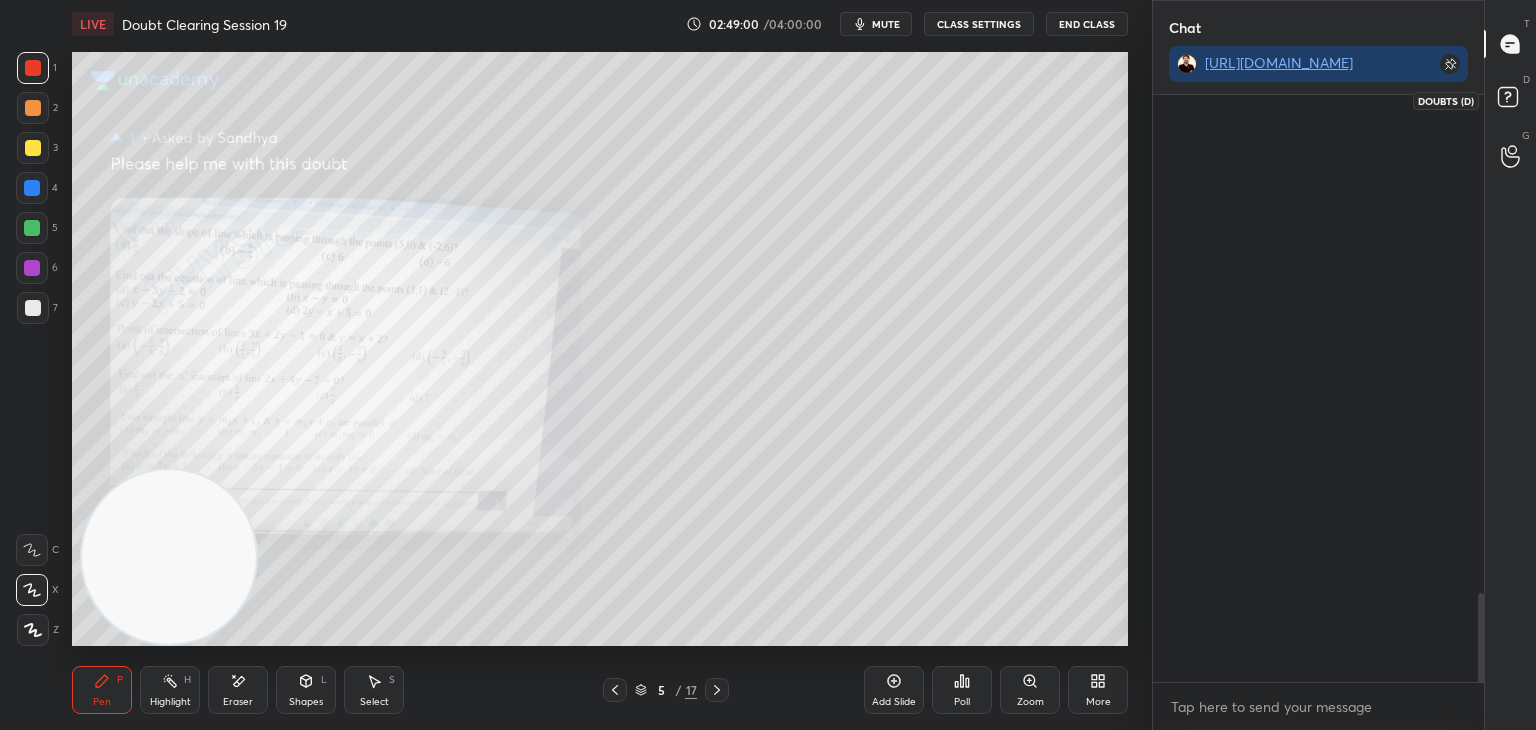 scroll, scrollTop: 416, scrollLeft: 325, axis: both 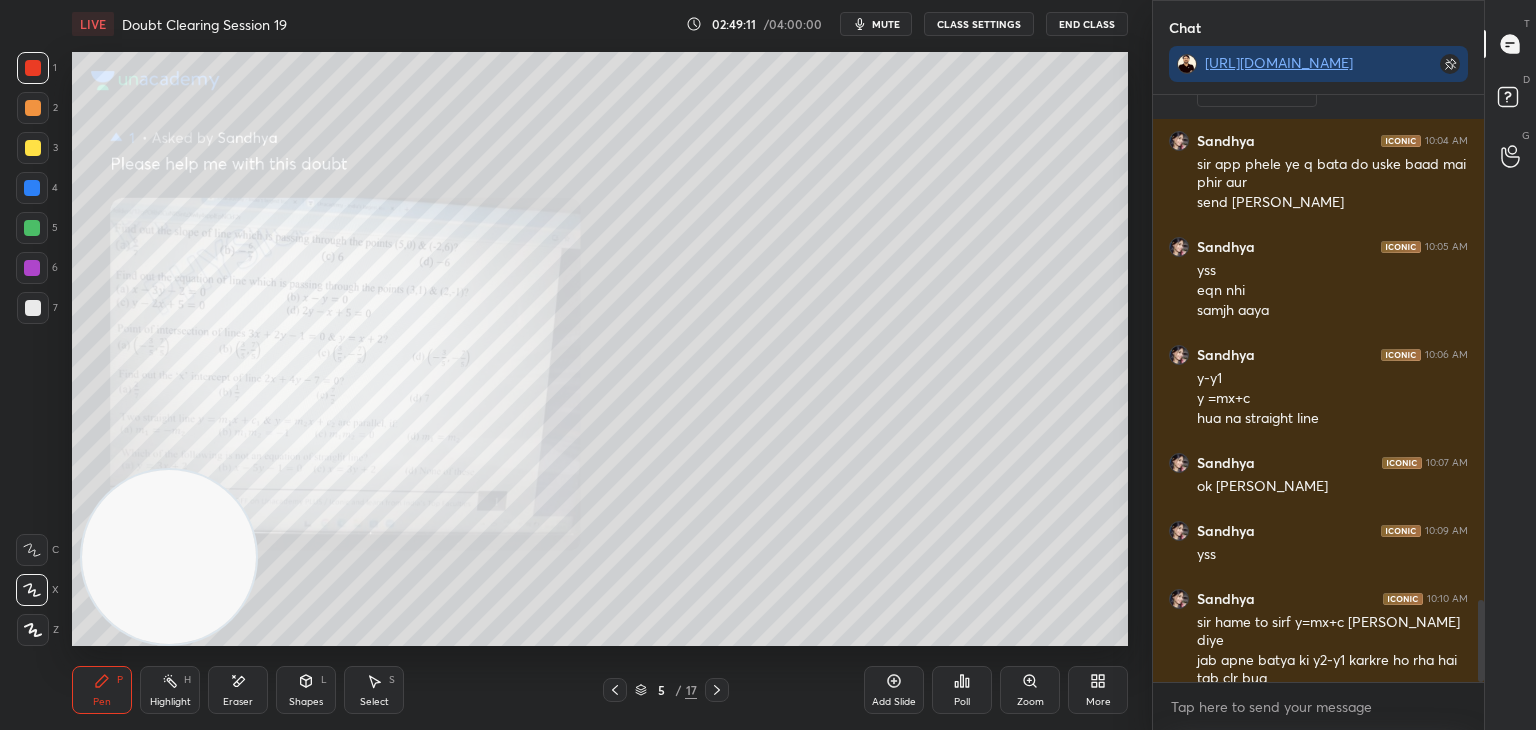 click on "mute" at bounding box center [876, 24] 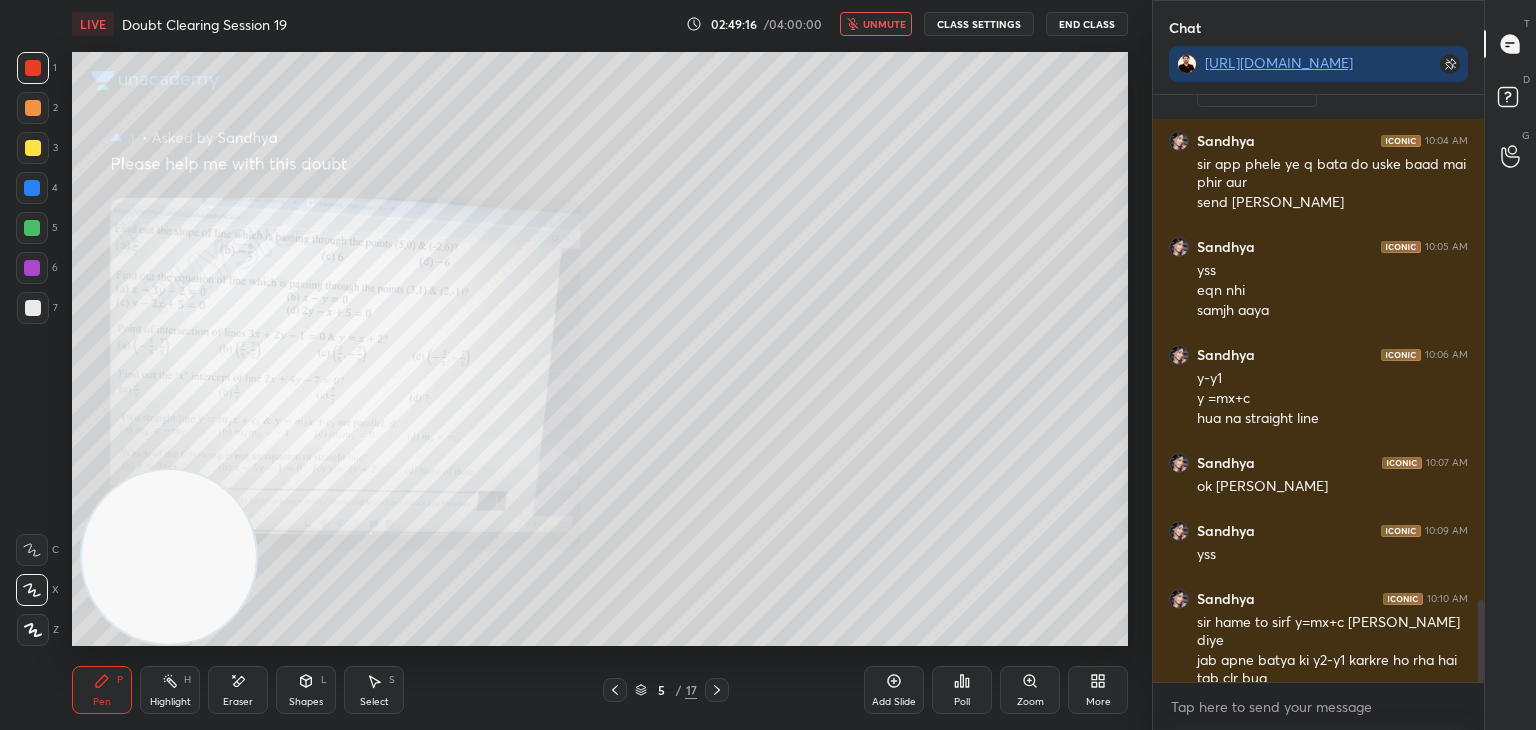 click on "unmute" at bounding box center [884, 24] 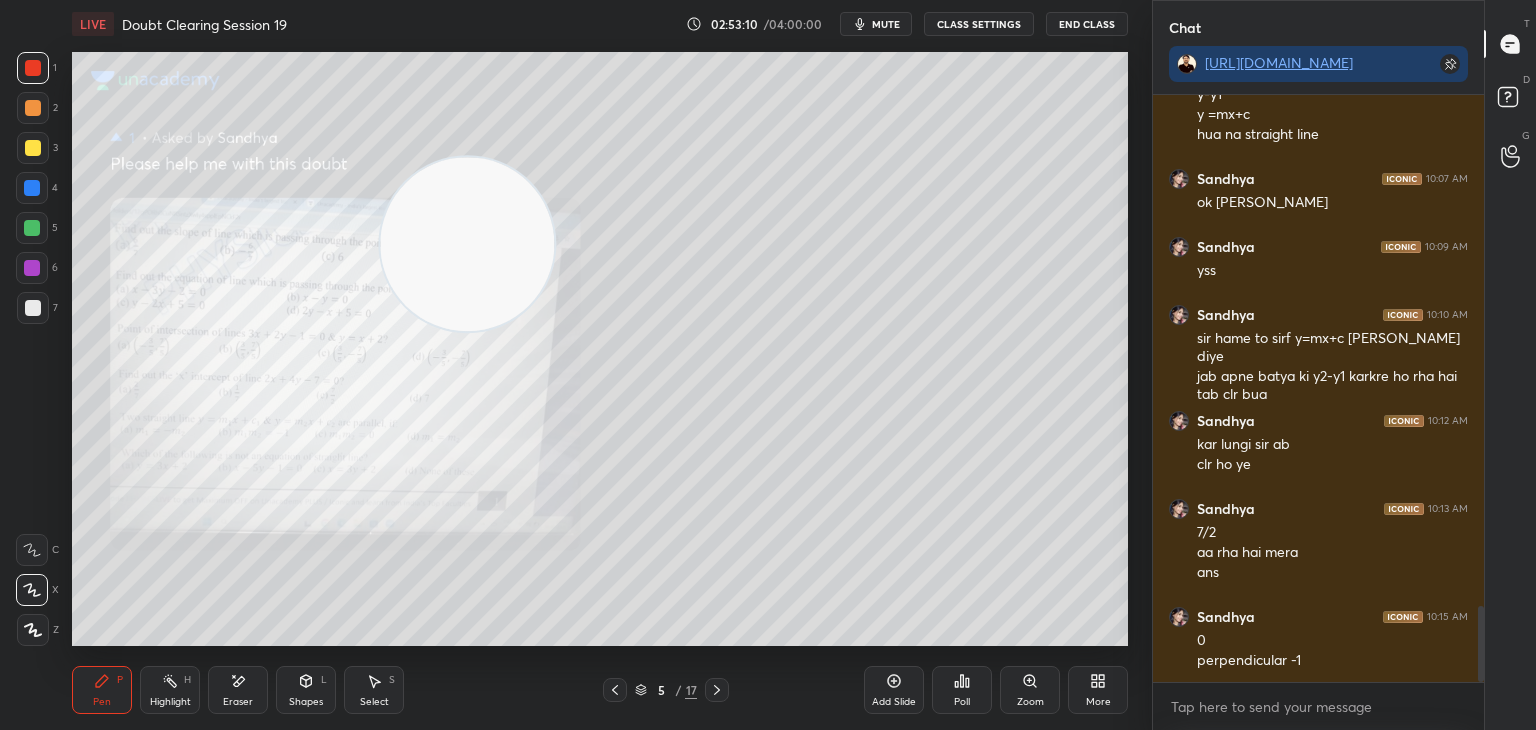 scroll, scrollTop: 3944, scrollLeft: 0, axis: vertical 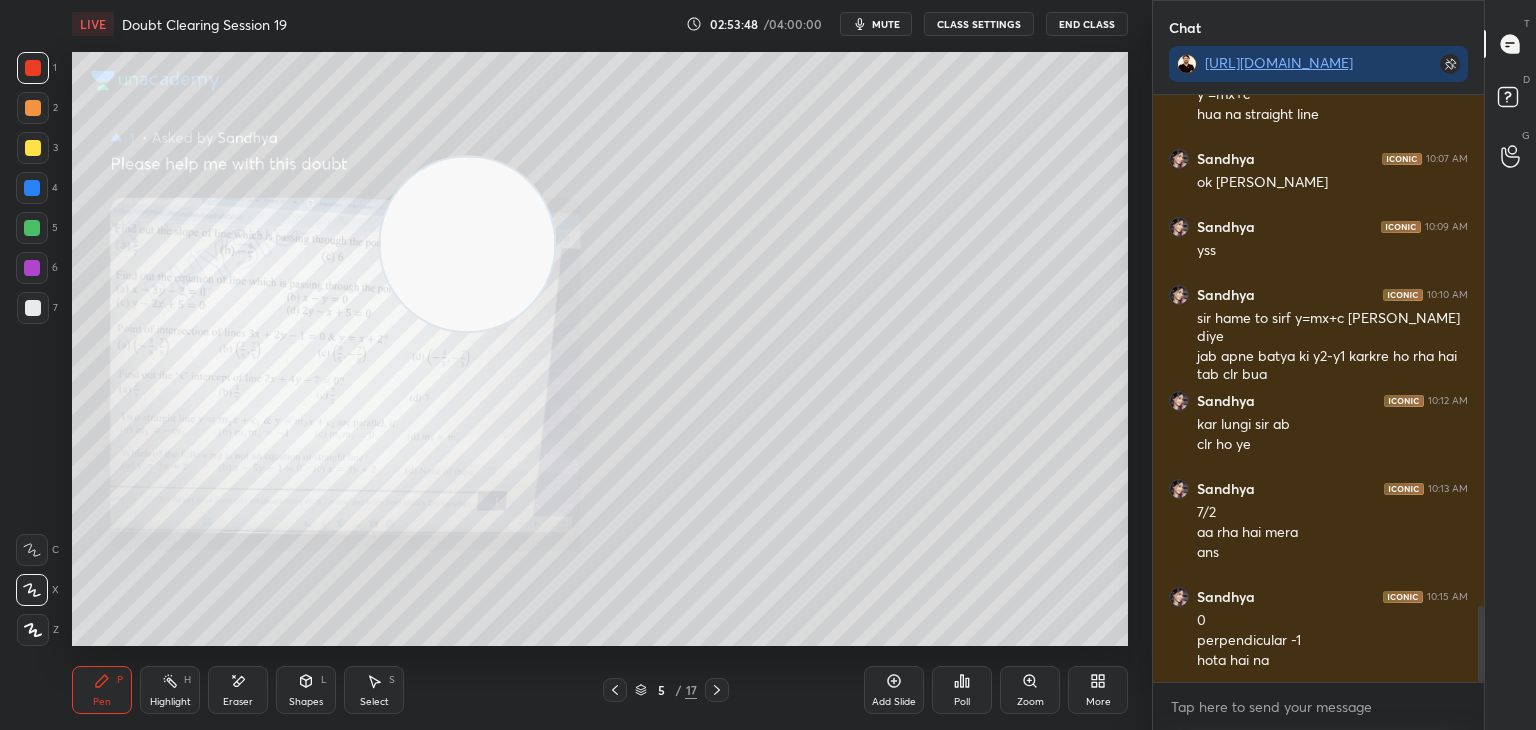 click 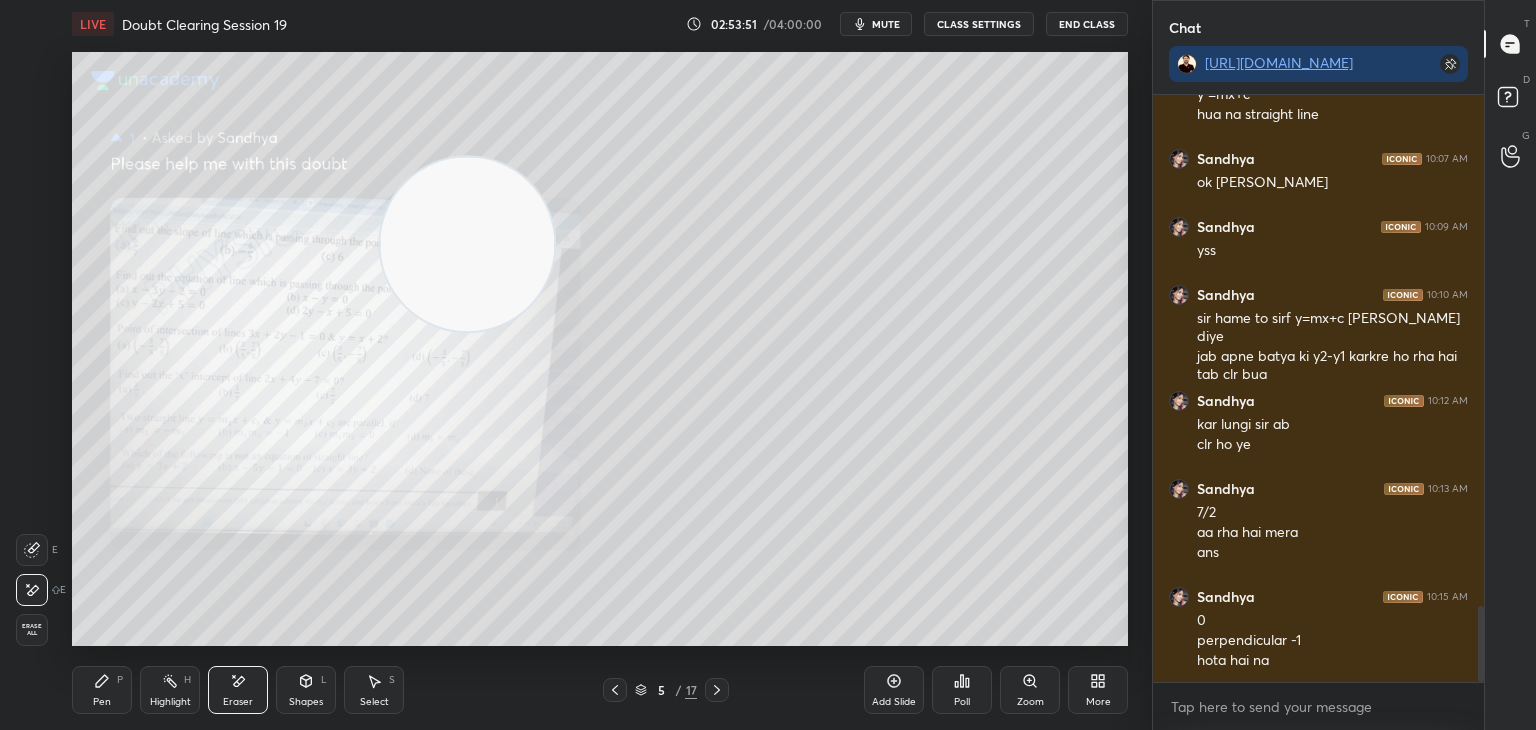 click on "Pen P" at bounding box center (102, 690) 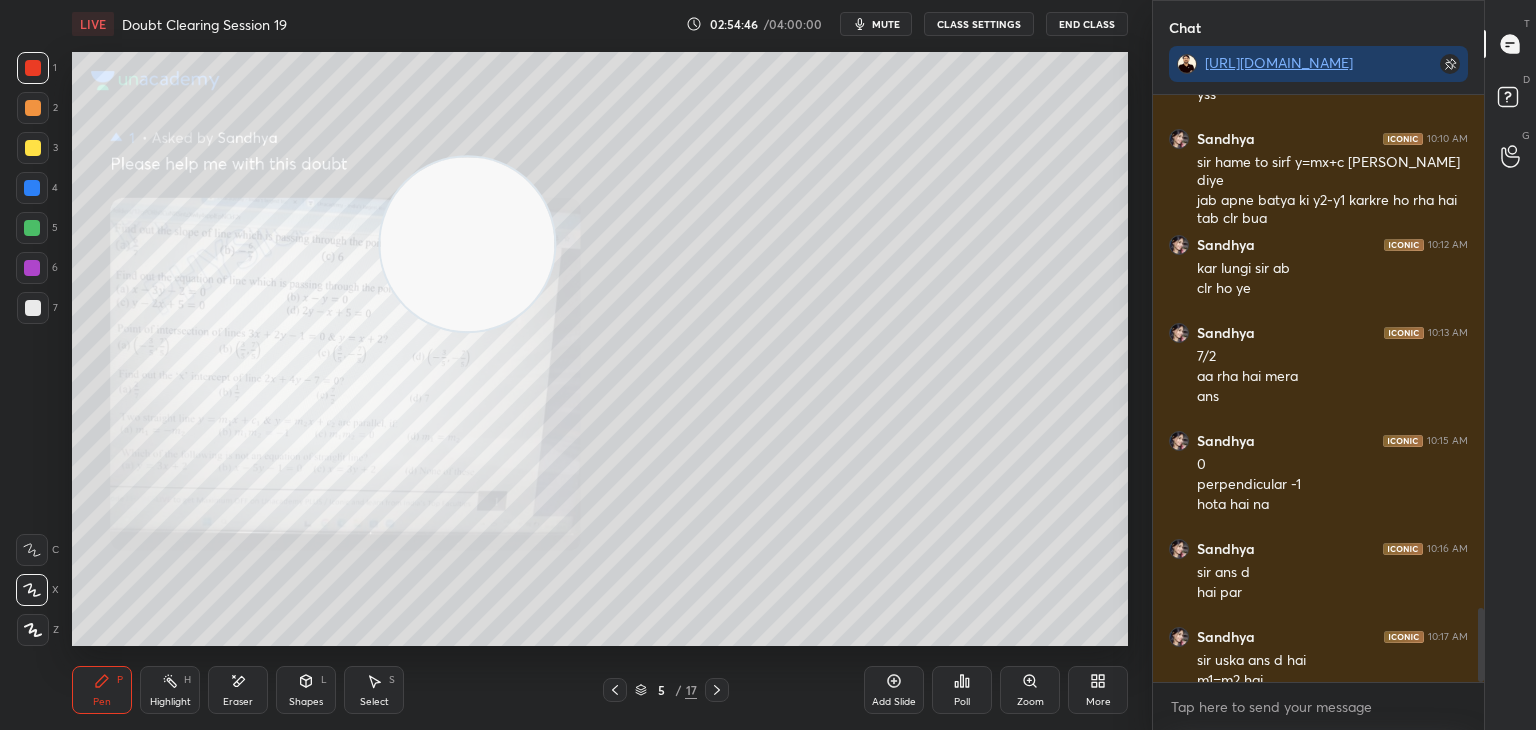 scroll, scrollTop: 4120, scrollLeft: 0, axis: vertical 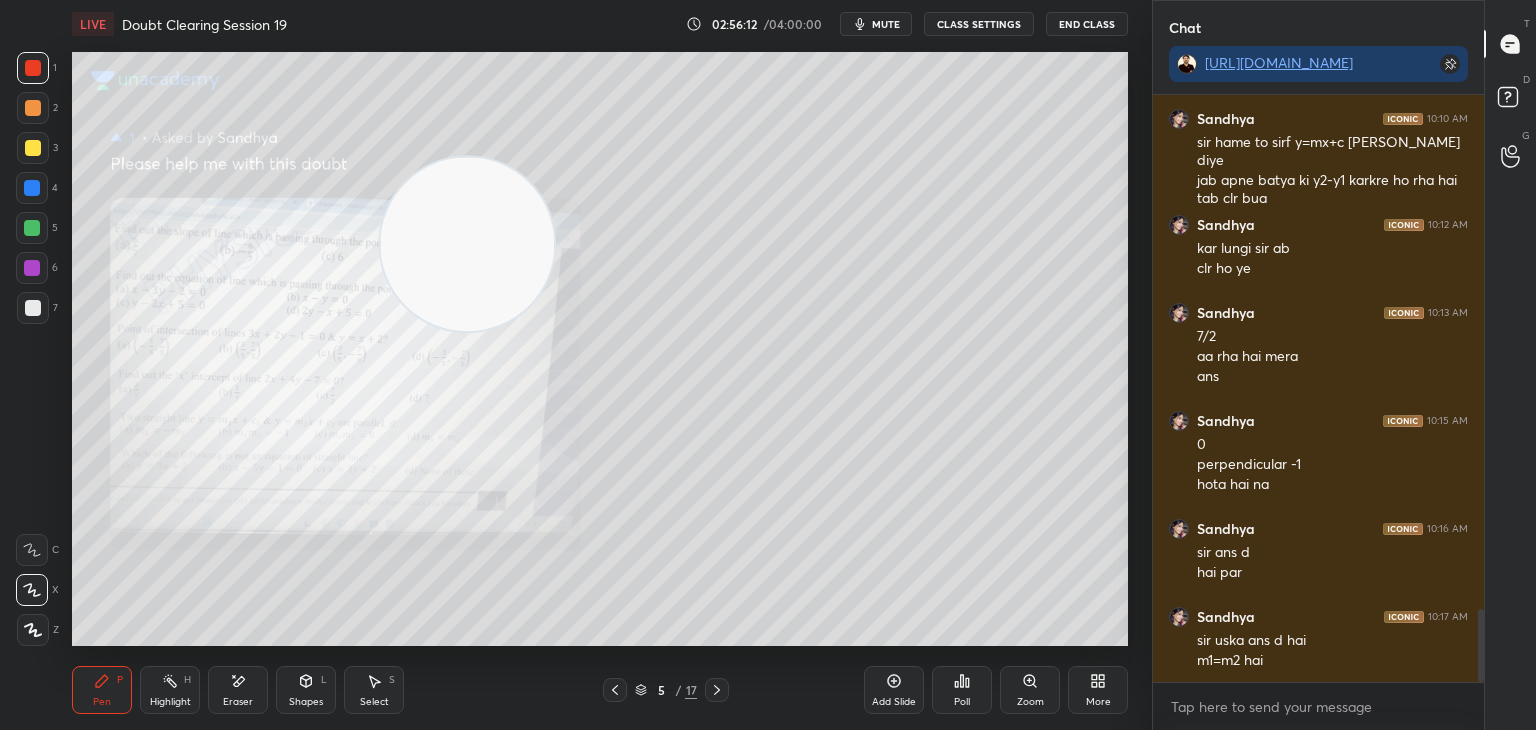 click on "Add Slide Poll Zoom More" at bounding box center [996, 690] 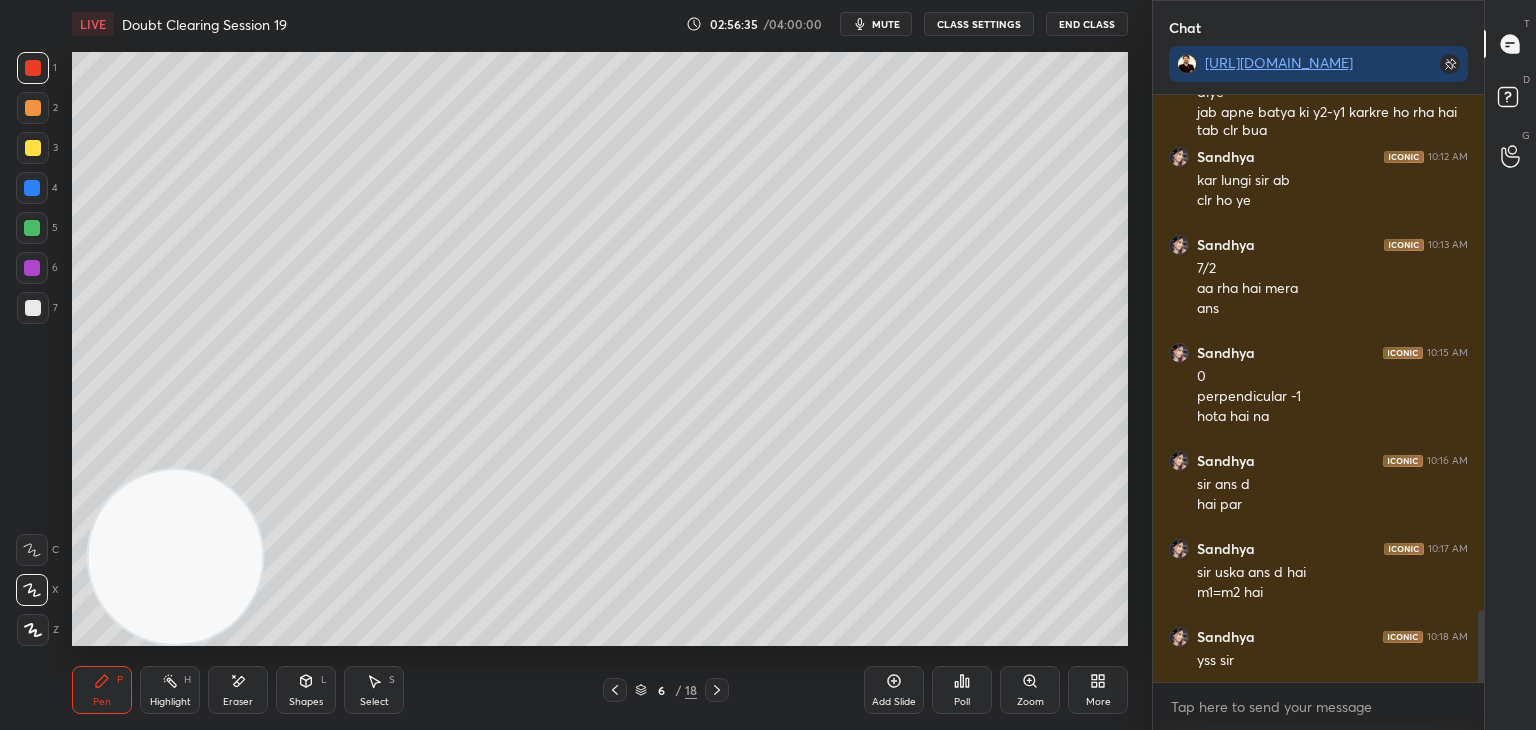 scroll, scrollTop: 4260, scrollLeft: 0, axis: vertical 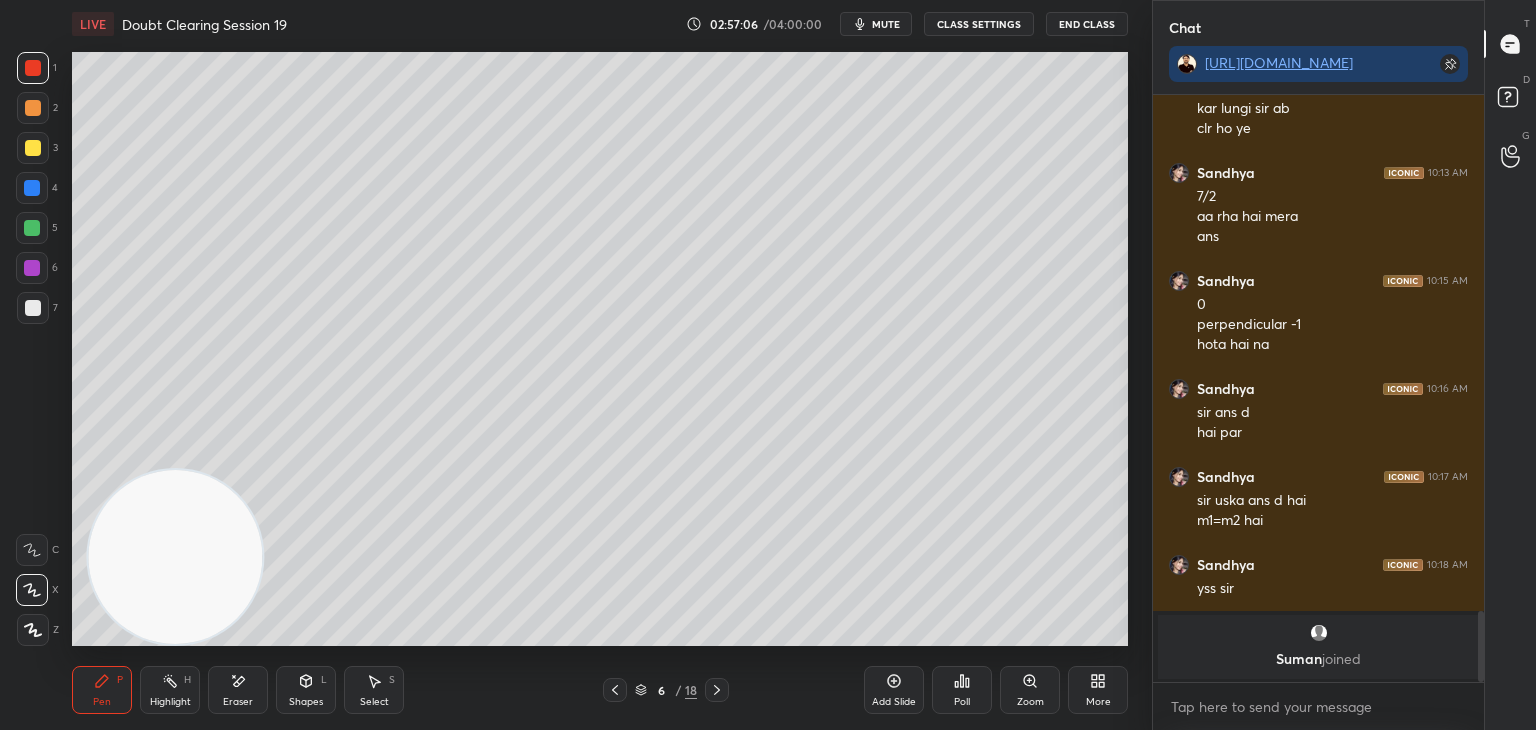 click at bounding box center [615, 690] 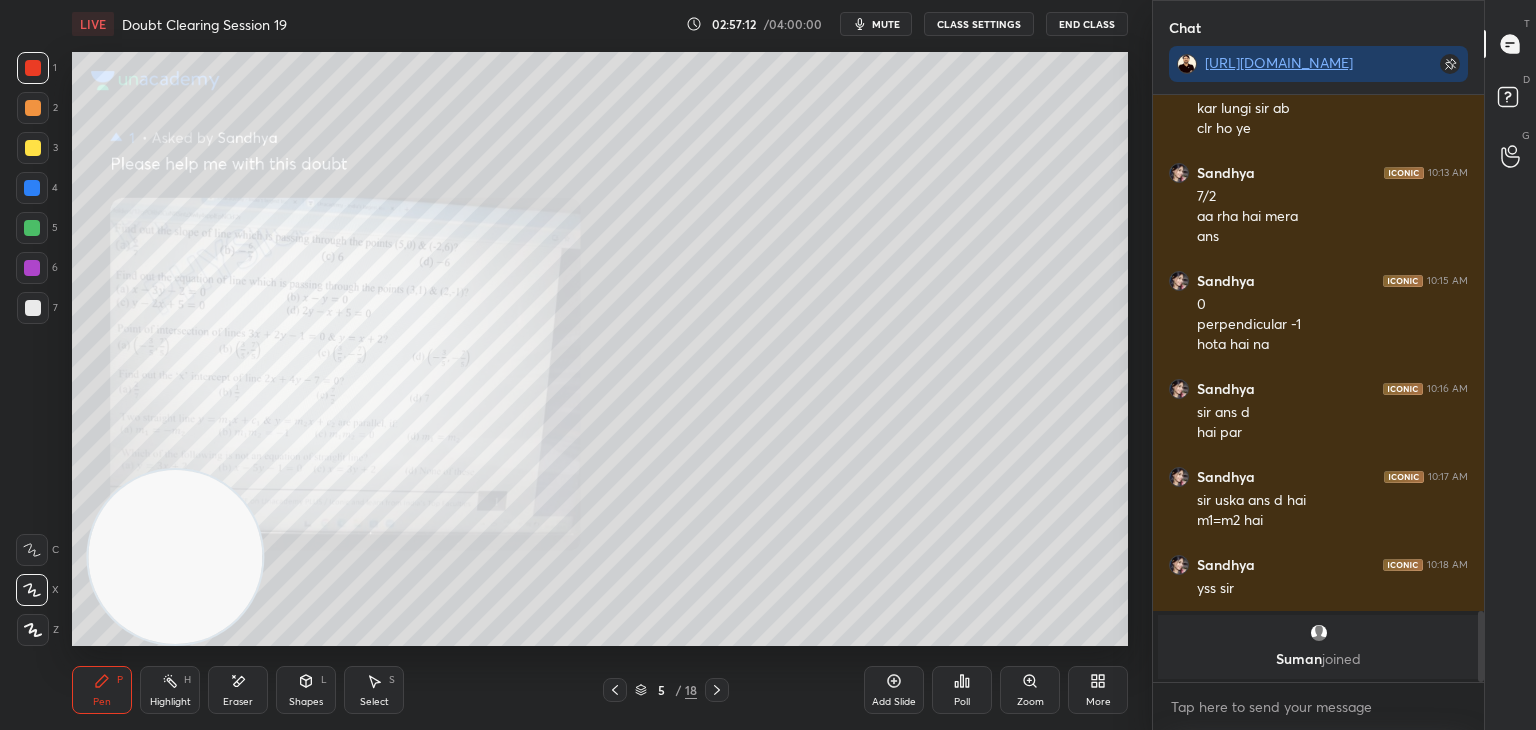 click on "D Doubts (D)" at bounding box center [1510, 100] 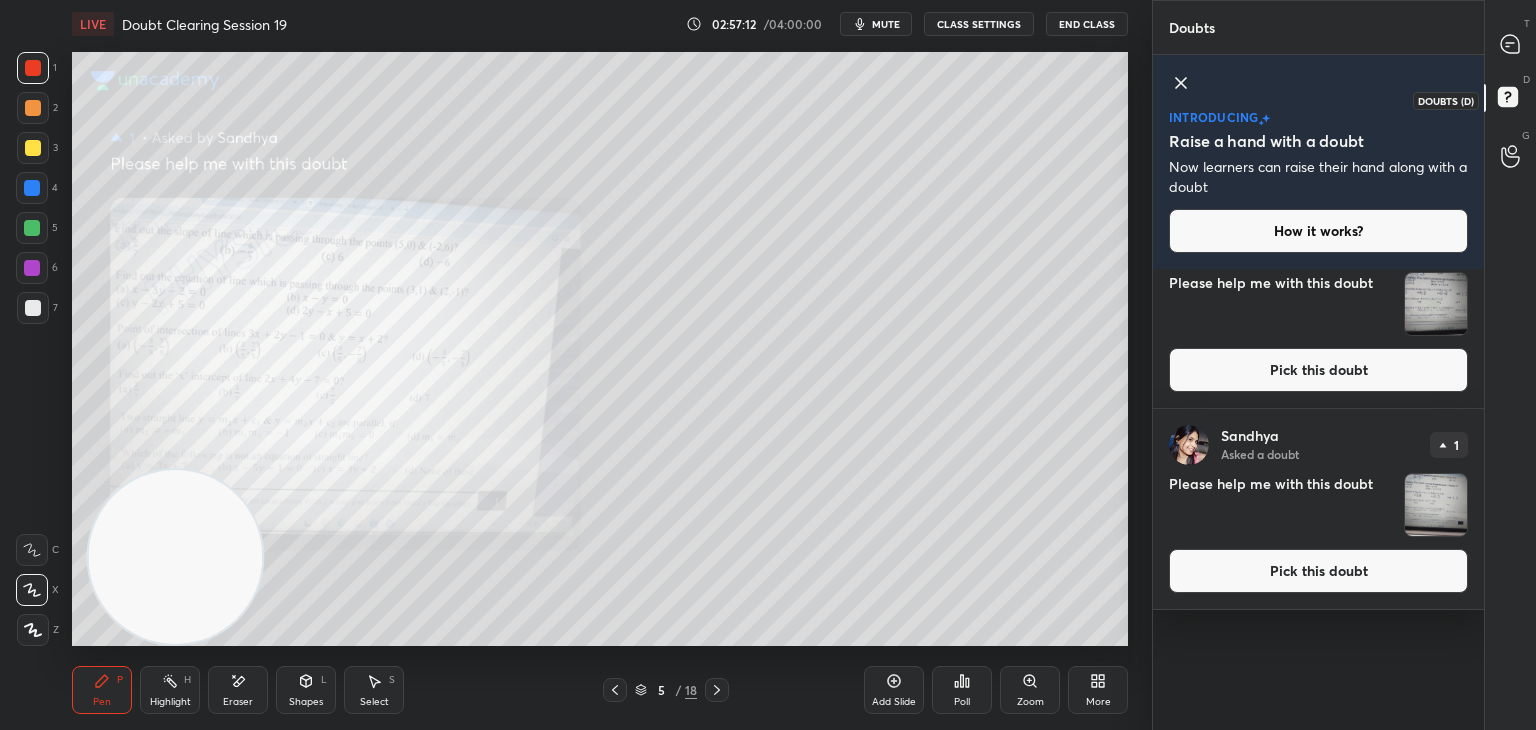 scroll, scrollTop: 0, scrollLeft: 0, axis: both 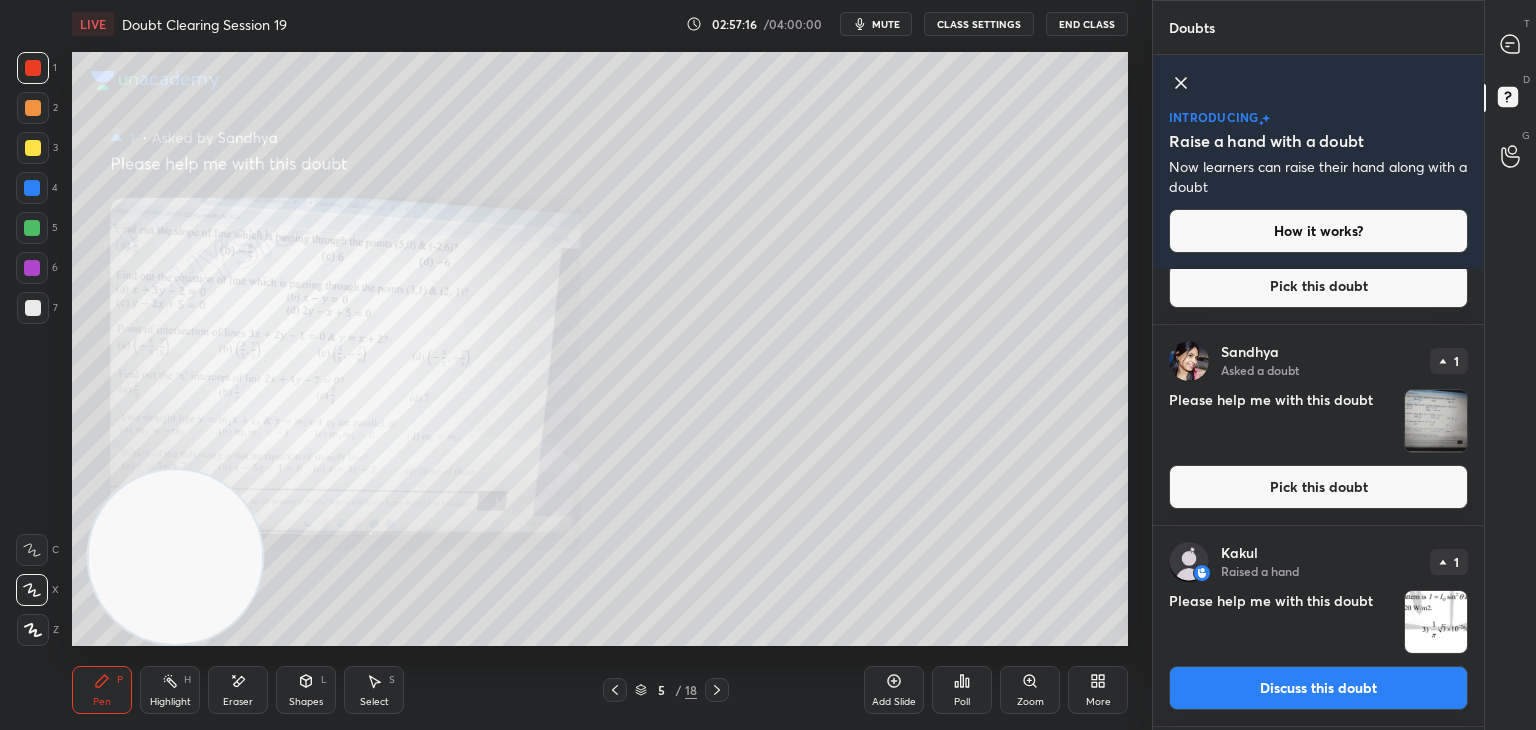 click at bounding box center [1436, 421] 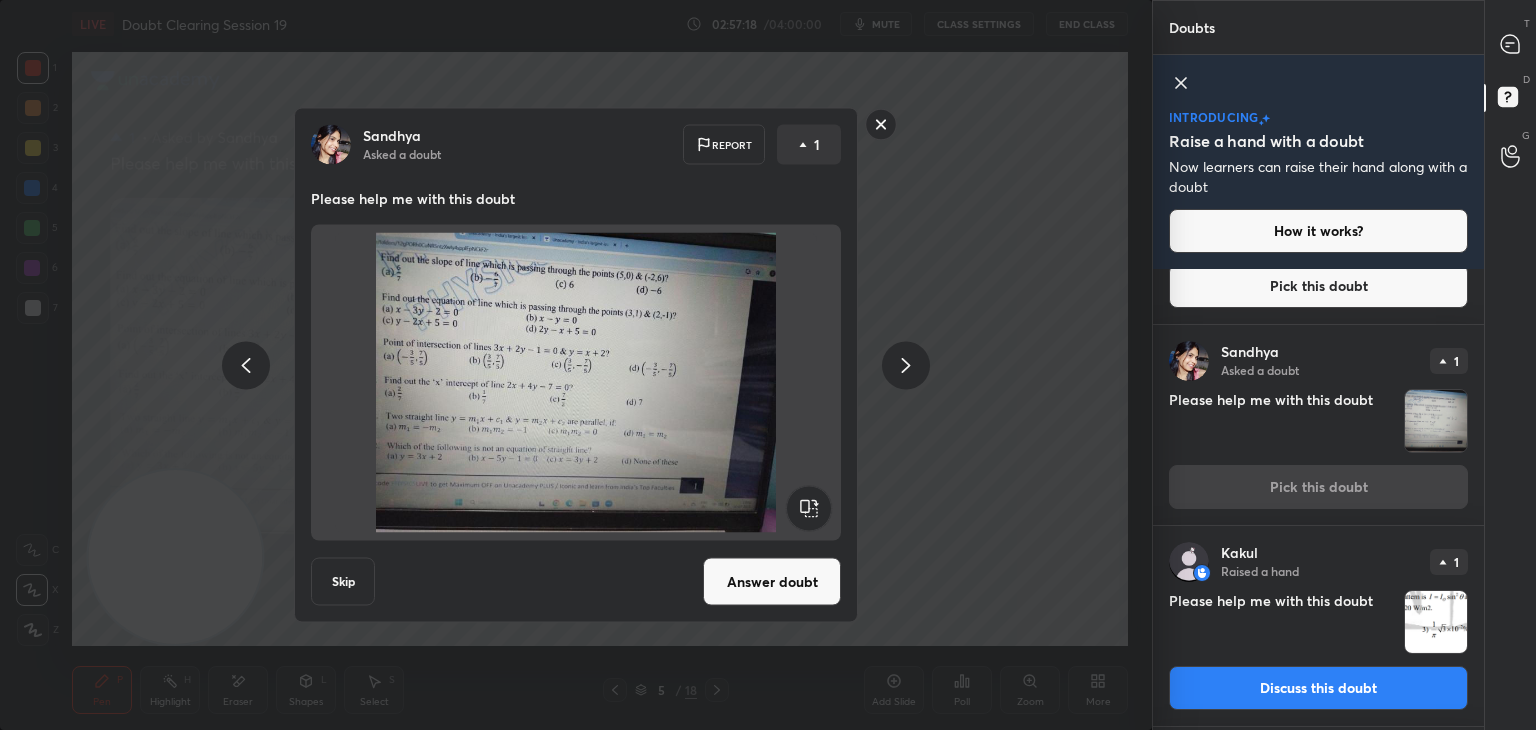 click on "Answer doubt" at bounding box center [772, 582] 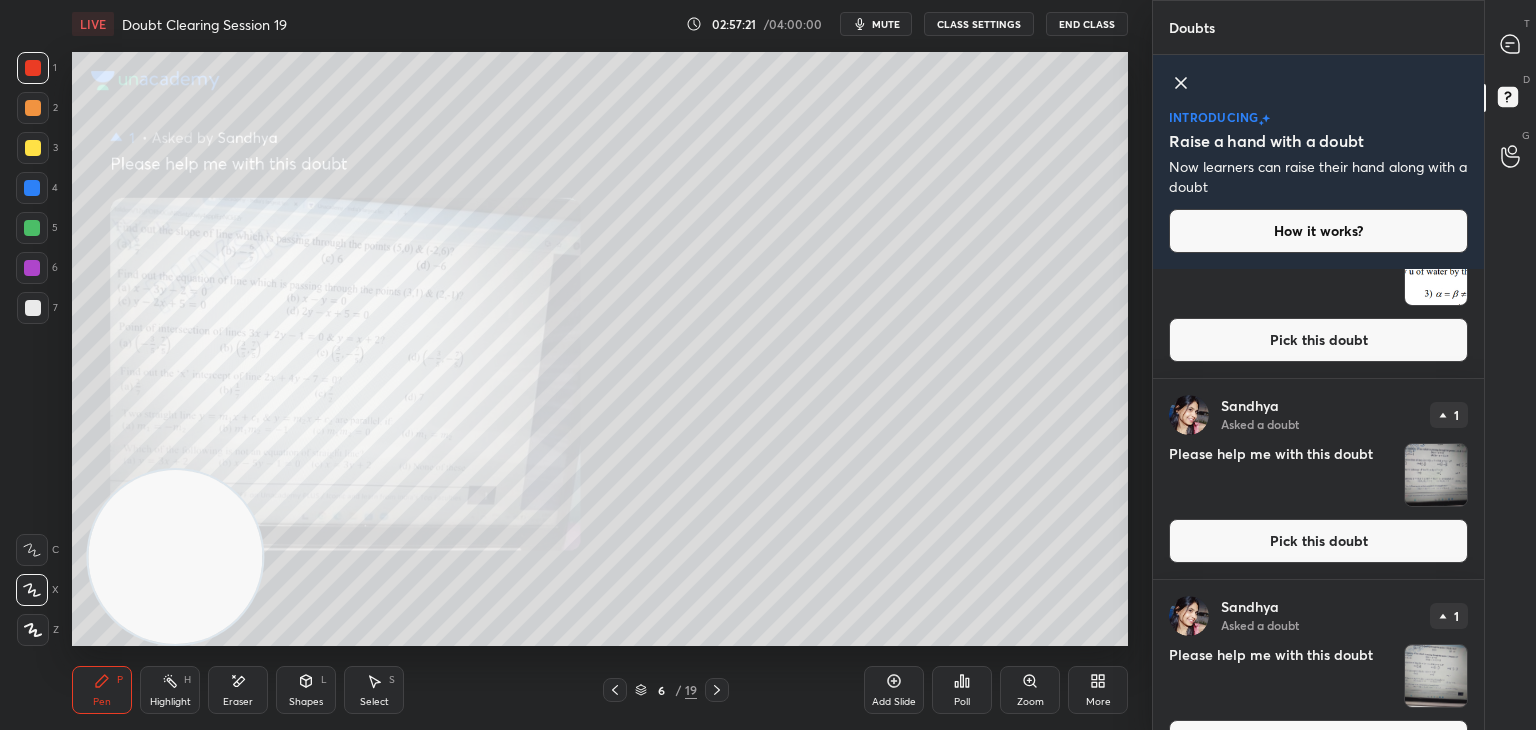 scroll, scrollTop: 297, scrollLeft: 0, axis: vertical 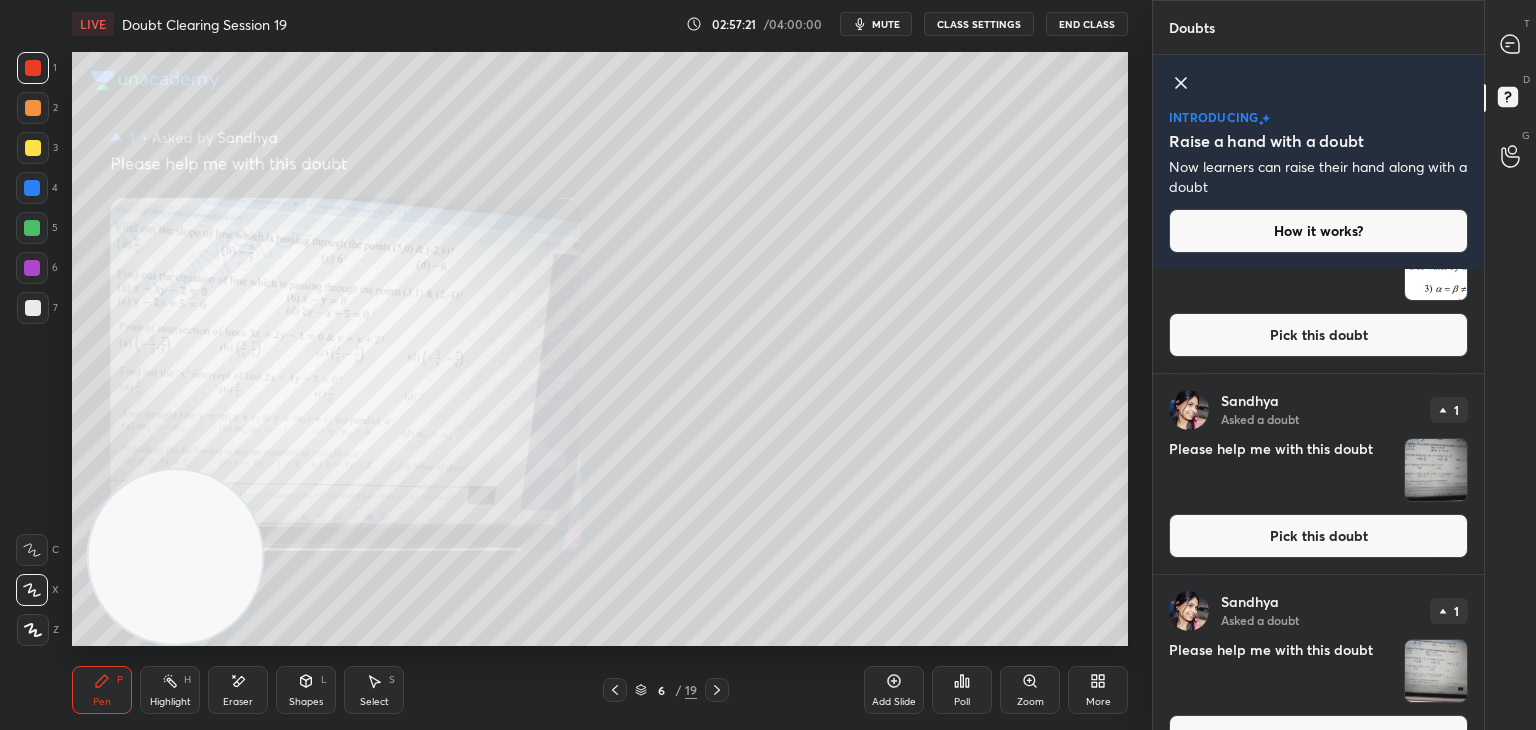 click at bounding box center (1436, 470) 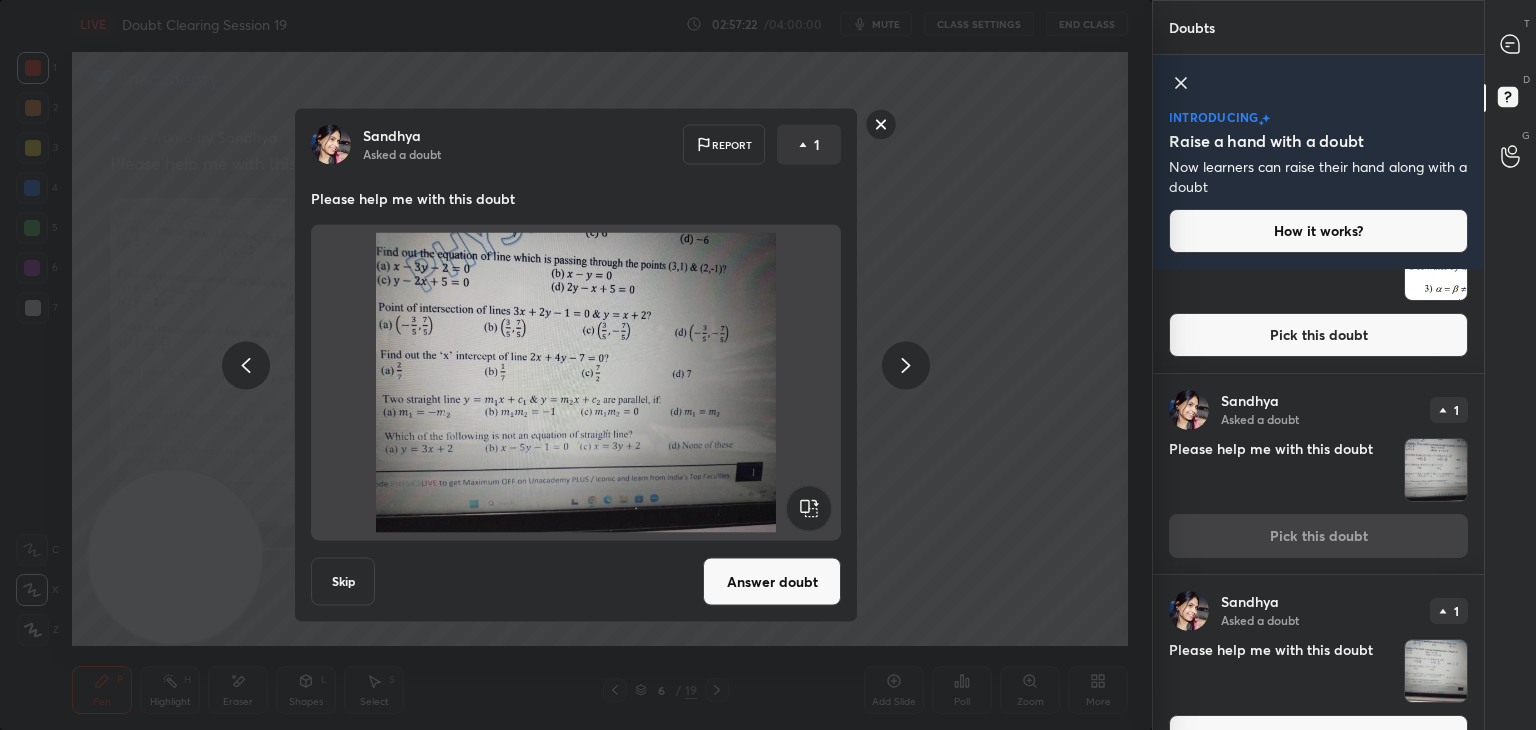 click on "Answer doubt" at bounding box center (772, 582) 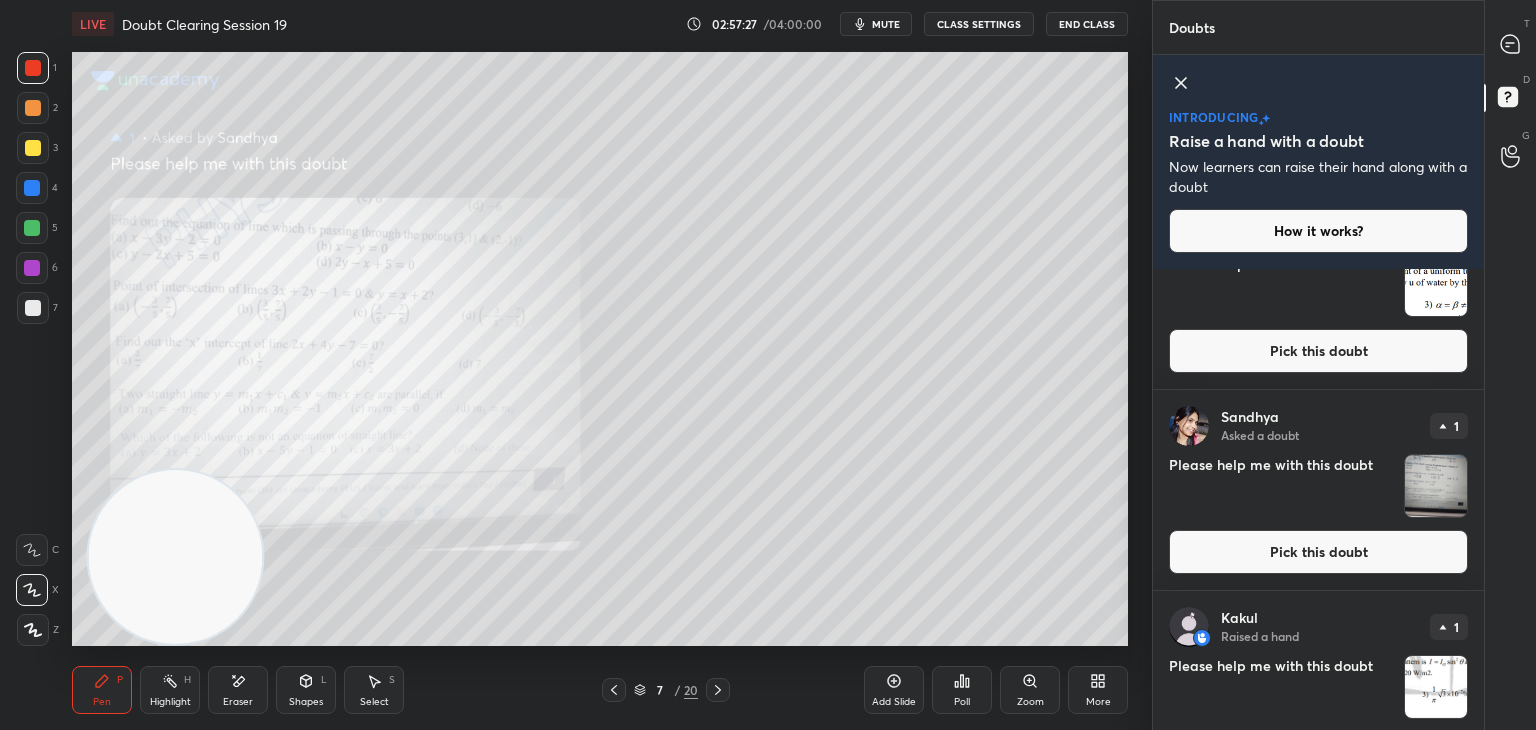 scroll, scrollTop: 283, scrollLeft: 0, axis: vertical 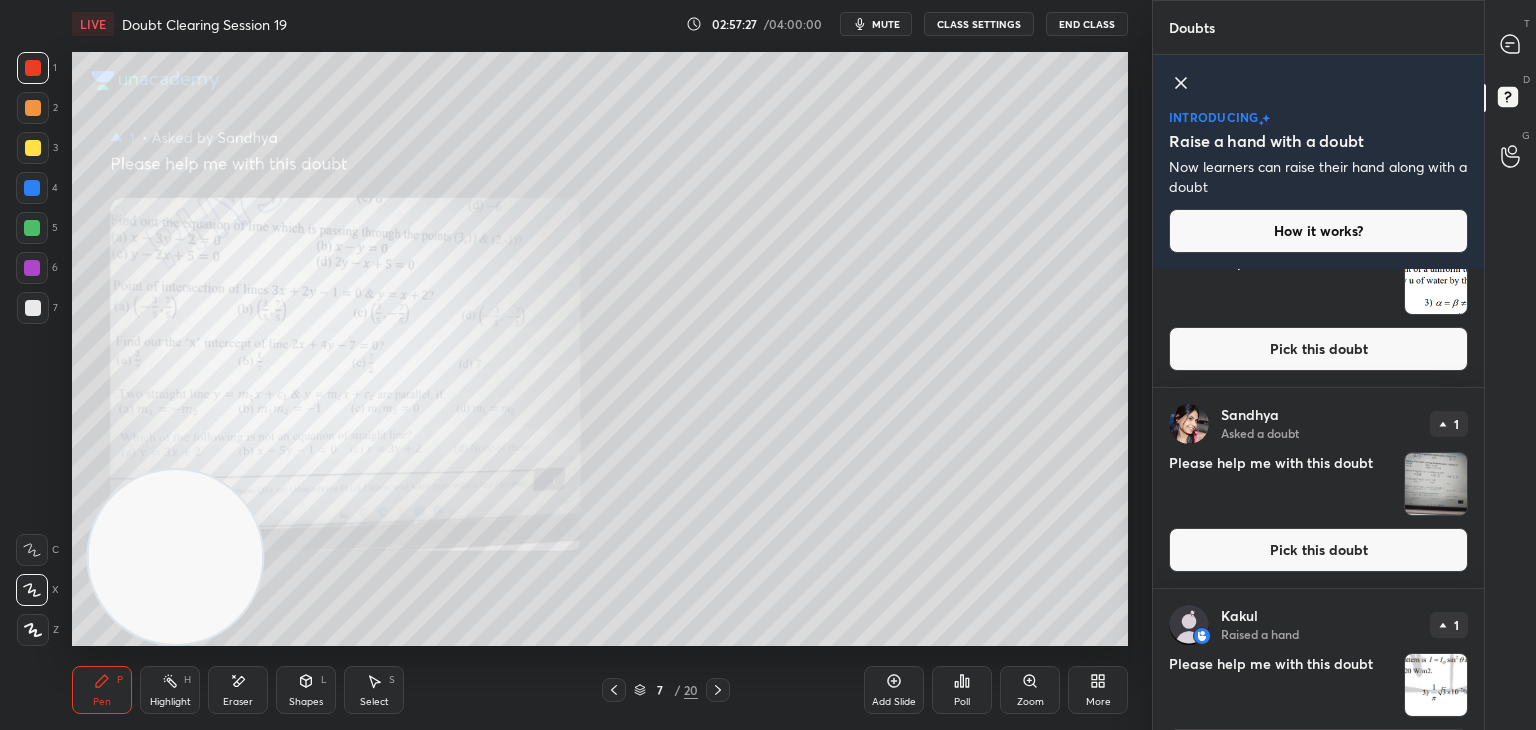 click at bounding box center (1436, 484) 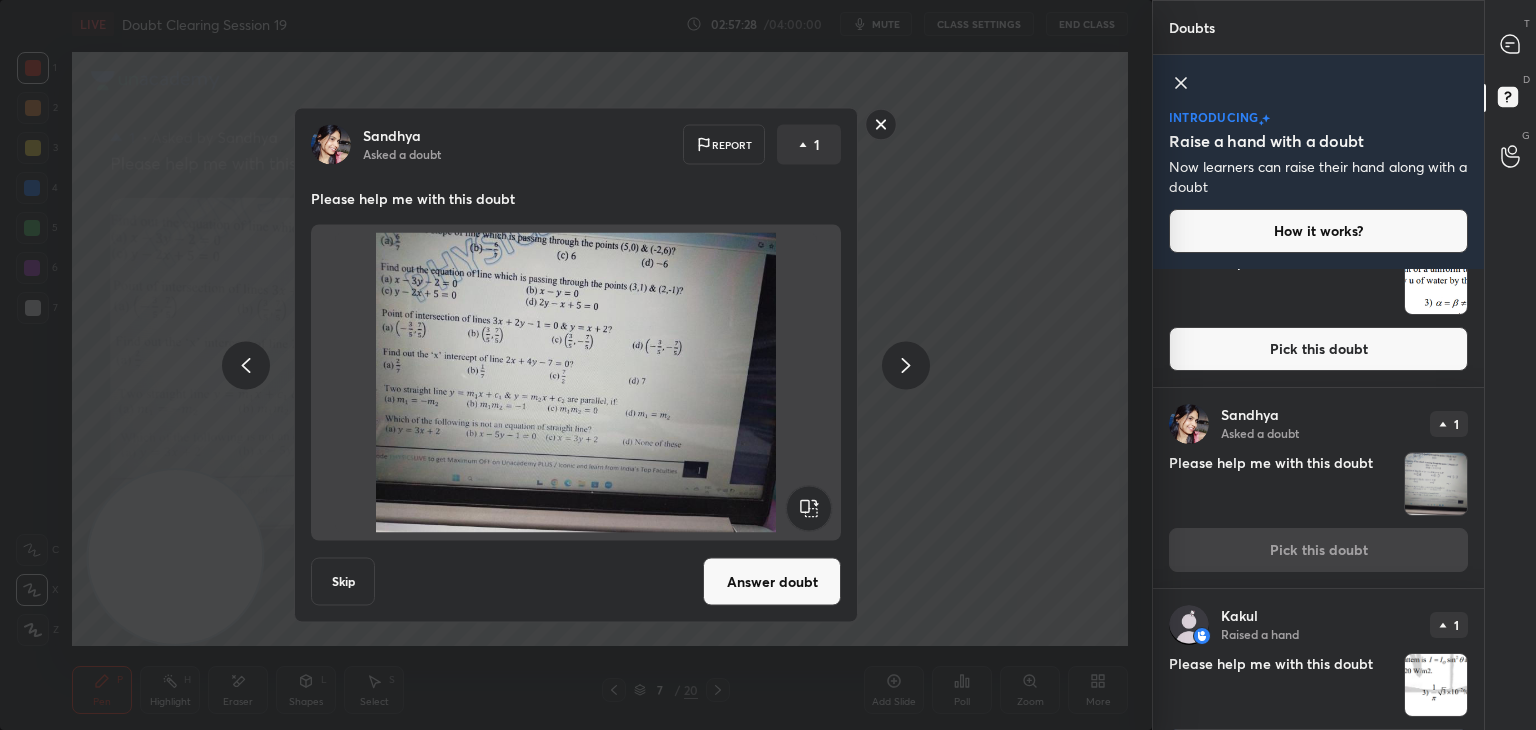 click on "[PERSON_NAME] Asked a doubt Report 1 Please help me with this doubt Skip Answer doubt" at bounding box center (576, 365) 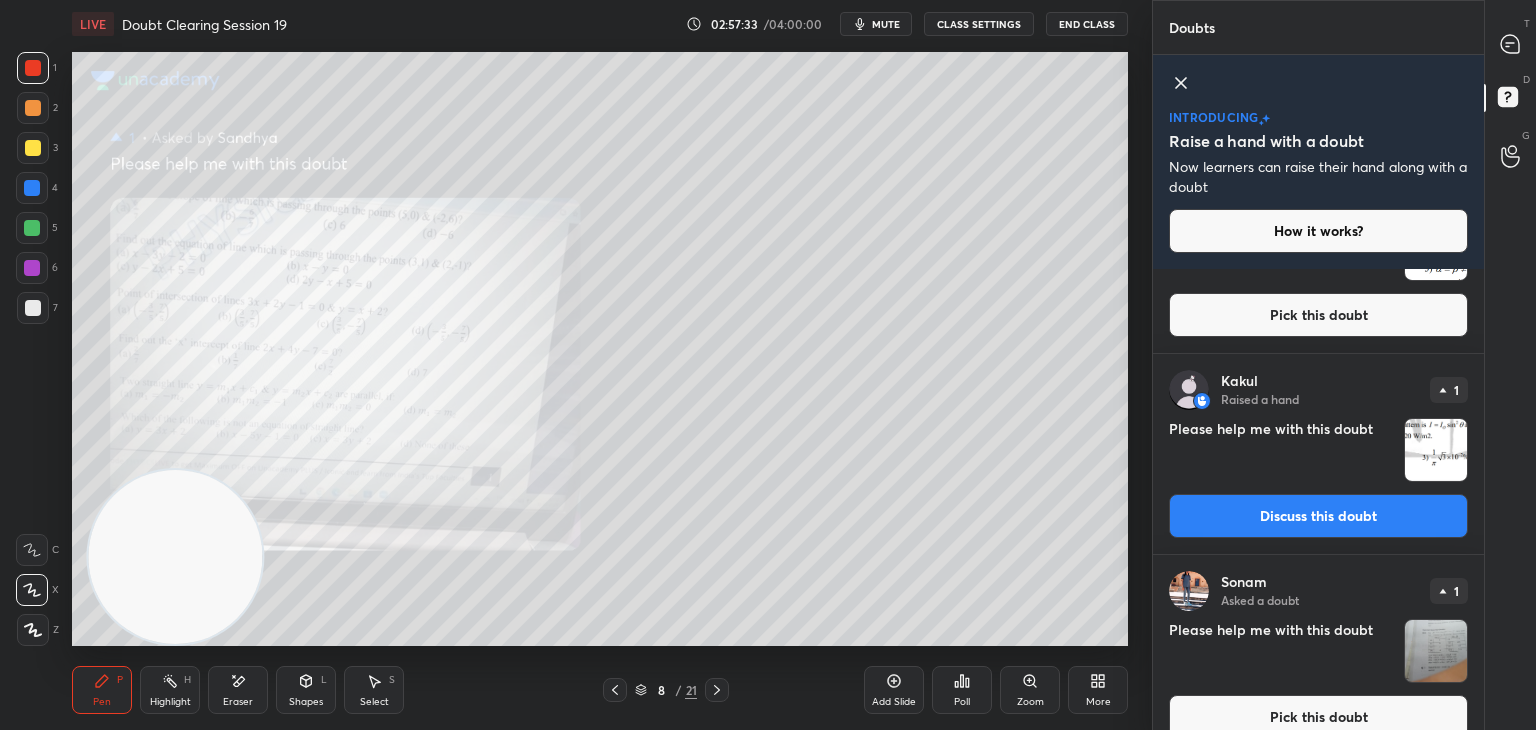 scroll, scrollTop: 0, scrollLeft: 0, axis: both 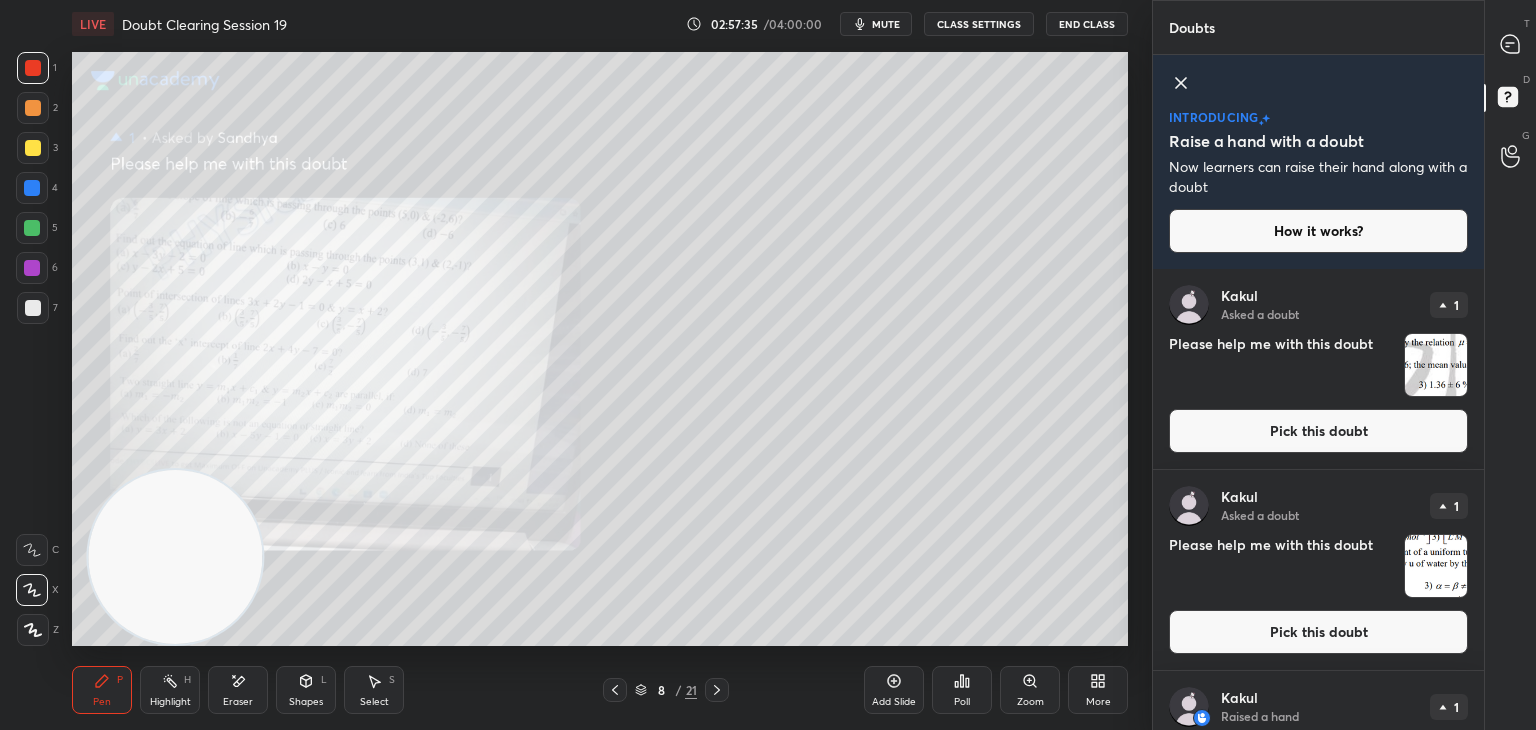 click at bounding box center [1436, 365] 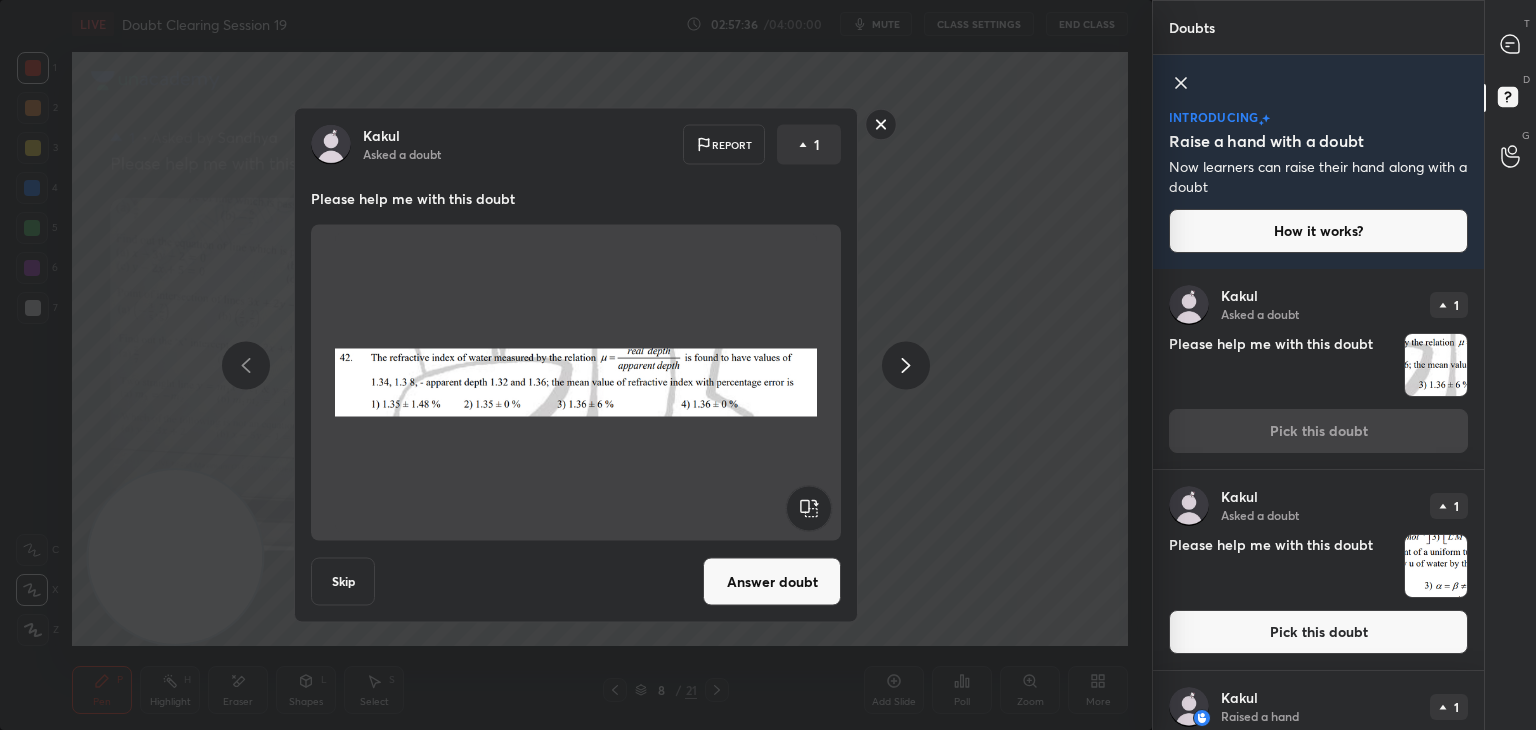 click at bounding box center (1511, 156) 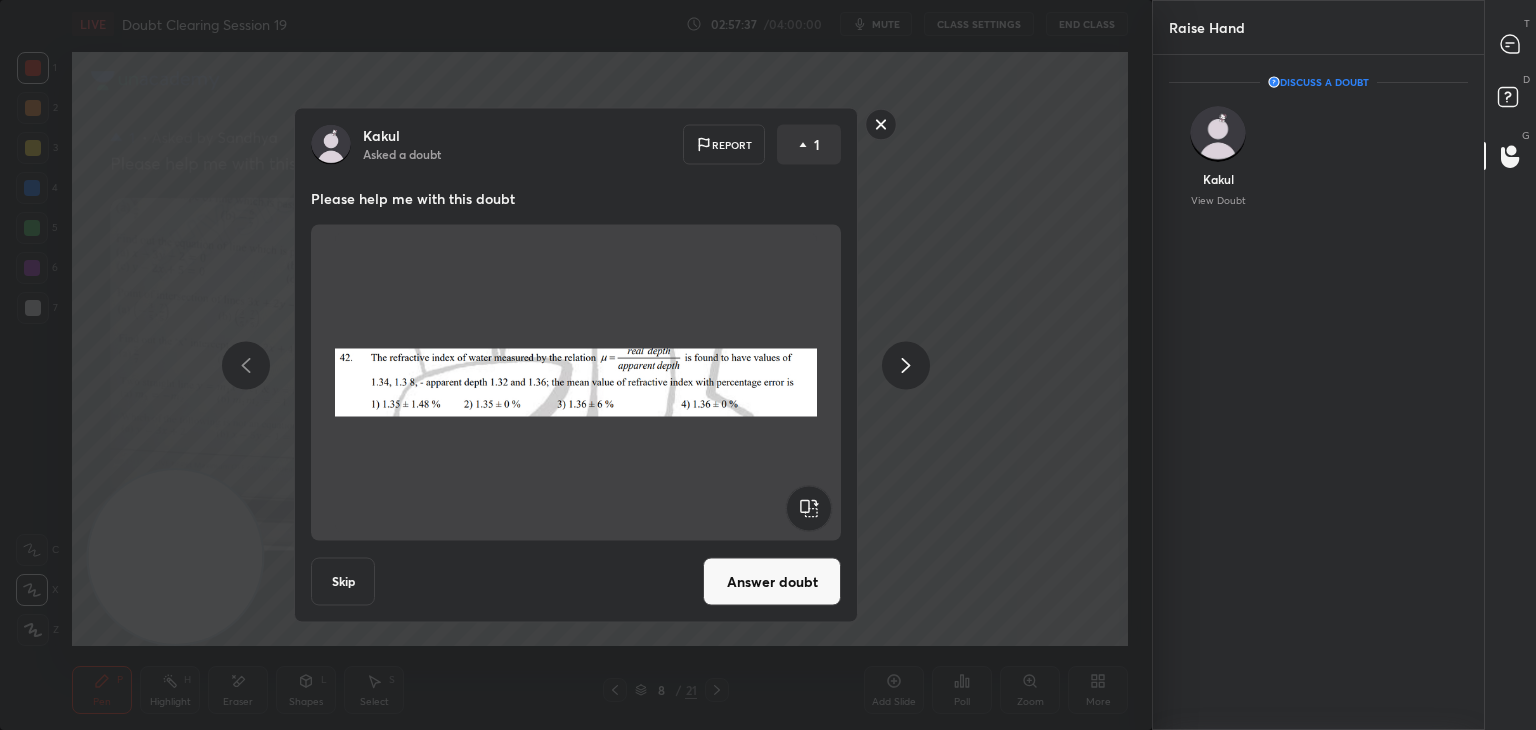 scroll, scrollTop: 669, scrollLeft: 325, axis: both 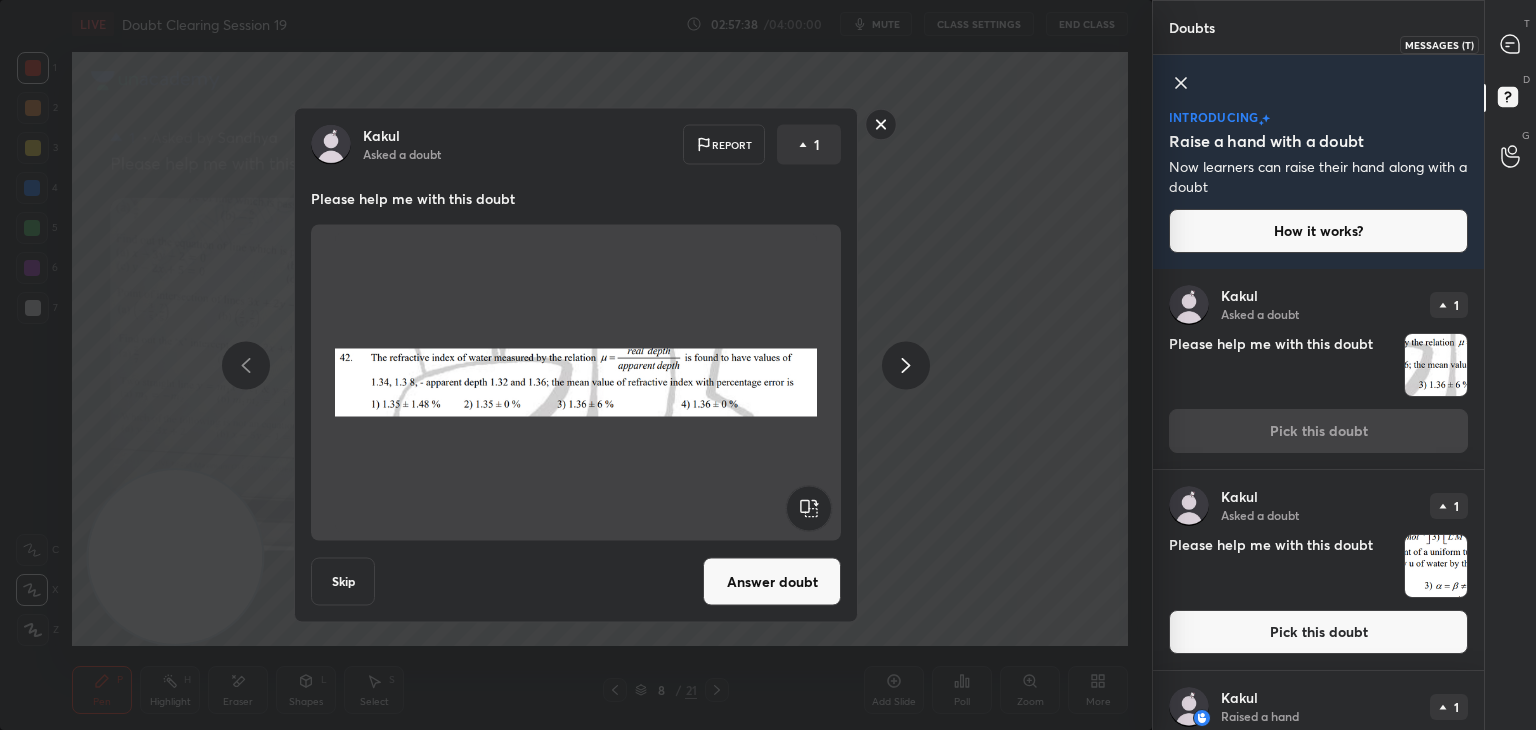 click 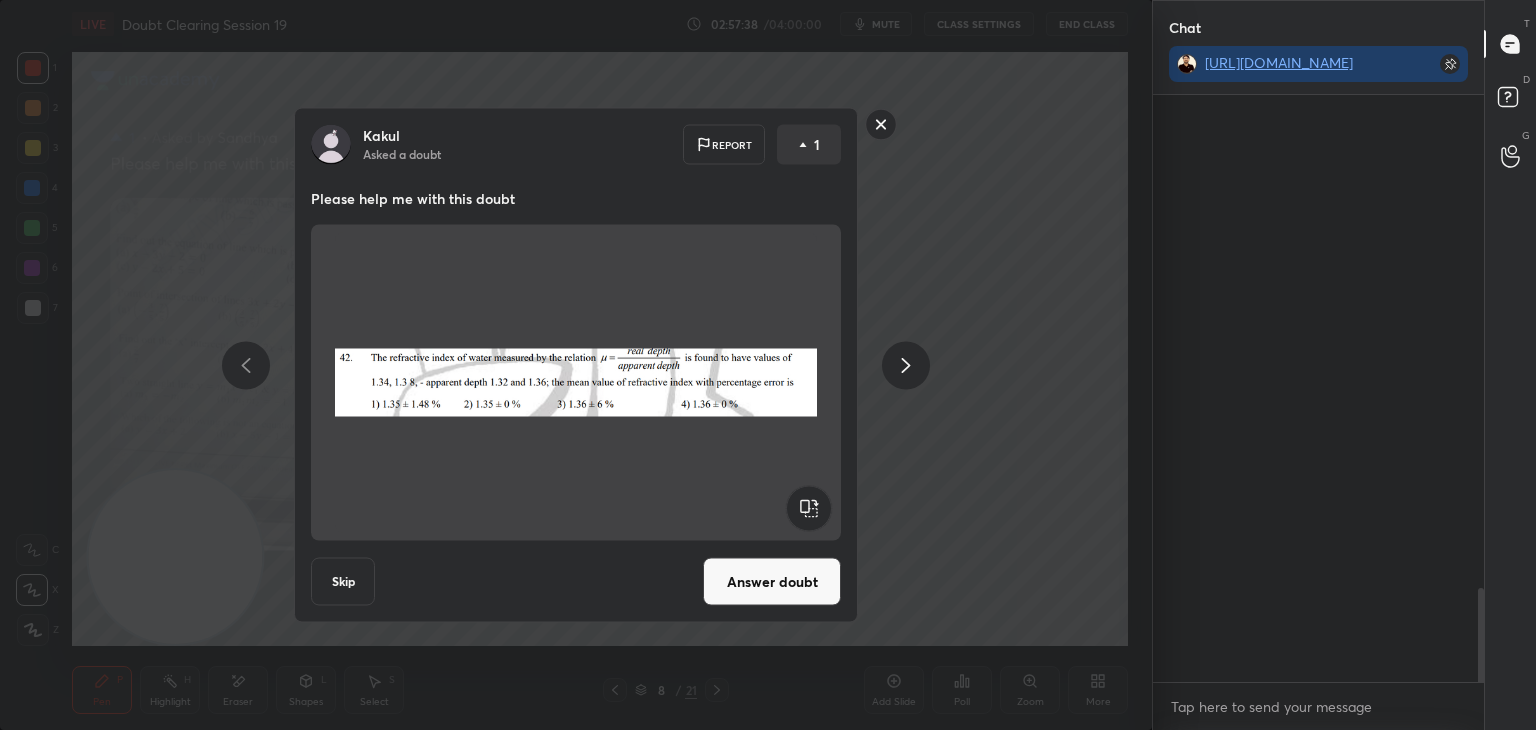 scroll, scrollTop: 416, scrollLeft: 325, axis: both 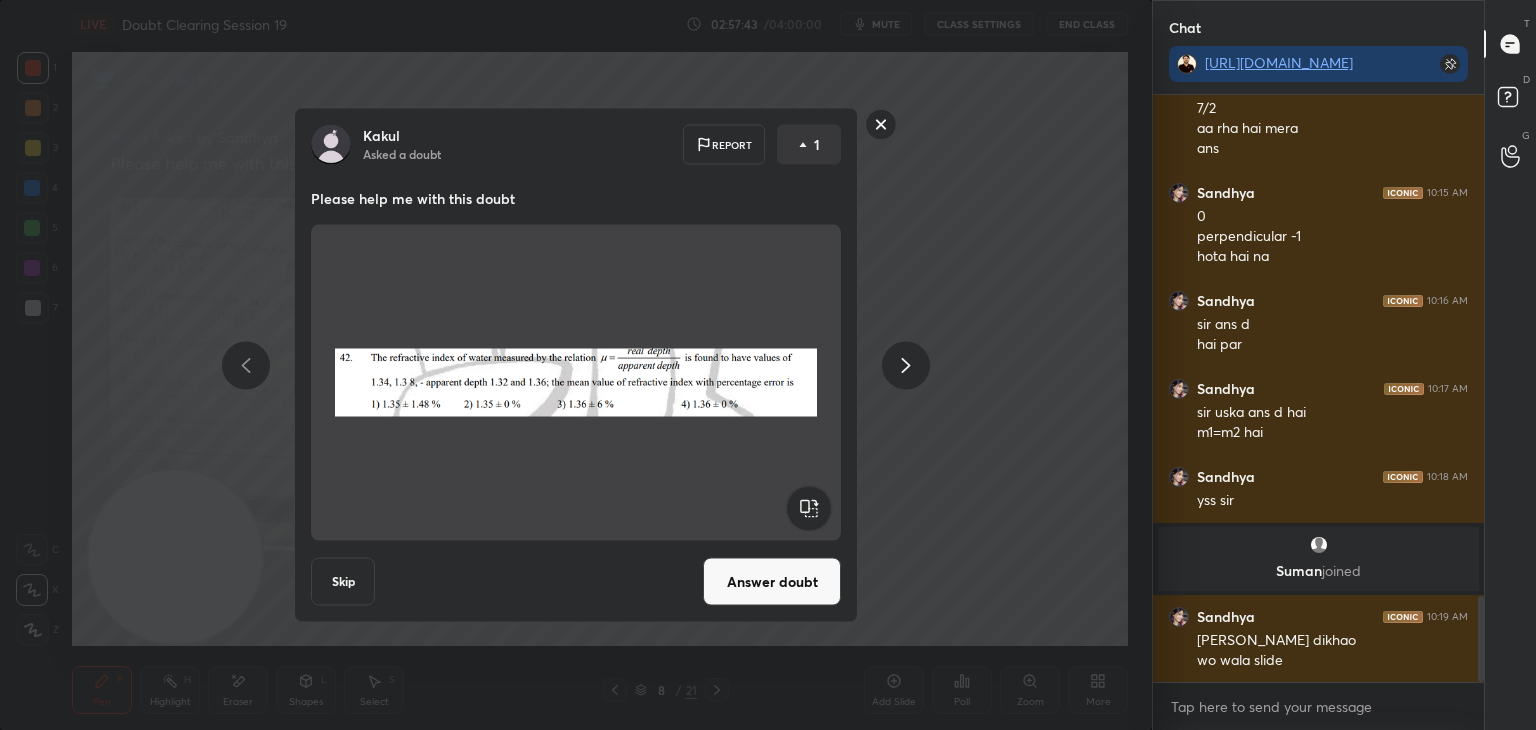 click 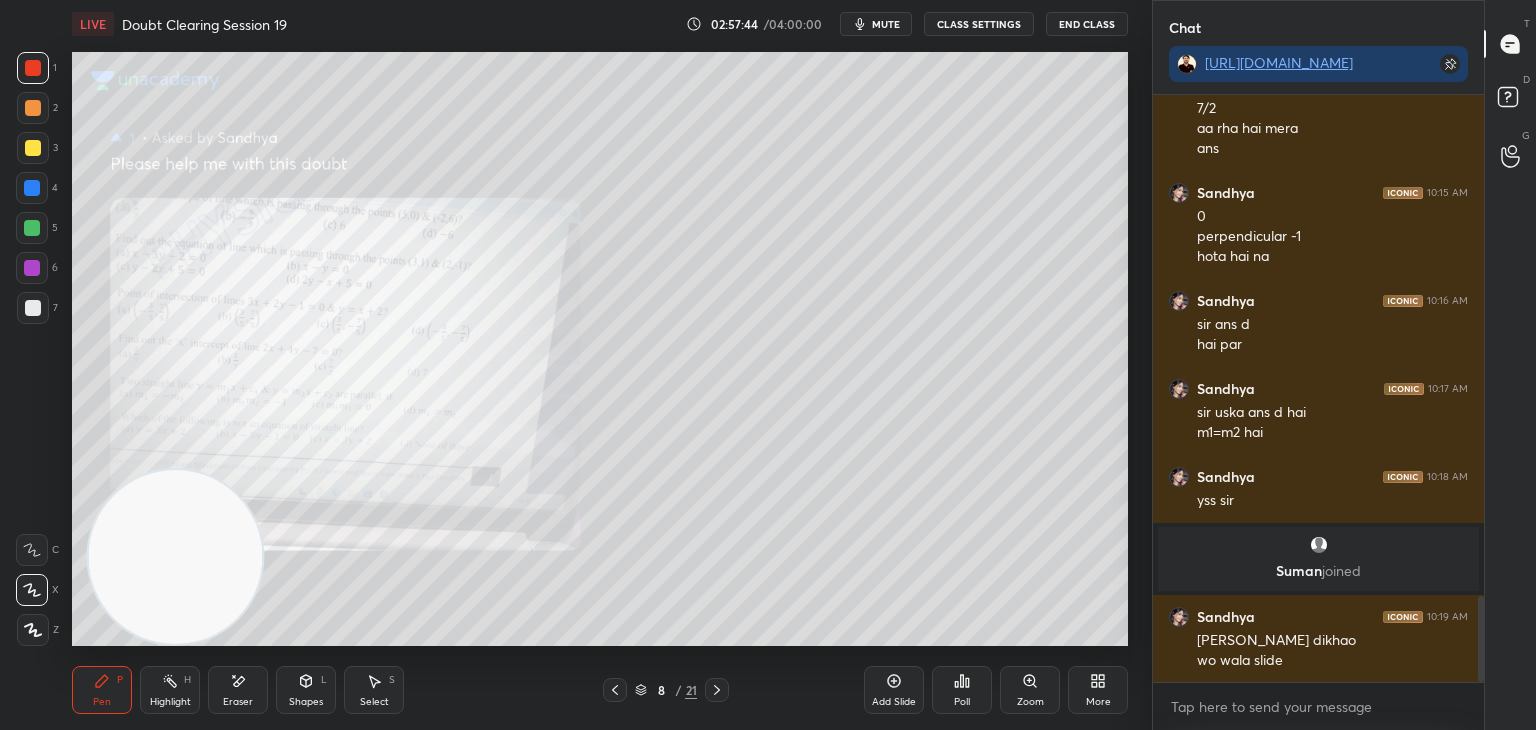 click 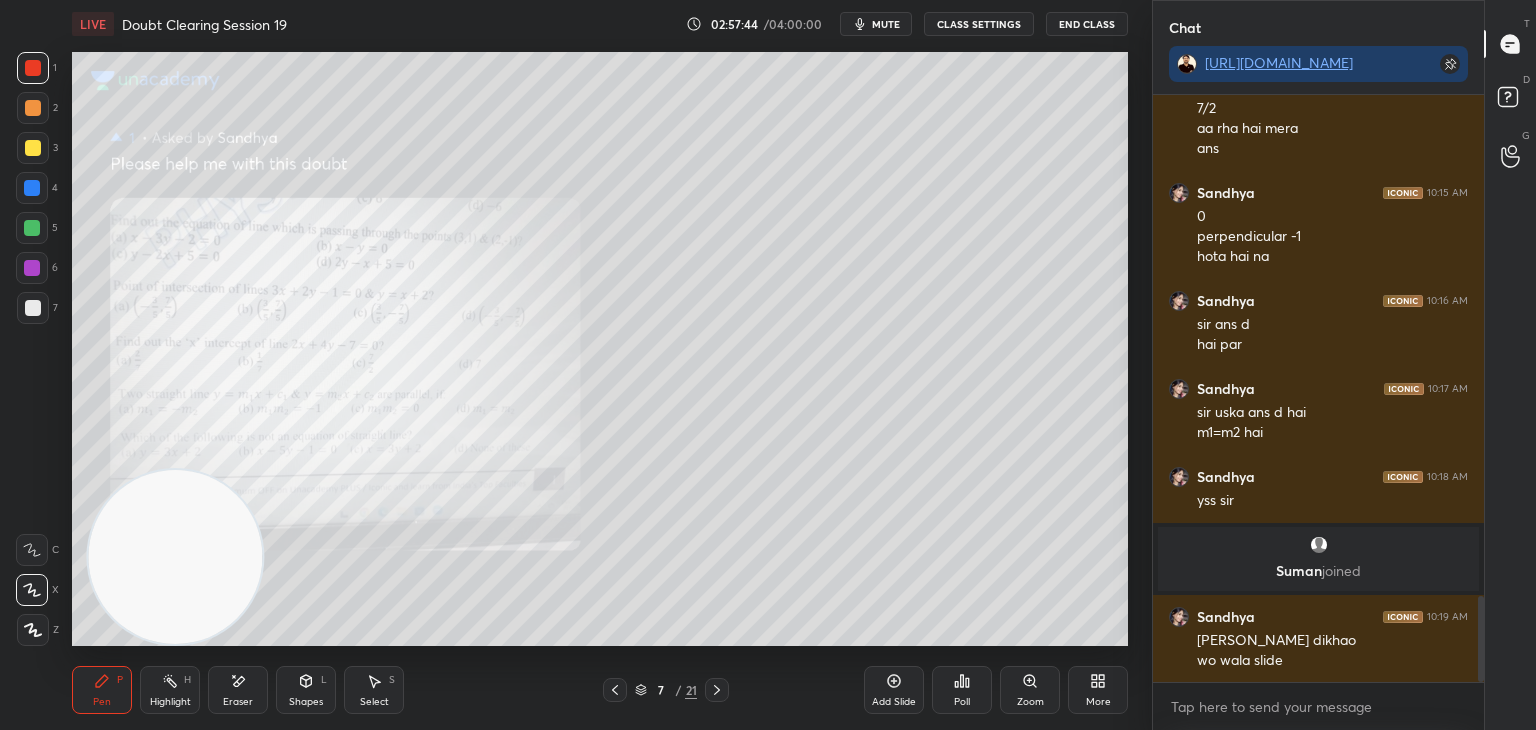 click 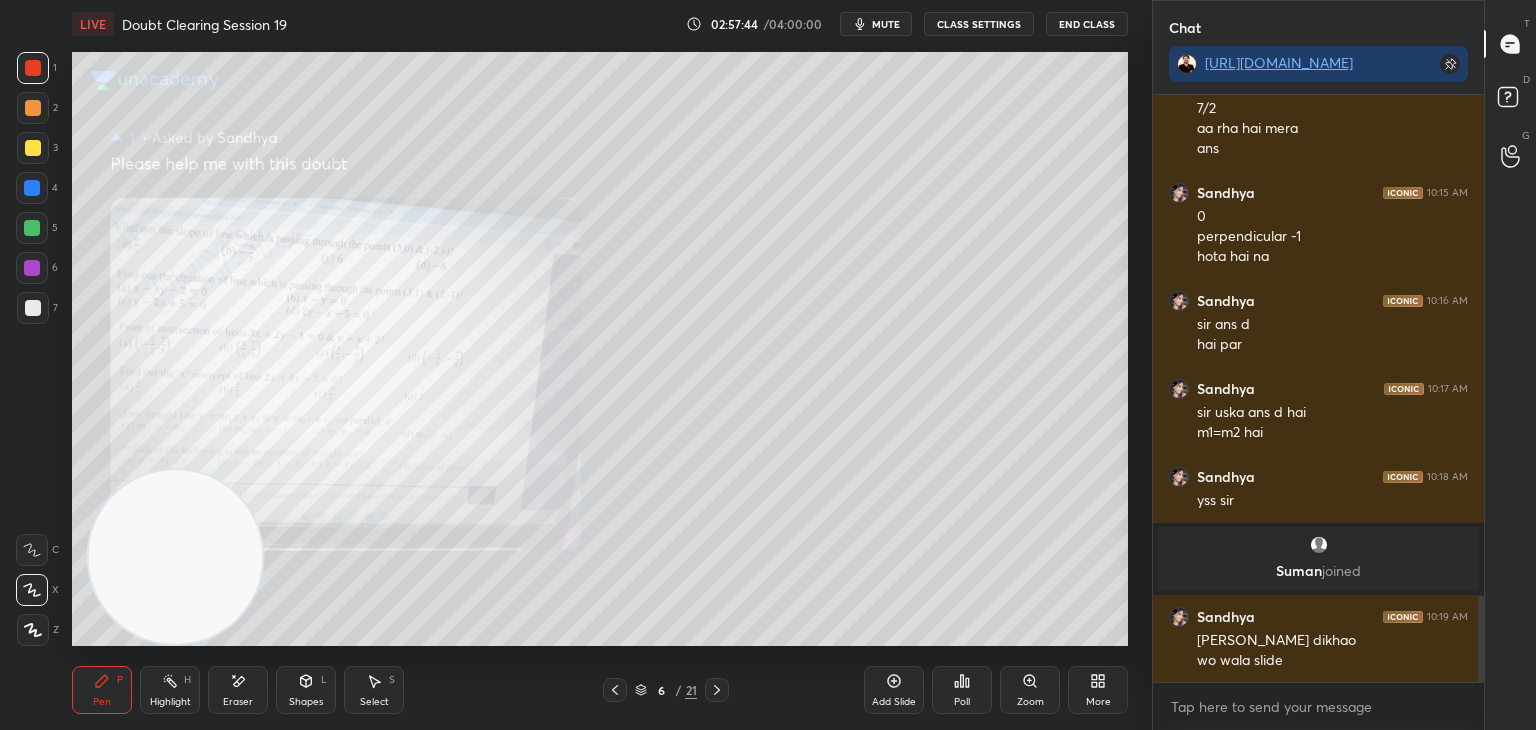 click 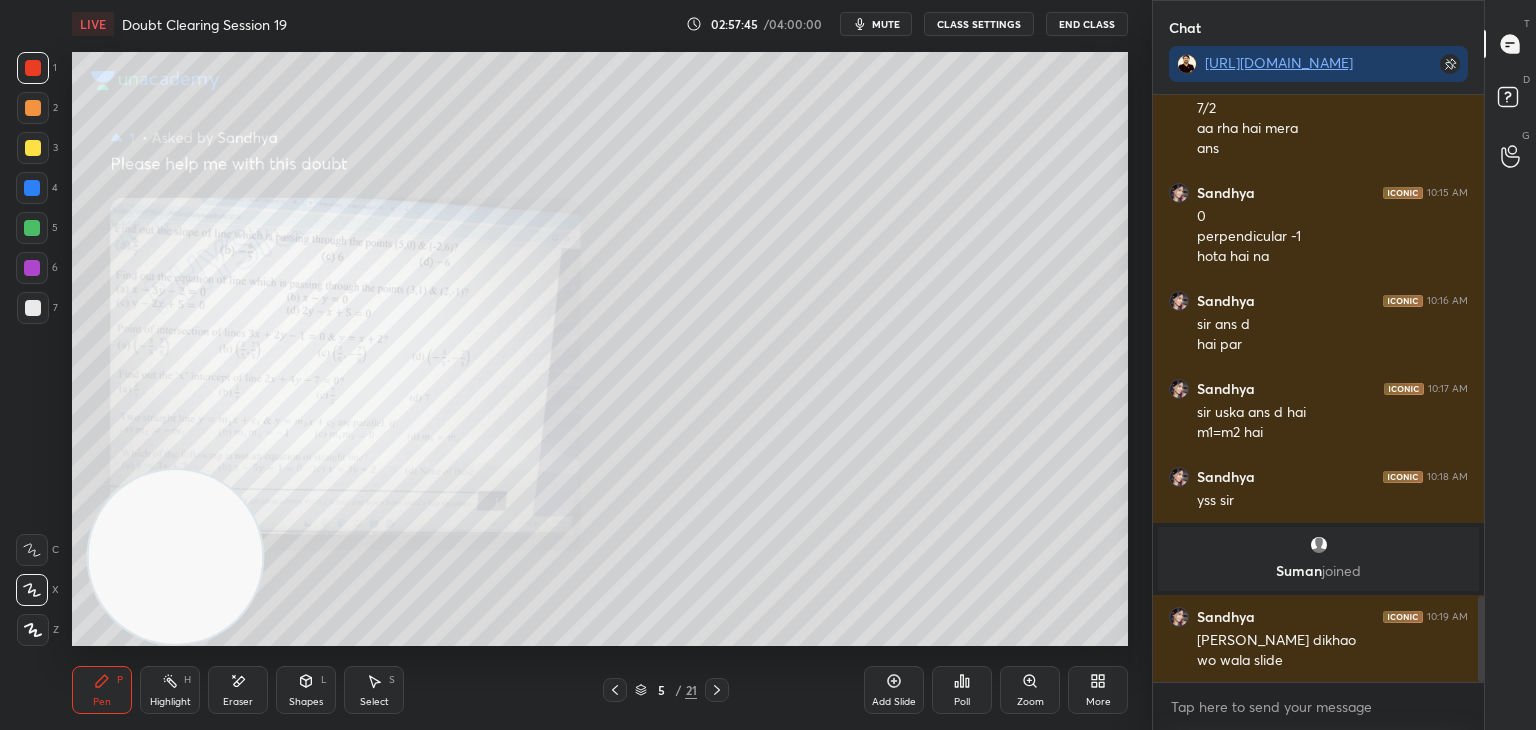 click 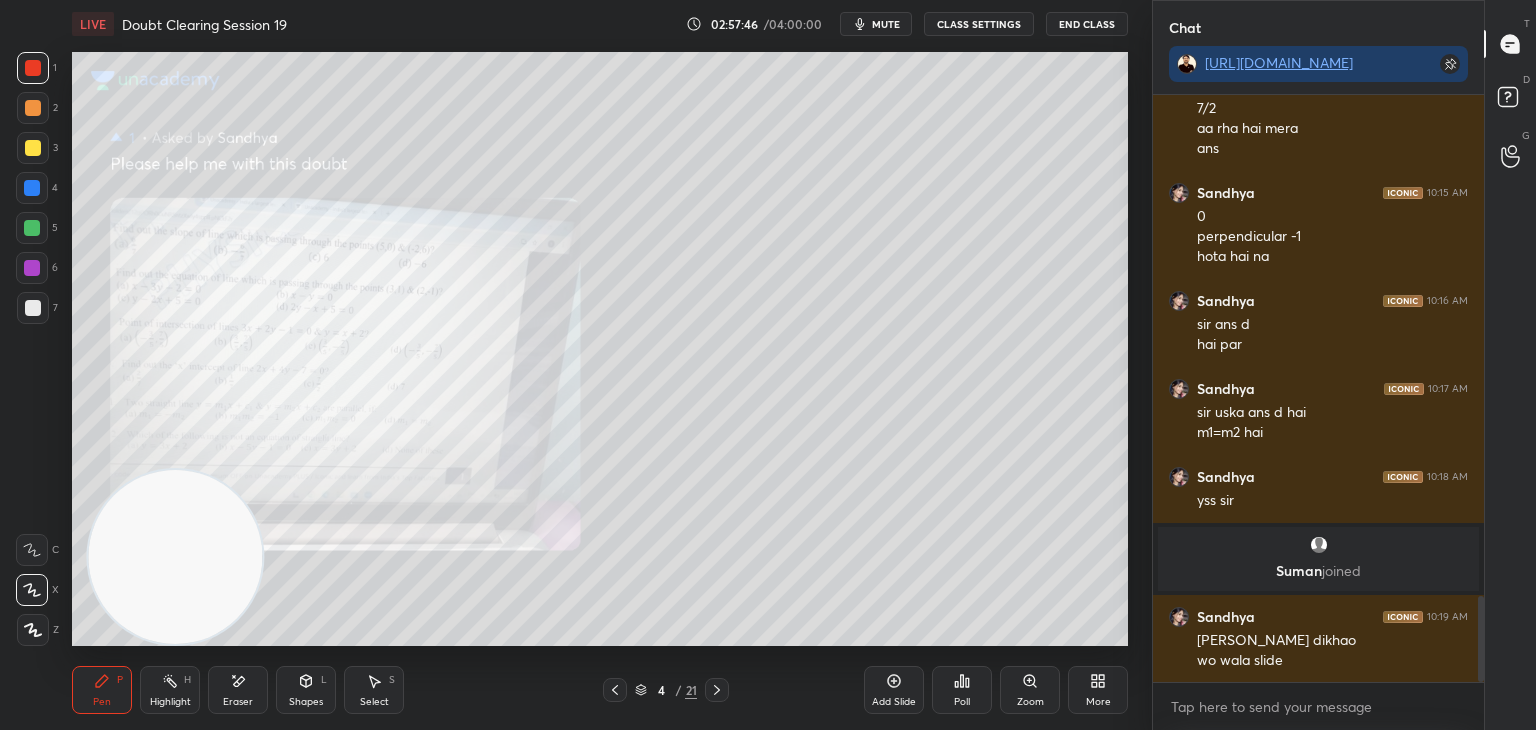 click 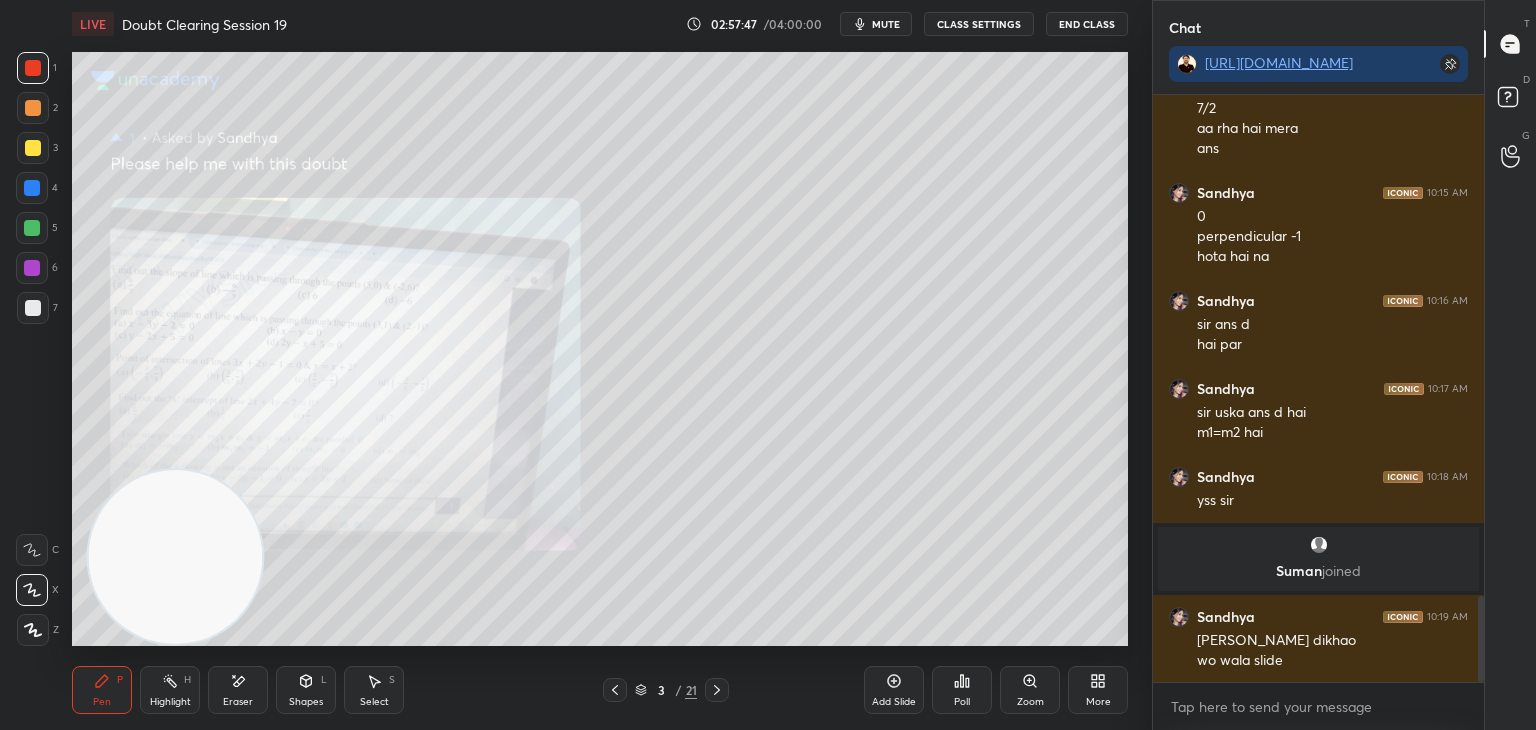 click 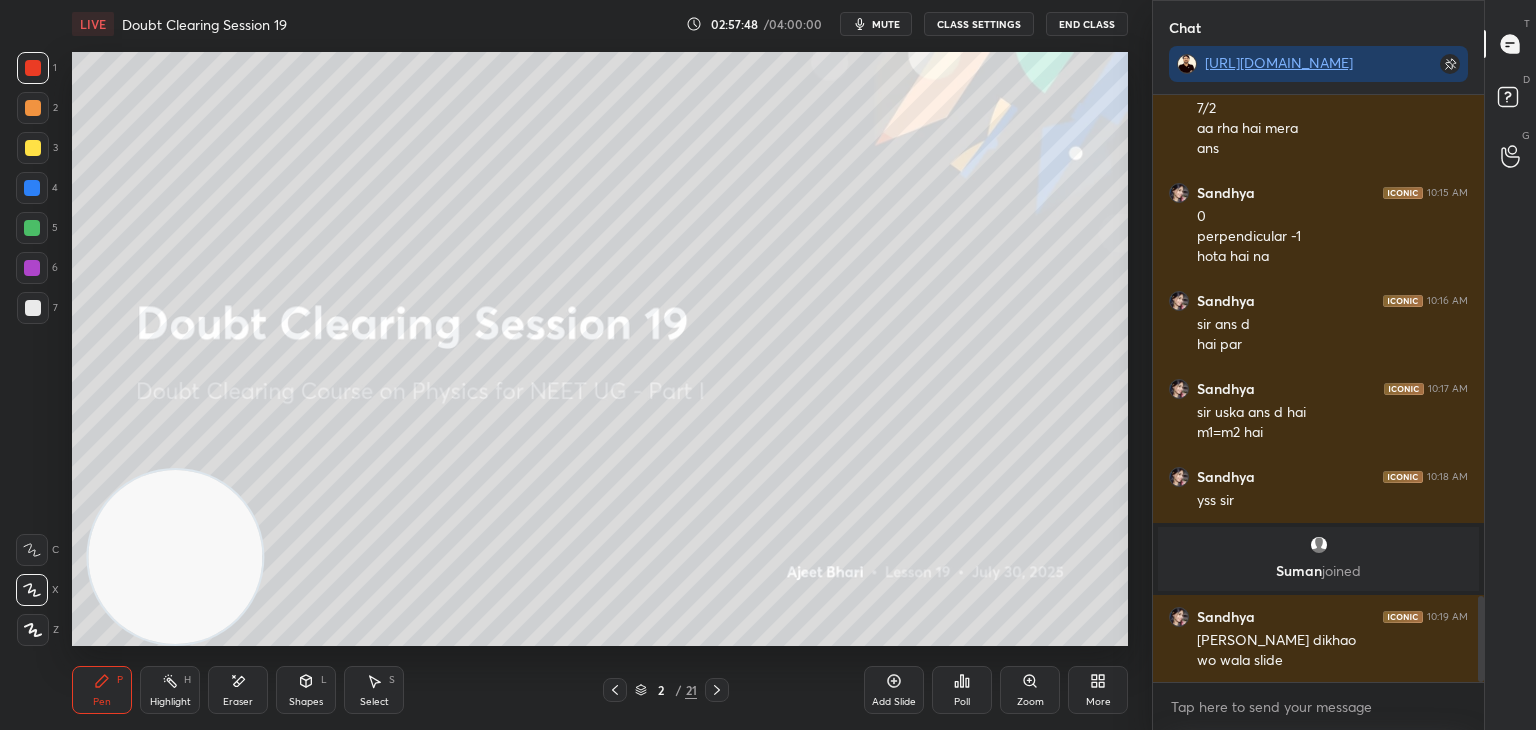 click 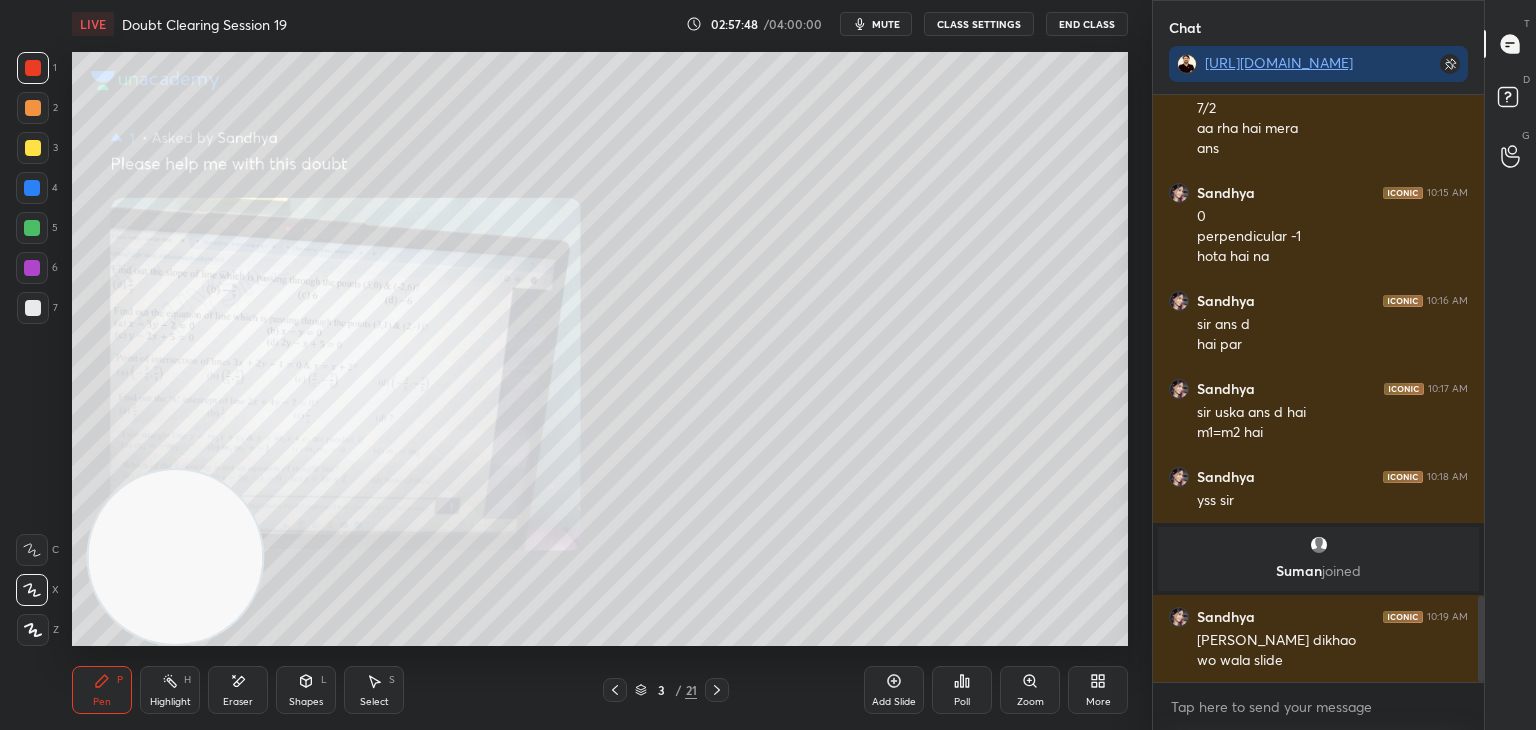 click 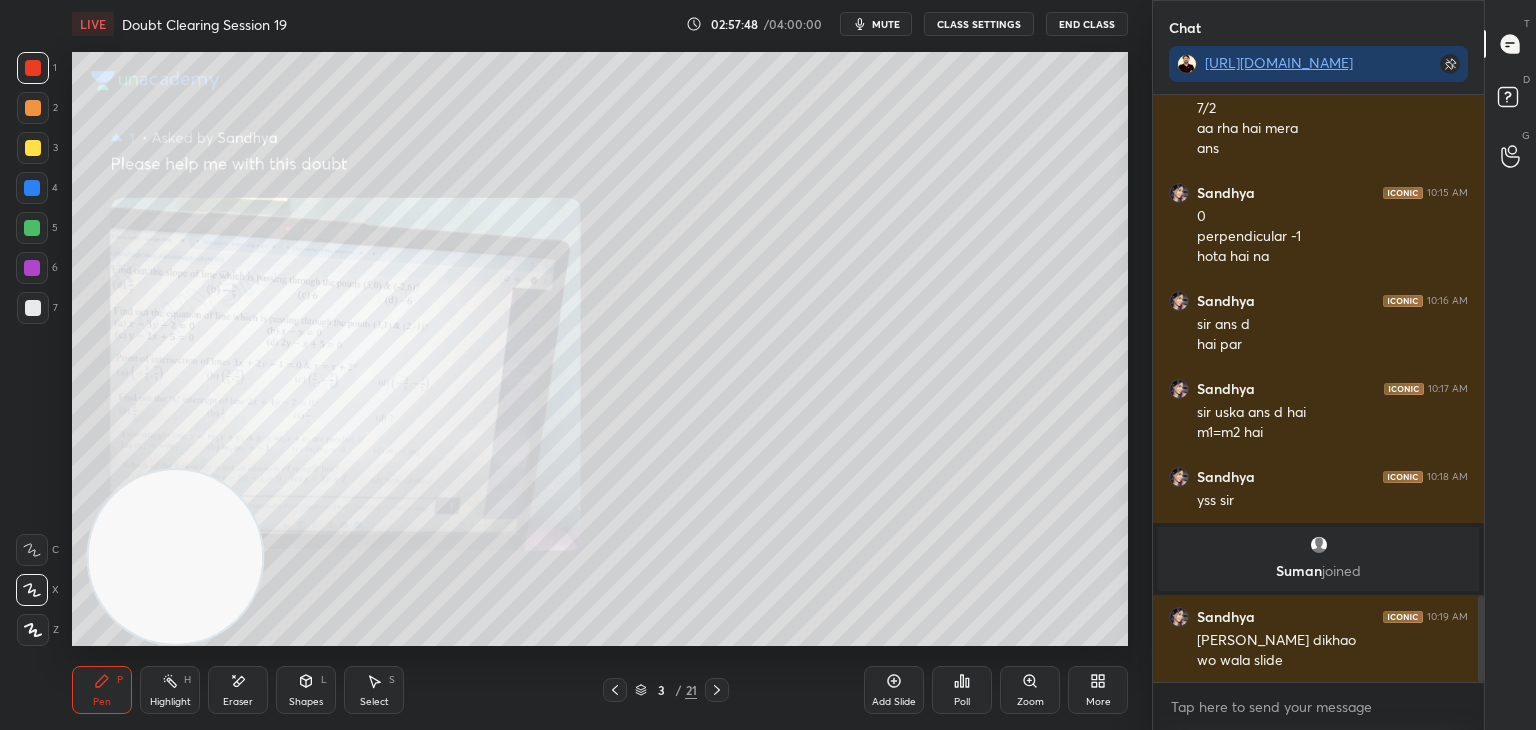 click 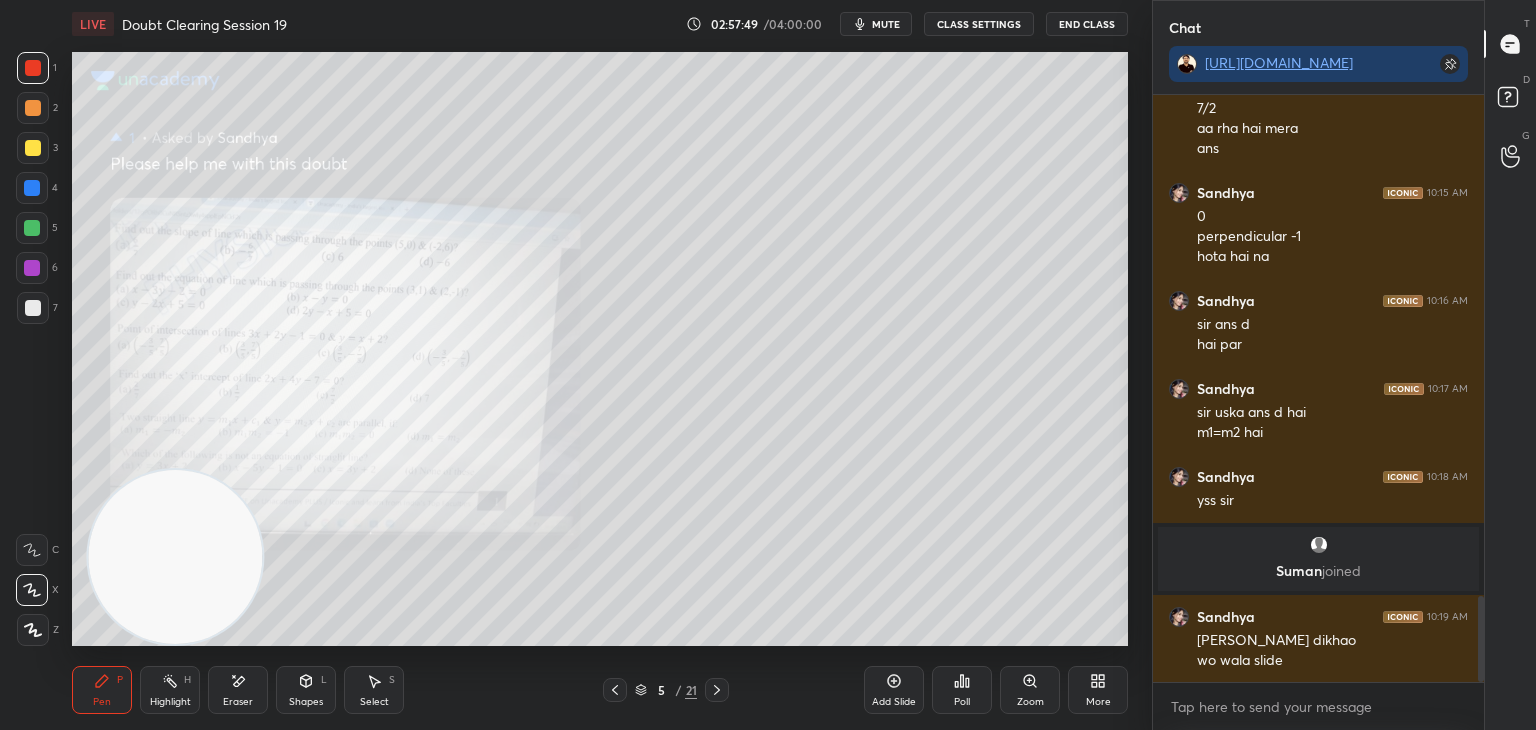 click 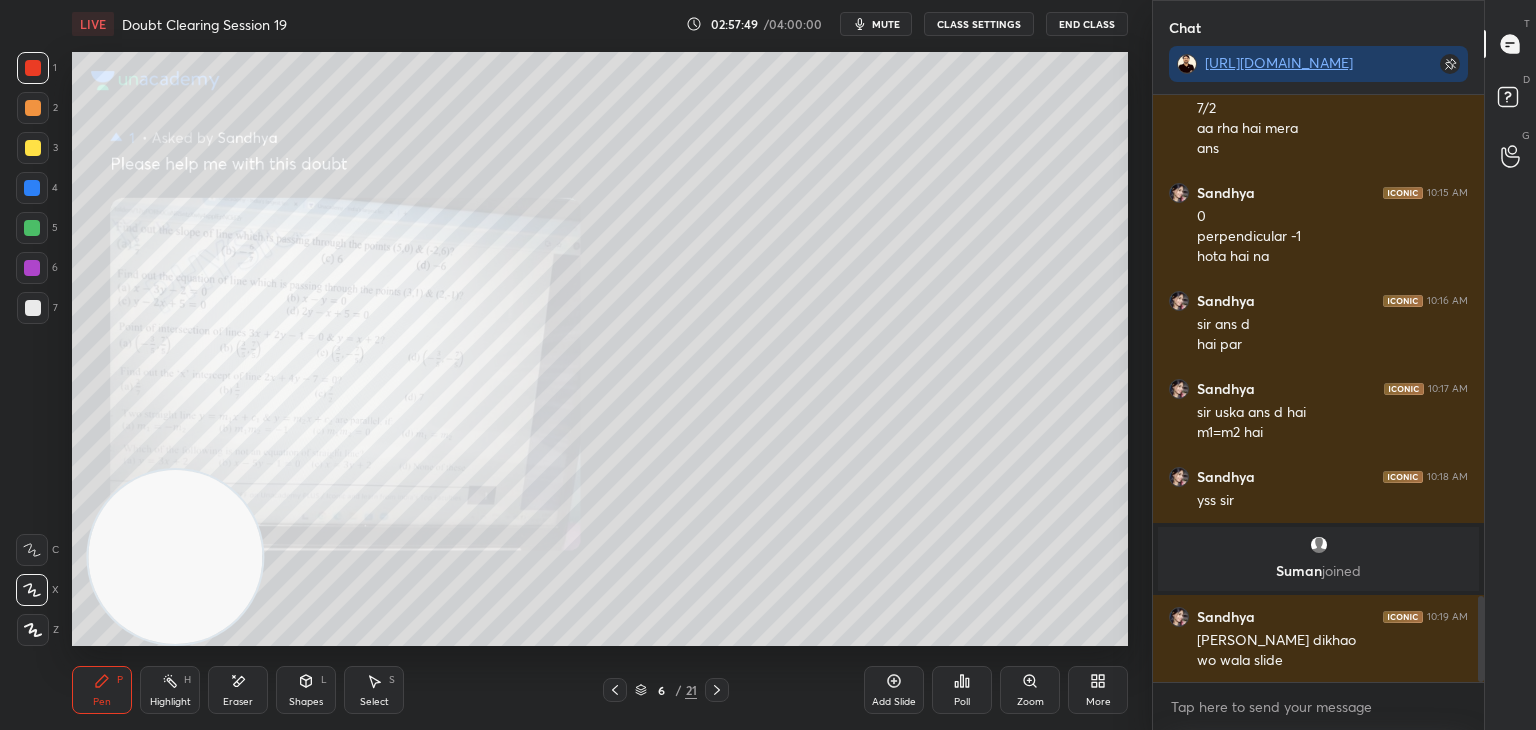 click 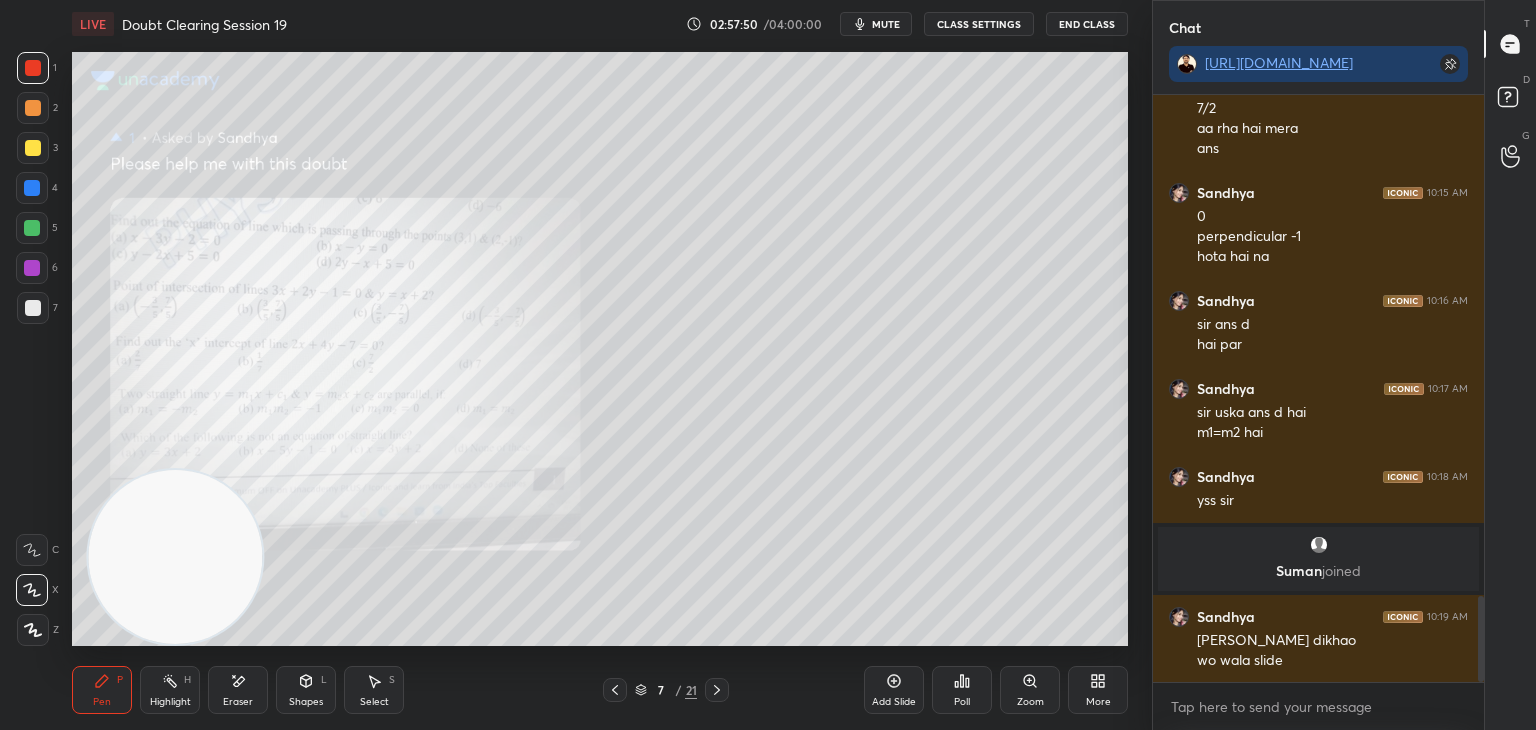 click 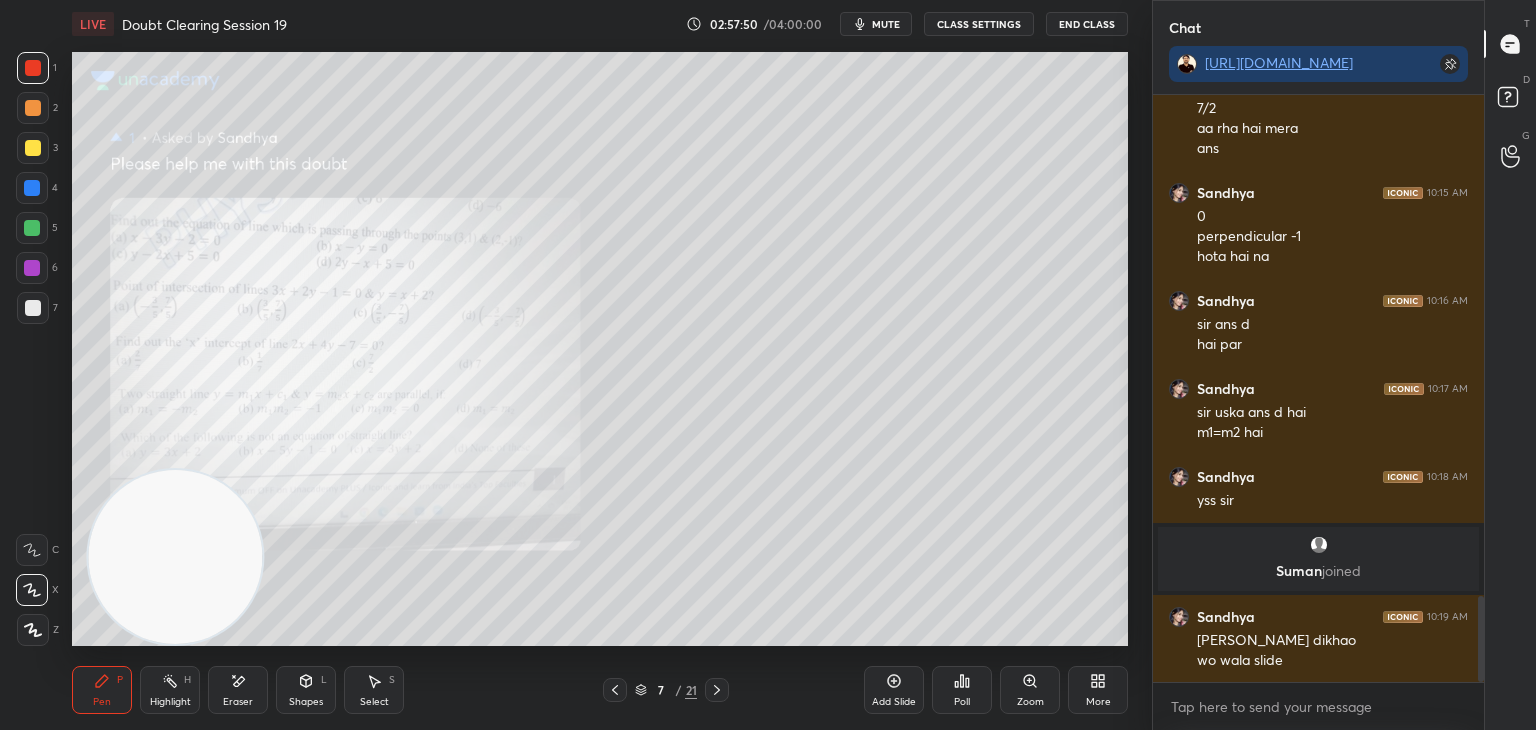 click 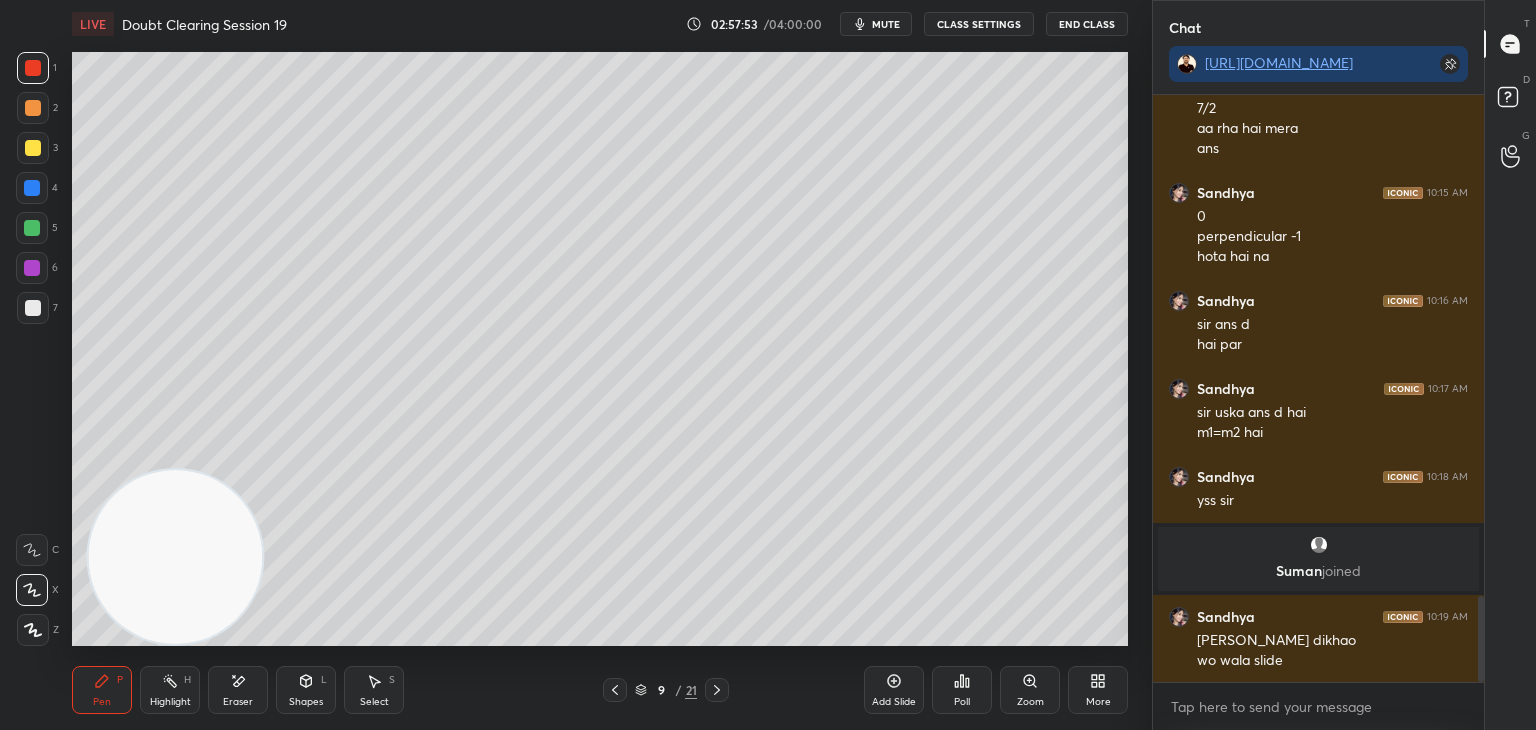 scroll, scrollTop: 3508, scrollLeft: 0, axis: vertical 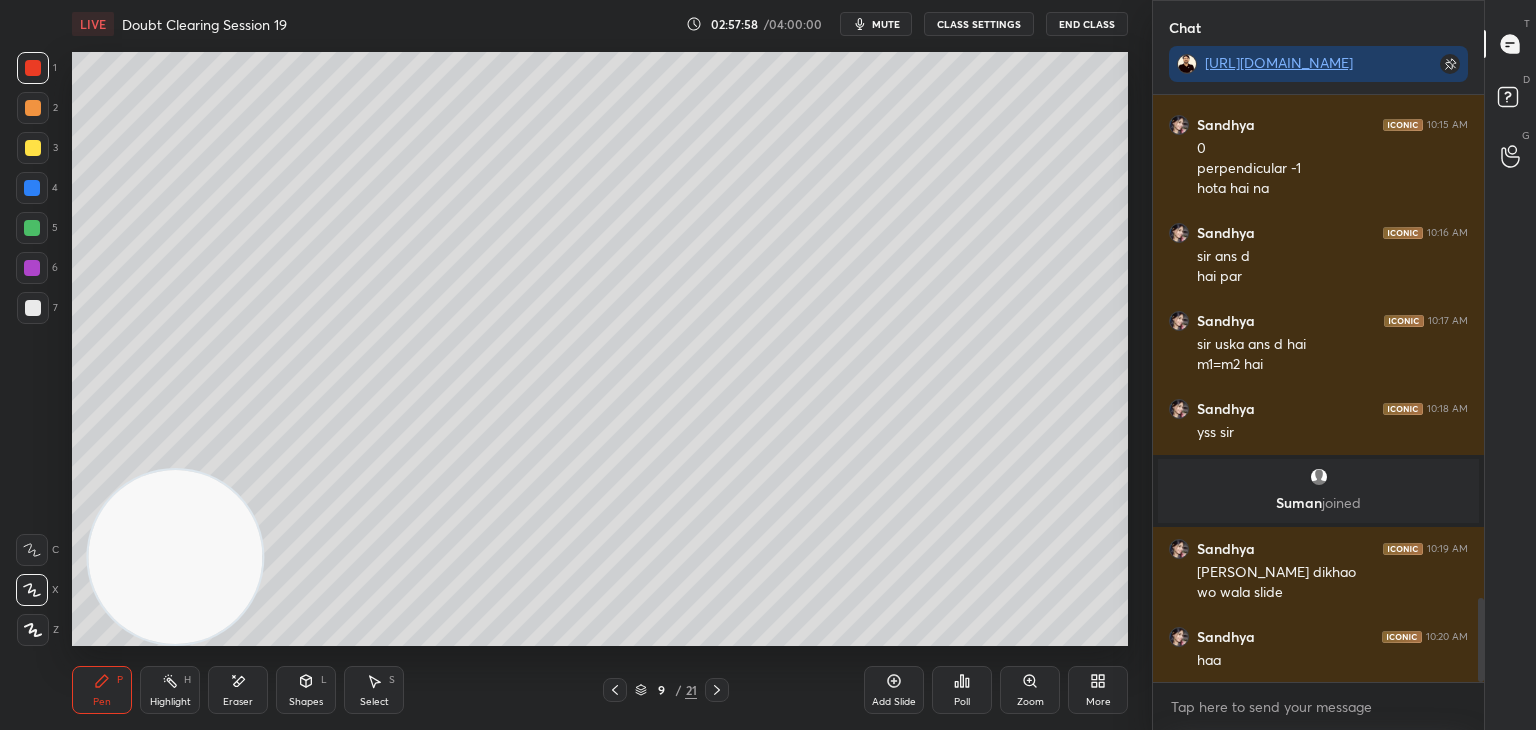 click on "mute" at bounding box center [876, 24] 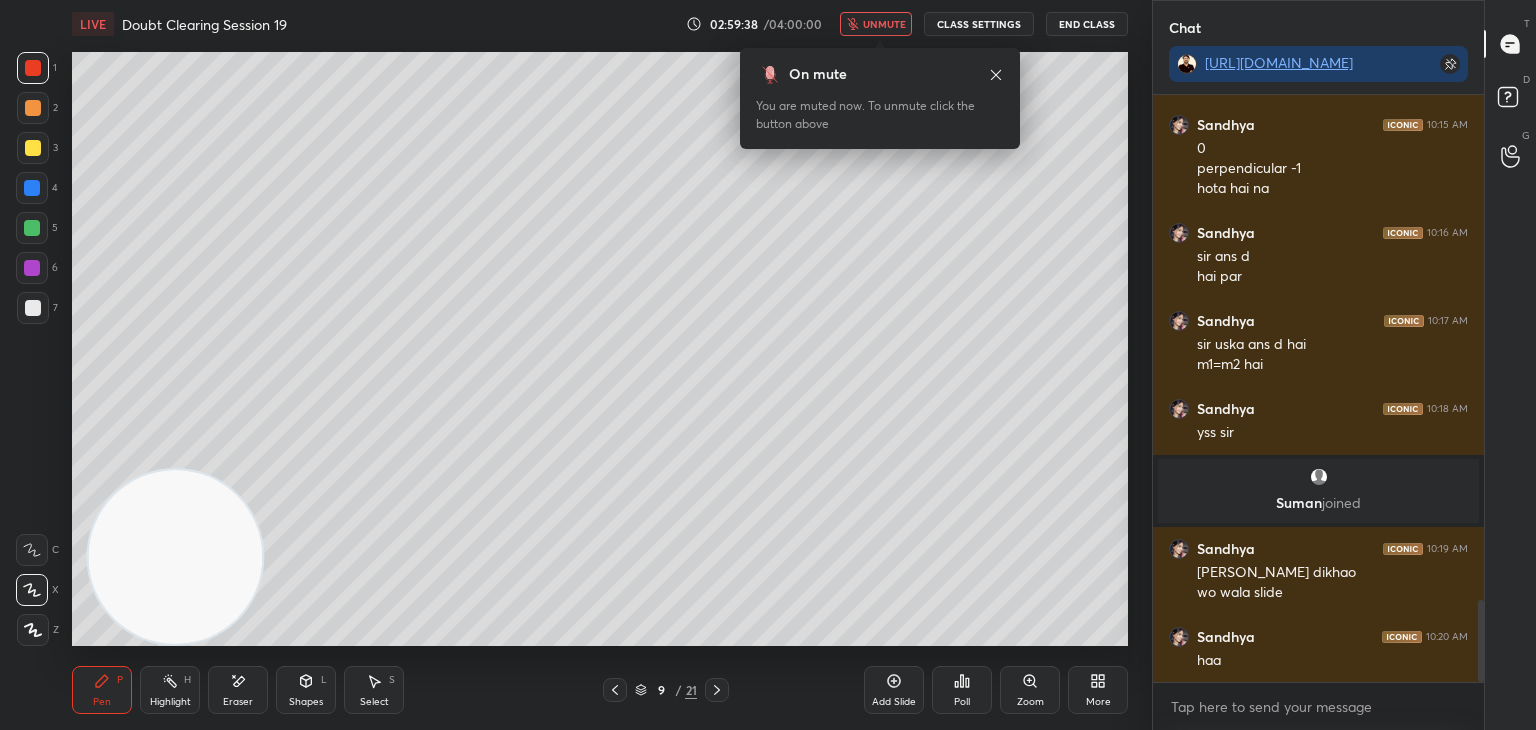 scroll, scrollTop: 3594, scrollLeft: 0, axis: vertical 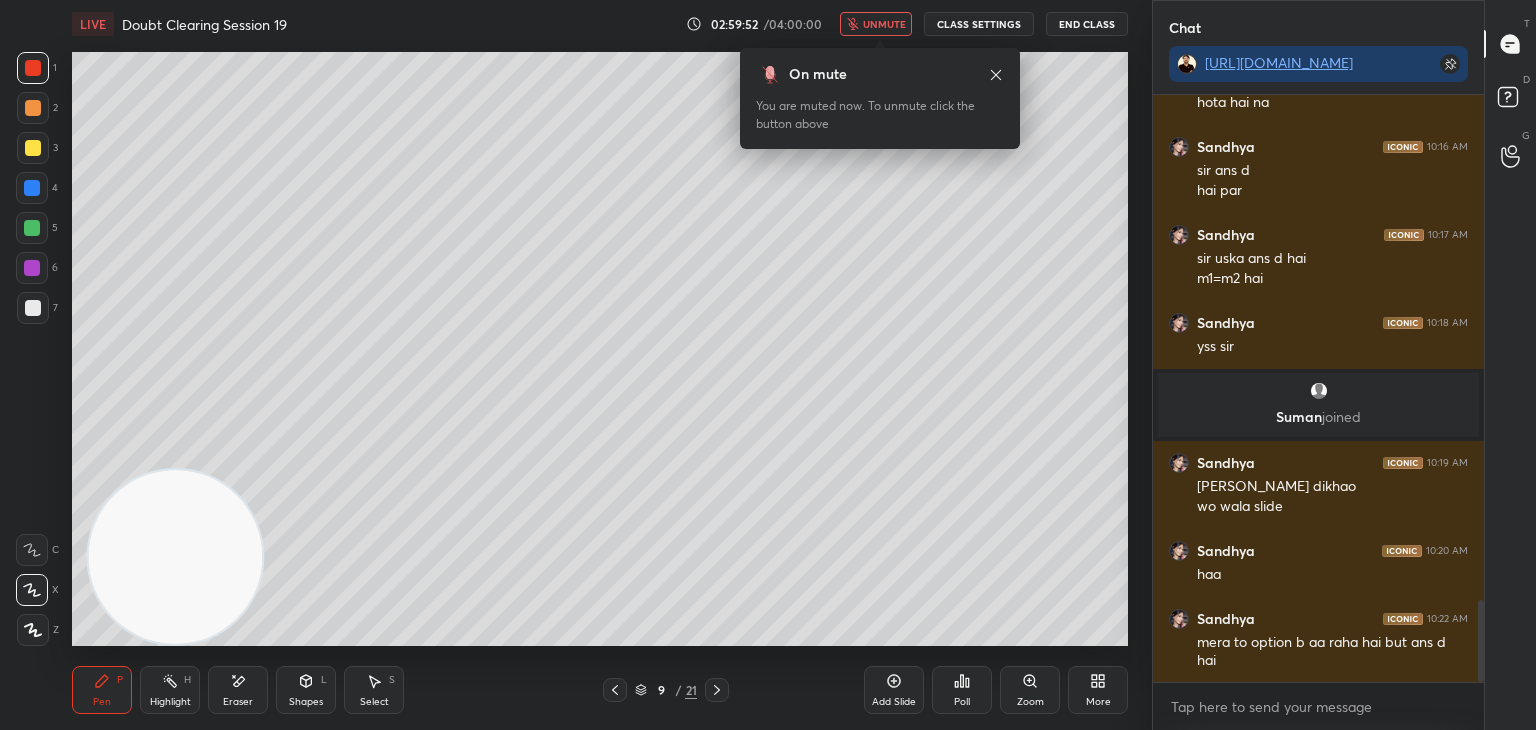 click at bounding box center [615, 690] 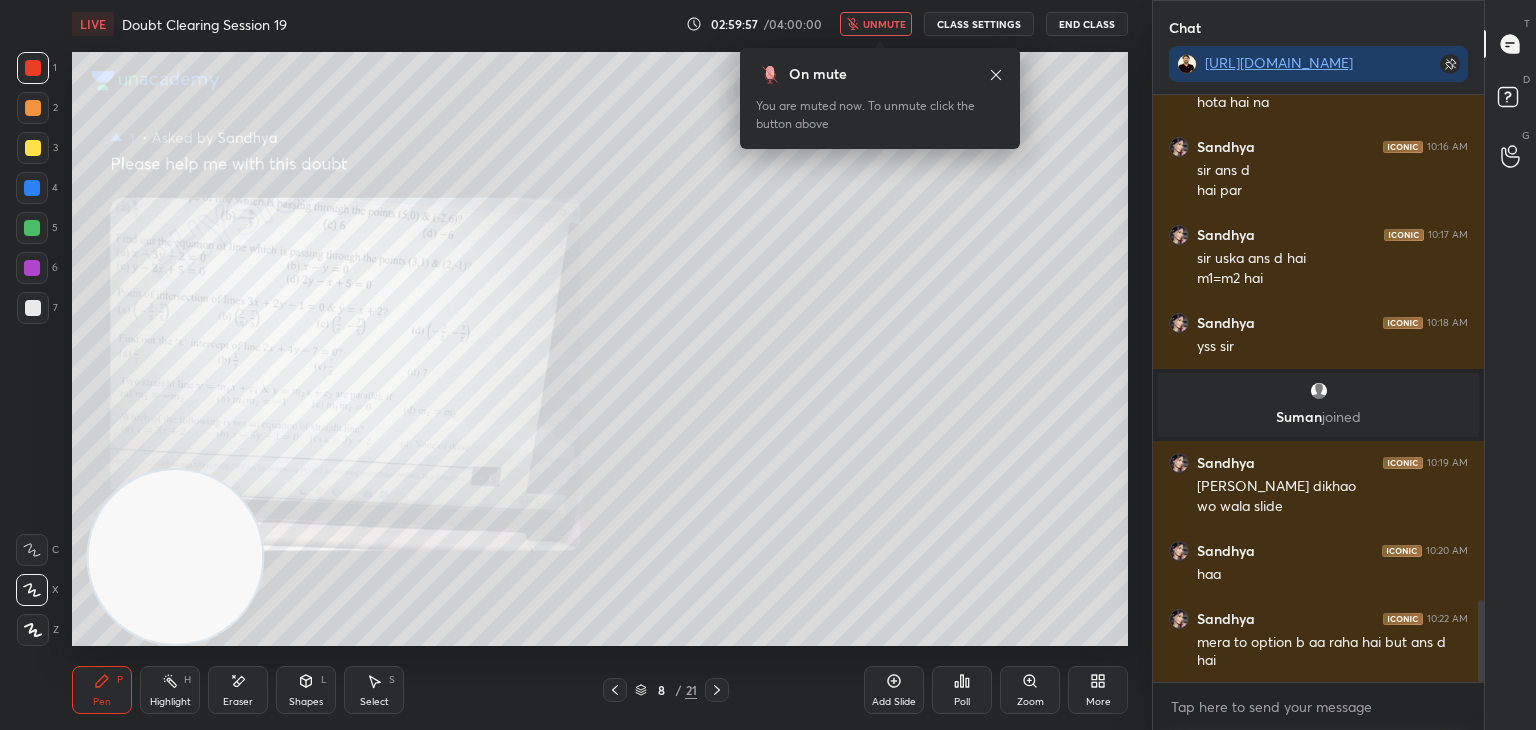 click on "unmute" at bounding box center [884, 24] 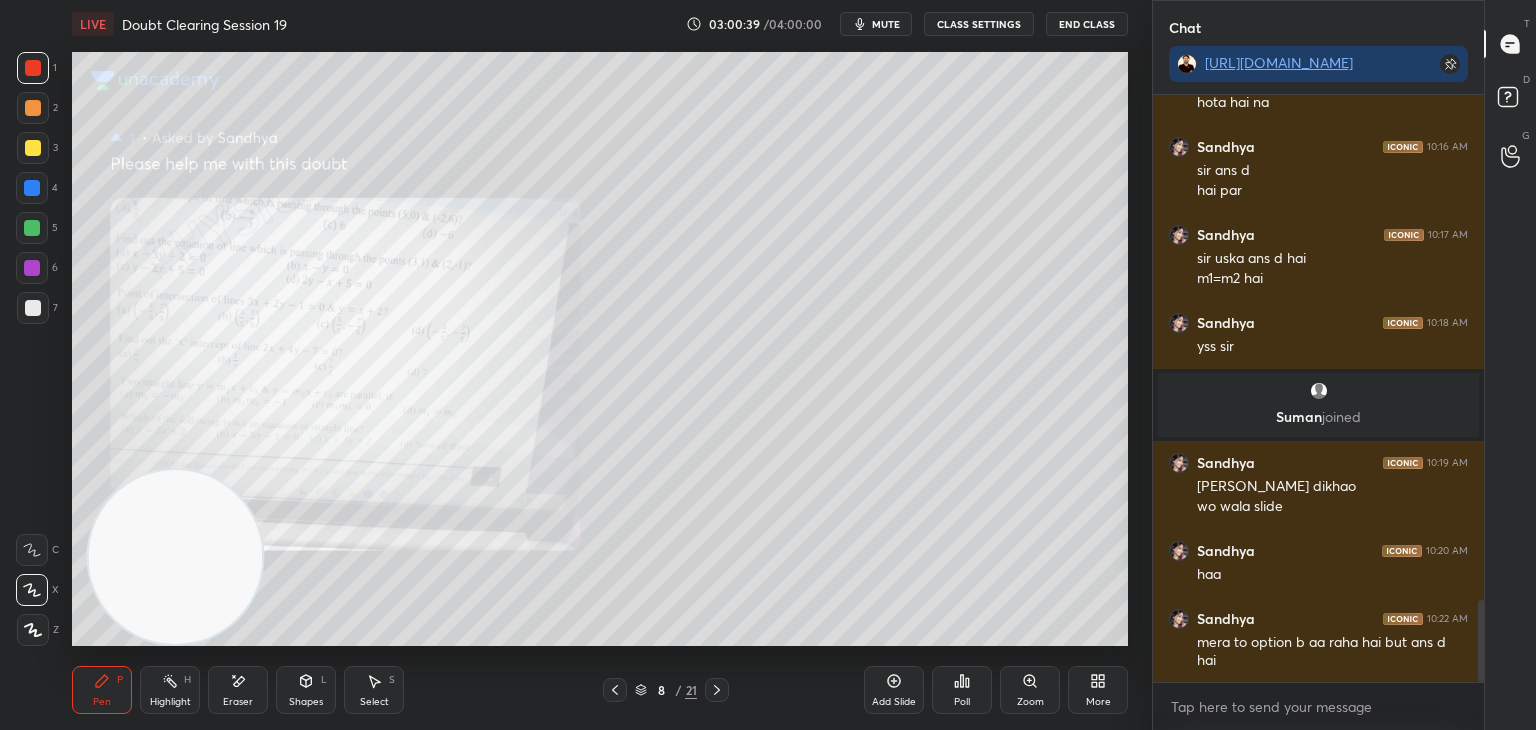 click on "Eraser" at bounding box center [238, 702] 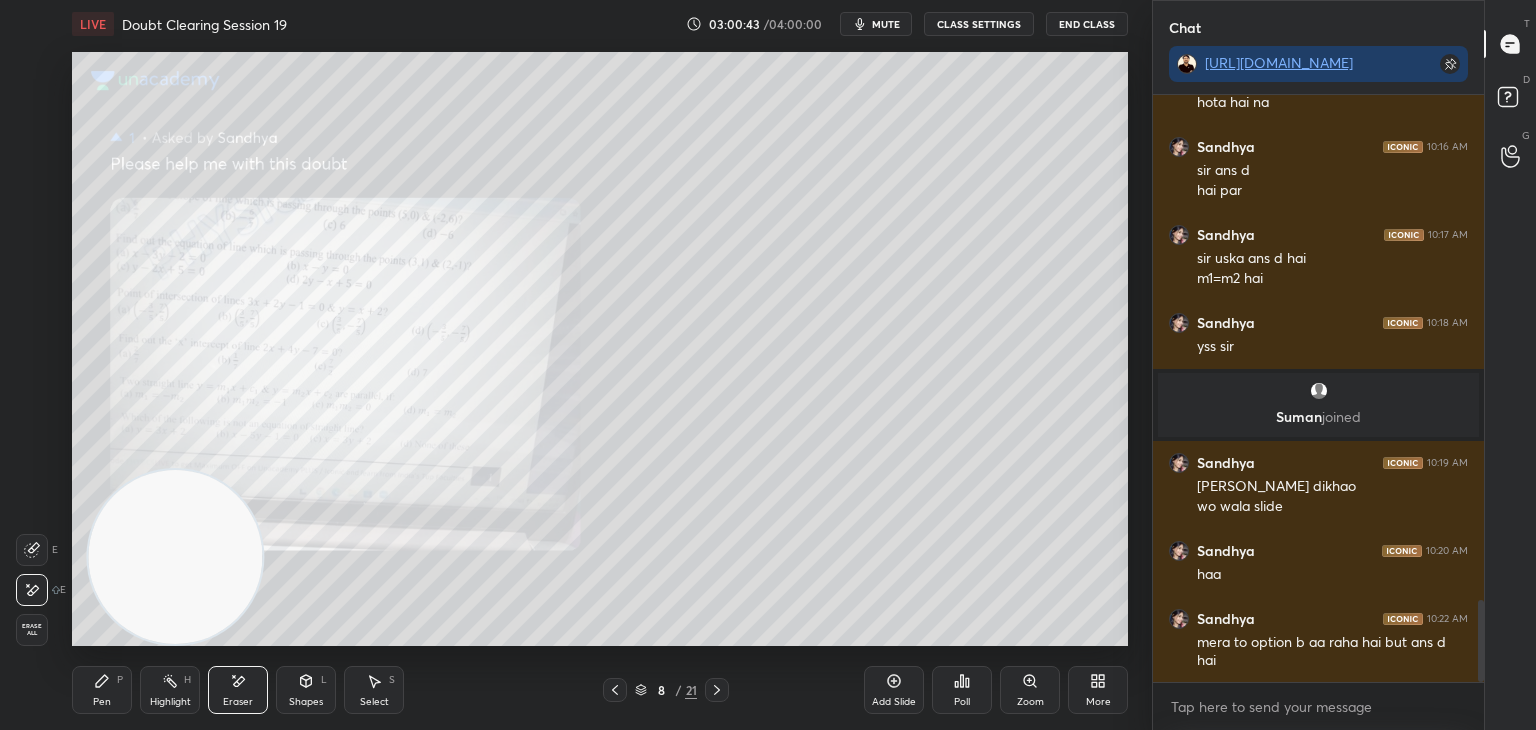 click on "Pen P" at bounding box center (102, 690) 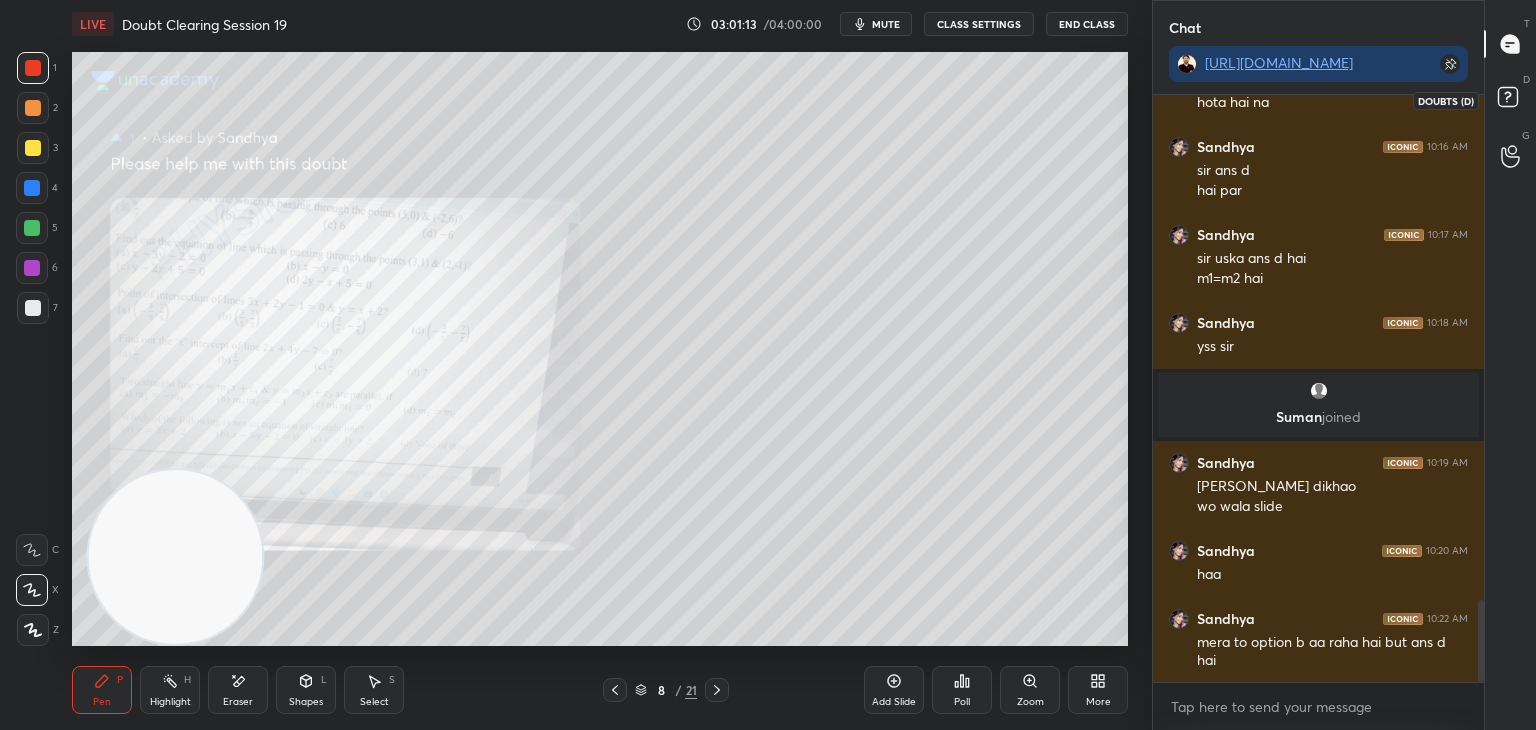 click 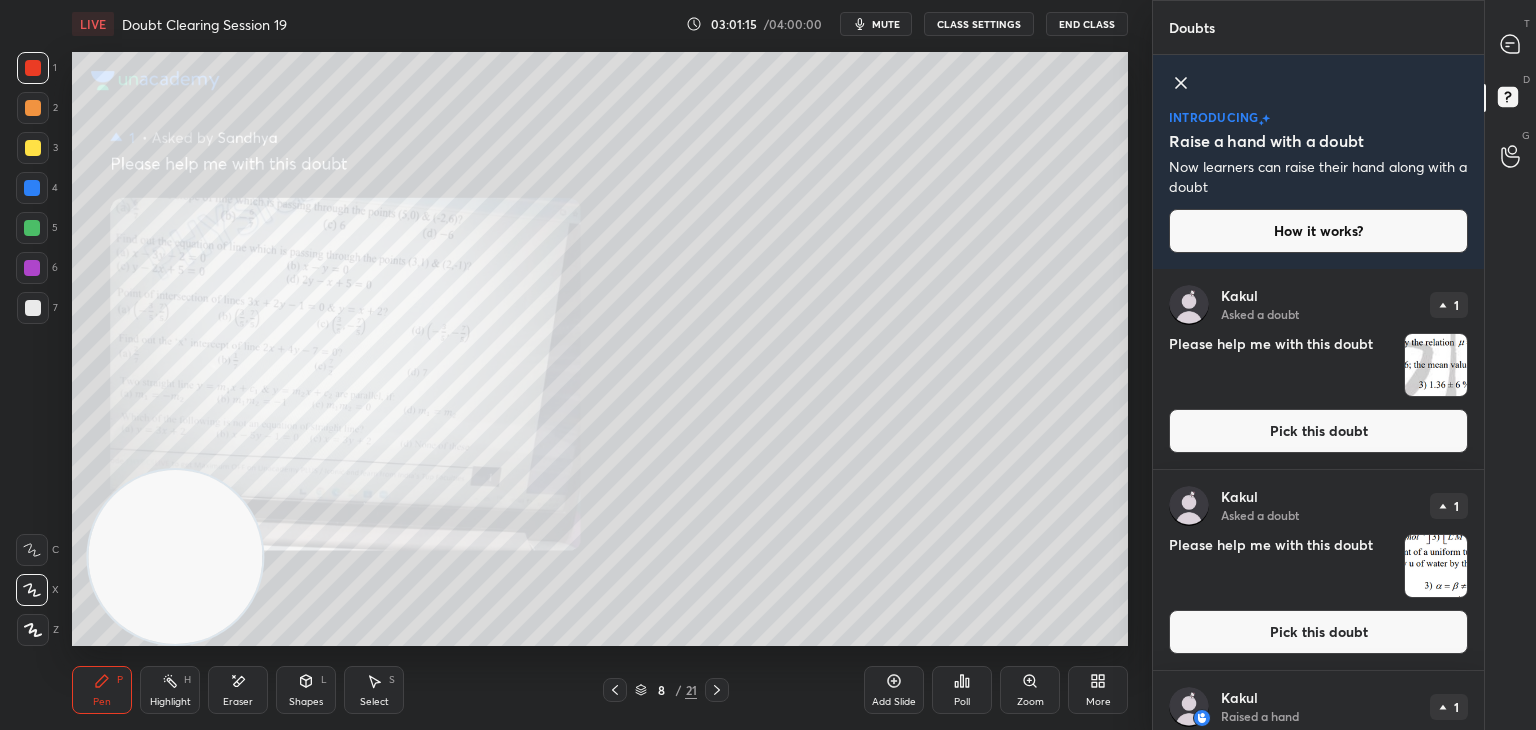 click at bounding box center (1436, 365) 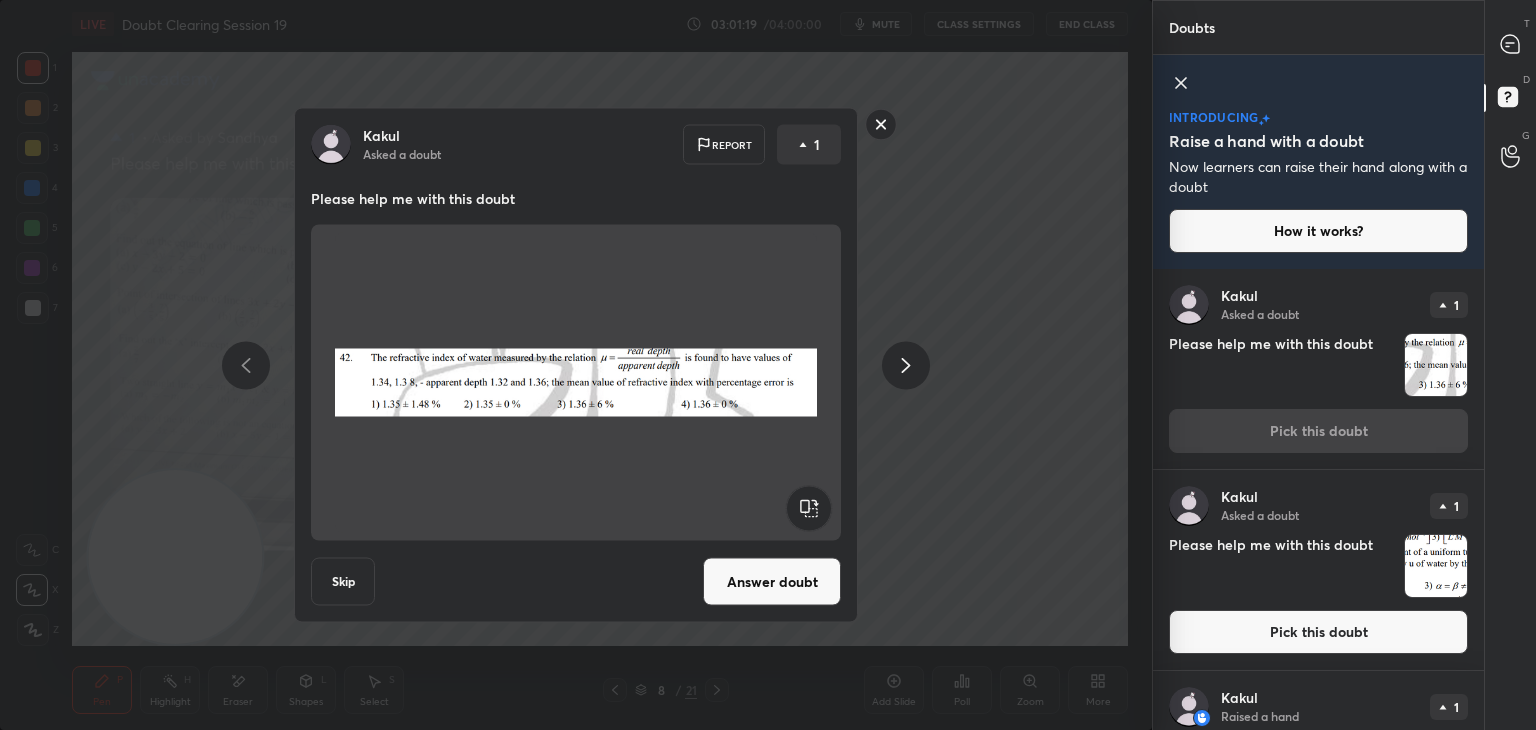 click on "[PERSON_NAME] Asked a doubt Report 1 Please help me with this doubt Skip Answer doubt" at bounding box center (576, 365) 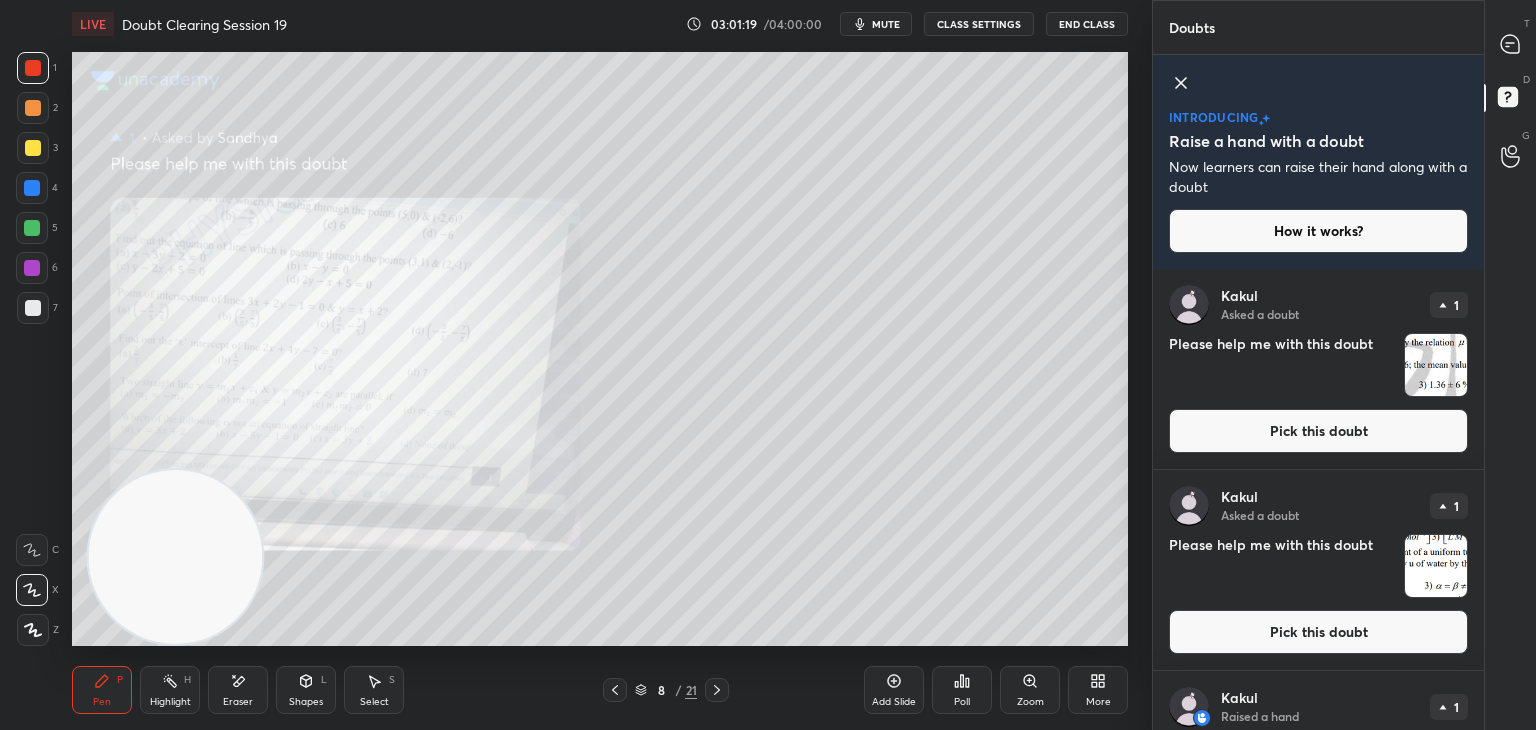 click on "mute" at bounding box center (886, 24) 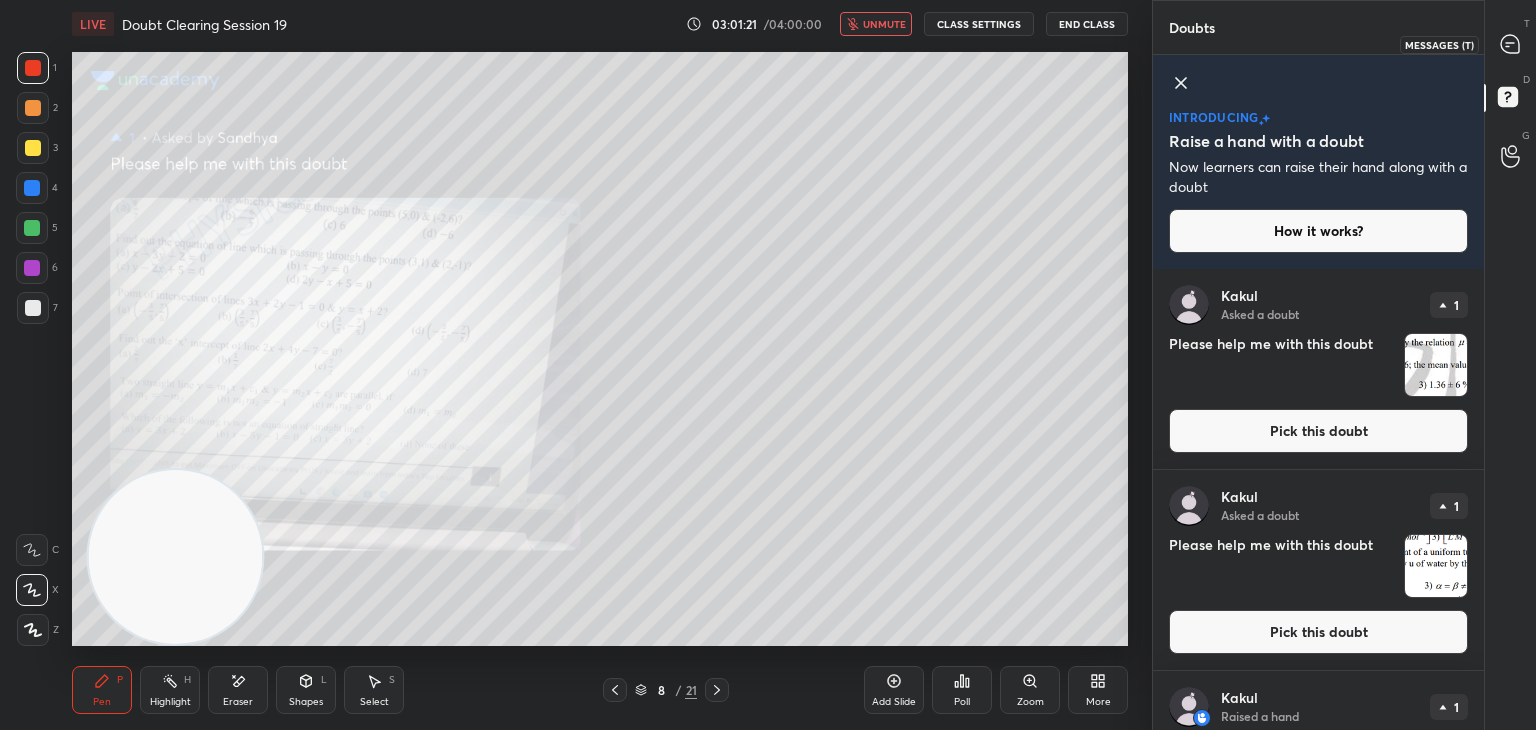 click at bounding box center (1511, 44) 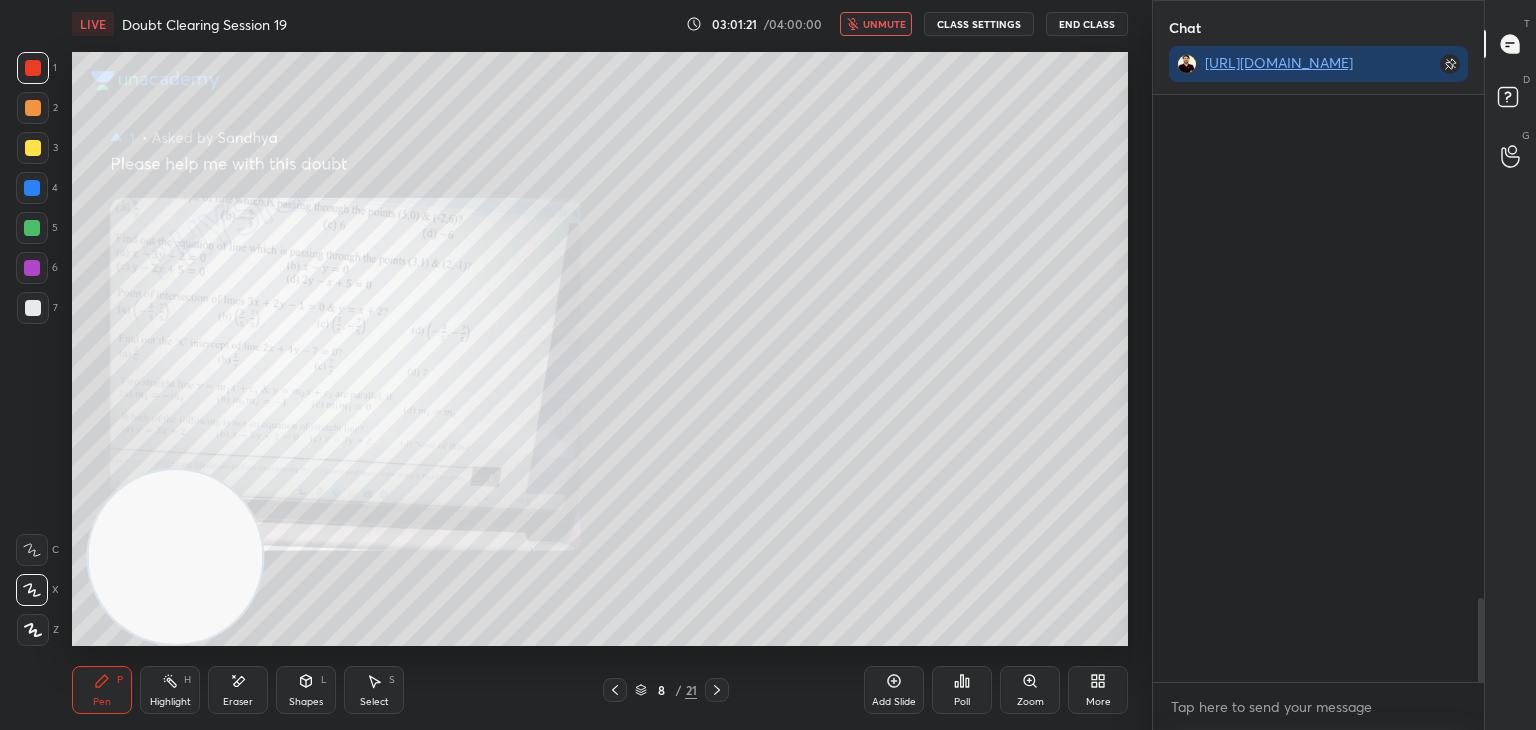 scroll, scrollTop: 3644, scrollLeft: 0, axis: vertical 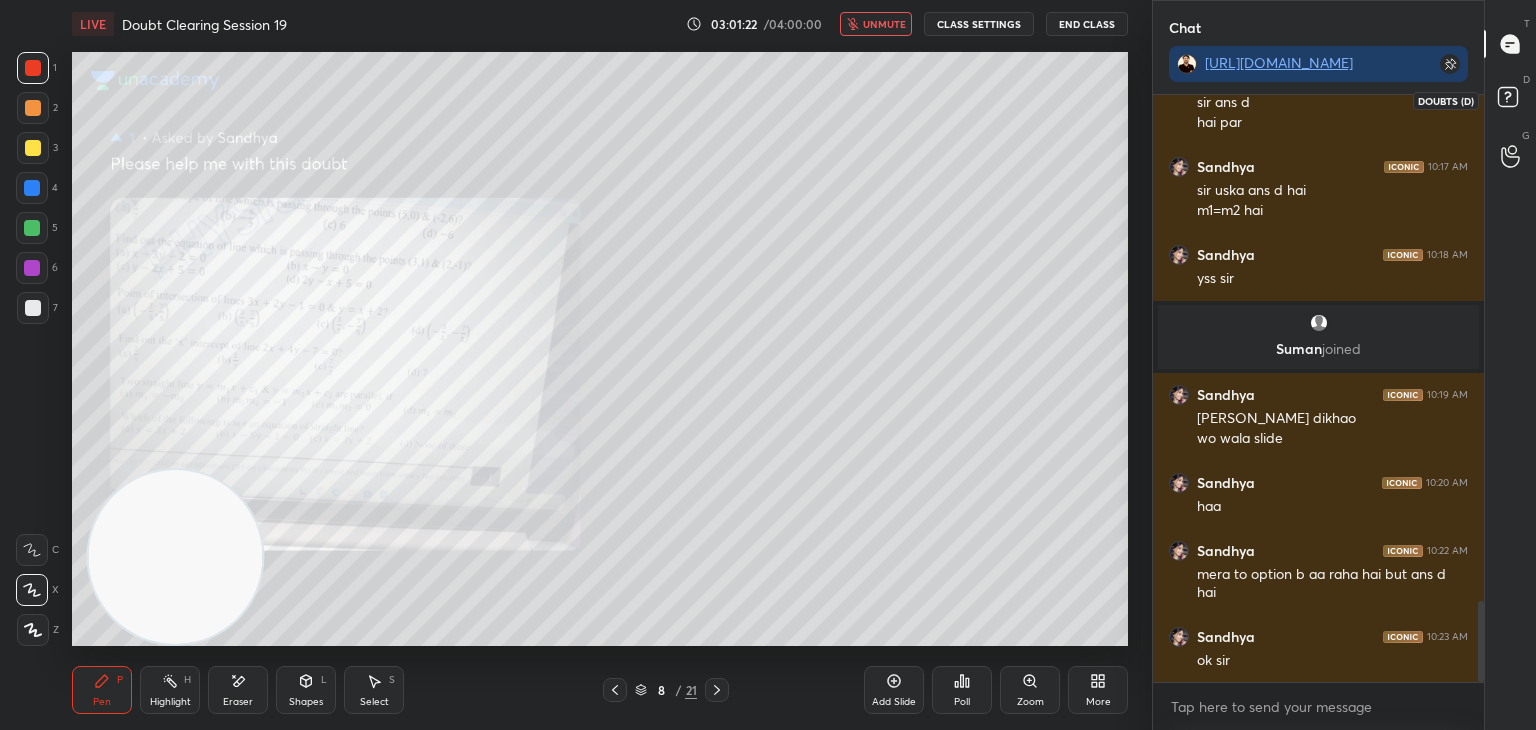 click 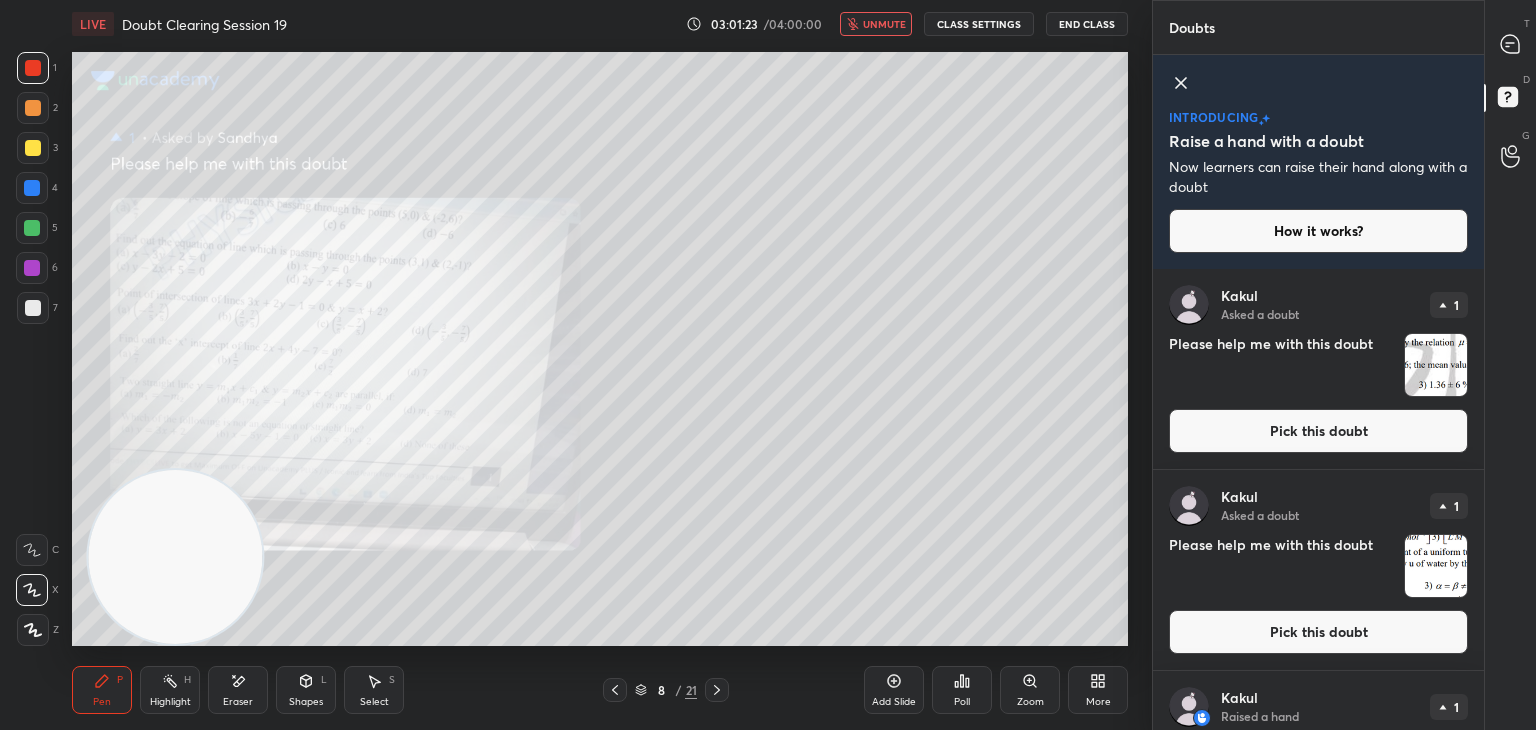 scroll, scrollTop: 7, scrollLeft: 6, axis: both 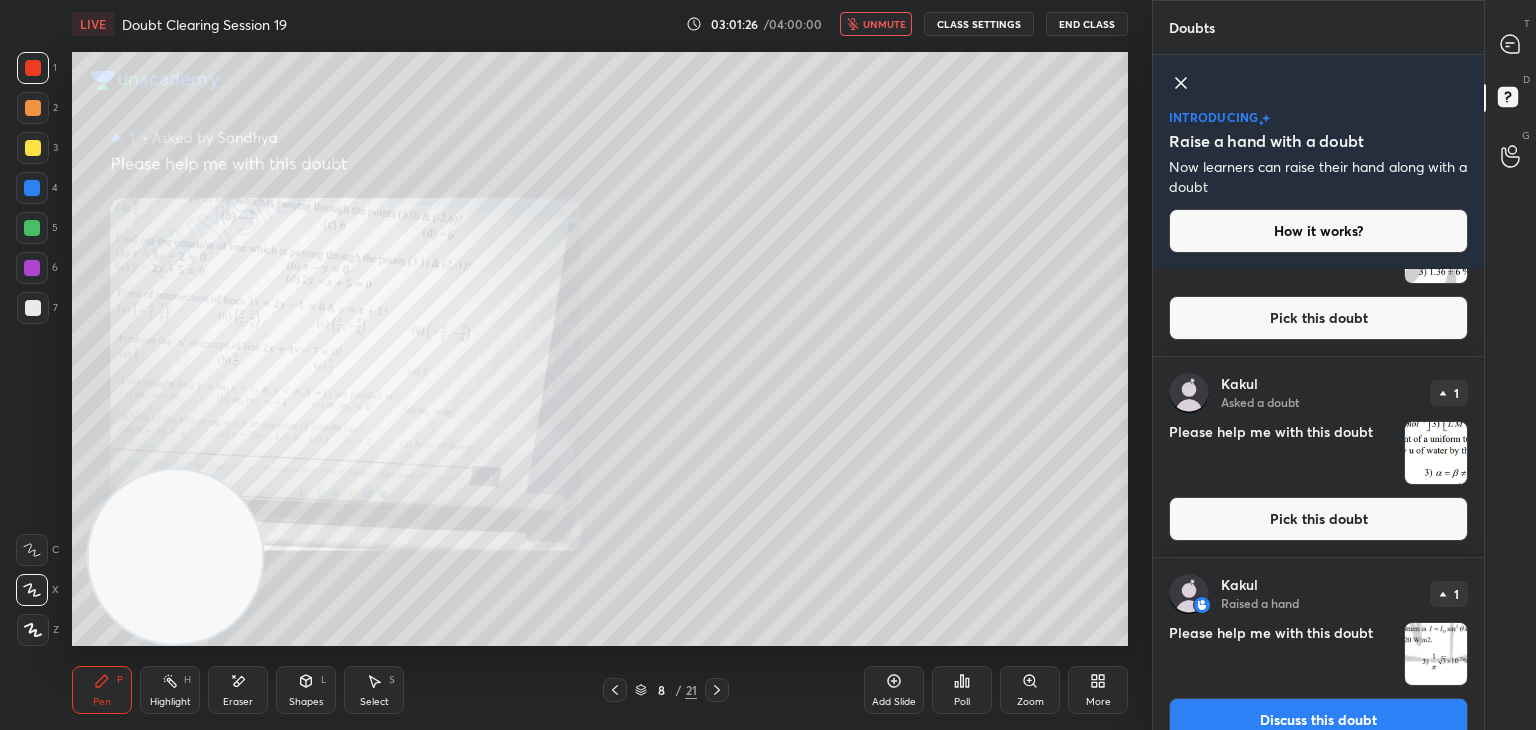 click at bounding box center [1436, 654] 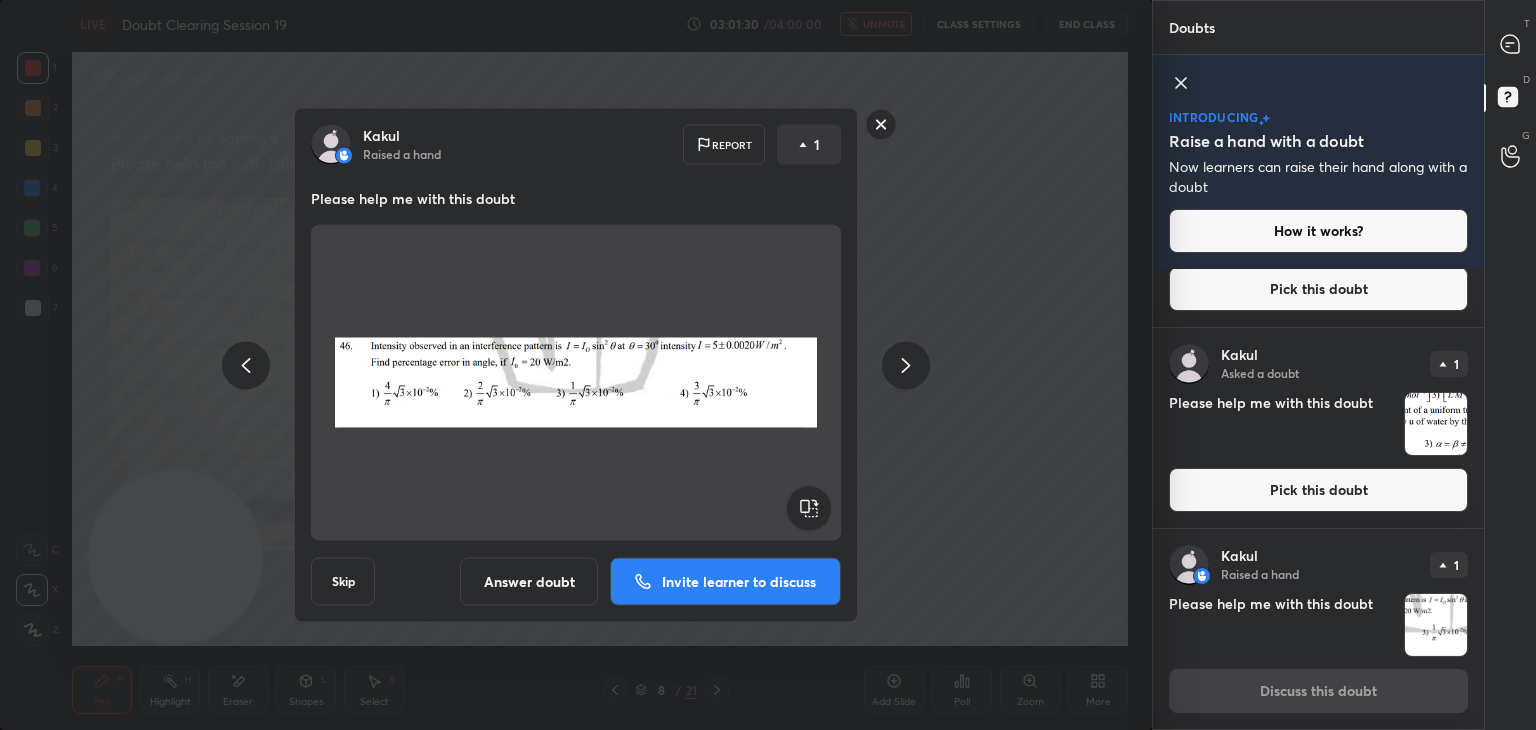 click at bounding box center (1436, 424) 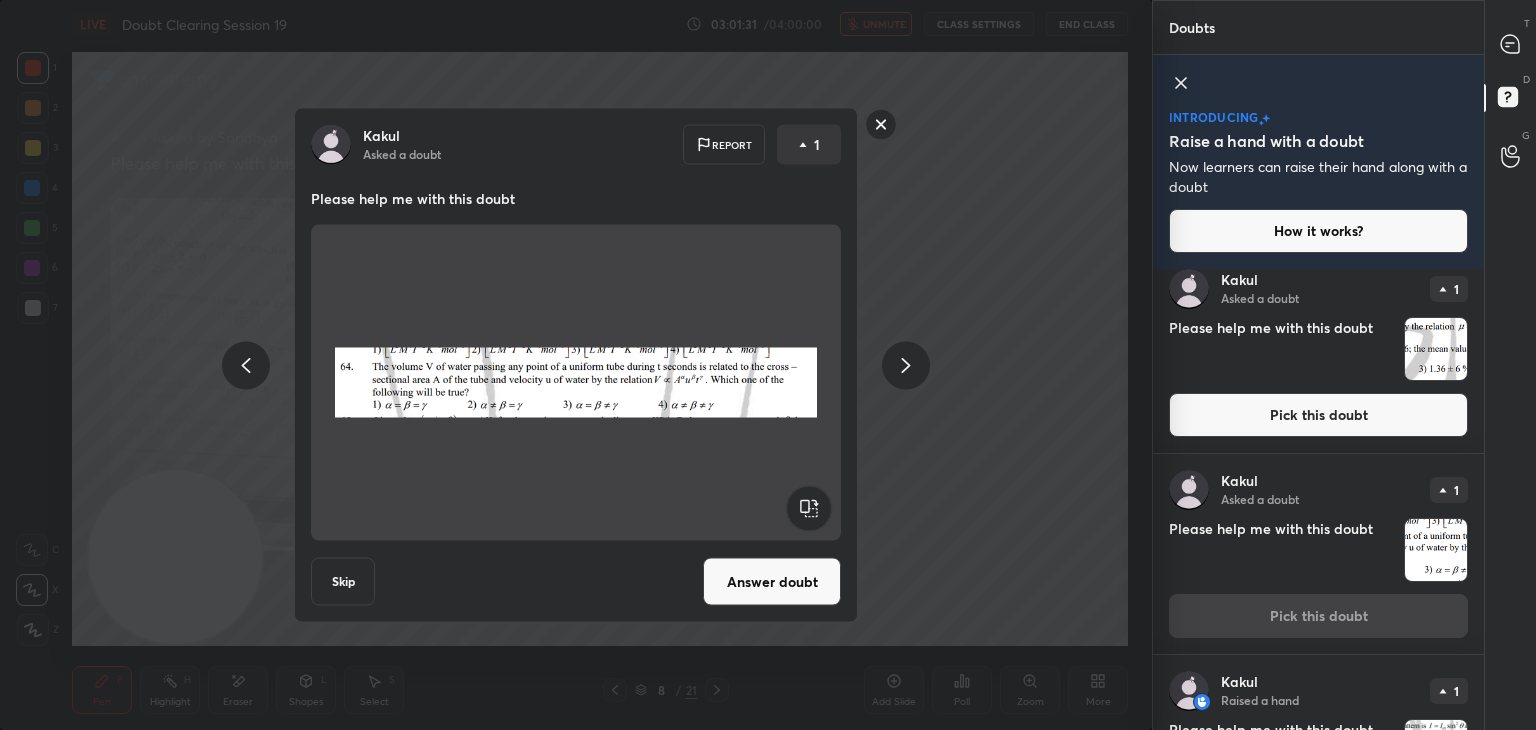 scroll, scrollTop: 0, scrollLeft: 0, axis: both 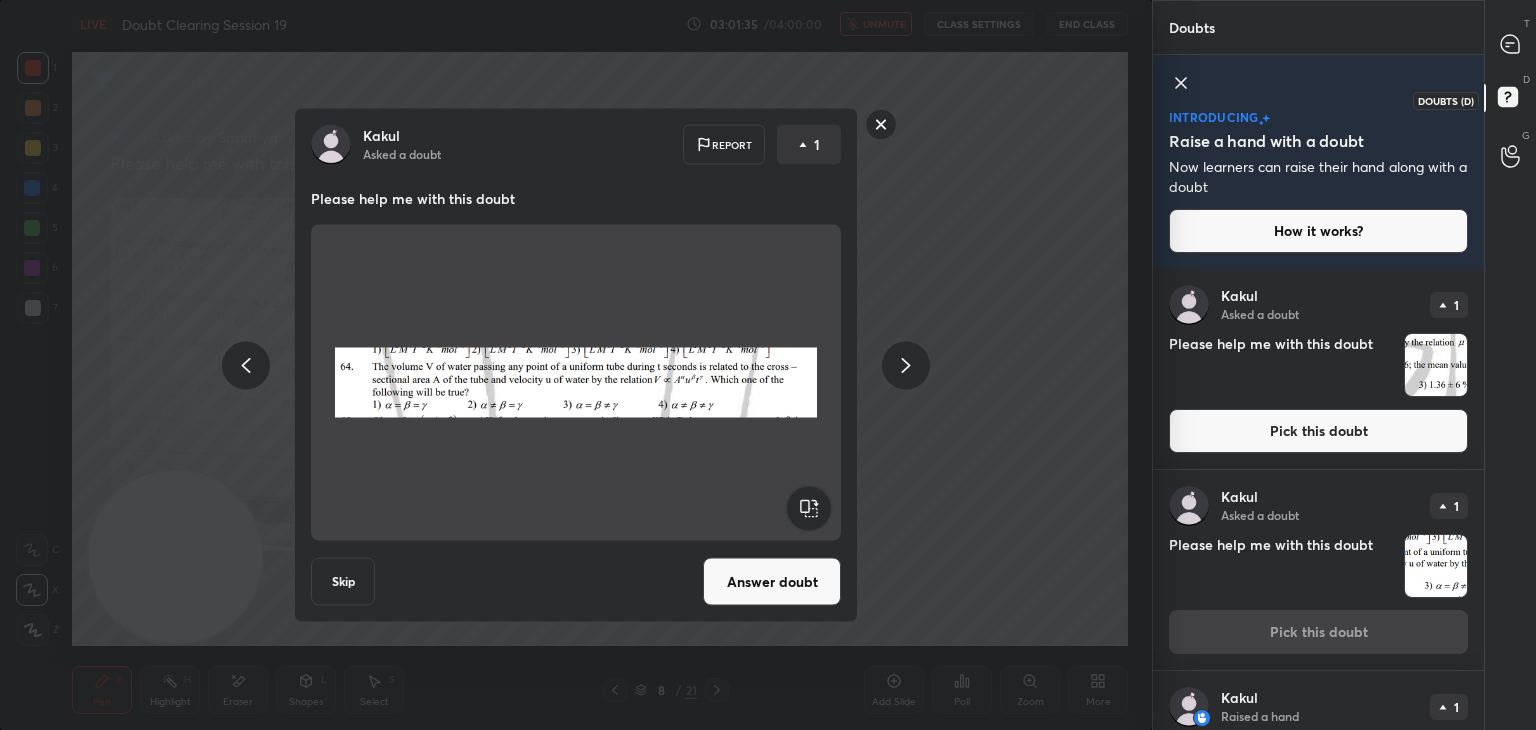 click 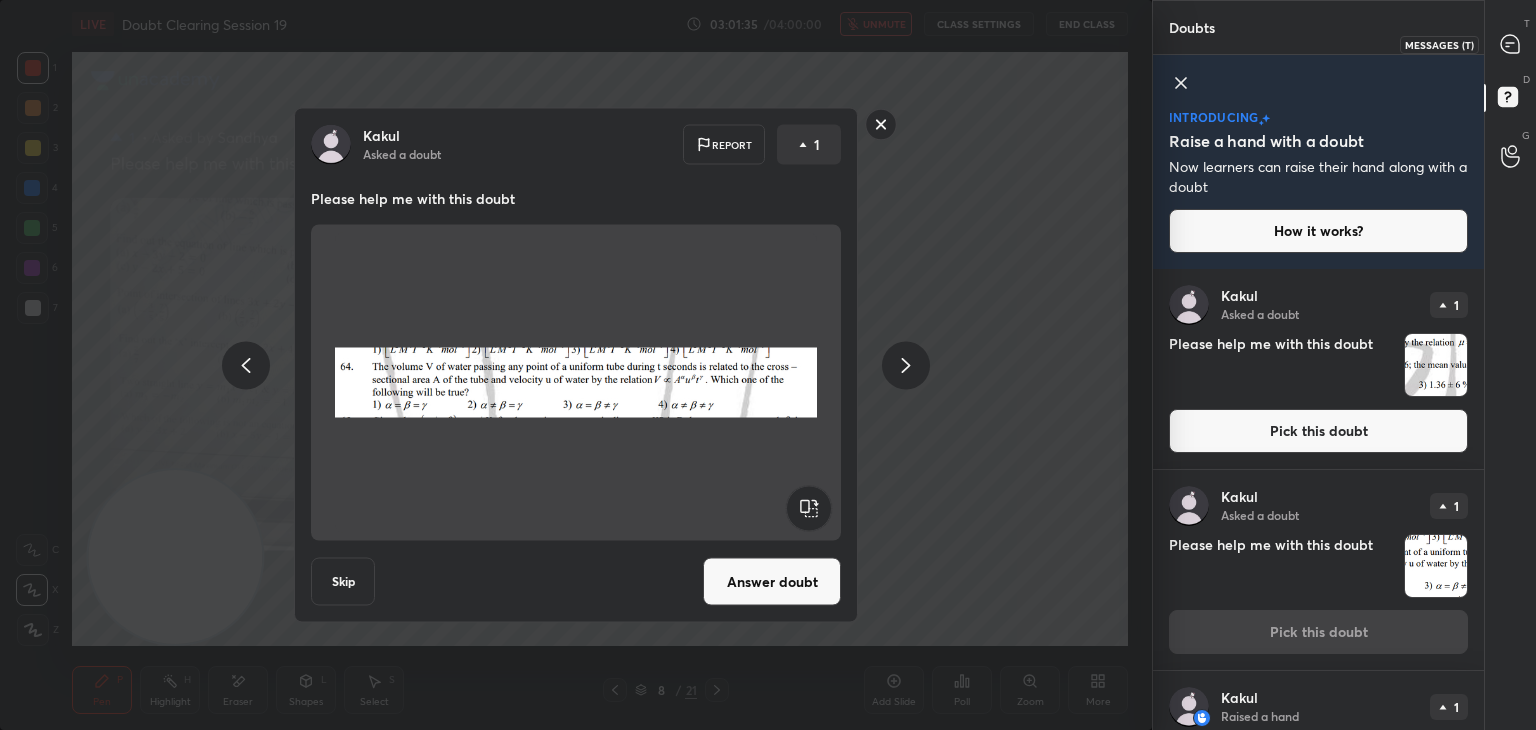 click 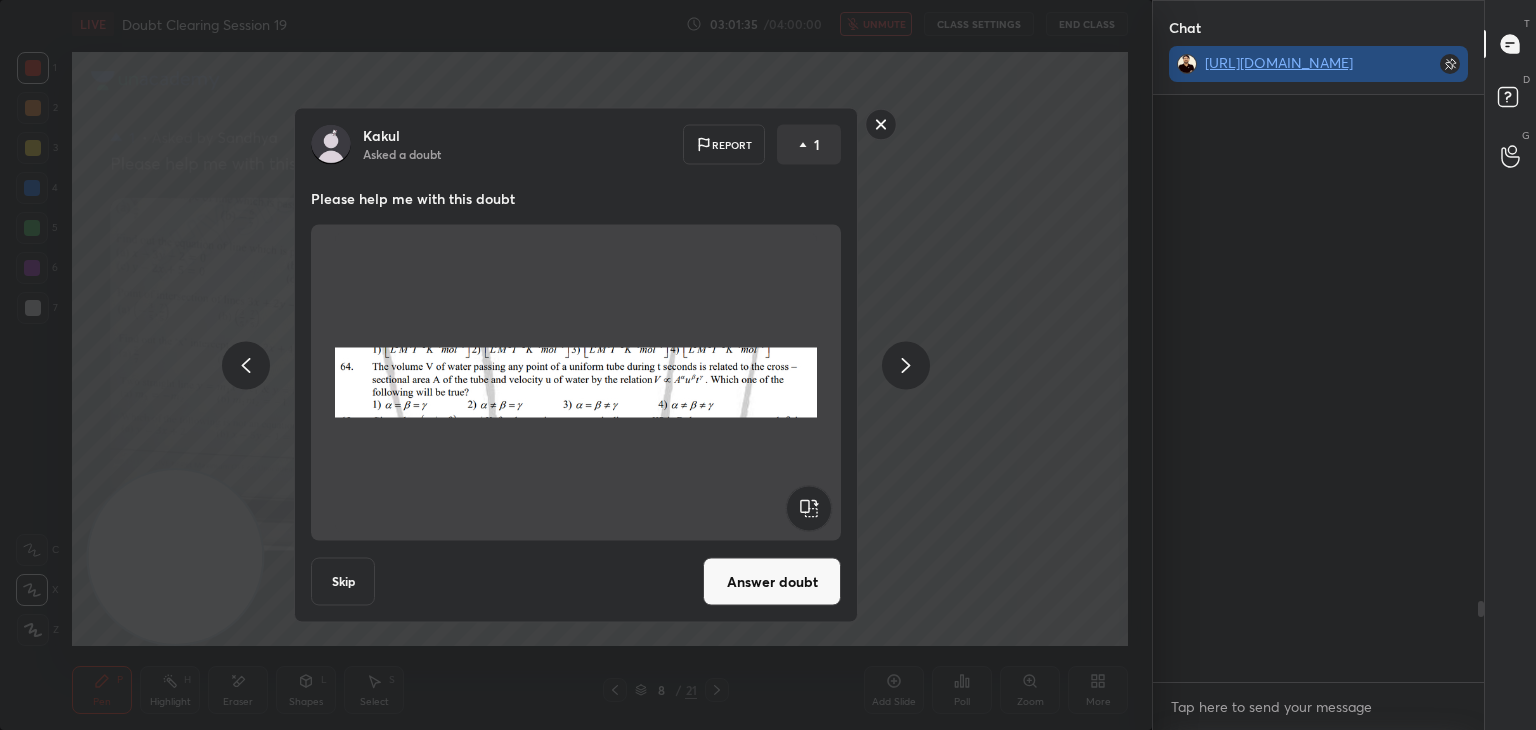 scroll, scrollTop: 416, scrollLeft: 325, axis: both 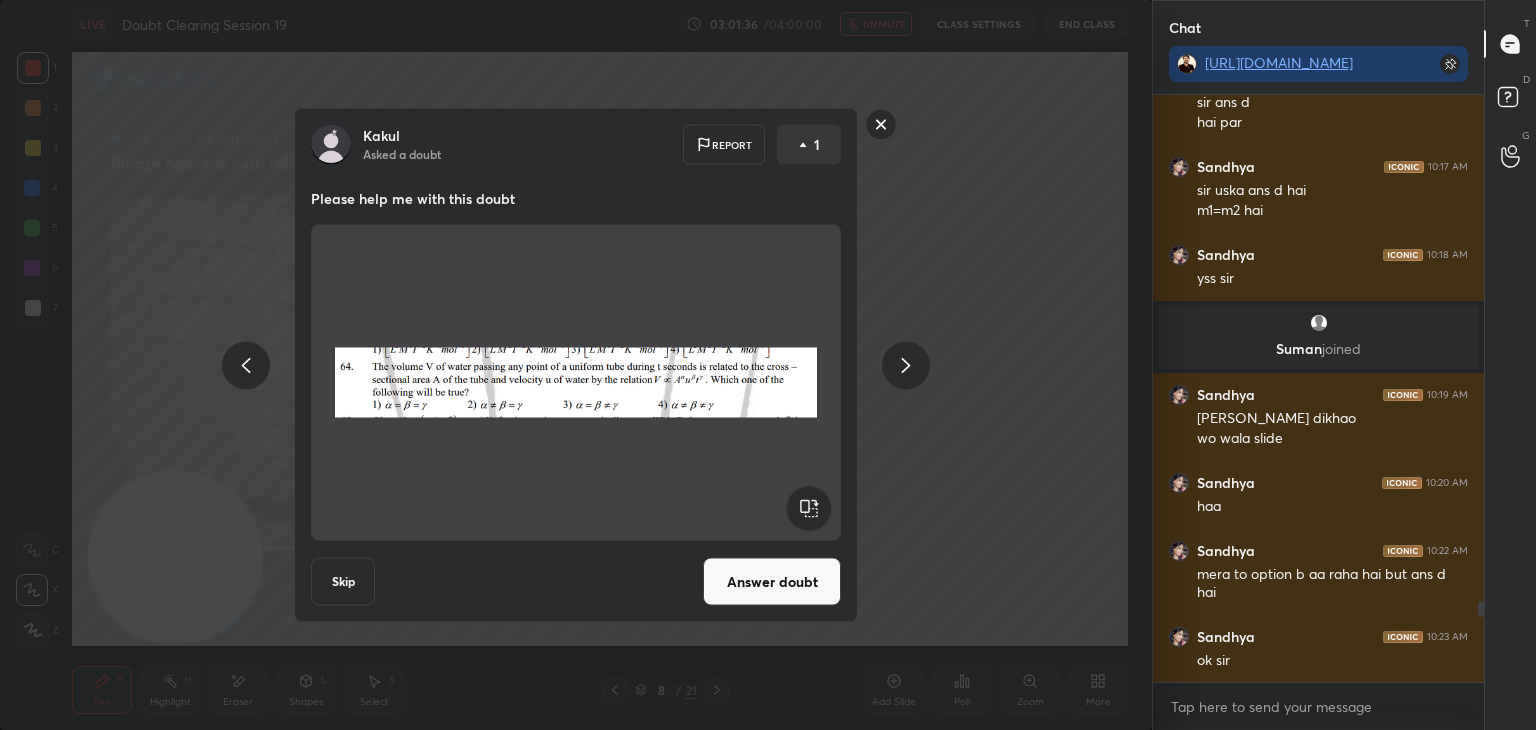 click 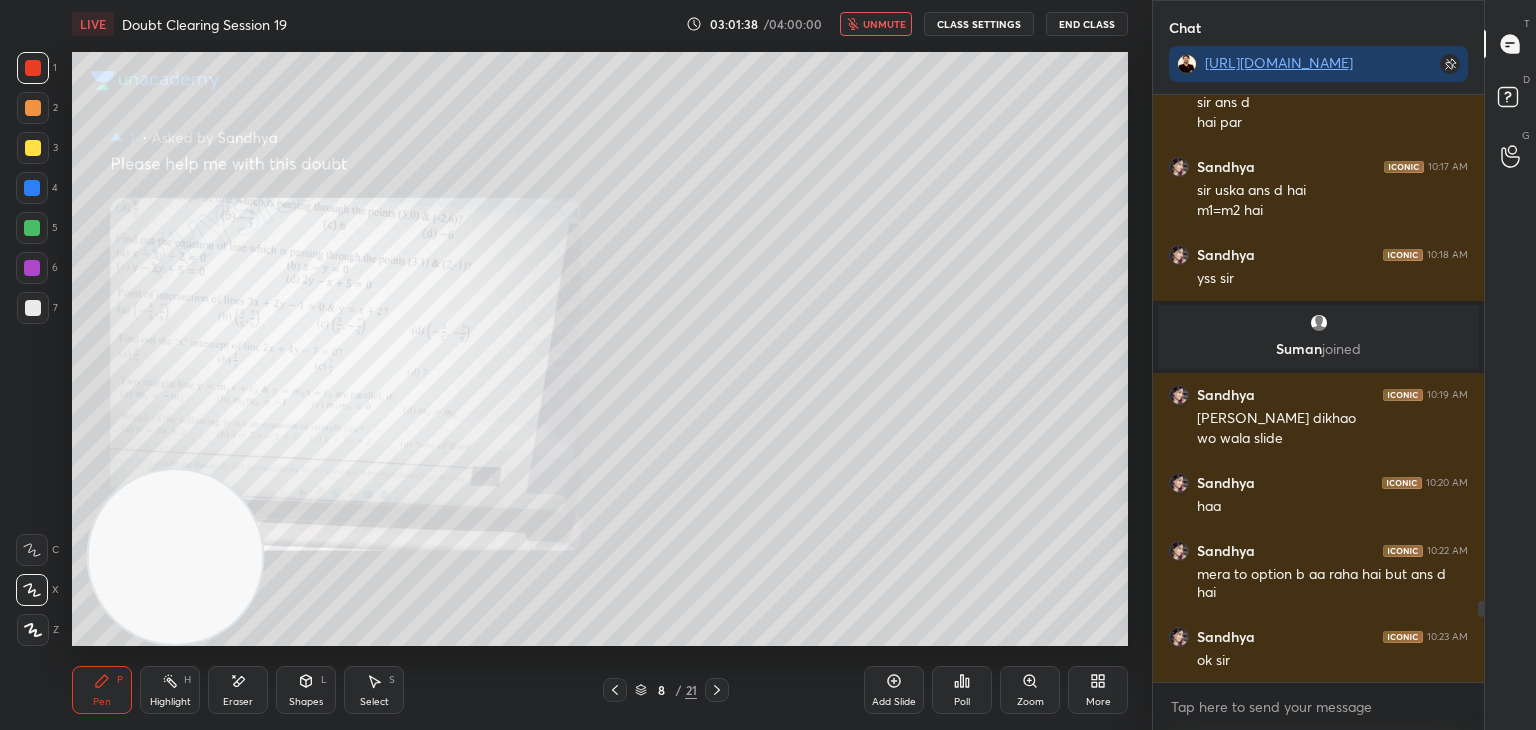 click 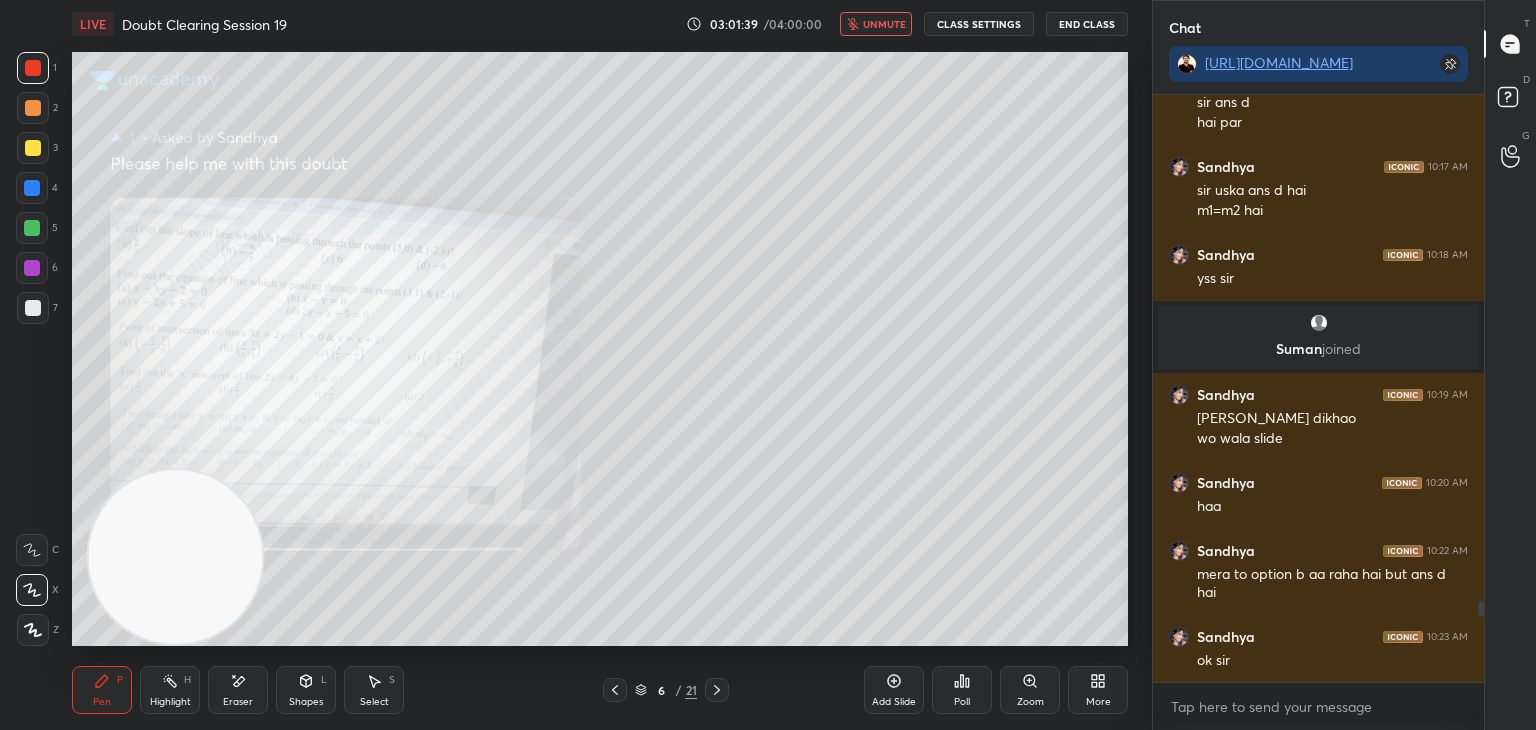 click 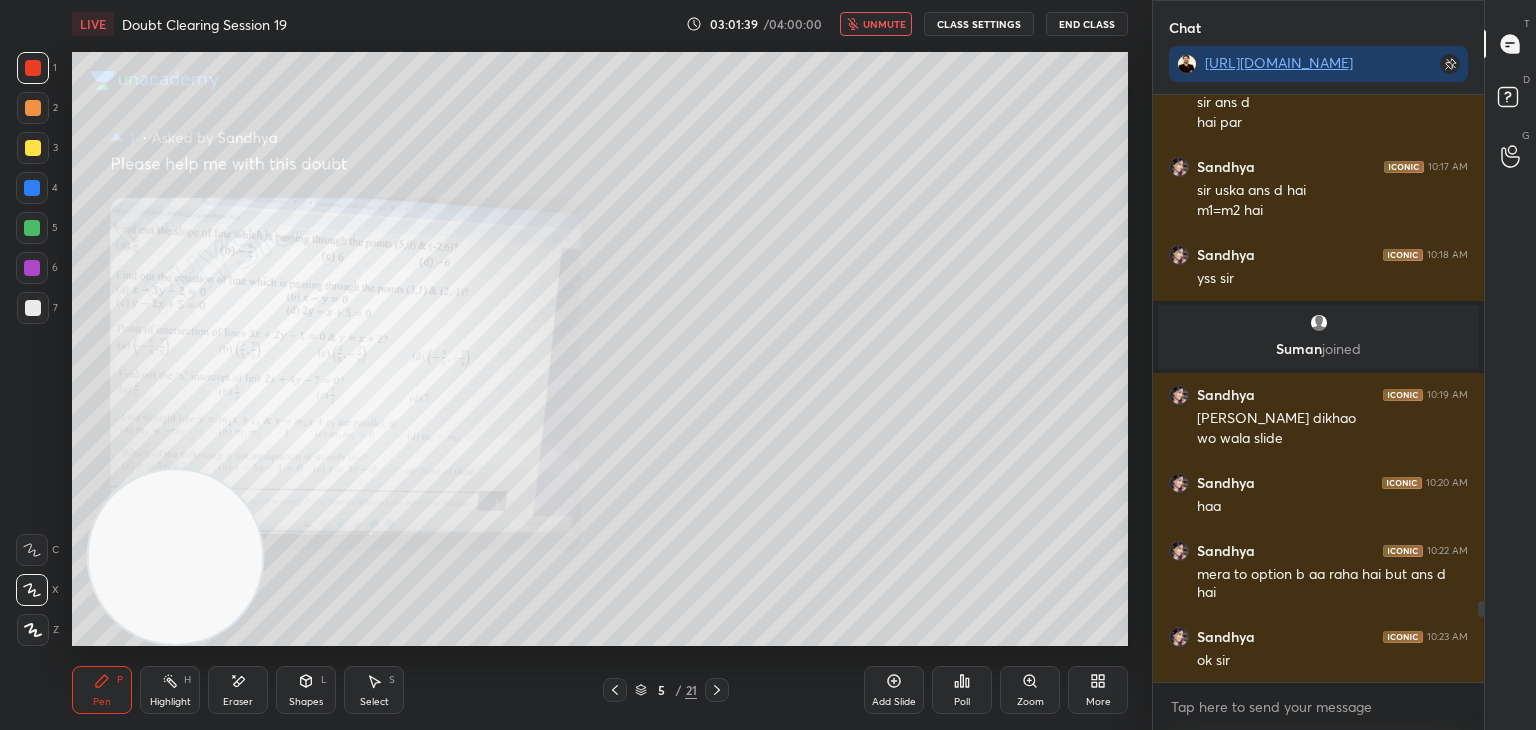 click 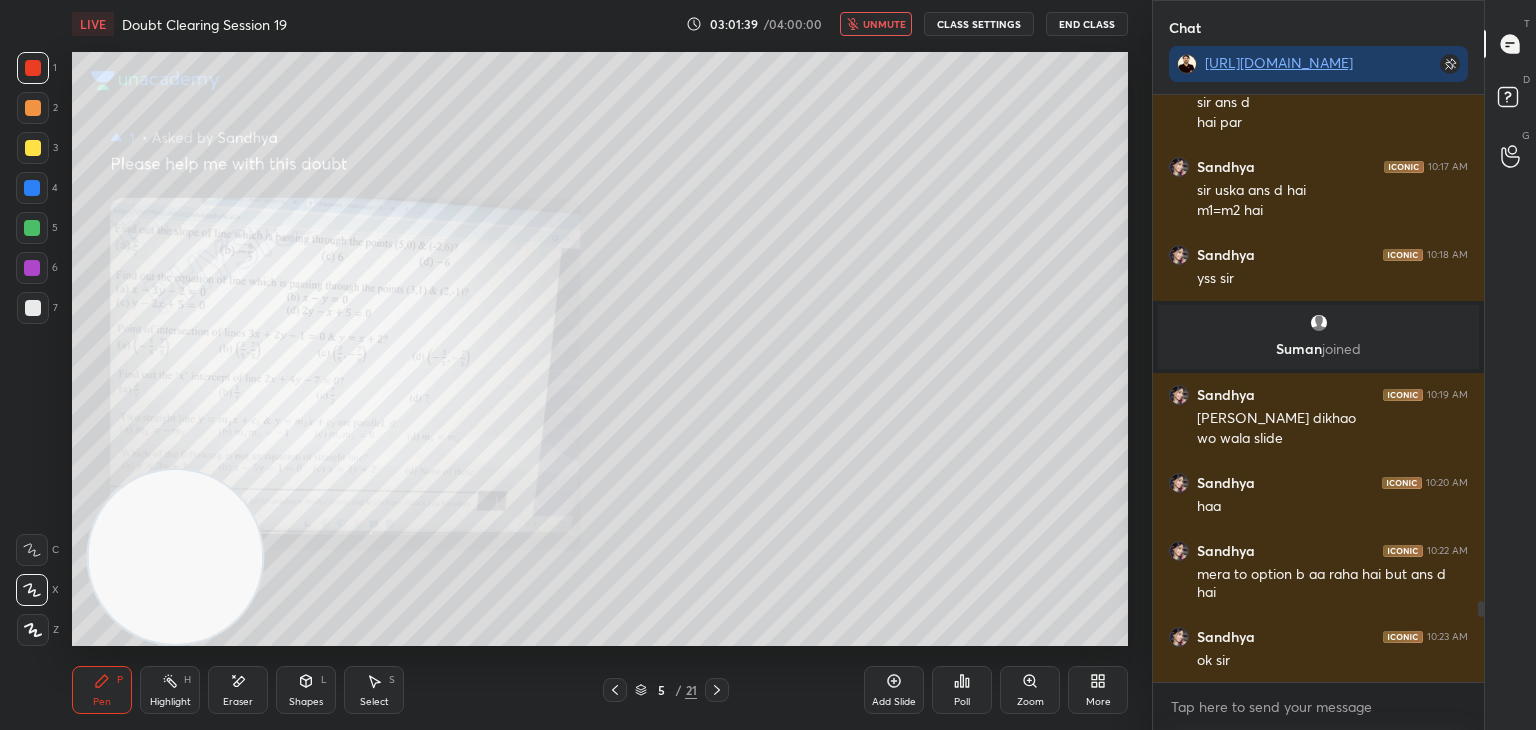 click 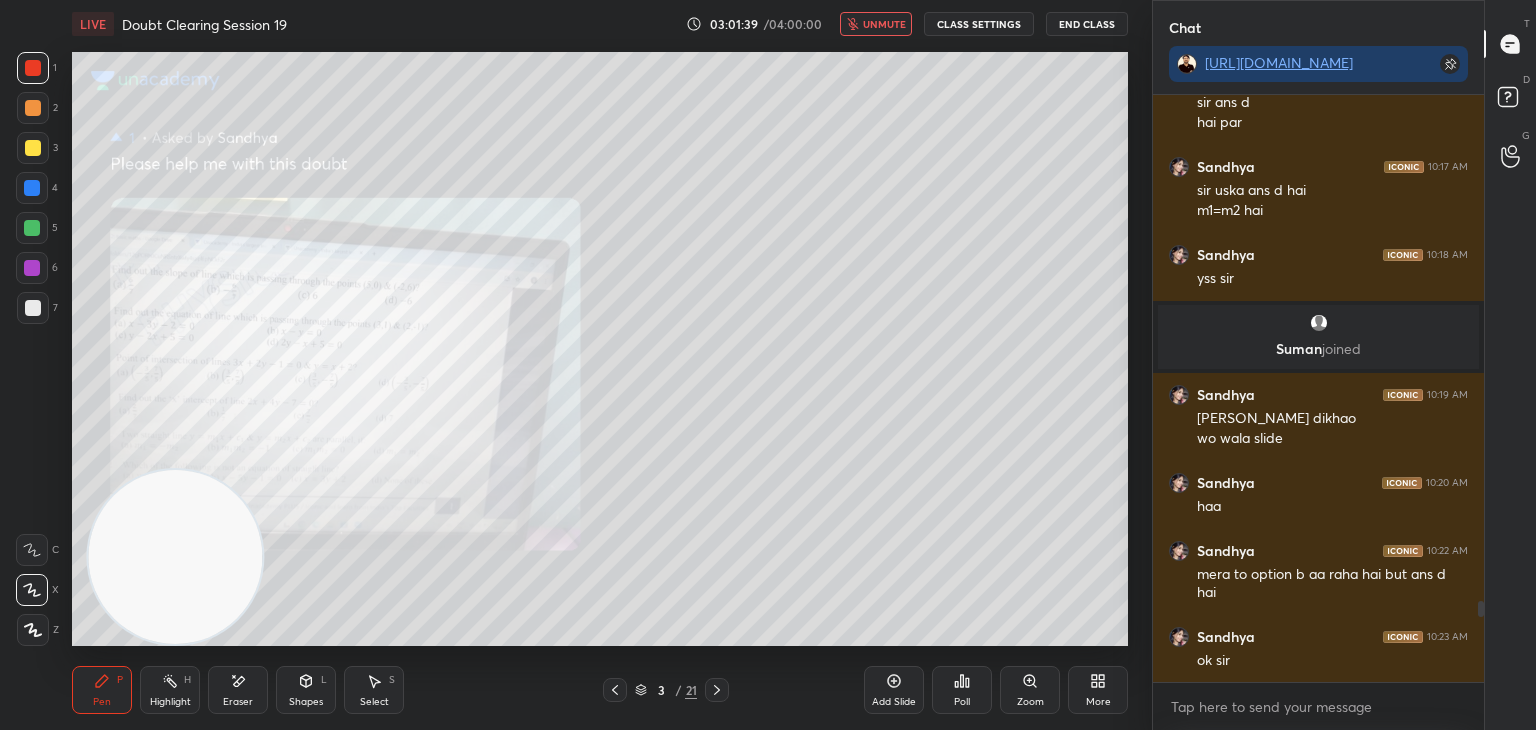 click 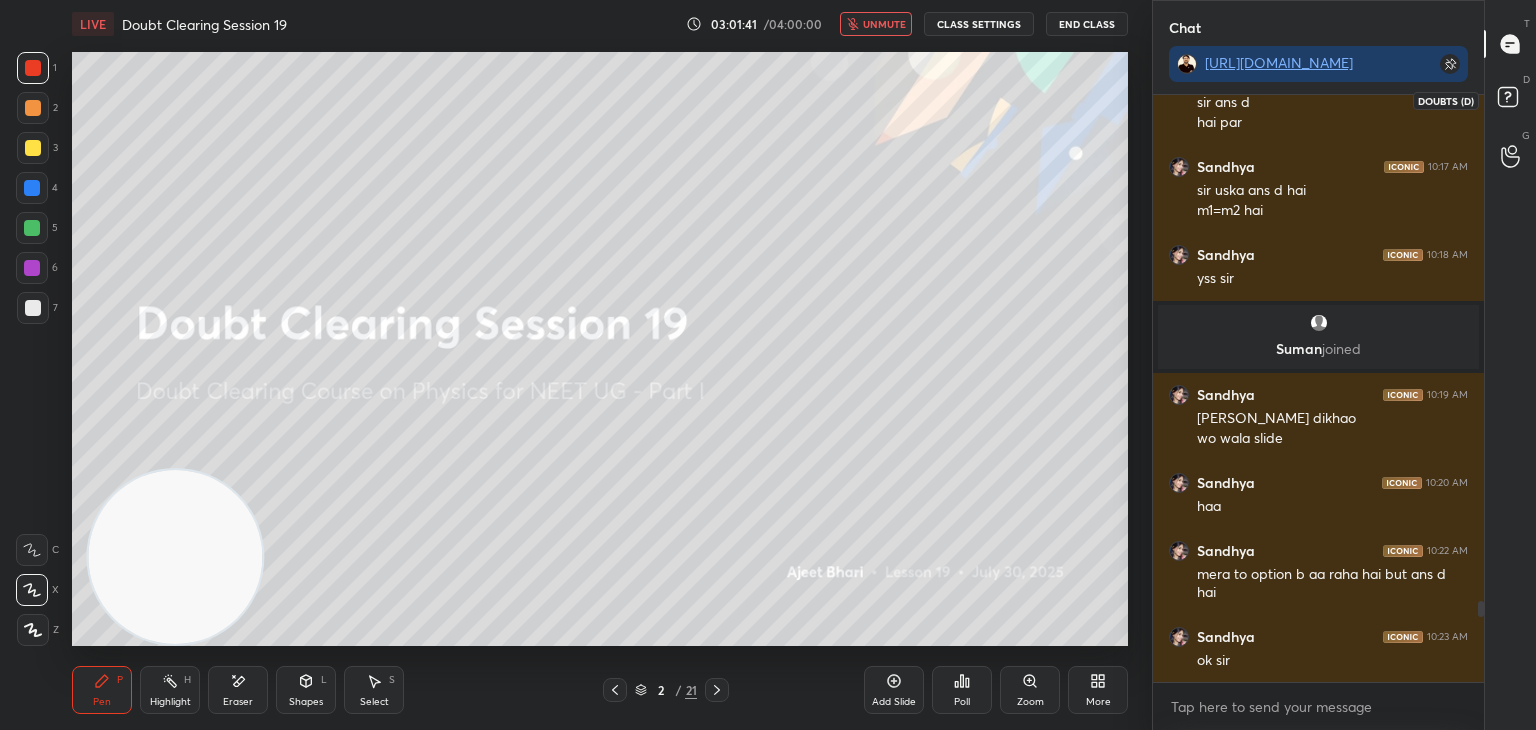 click 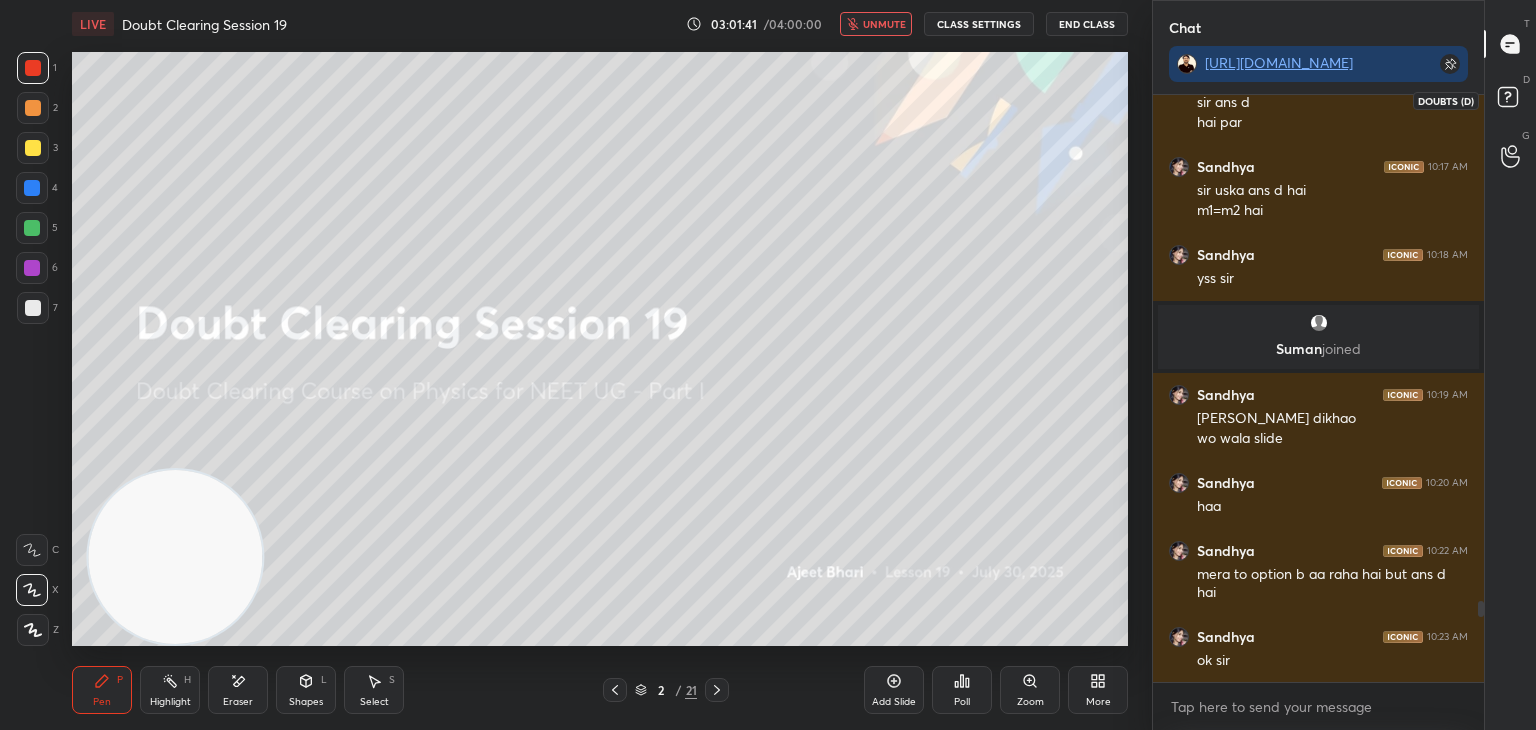 scroll, scrollTop: 7, scrollLeft: 6, axis: both 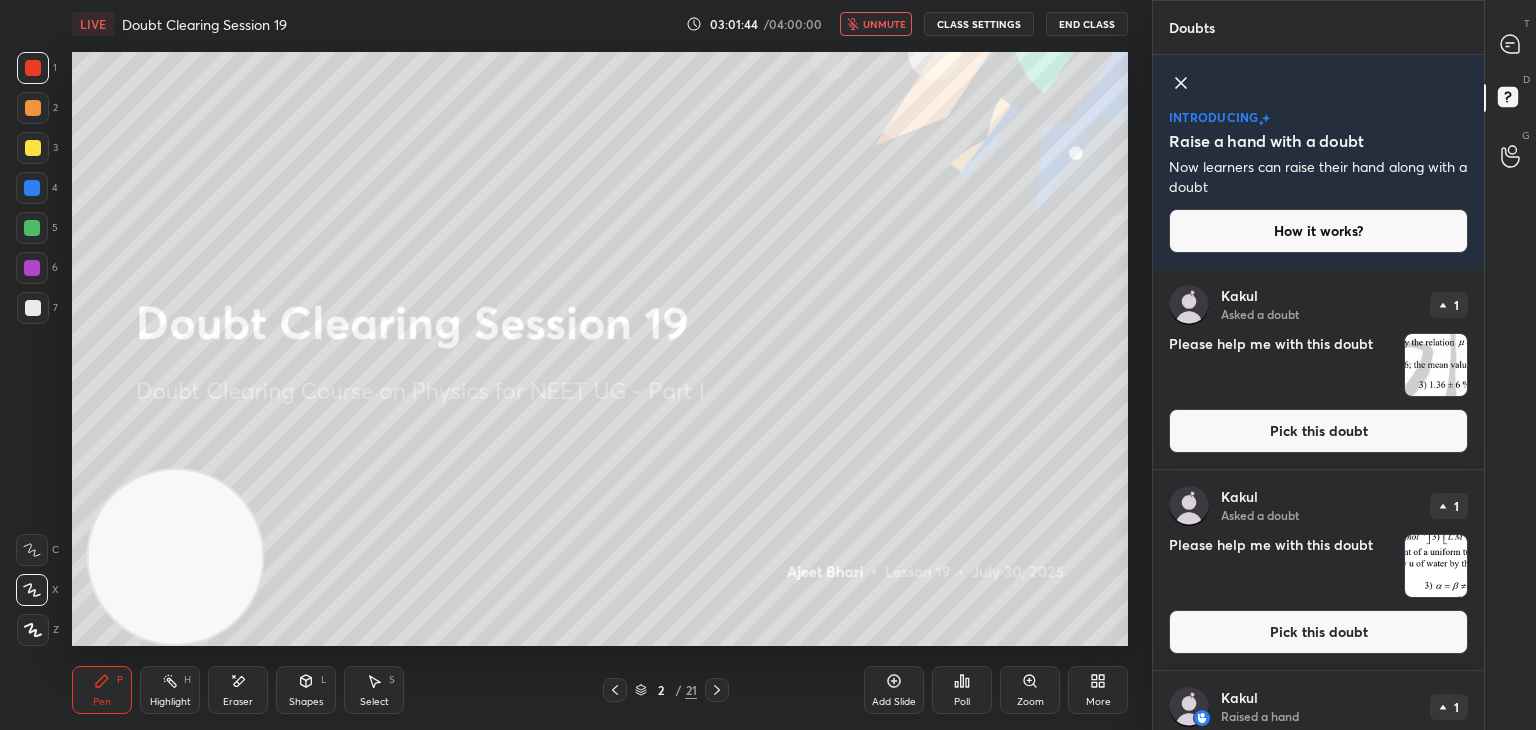 click 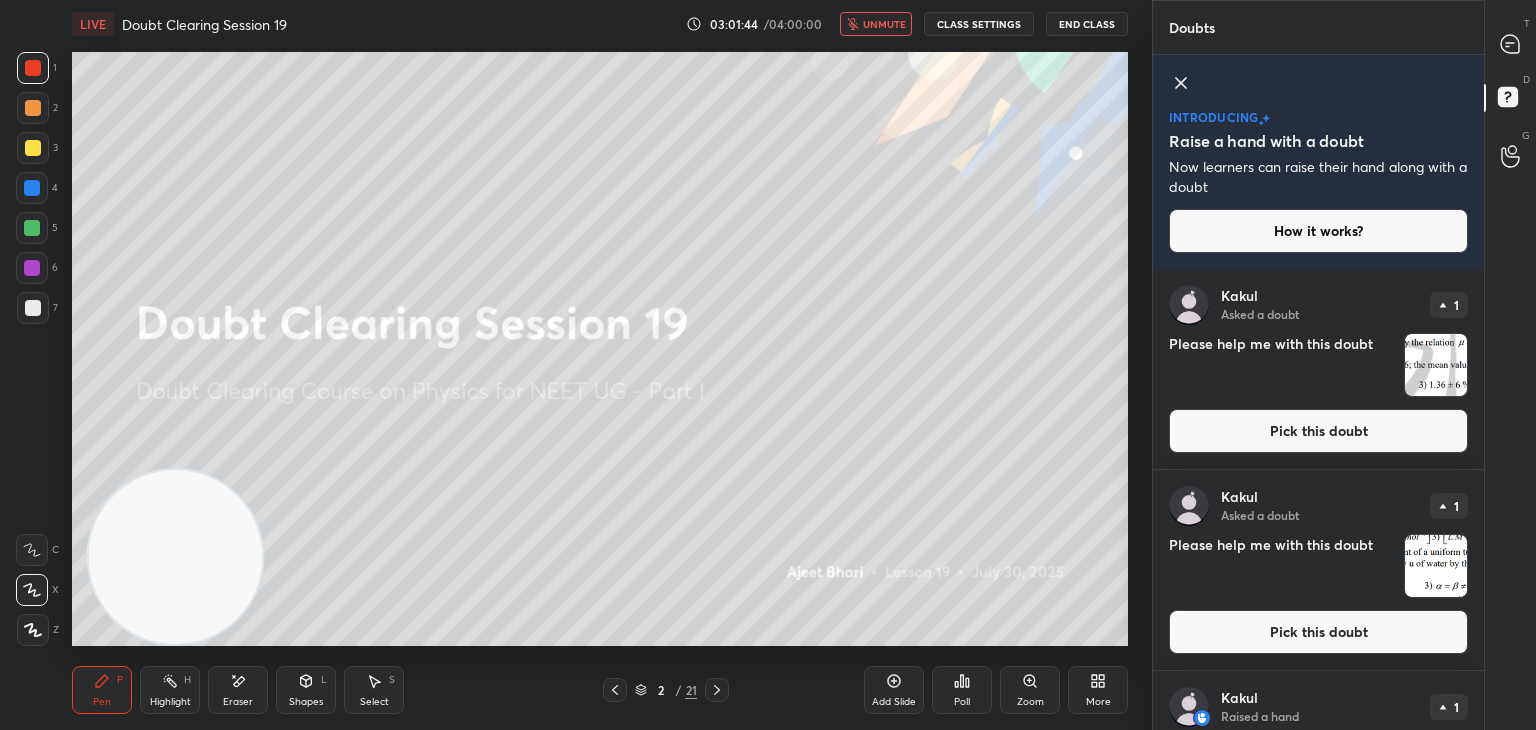 scroll, scrollTop: 6, scrollLeft: 6, axis: both 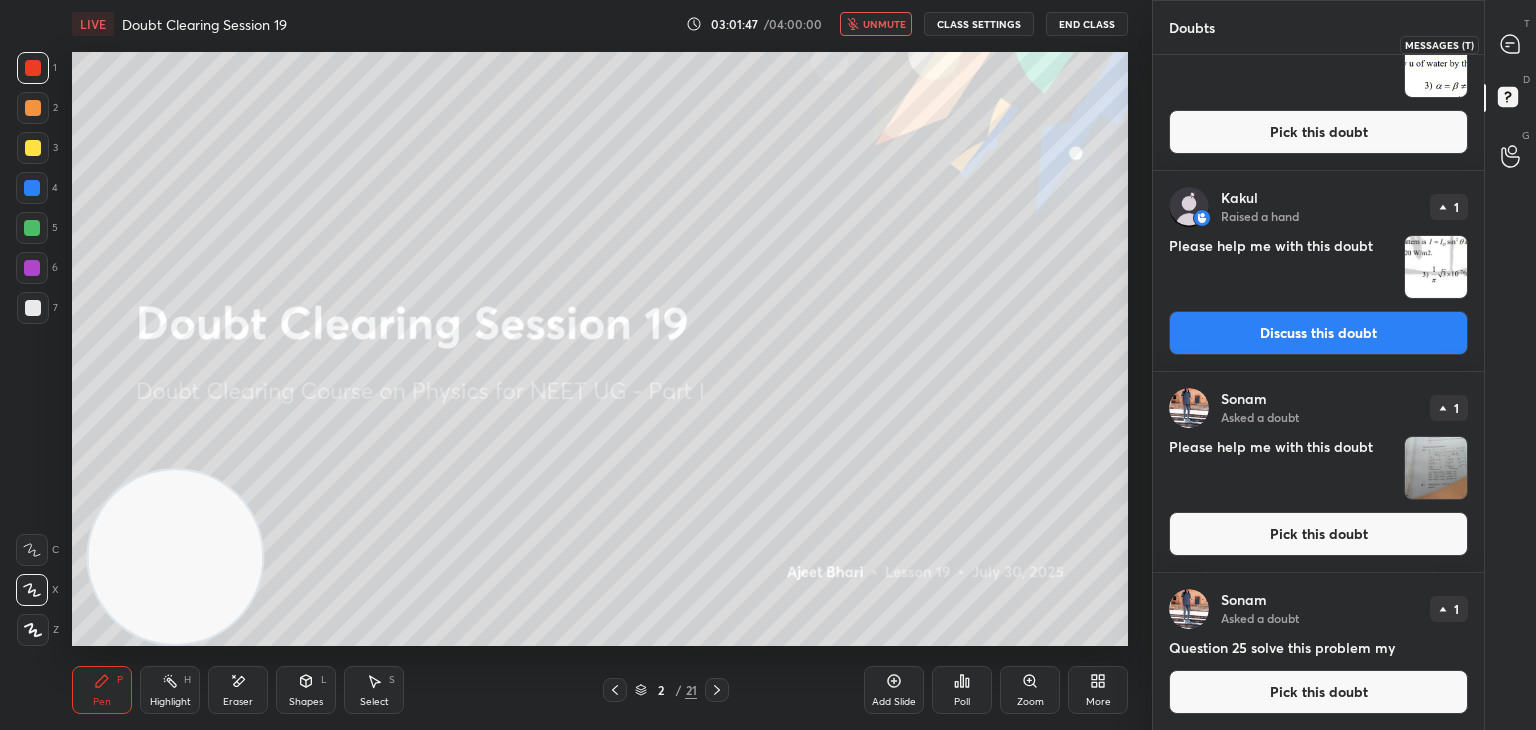 click 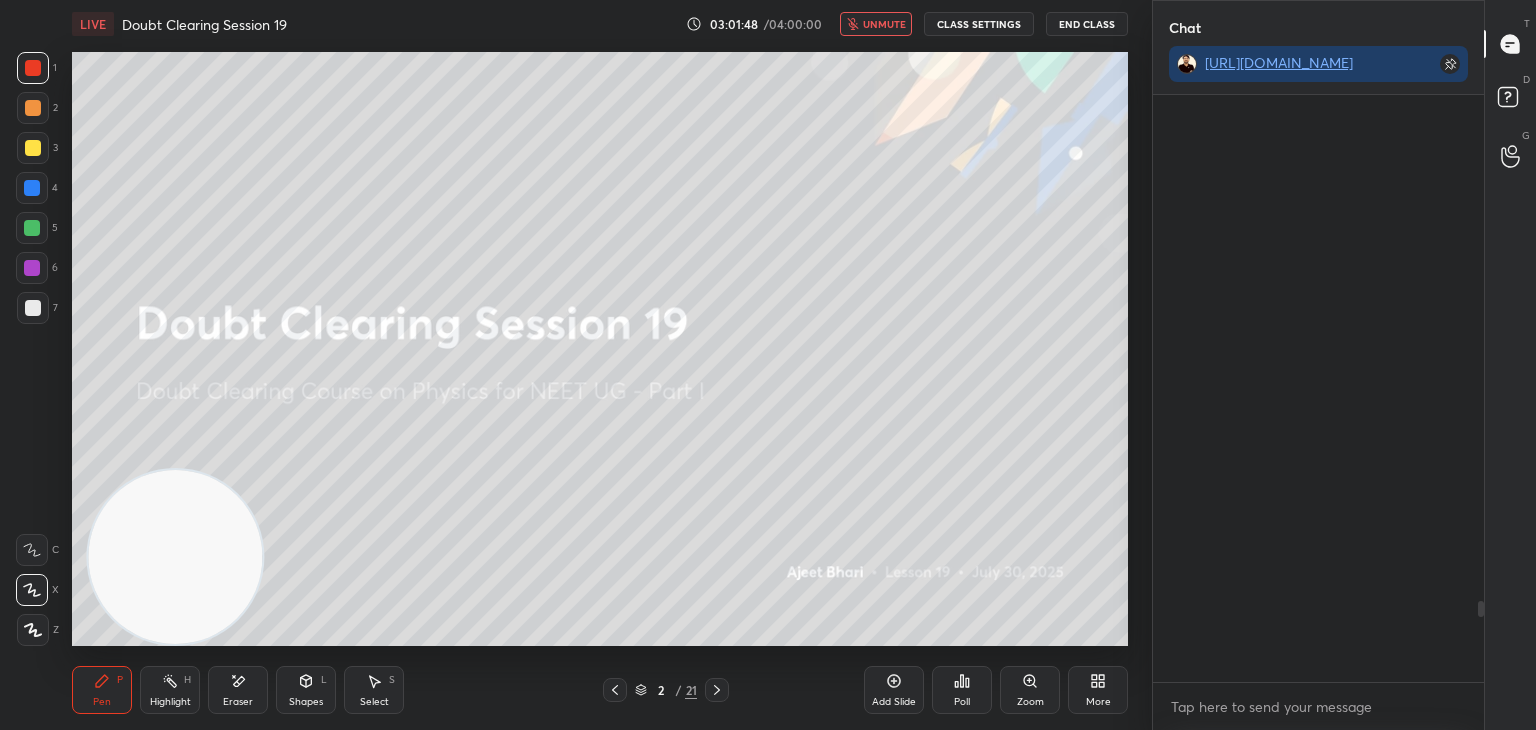 scroll, scrollTop: 629, scrollLeft: 325, axis: both 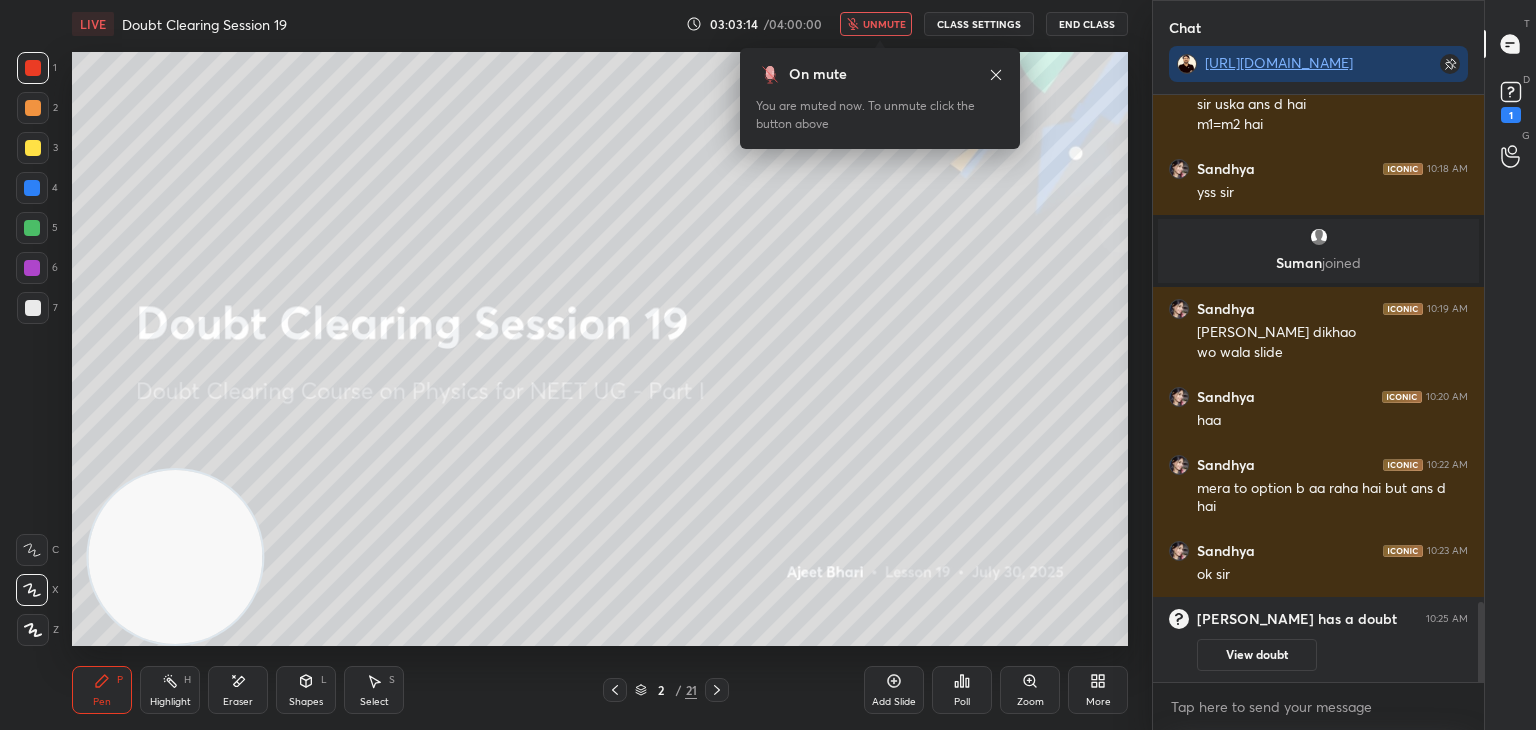 click on "1" at bounding box center (1511, 115) 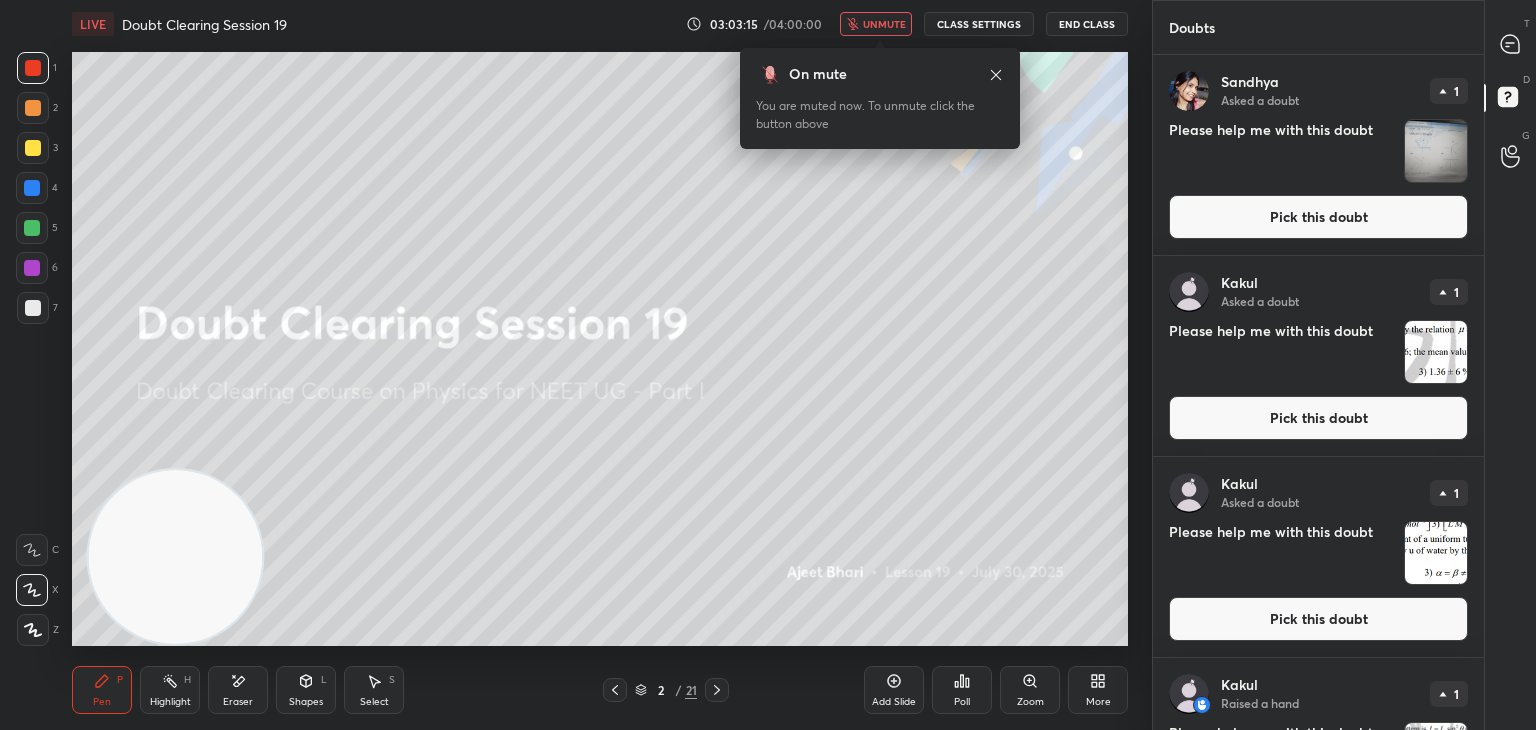 click at bounding box center (1436, 151) 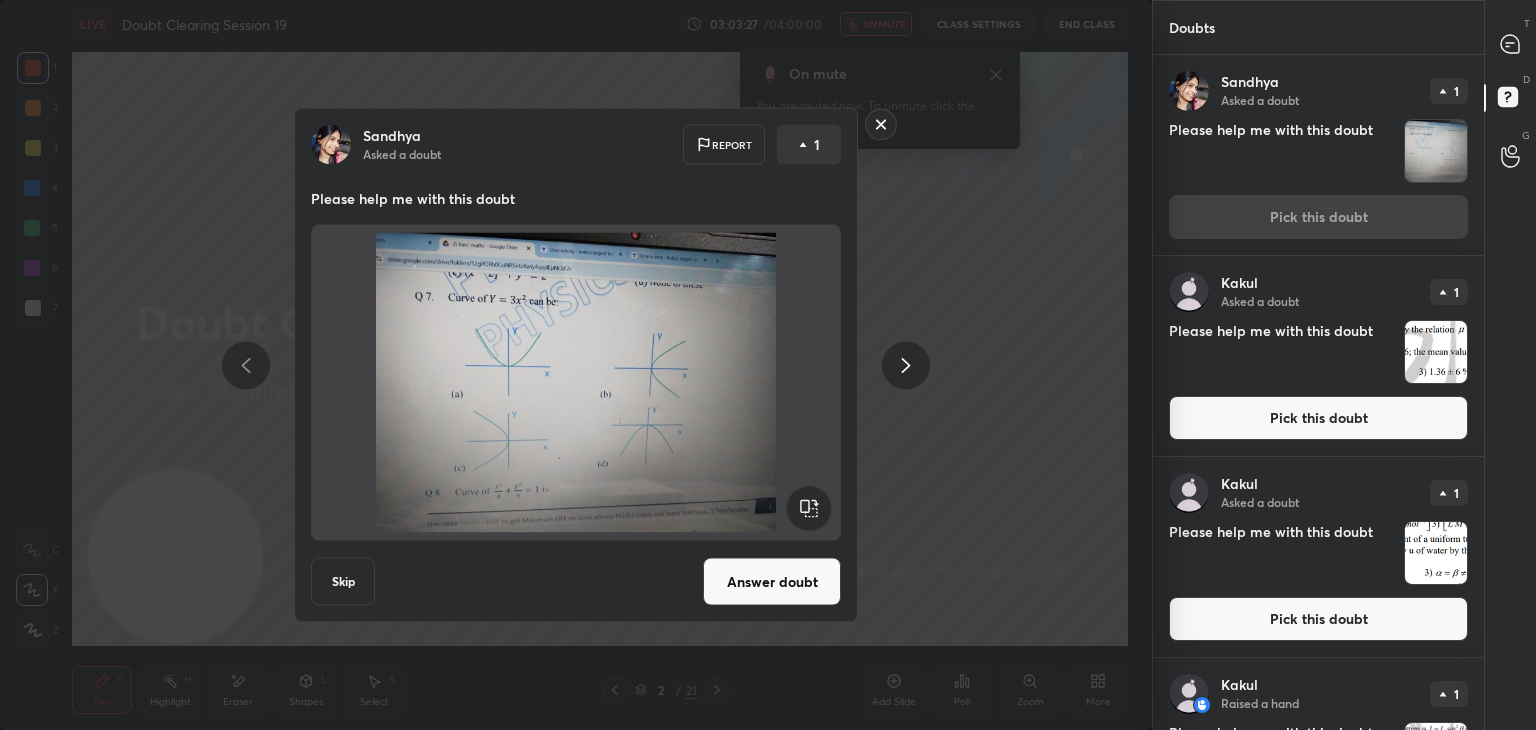 click on "Answer doubt" at bounding box center [772, 582] 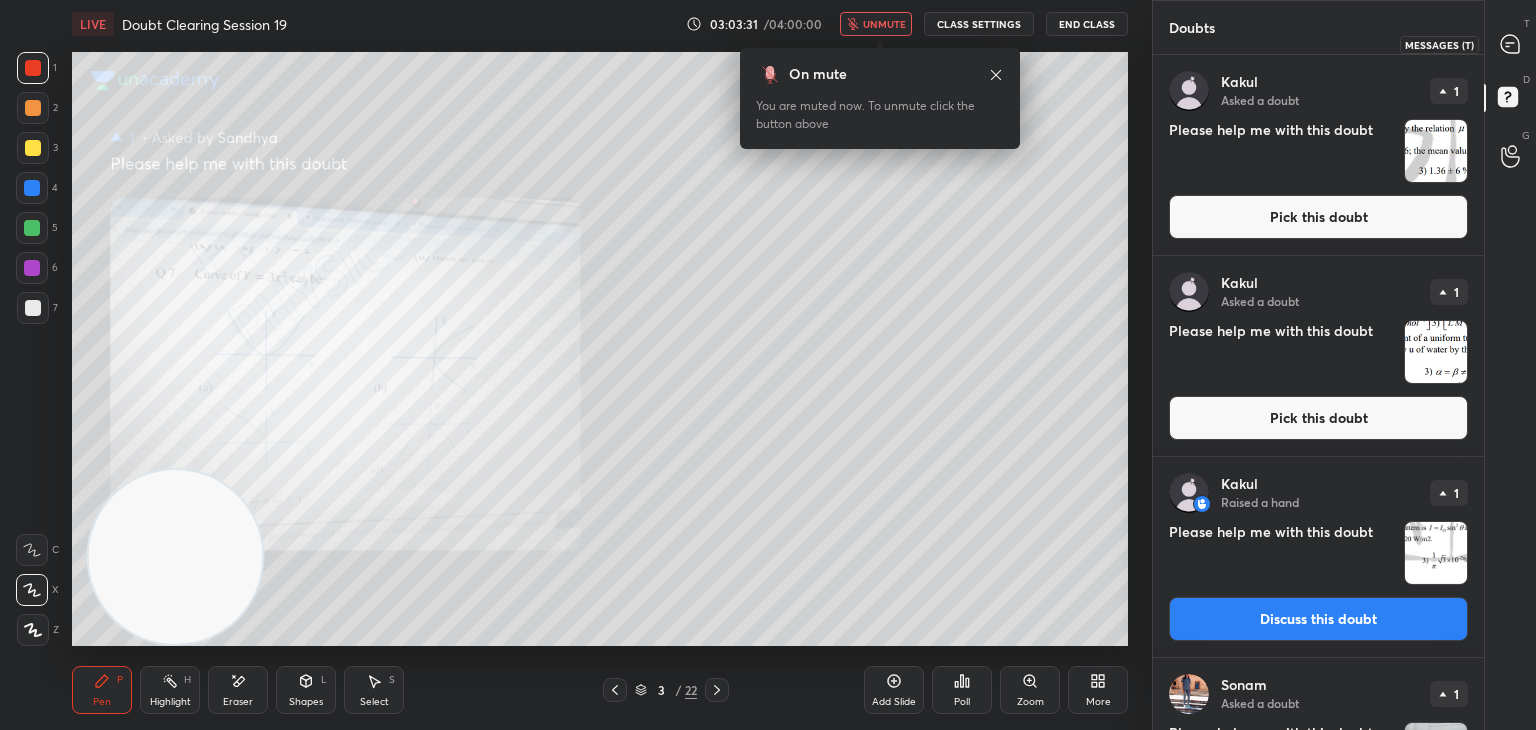 click at bounding box center (1511, 44) 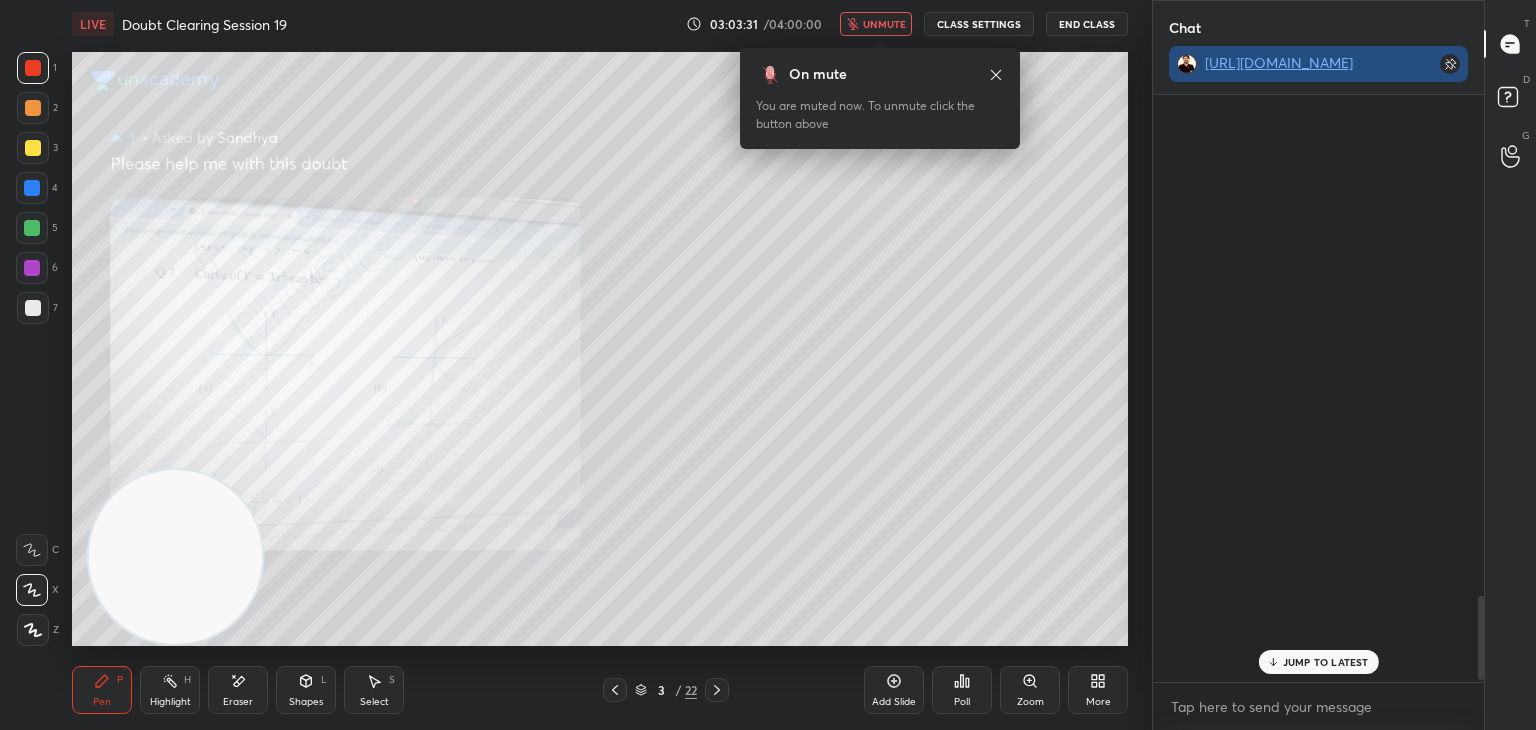 scroll, scrollTop: 3542, scrollLeft: 0, axis: vertical 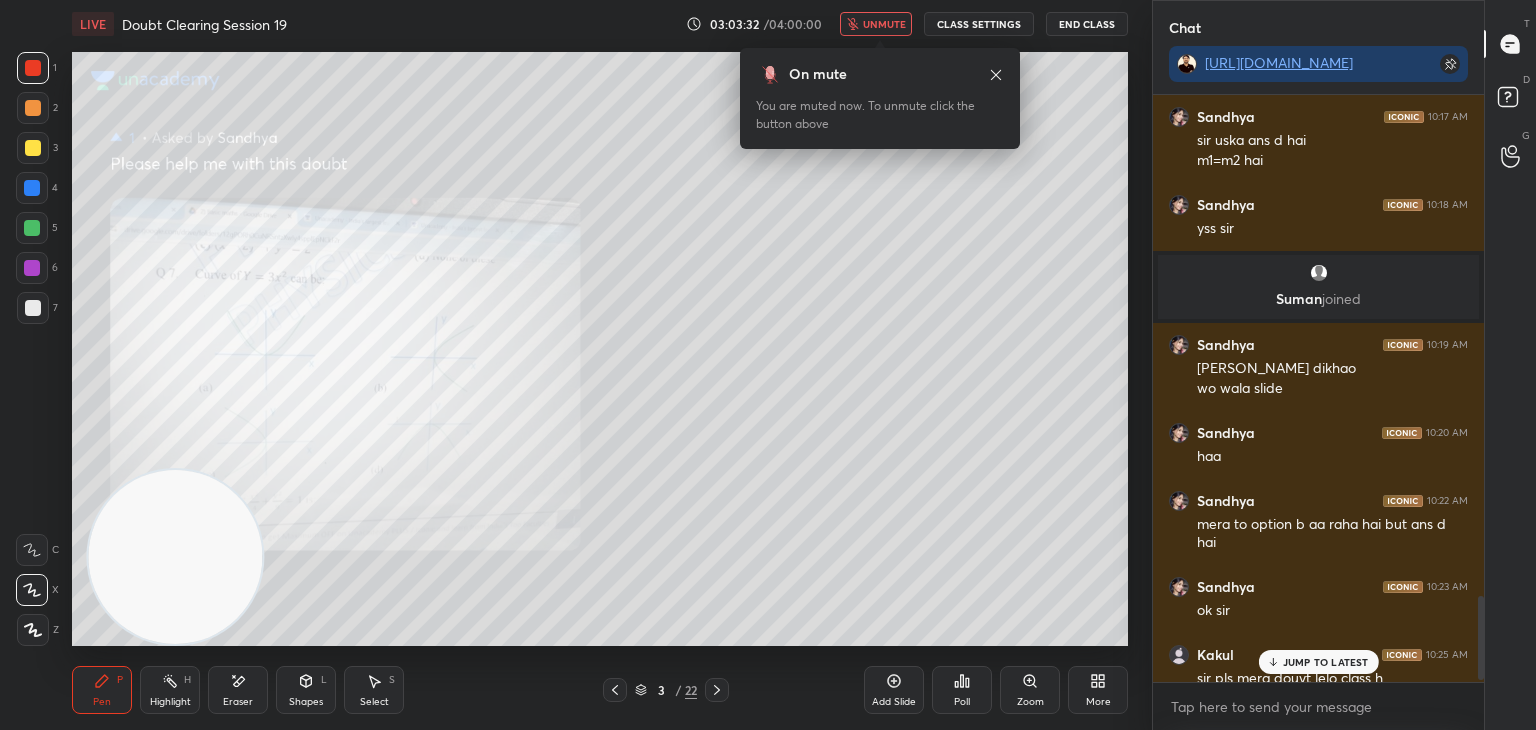 click on "unmute" at bounding box center (884, 24) 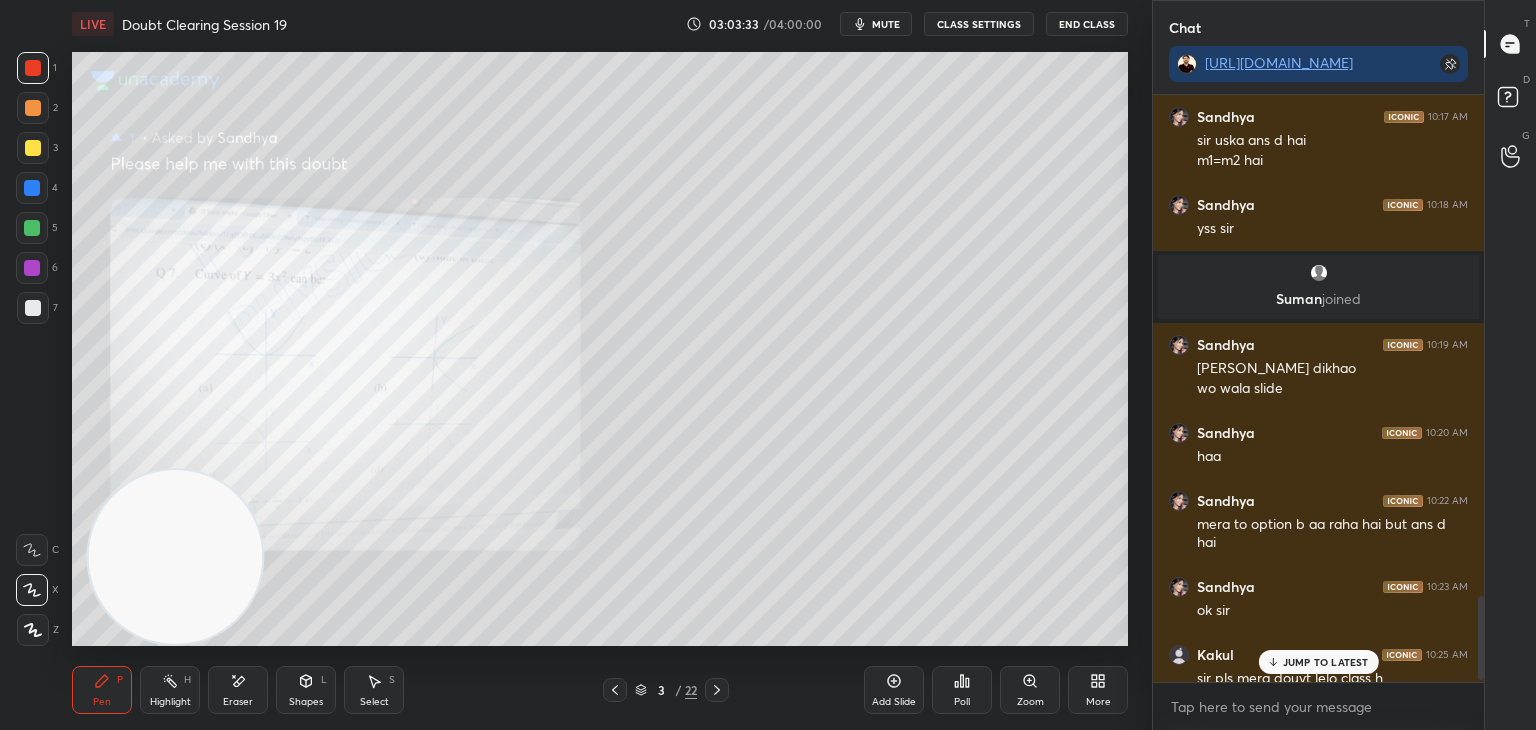 scroll, scrollTop: 3560, scrollLeft: 0, axis: vertical 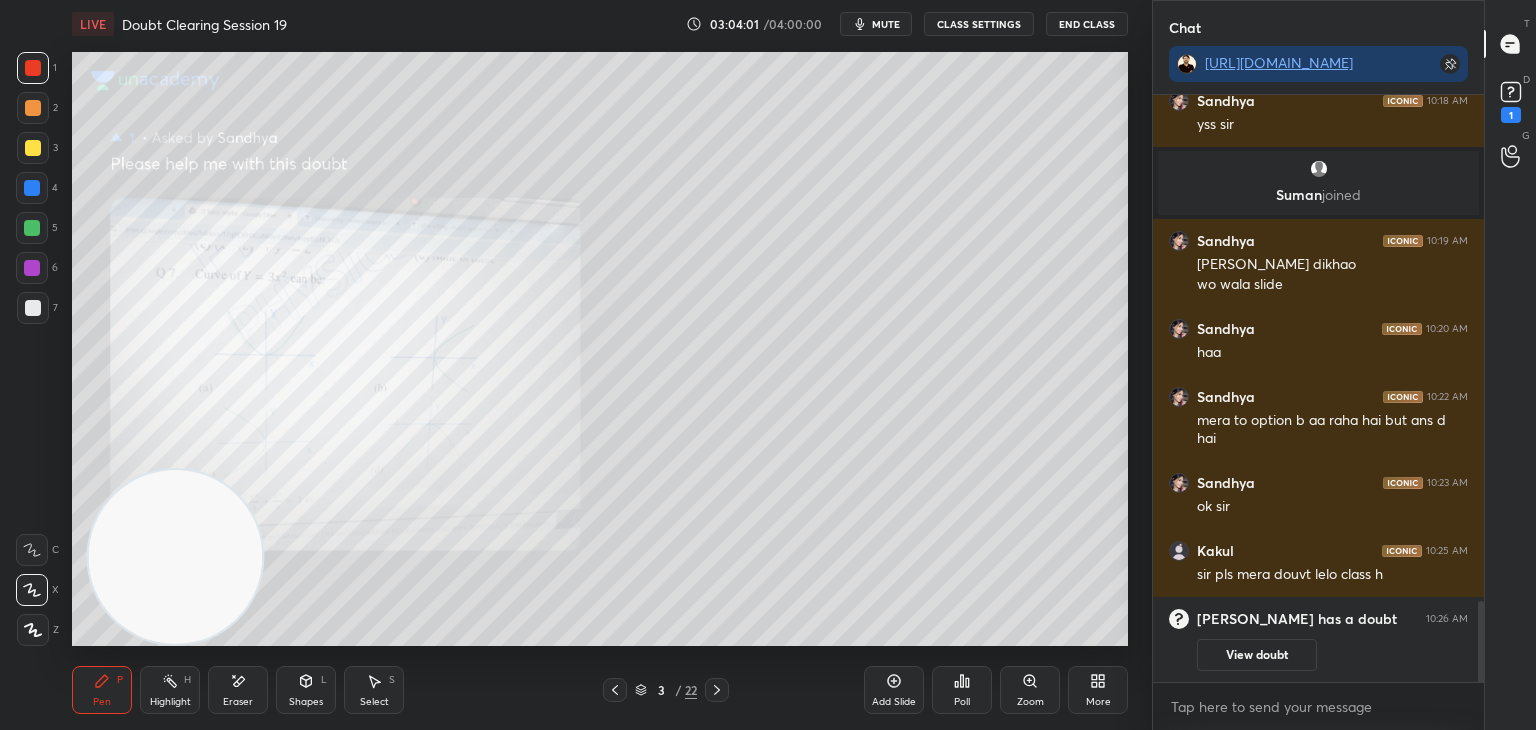 click on "D Doubts (D) 1" at bounding box center [1510, 100] 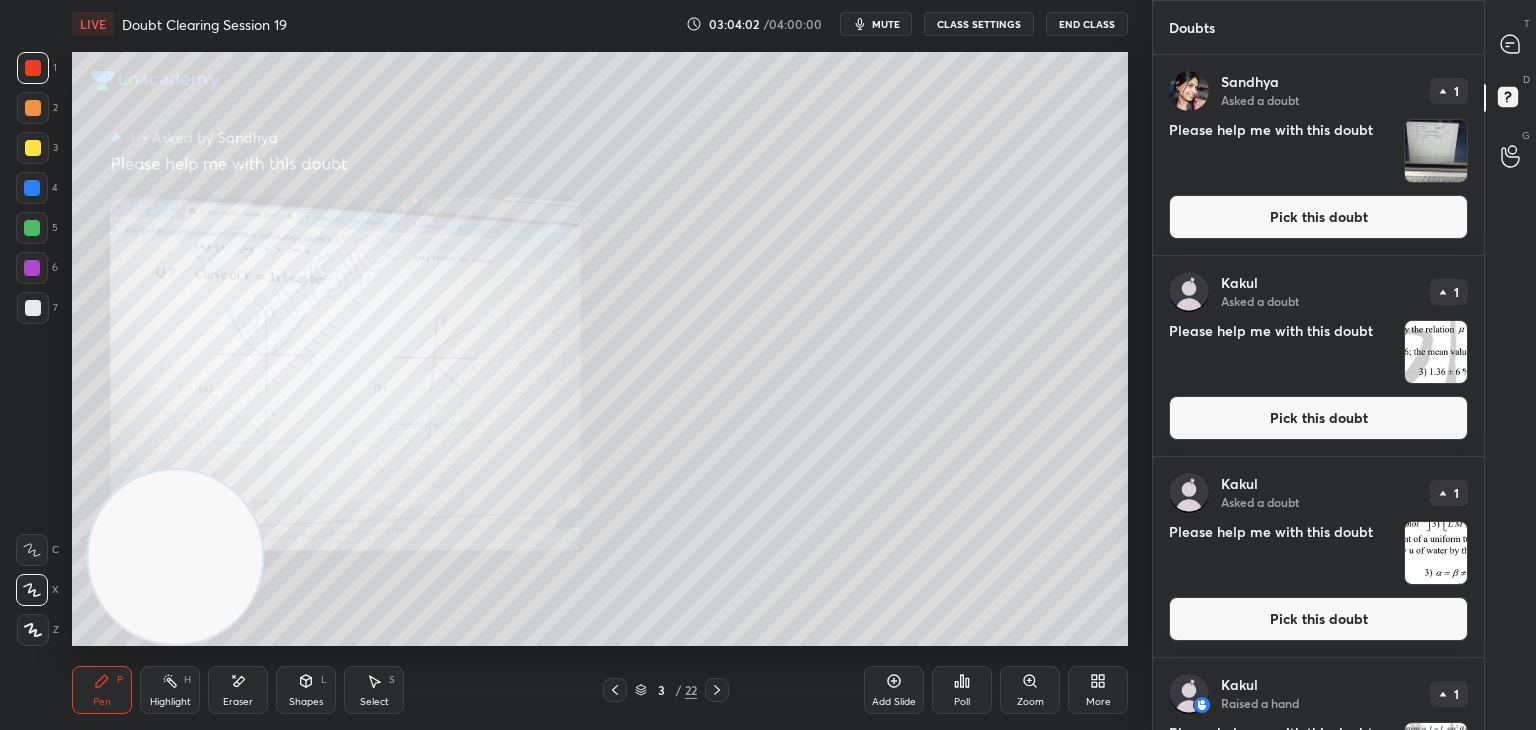 click on "[PERSON_NAME] Asked a doubt 1 Please help me with this doubt Pick this doubt" at bounding box center [1318, 155] 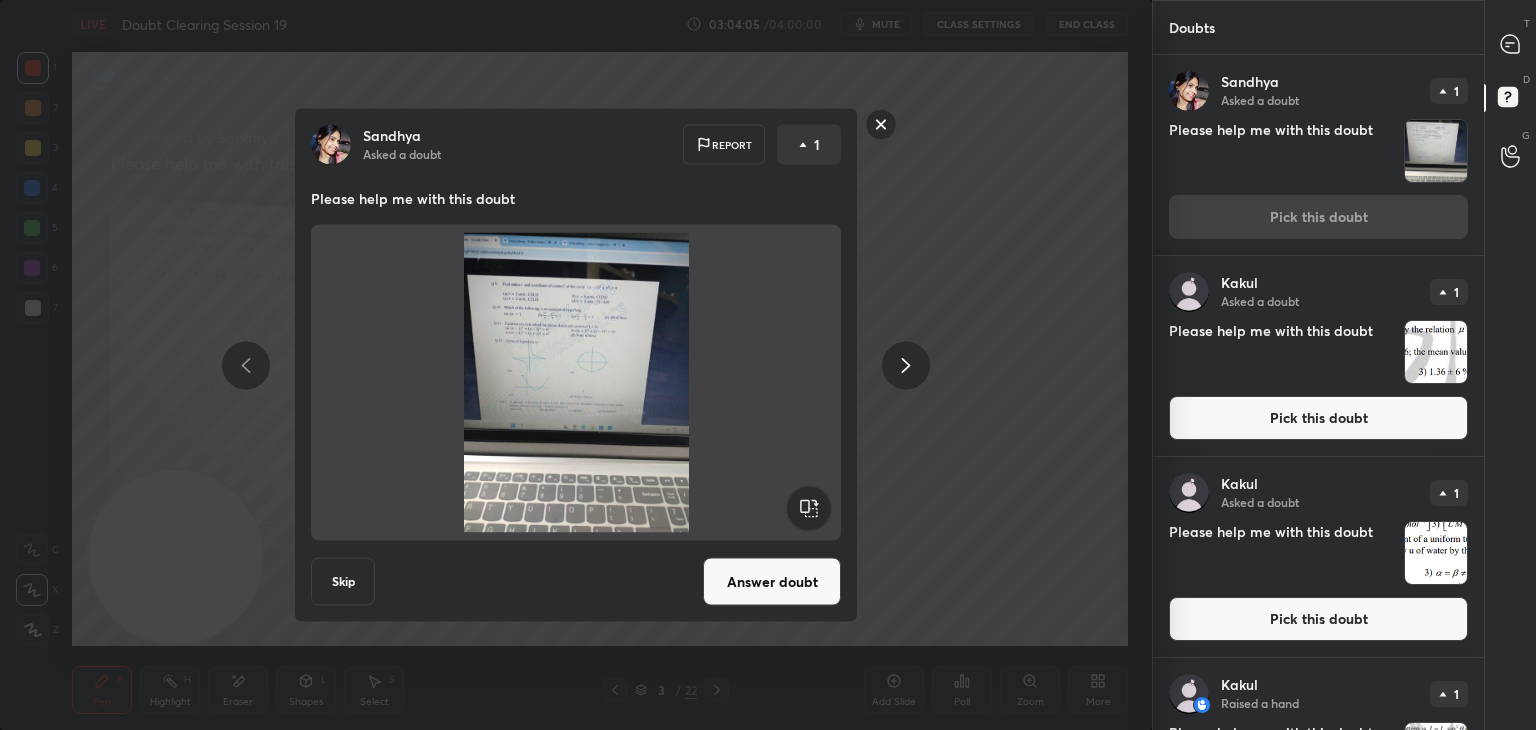 click 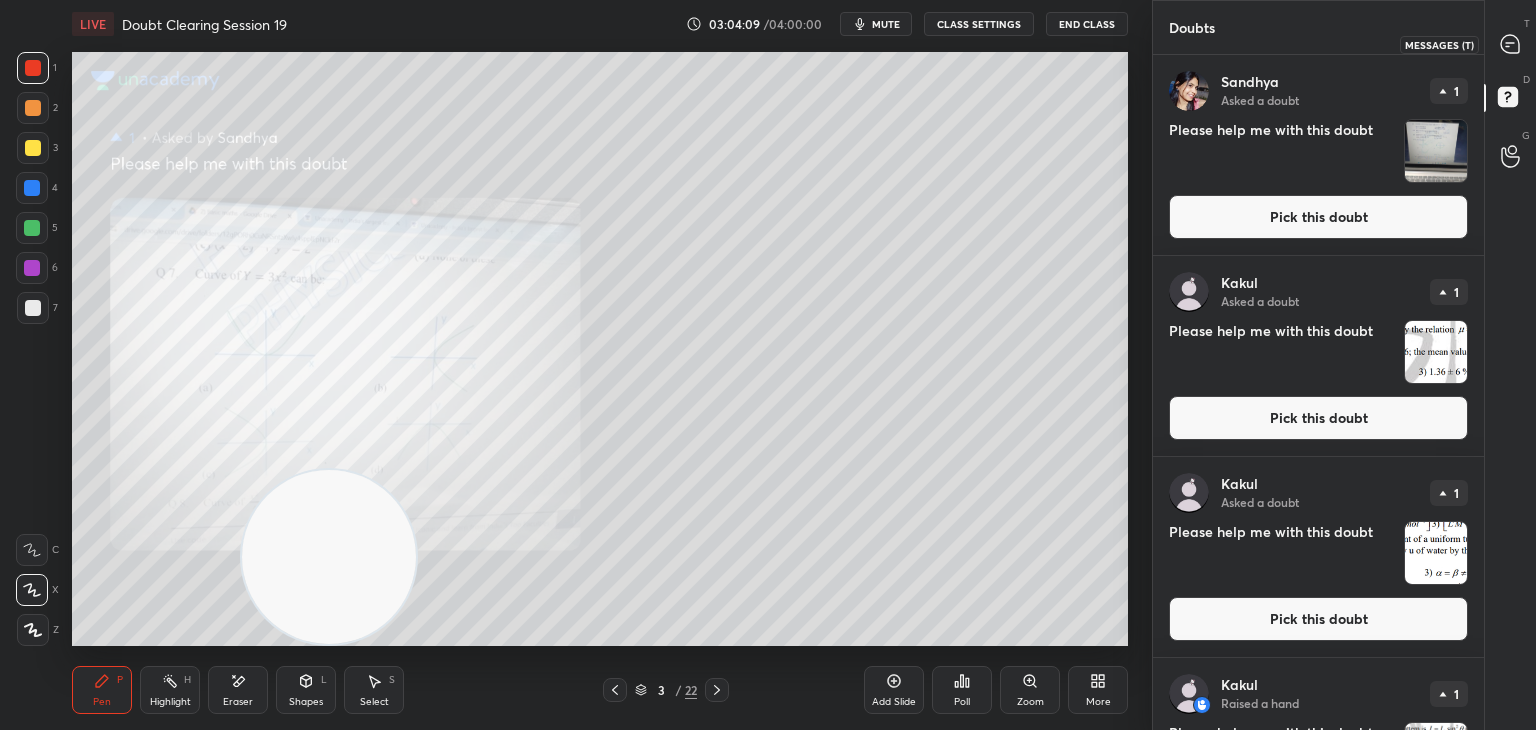 click 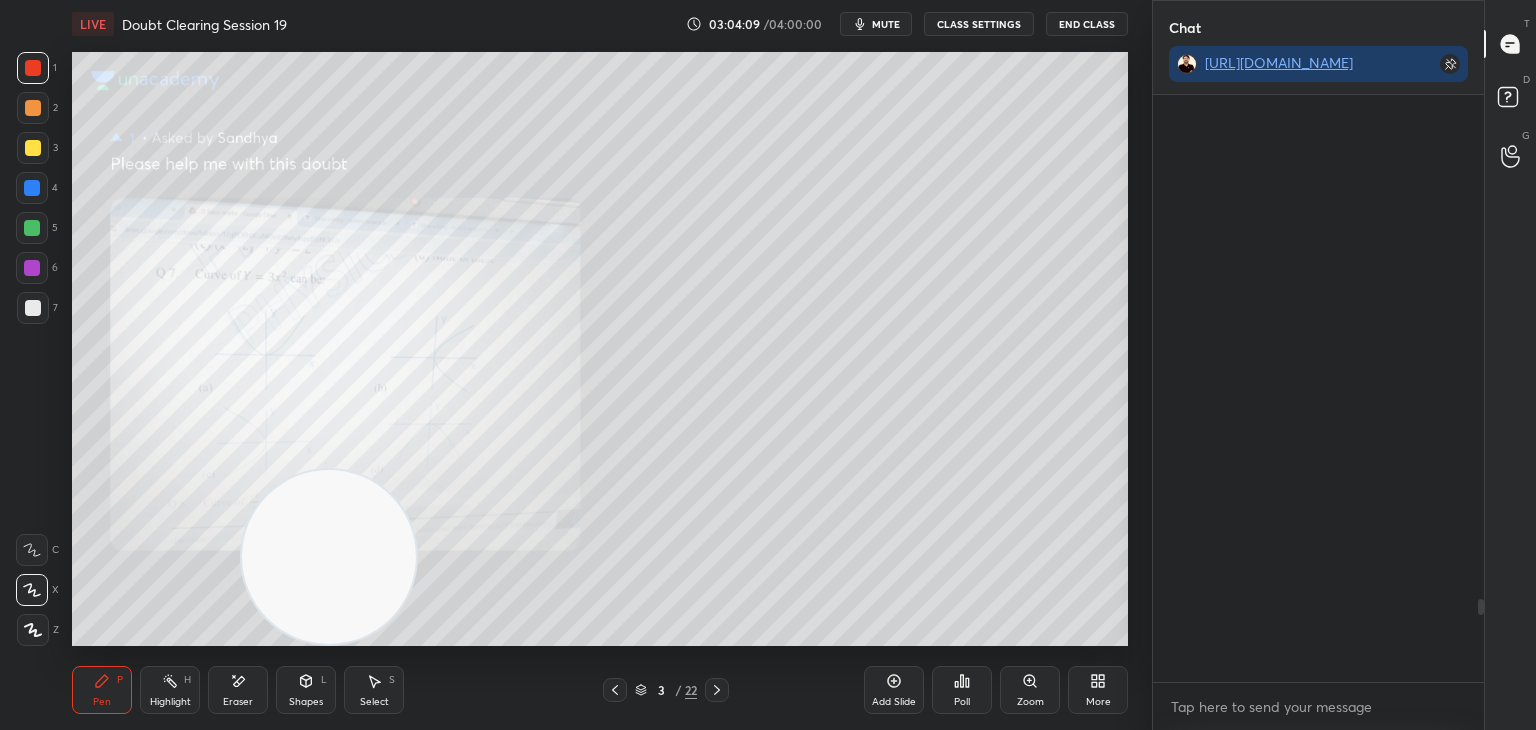scroll, scrollTop: 629, scrollLeft: 325, axis: both 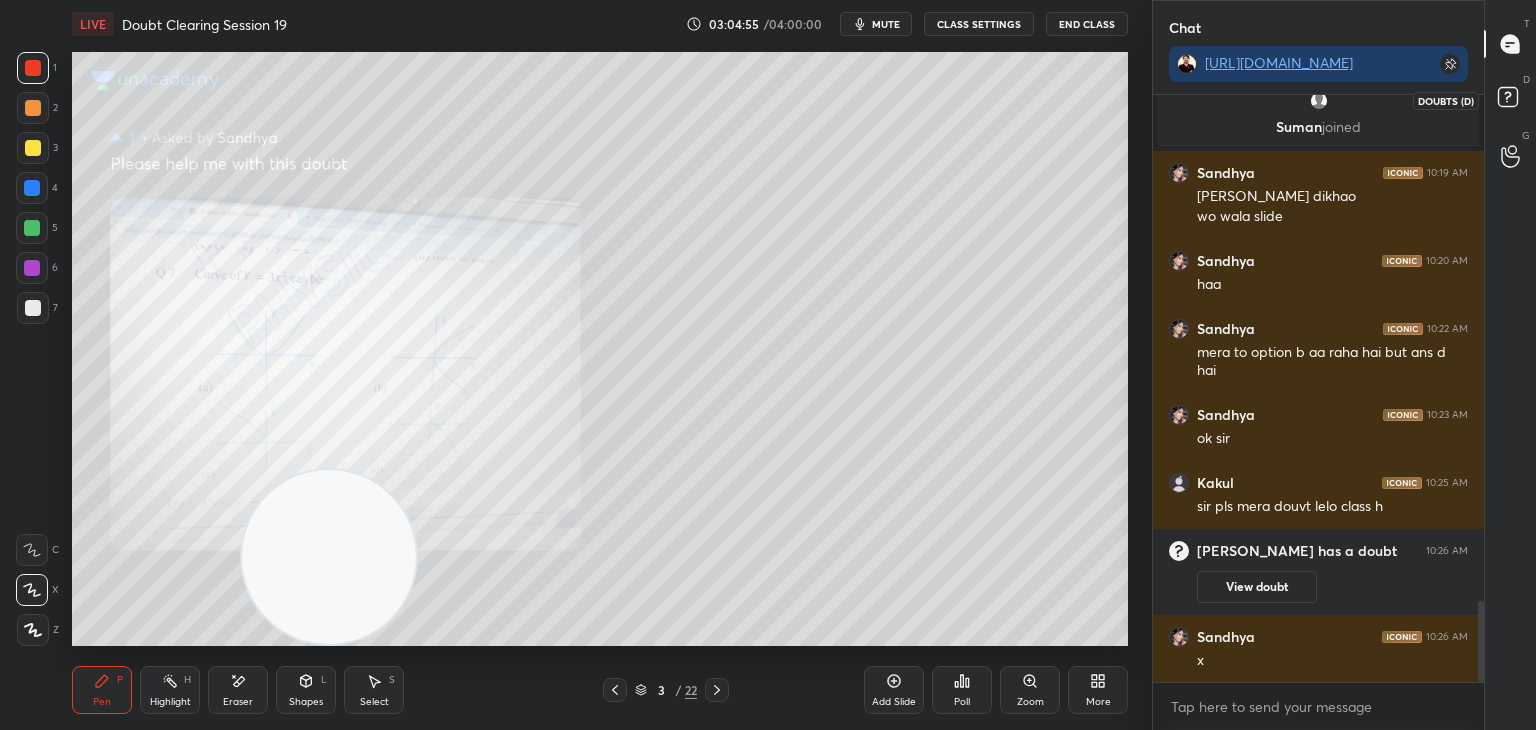 click 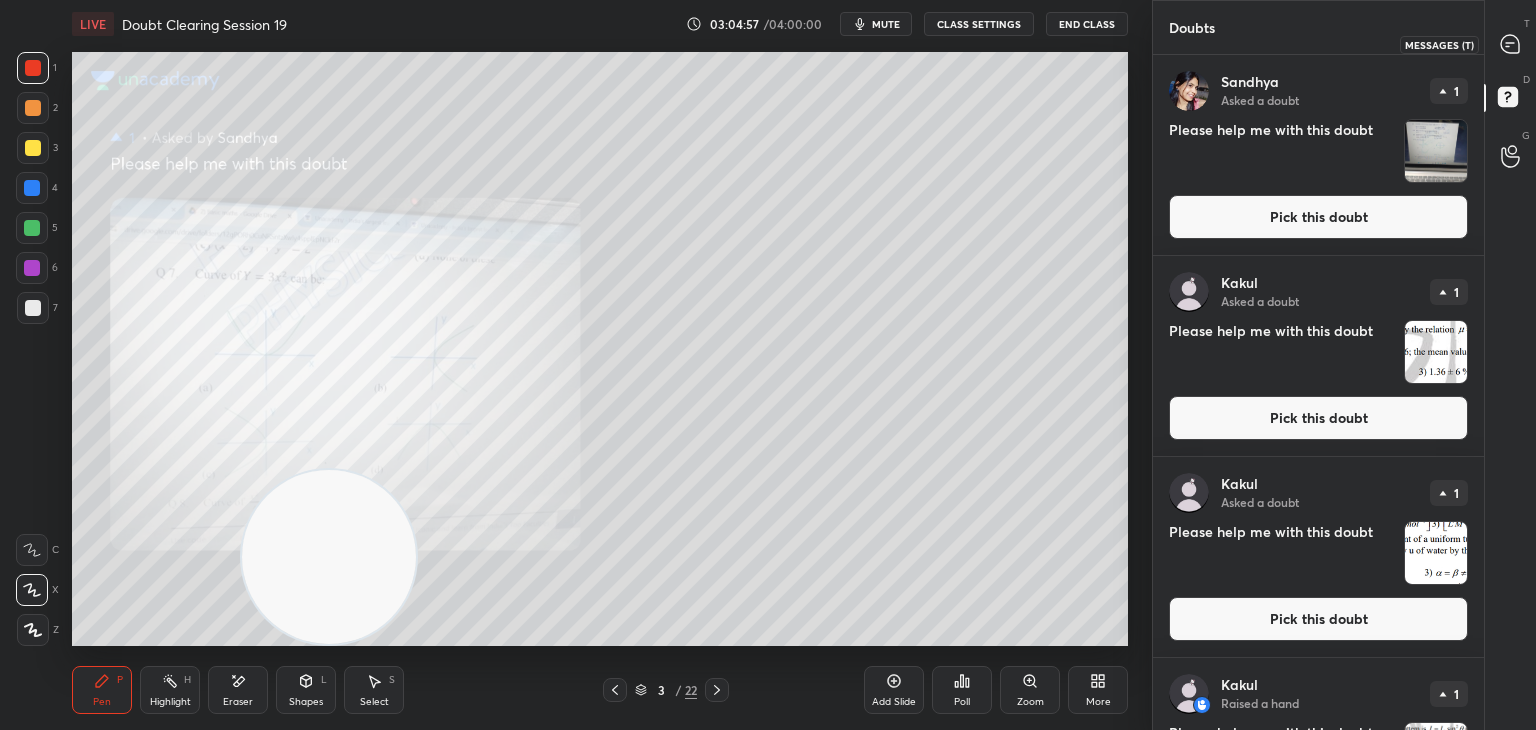 click 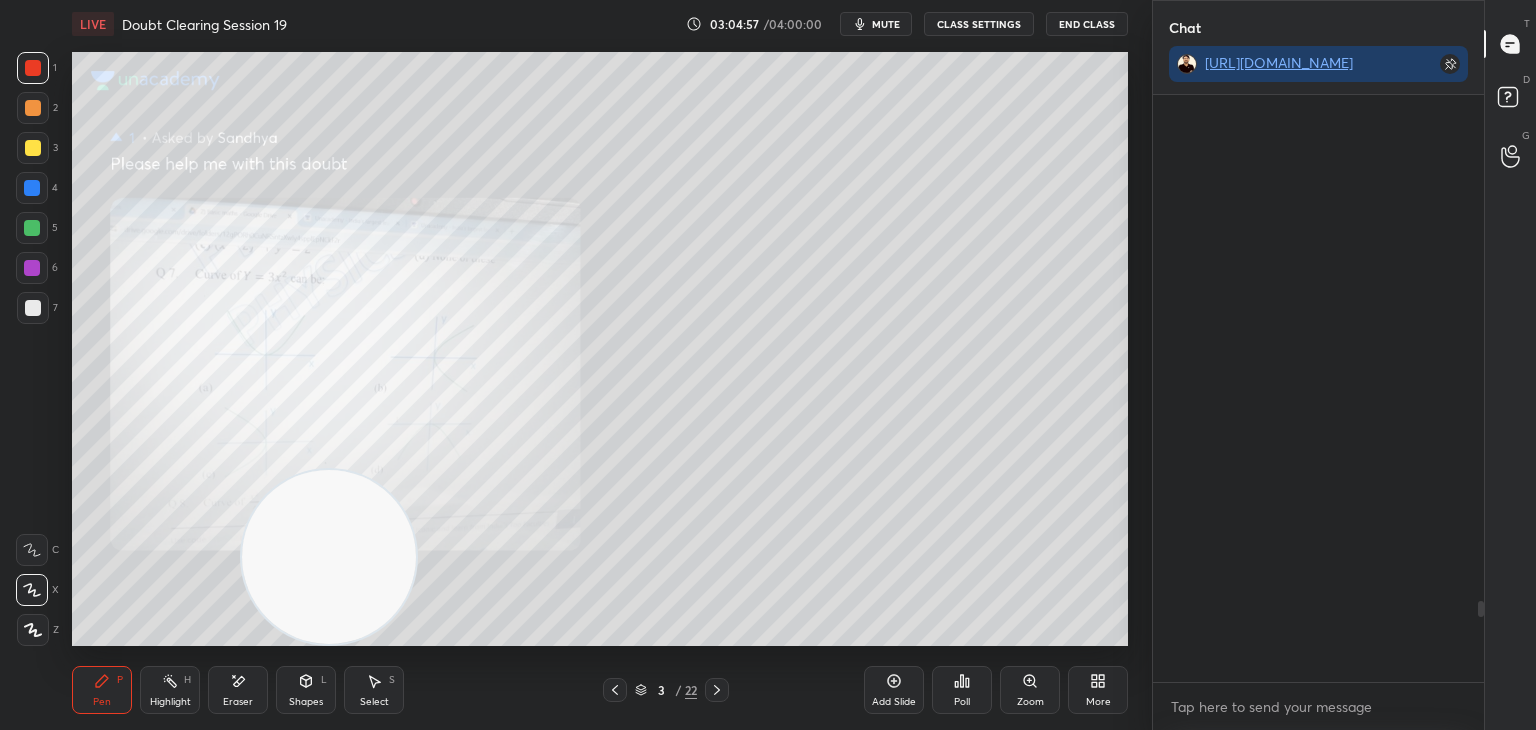 scroll, scrollTop: 629, scrollLeft: 325, axis: both 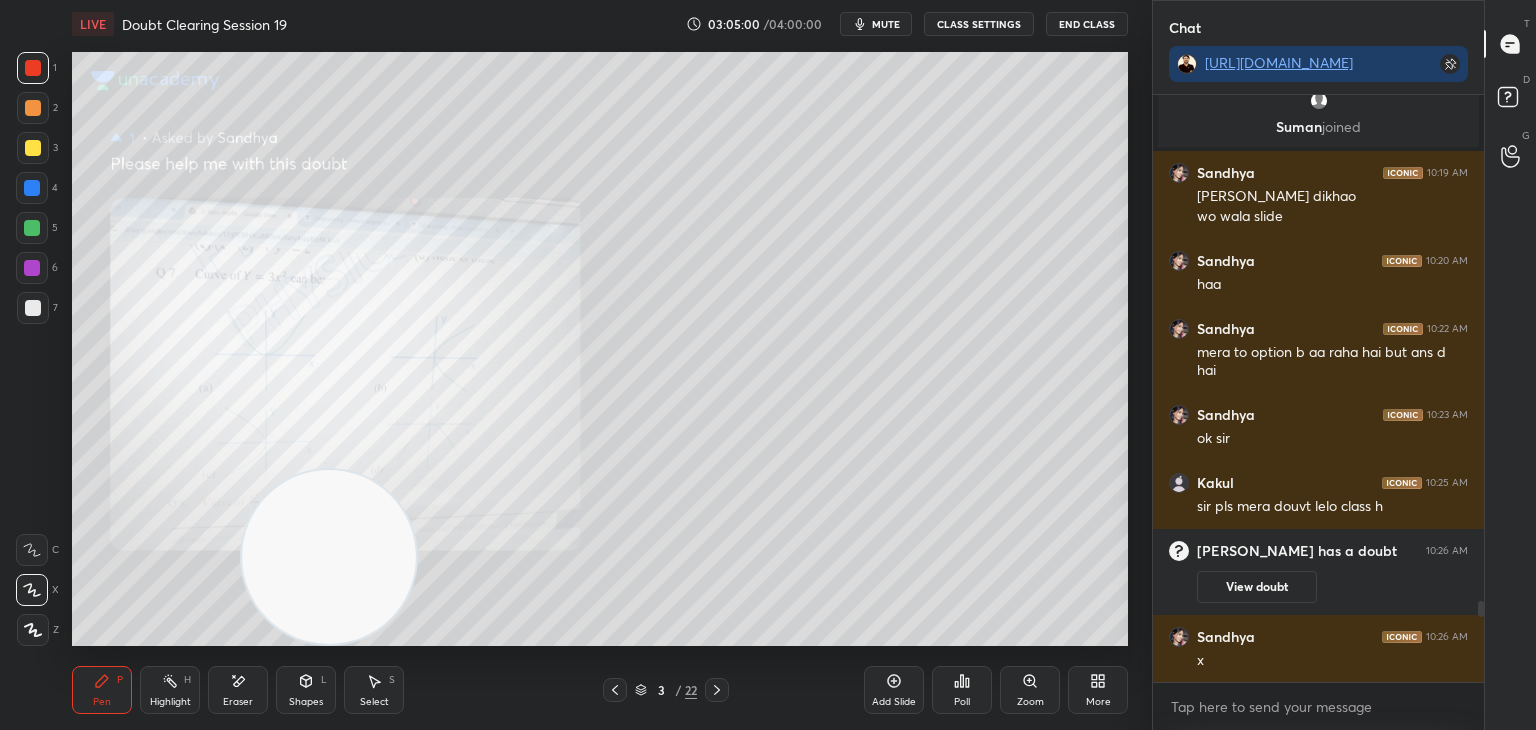 click on "mute" at bounding box center [886, 24] 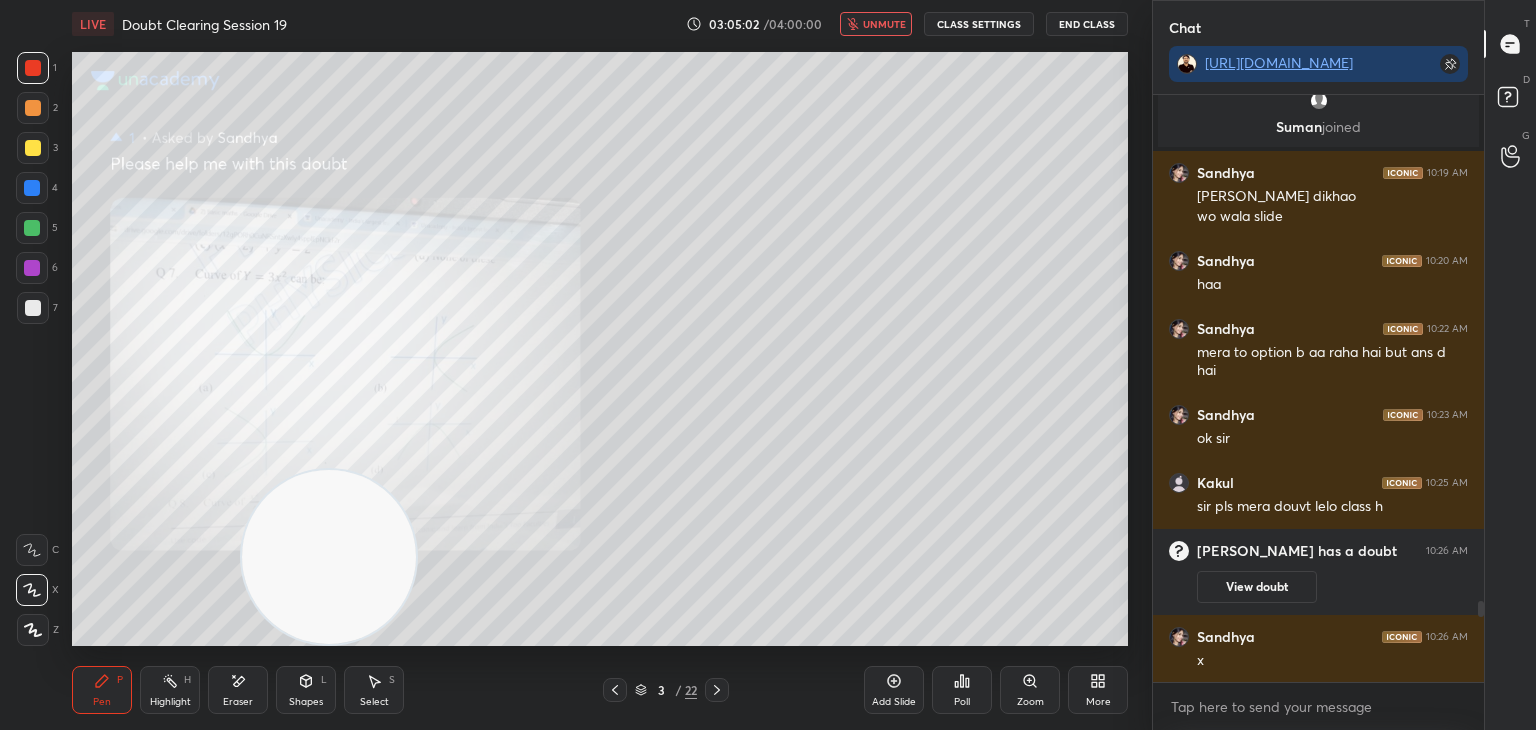 scroll, scrollTop: 3724, scrollLeft: 0, axis: vertical 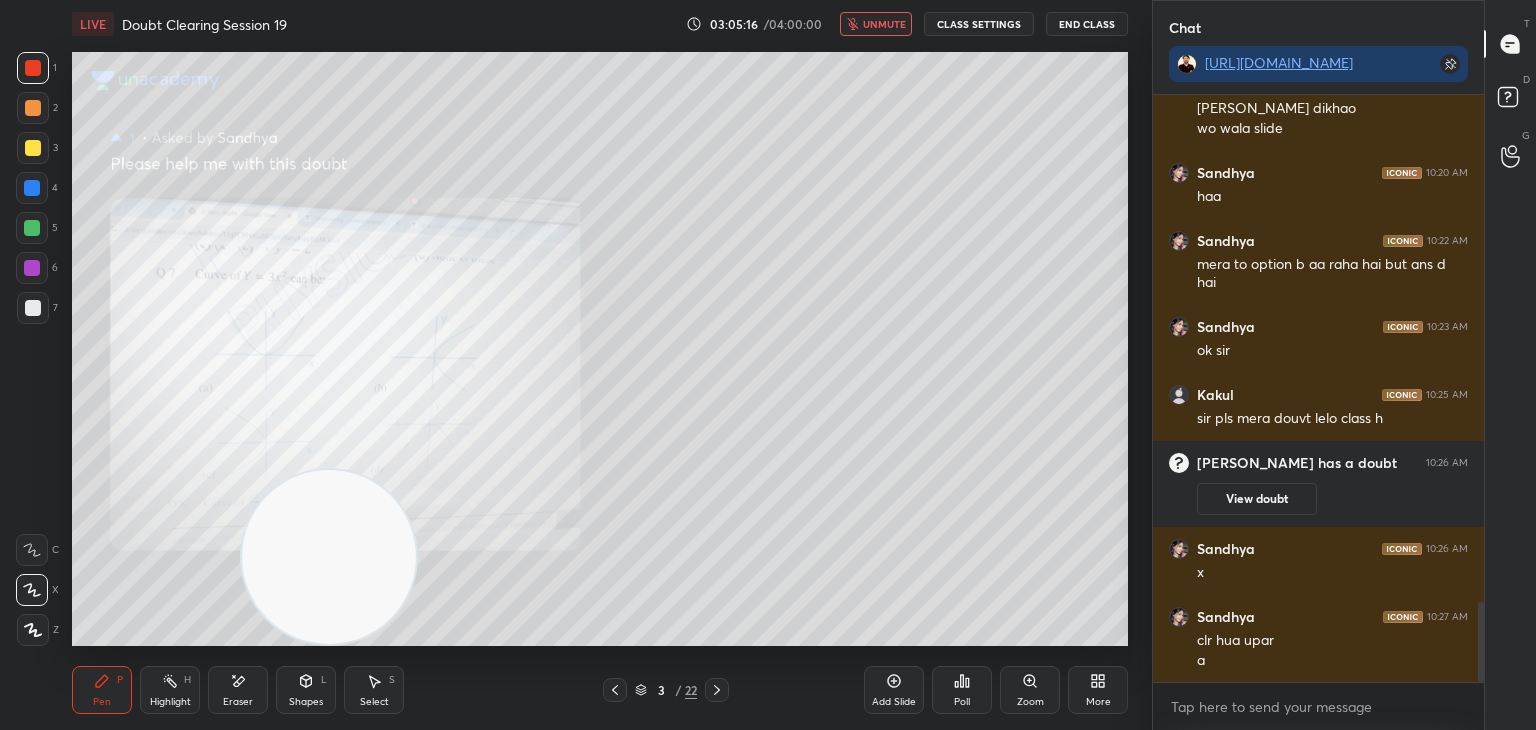click on "unmute" at bounding box center (884, 24) 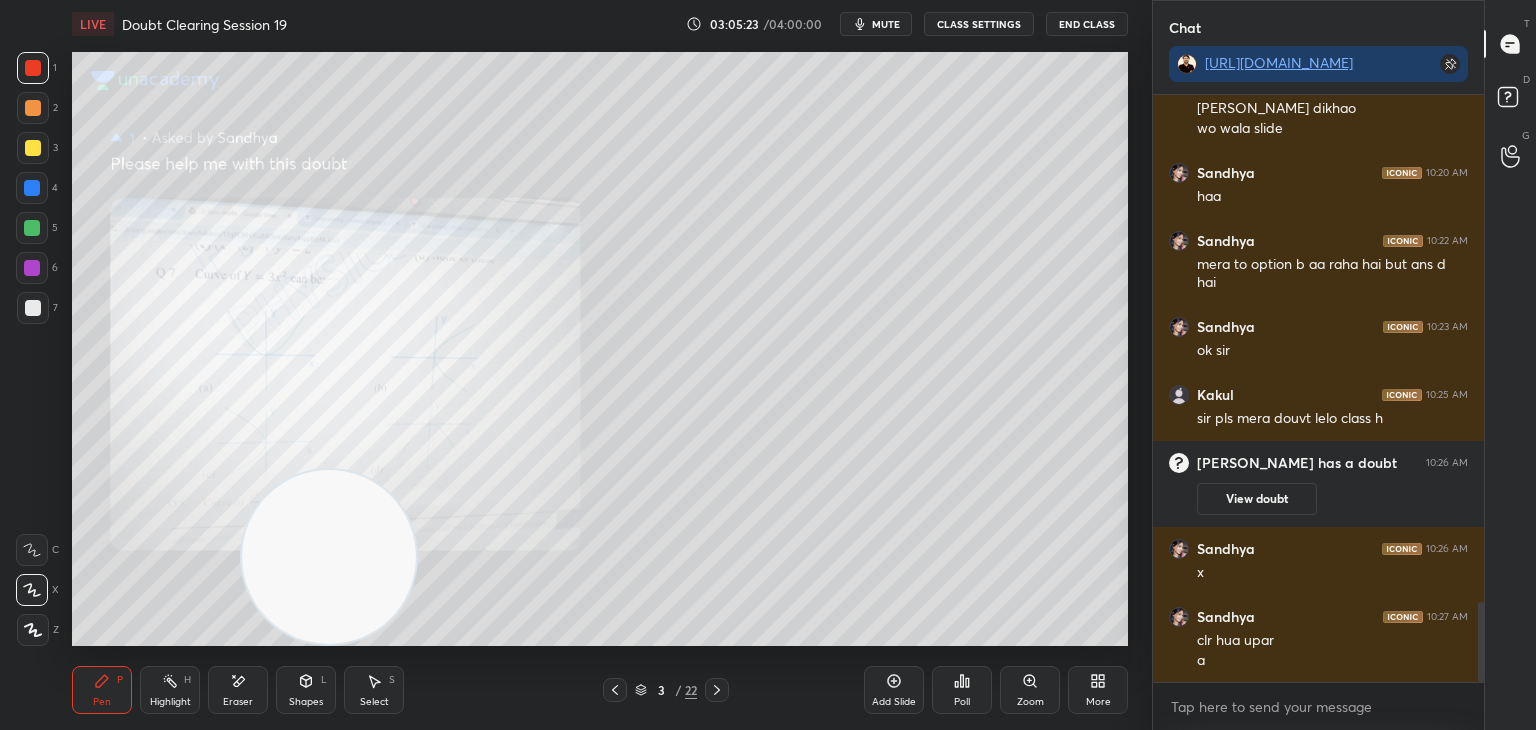 click on "mute" at bounding box center (886, 24) 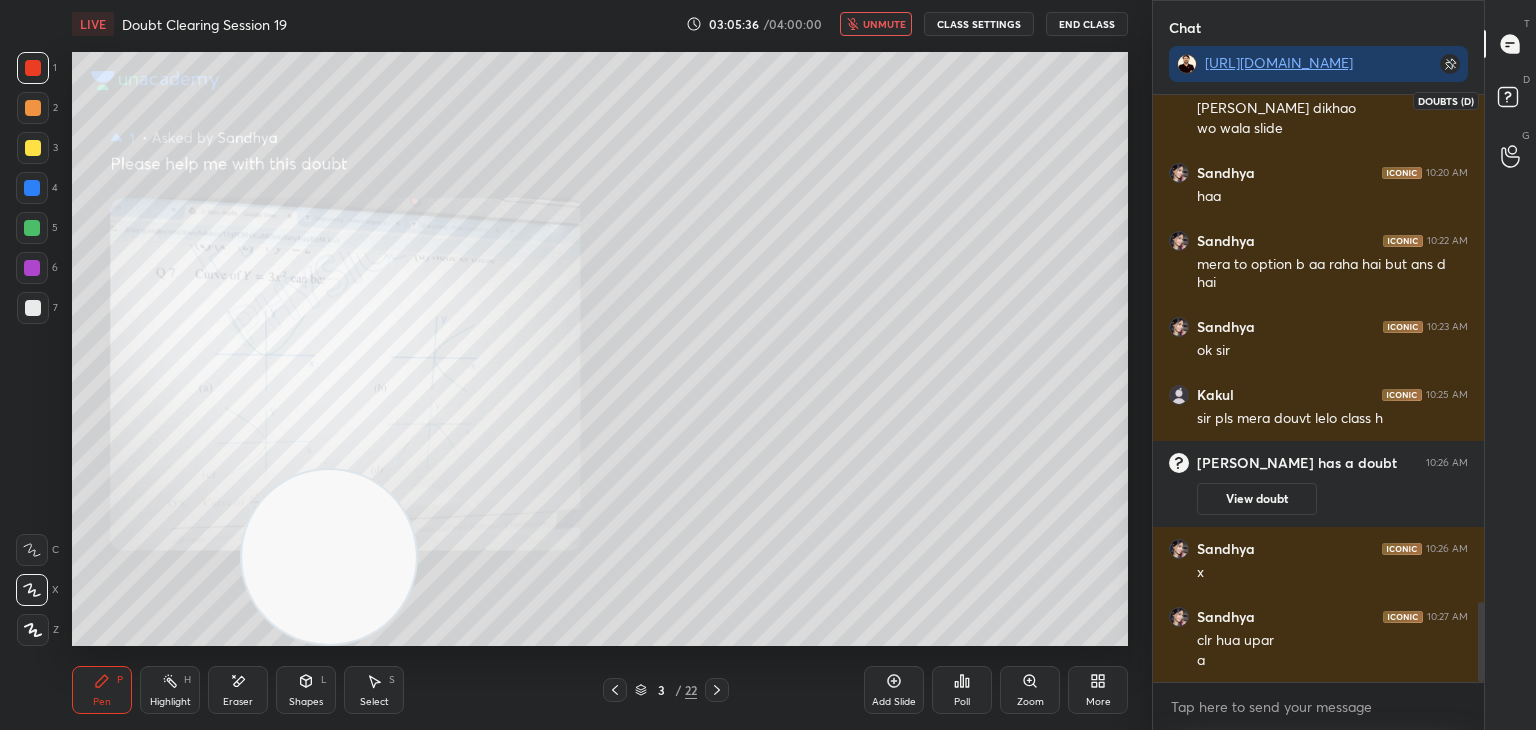 click 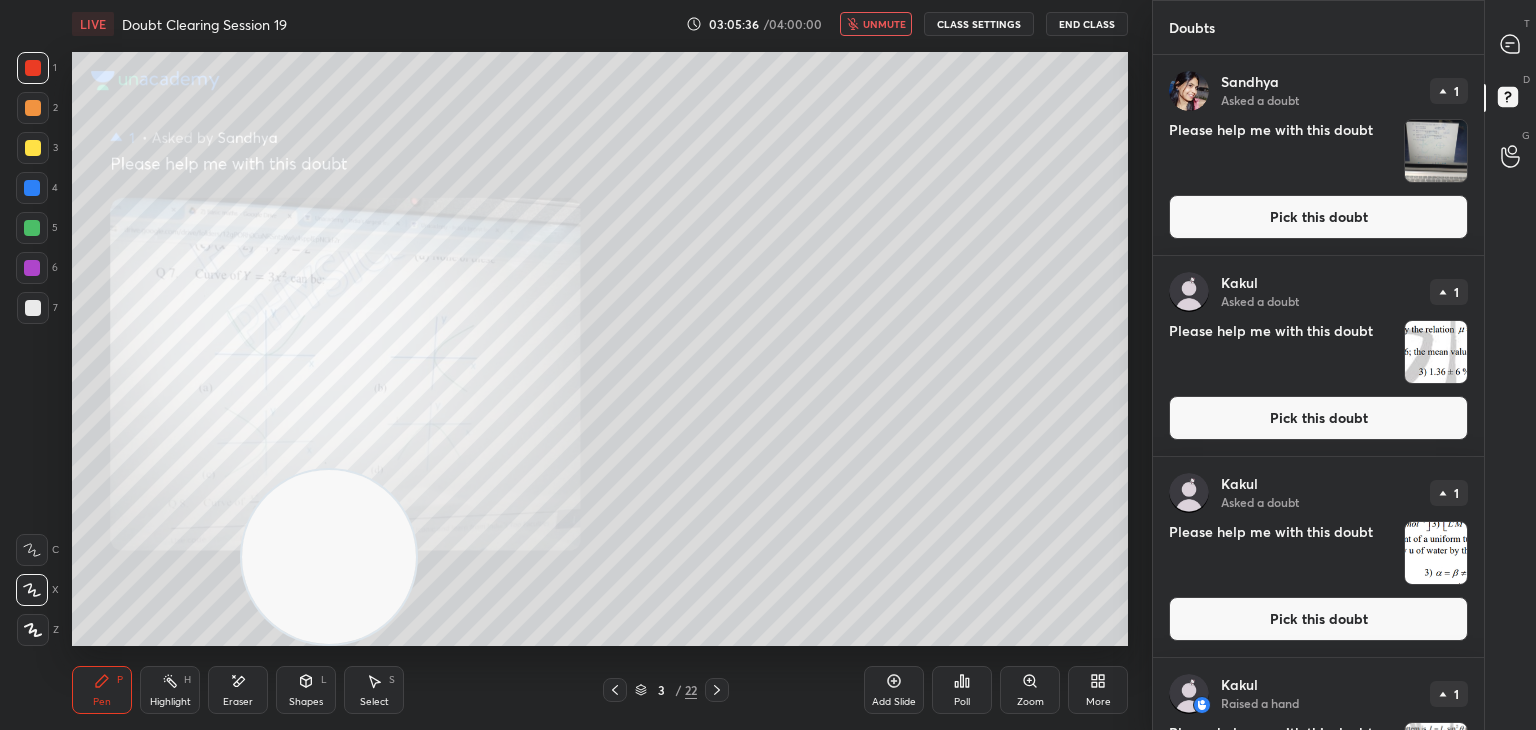 click on "D Doubts (D)" at bounding box center (1510, 100) 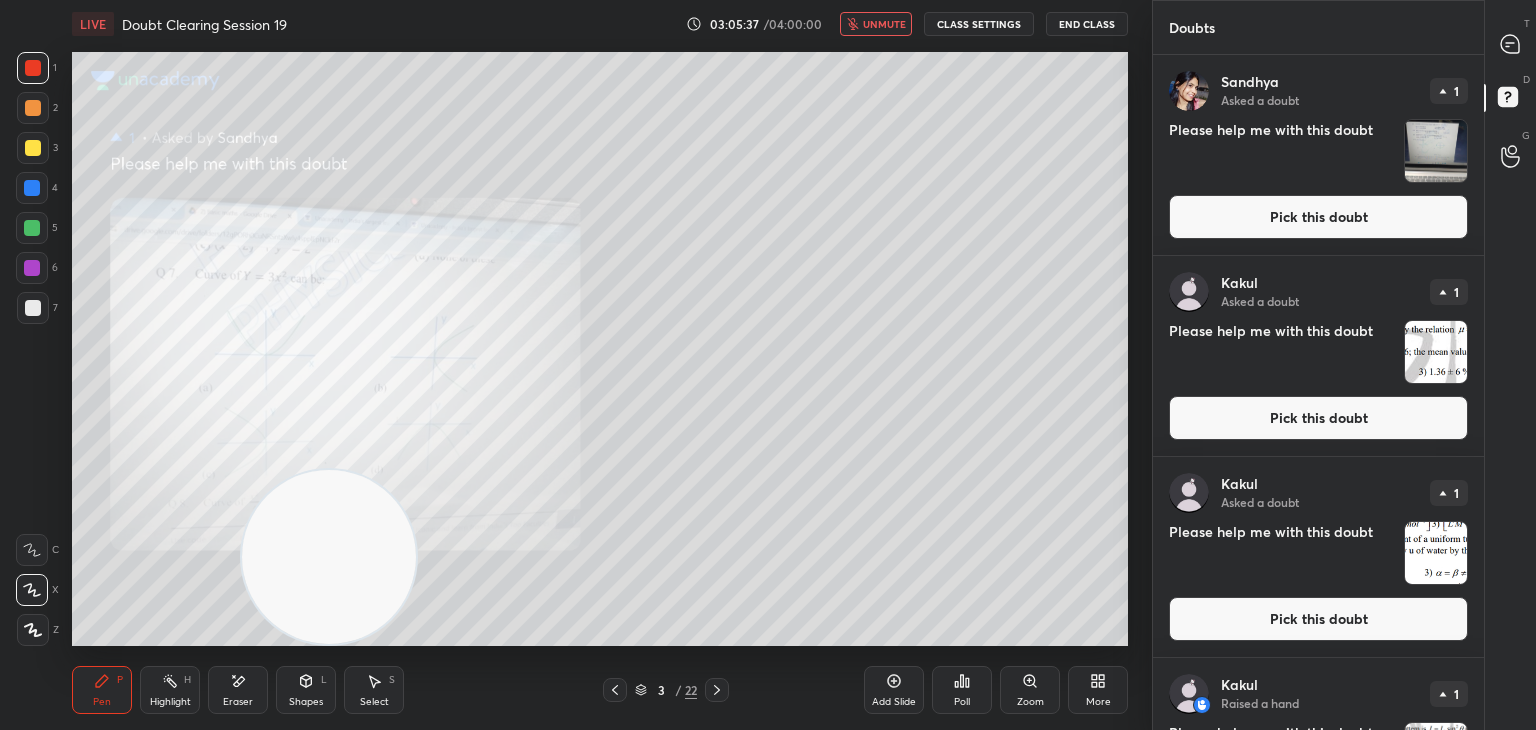 click at bounding box center (1436, 151) 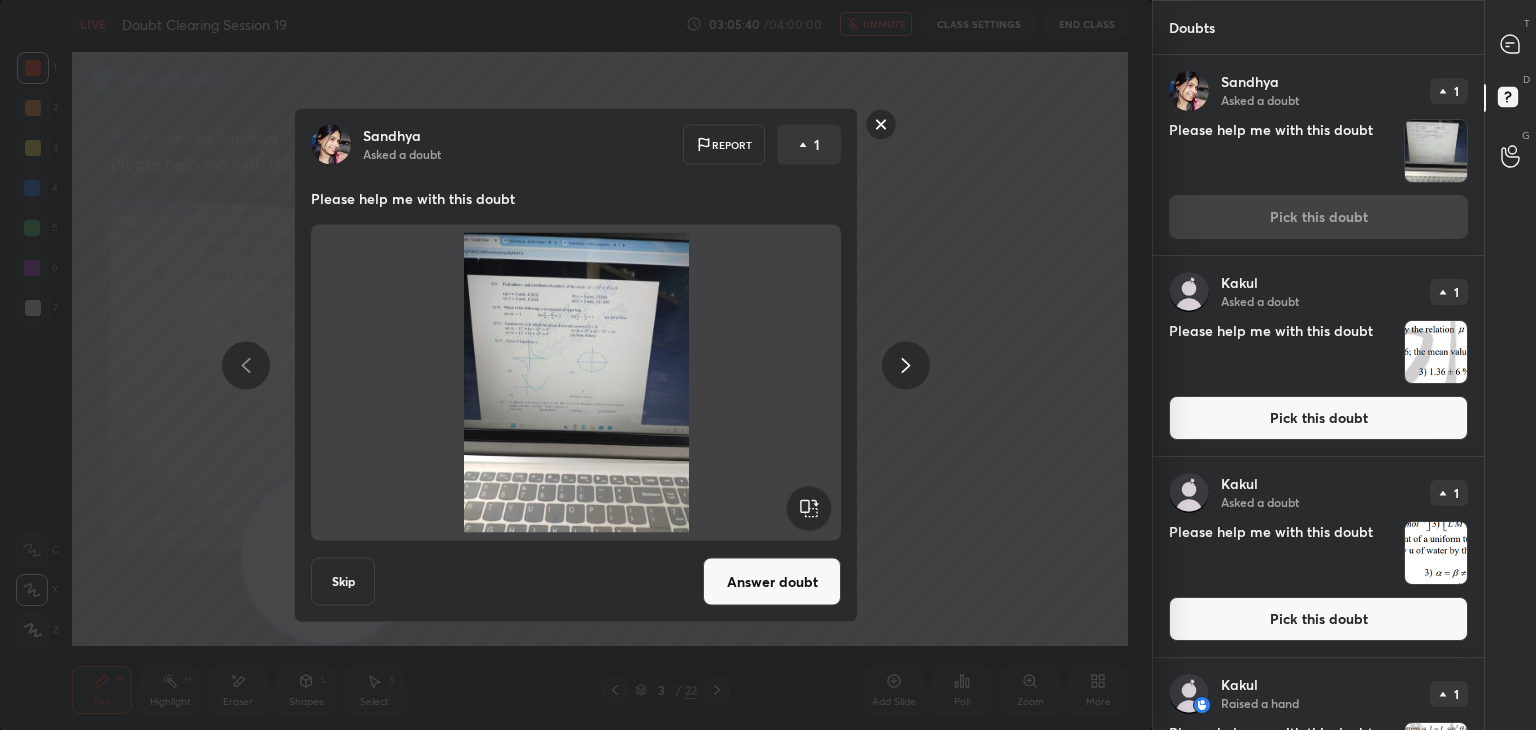 click at bounding box center [1436, 352] 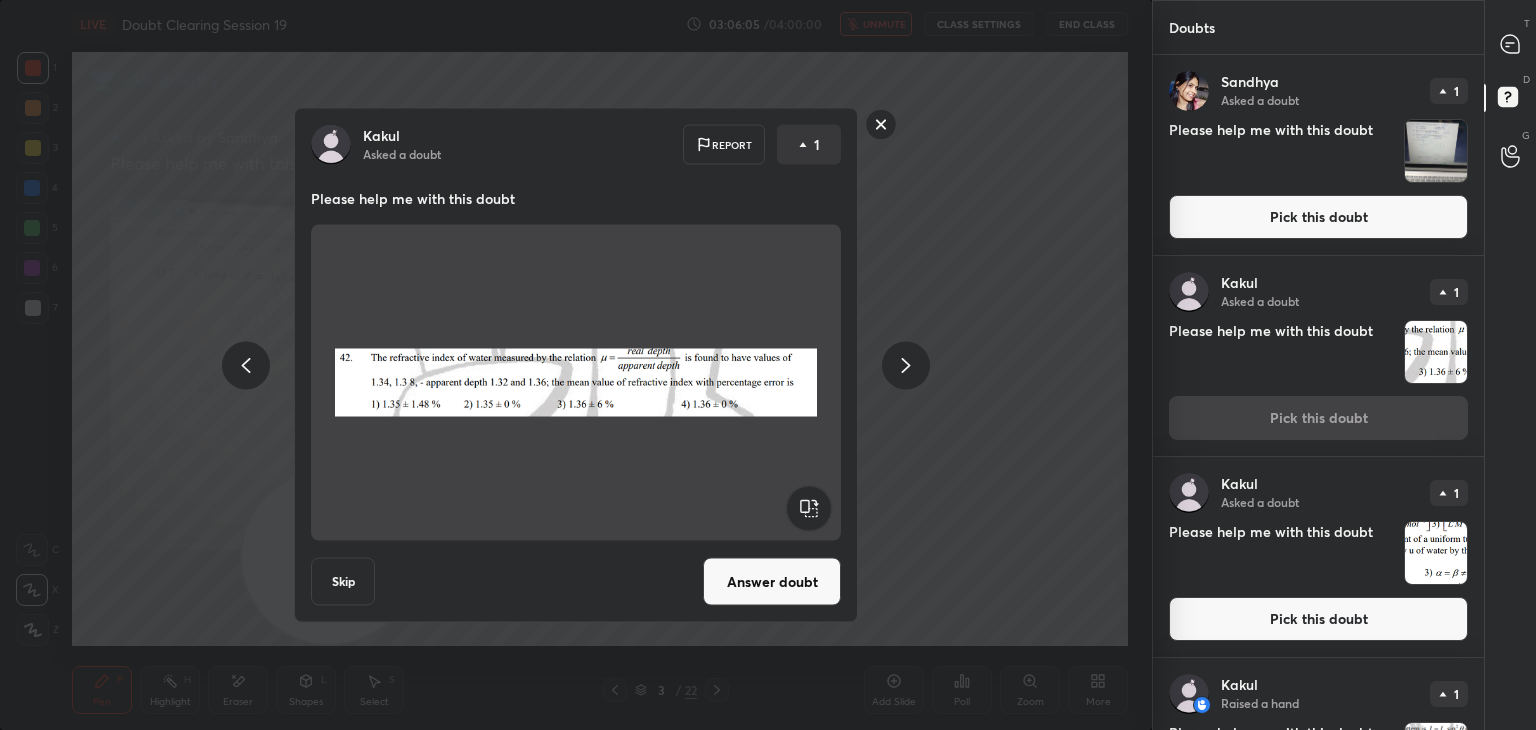 click at bounding box center [576, 383] 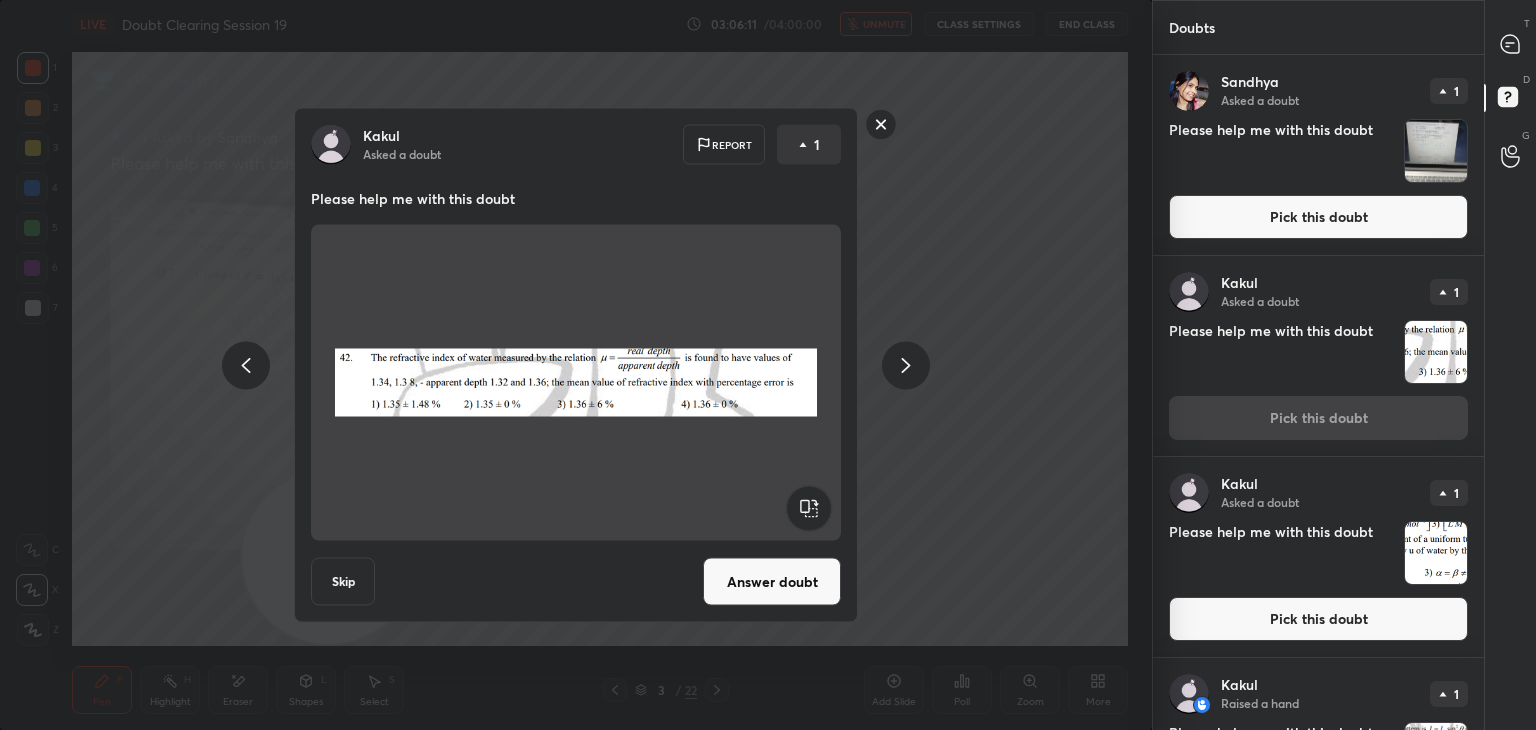click on "Answer doubt" at bounding box center (772, 582) 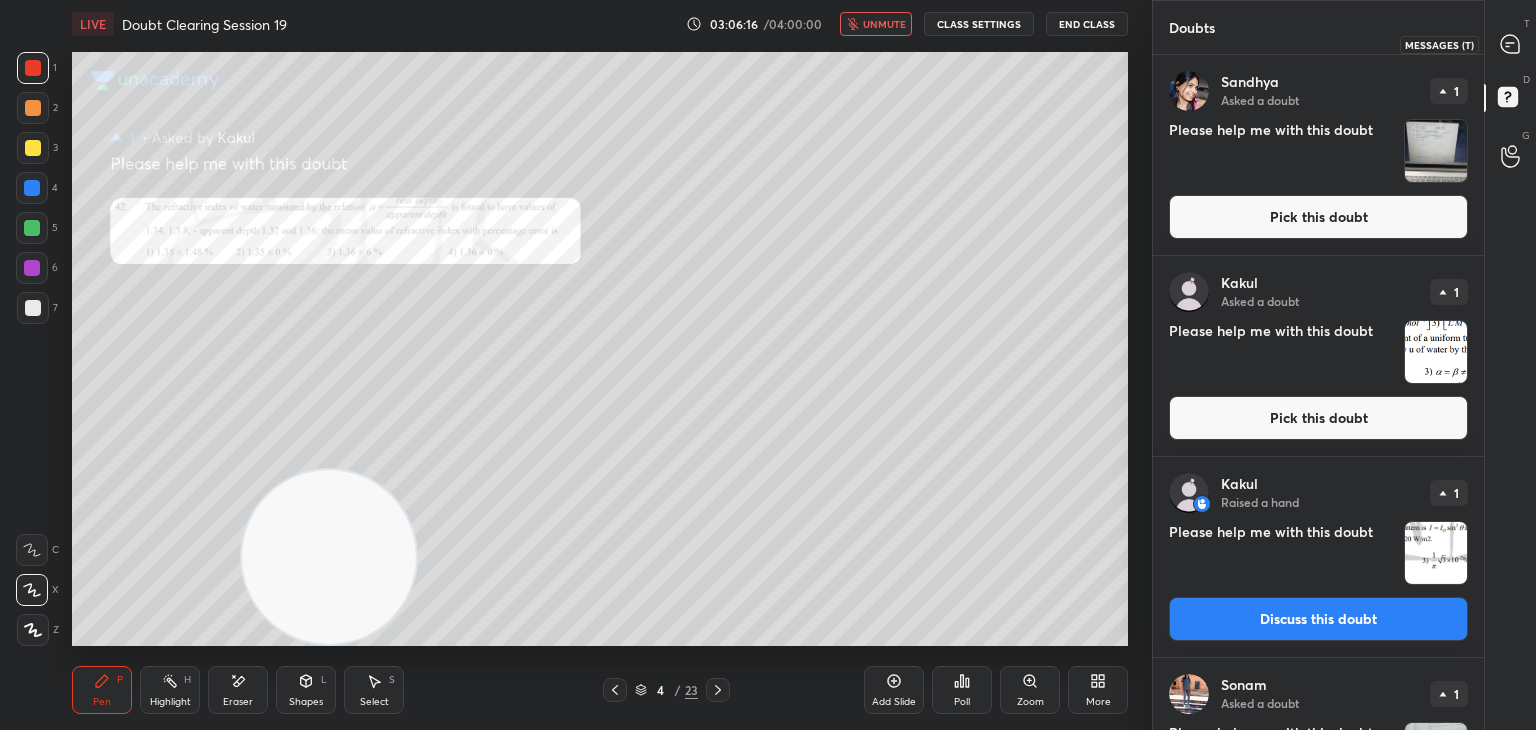 click 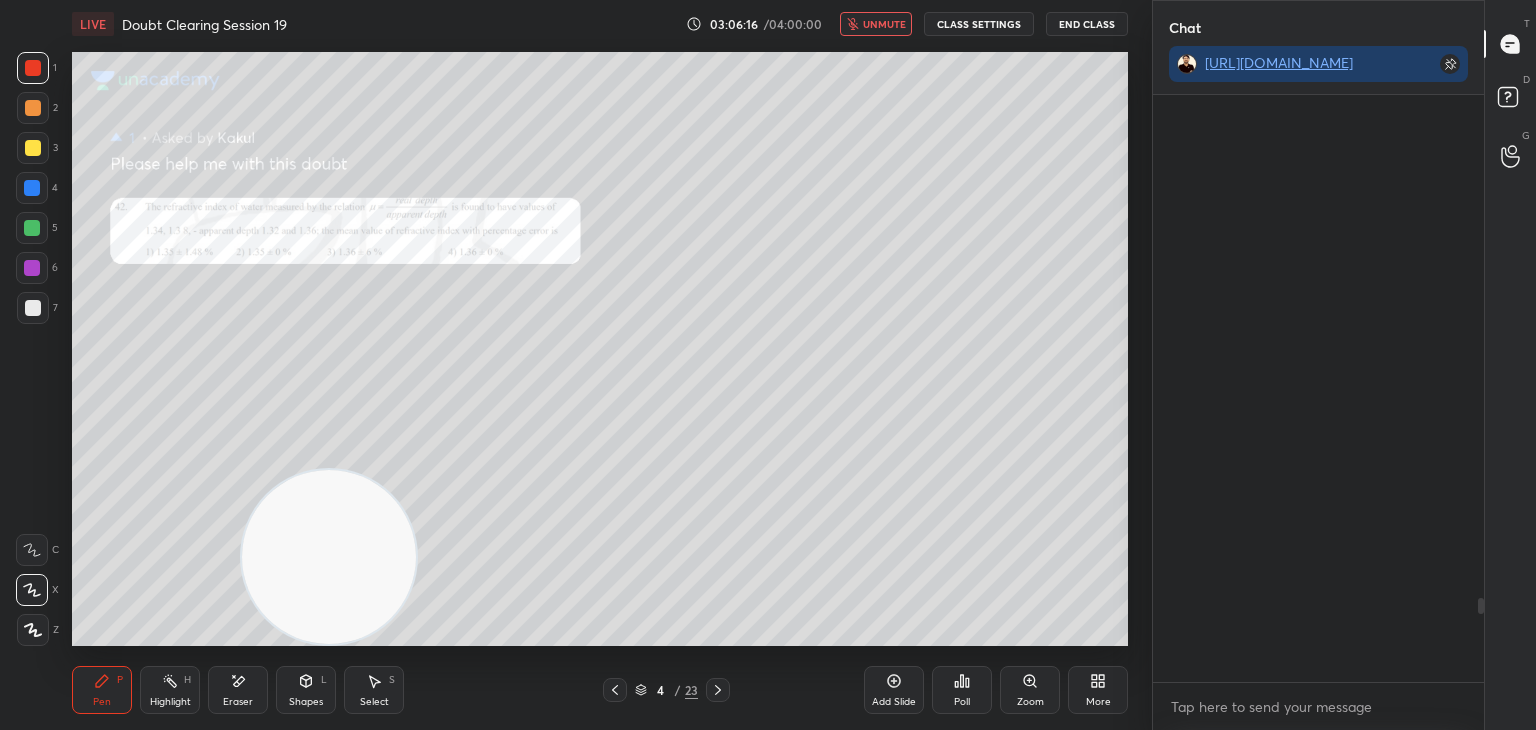scroll, scrollTop: 629, scrollLeft: 325, axis: both 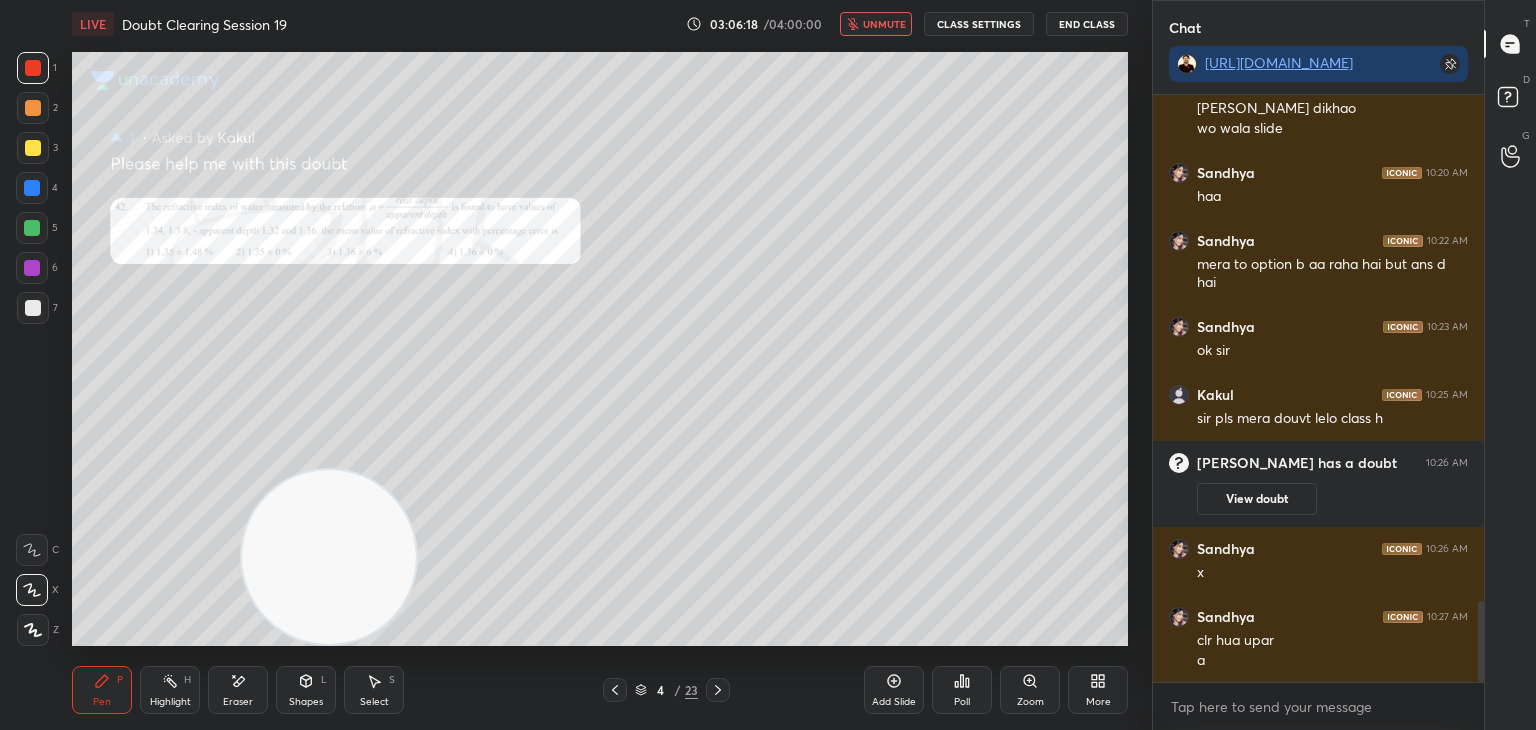 click on "unmute" at bounding box center [876, 24] 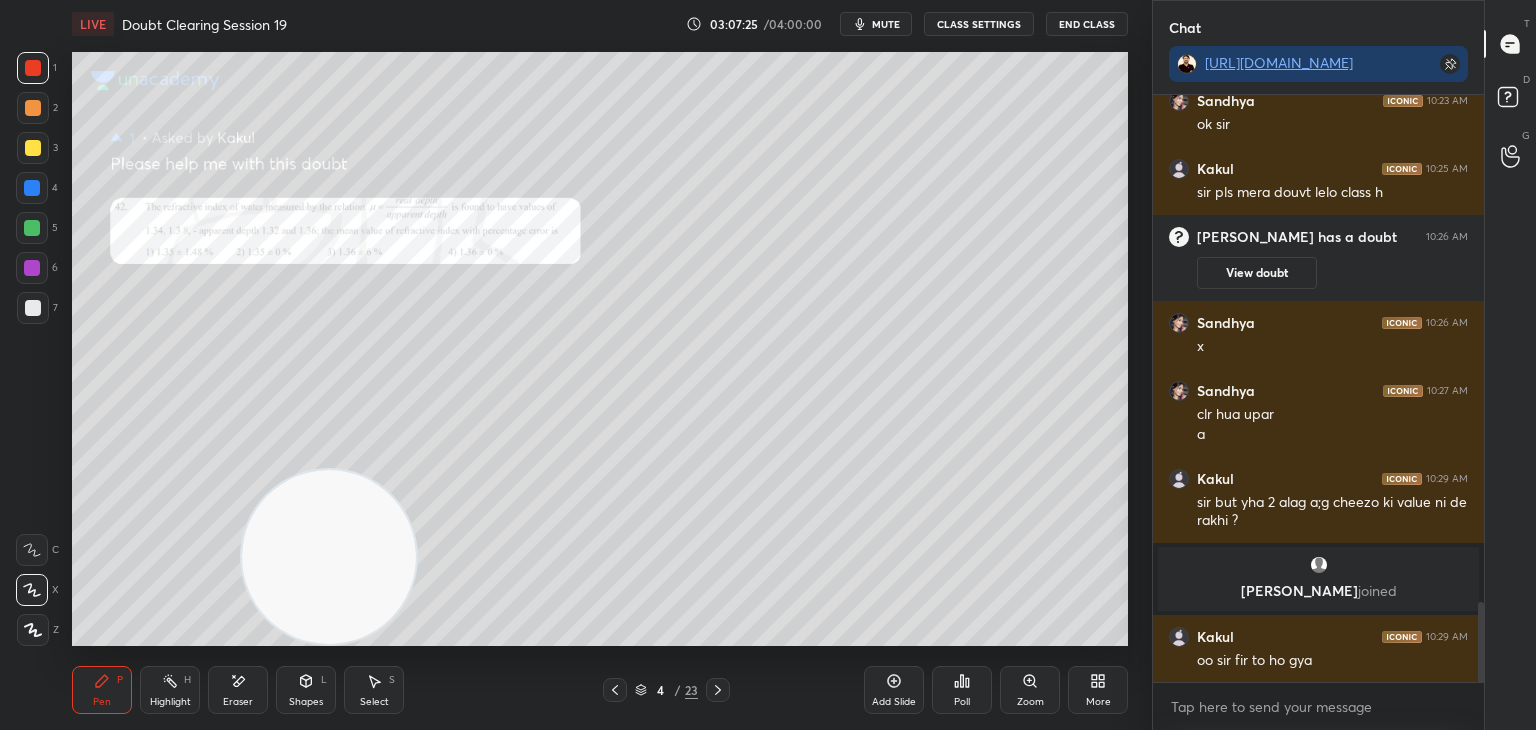 scroll, scrollTop: 3730, scrollLeft: 0, axis: vertical 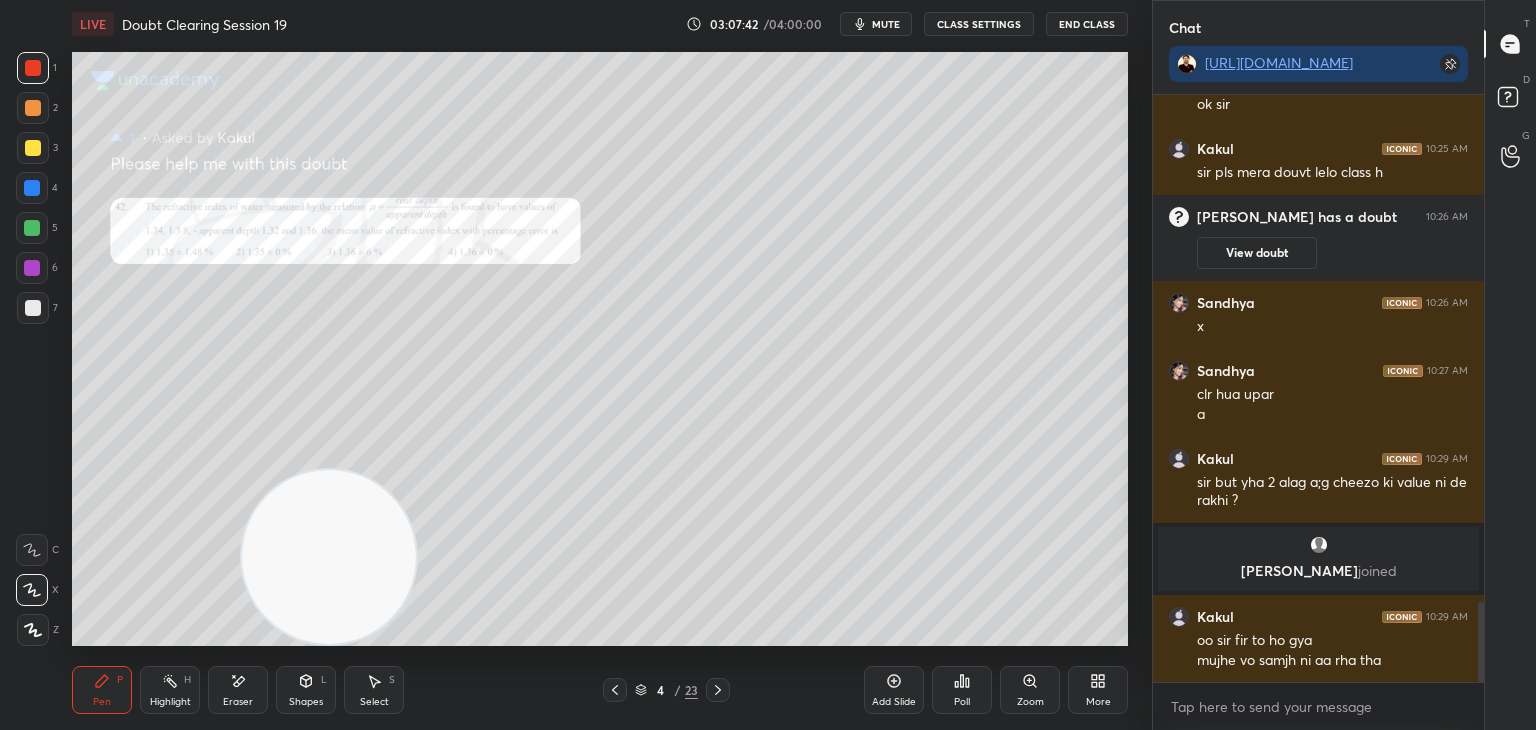 click 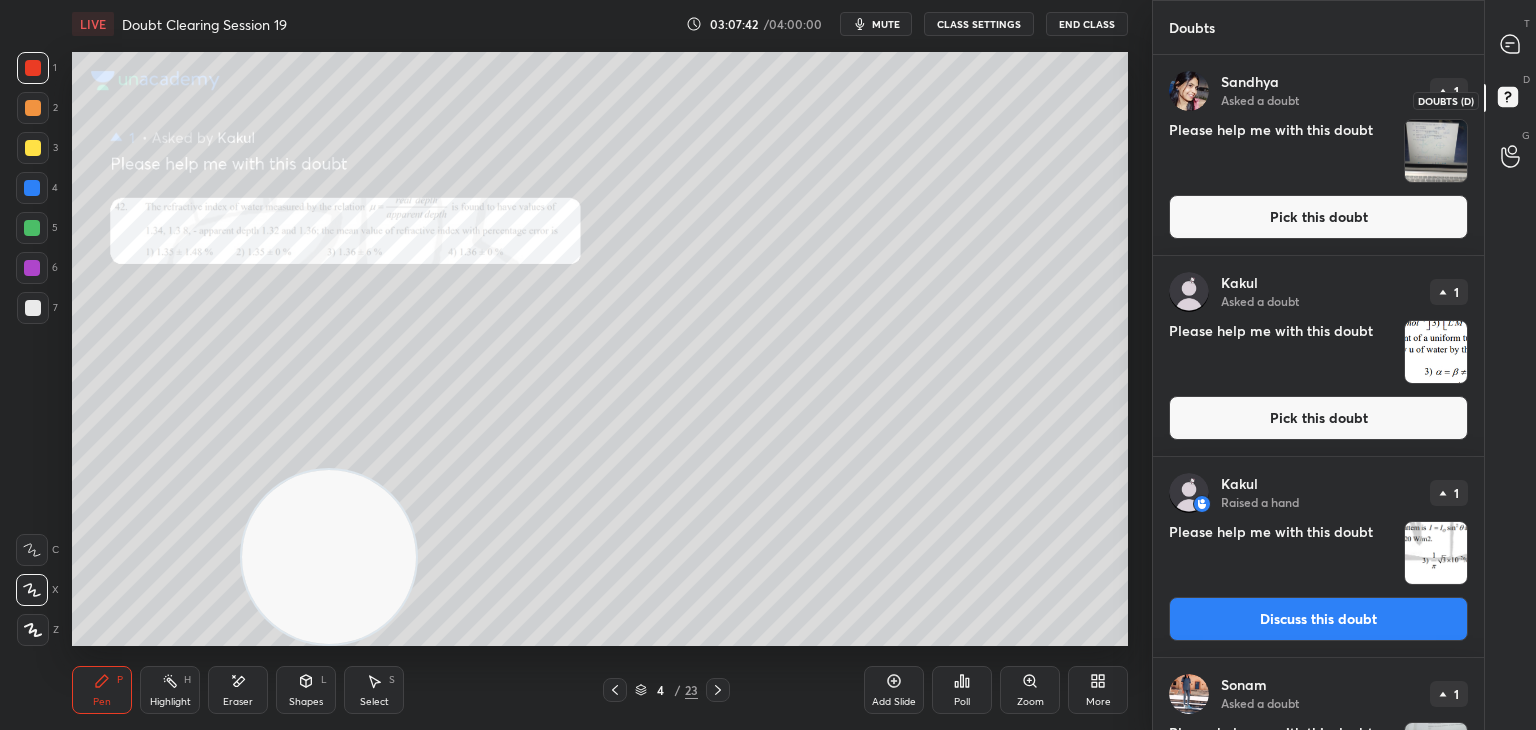 scroll, scrollTop: 6, scrollLeft: 6, axis: both 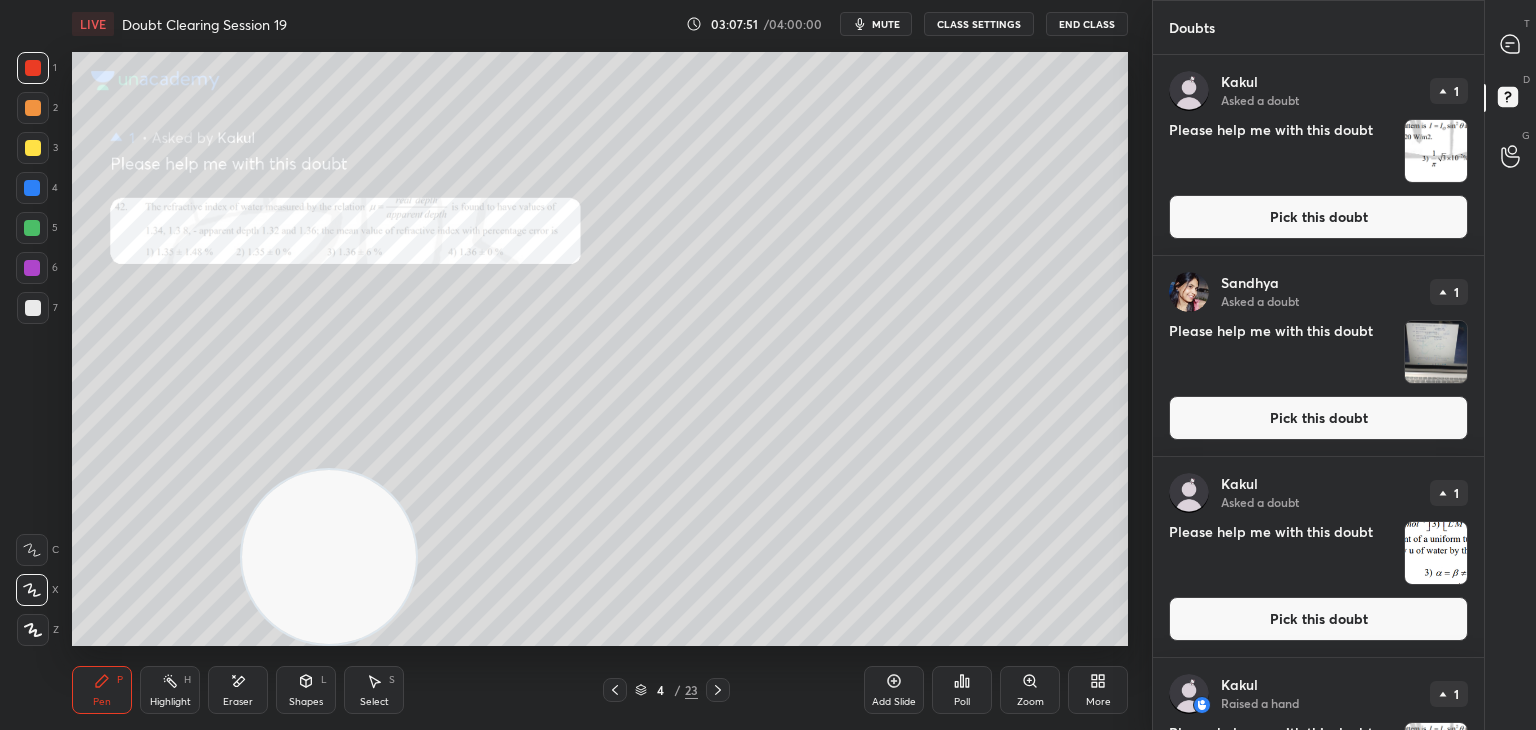 click on "mute" at bounding box center [886, 24] 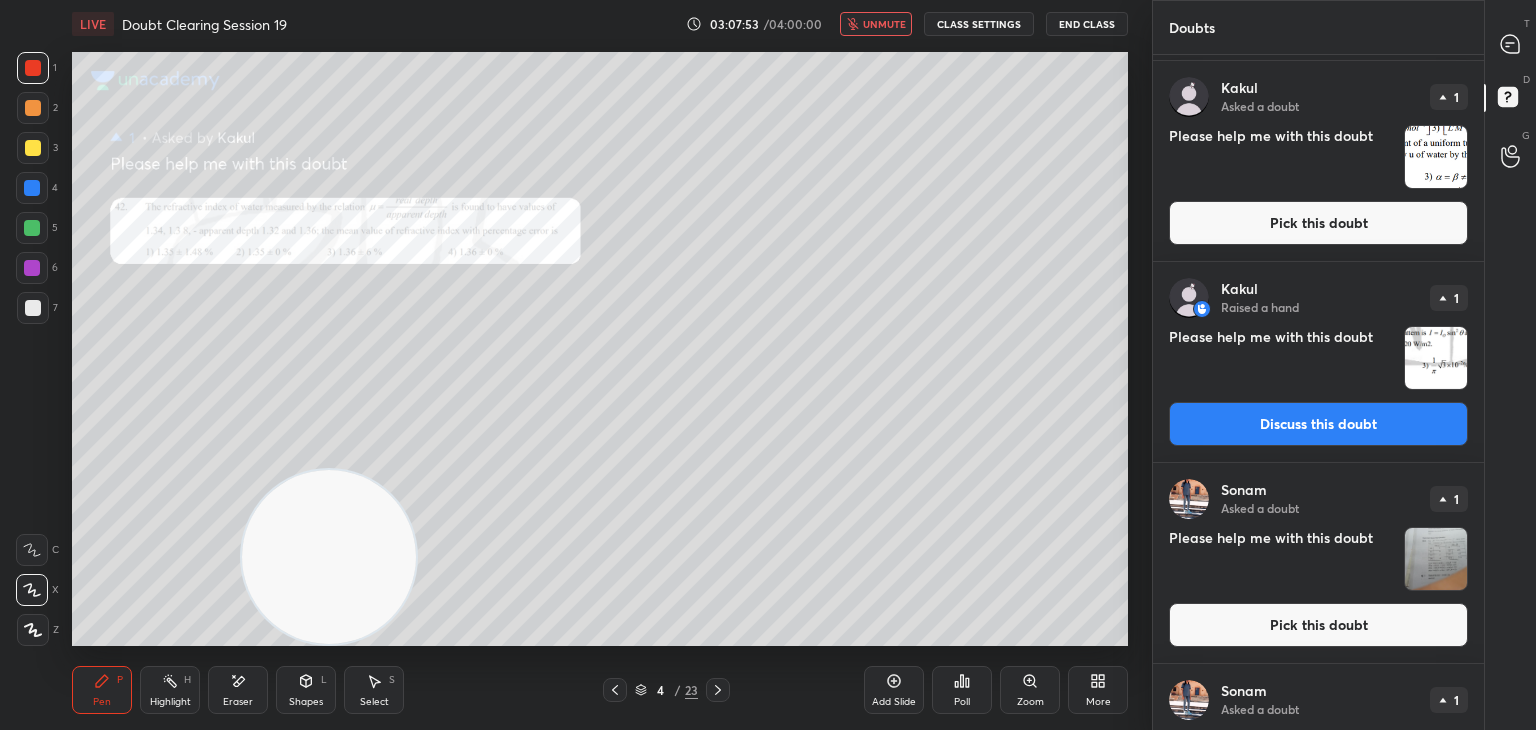 scroll, scrollTop: 0, scrollLeft: 0, axis: both 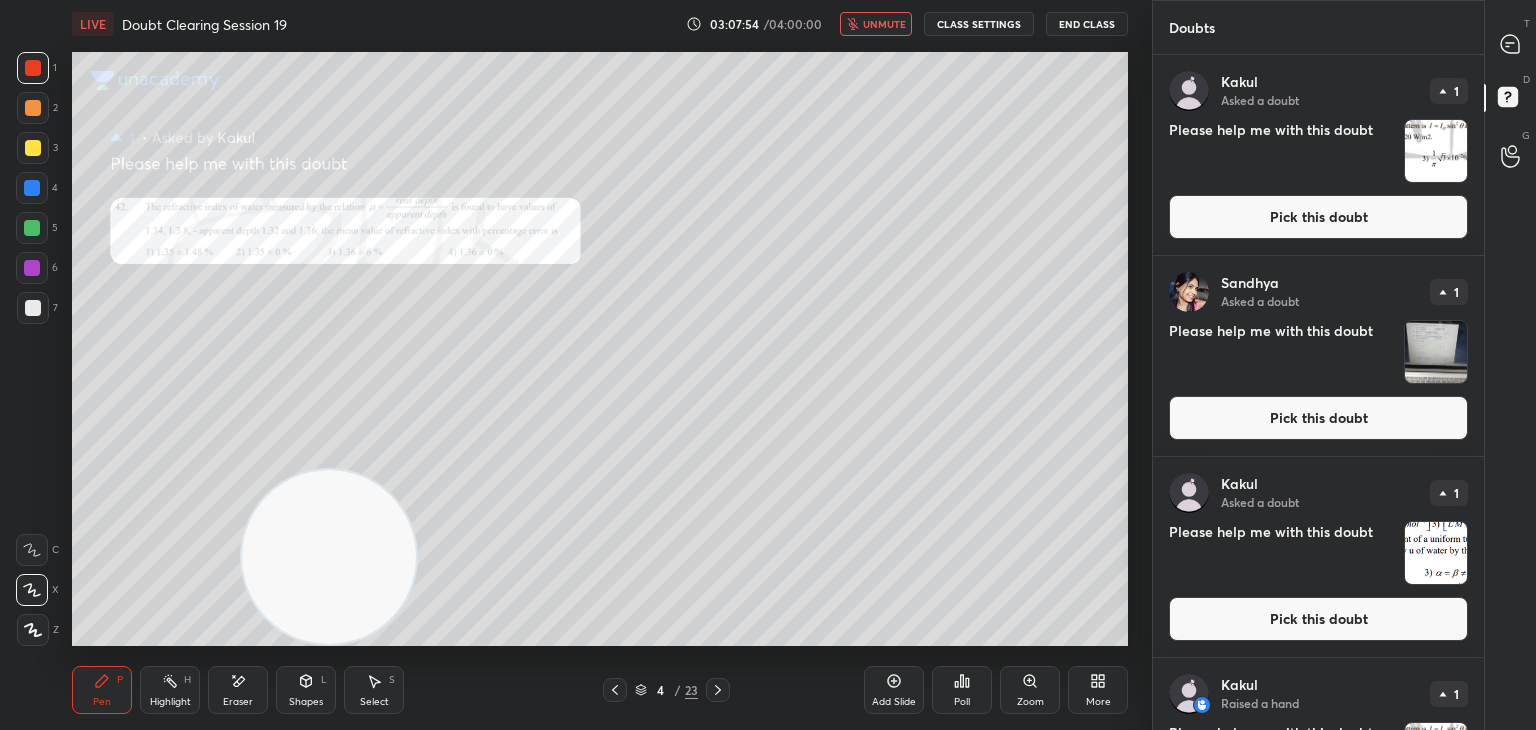 click at bounding box center [1436, 151] 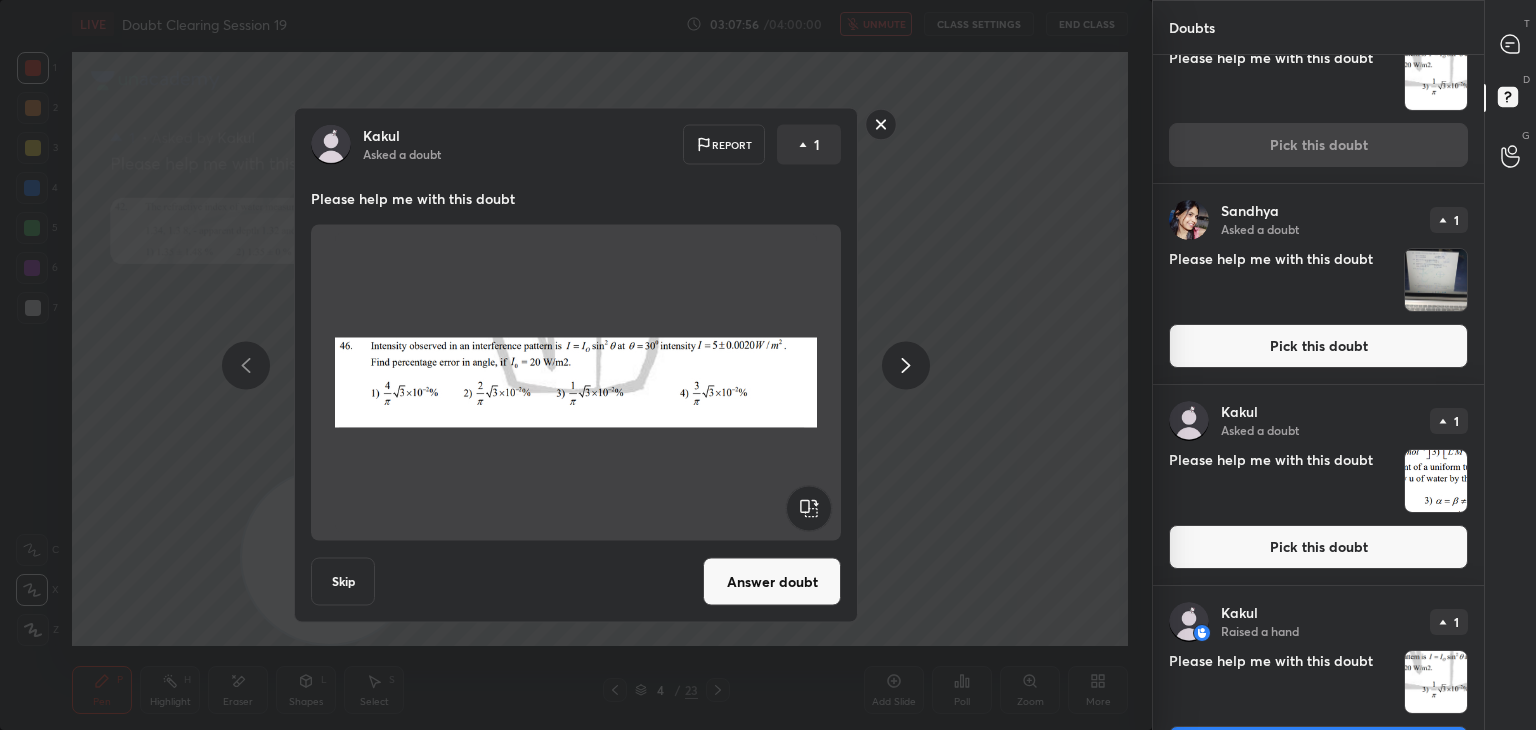 click at bounding box center [1436, 682] 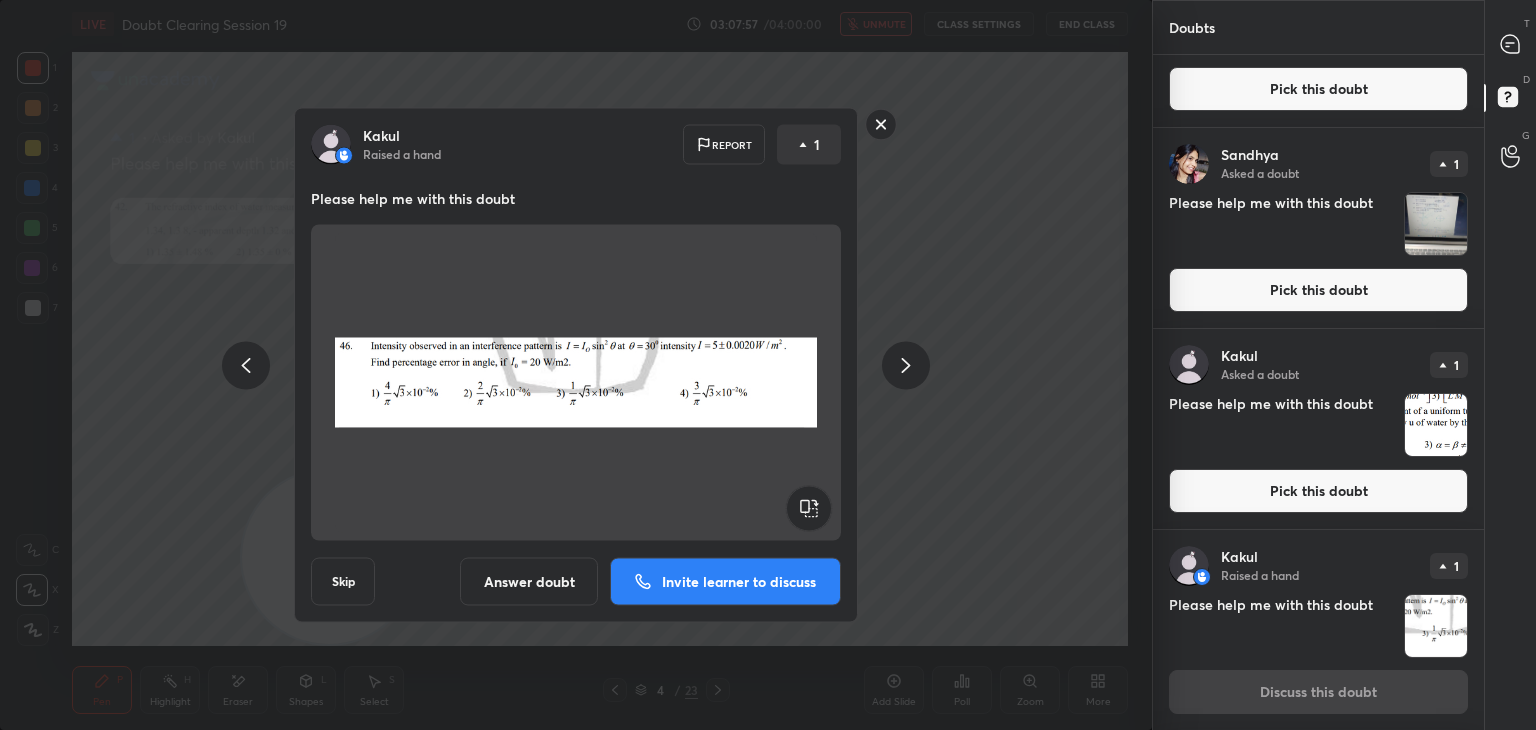 click on "Answer doubt" at bounding box center (529, 582) 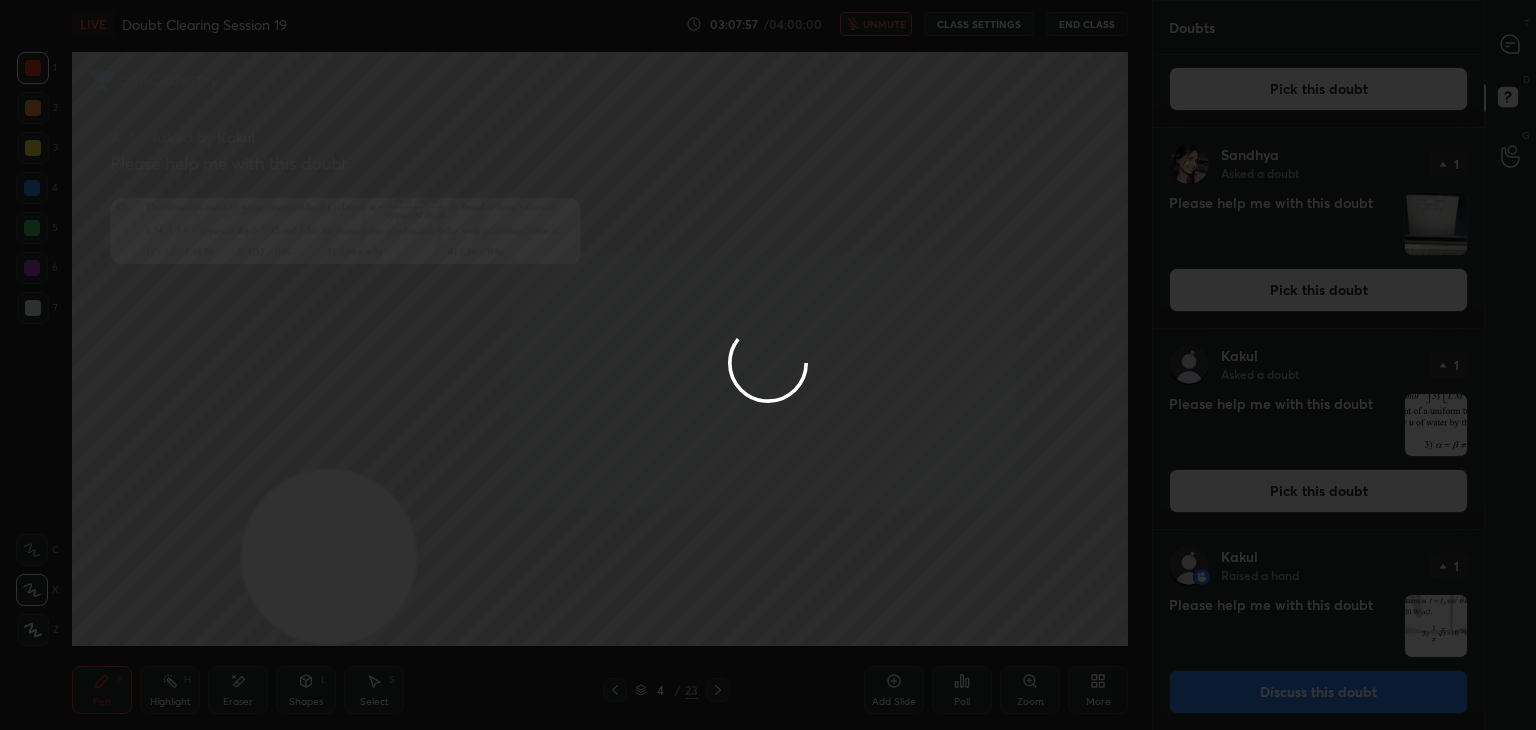 scroll, scrollTop: 0, scrollLeft: 0, axis: both 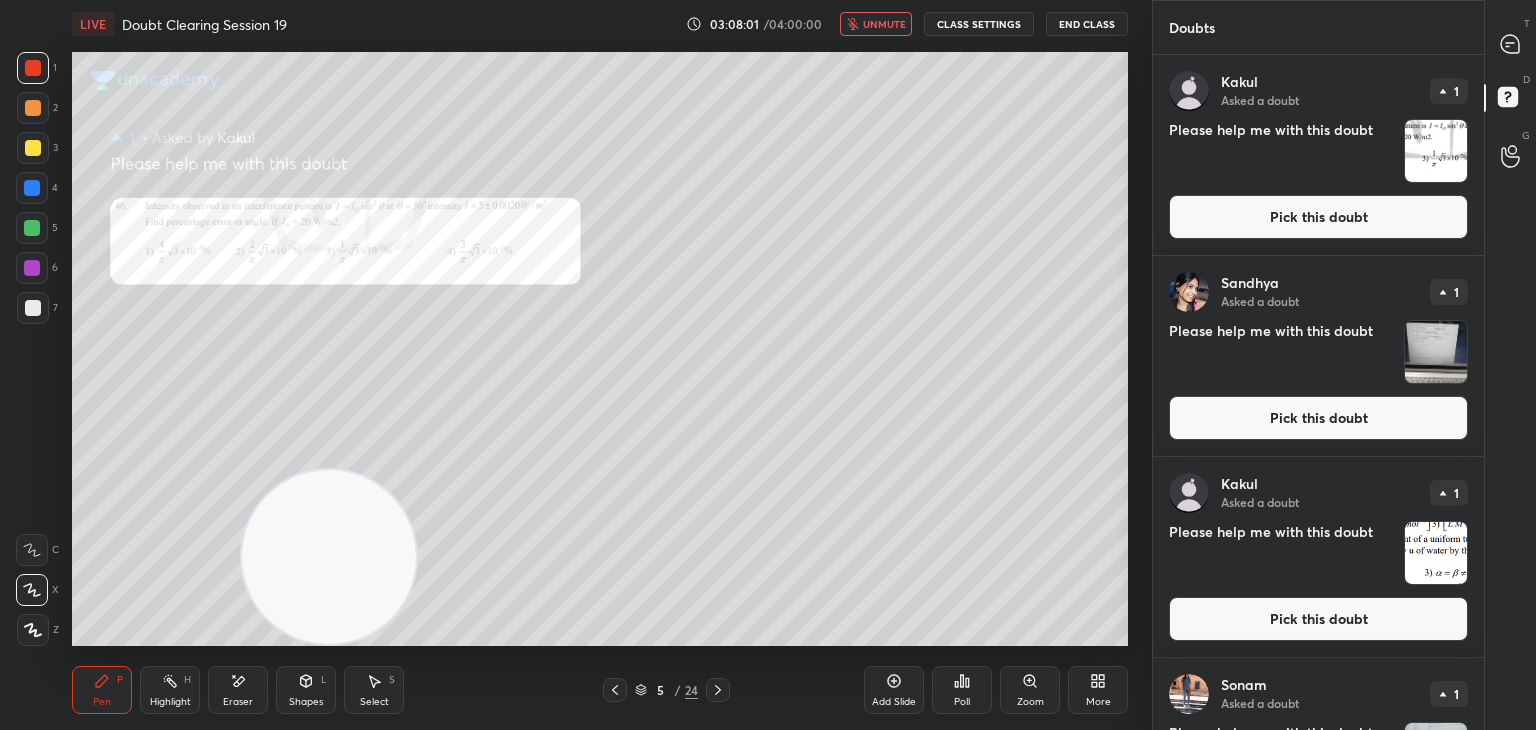 click on "unmute" at bounding box center [884, 24] 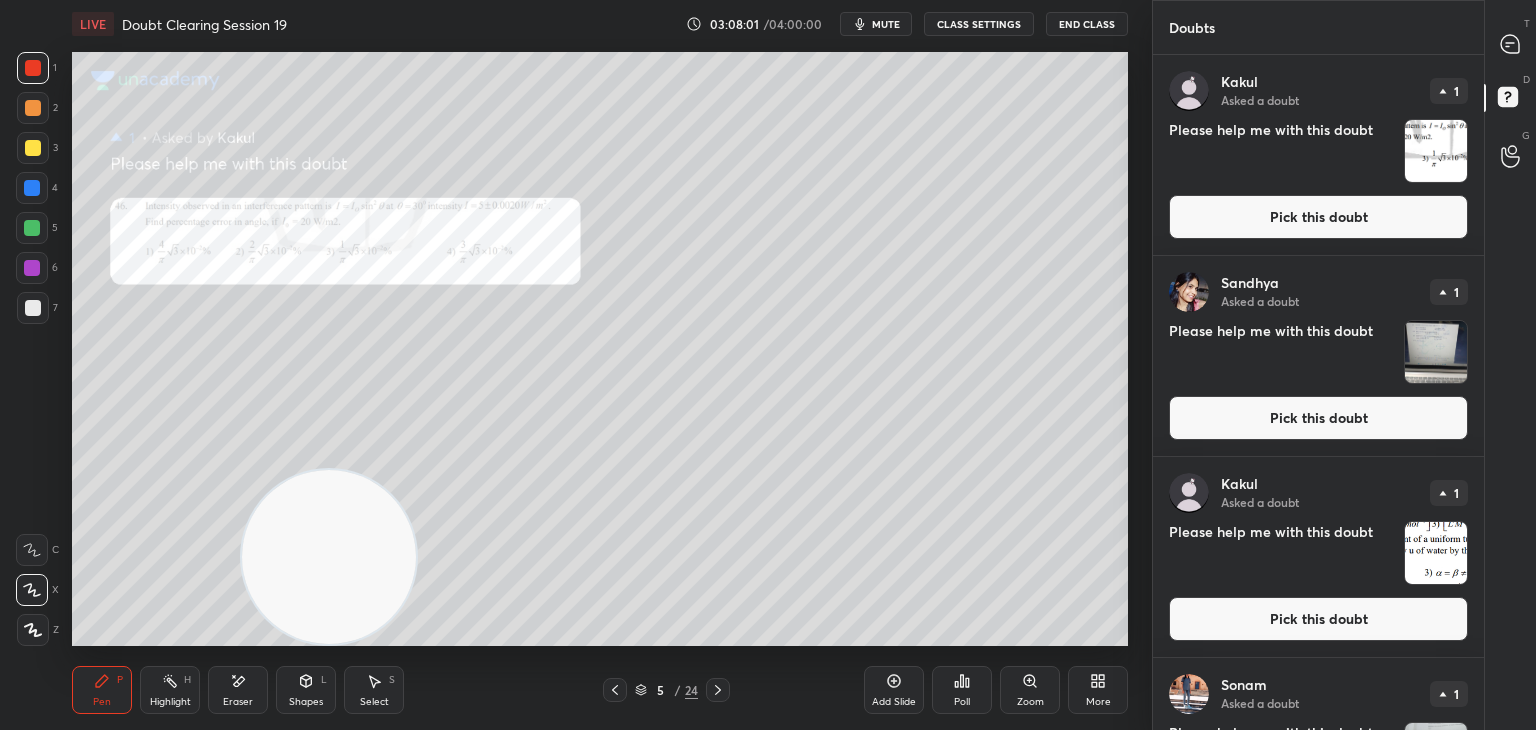 click at bounding box center (1511, 44) 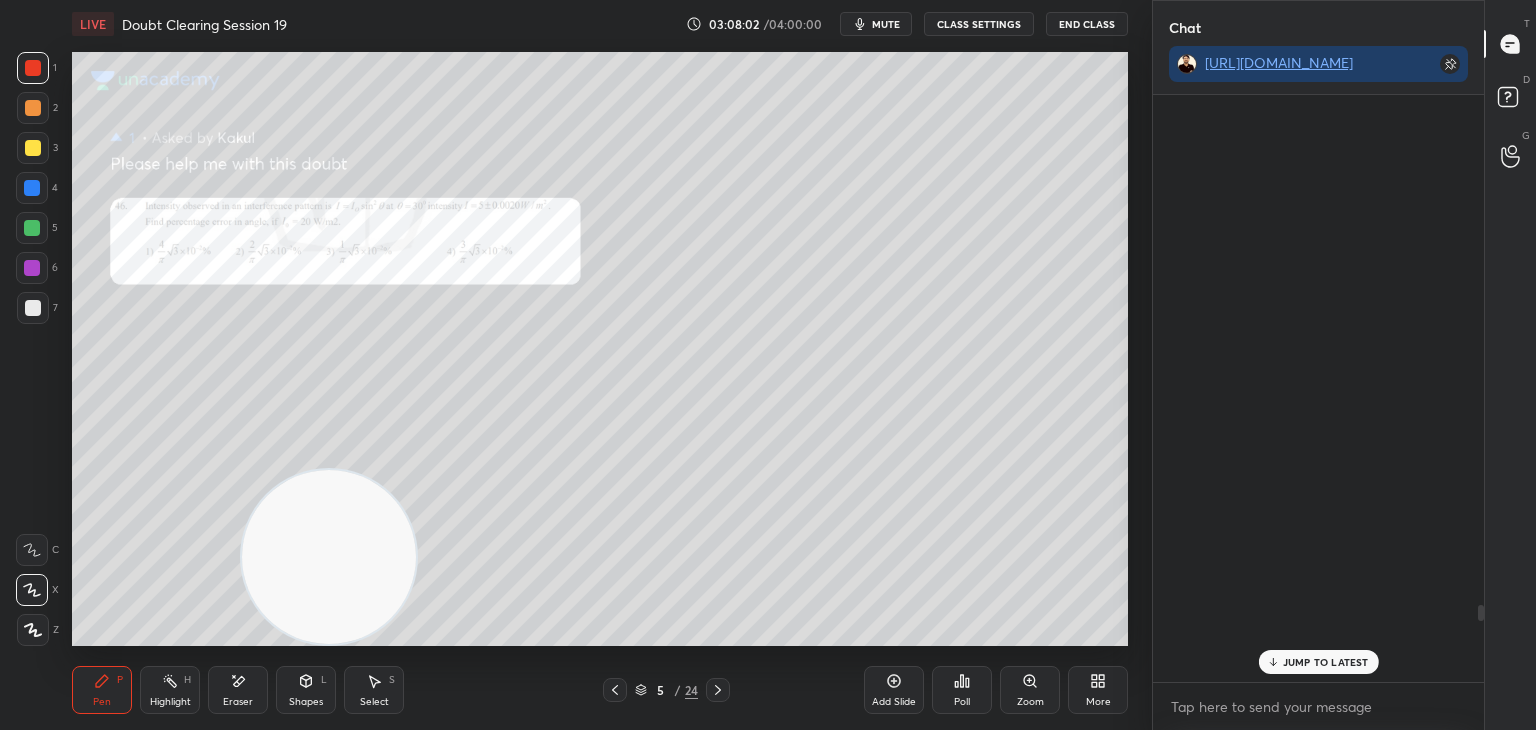 scroll, scrollTop: 629, scrollLeft: 325, axis: both 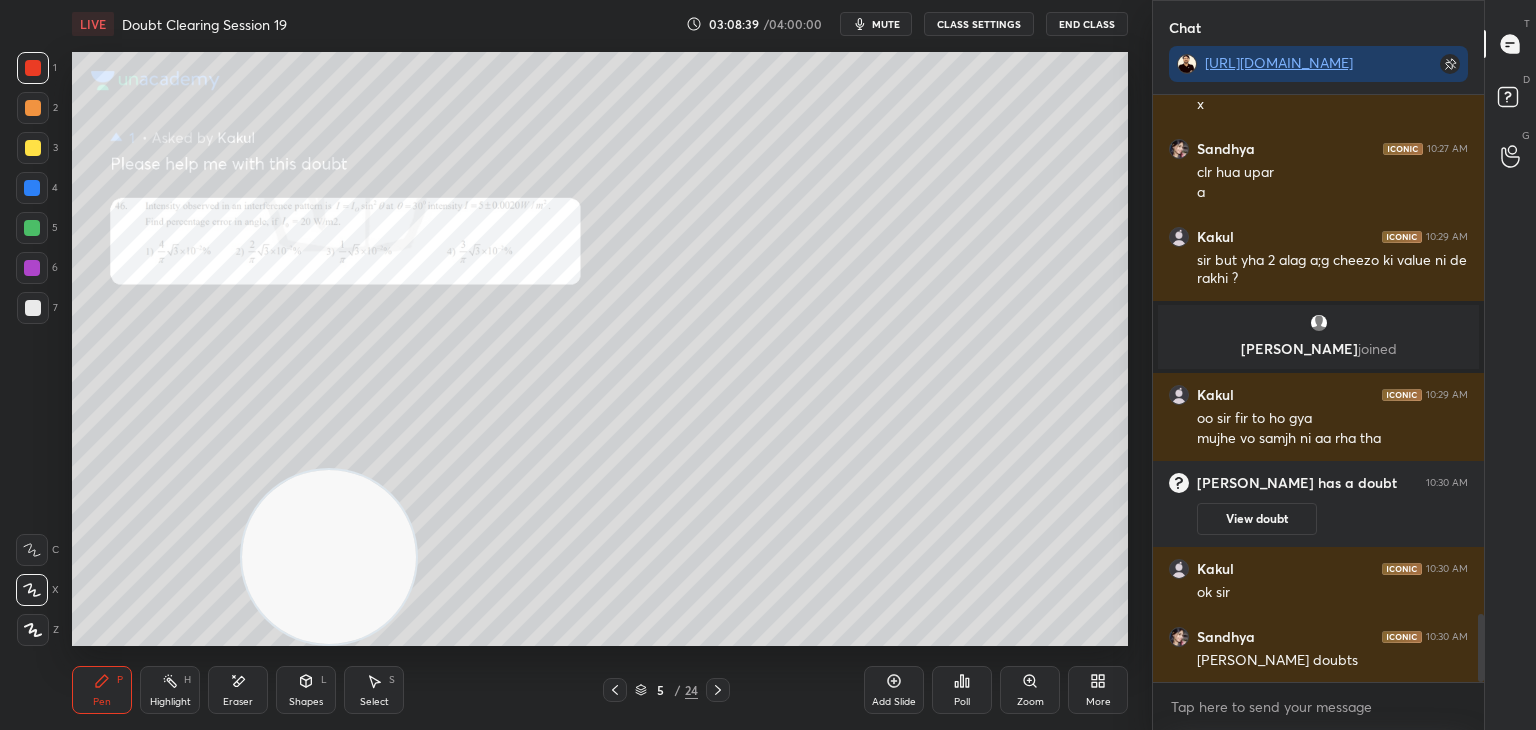 click on "Eraser" at bounding box center (238, 690) 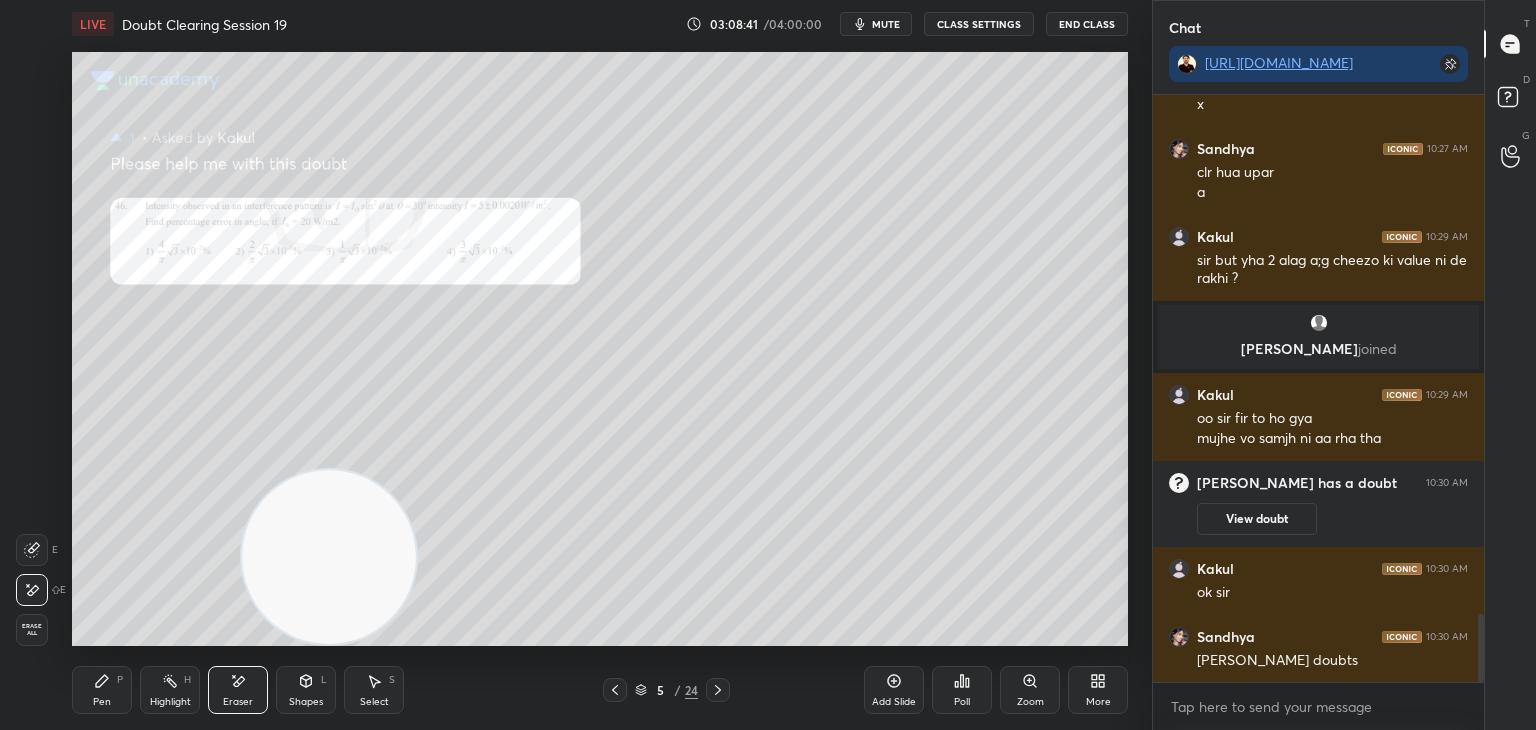 click 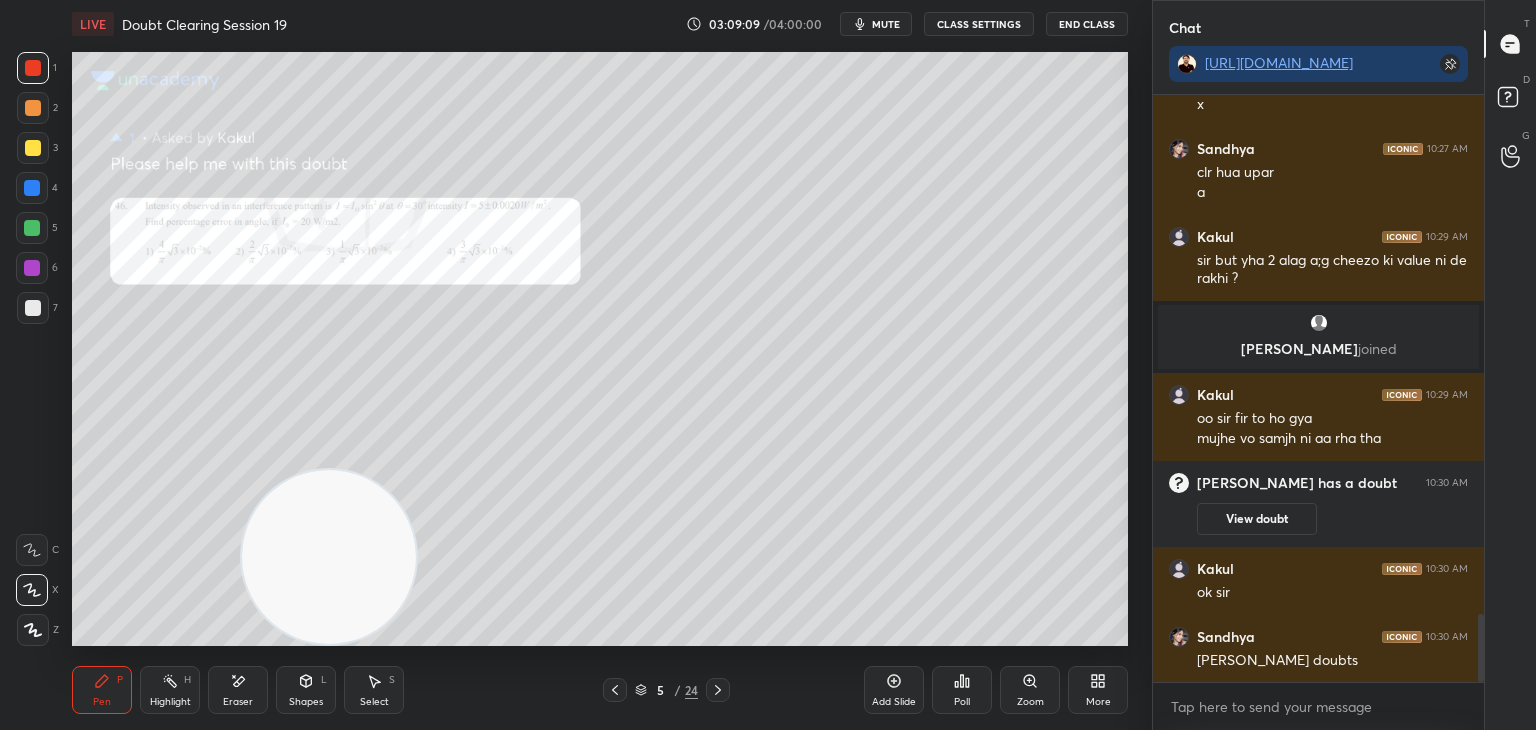 click 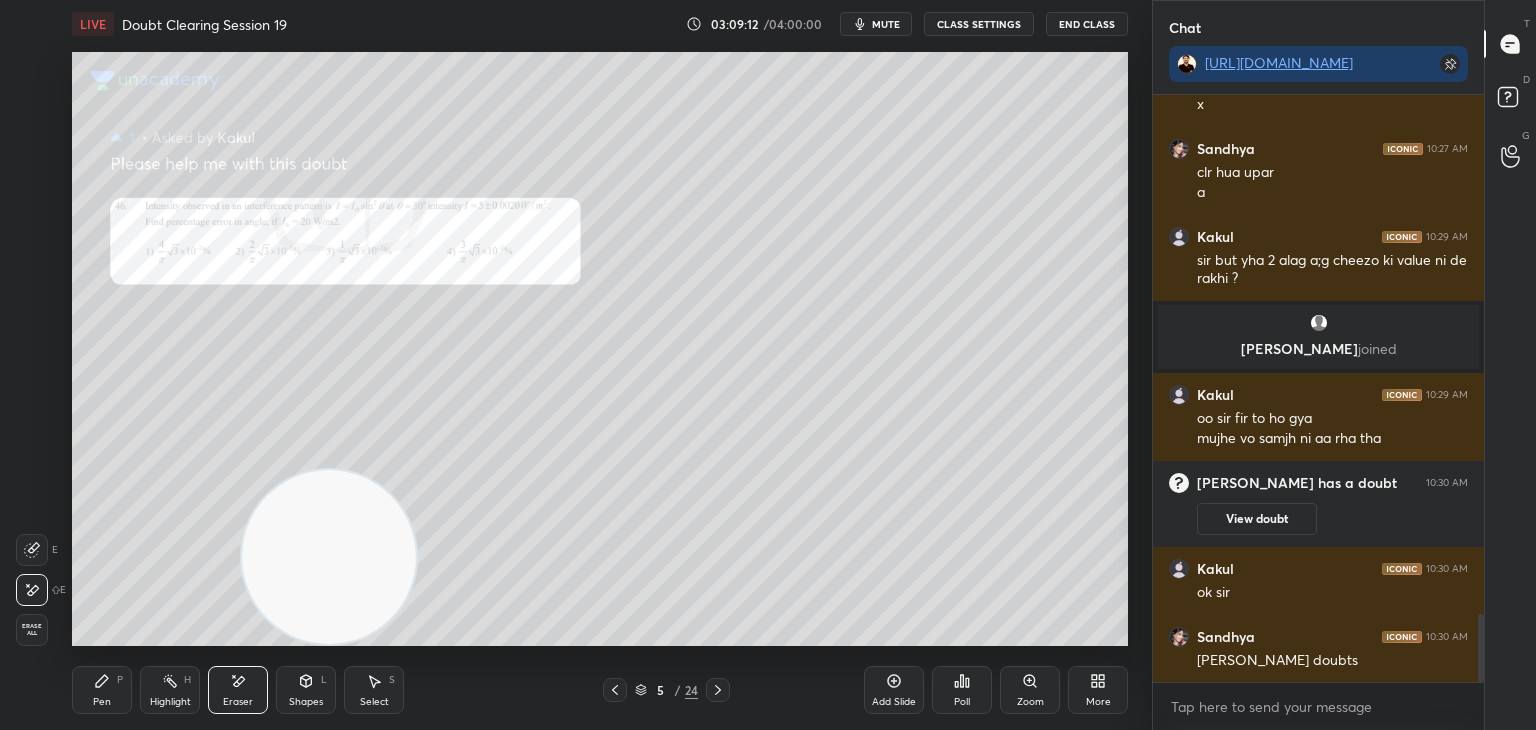 click on "Pen P" at bounding box center (102, 690) 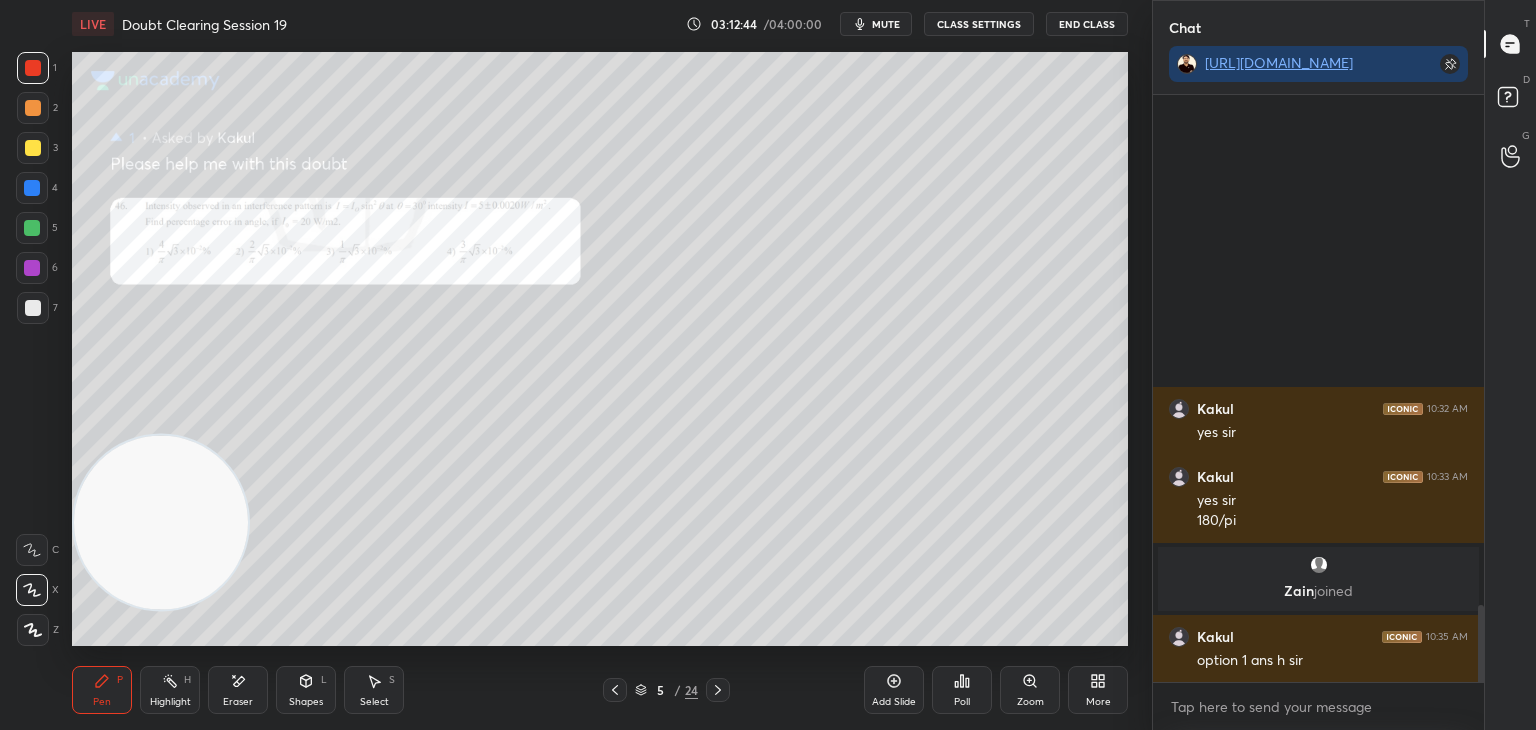 scroll, scrollTop: 3776, scrollLeft: 0, axis: vertical 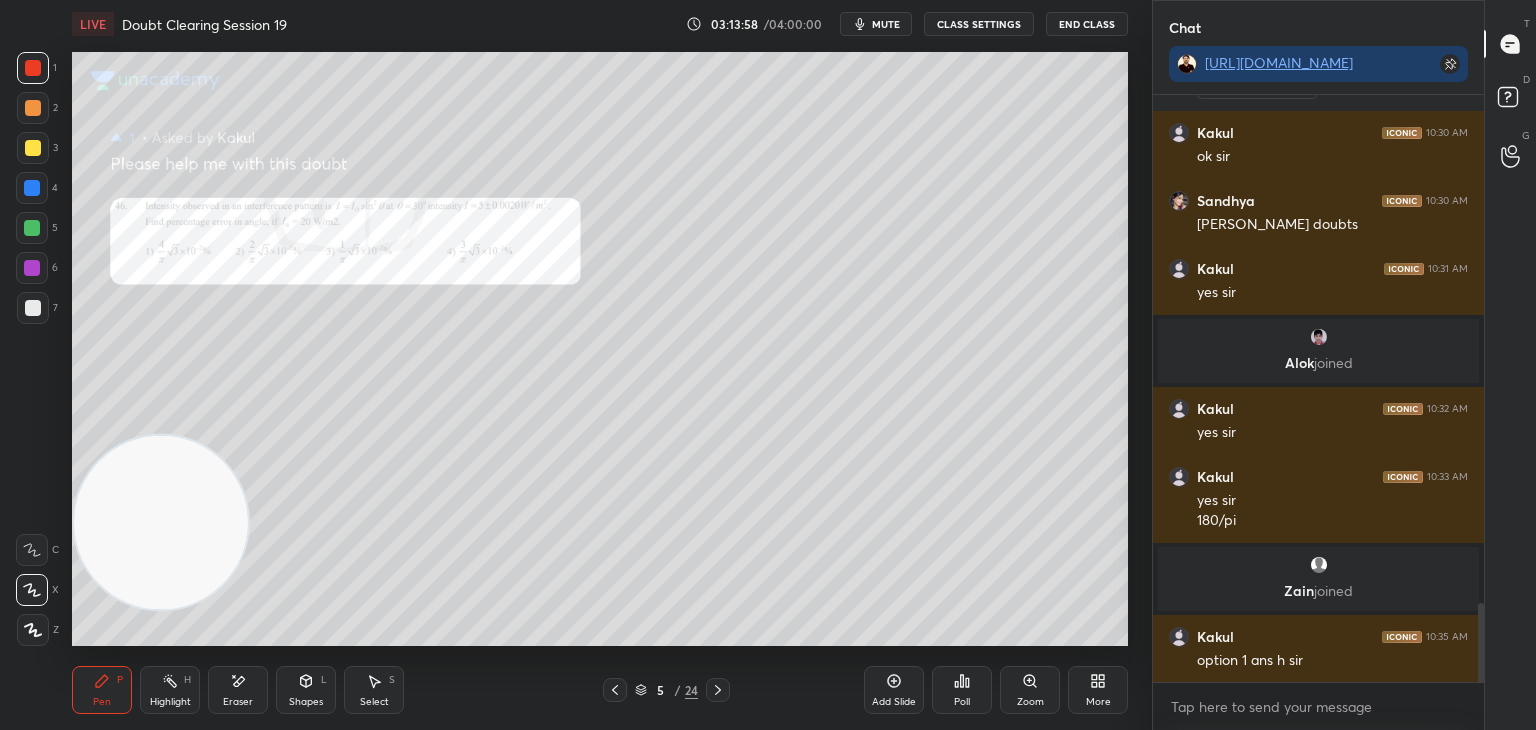 click on "Eraser" at bounding box center [238, 690] 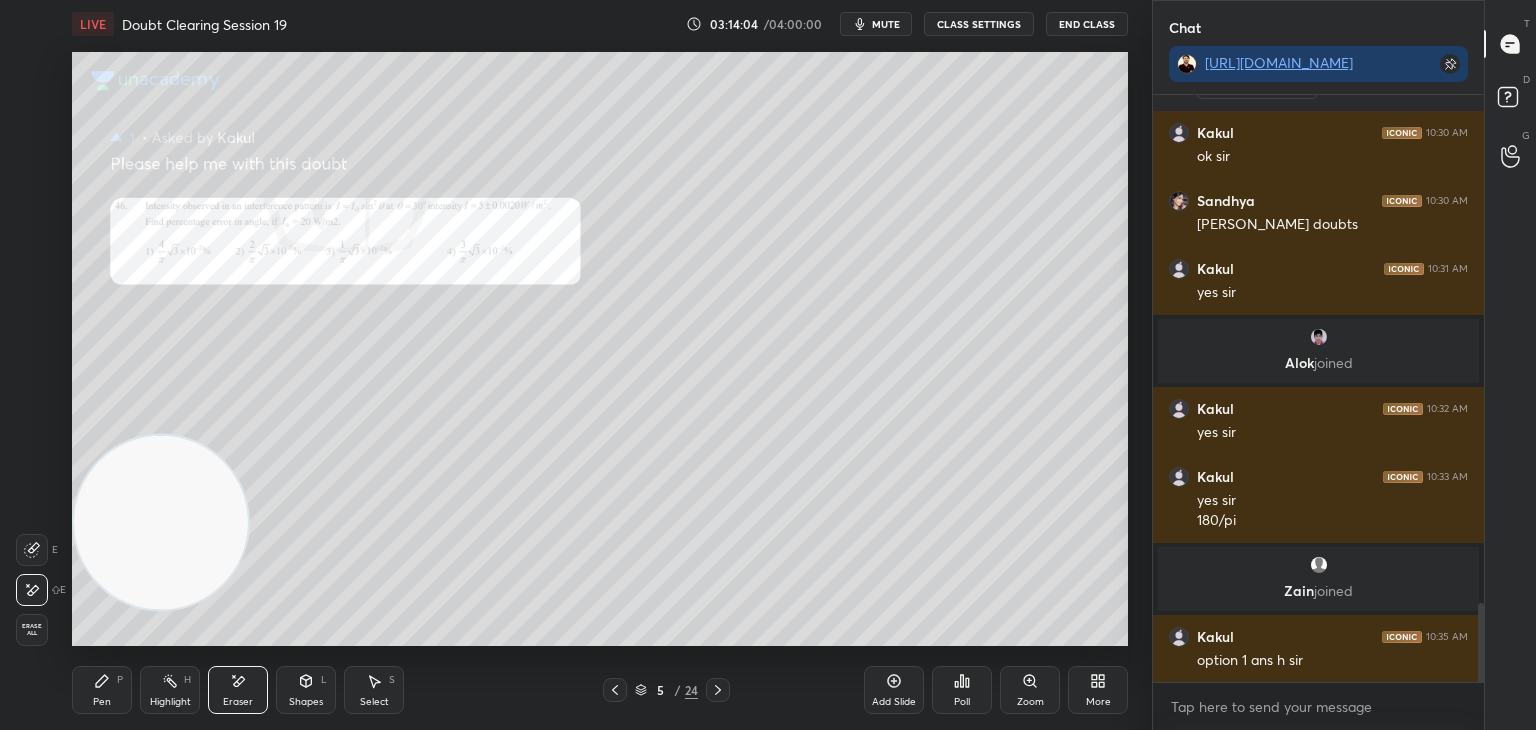 click 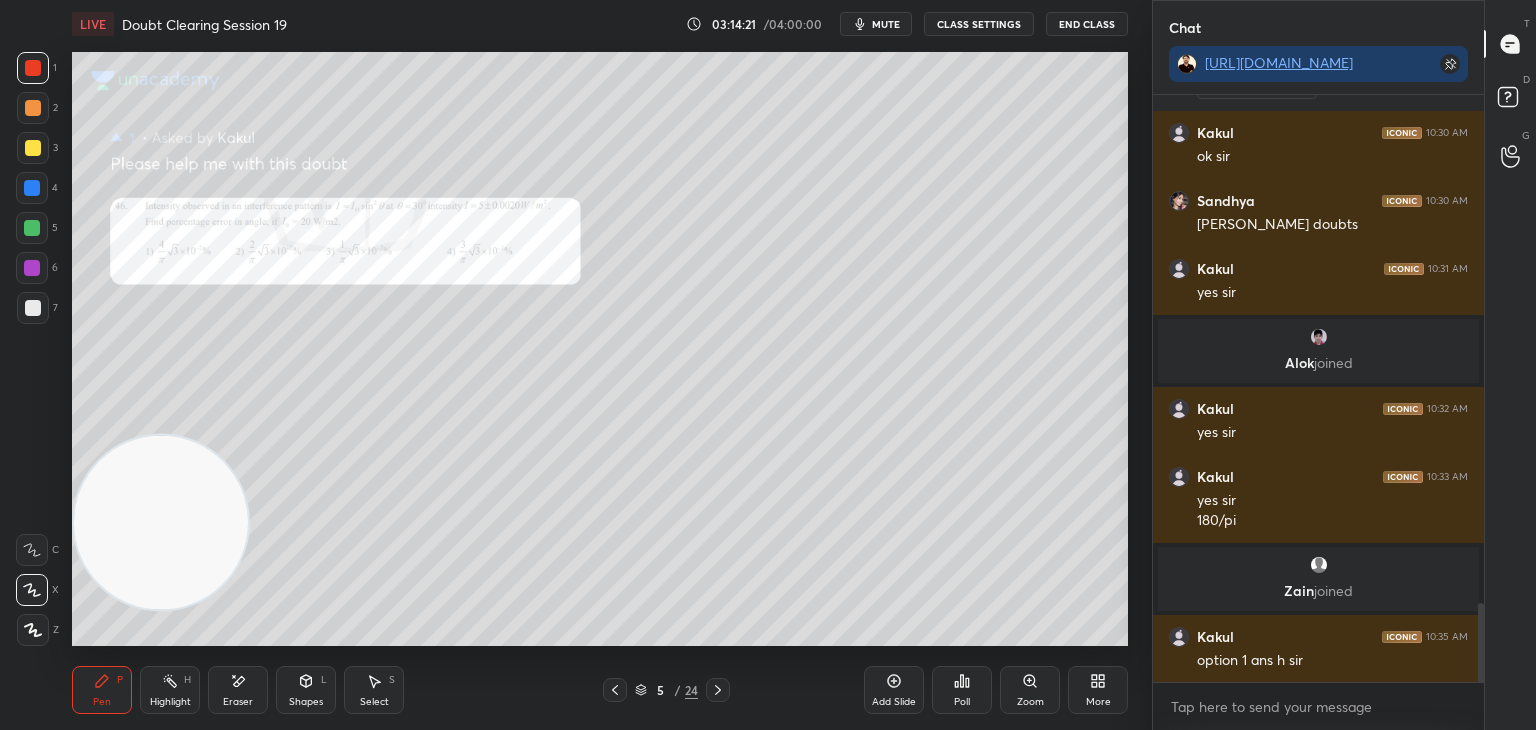 click on "Add Slide" at bounding box center [894, 690] 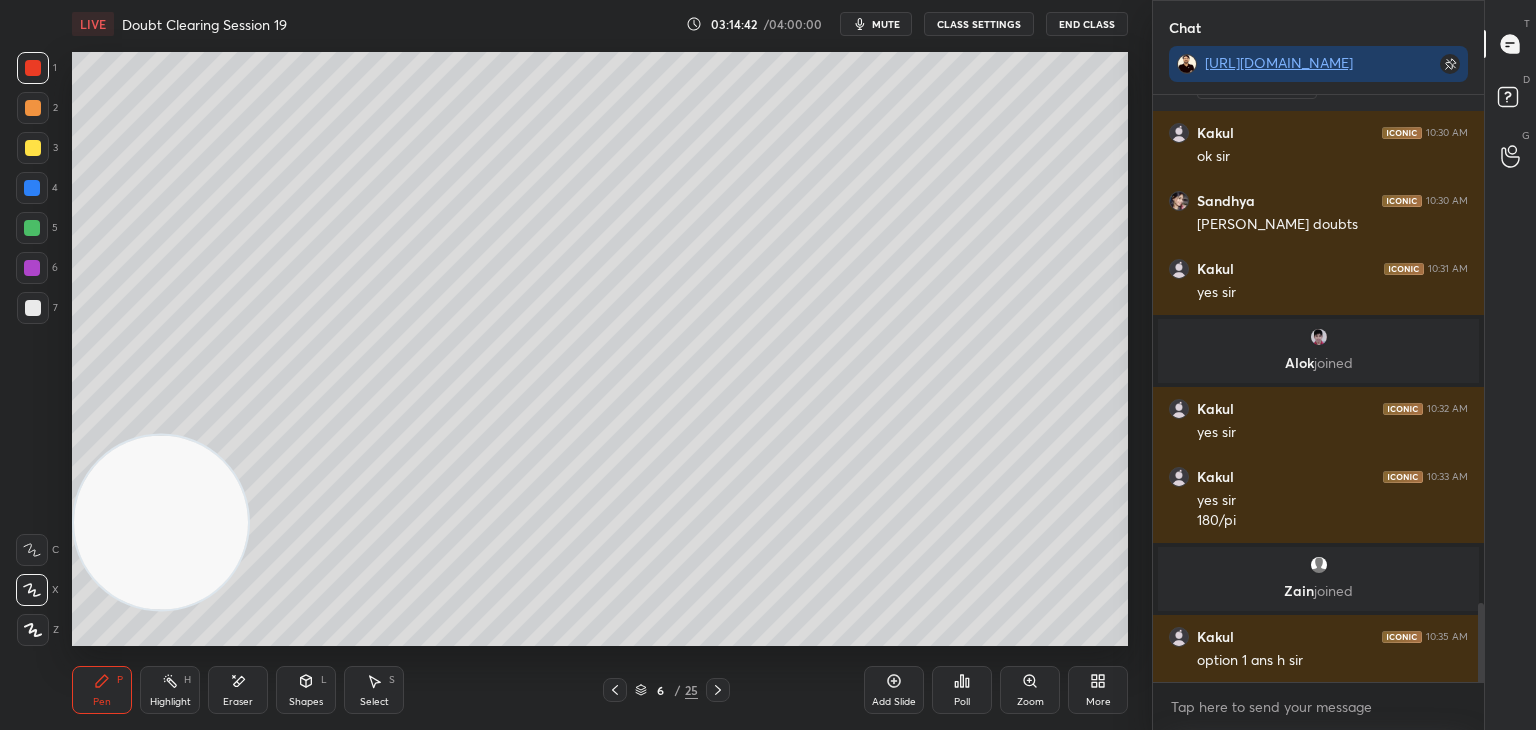 click 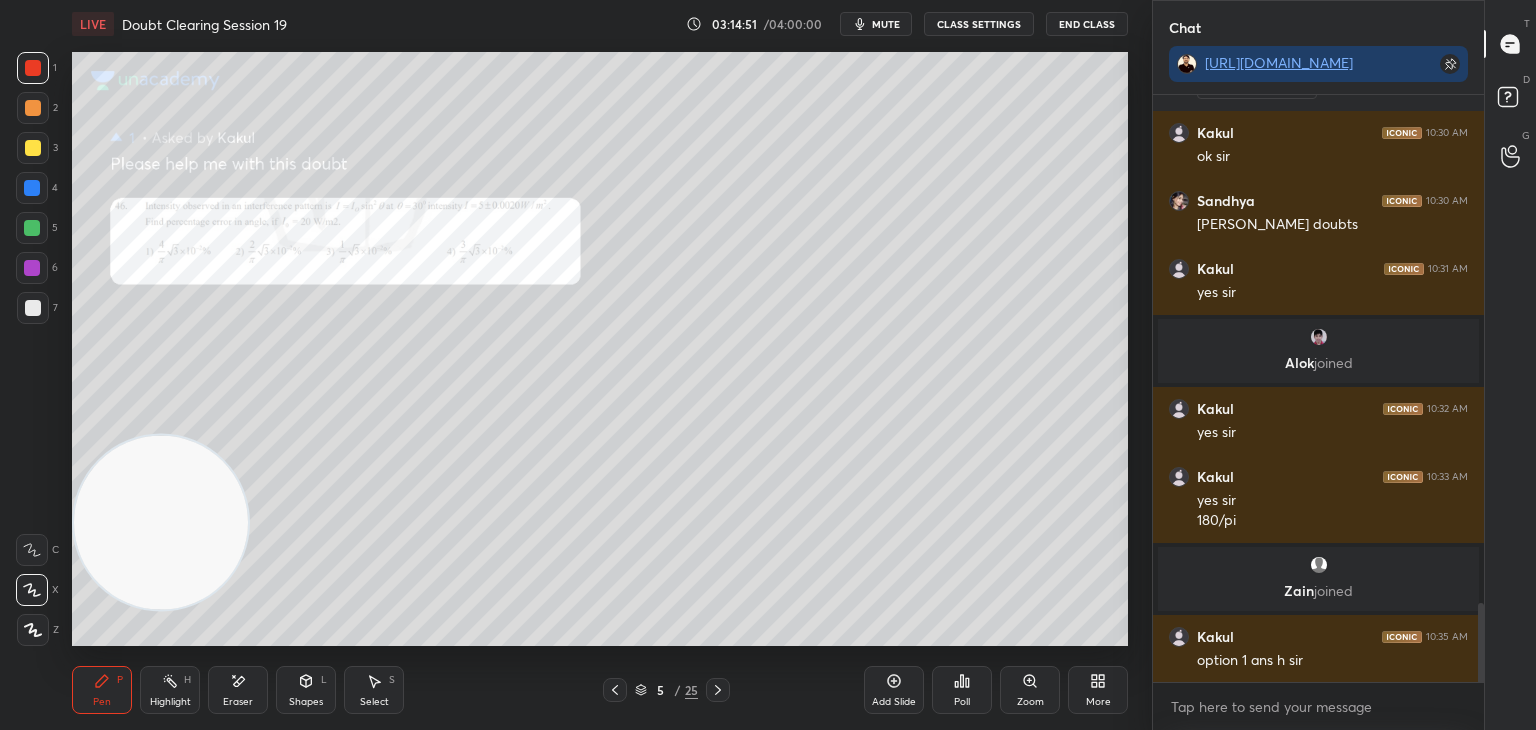 click 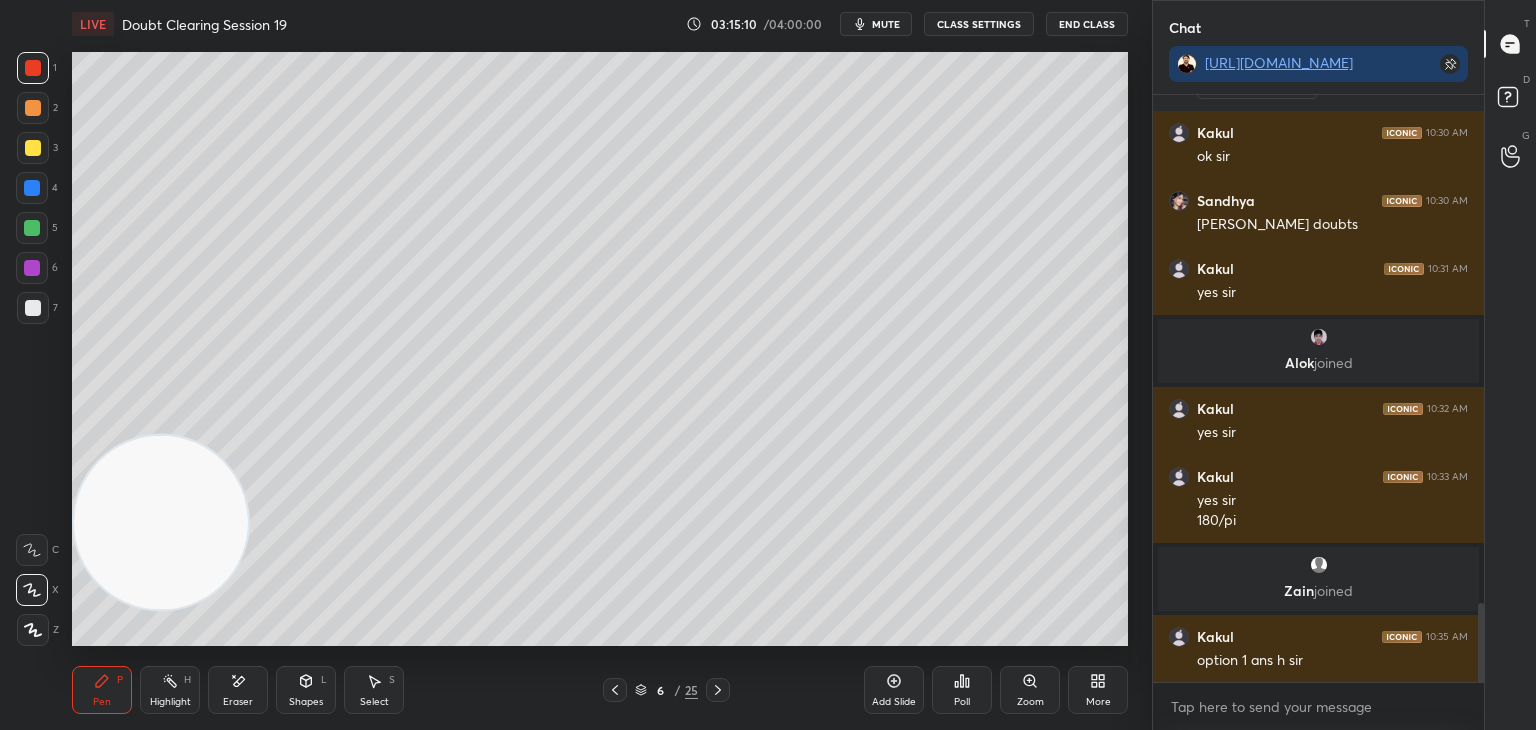 click 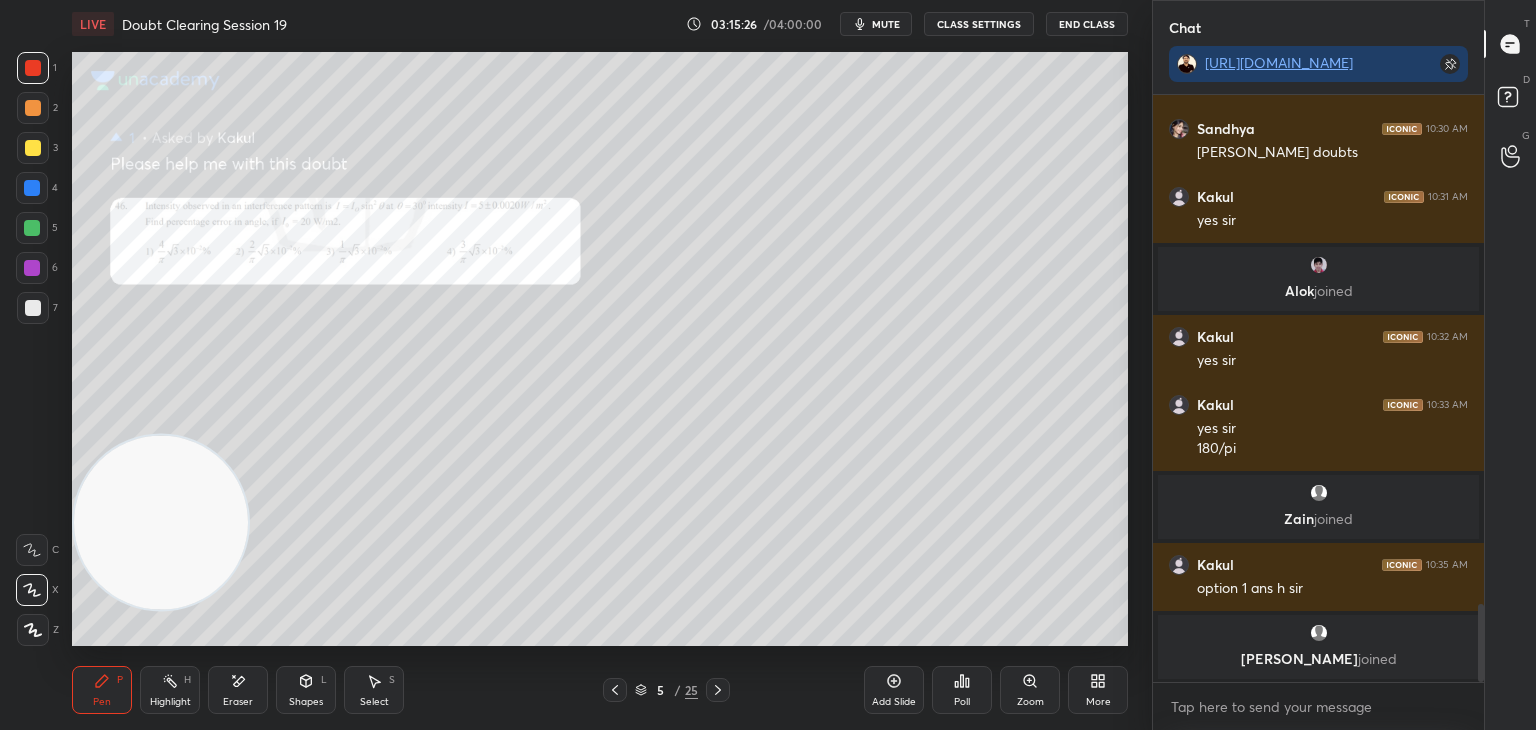 scroll, scrollTop: 3876, scrollLeft: 0, axis: vertical 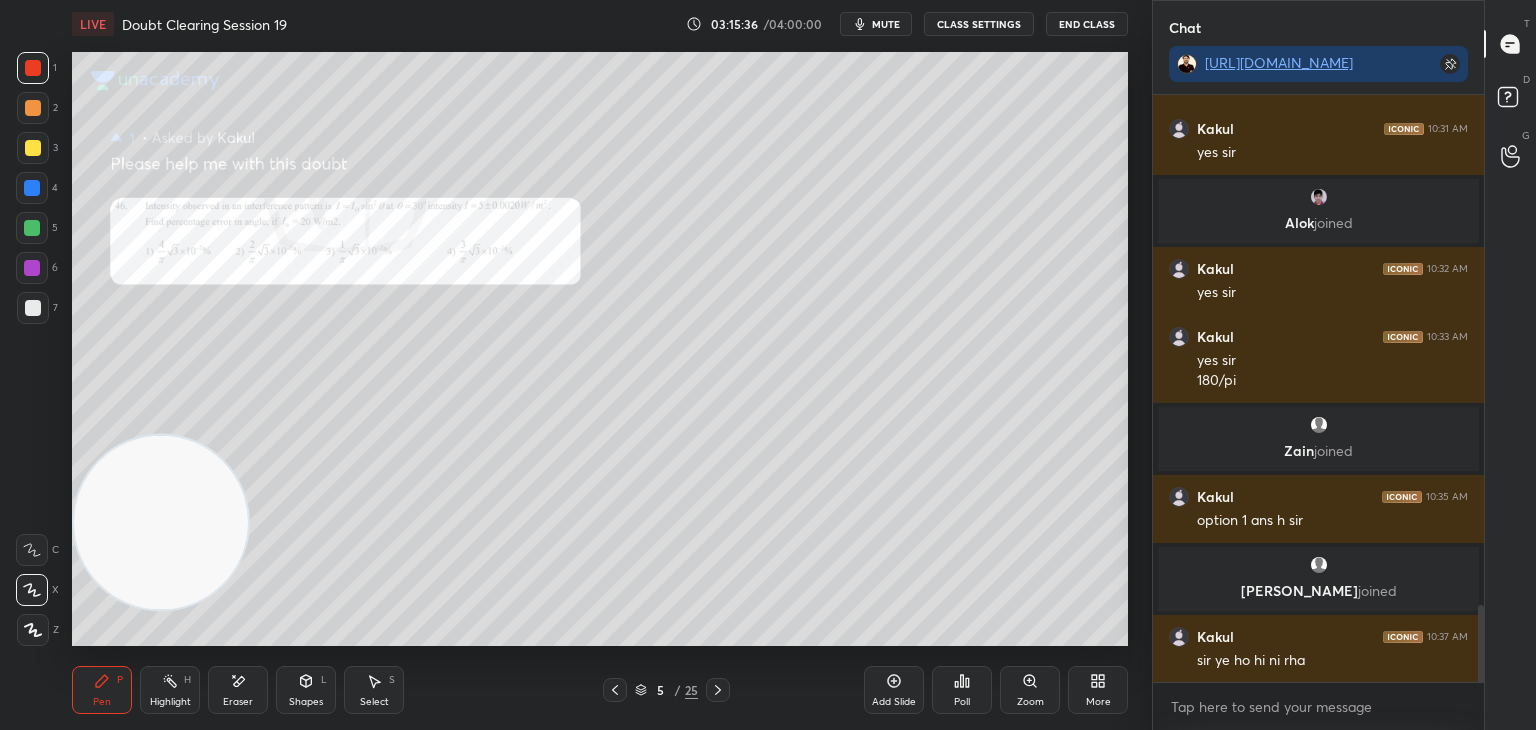 click 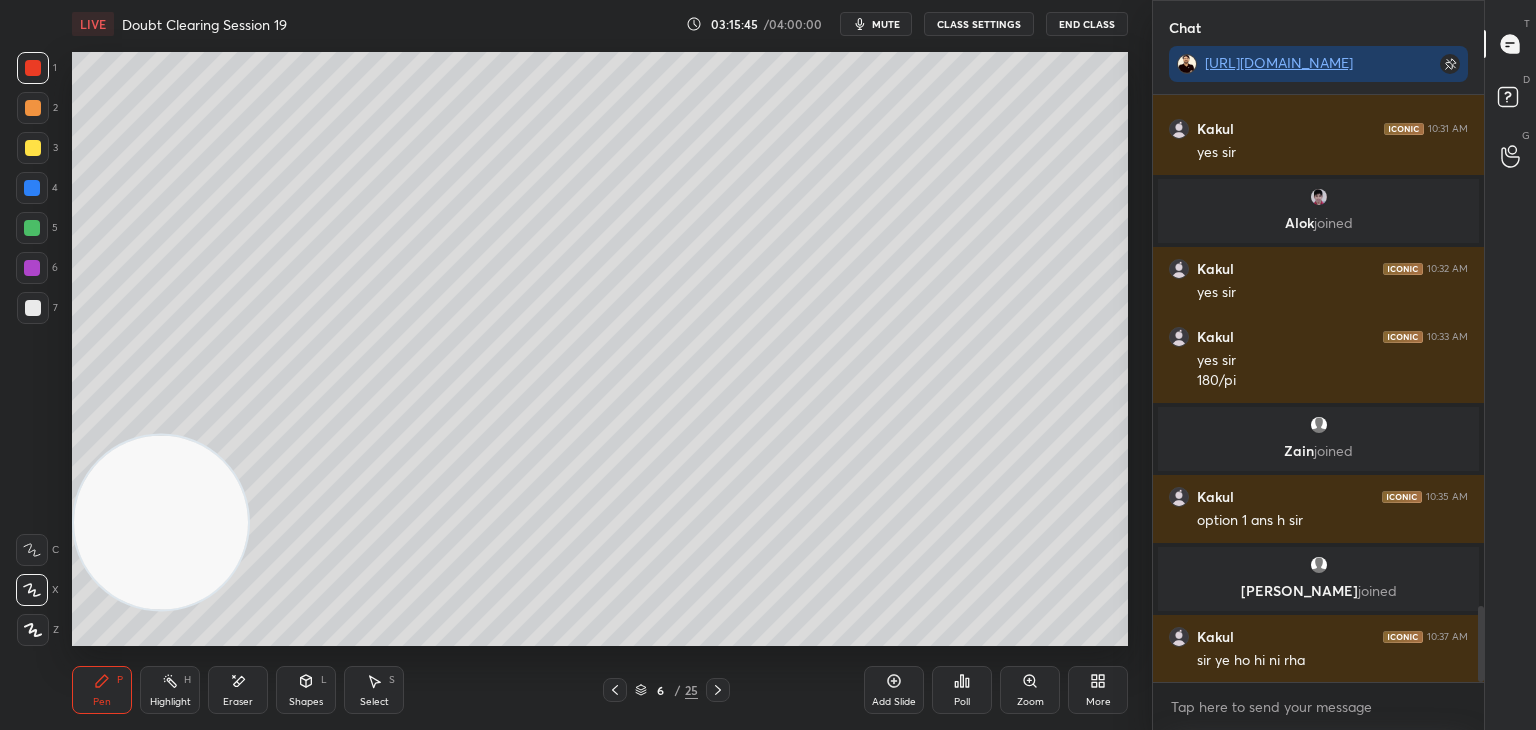 scroll, scrollTop: 3944, scrollLeft: 0, axis: vertical 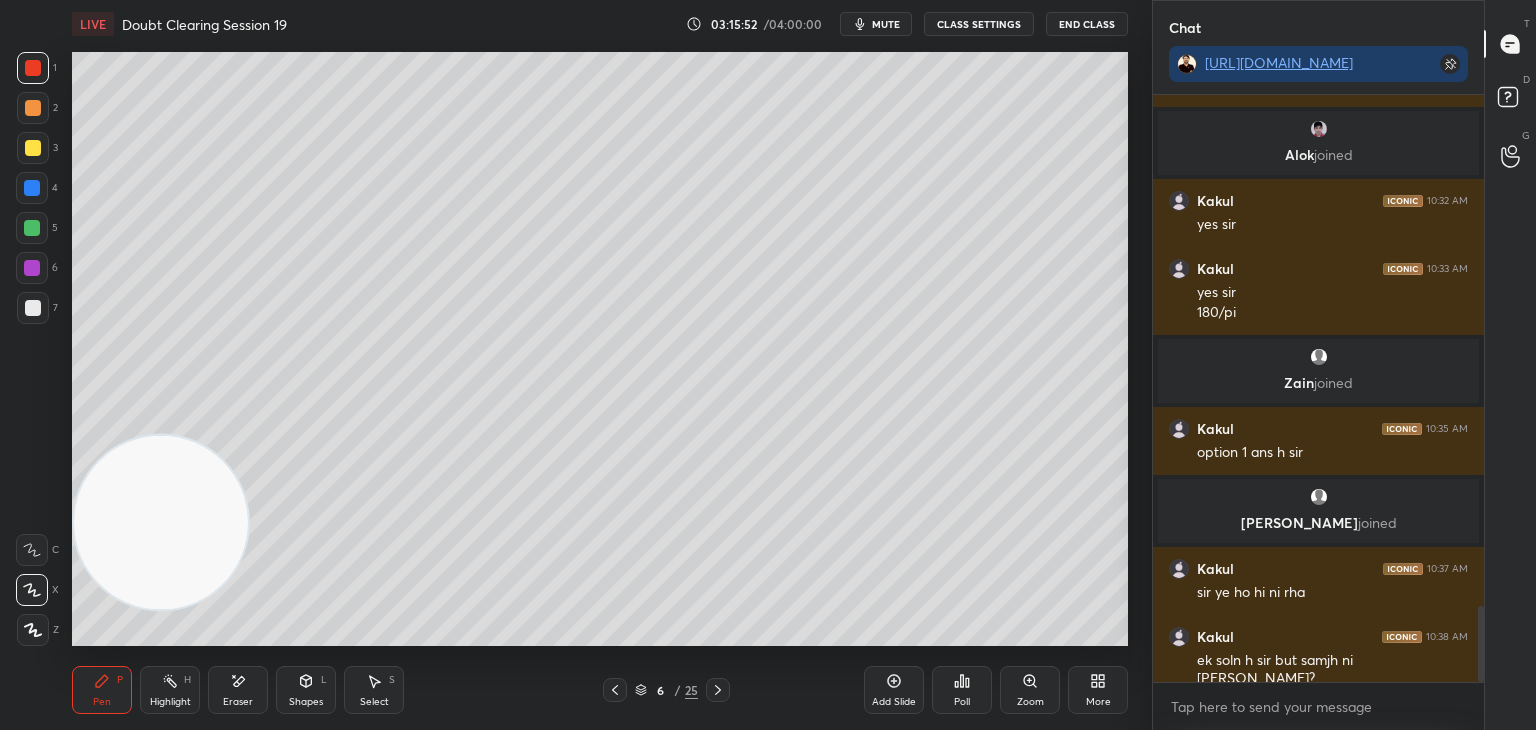 click at bounding box center (615, 690) 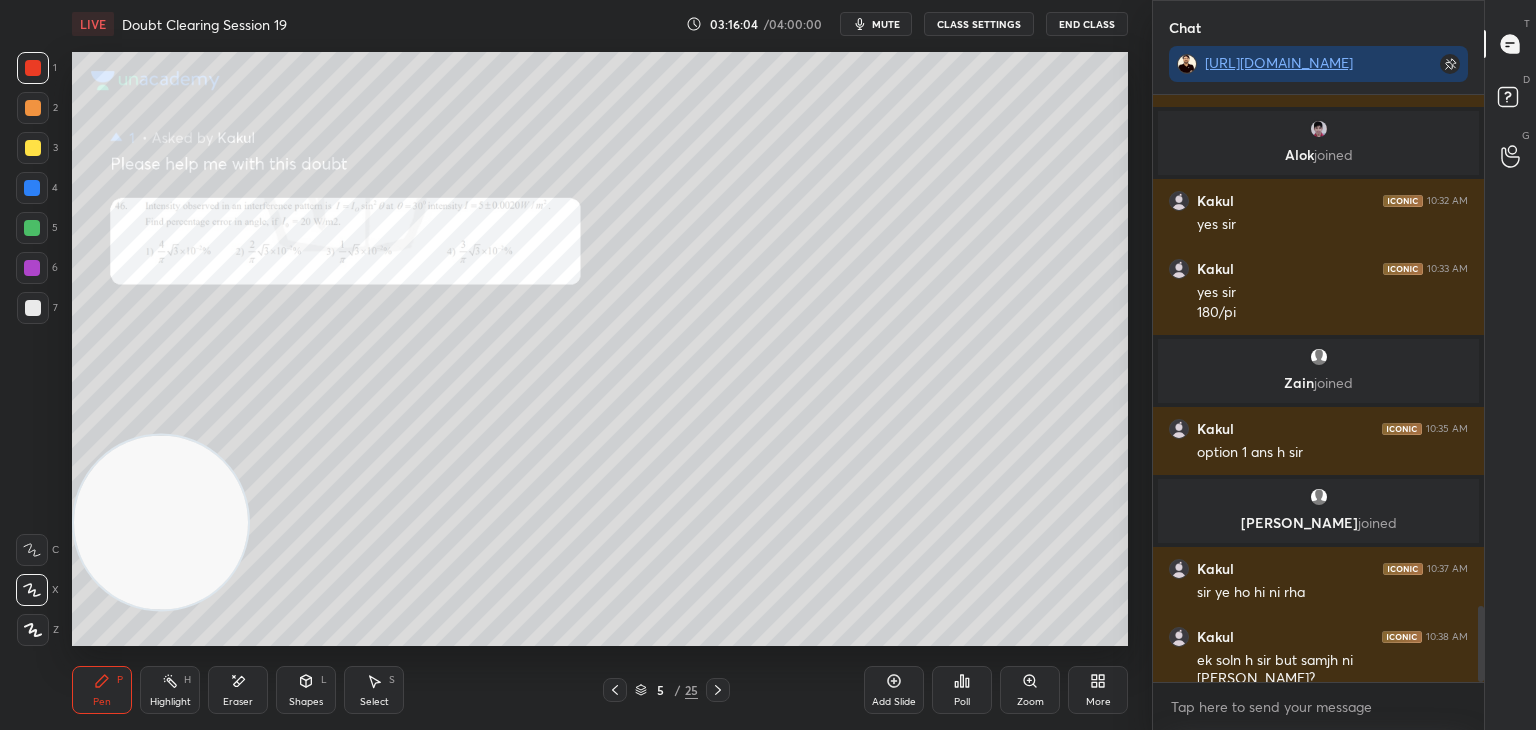 click 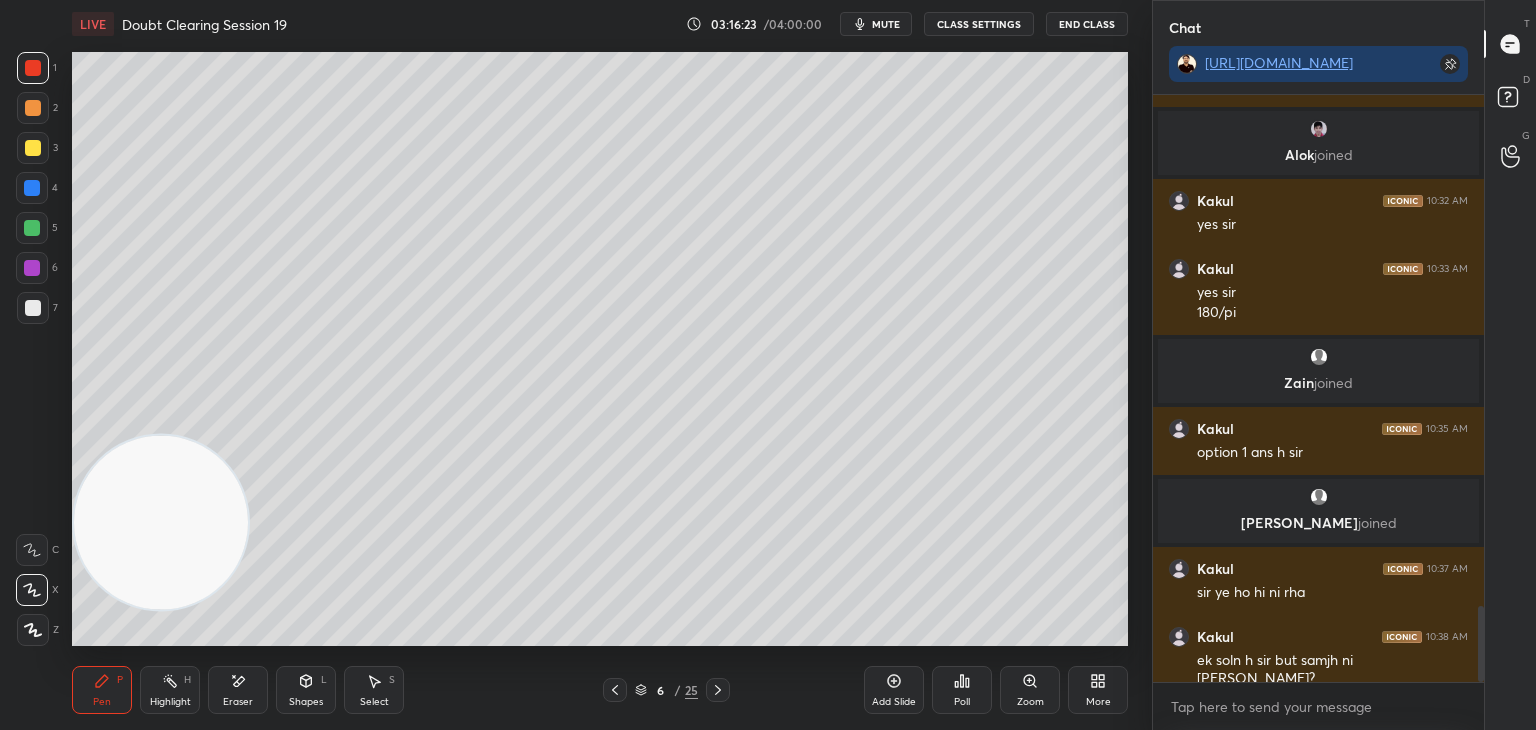 scroll, scrollTop: 3964, scrollLeft: 0, axis: vertical 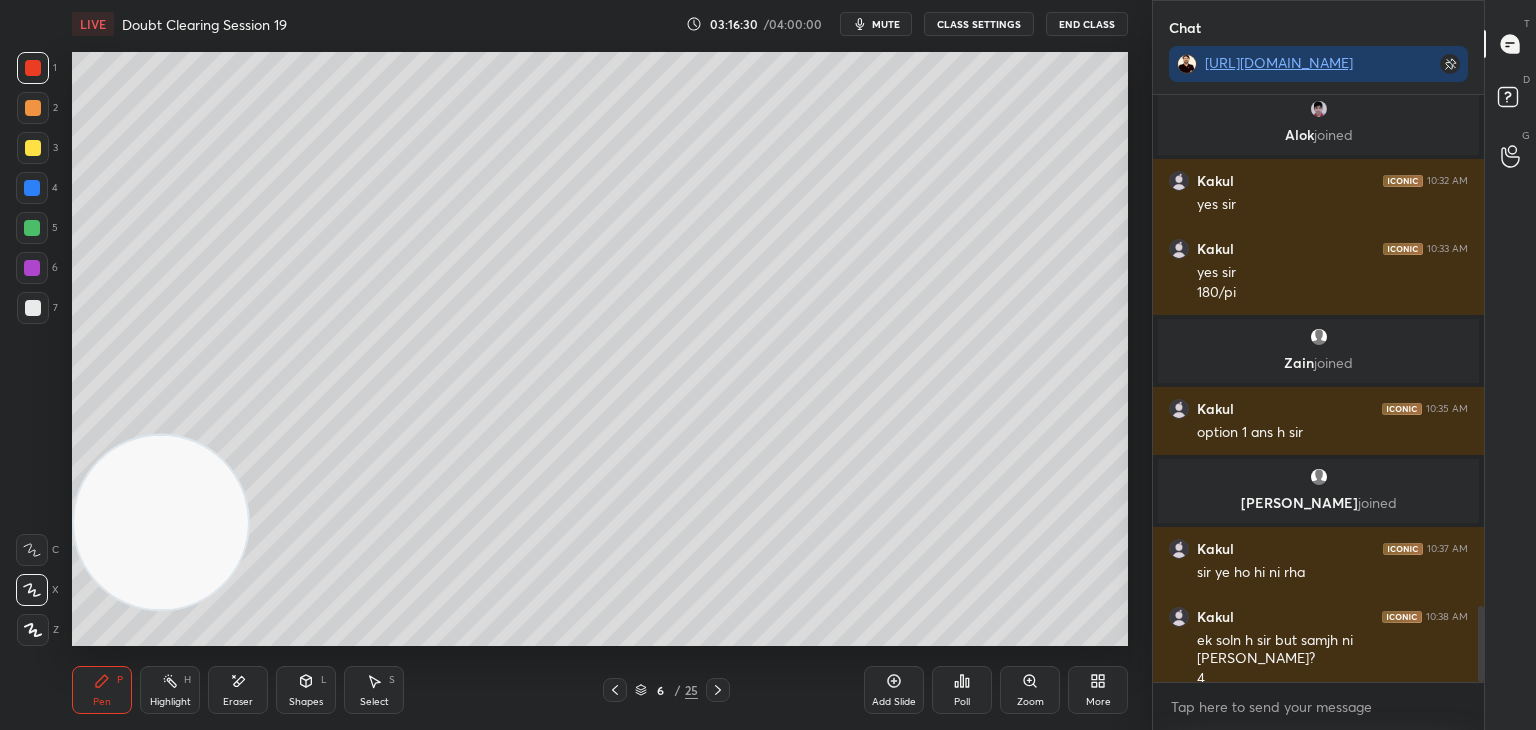 click on "Pen P Highlight H Eraser Shapes L Select S 6 / 25 Add Slide Poll Zoom More" at bounding box center (600, 690) 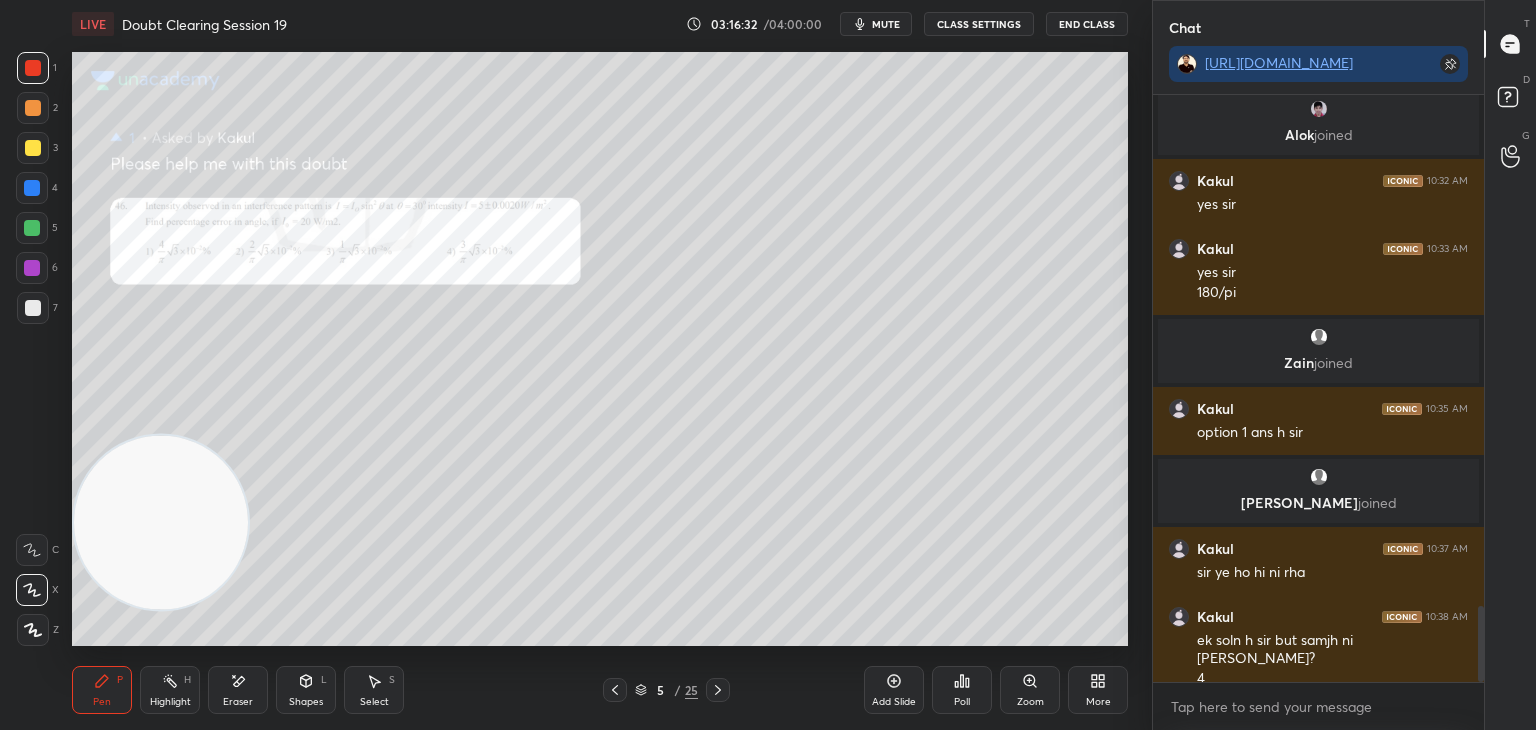 click 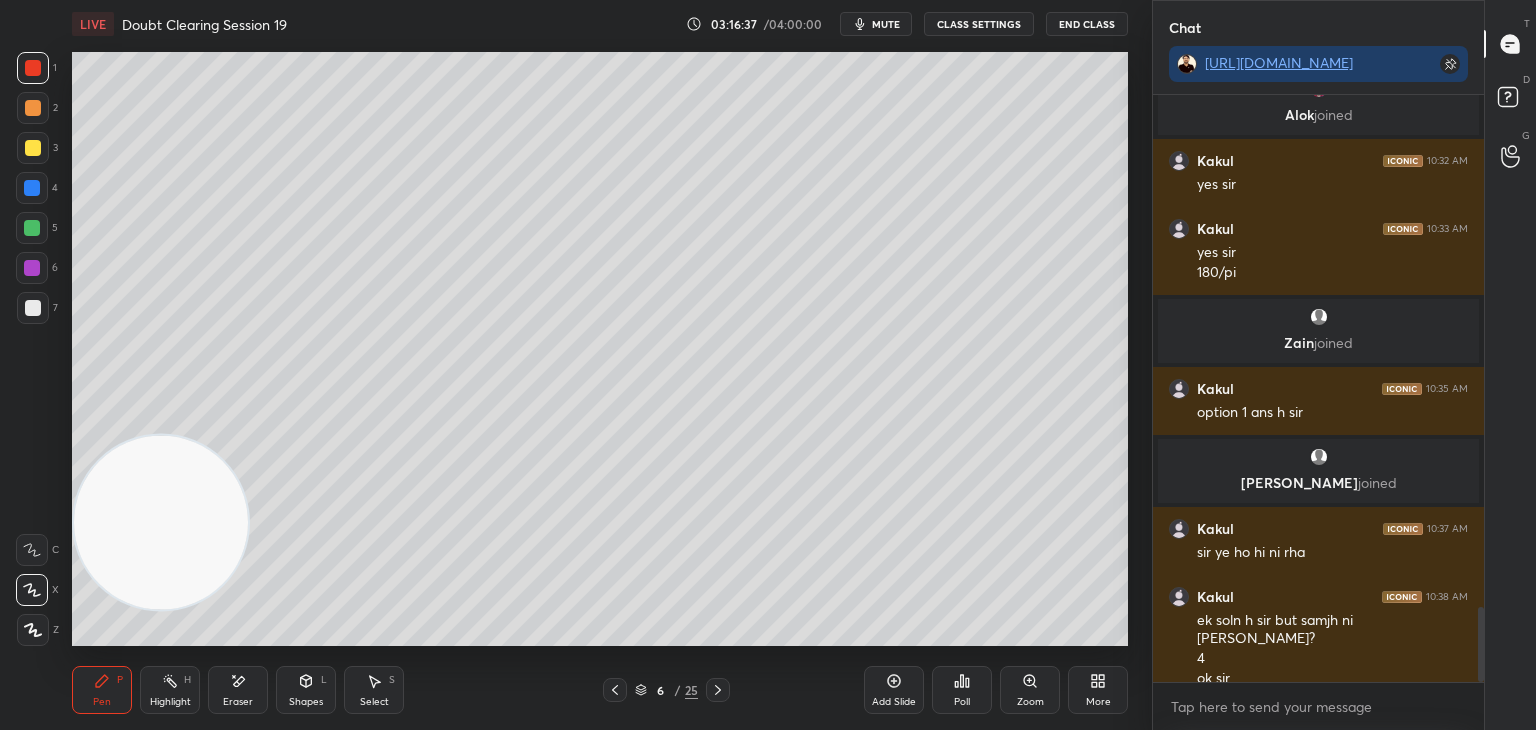 scroll, scrollTop: 4052, scrollLeft: 0, axis: vertical 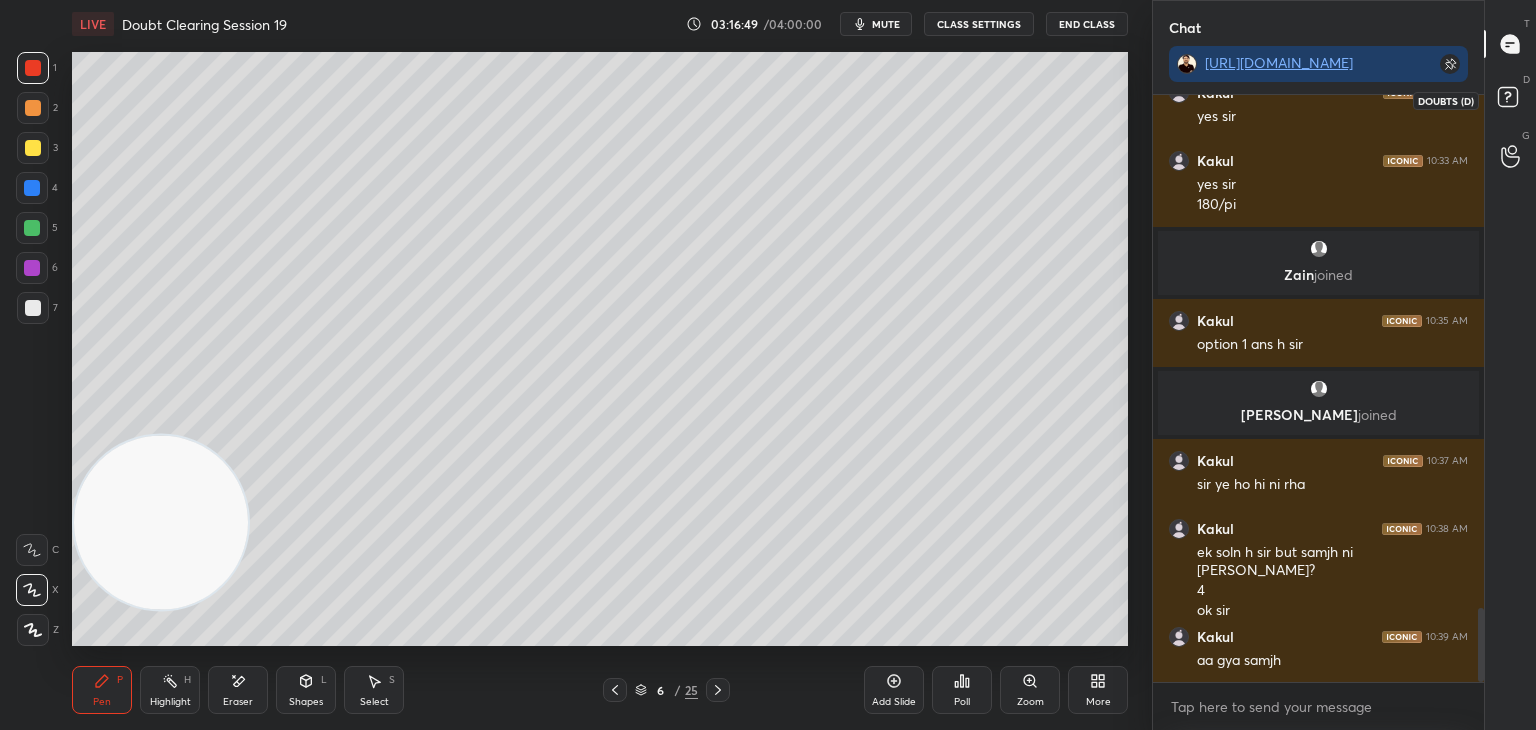 click 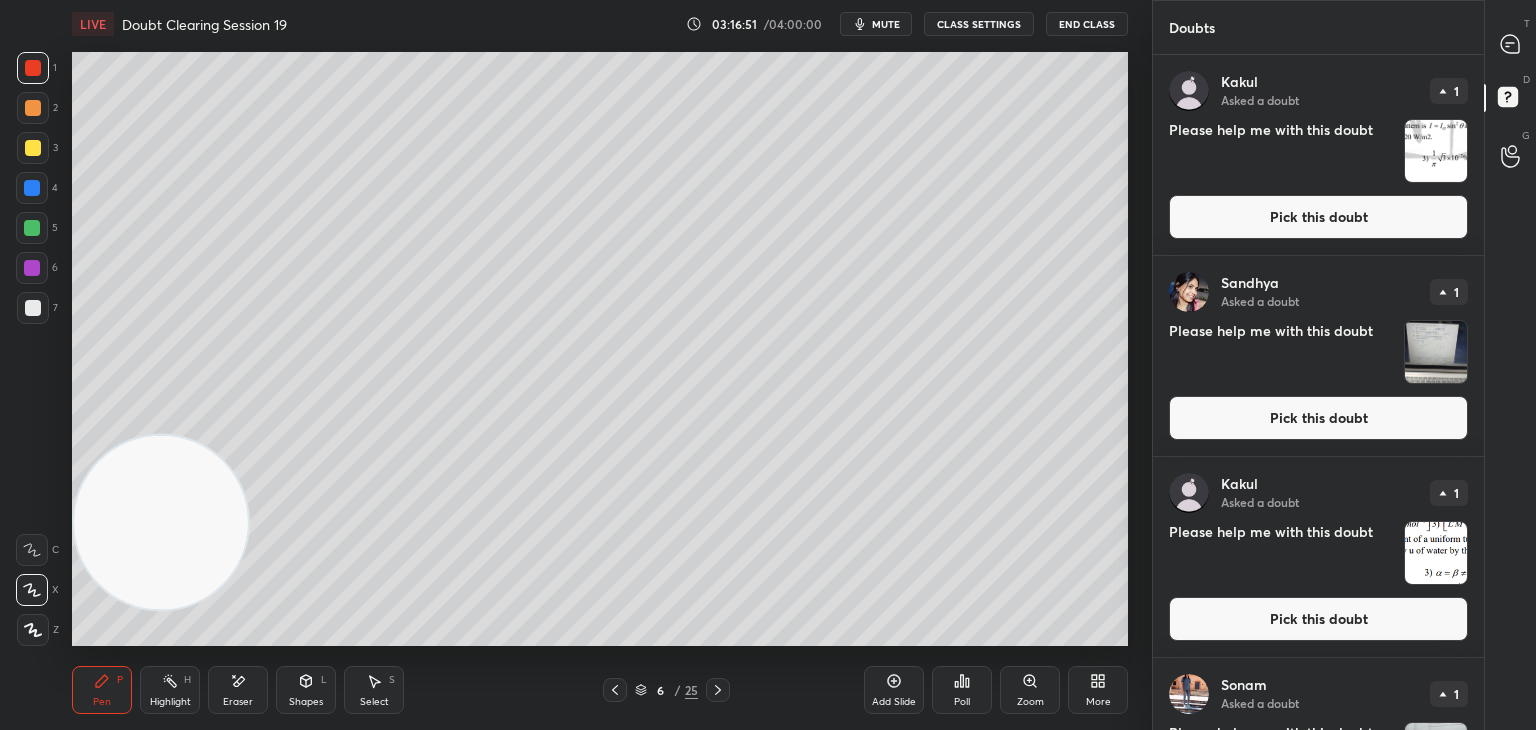 scroll, scrollTop: 0, scrollLeft: 0, axis: both 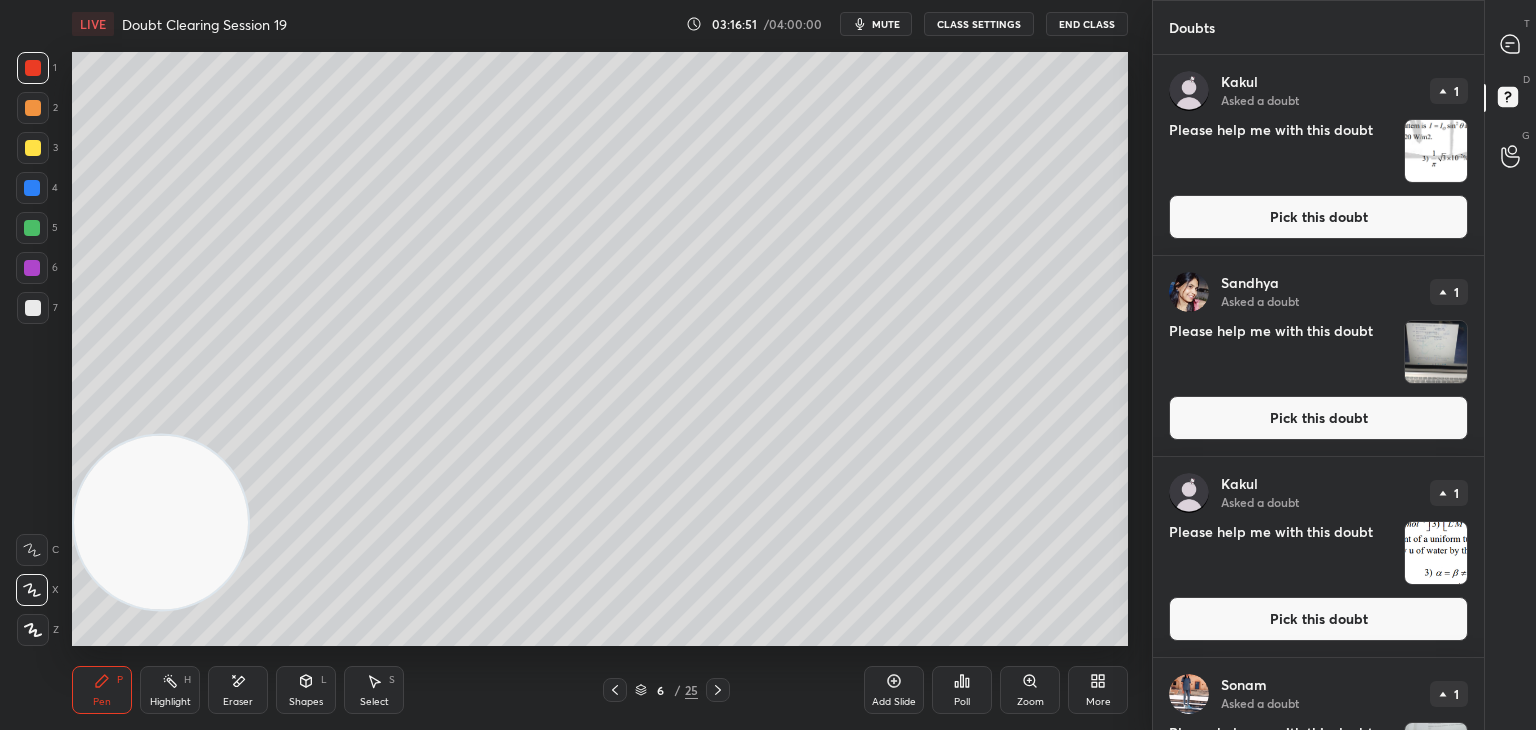 click at bounding box center [1436, 151] 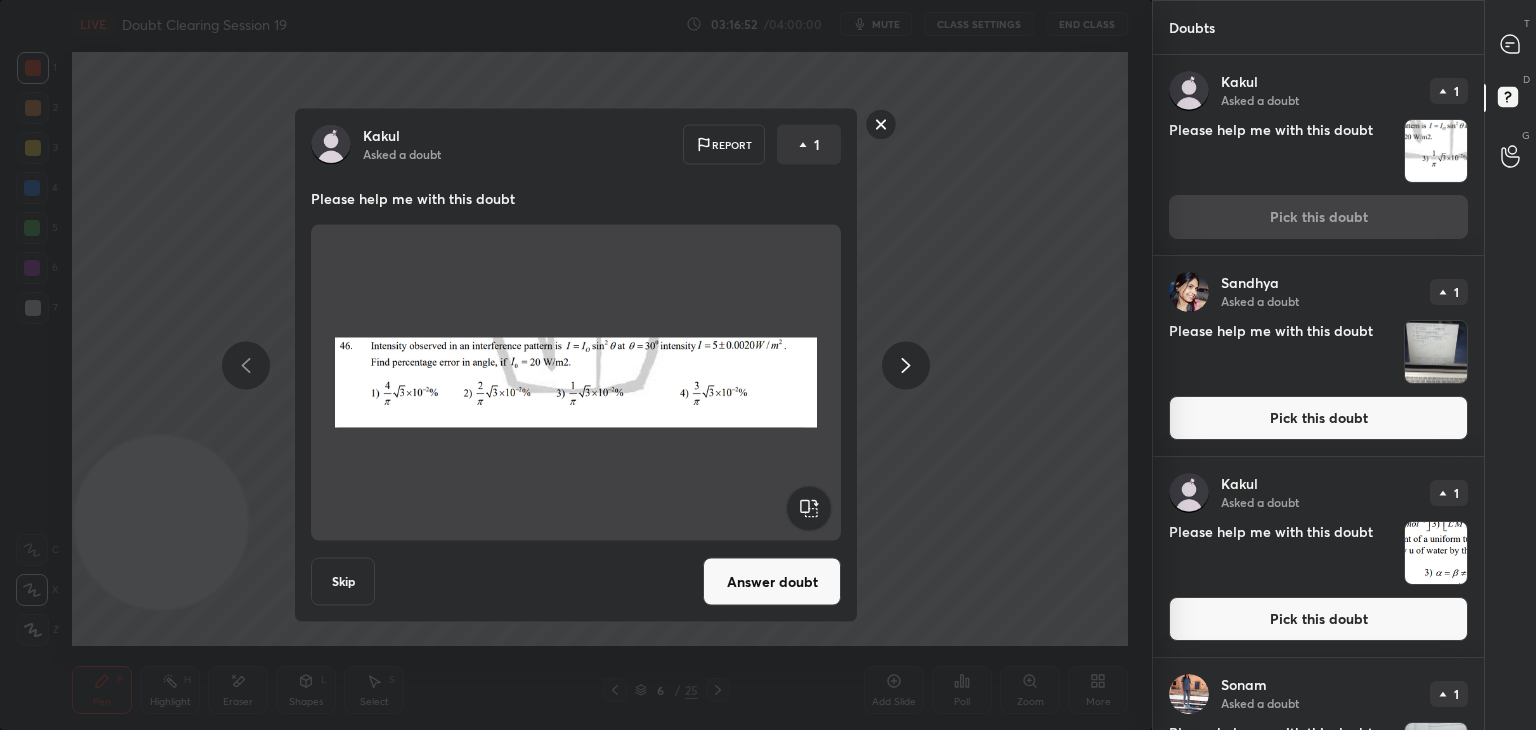 click on "Answer doubt" at bounding box center (772, 582) 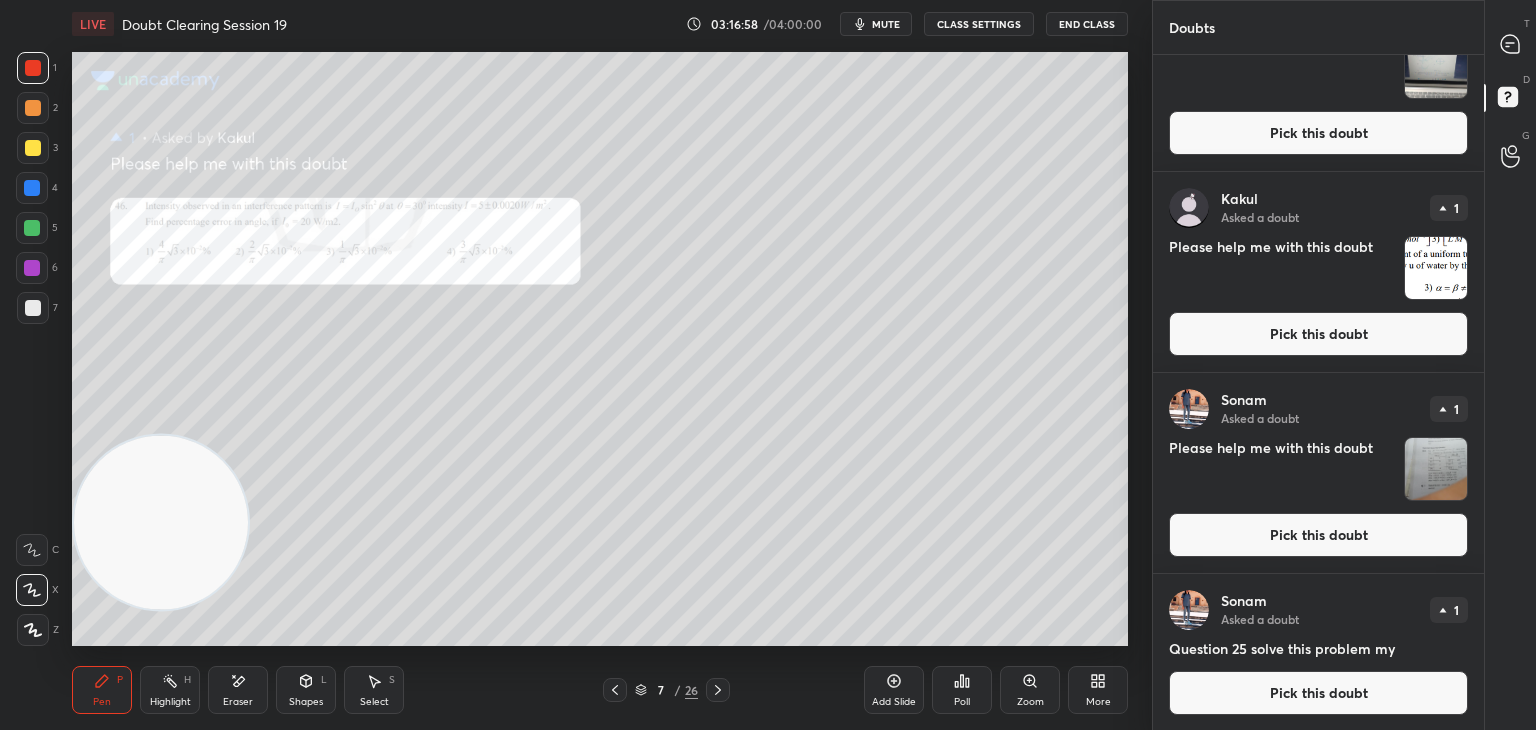 scroll, scrollTop: 0, scrollLeft: 0, axis: both 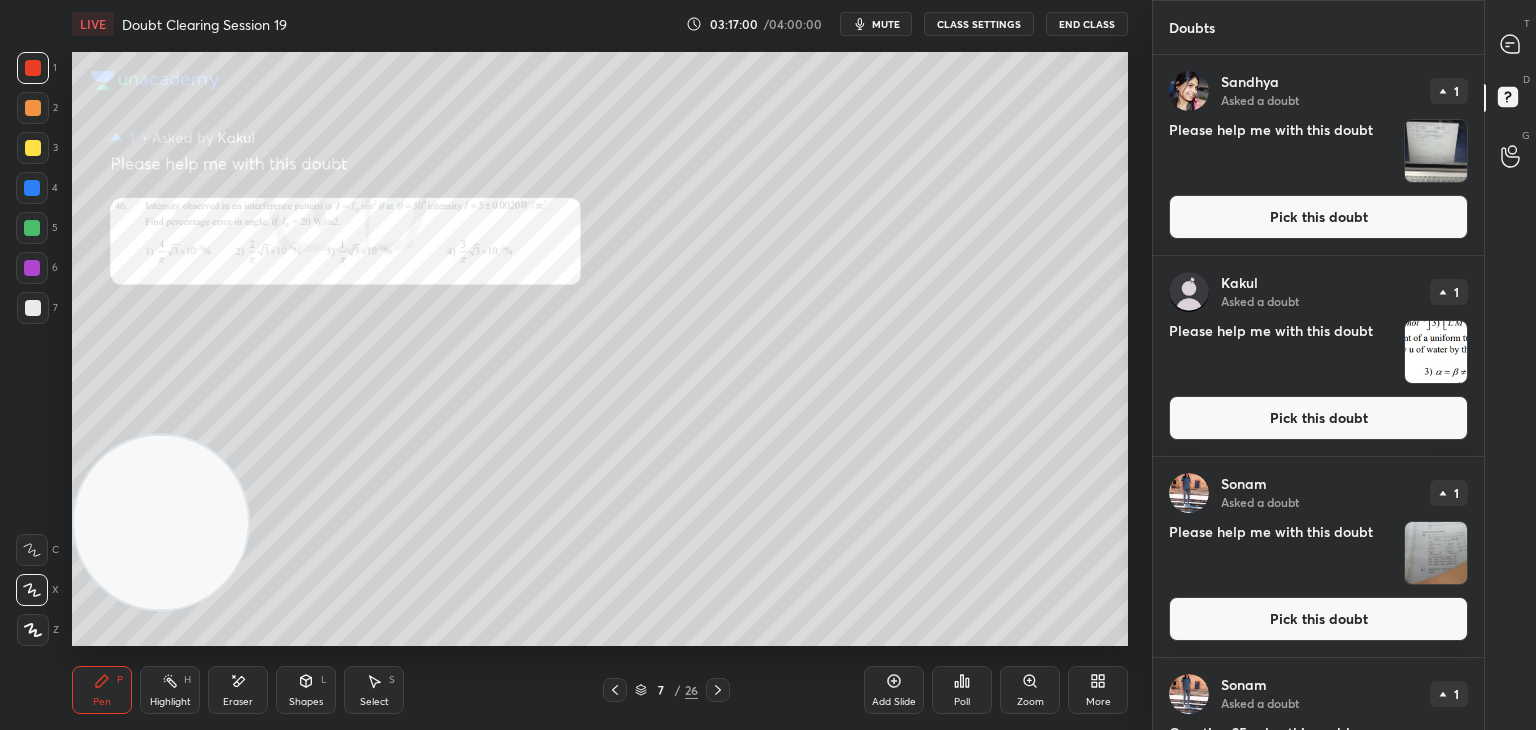 click at bounding box center [1436, 352] 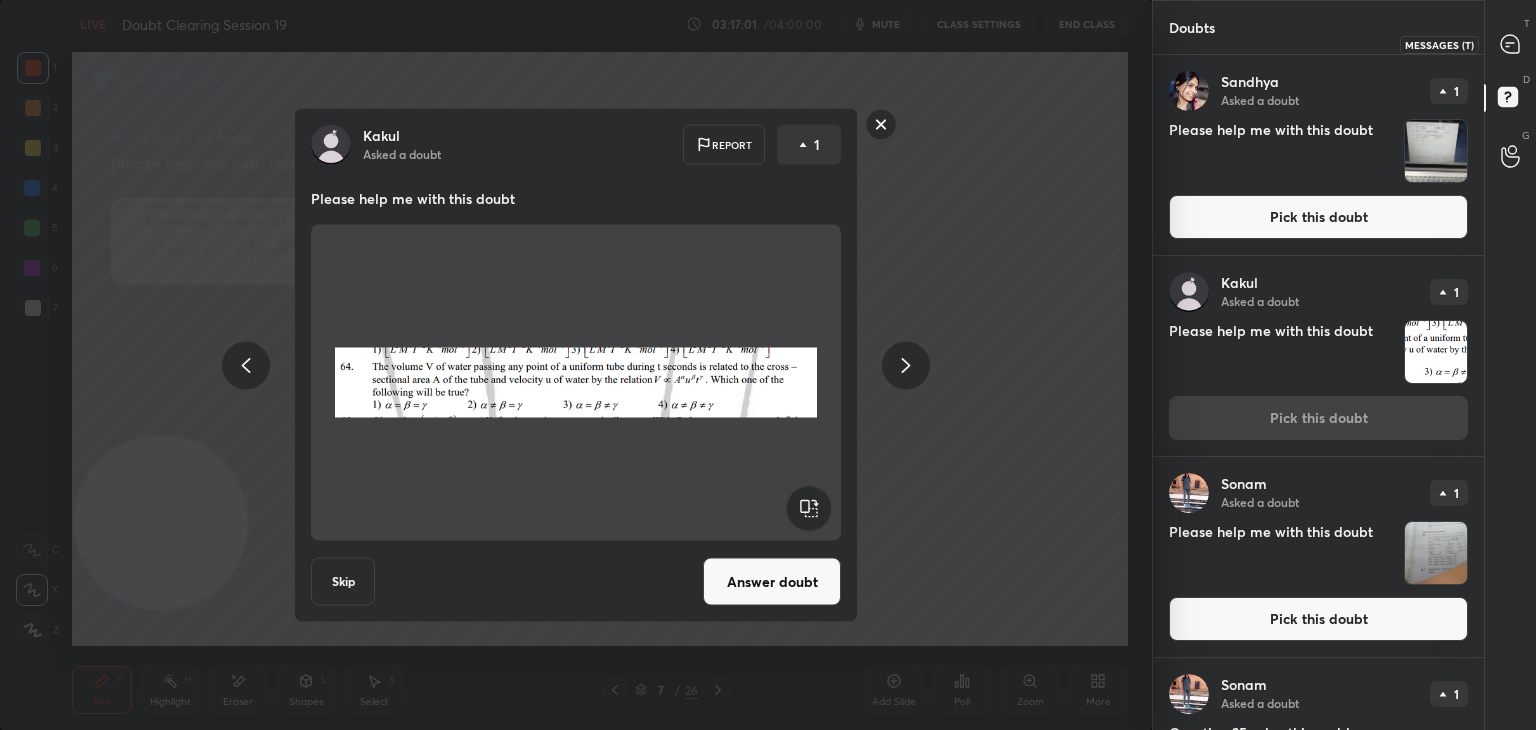 click at bounding box center (1511, 44) 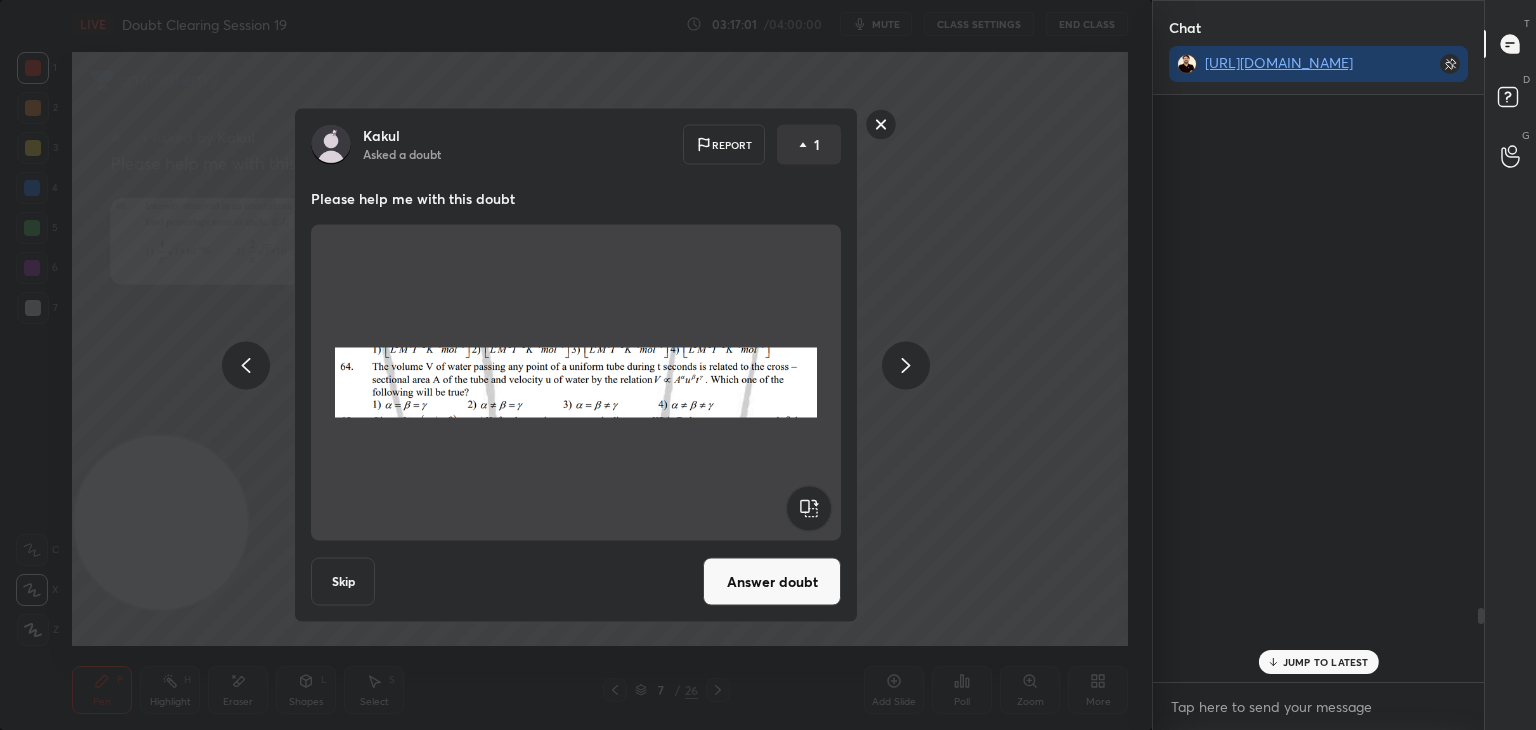 scroll, scrollTop: 629, scrollLeft: 325, axis: both 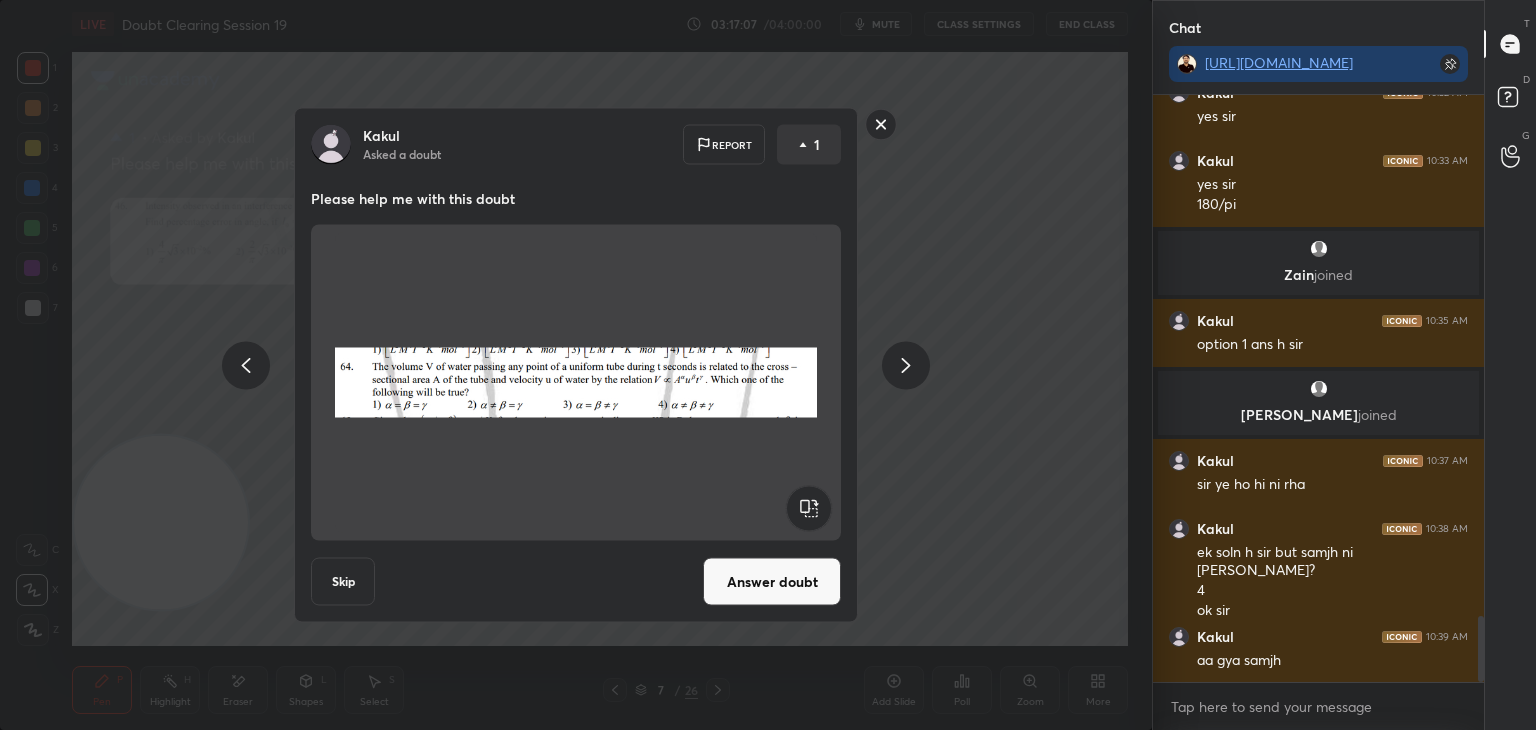 click on "[PERSON_NAME] Asked a doubt Report 1 Please help me with this doubt Skip Answer doubt" at bounding box center (576, 365) 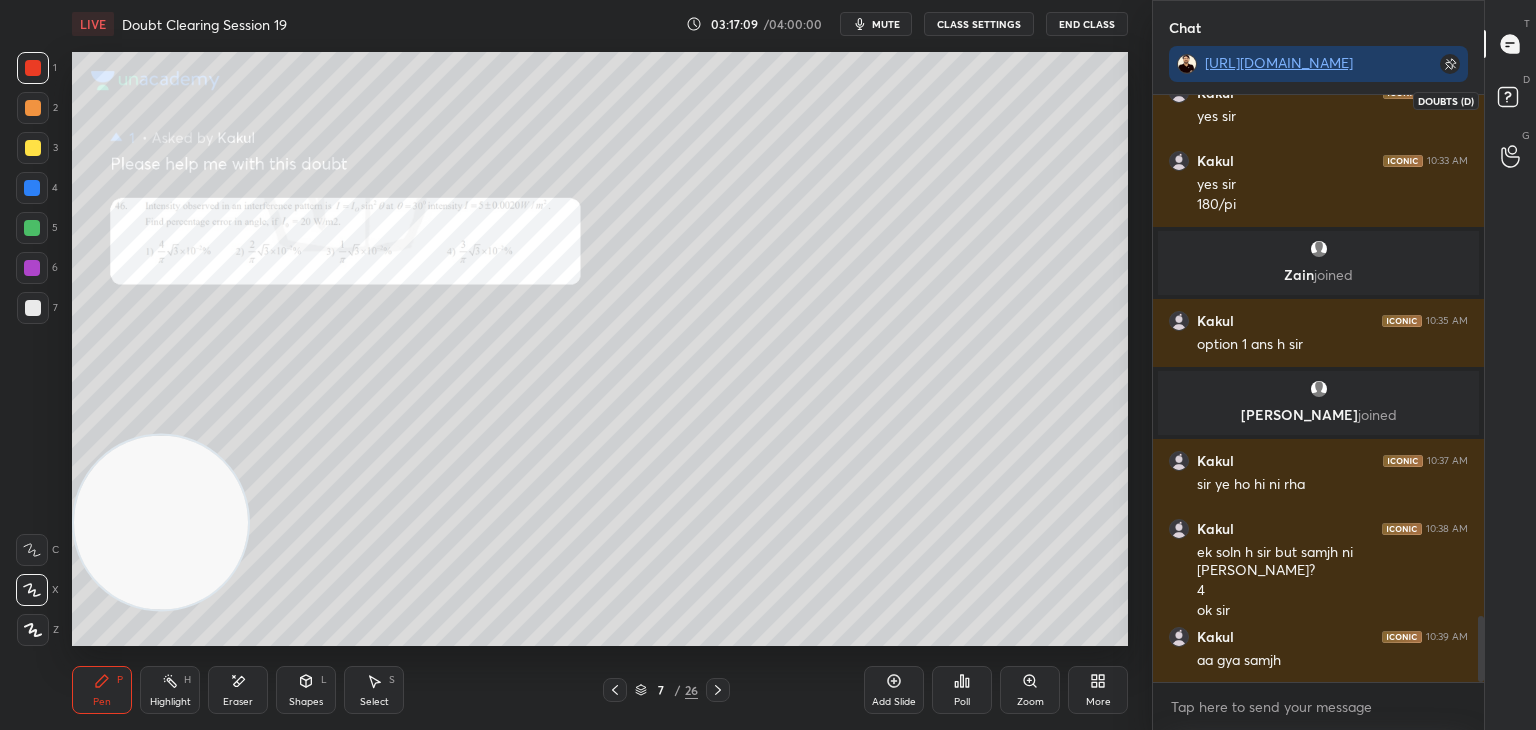 click 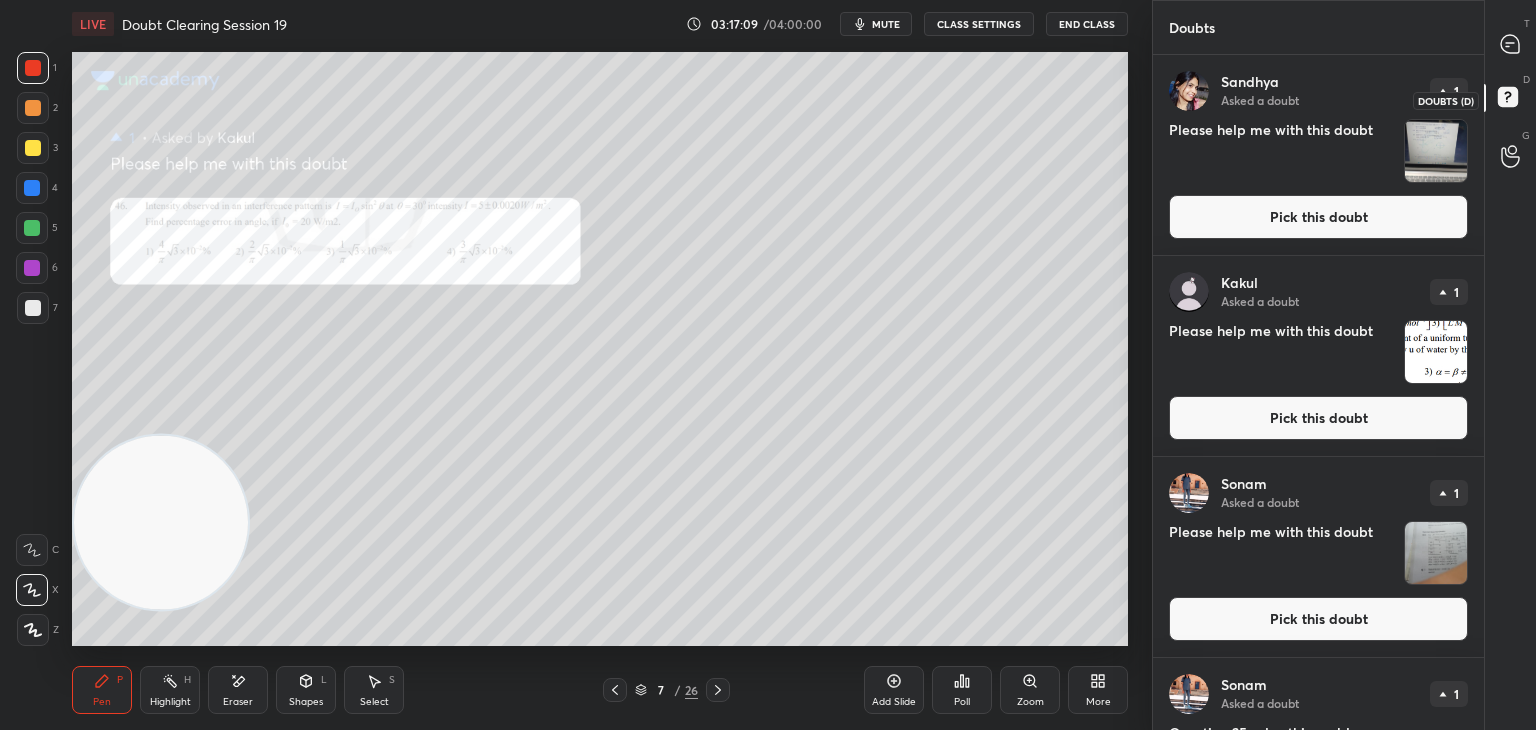 scroll, scrollTop: 6, scrollLeft: 6, axis: both 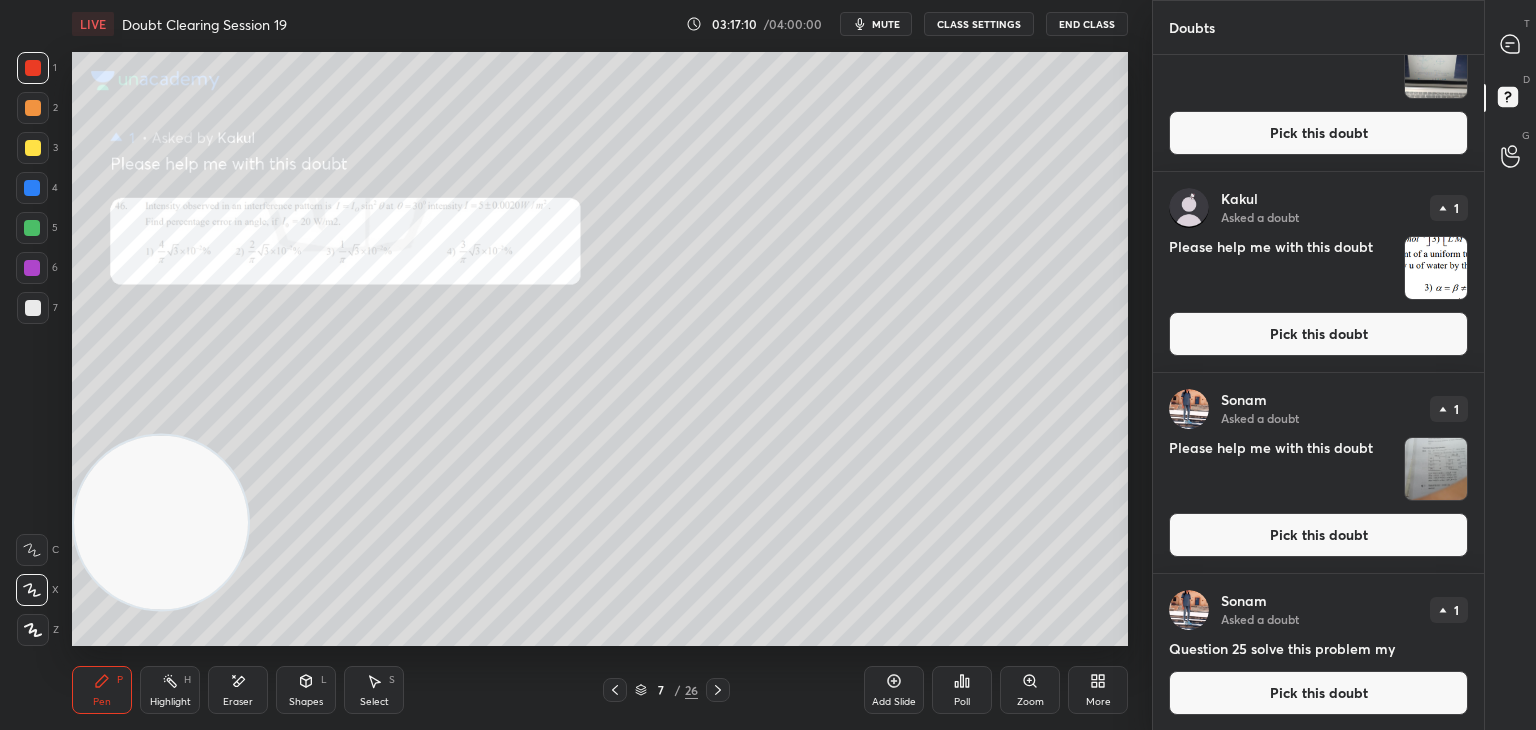 click at bounding box center (1436, 268) 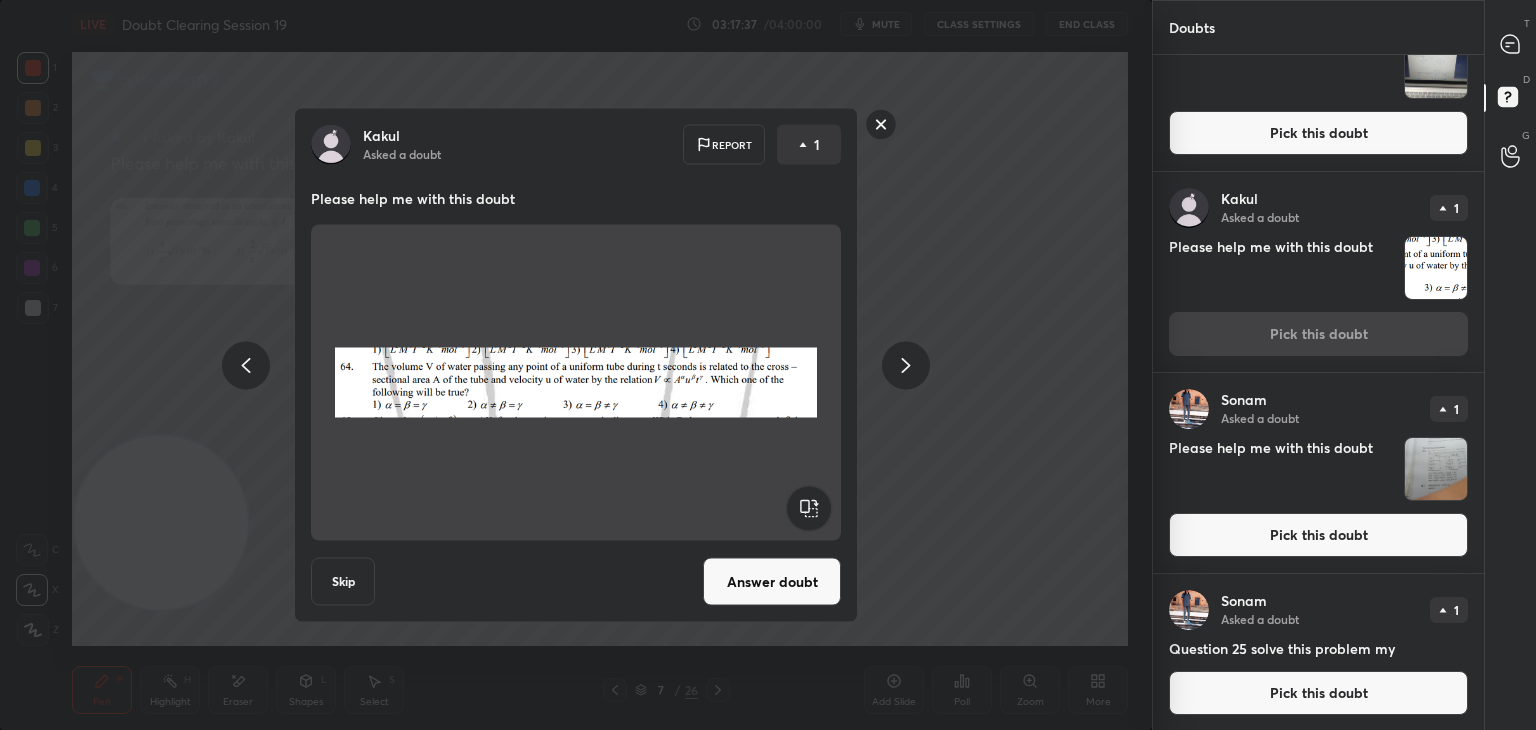 click at bounding box center (576, 383) 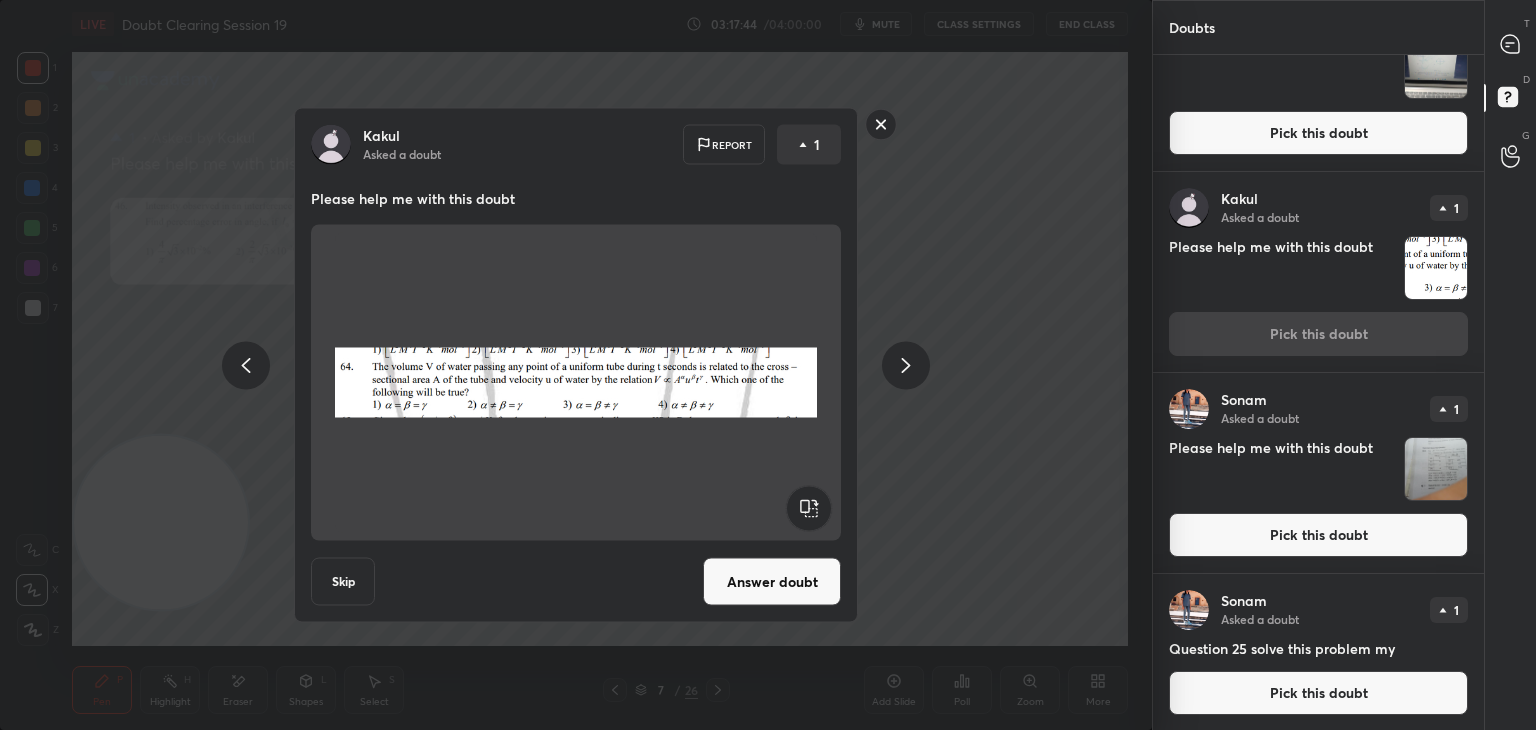 click on "Answer doubt" at bounding box center [772, 582] 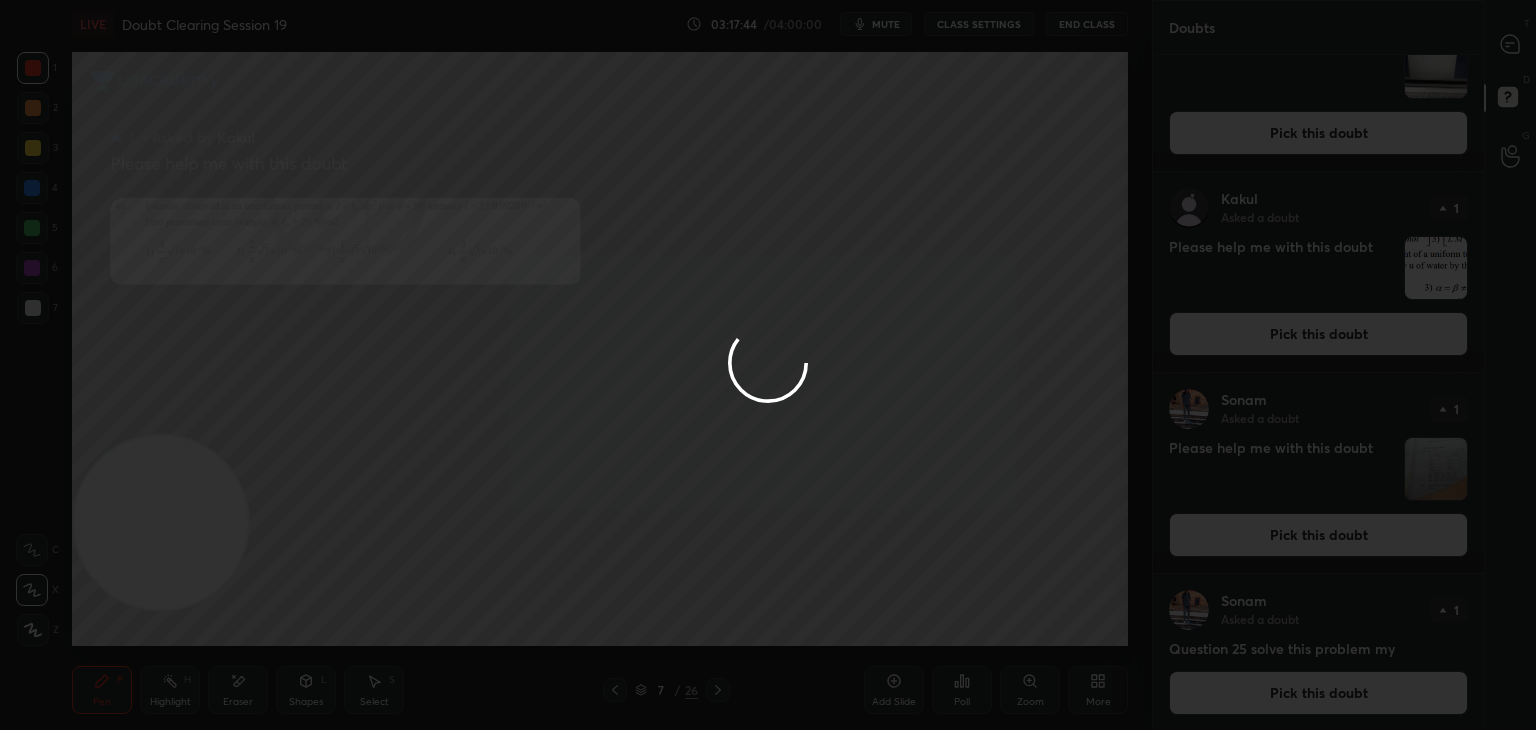 scroll, scrollTop: 0, scrollLeft: 0, axis: both 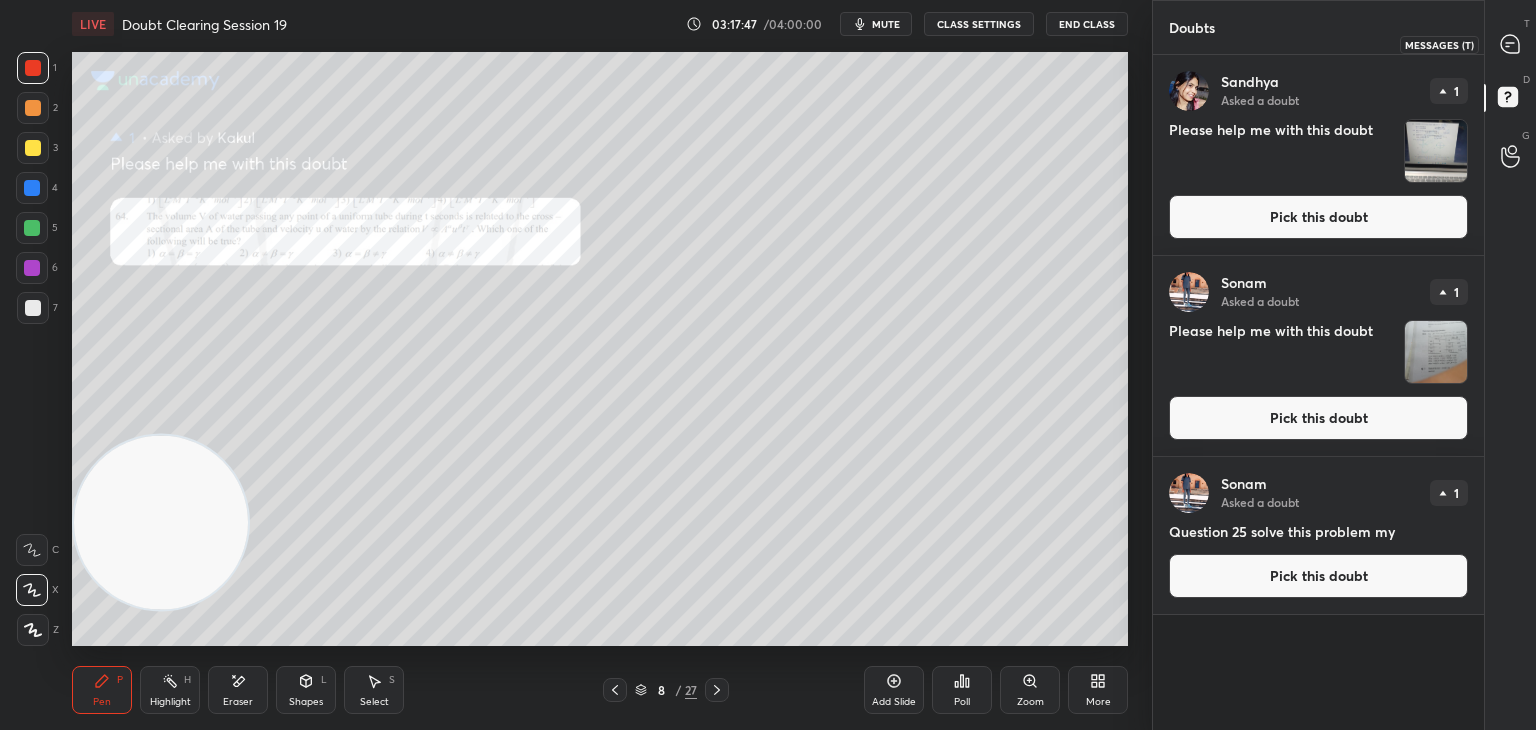 click 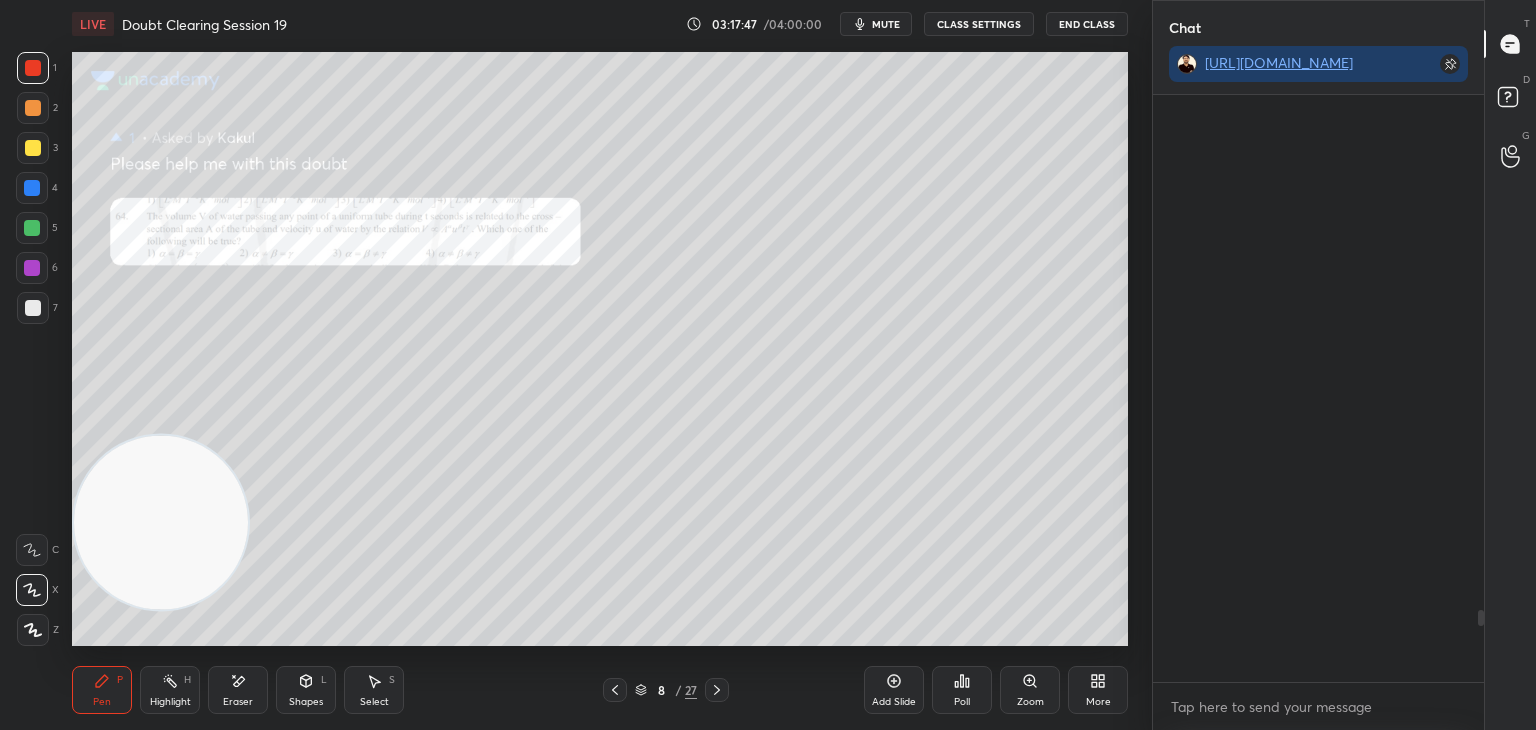 scroll, scrollTop: 4496, scrollLeft: 0, axis: vertical 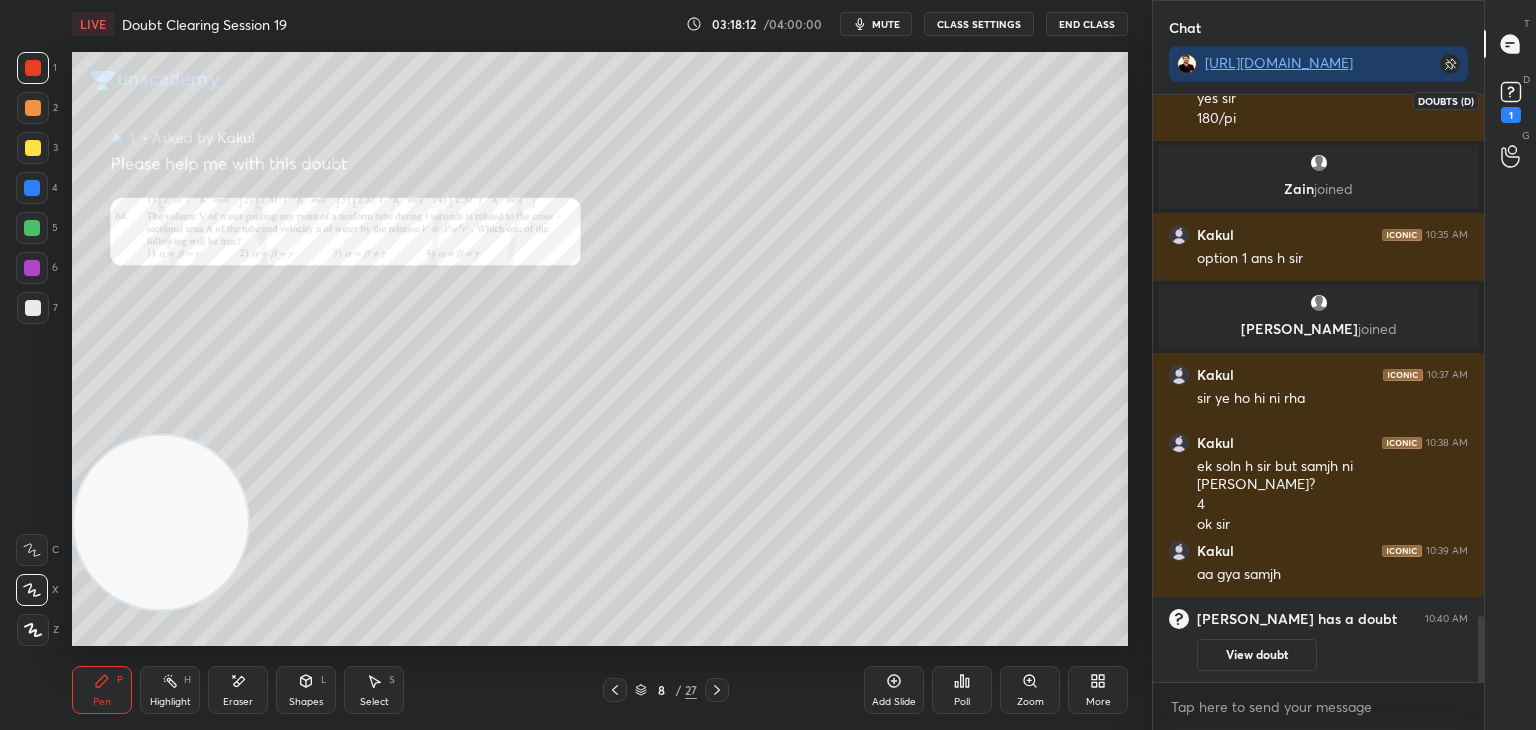 click 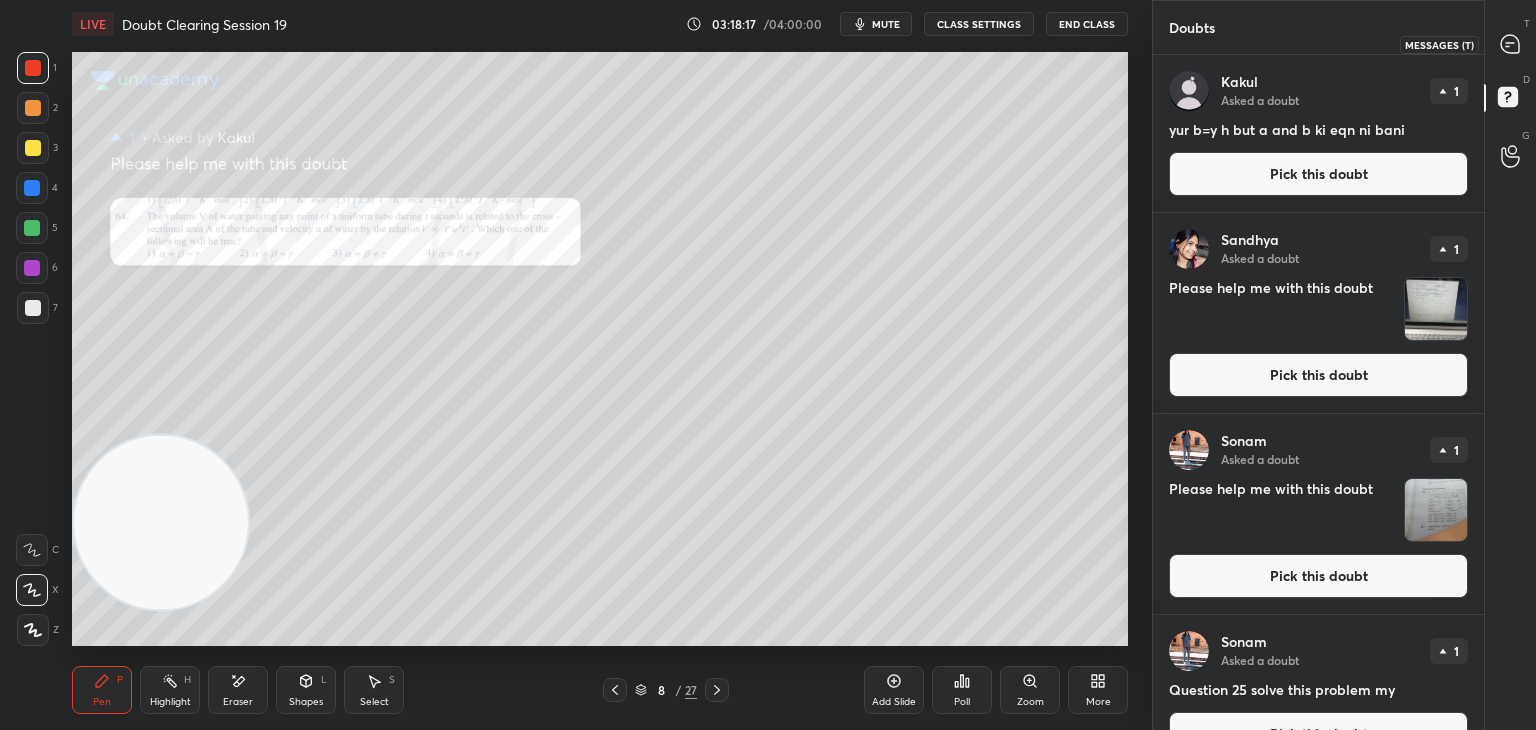 click at bounding box center [1511, 44] 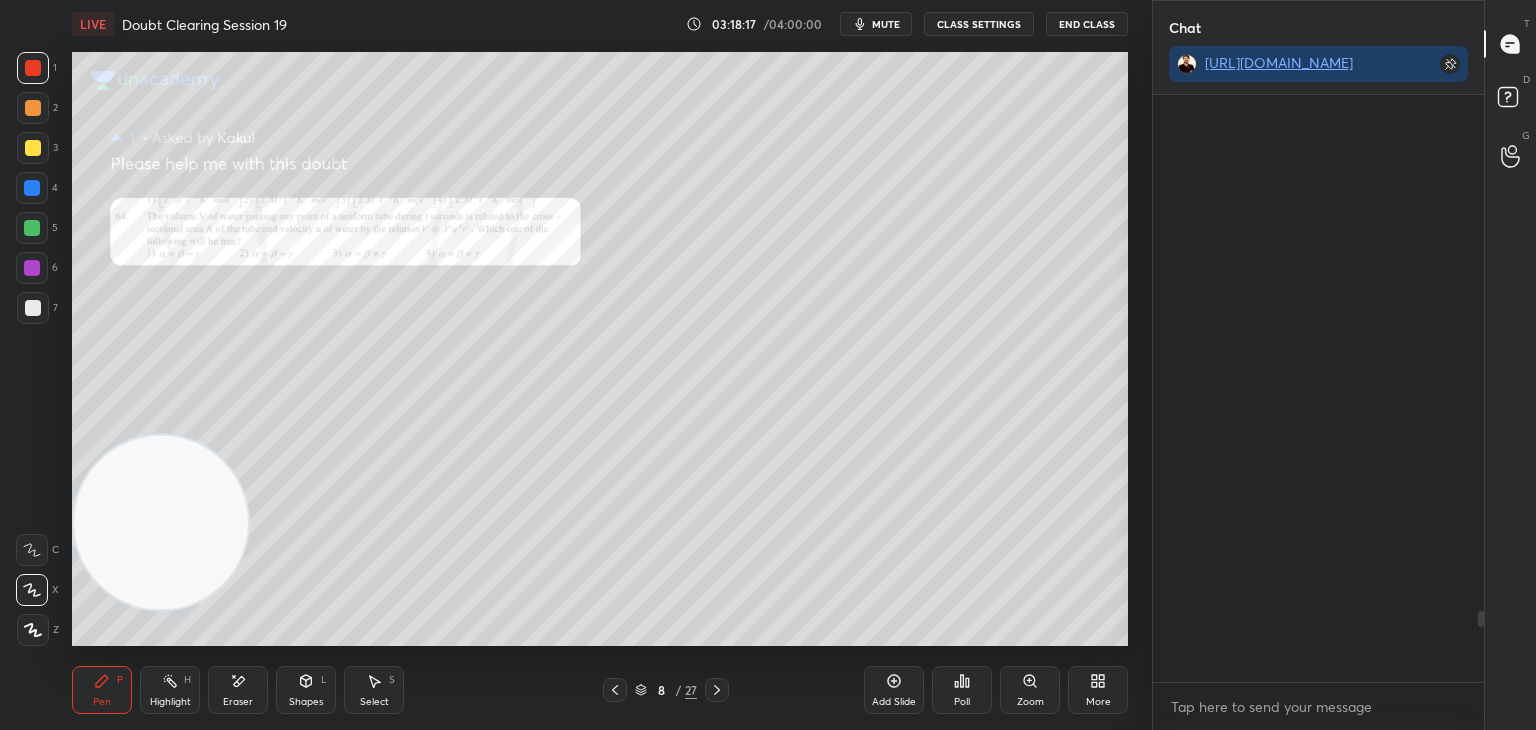 scroll, scrollTop: 629, scrollLeft: 325, axis: both 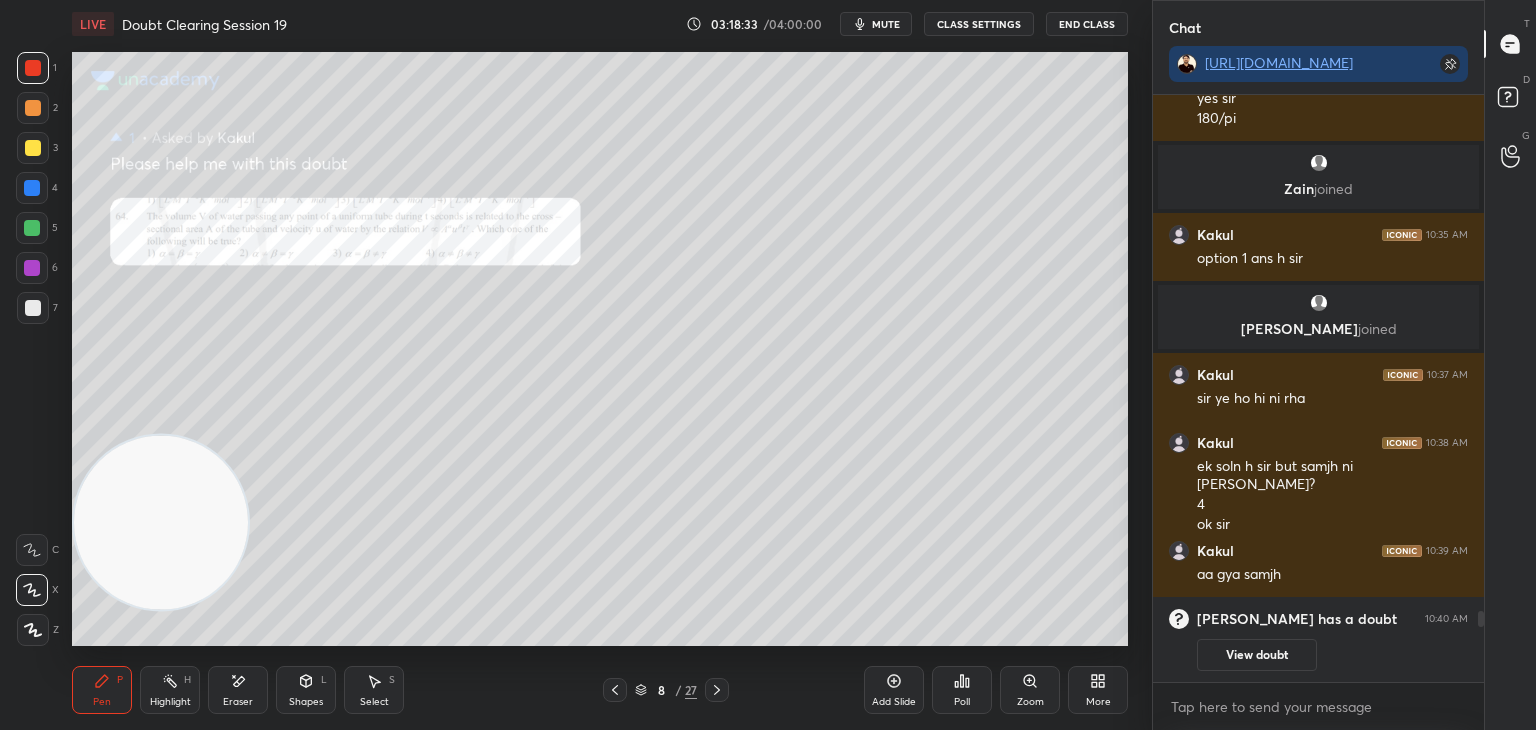 click 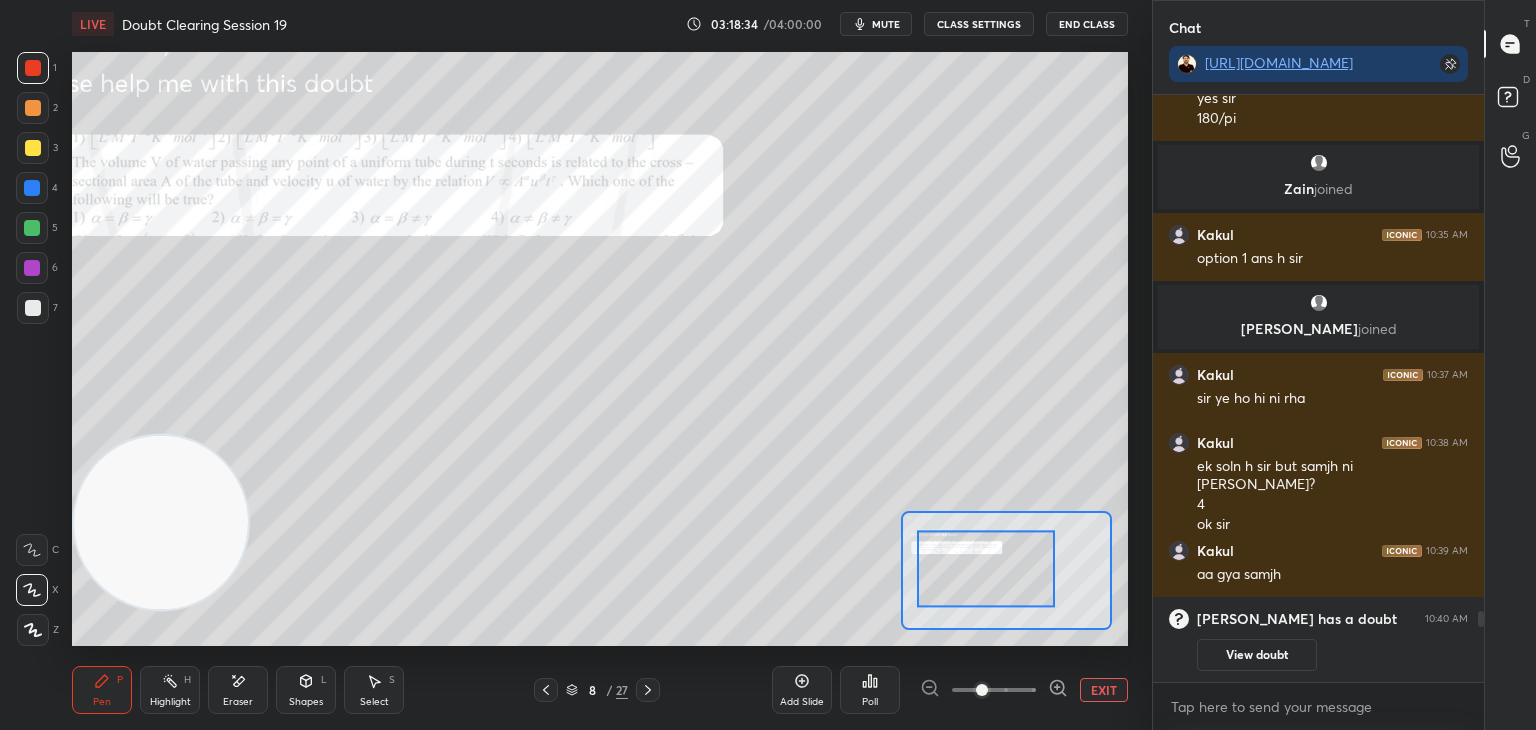 click at bounding box center [986, 569] 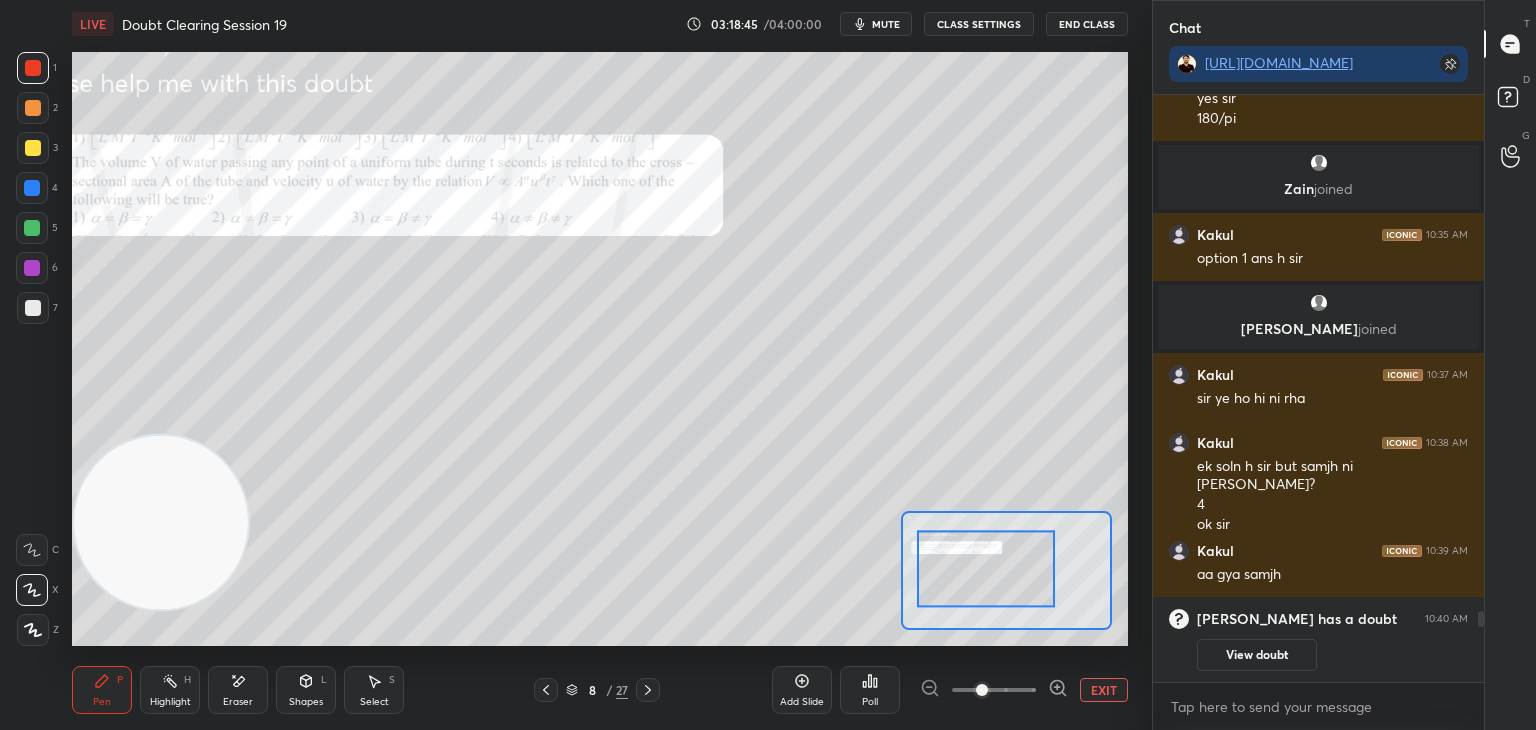 click on "EXIT" at bounding box center (1104, 690) 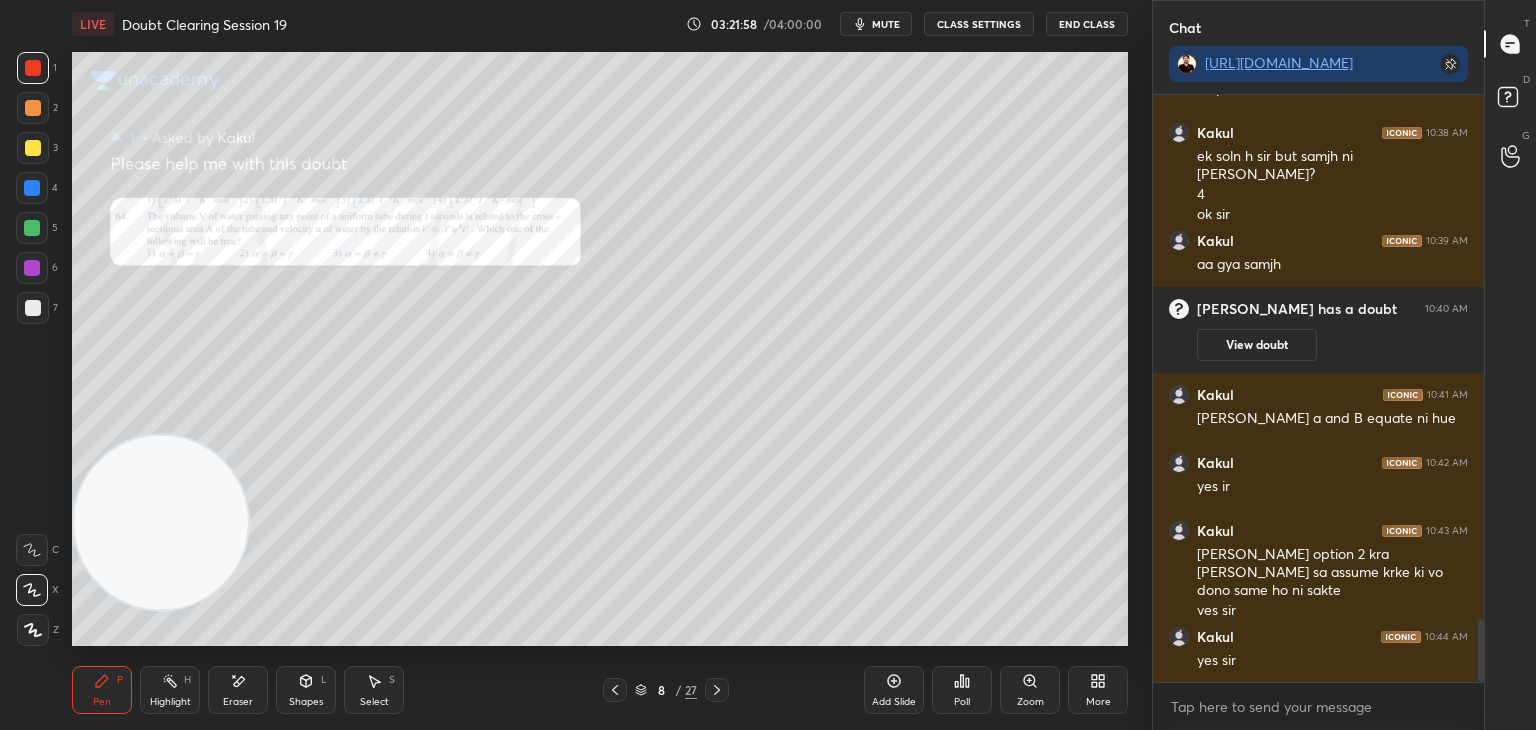 scroll, scrollTop: 4886, scrollLeft: 0, axis: vertical 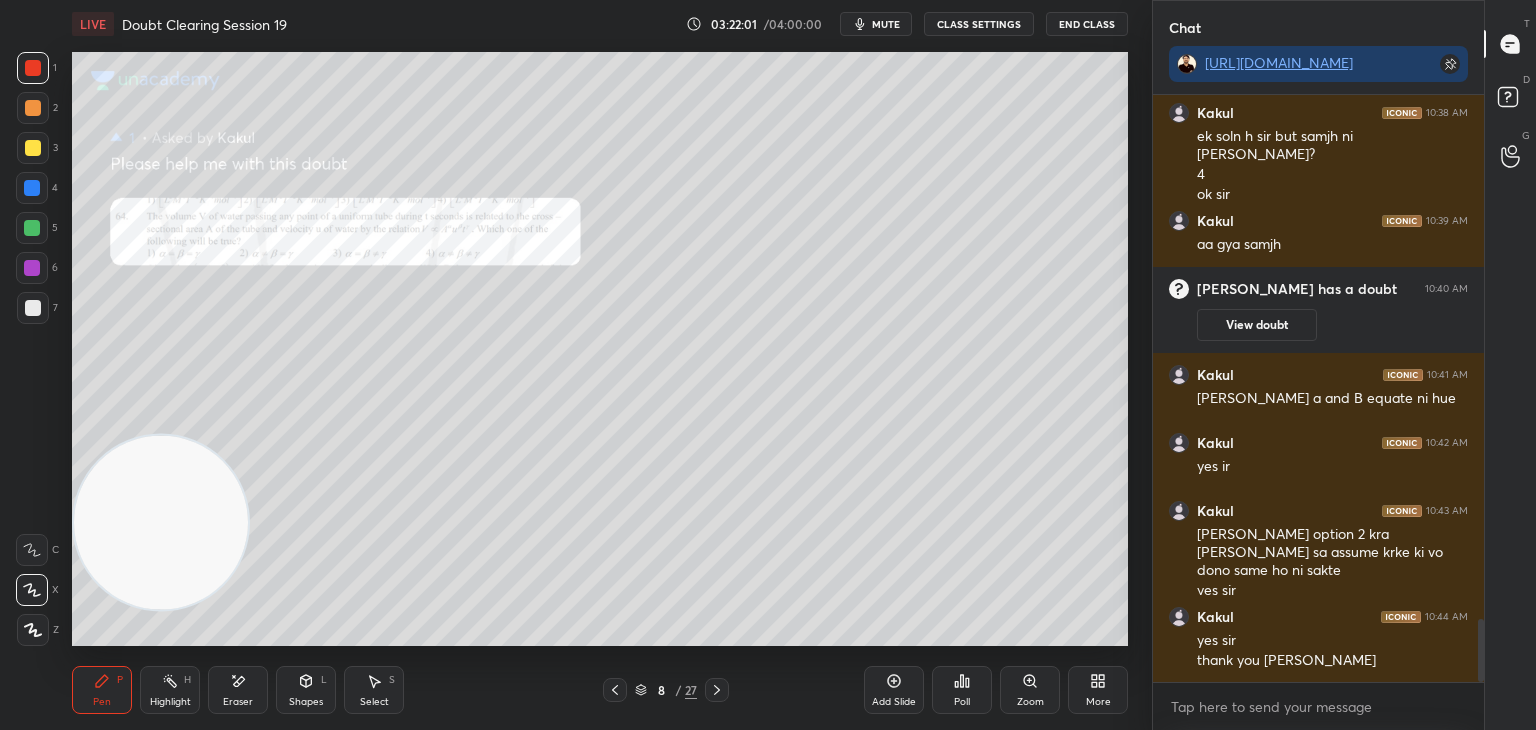 click on "mute" at bounding box center [886, 24] 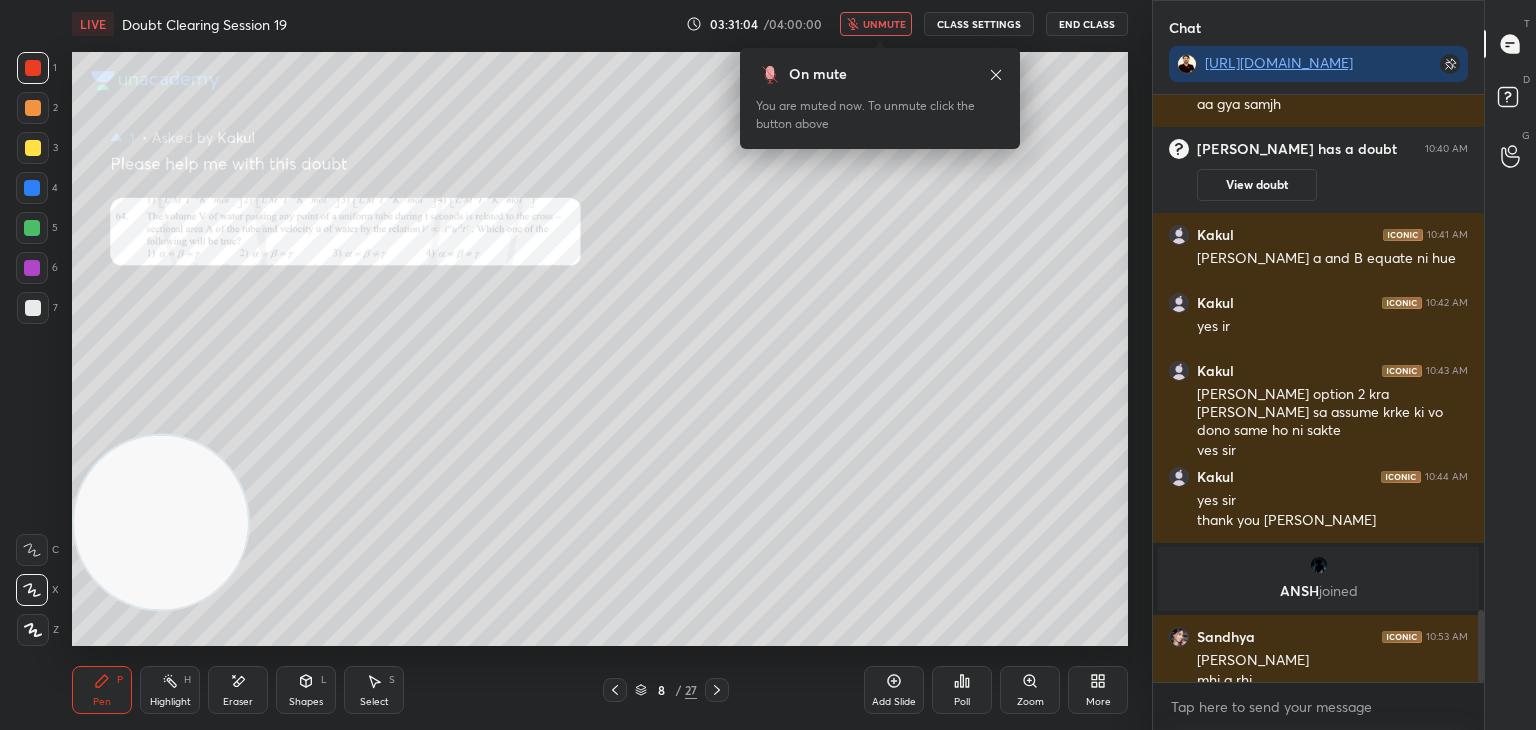 scroll, scrollTop: 4236, scrollLeft: 0, axis: vertical 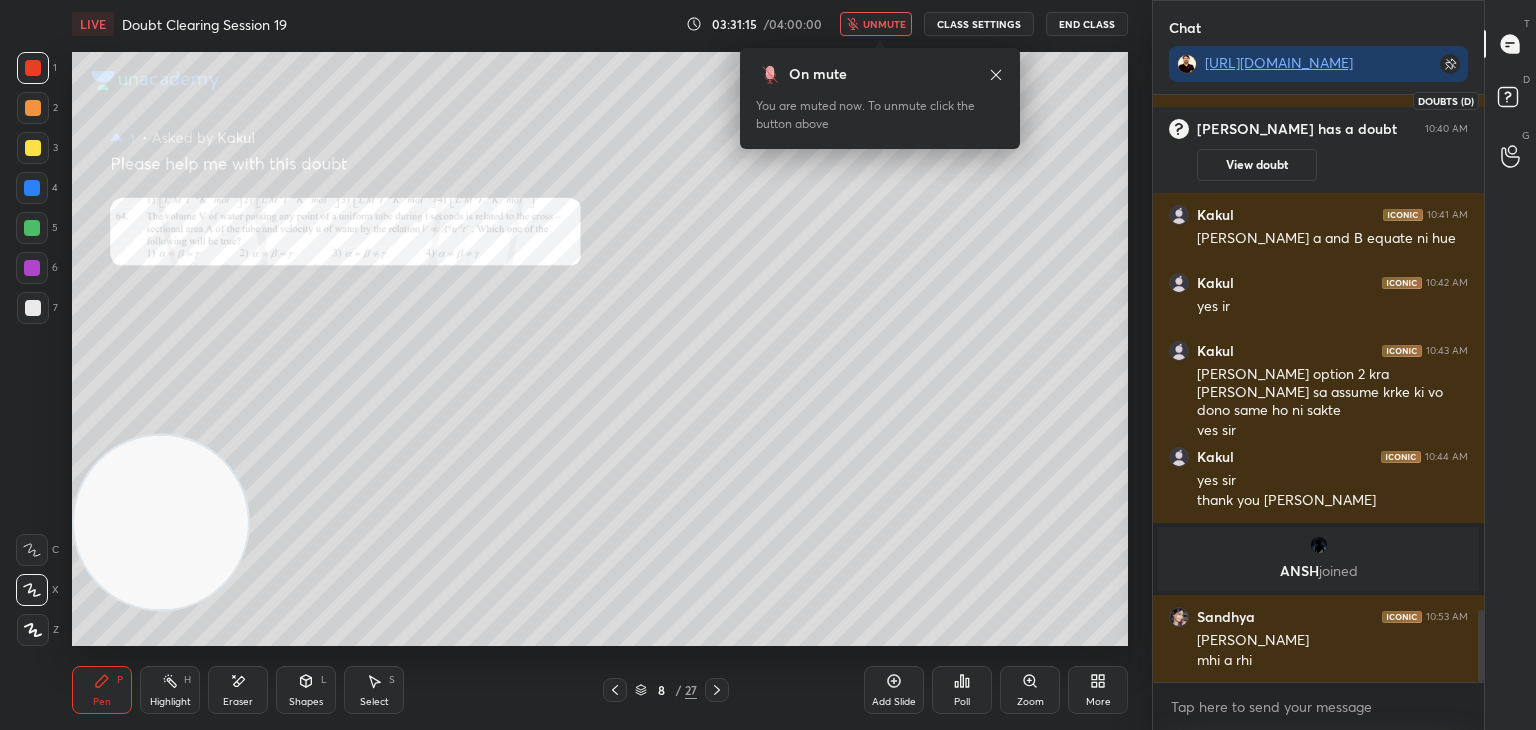 click 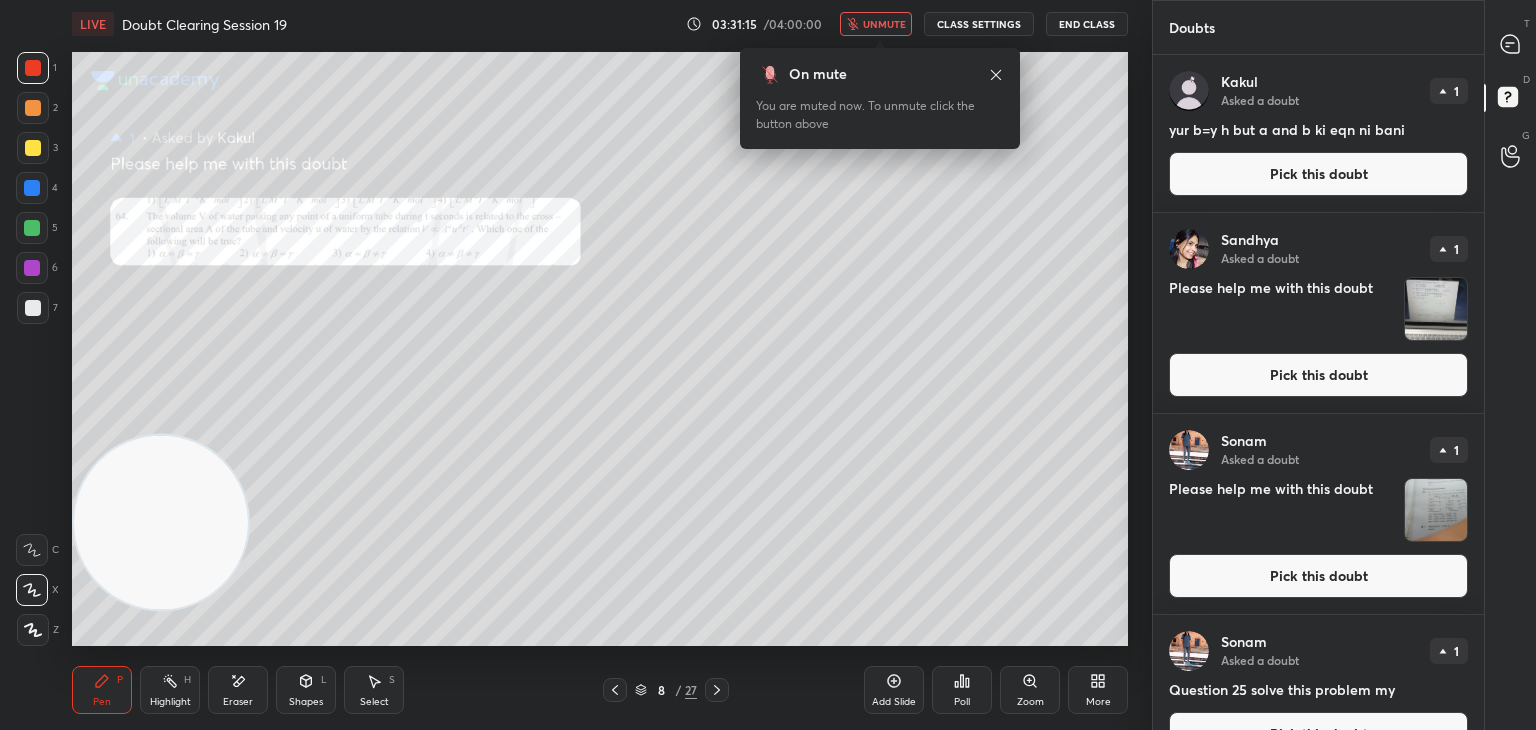 scroll, scrollTop: 6, scrollLeft: 6, axis: both 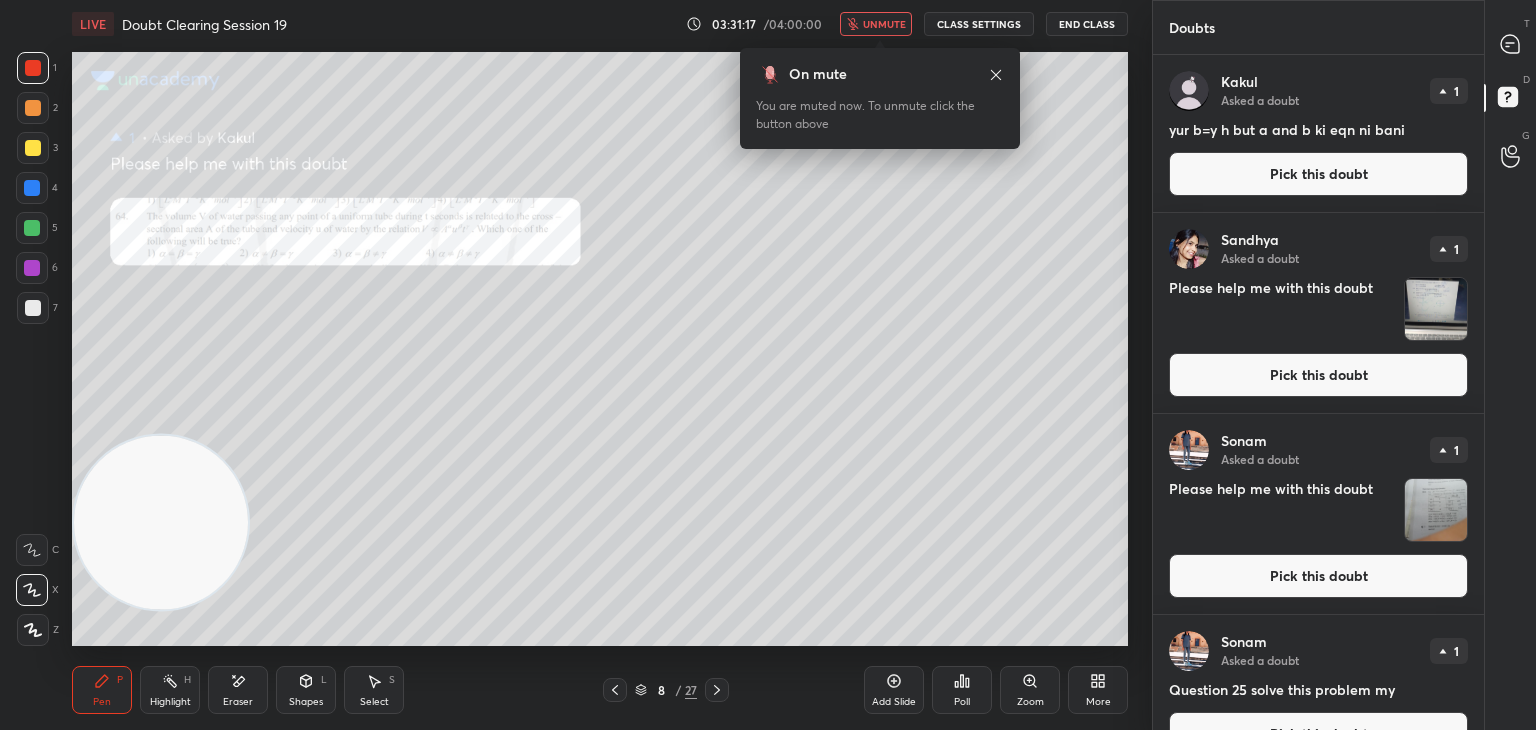 click at bounding box center [1436, 309] 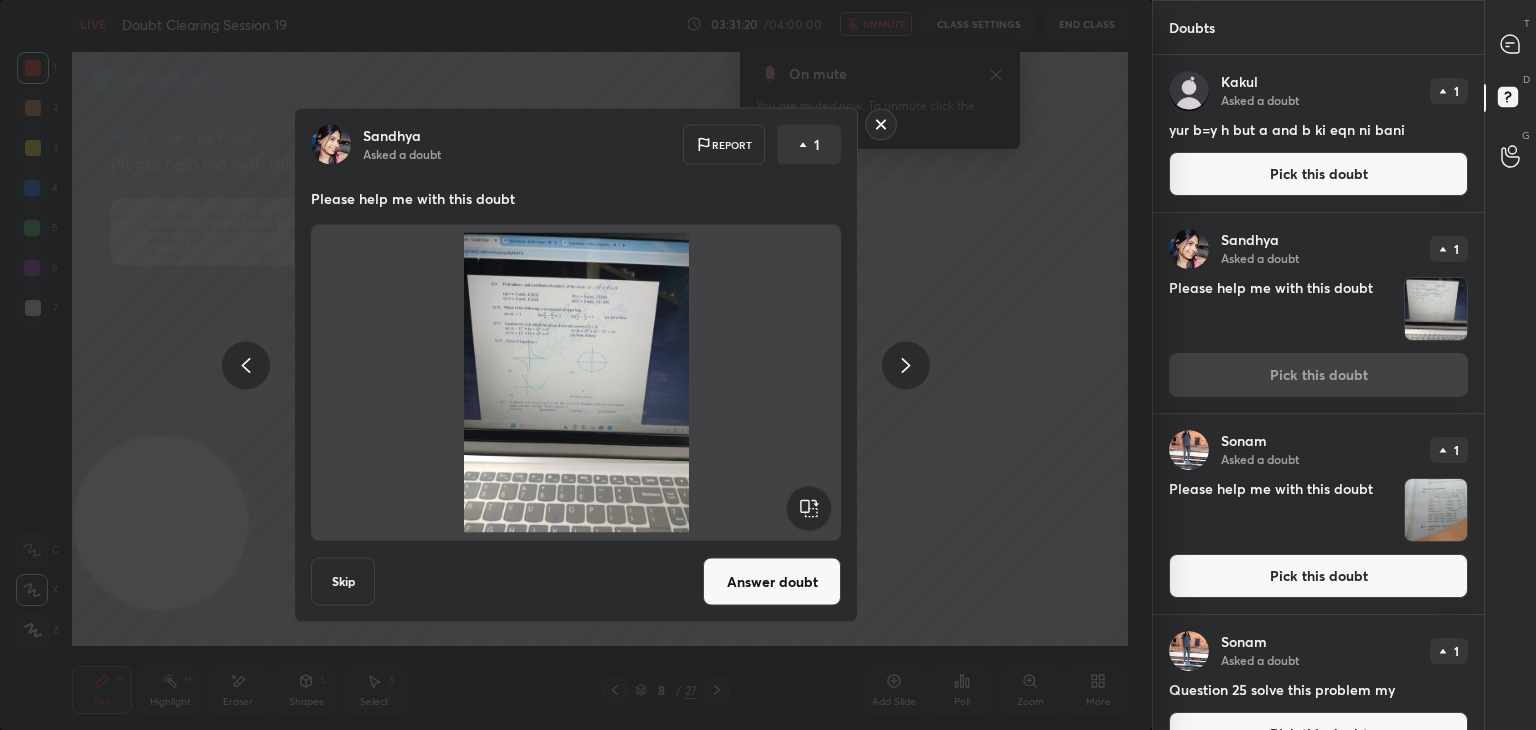 click 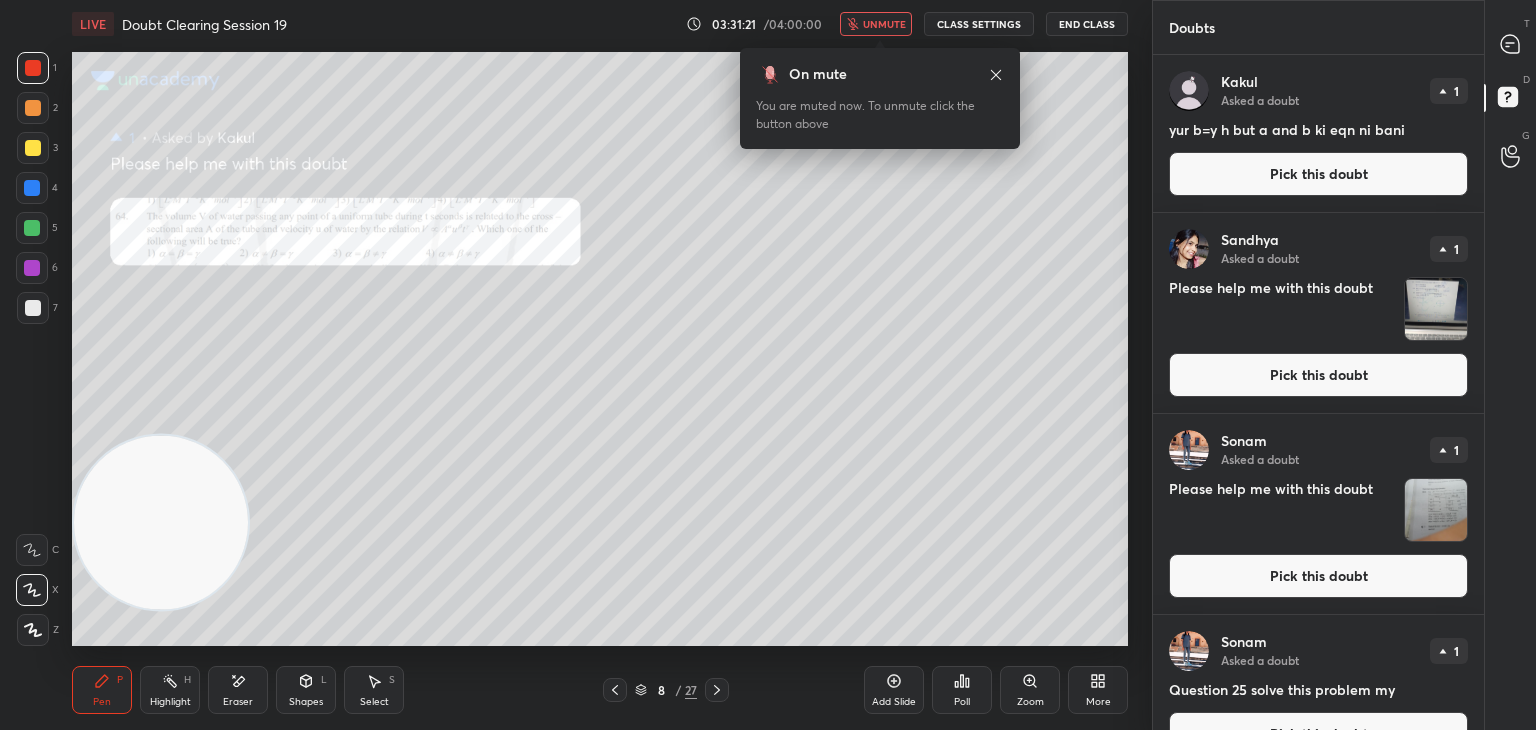 click at bounding box center [1511, 44] 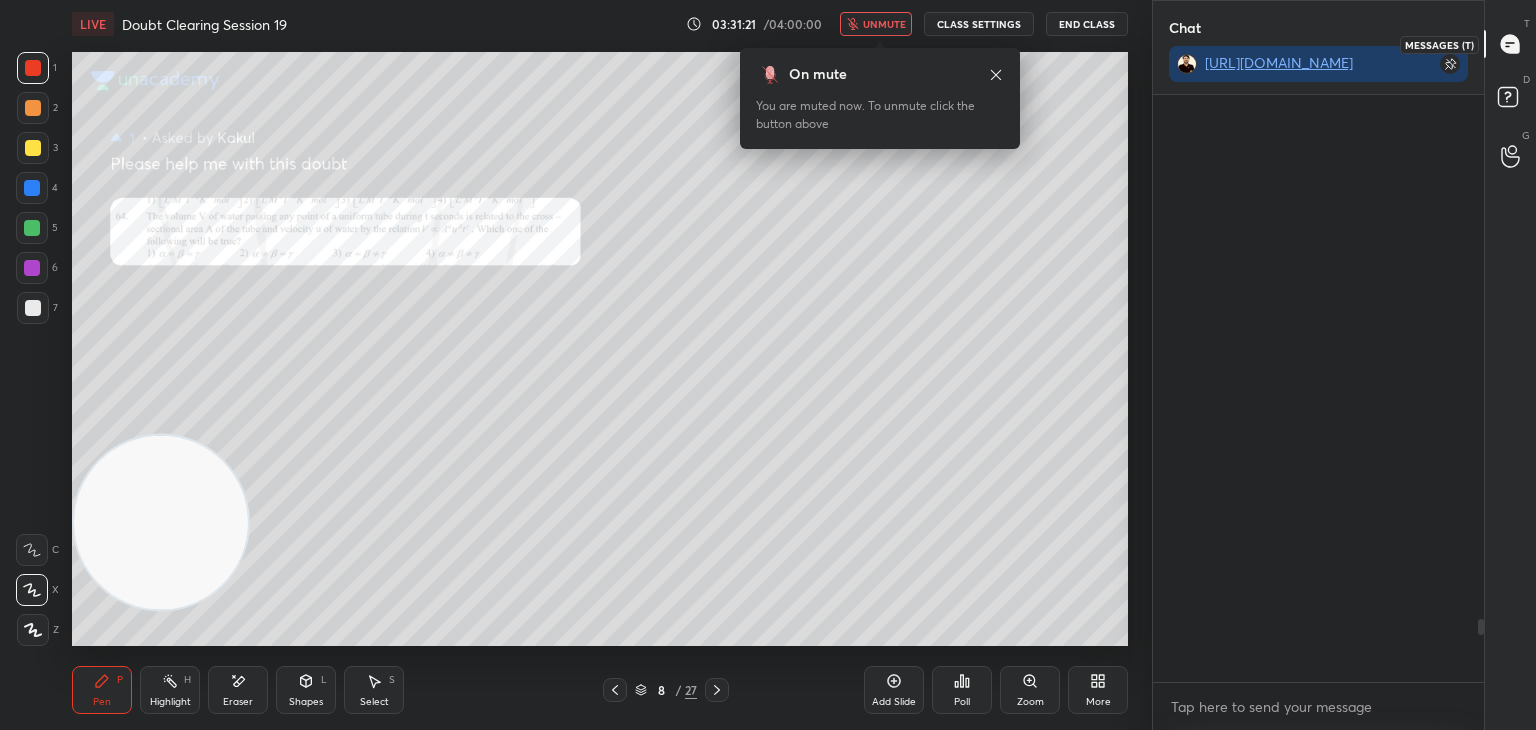 scroll, scrollTop: 629, scrollLeft: 325, axis: both 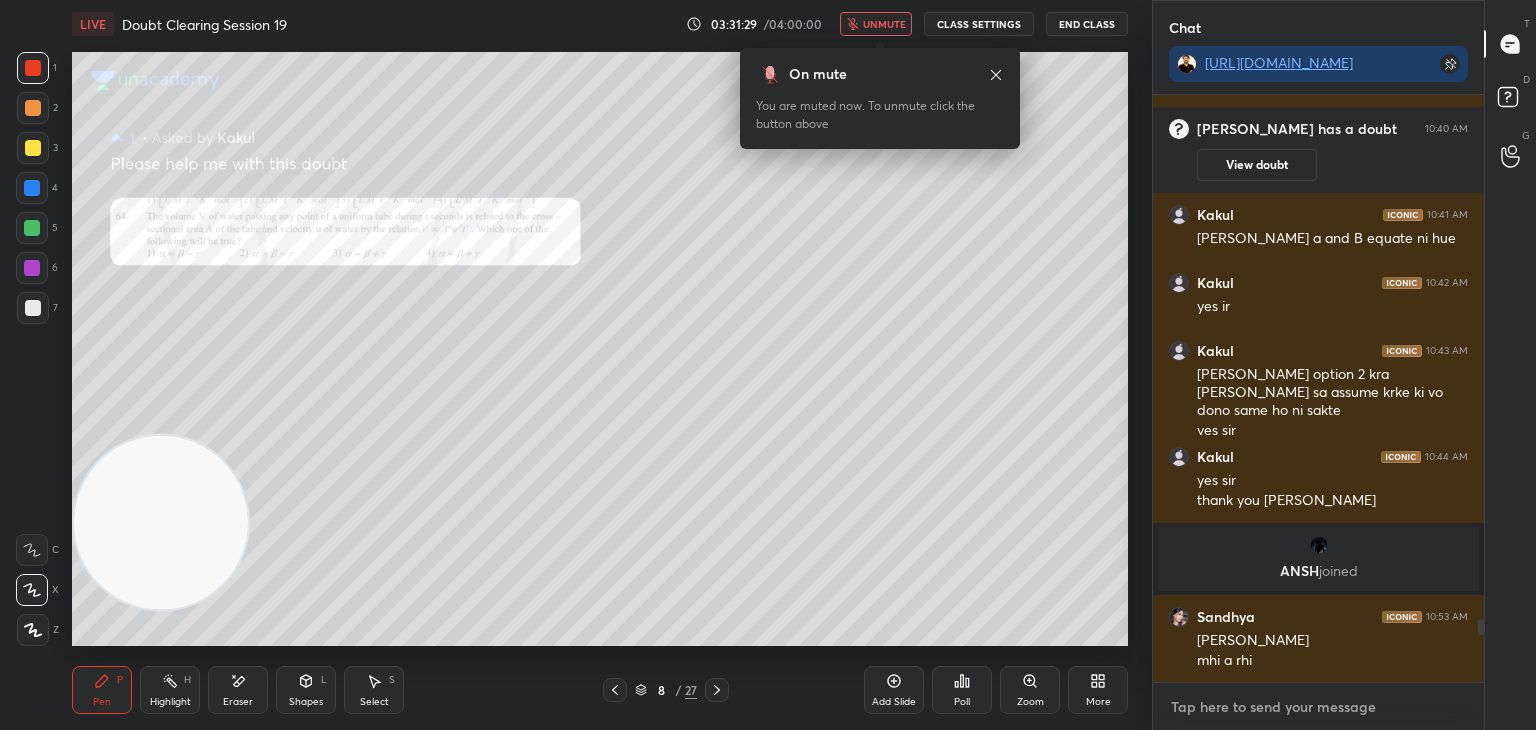 type on "x" 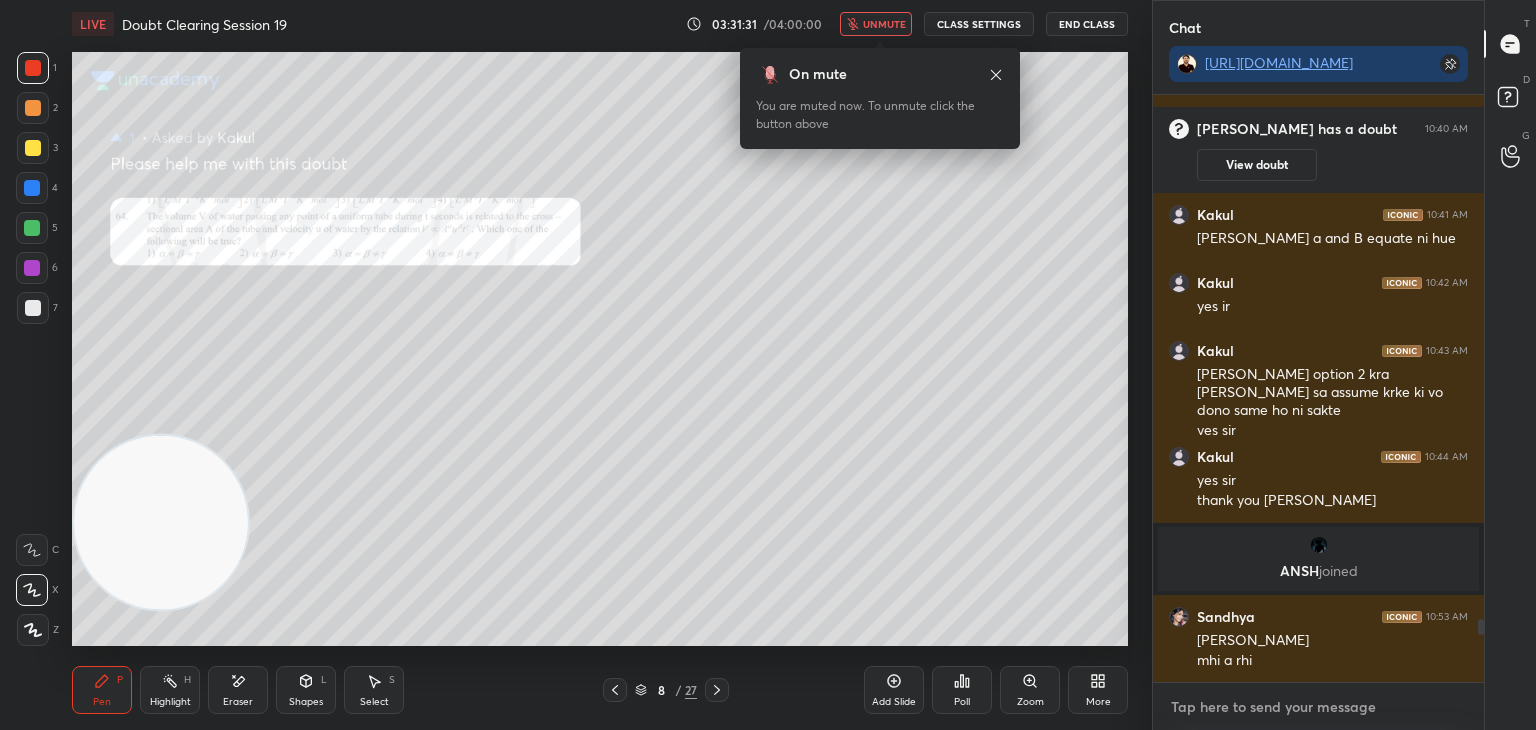 type on "v" 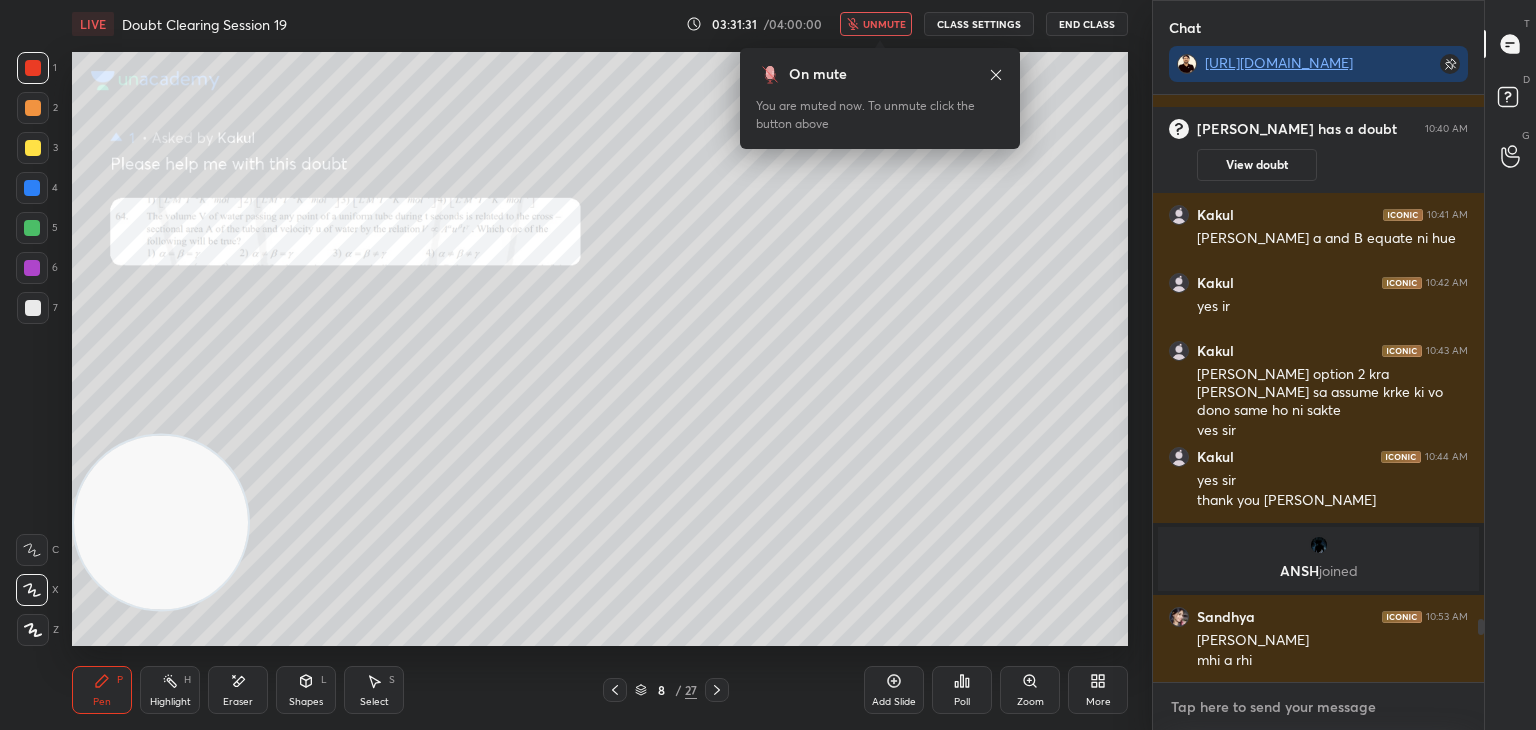 type on "x" 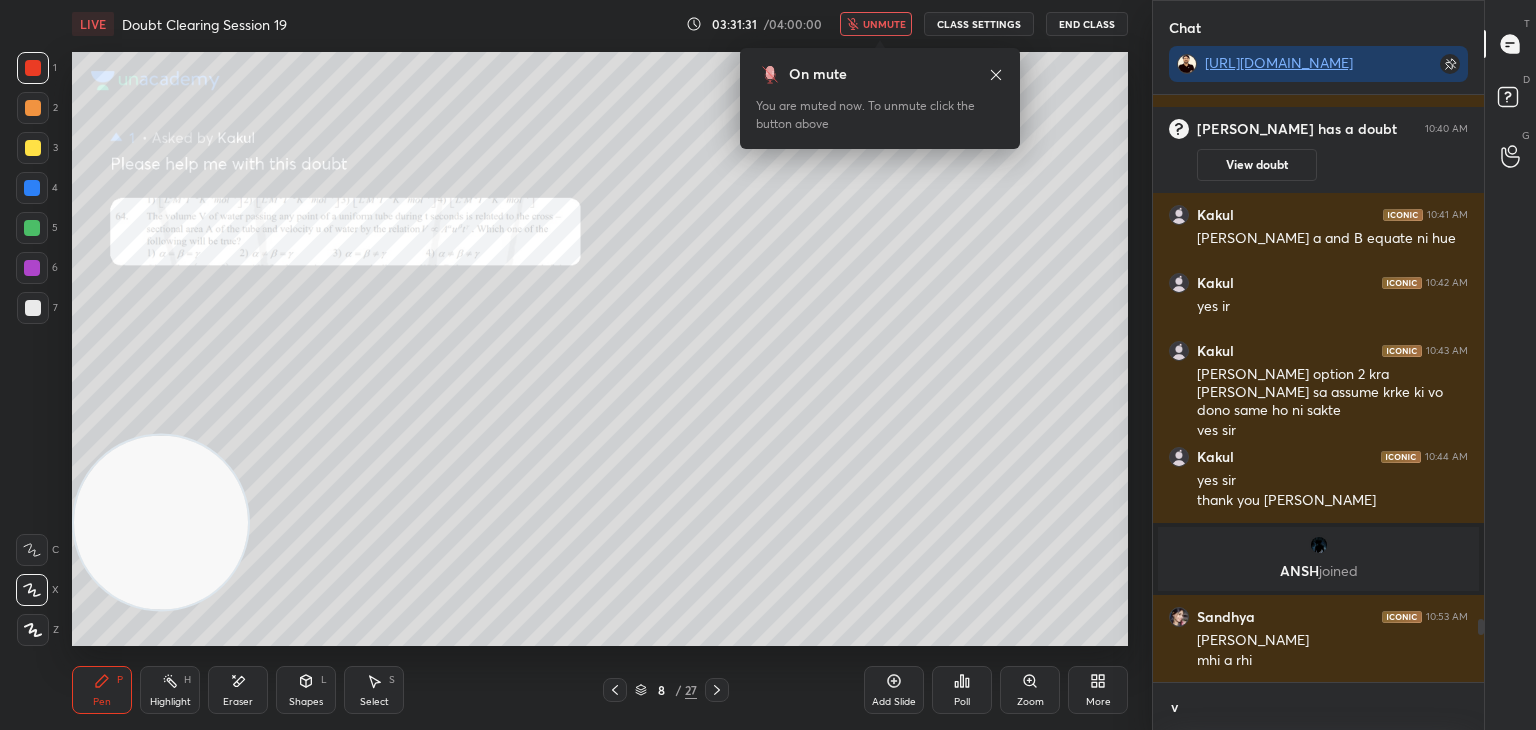 scroll, scrollTop: 576, scrollLeft: 325, axis: both 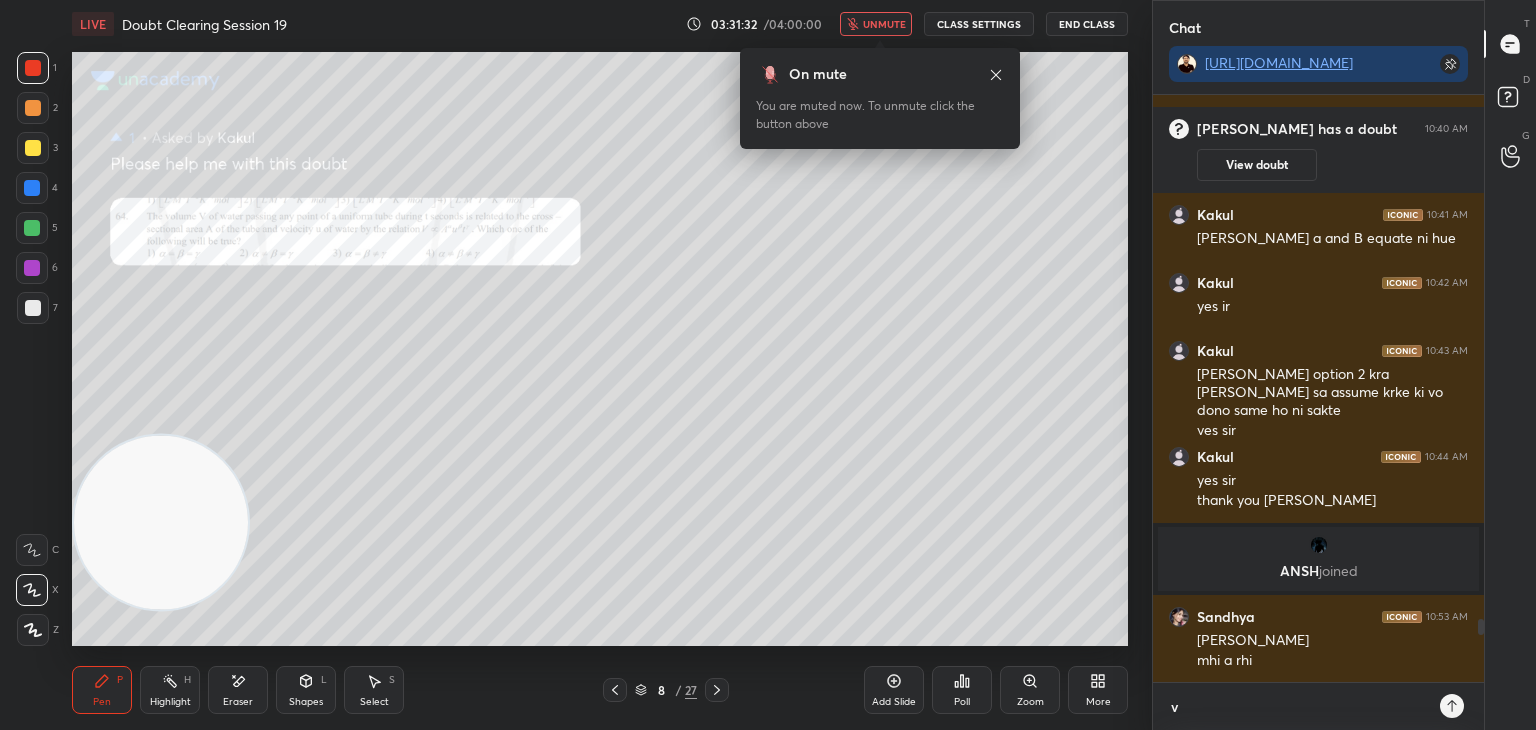 type on "vo" 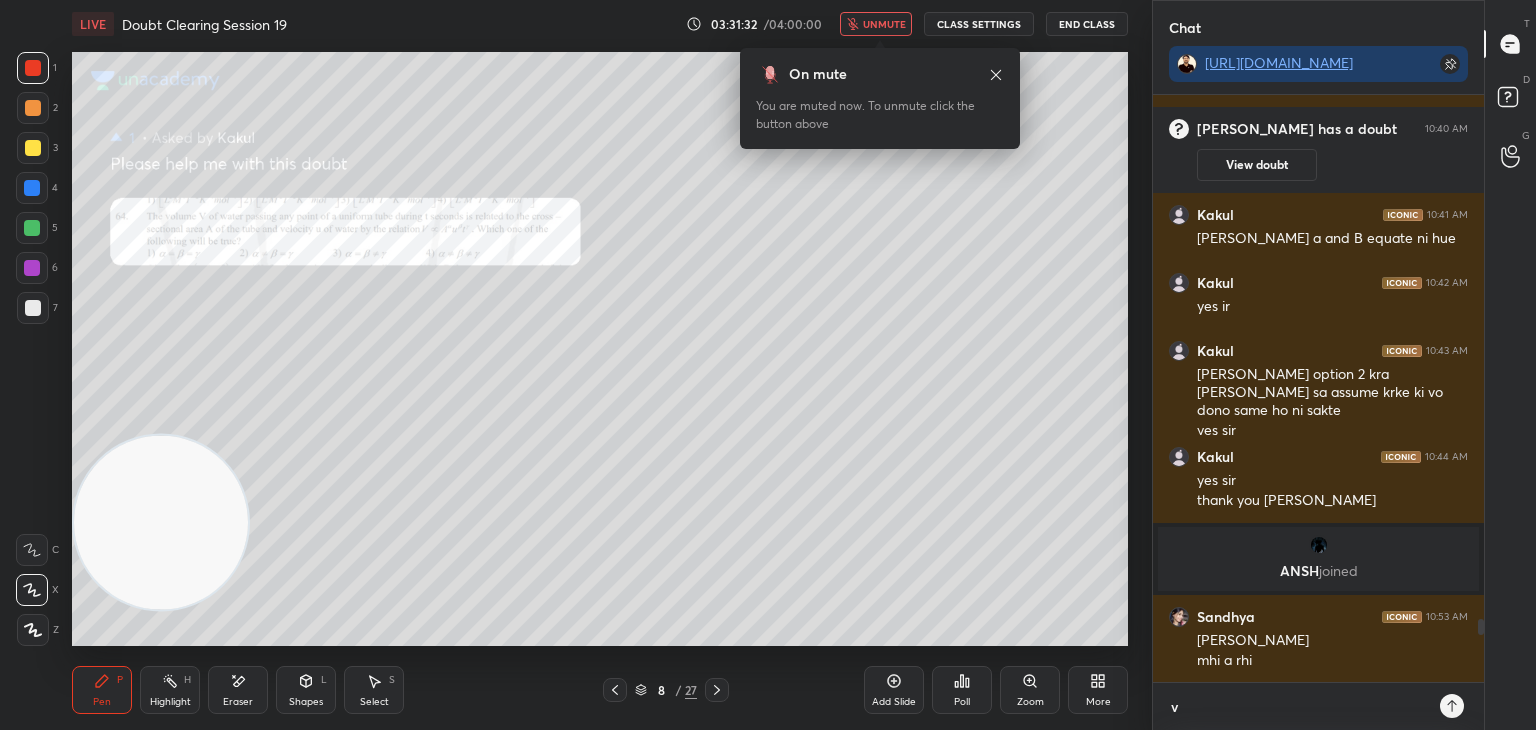 type on "x" 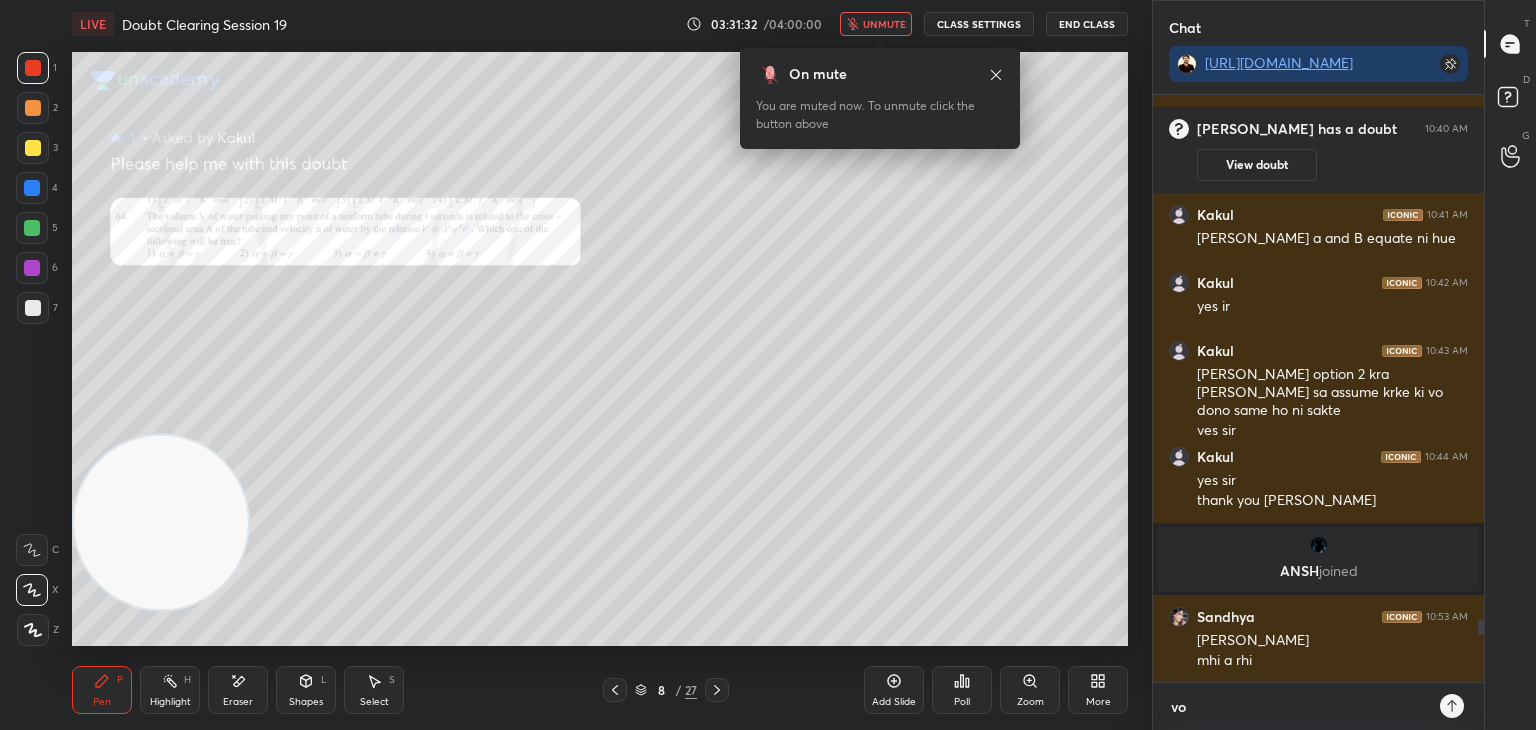type on "voi" 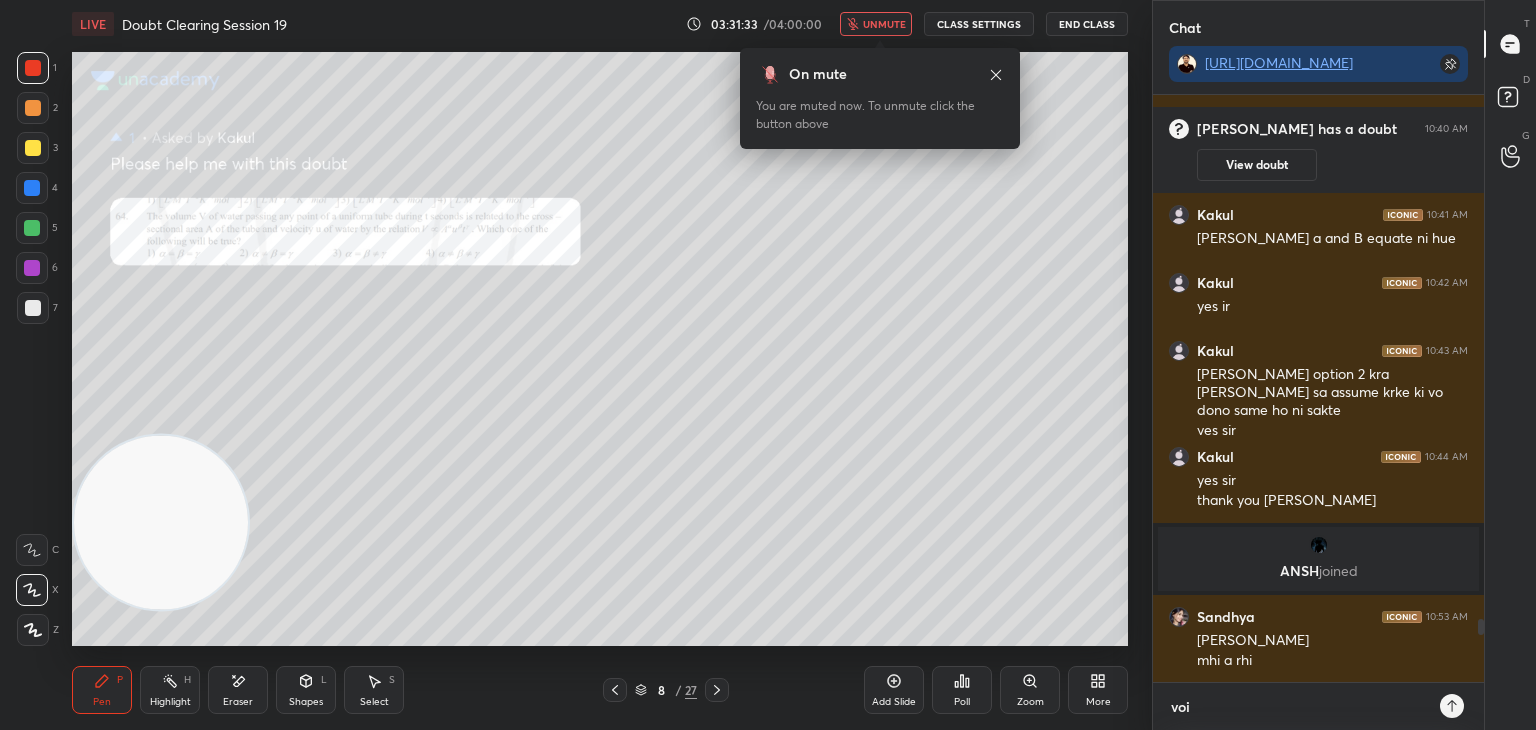 type on "voic" 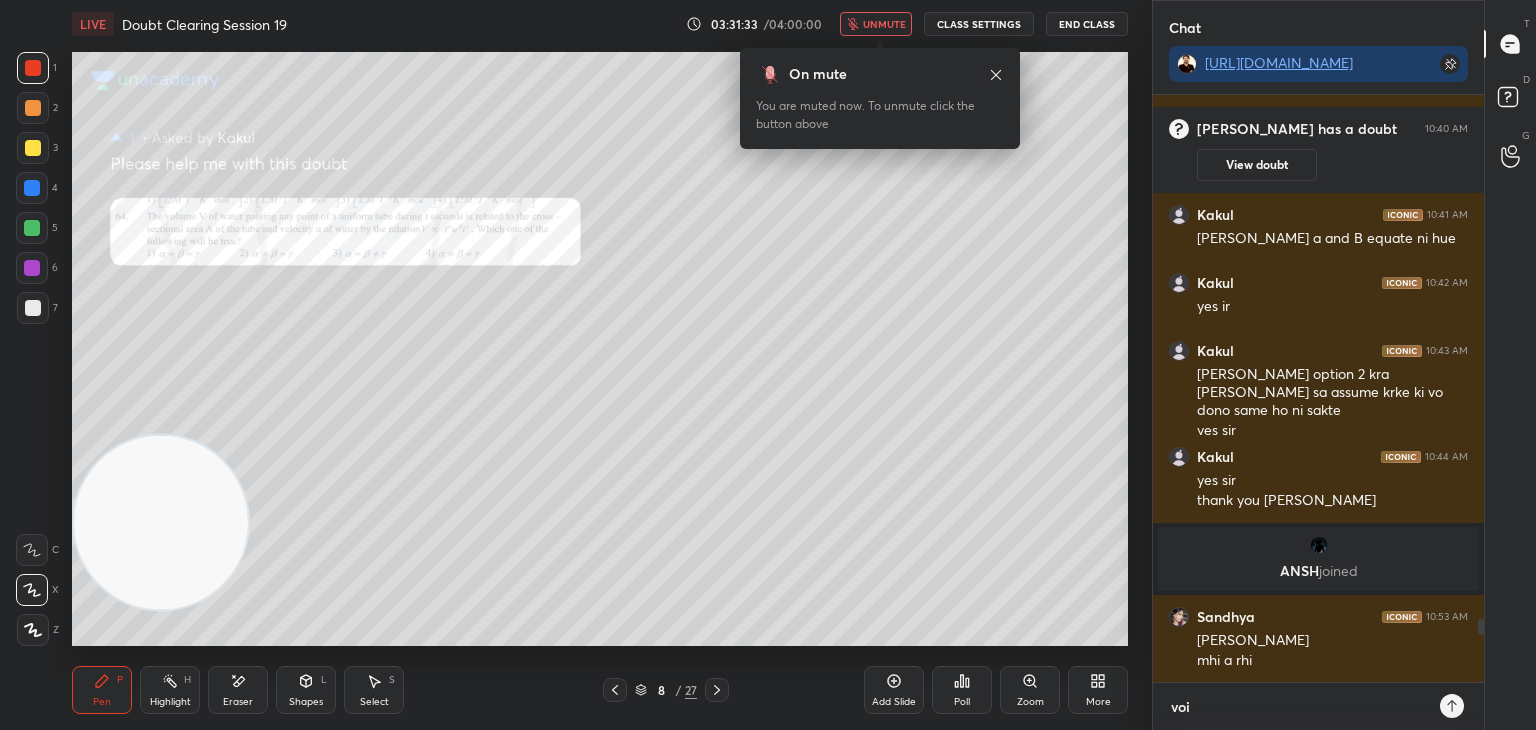 type on "x" 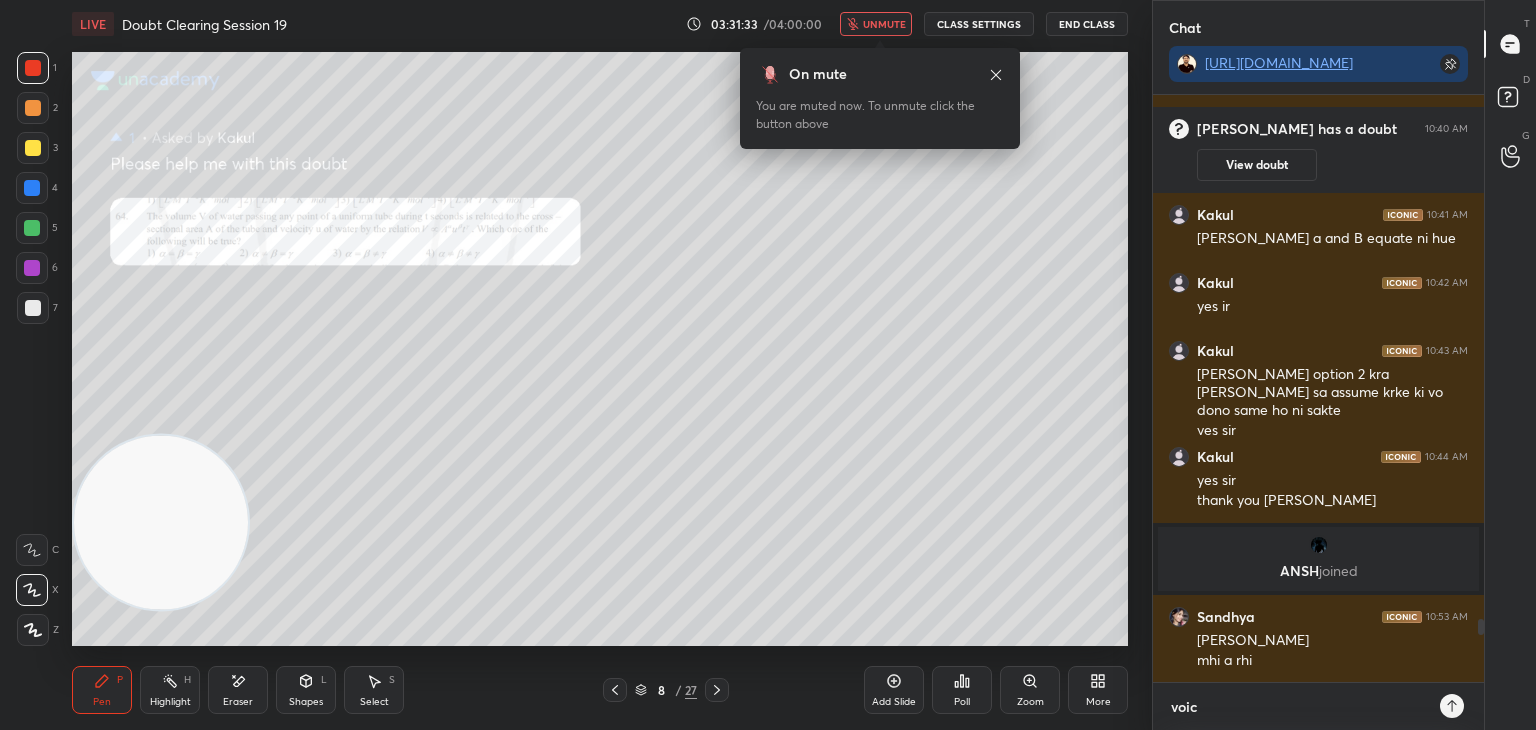 type on "voice" 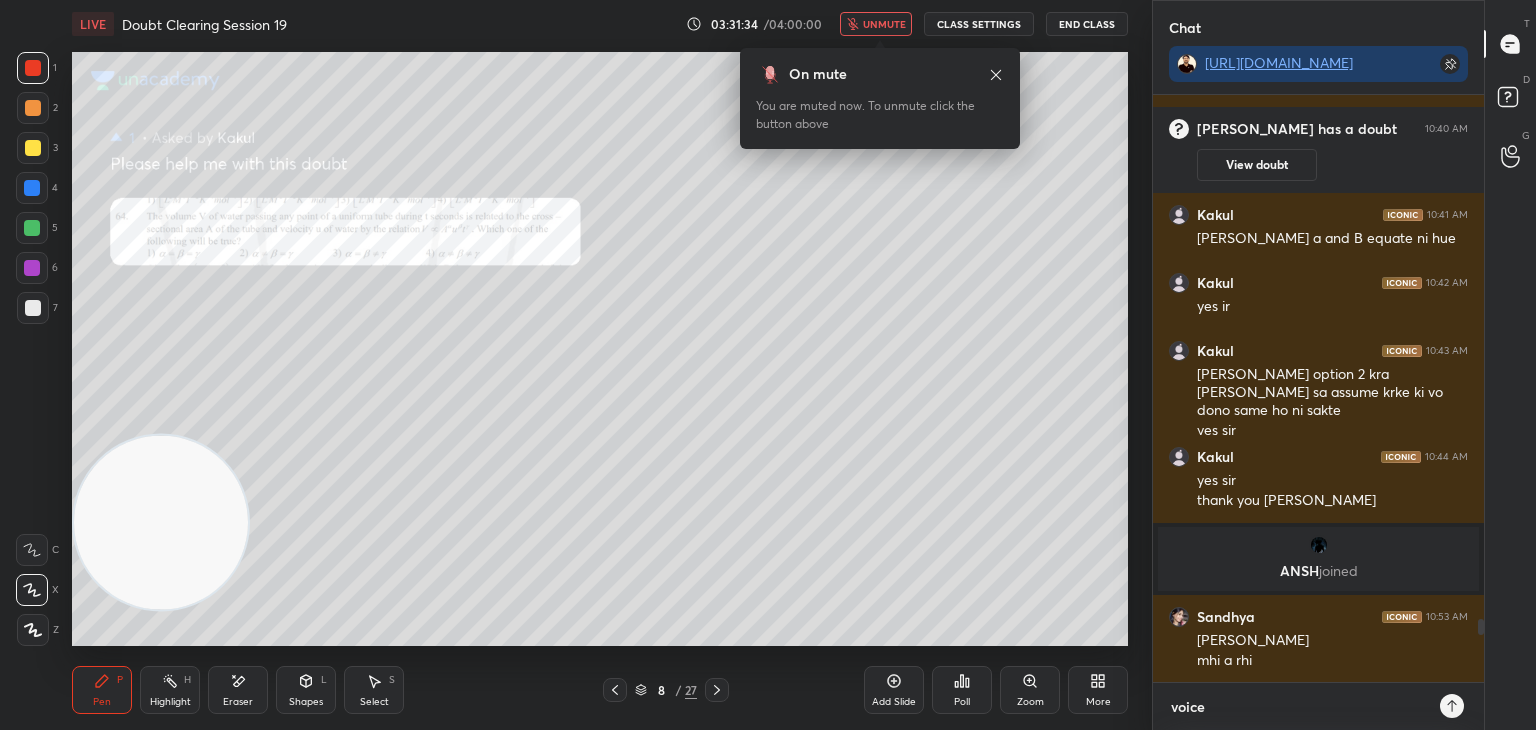 type on "voice" 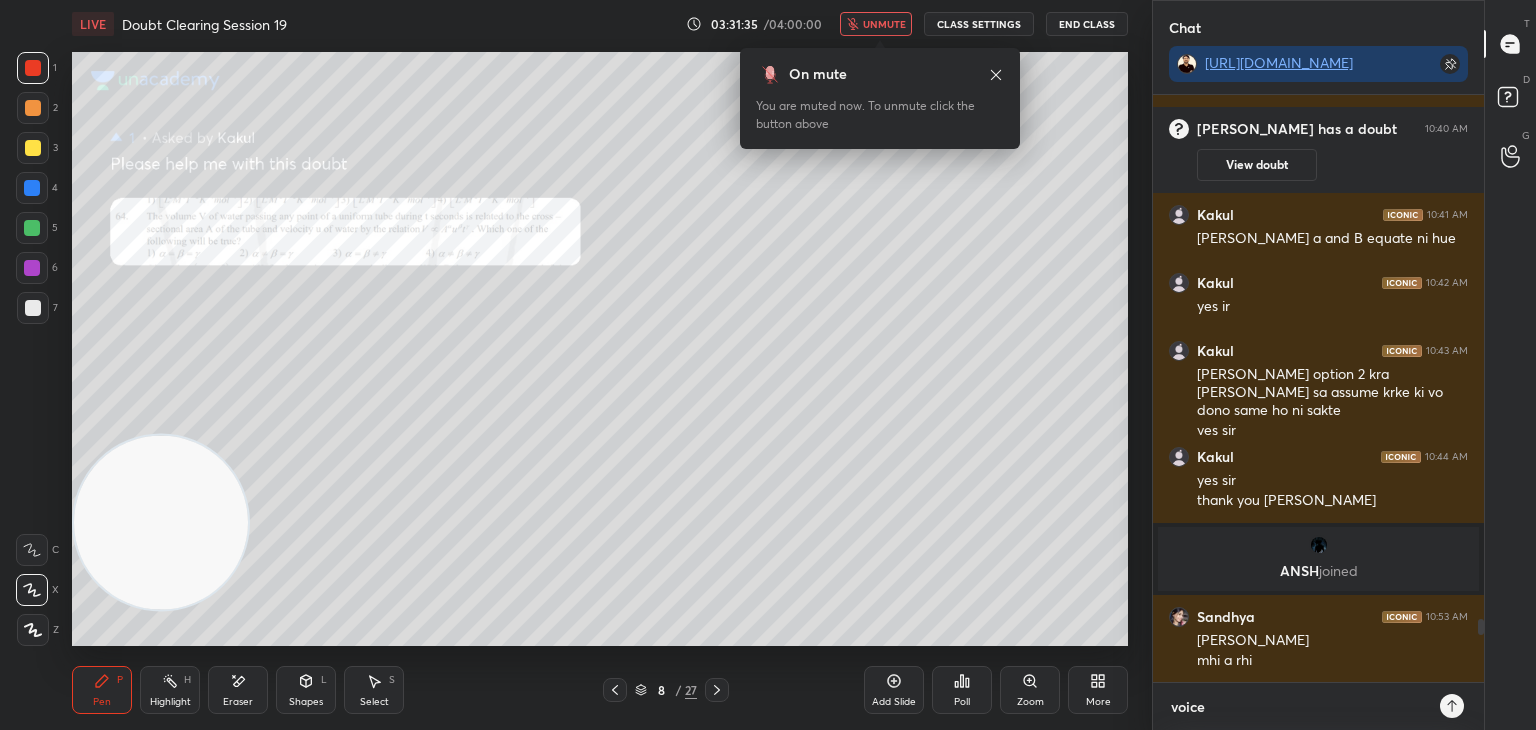 type on "voice l" 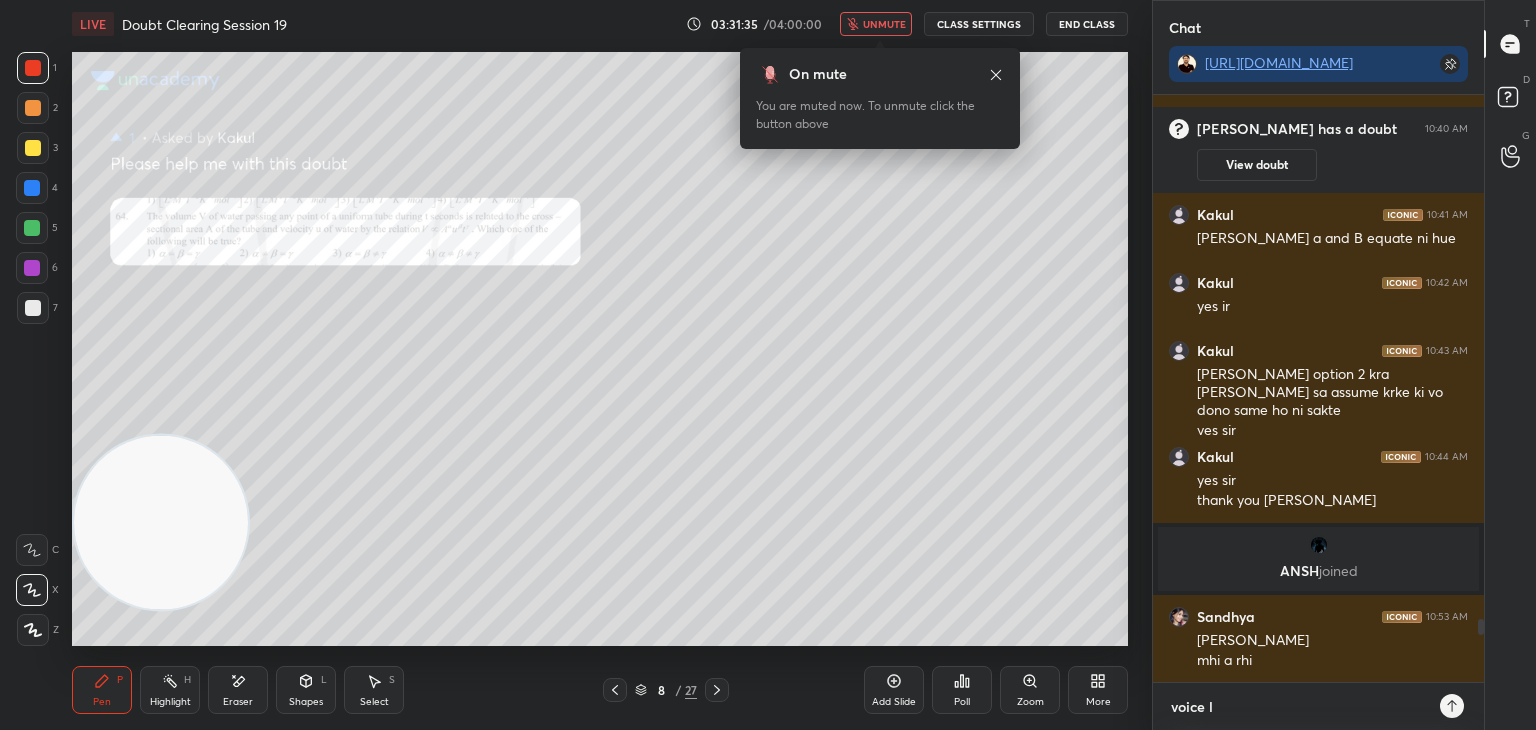 type on "voice la" 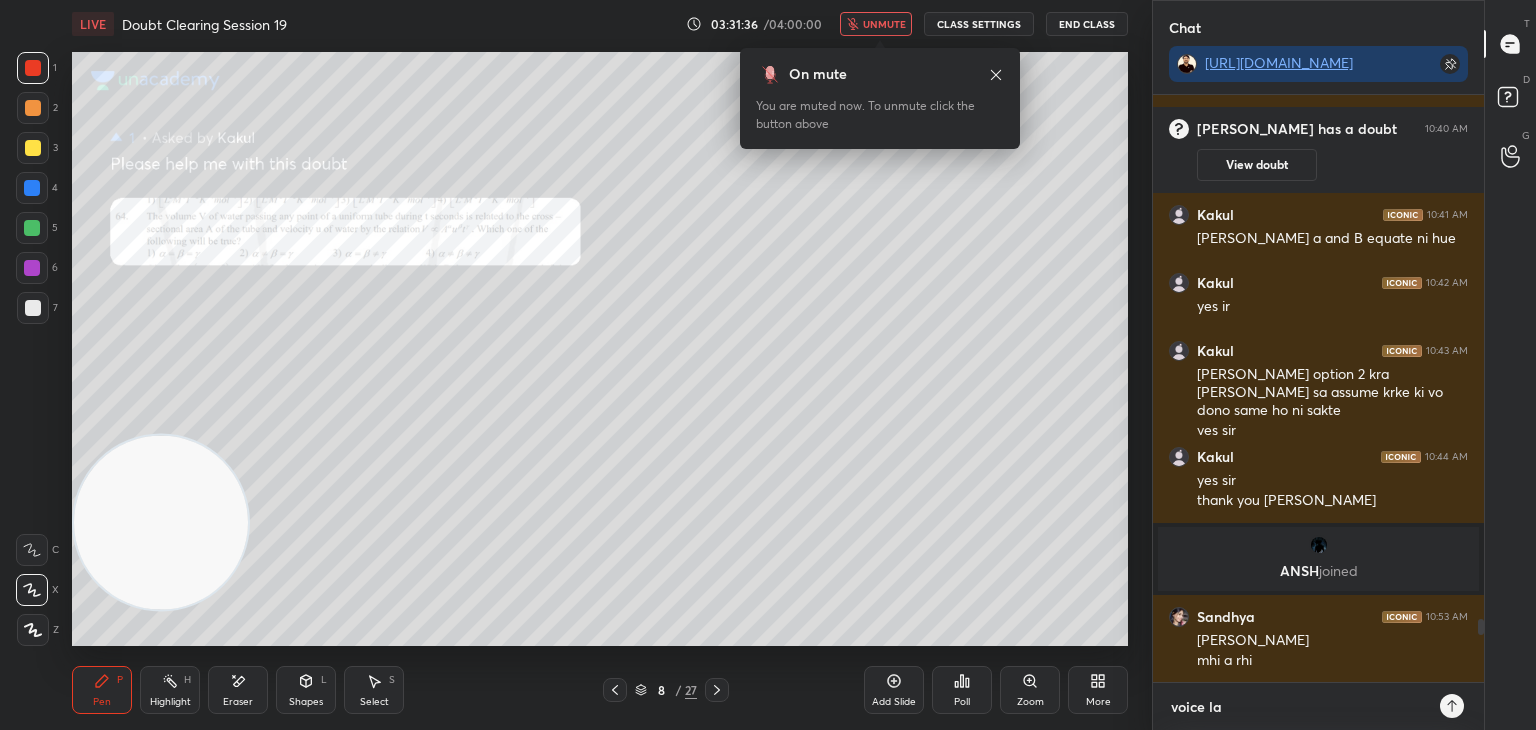 type on "voice lag" 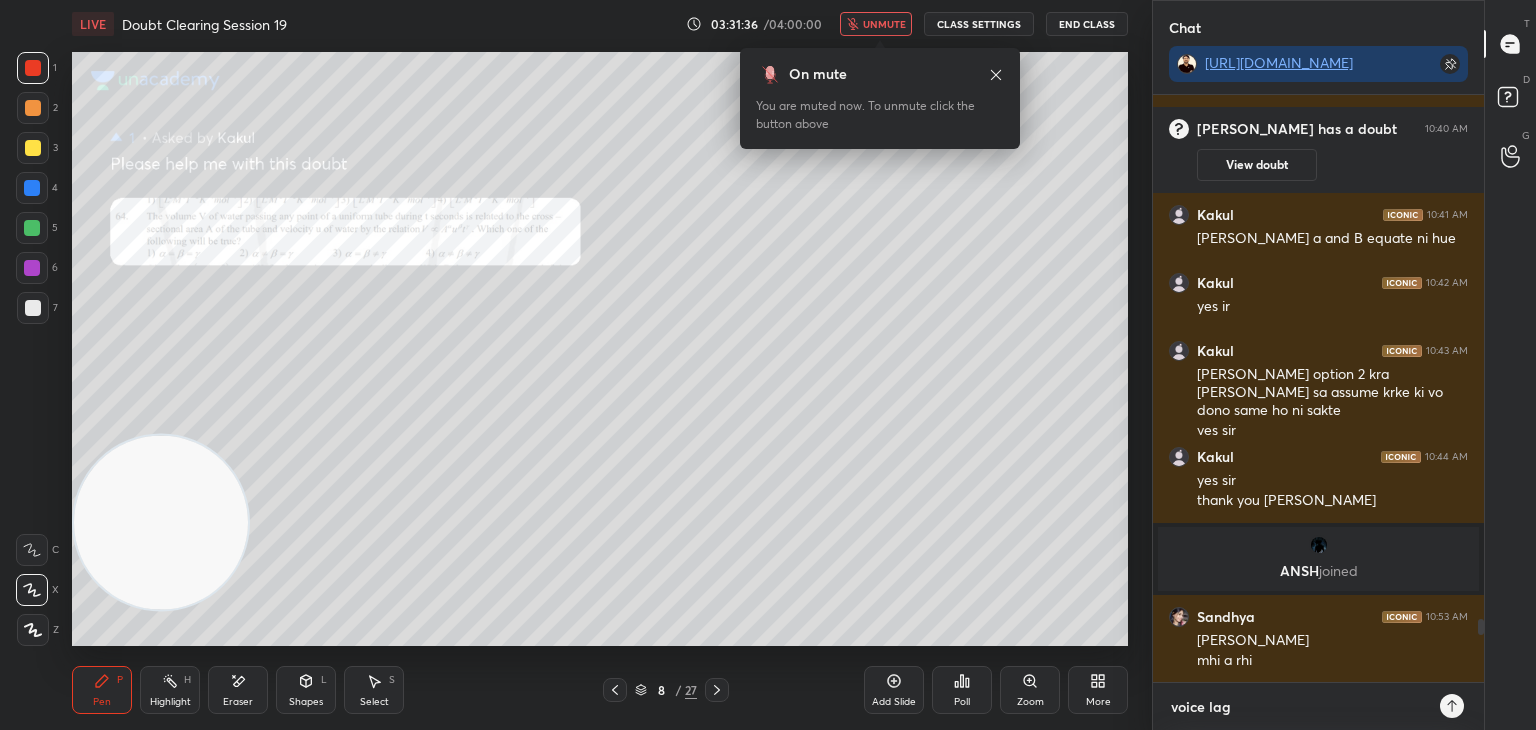 type on "voice lagg" 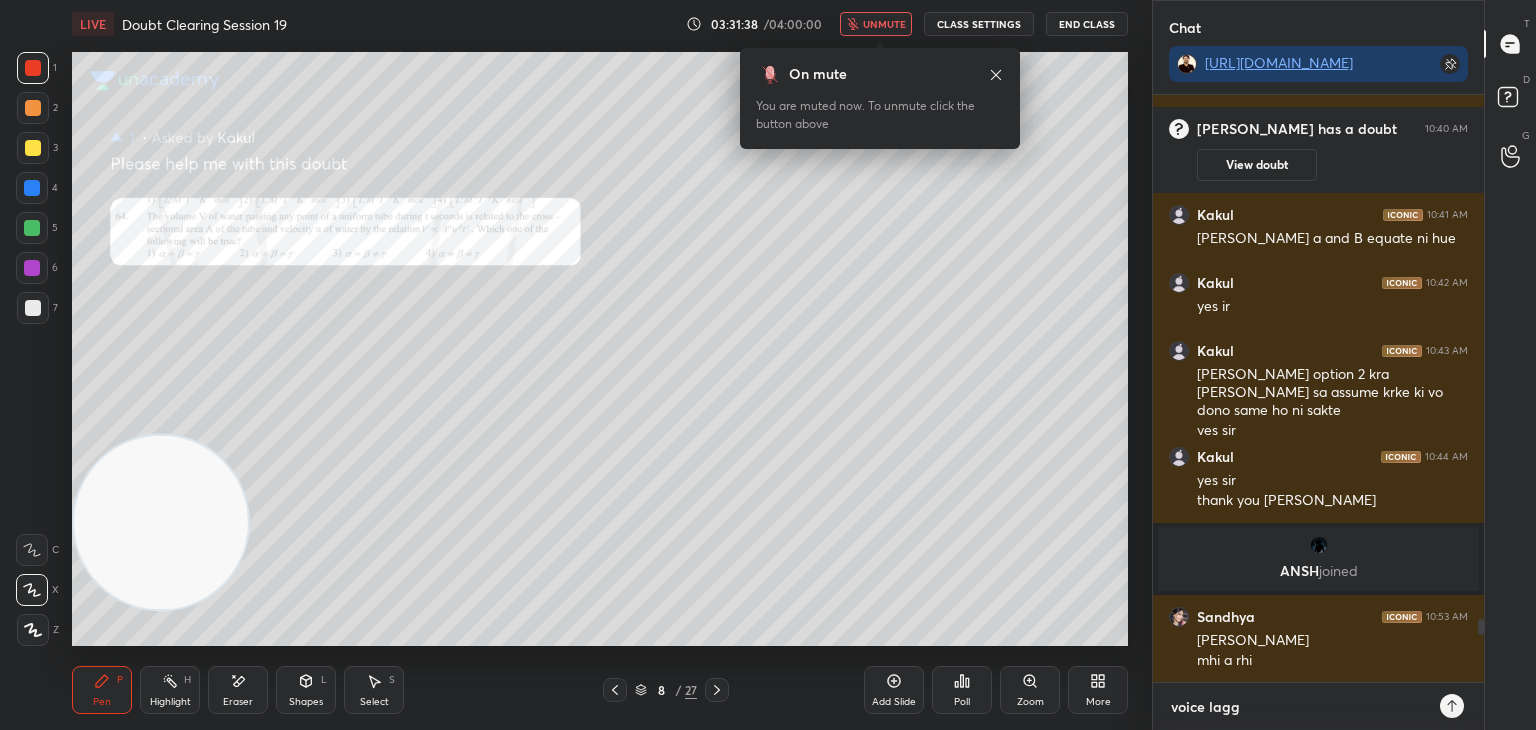 type on "voice lagg" 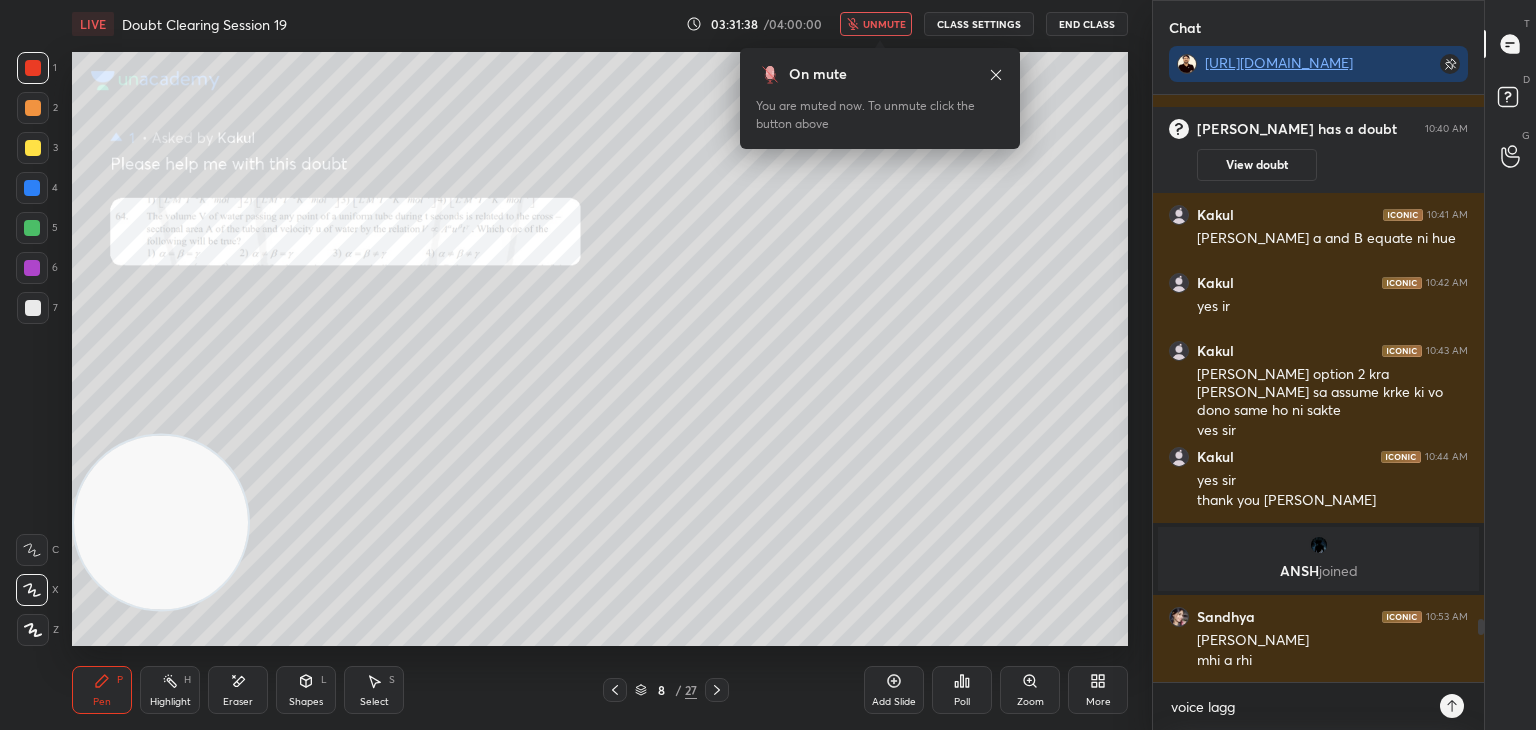 type on "x" 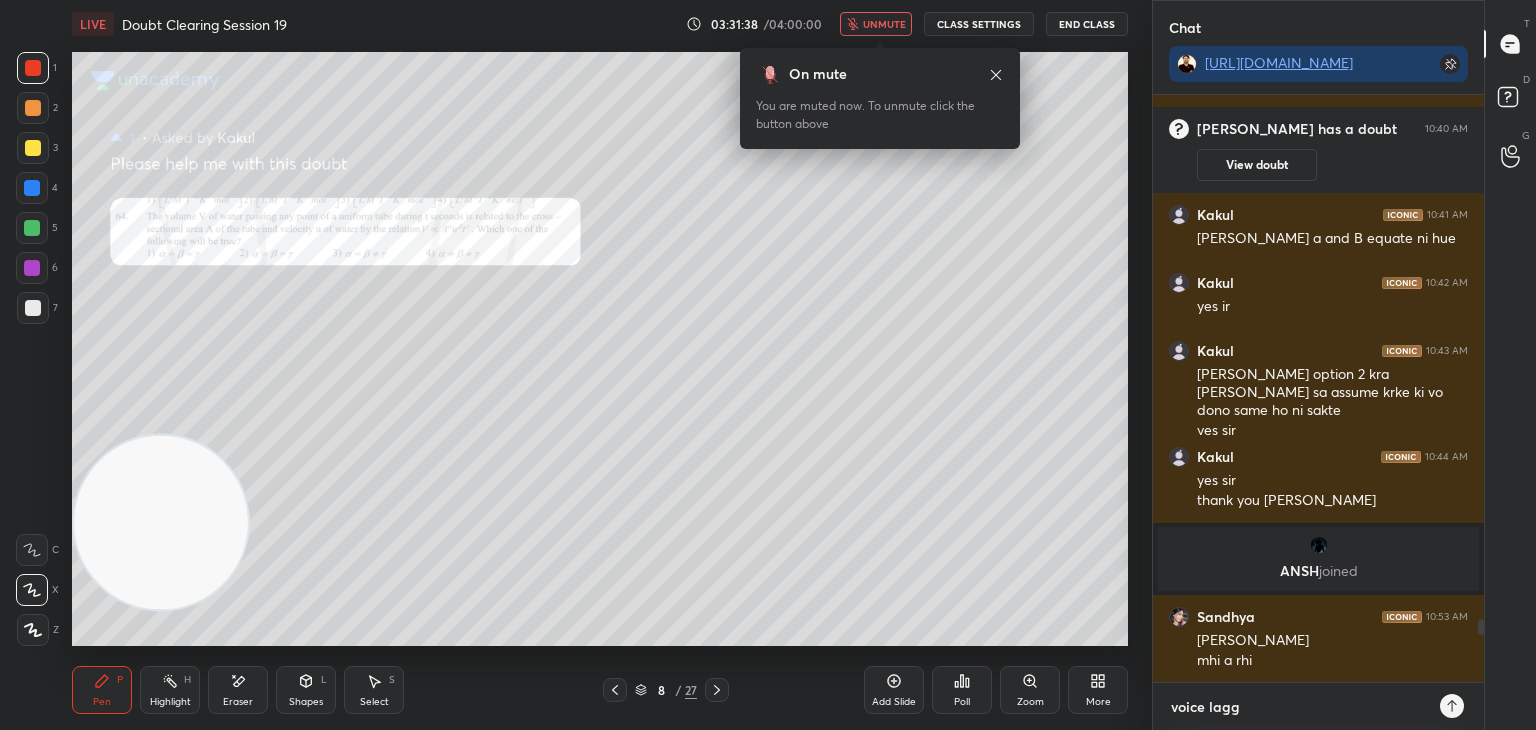 type 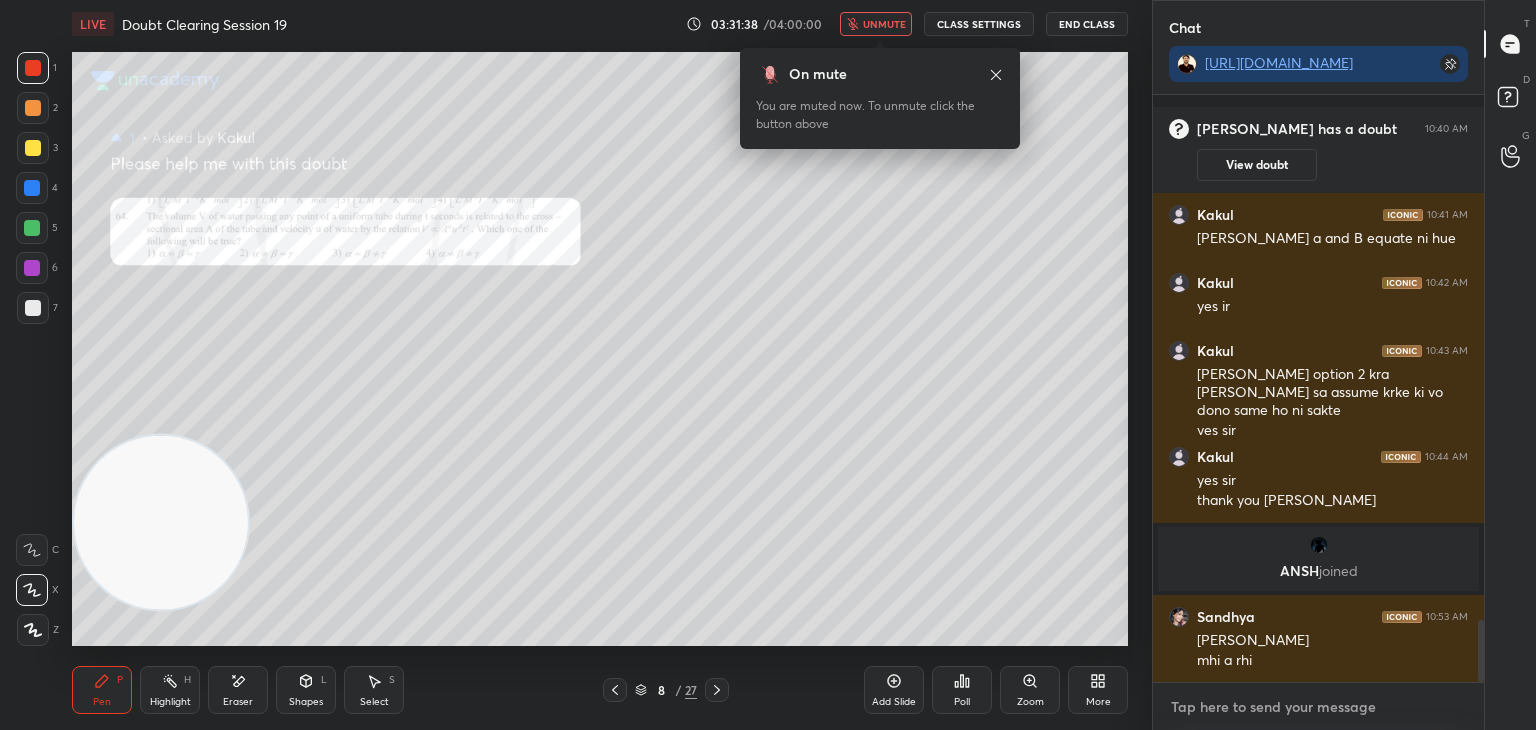 scroll, scrollTop: 4994, scrollLeft: 0, axis: vertical 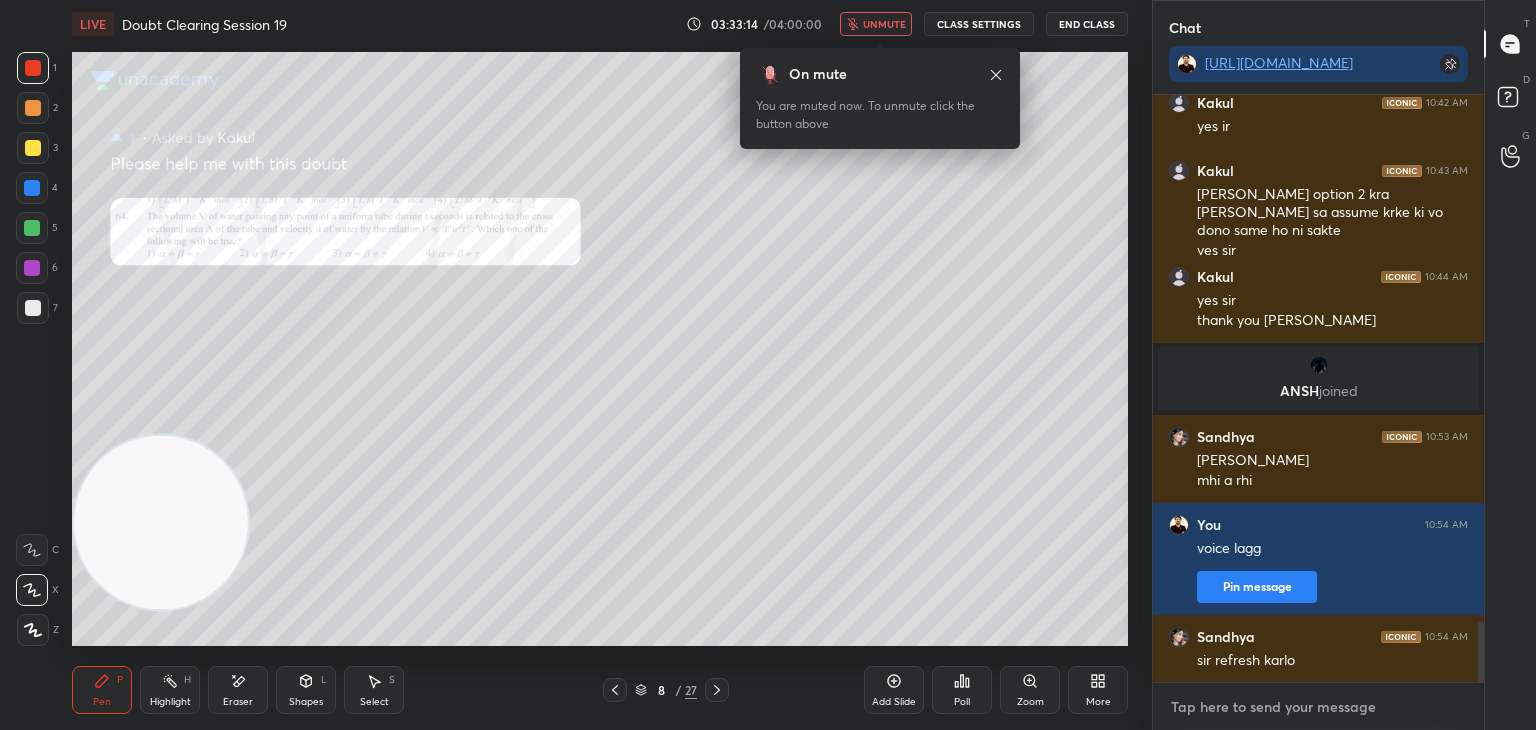 click at bounding box center [1318, 707] 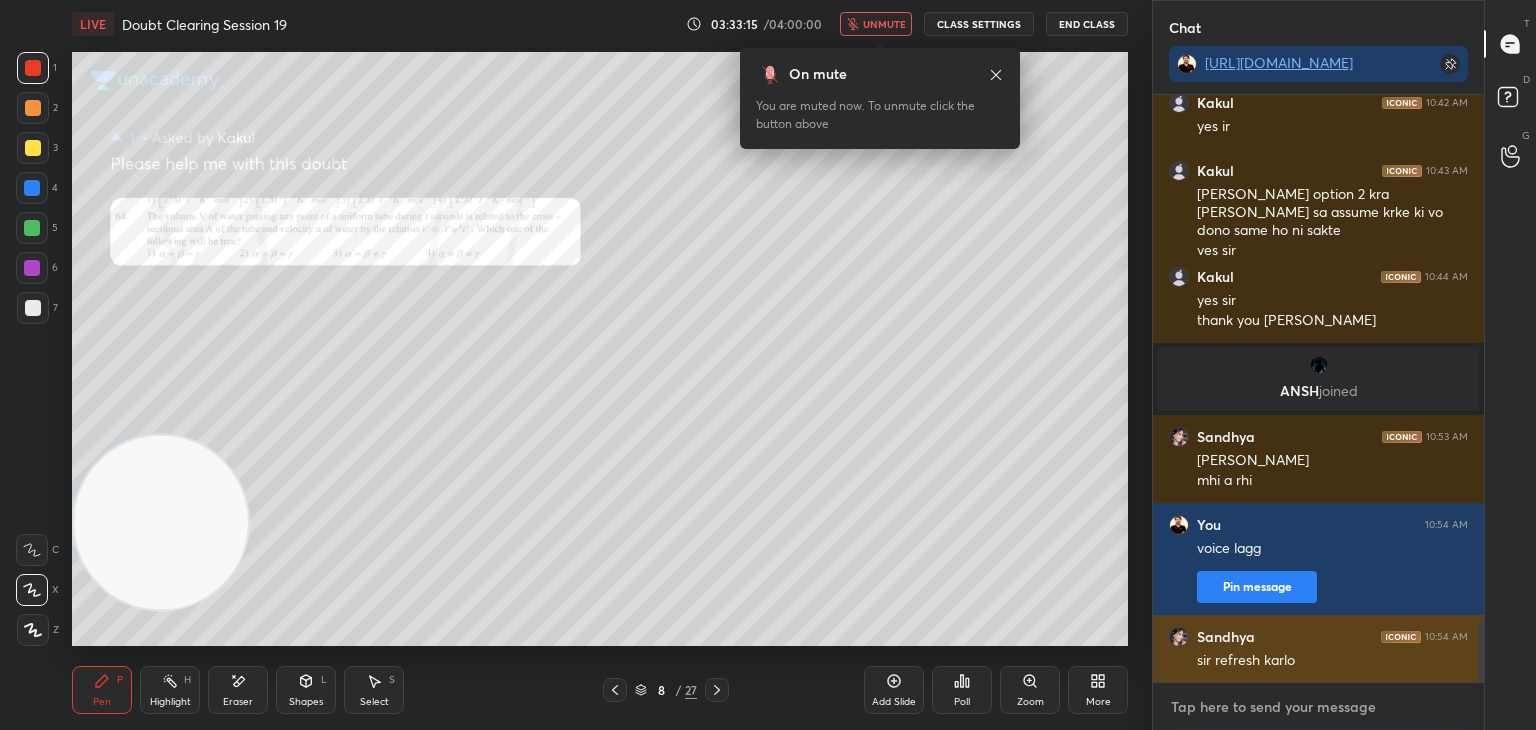 type on "n" 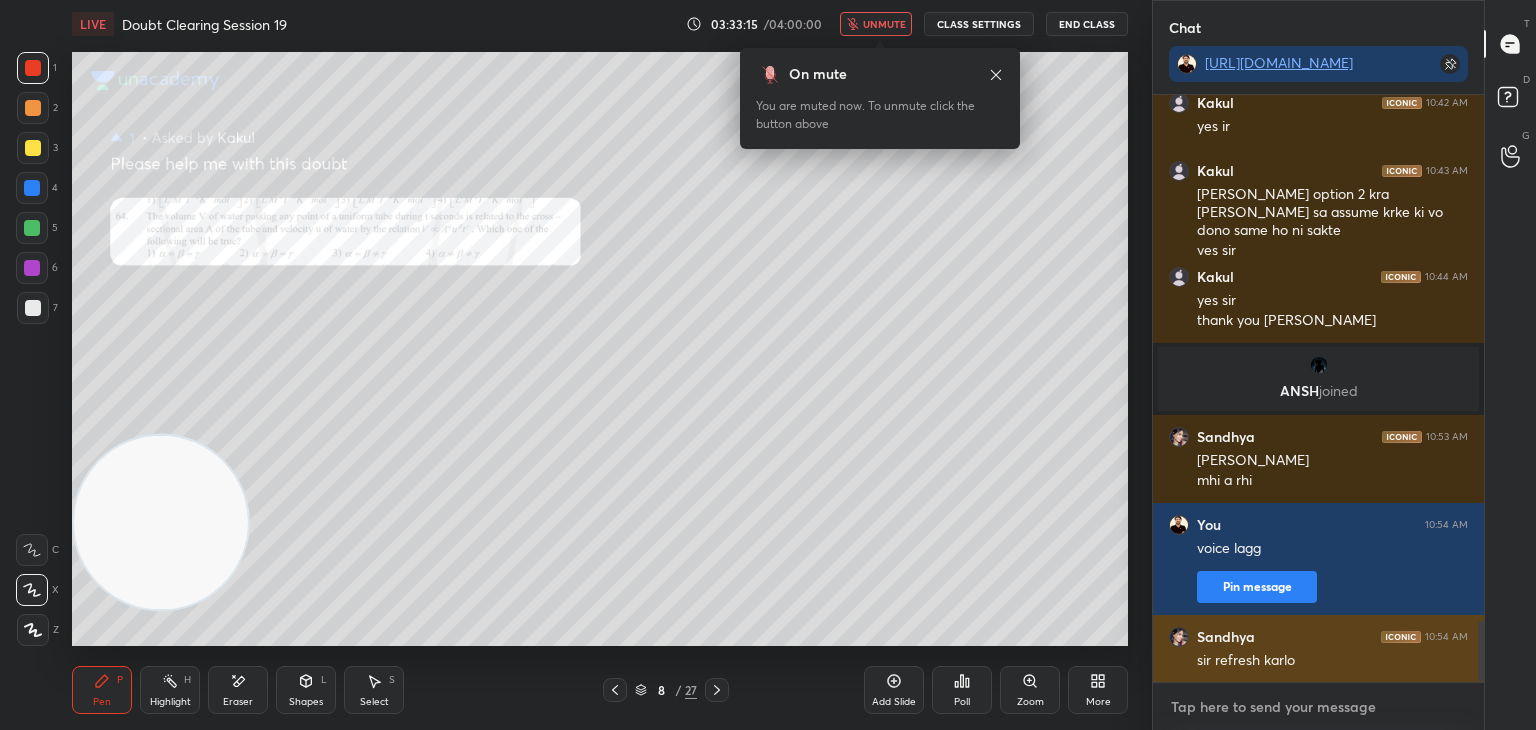 type on "x" 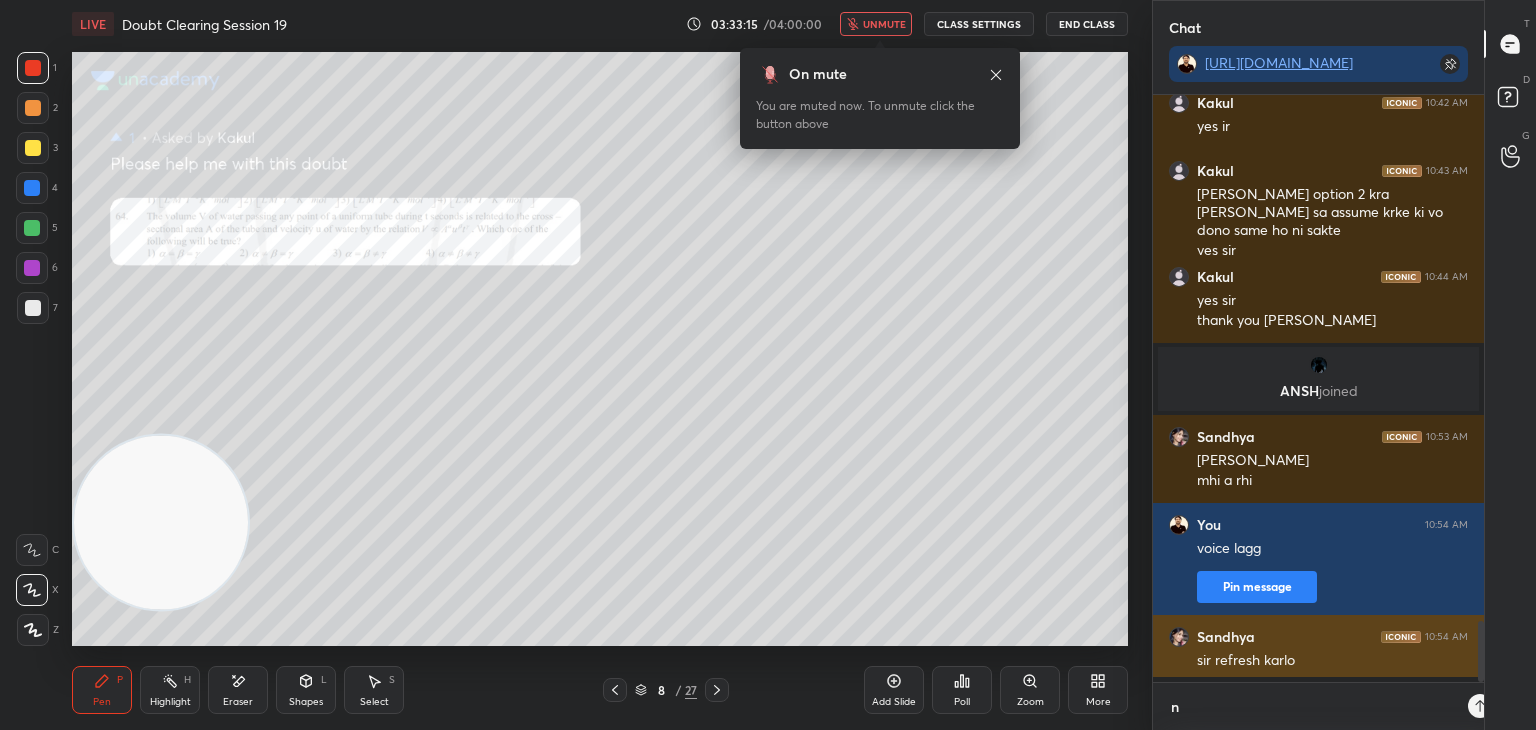 scroll, scrollTop: 576, scrollLeft: 325, axis: both 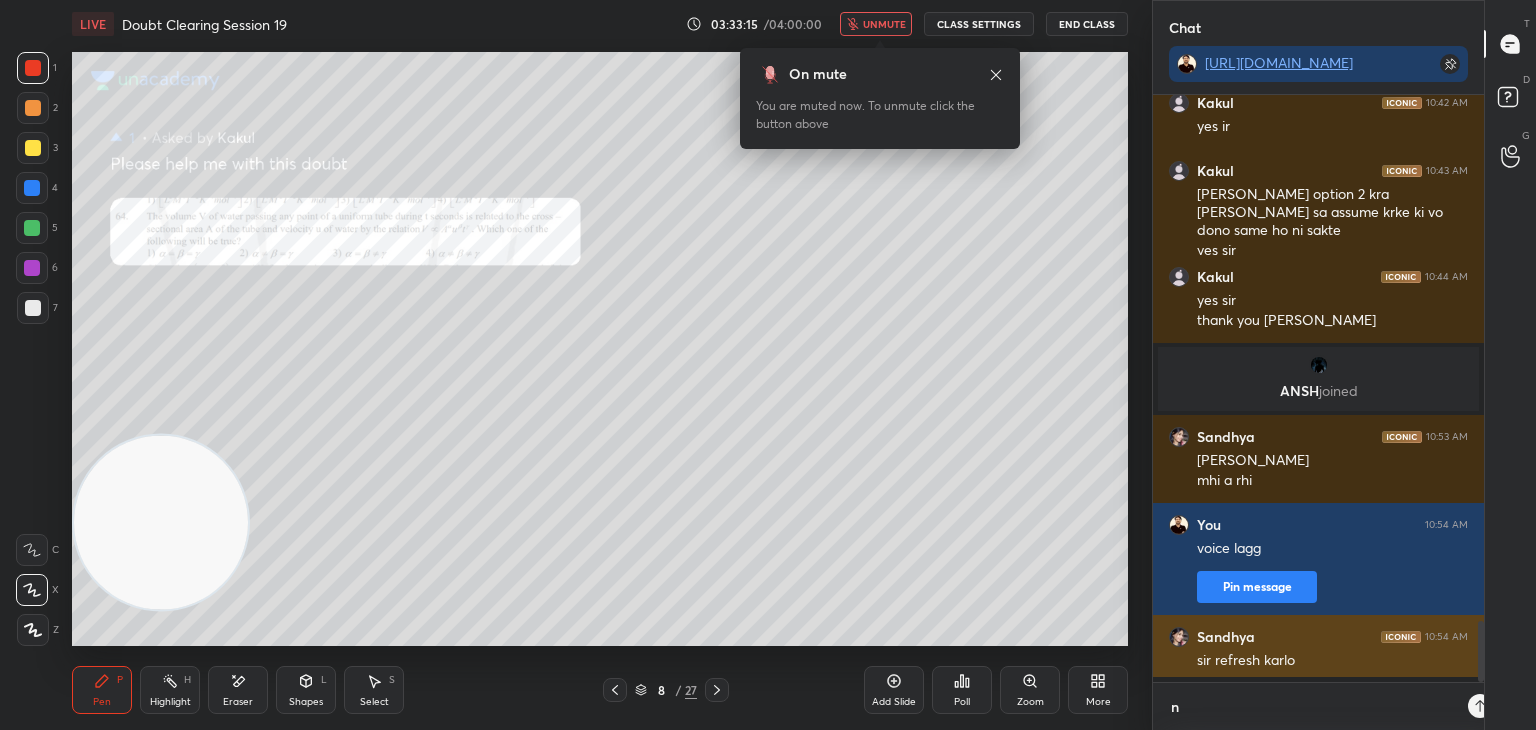 type on "nh" 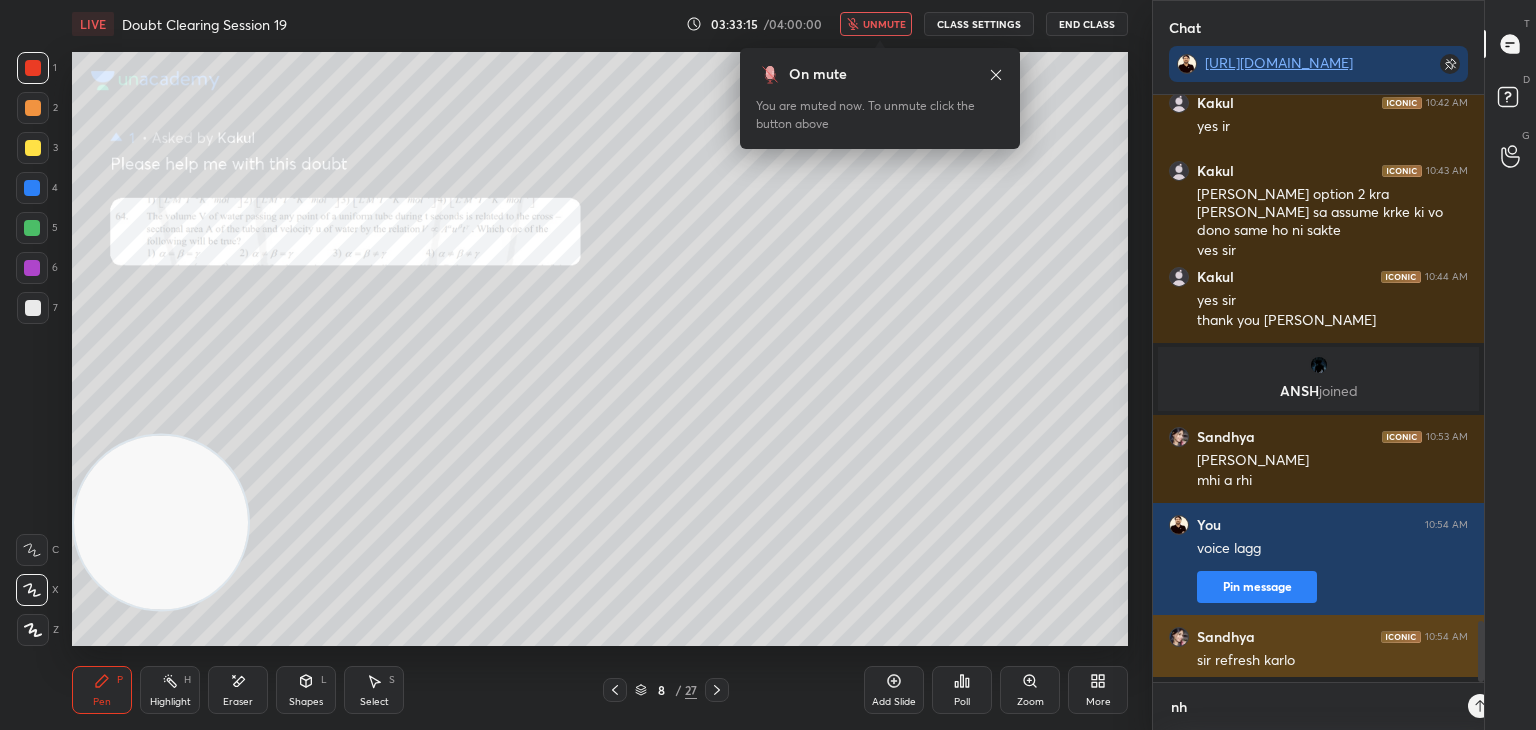 type on "x" 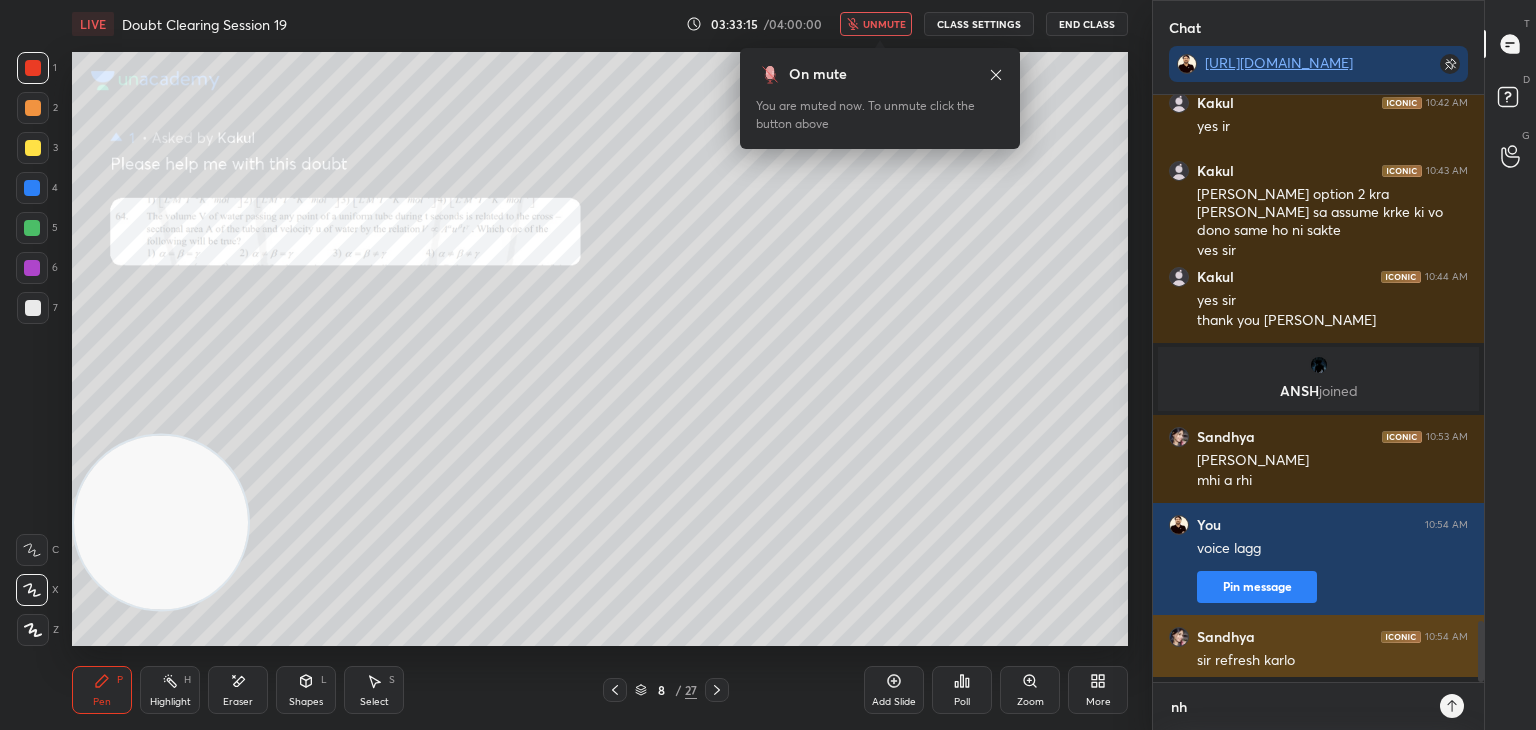 scroll, scrollTop: 6, scrollLeft: 6, axis: both 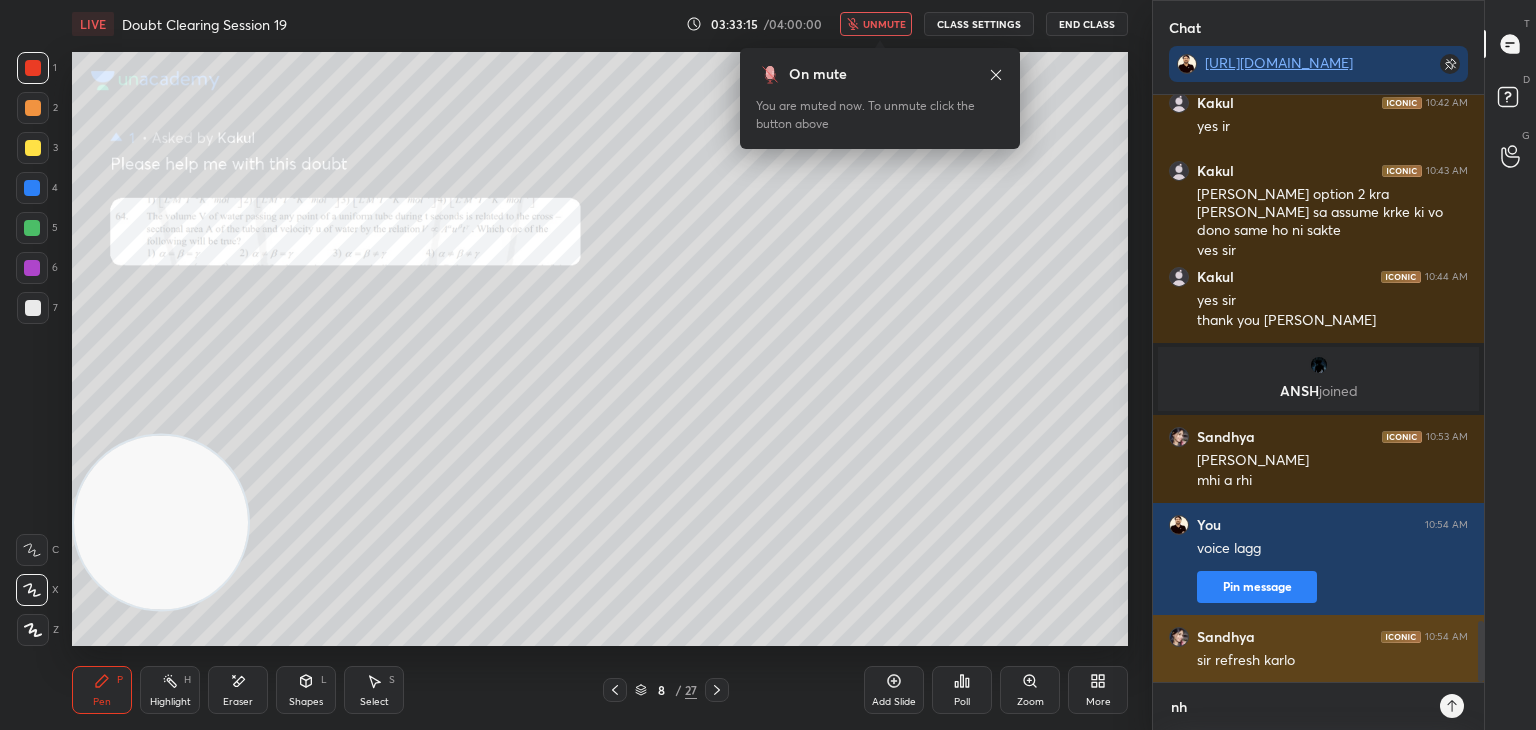 type on "nhi" 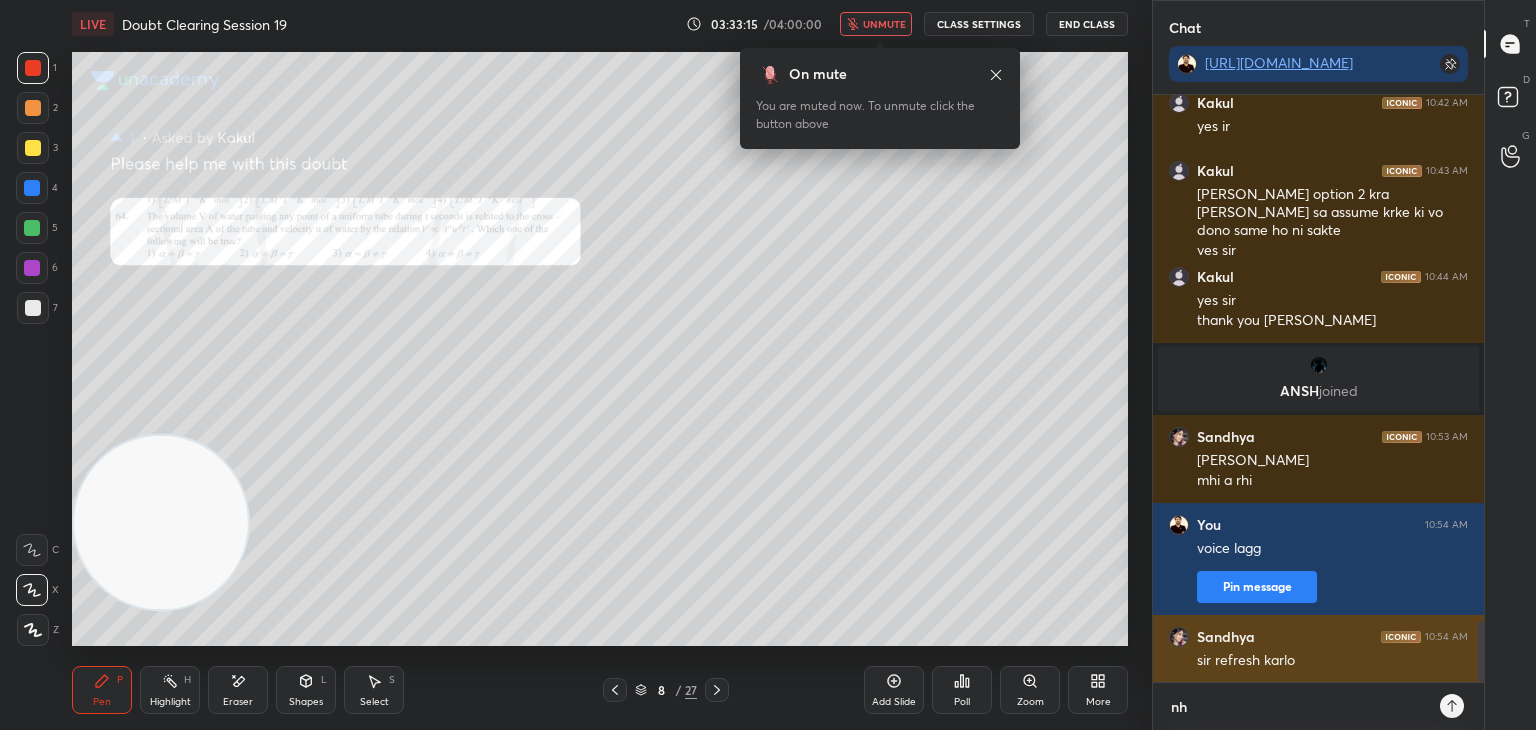 type on "x" 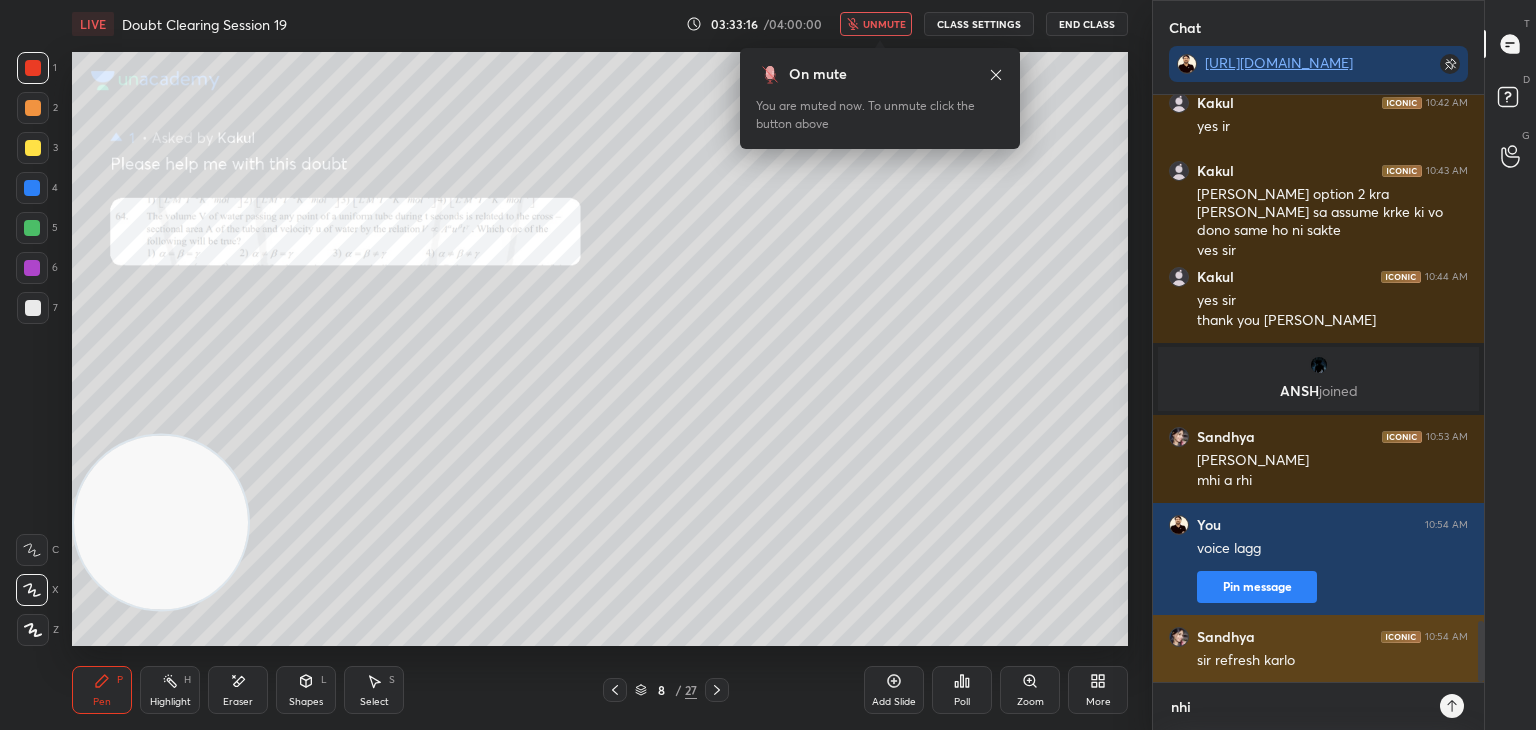 type on "nhi" 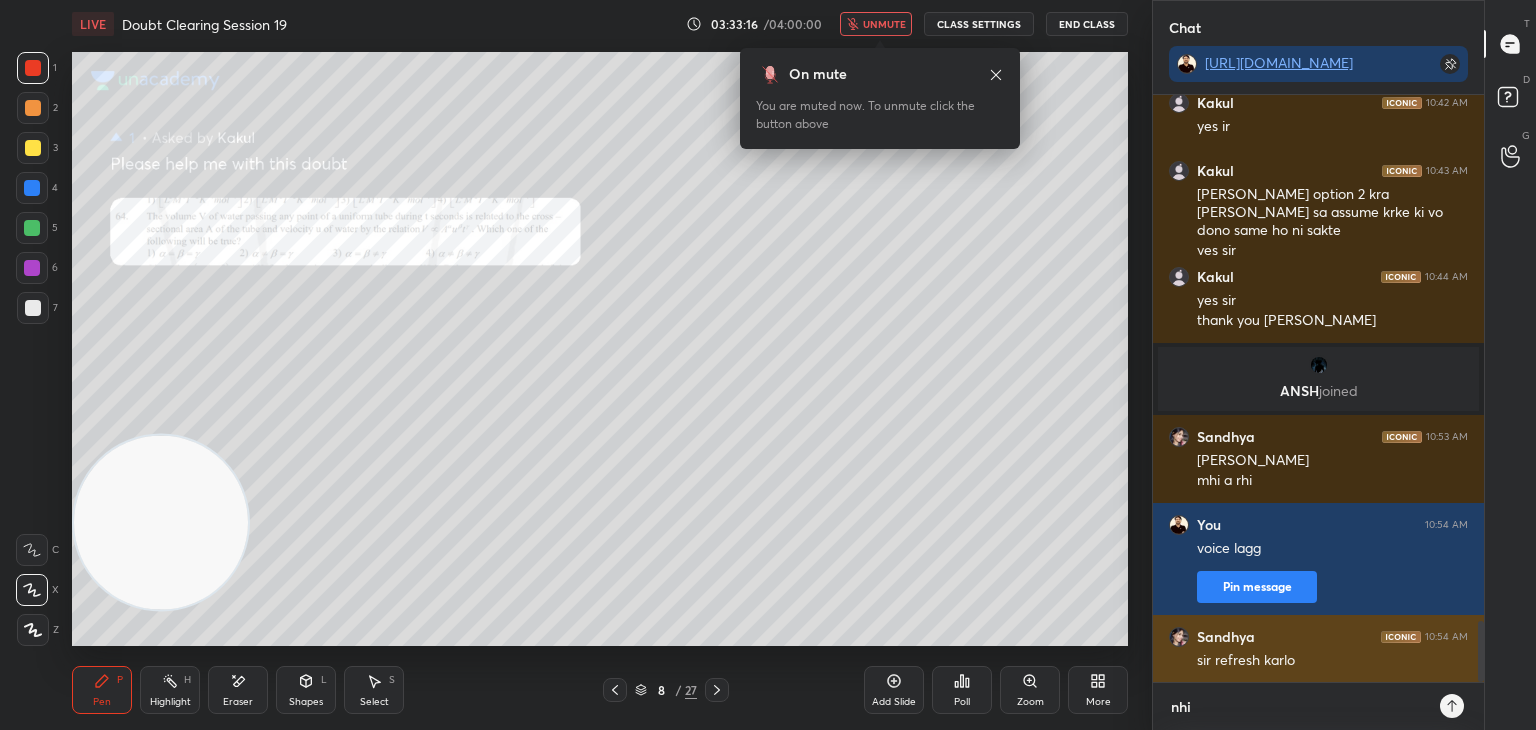 type on "x" 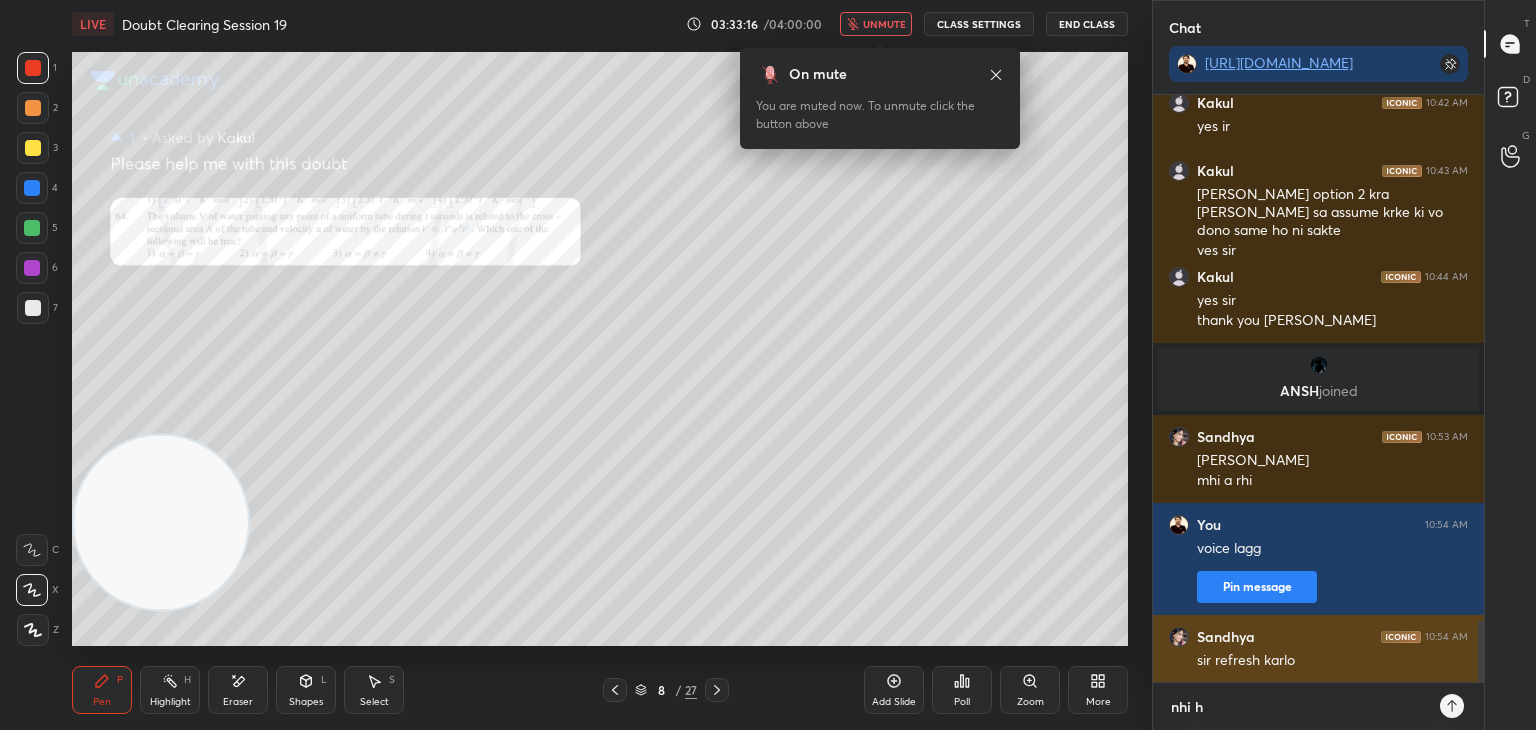type on "[PERSON_NAME]" 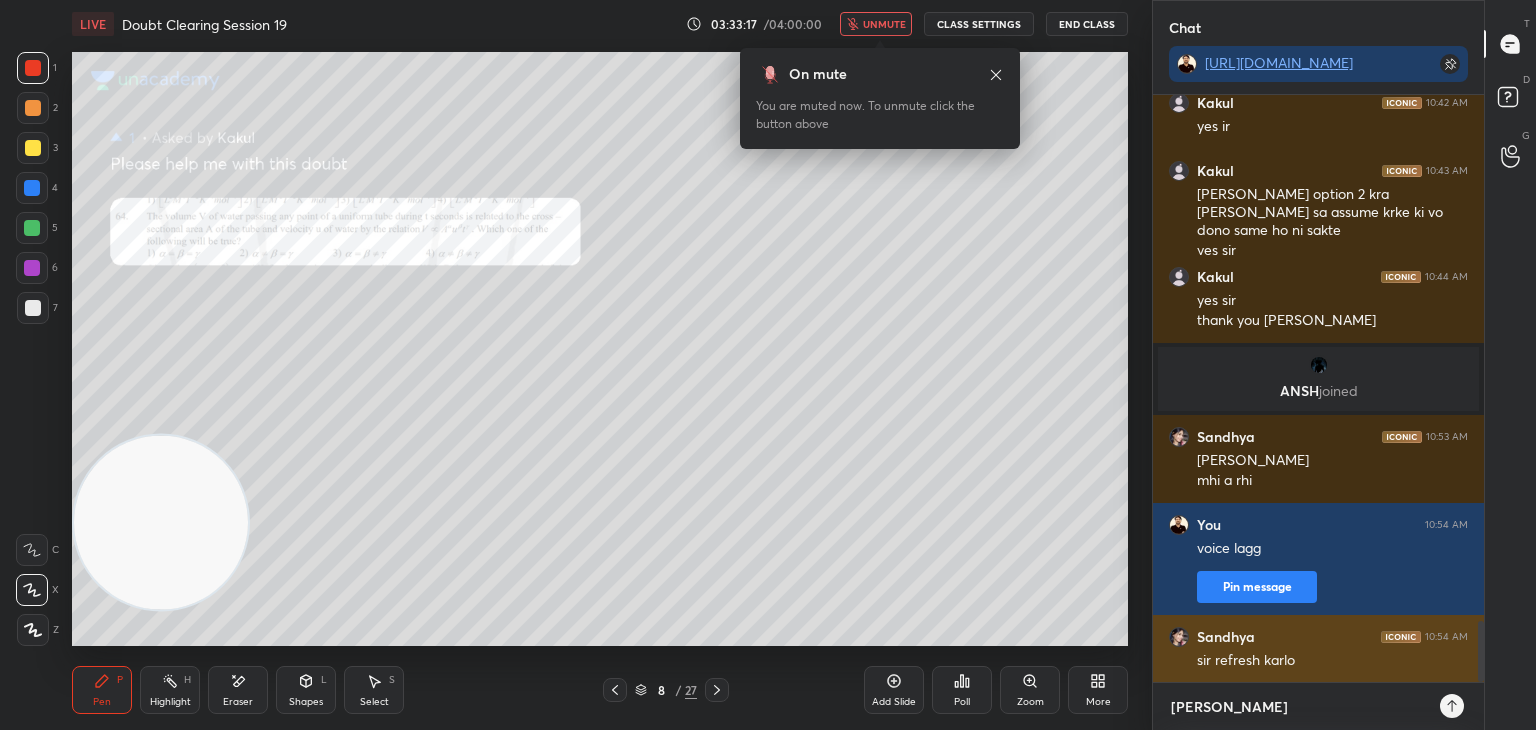 type on "[PERSON_NAME]" 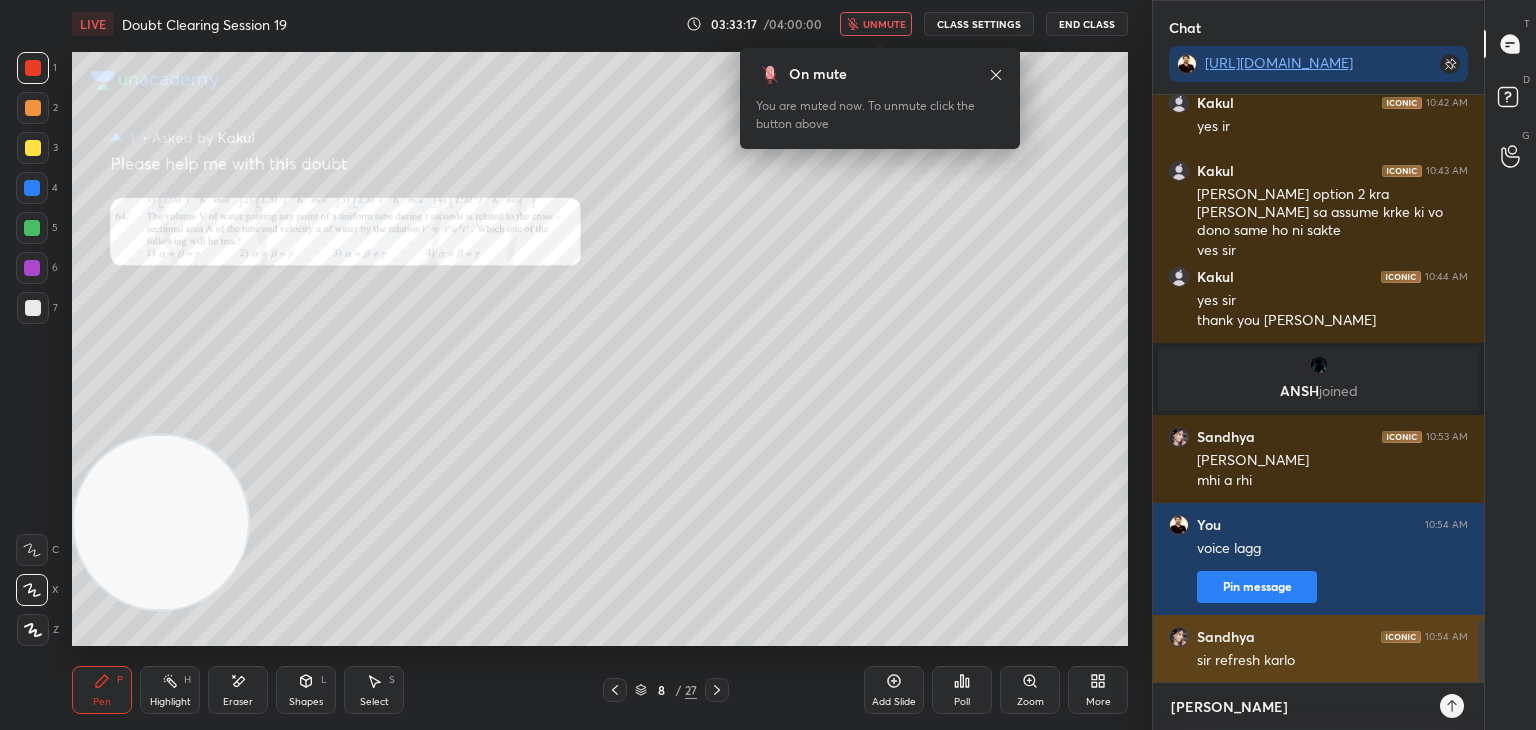 type on "x" 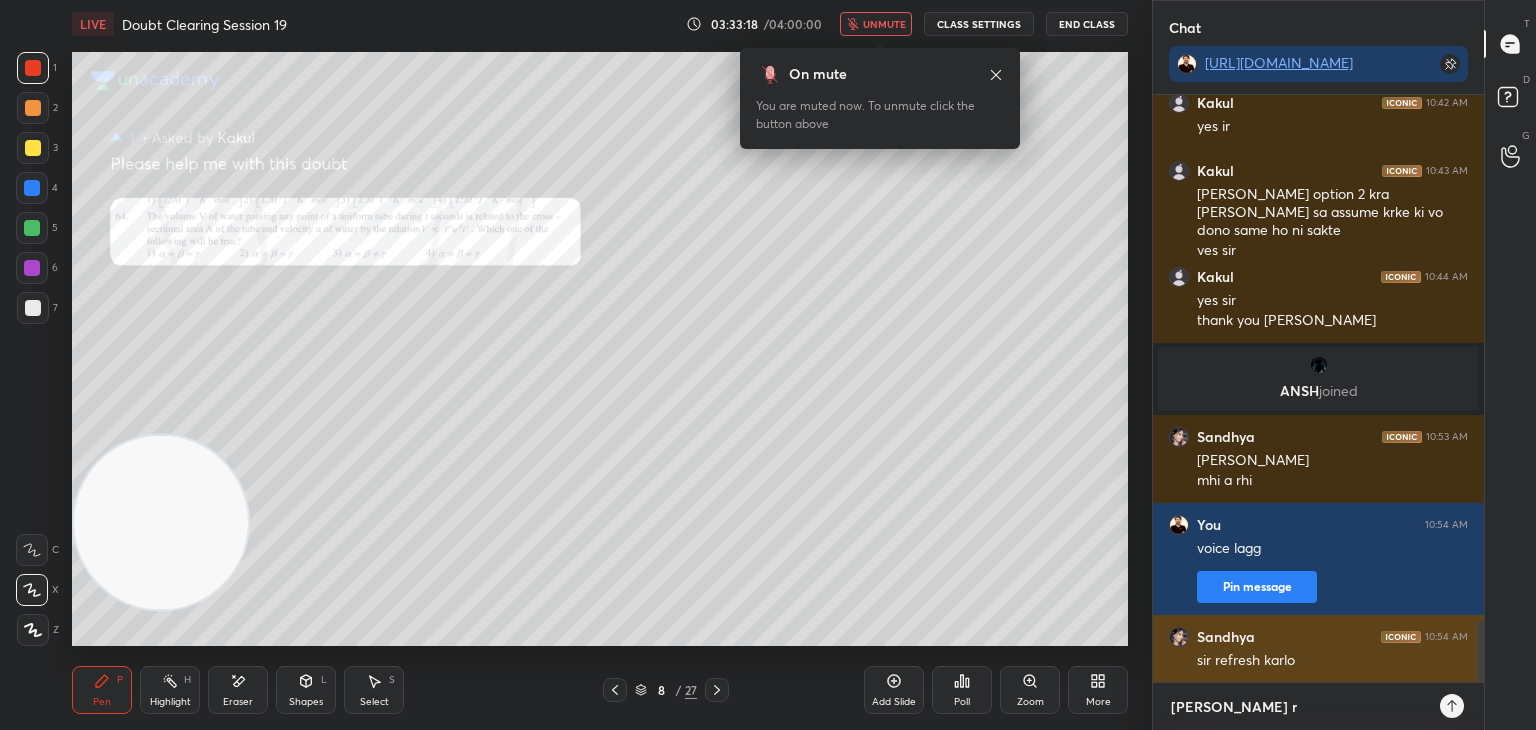 type on "[PERSON_NAME] rh" 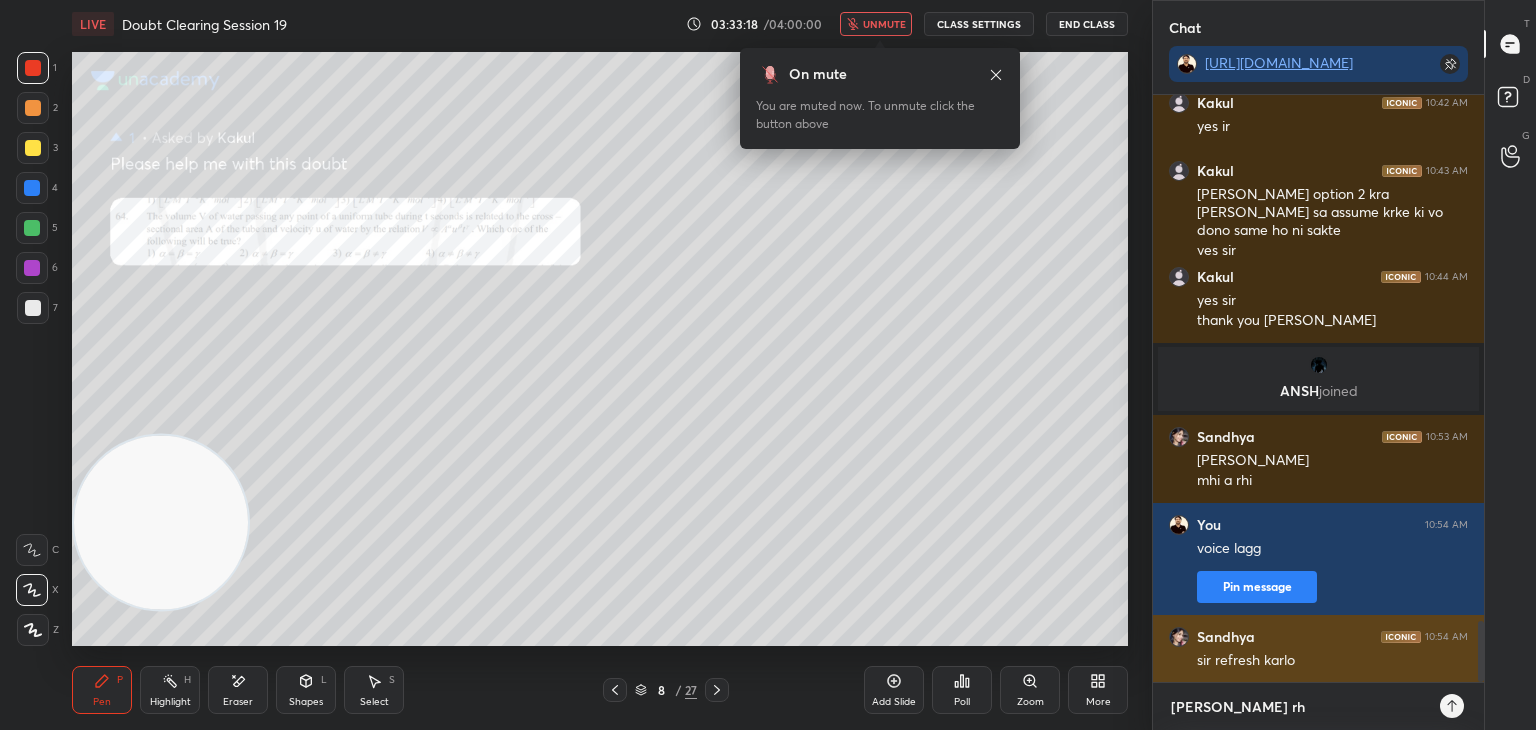 type on "[PERSON_NAME] rha" 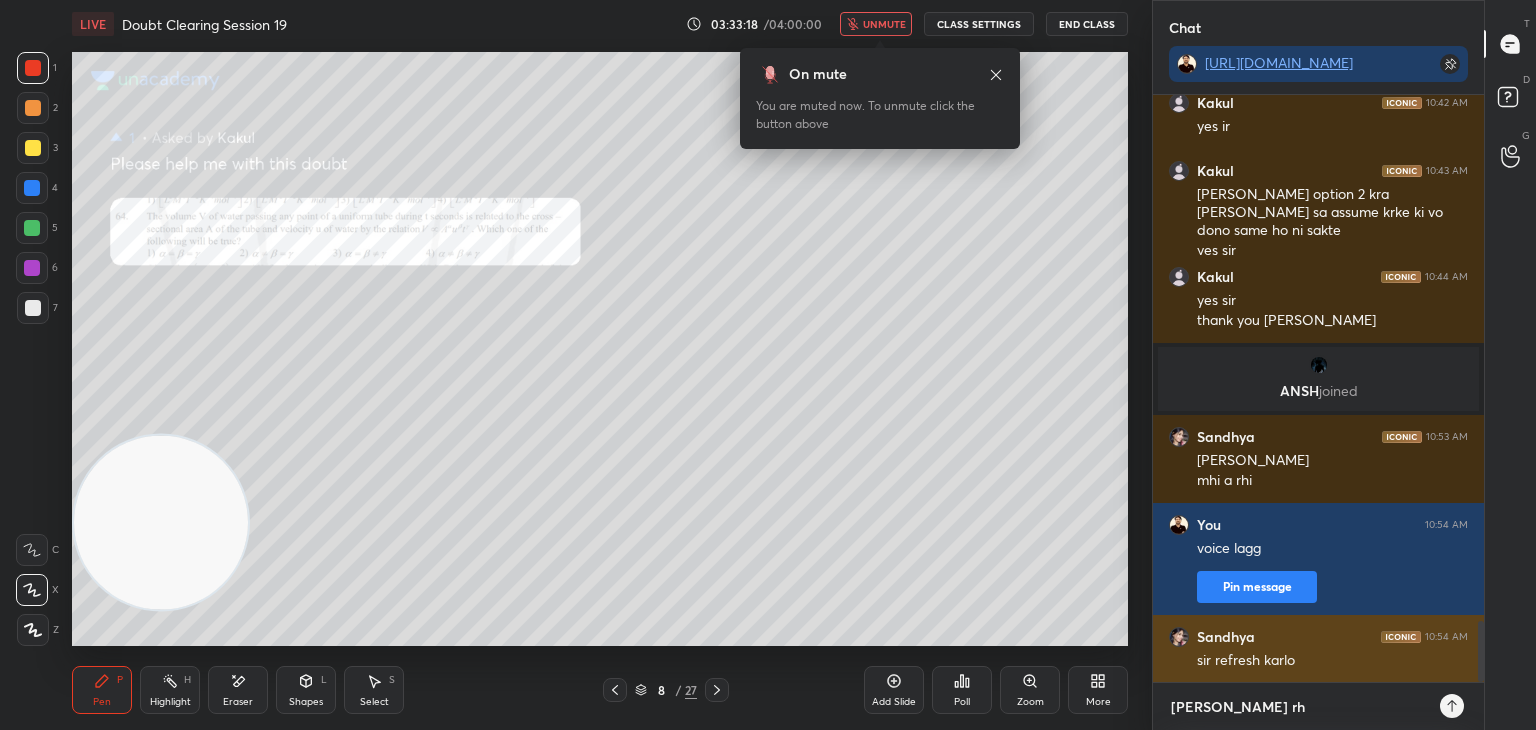 type on "x" 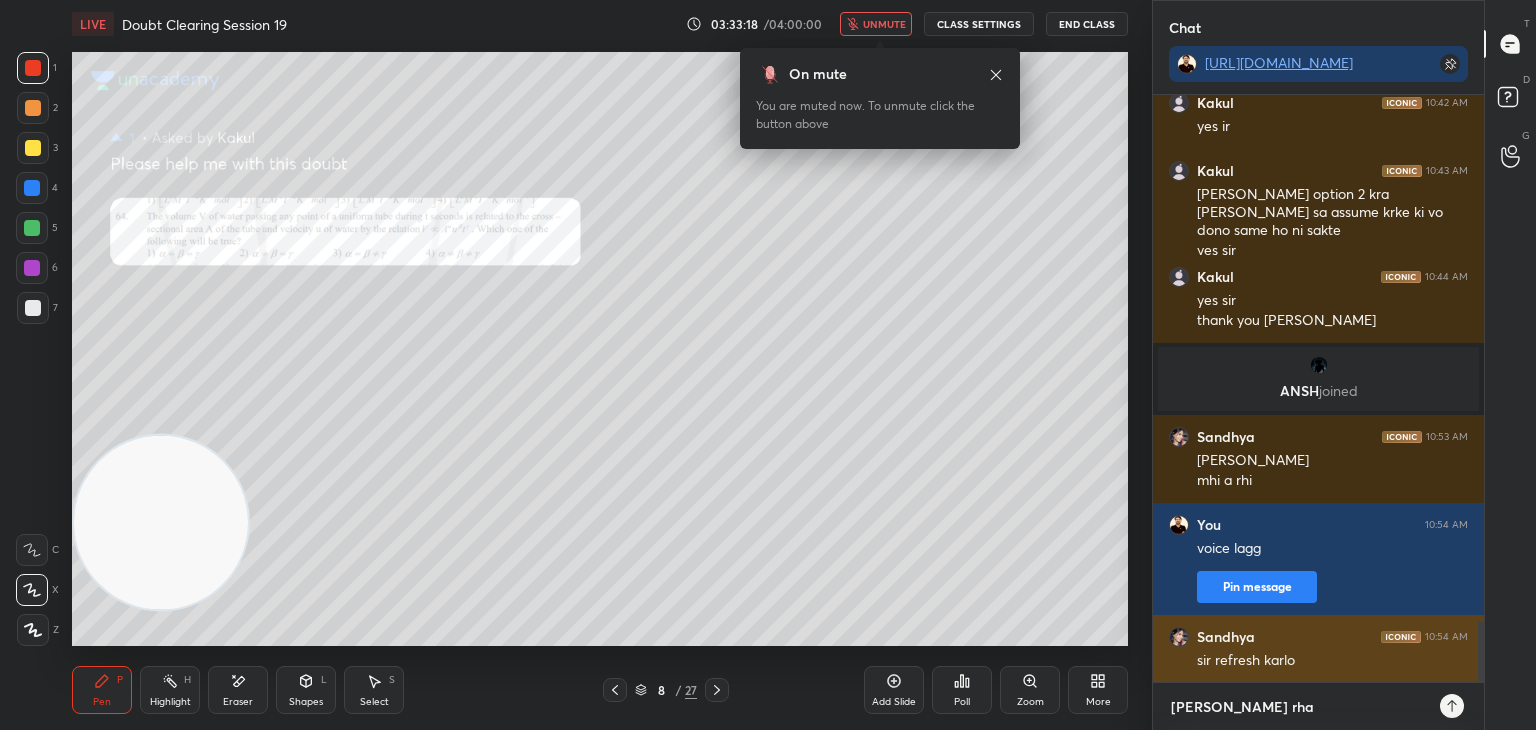 type on "[PERSON_NAME] rha" 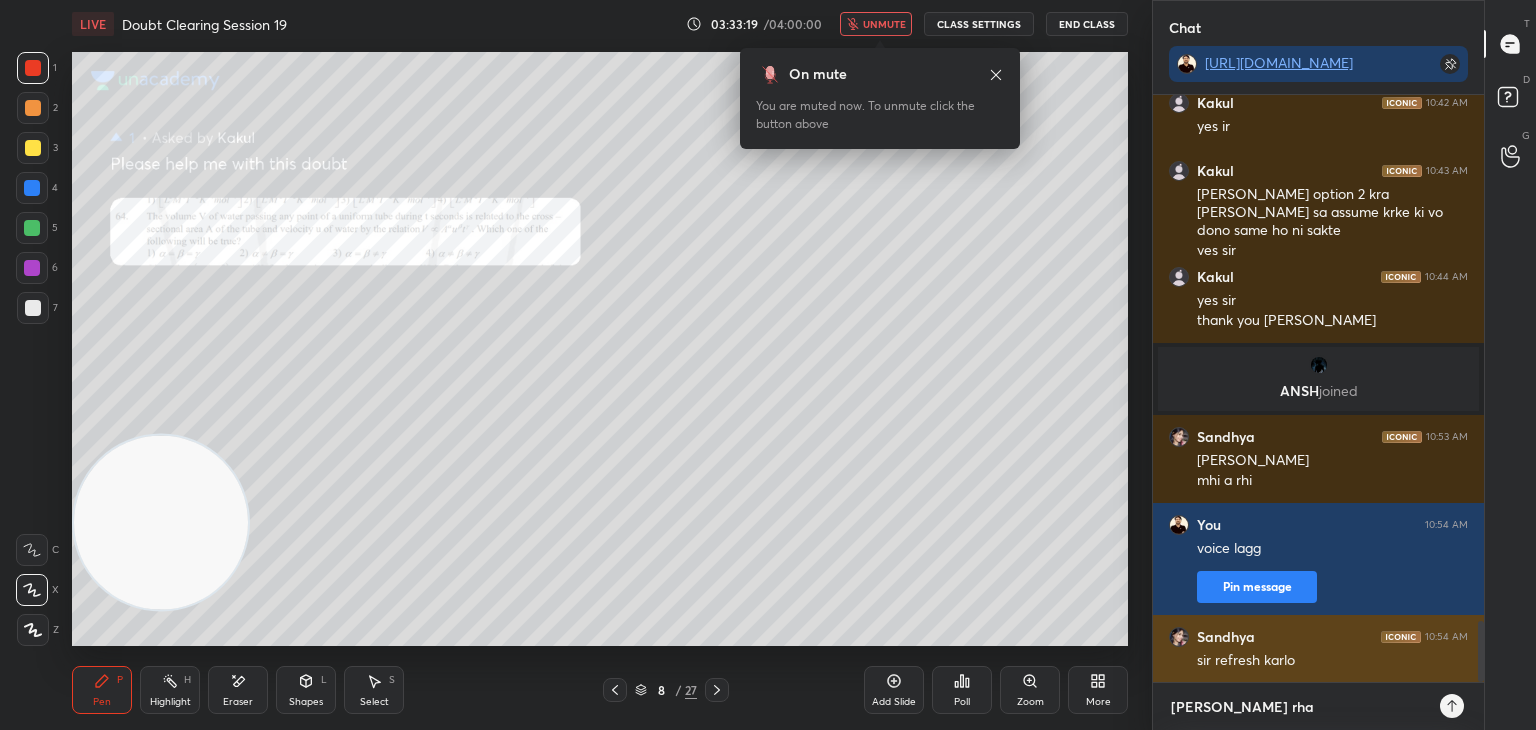 type on "[PERSON_NAME] rha l" 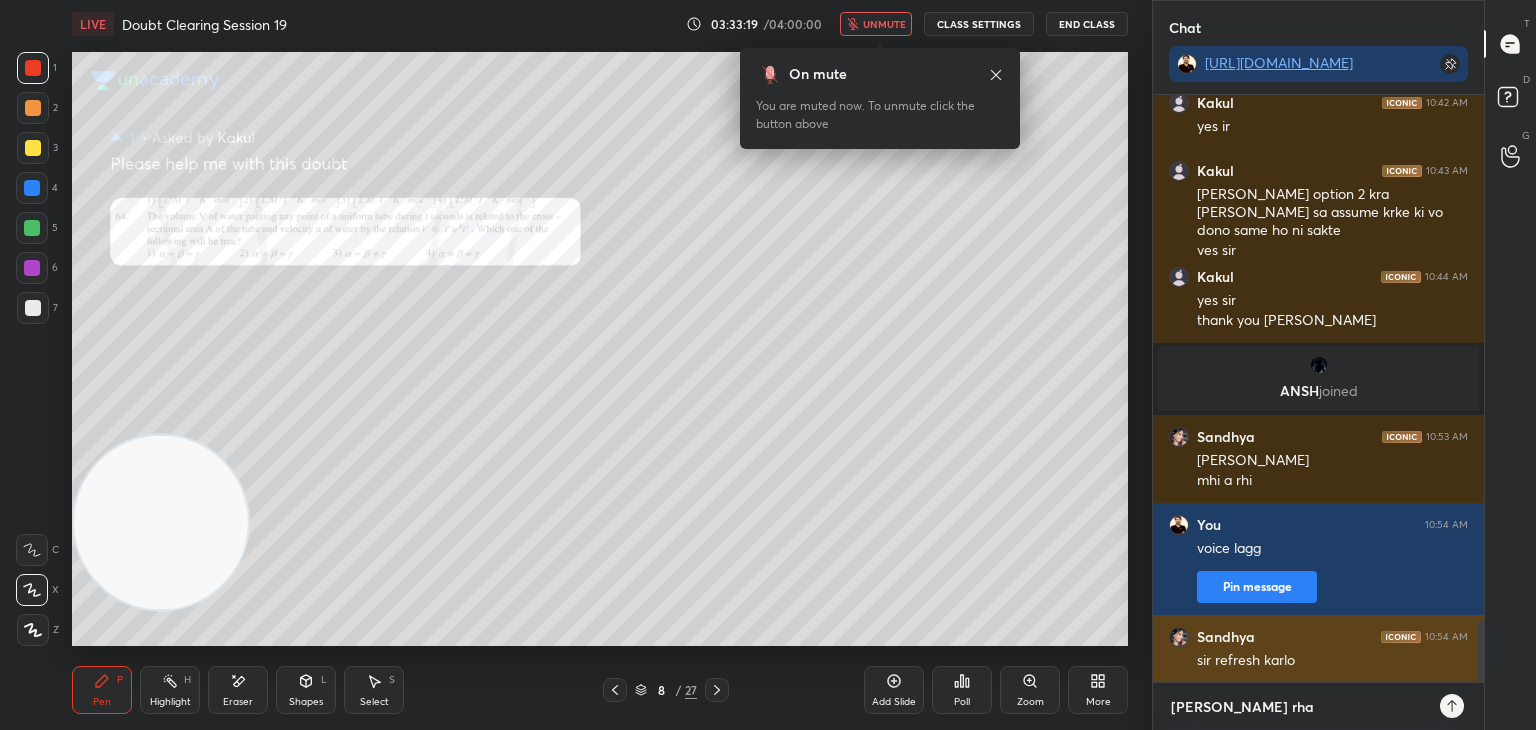 type on "x" 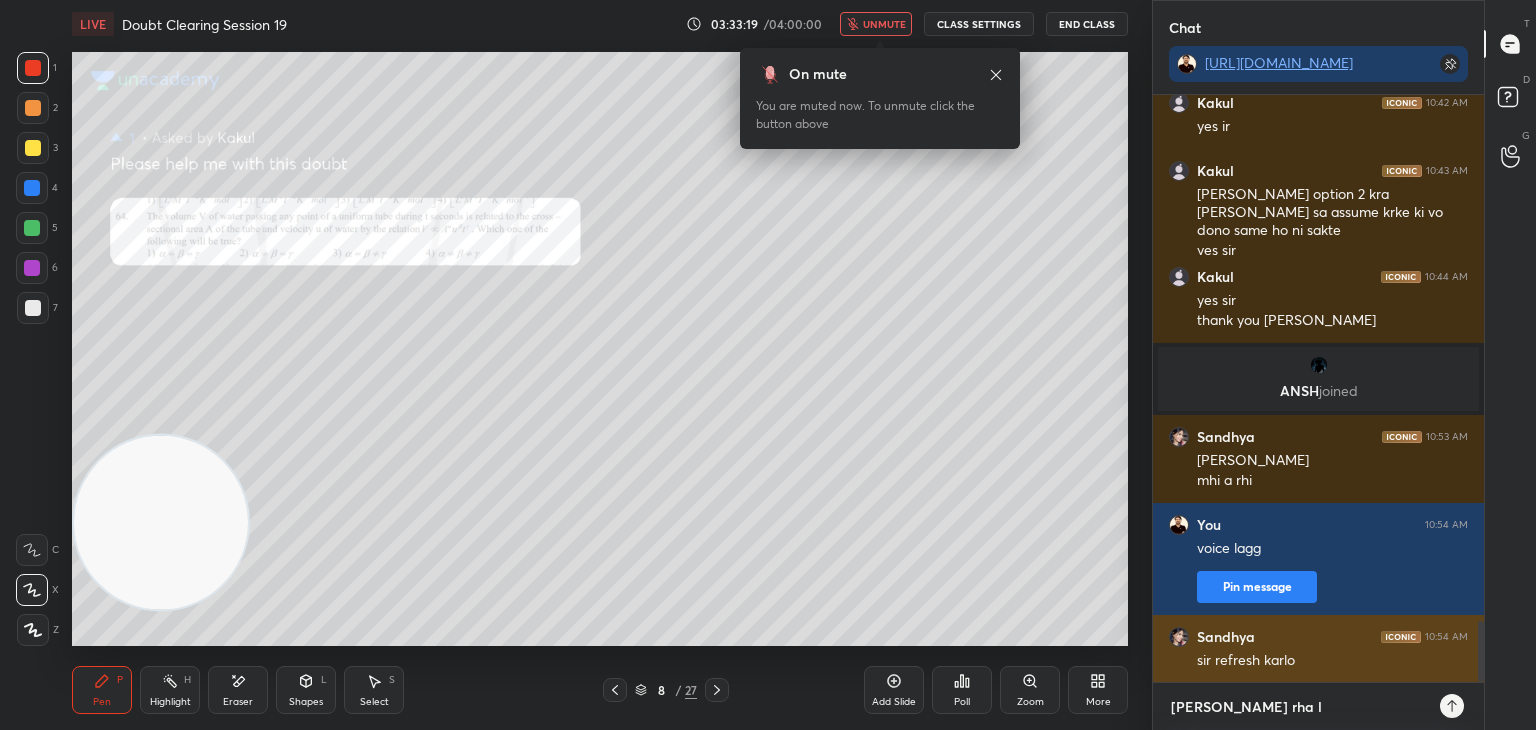 type on "[PERSON_NAME] rha ls" 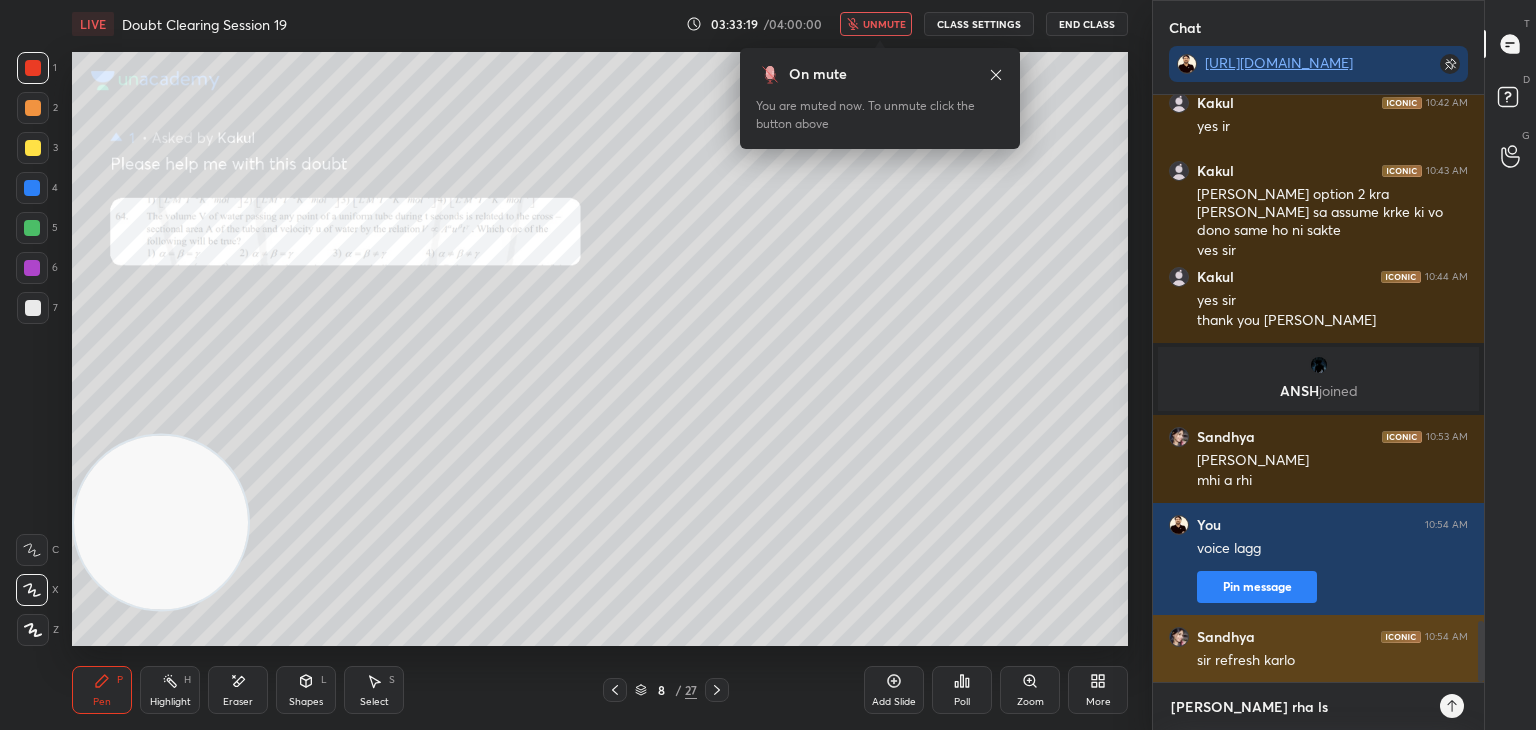 type on "[PERSON_NAME] rha lsa" 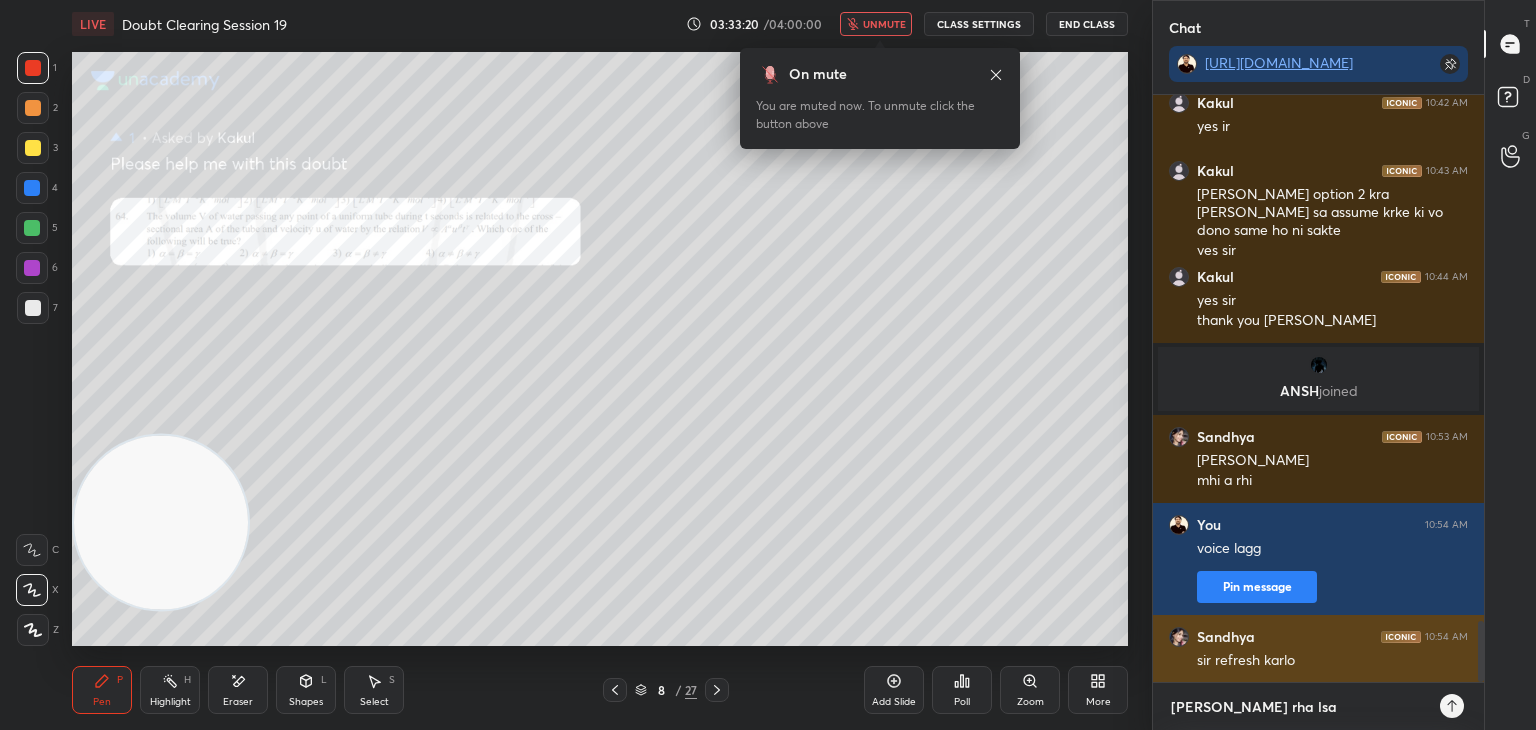 type on "[PERSON_NAME] rha lsag" 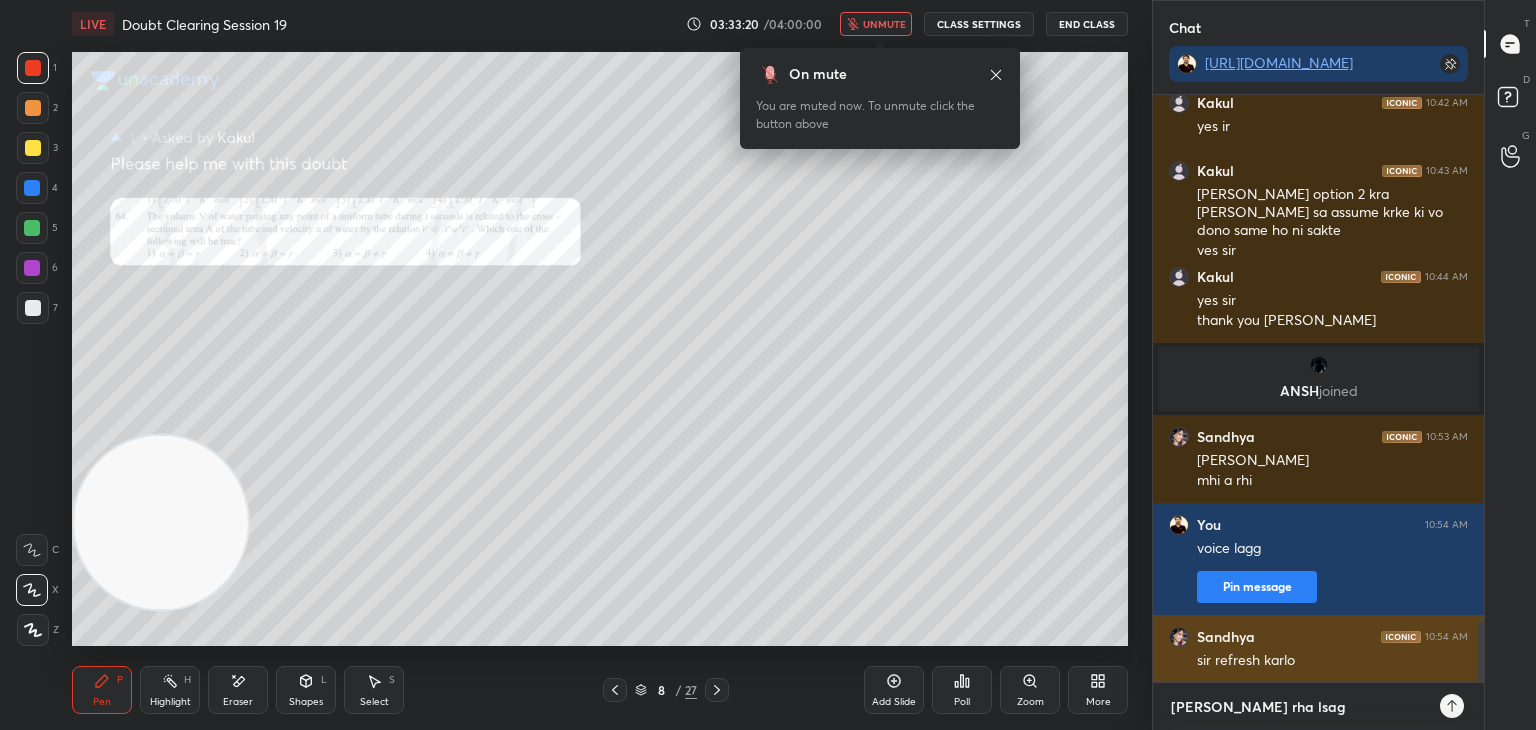 type on "x" 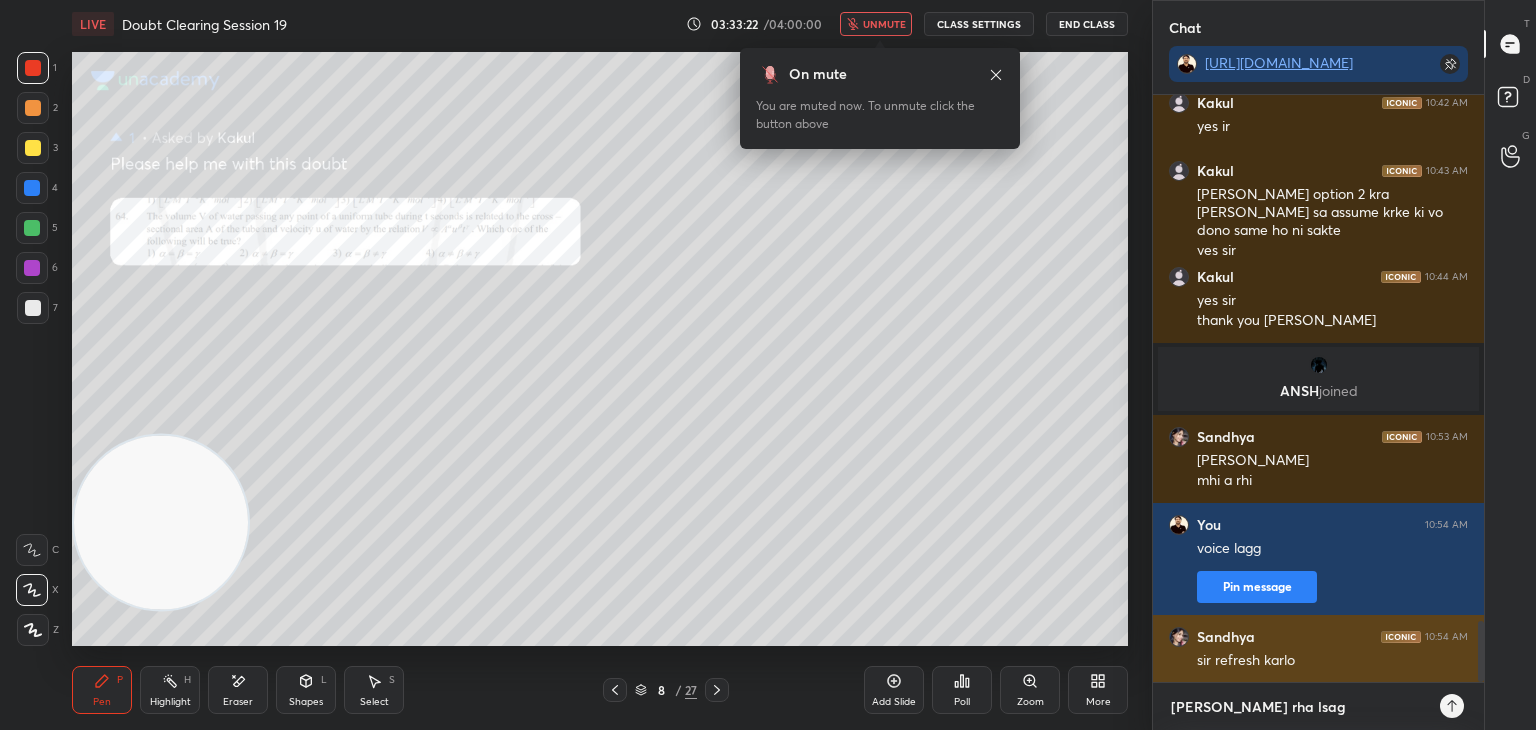 type on "[PERSON_NAME] rha lsag s" 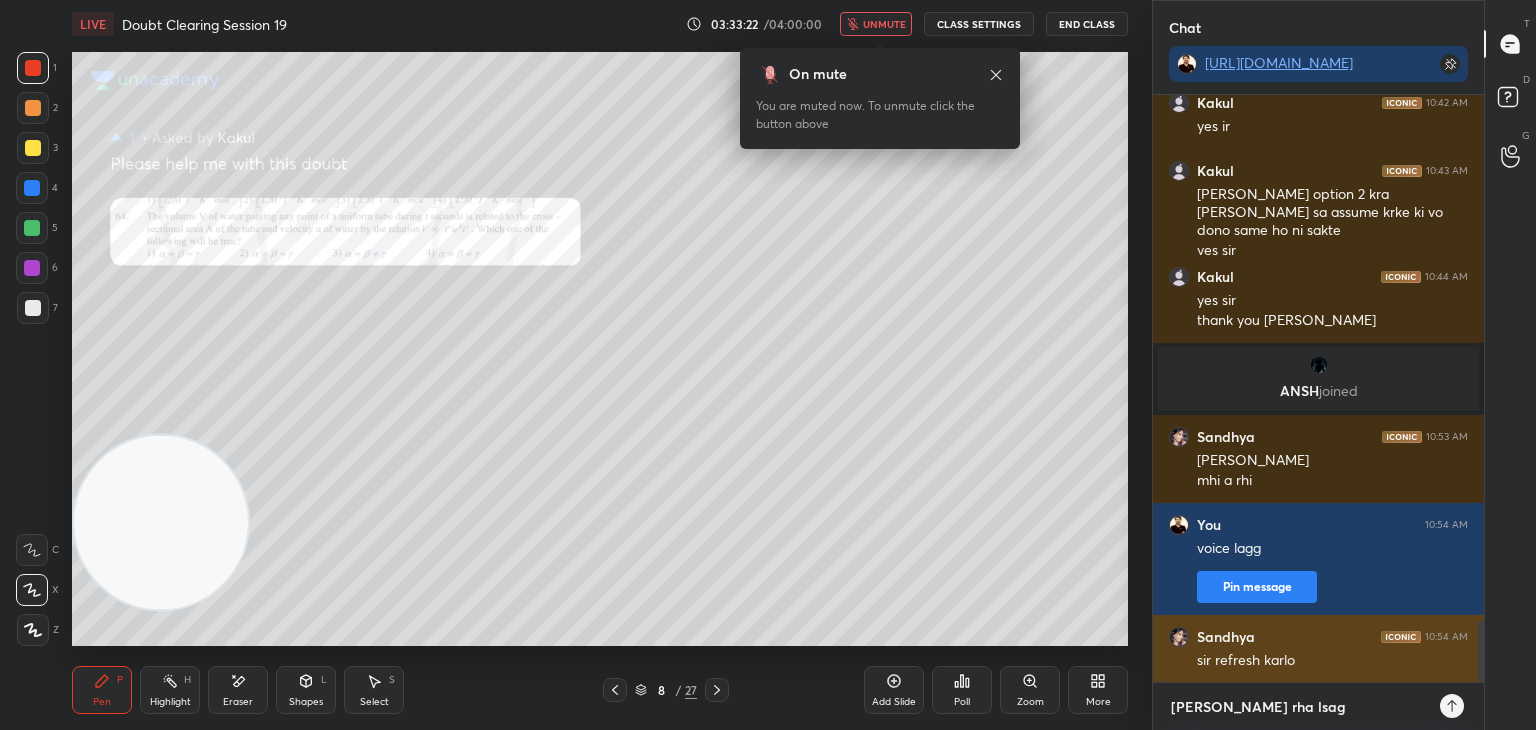 type on "x" 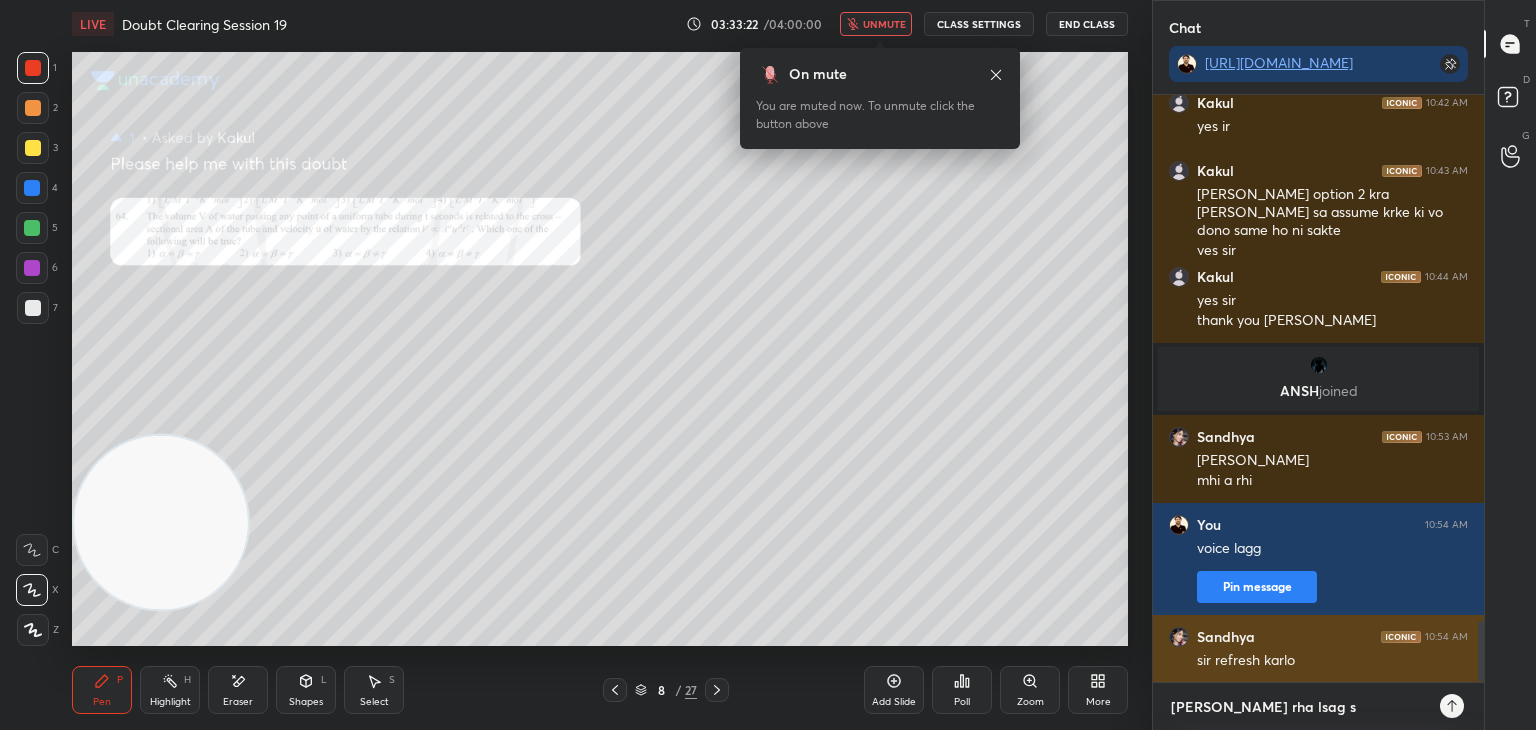 type on "[PERSON_NAME] rha lsag sh" 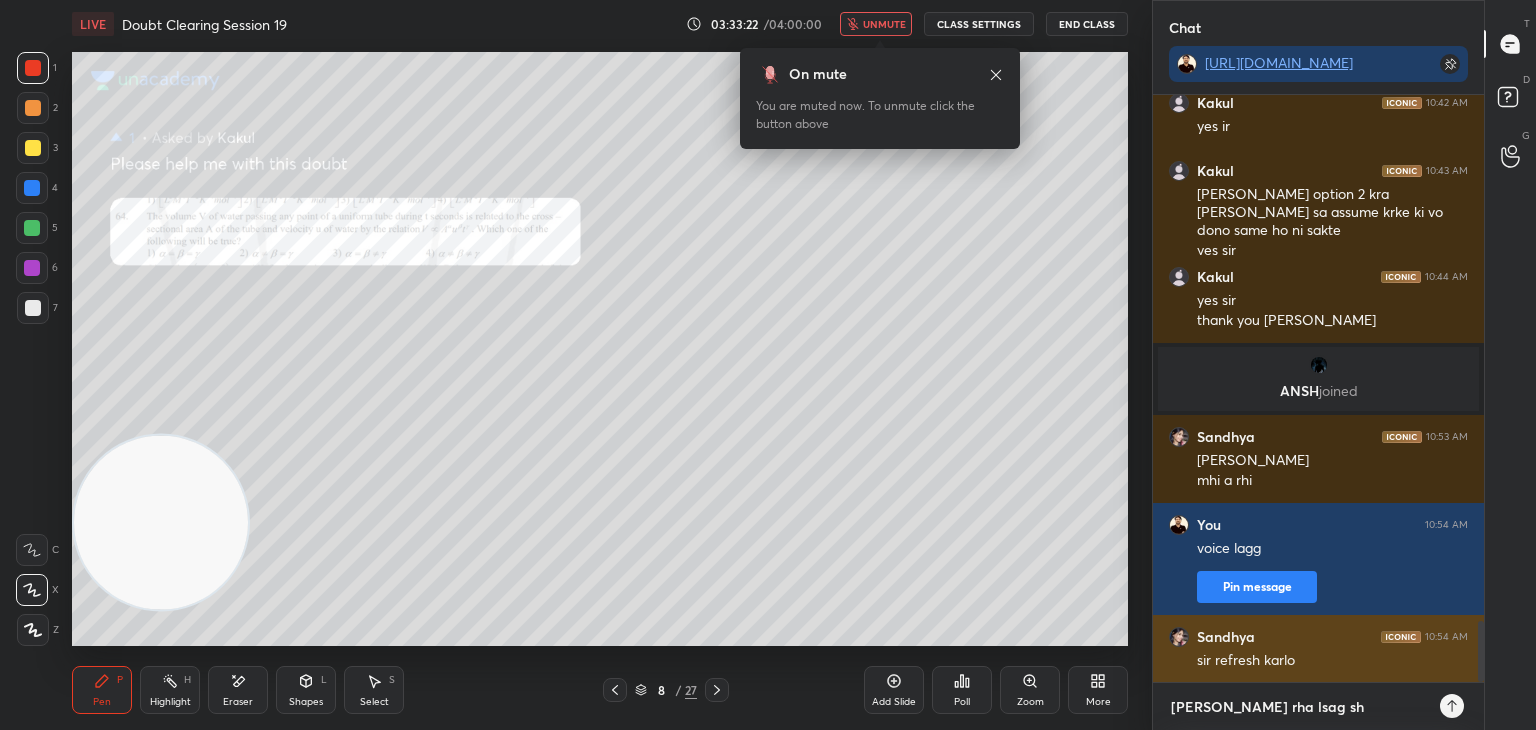 type on "[PERSON_NAME] rha lsag shi" 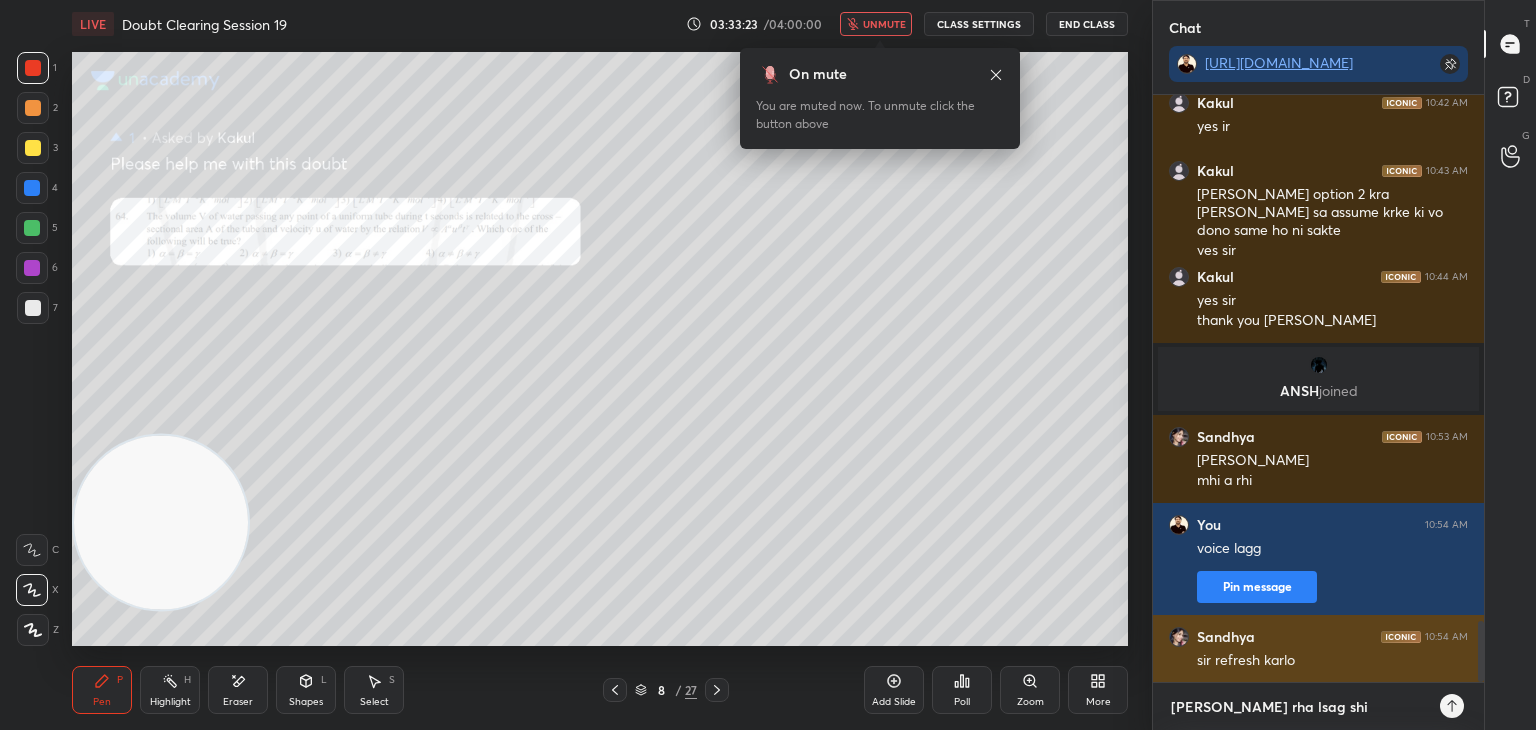 type on "[PERSON_NAME] rha lsag shi" 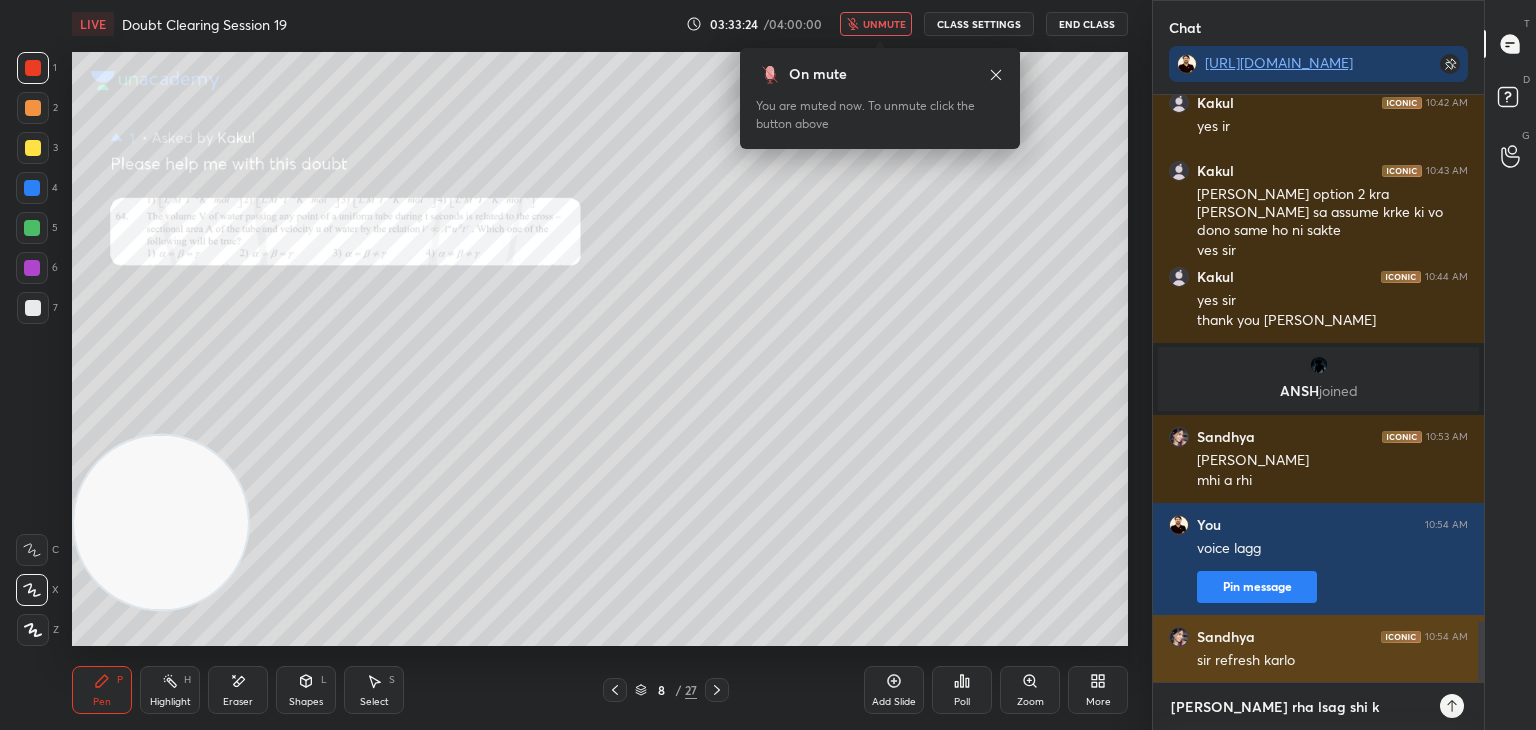 type on "[PERSON_NAME] rha lsag shi ka" 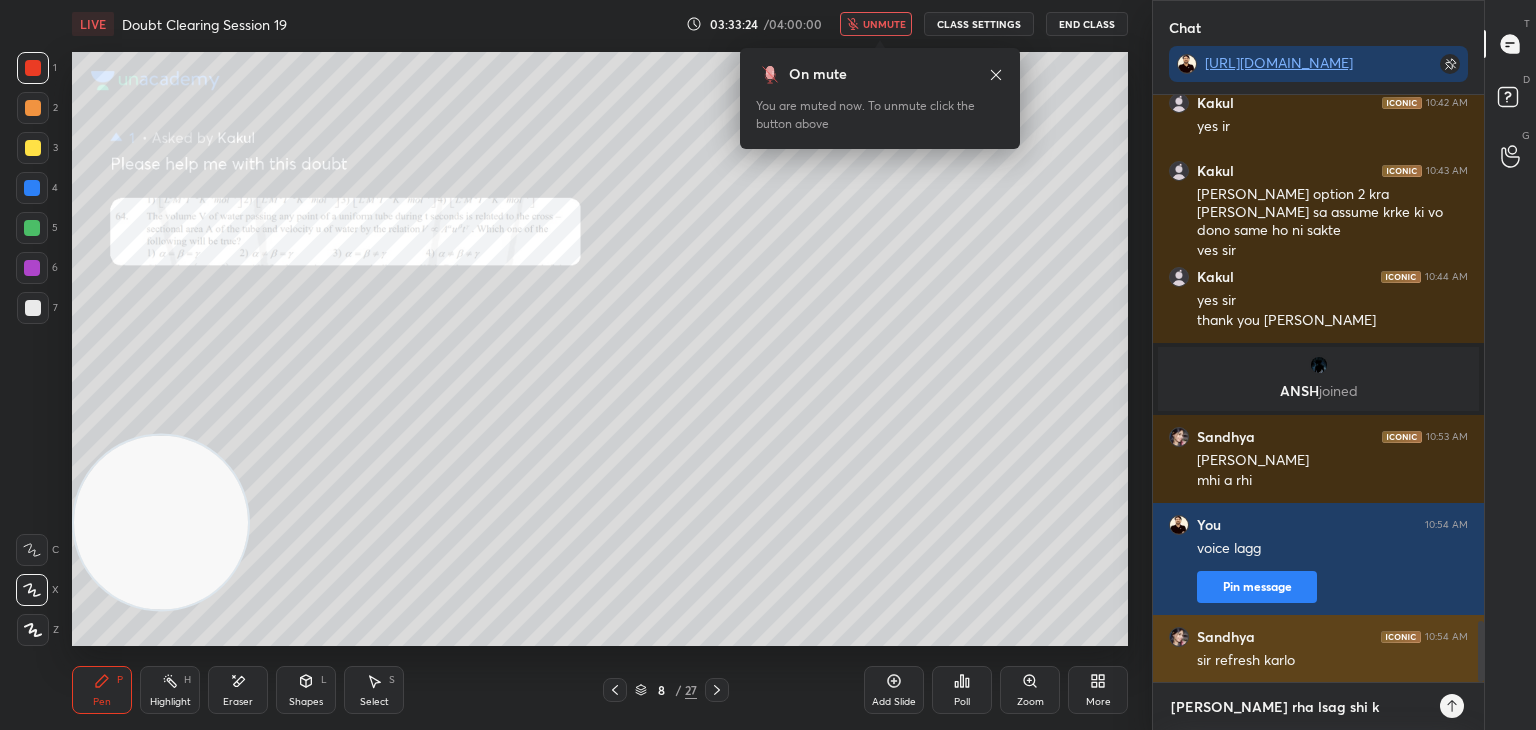 type on "x" 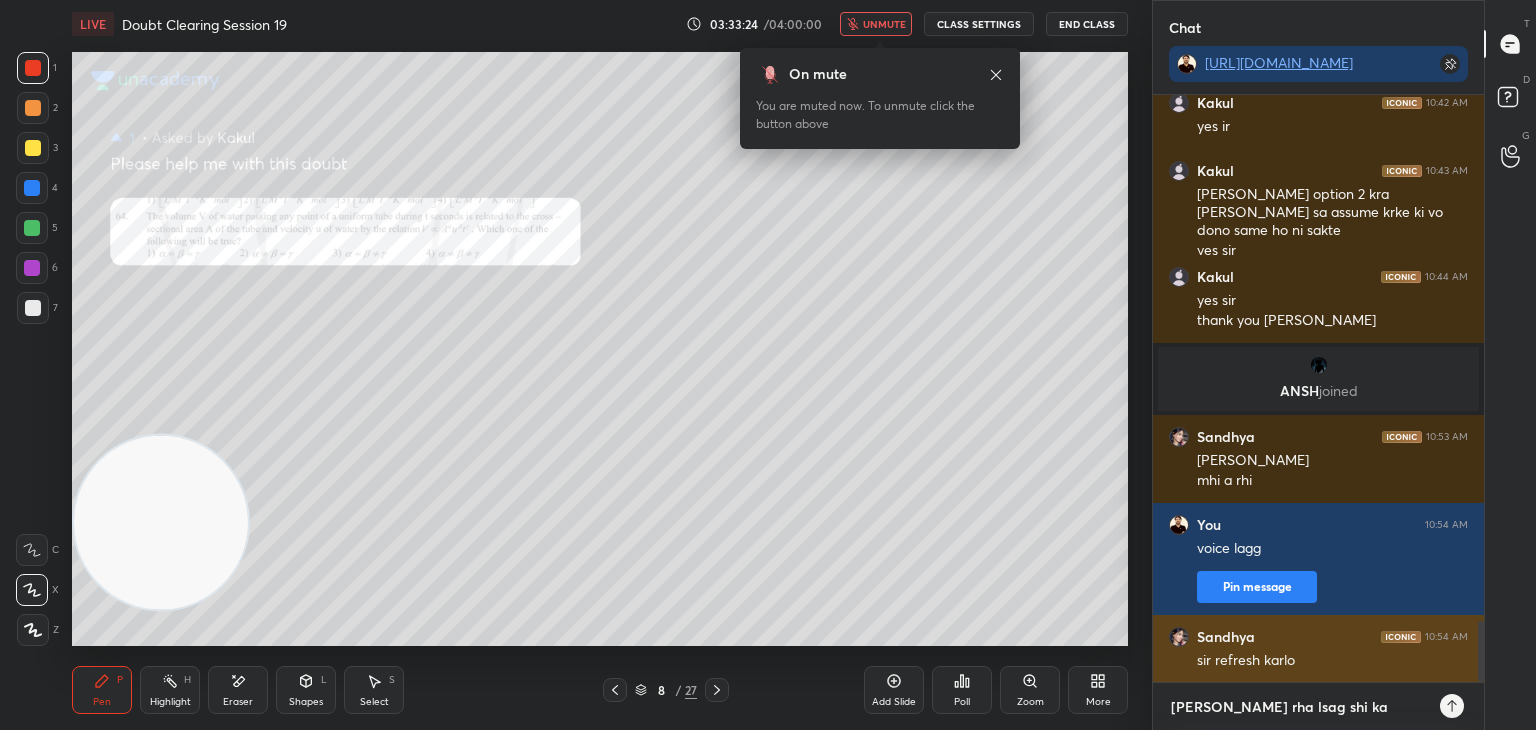 type on "[PERSON_NAME] rha lsag shi kar" 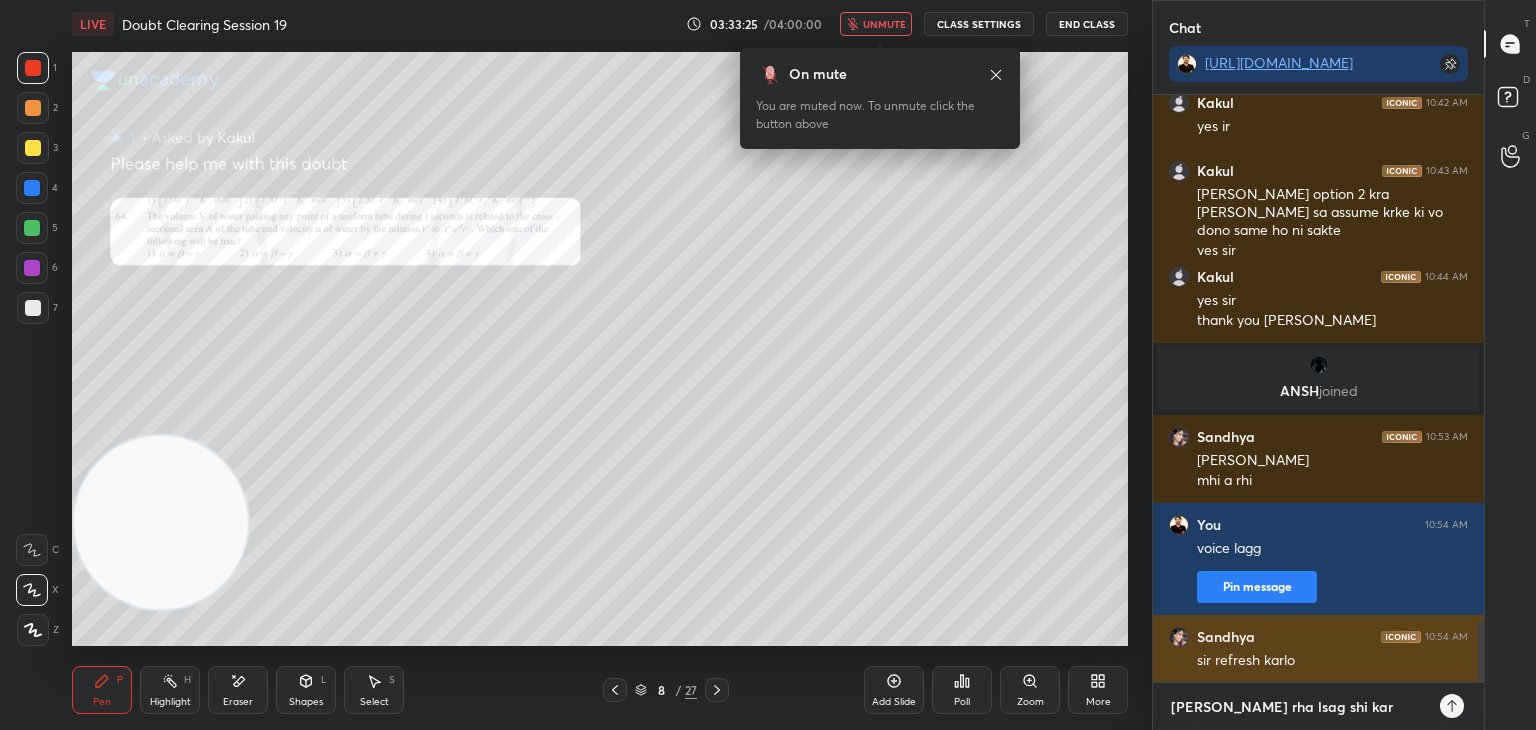 type on "[PERSON_NAME] rha lsag shi kar" 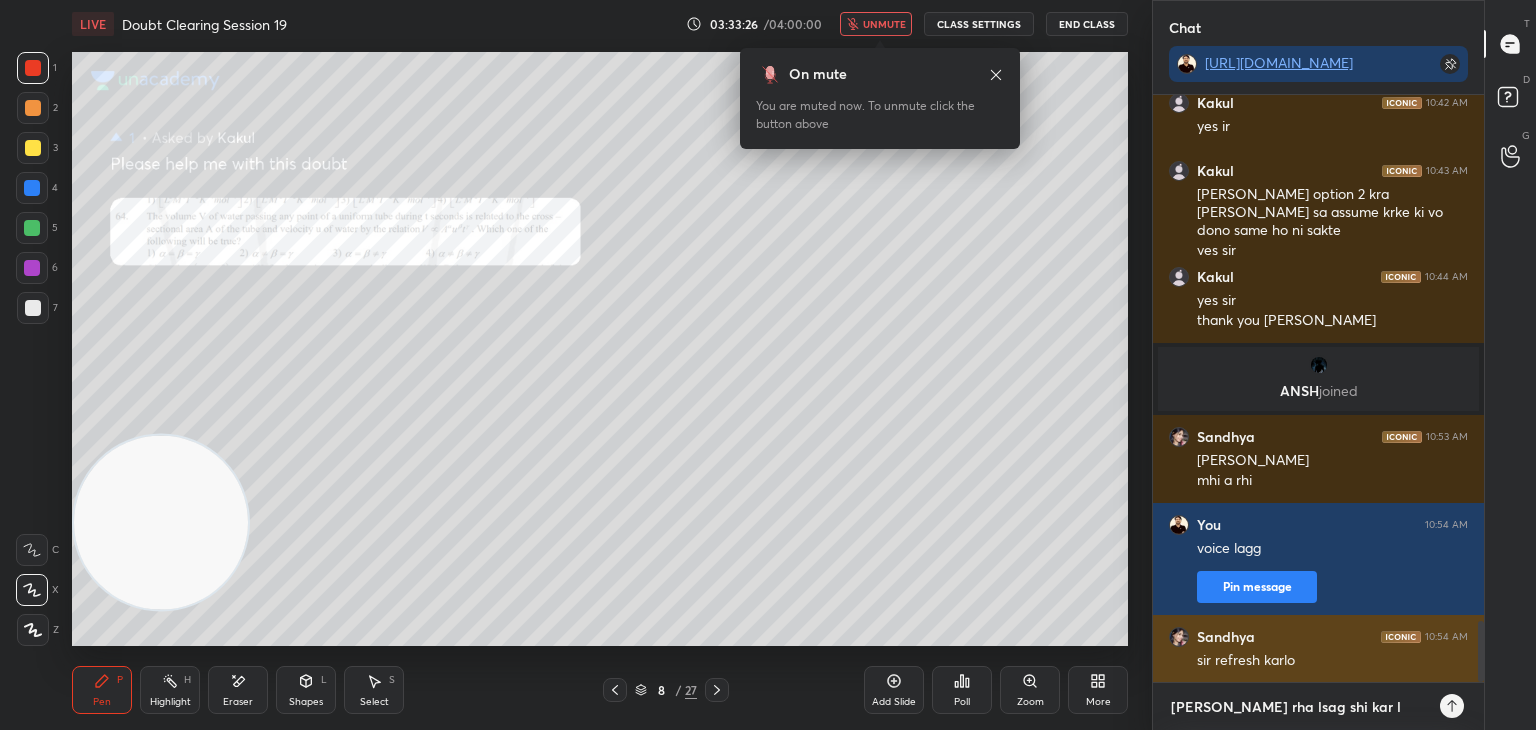 type on "[PERSON_NAME] rha lsag shi kar li" 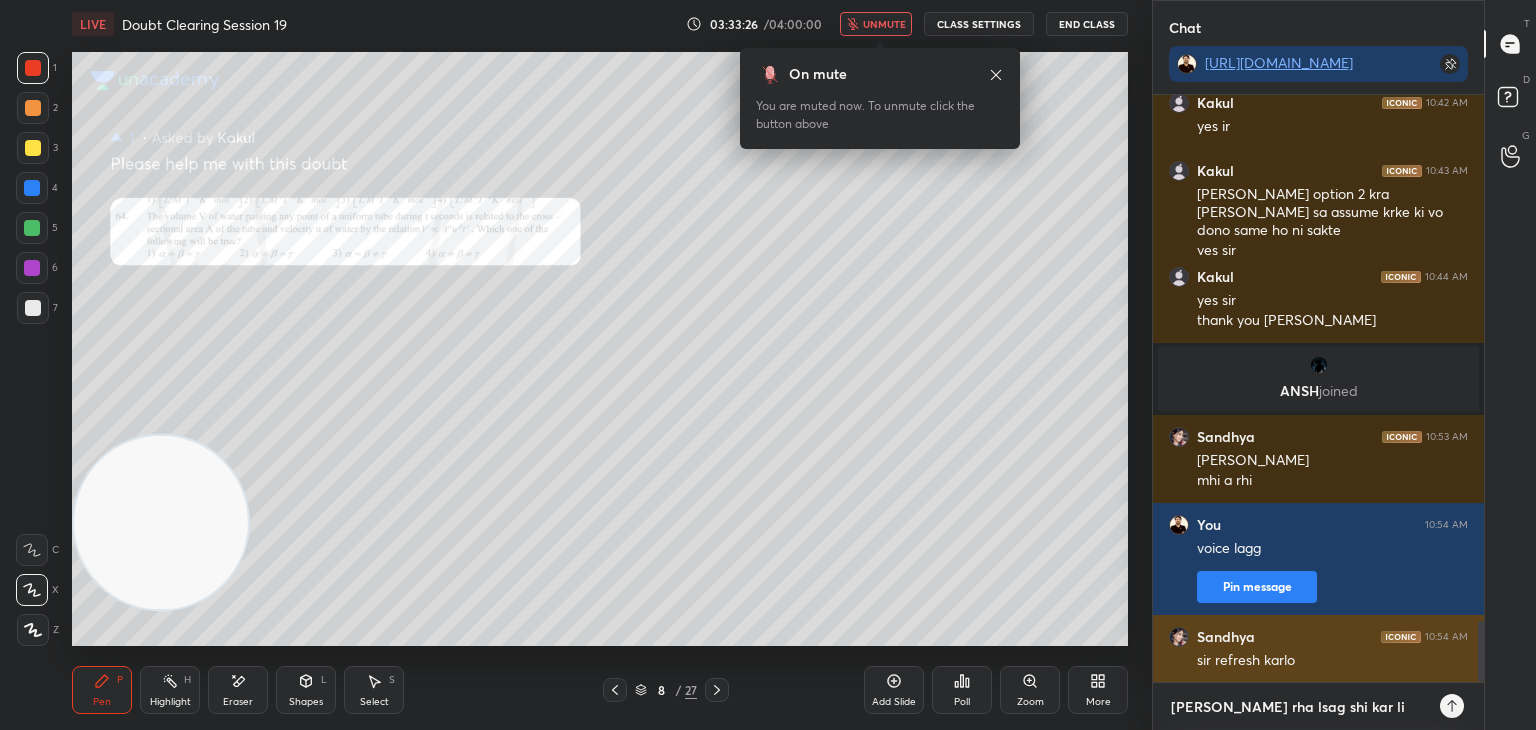 type on "[PERSON_NAME] rha lsag shi kar liy" 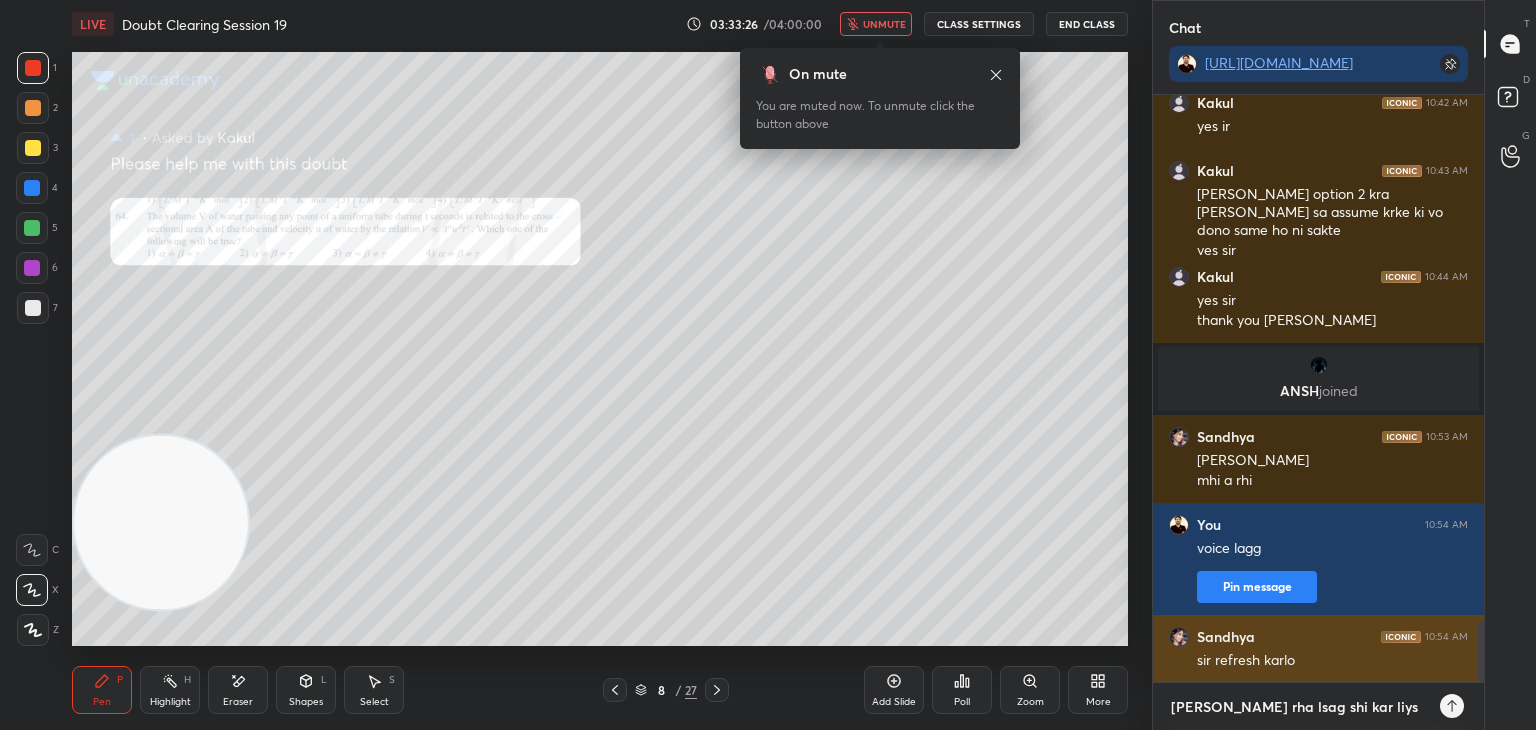 type on "[PERSON_NAME] rha lsag shi kar liysa" 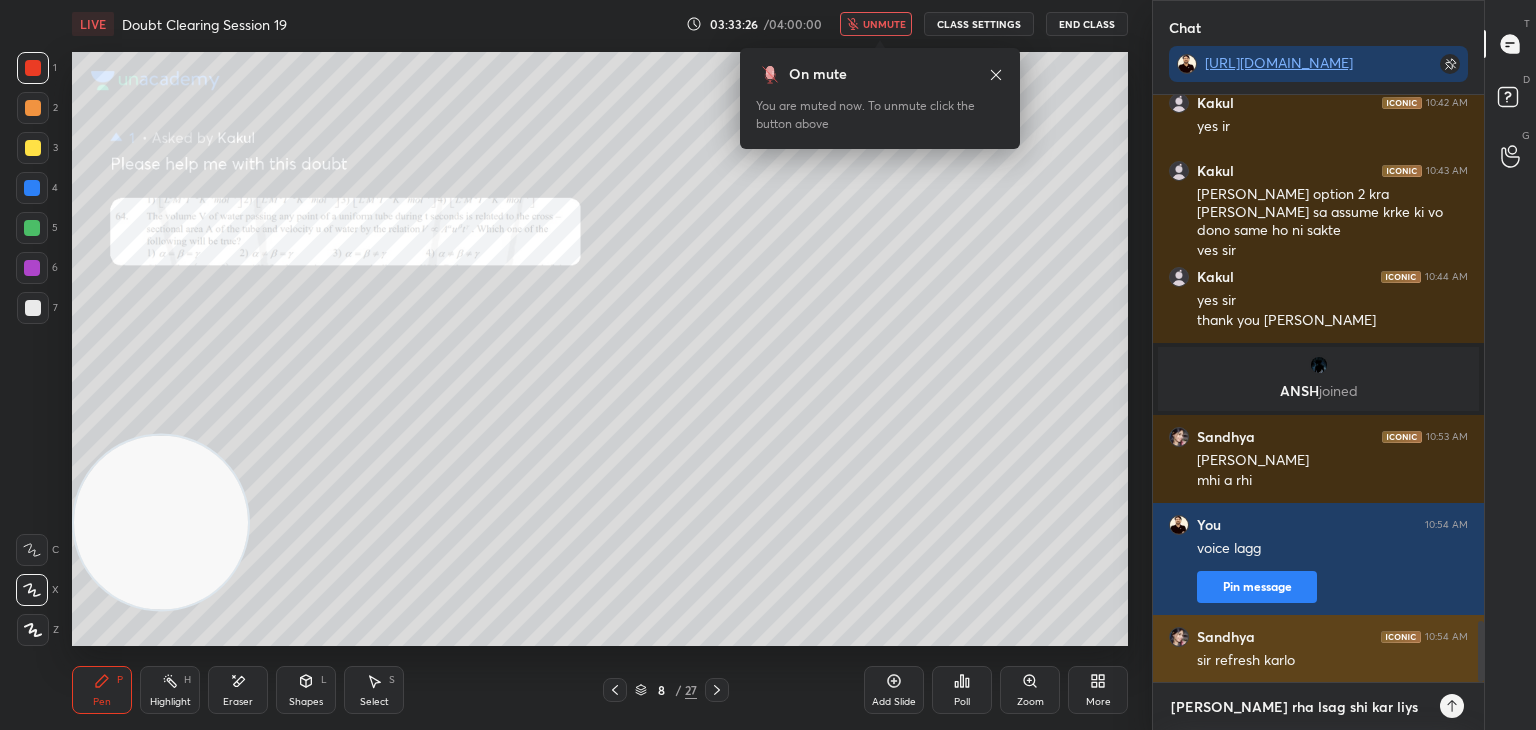 type on "x" 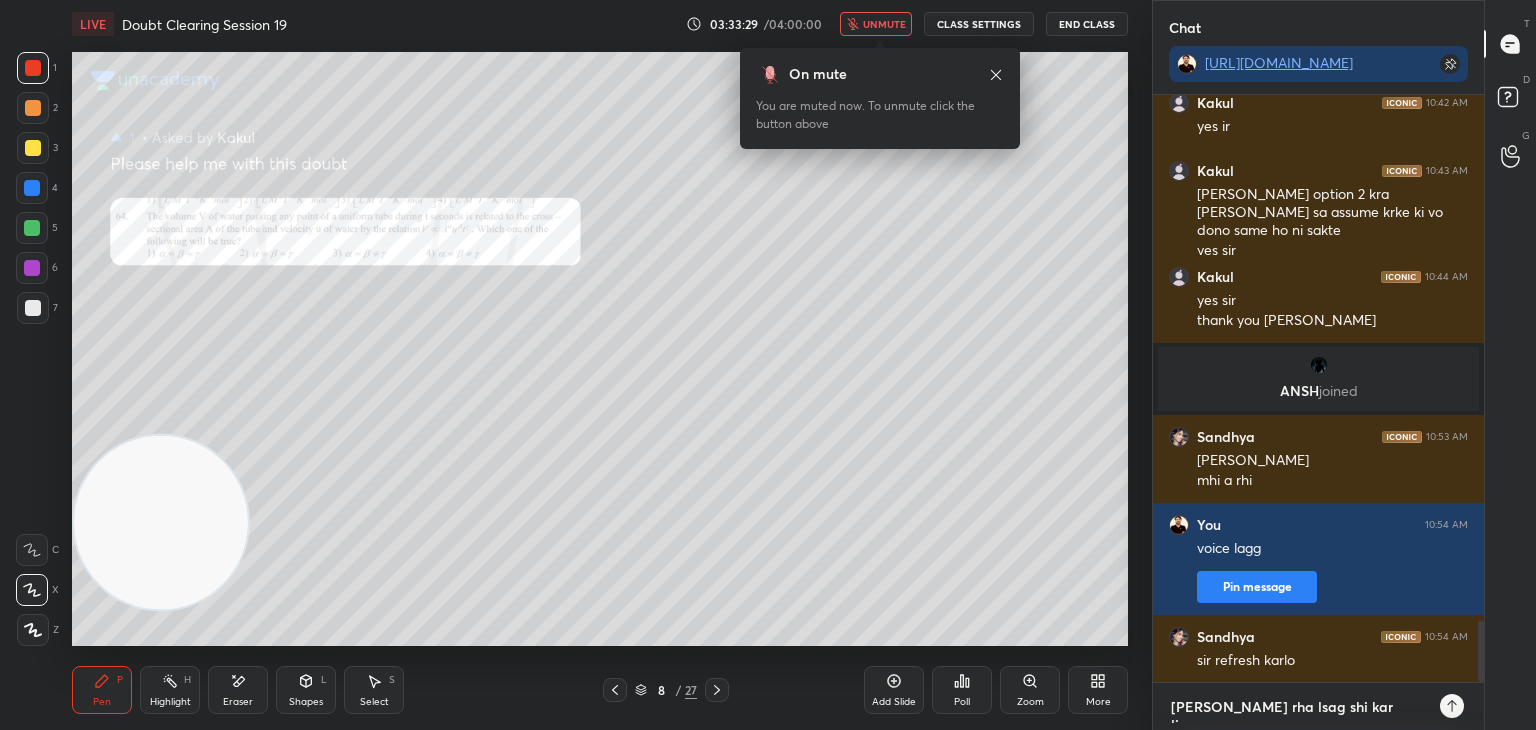 click on "[PERSON_NAME] rha lsag shi kar liysa" at bounding box center (1298, 707) 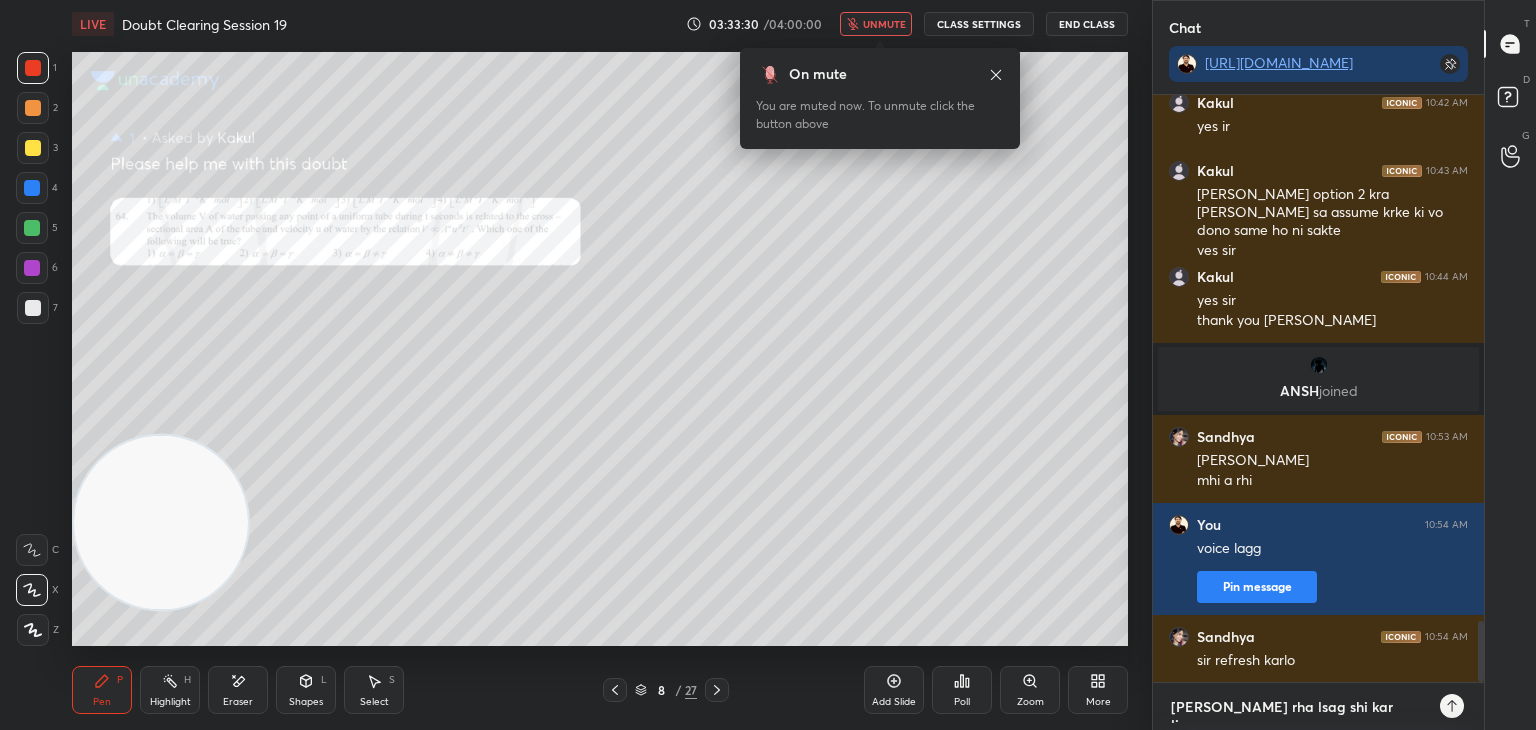 type on "[PERSON_NAME] rha lsag shi kar liys" 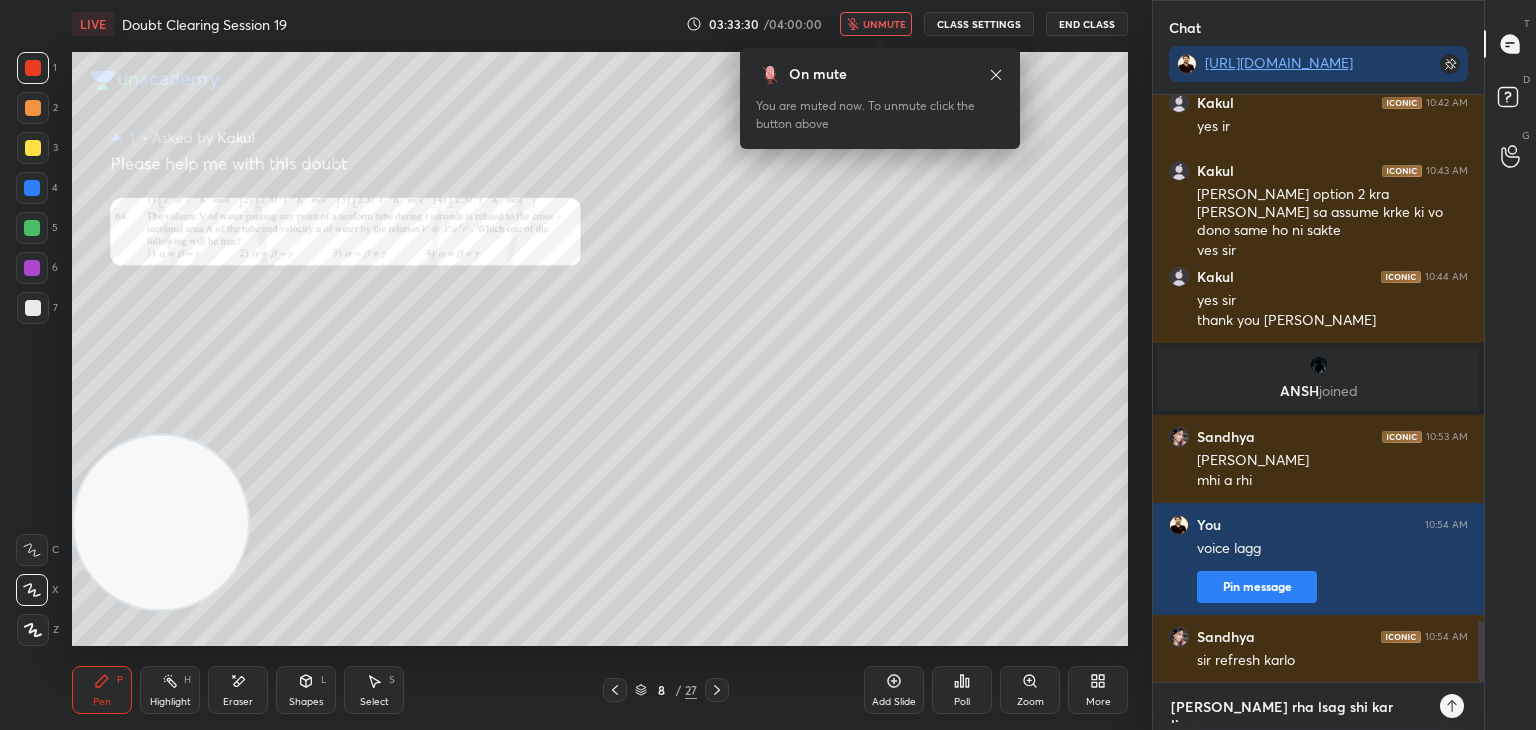 type on "x" 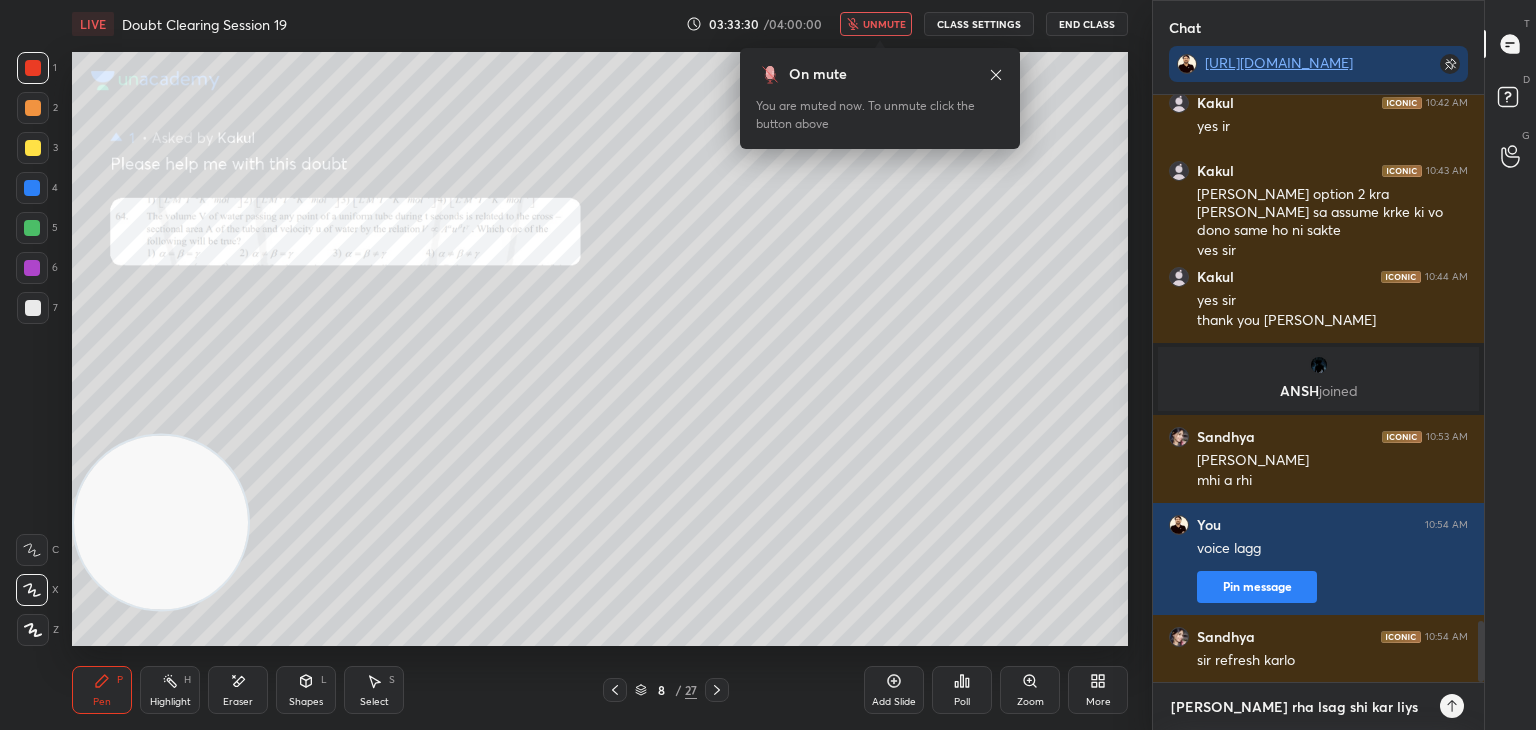 type on "[PERSON_NAME] rha lsag shi kar liy" 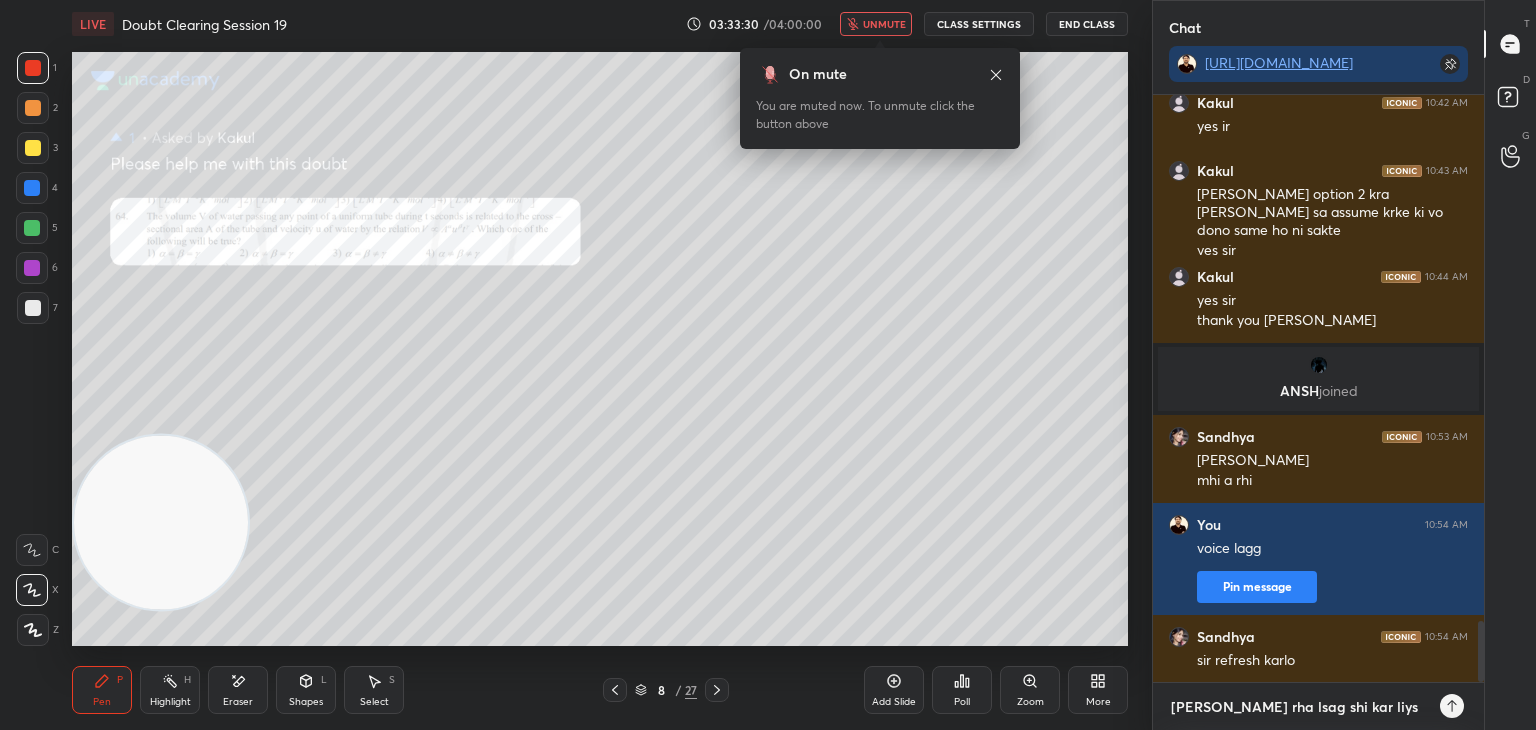 type on "x" 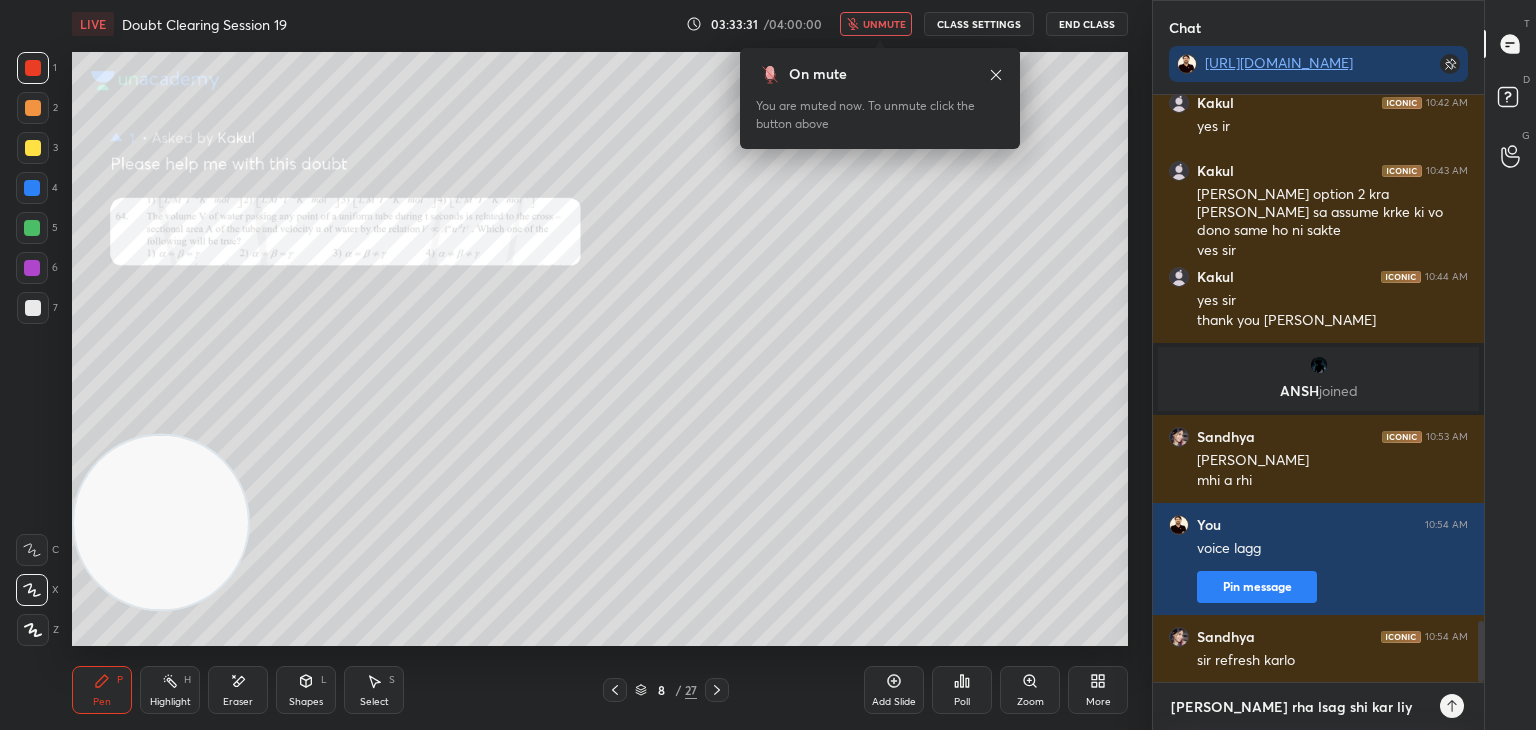 type on "[PERSON_NAME] rha lsag shi kar liya" 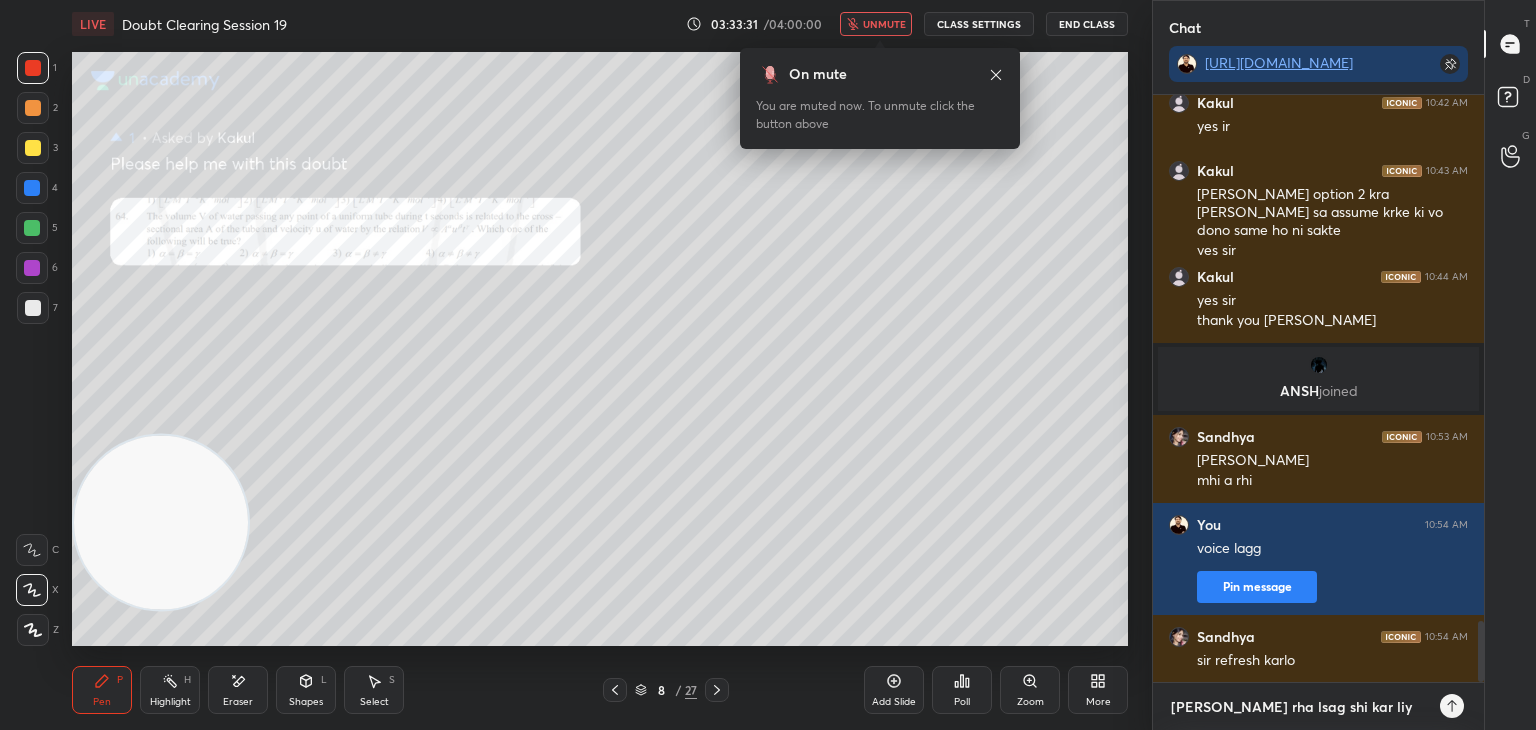 type on "x" 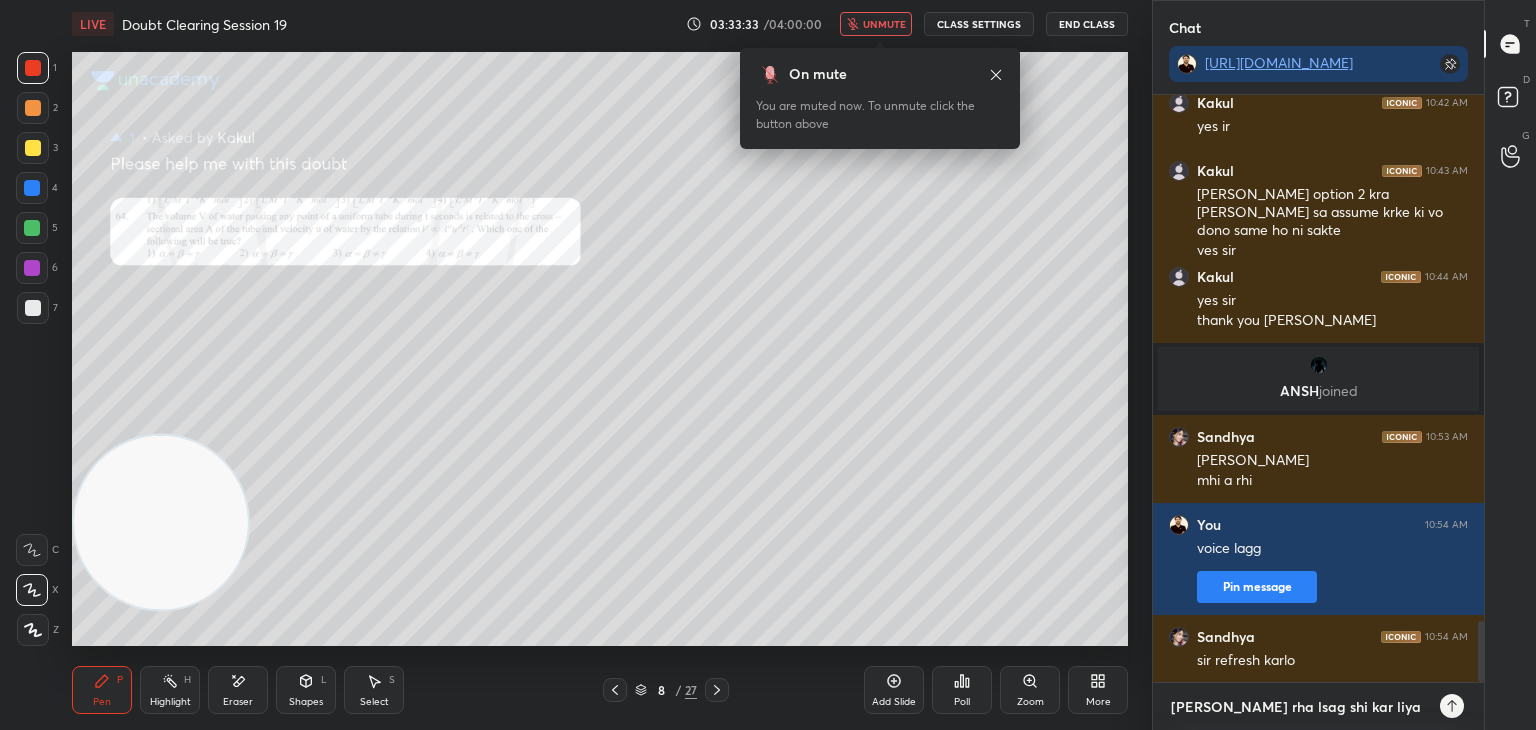 type on "[PERSON_NAME] rha lsag shi kar liya" 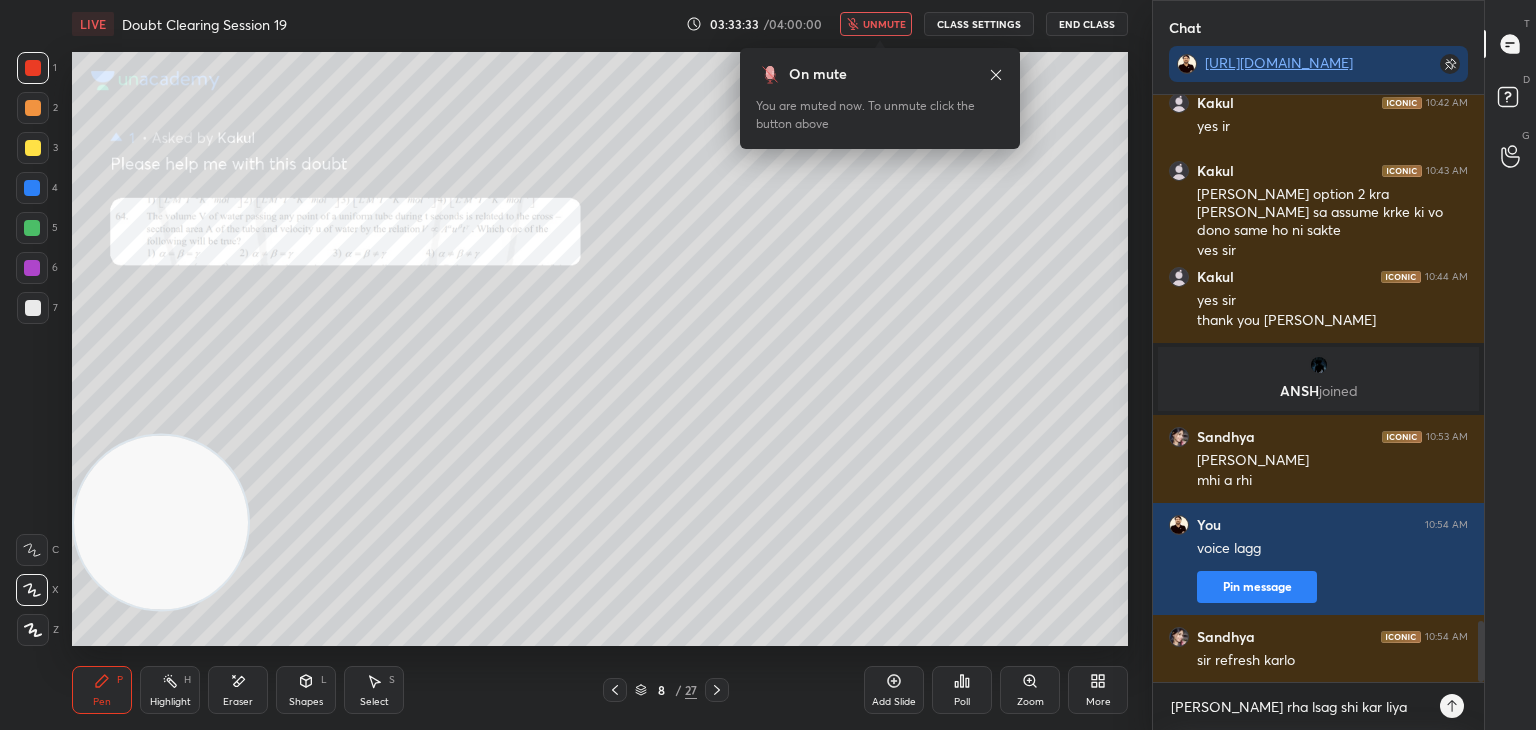 type on "x" 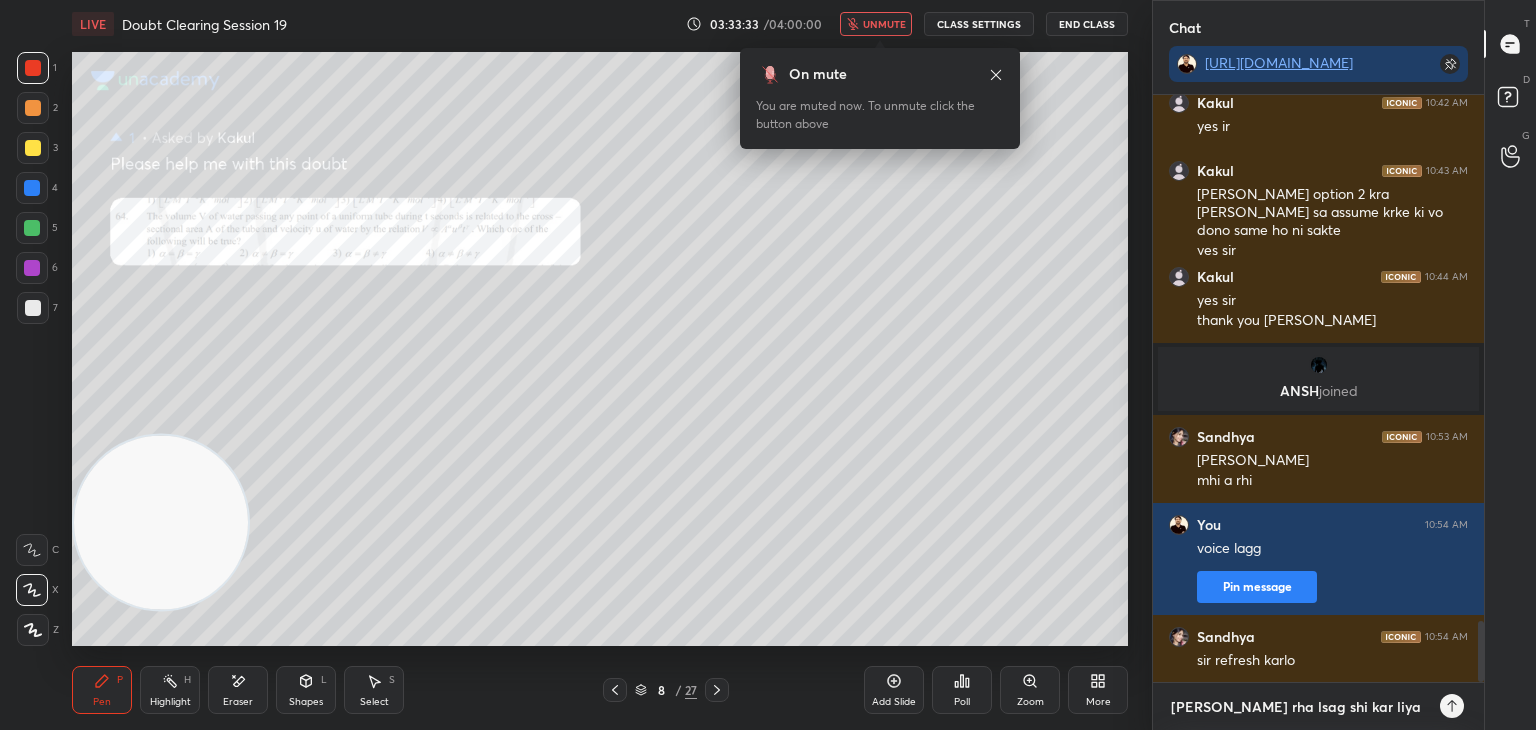 type 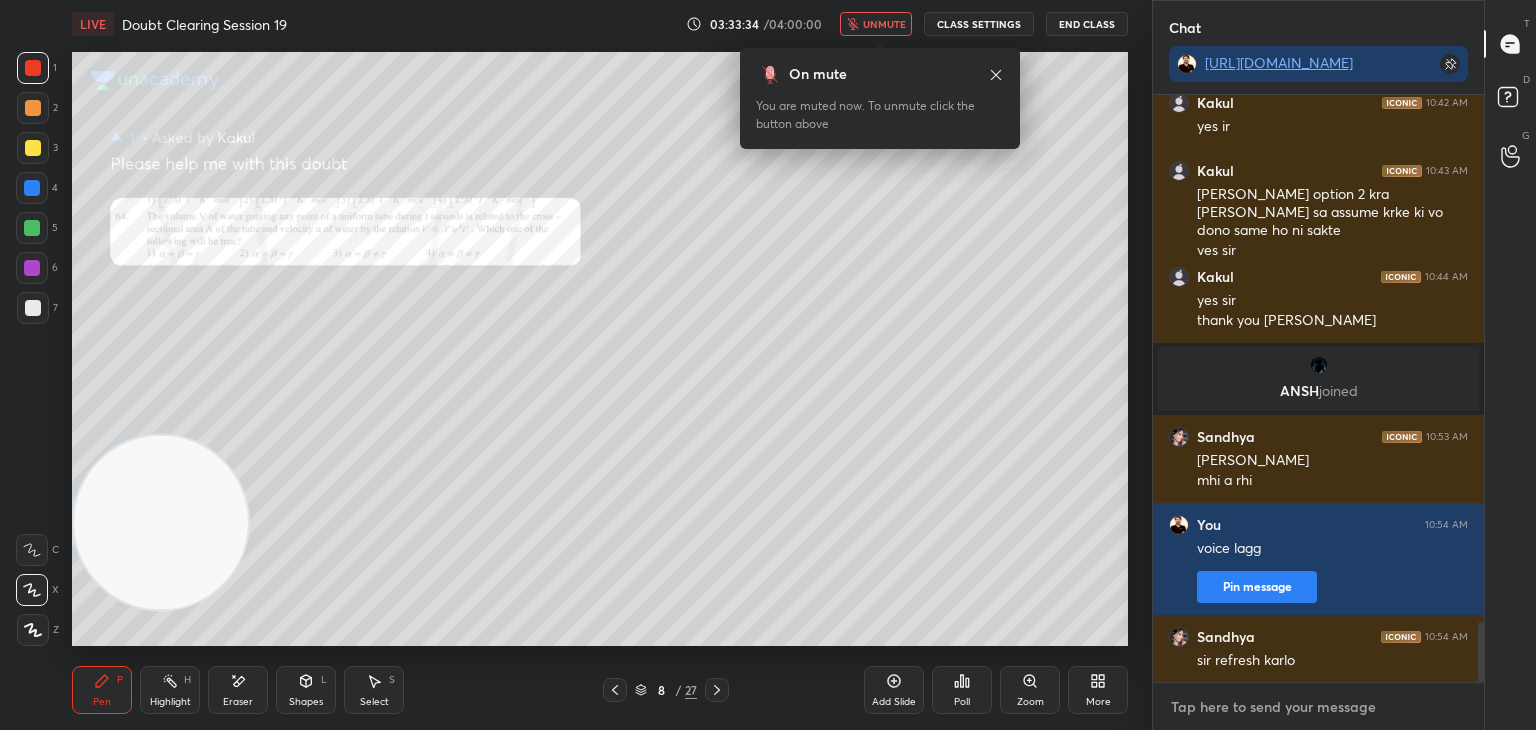 scroll, scrollTop: 5174, scrollLeft: 0, axis: vertical 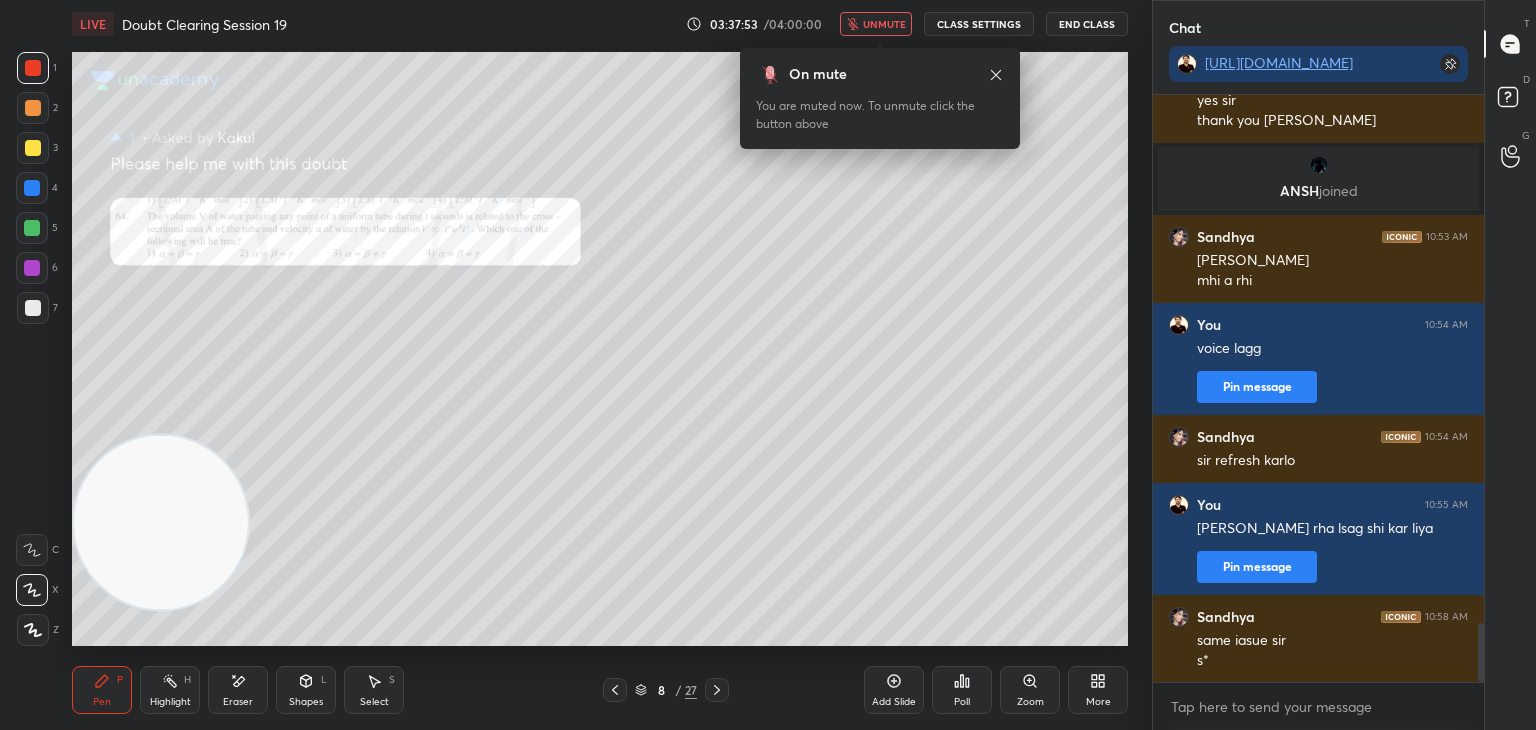 click 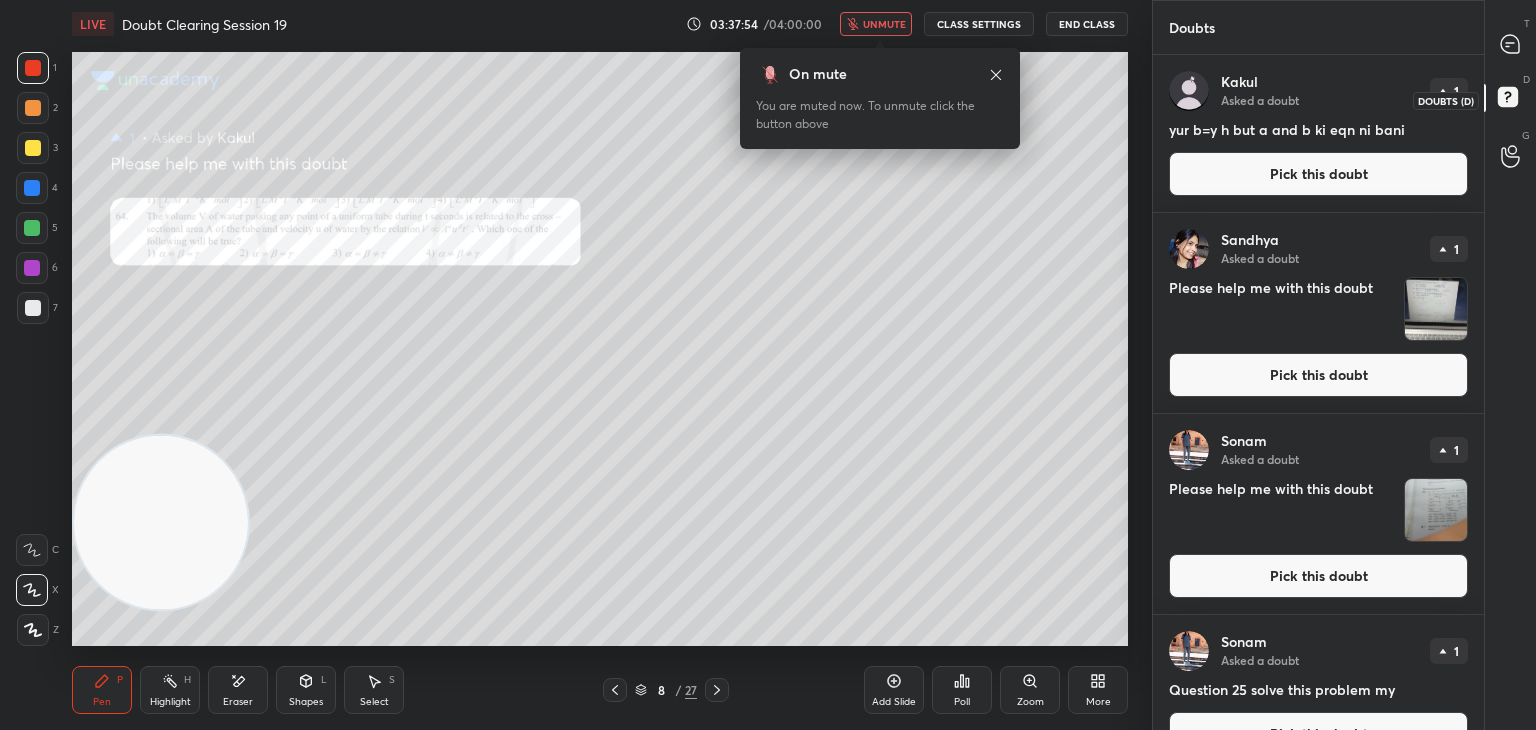 scroll, scrollTop: 6, scrollLeft: 6, axis: both 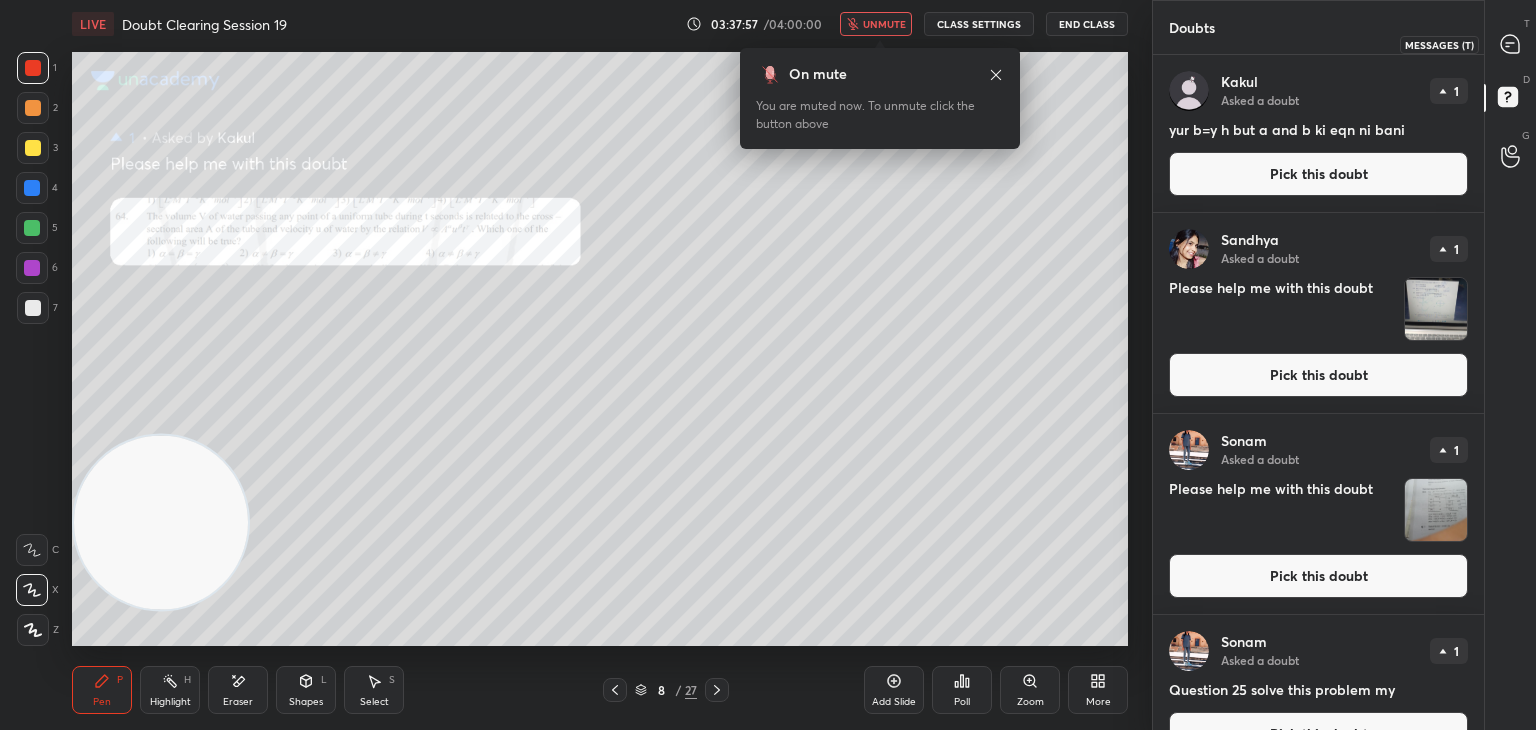 click 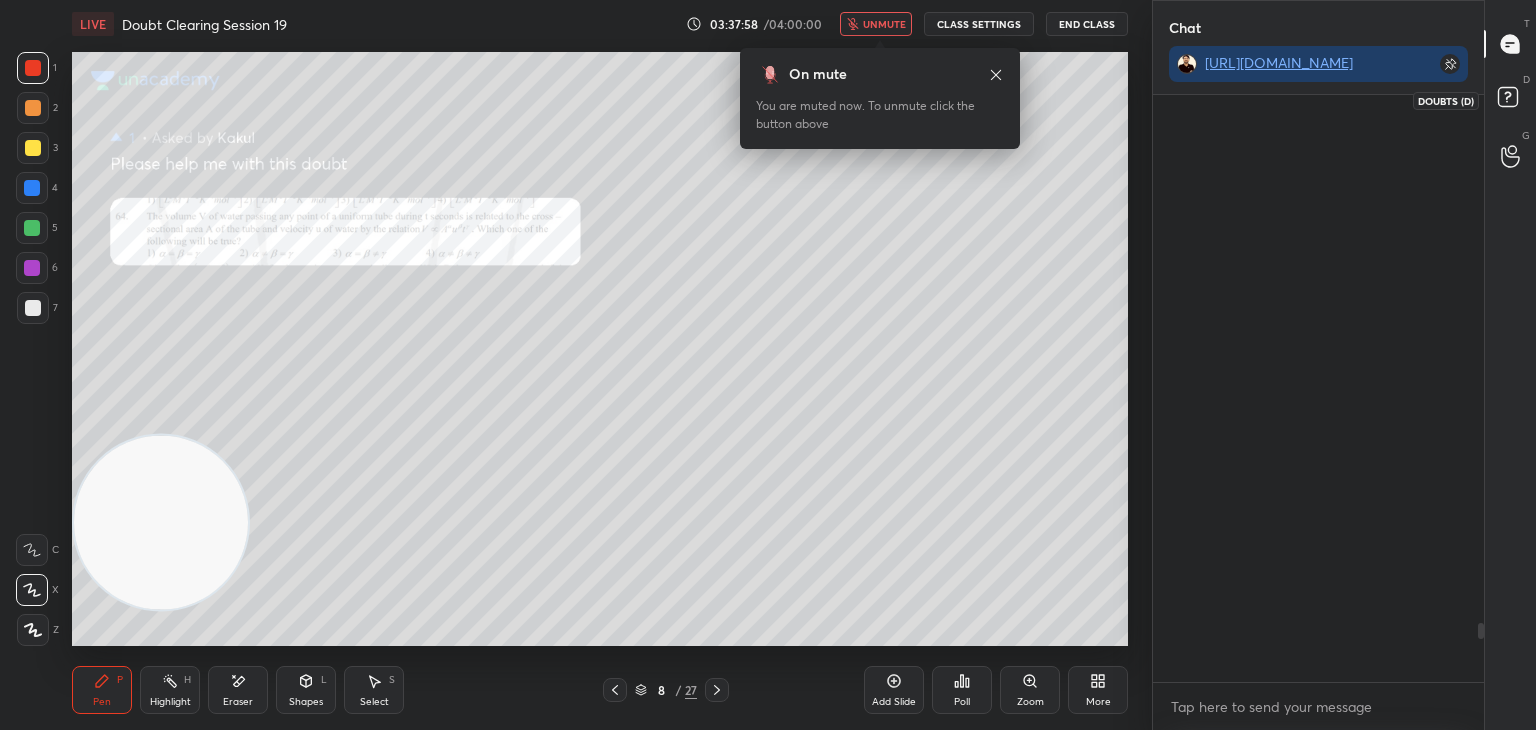 scroll, scrollTop: 629, scrollLeft: 325, axis: both 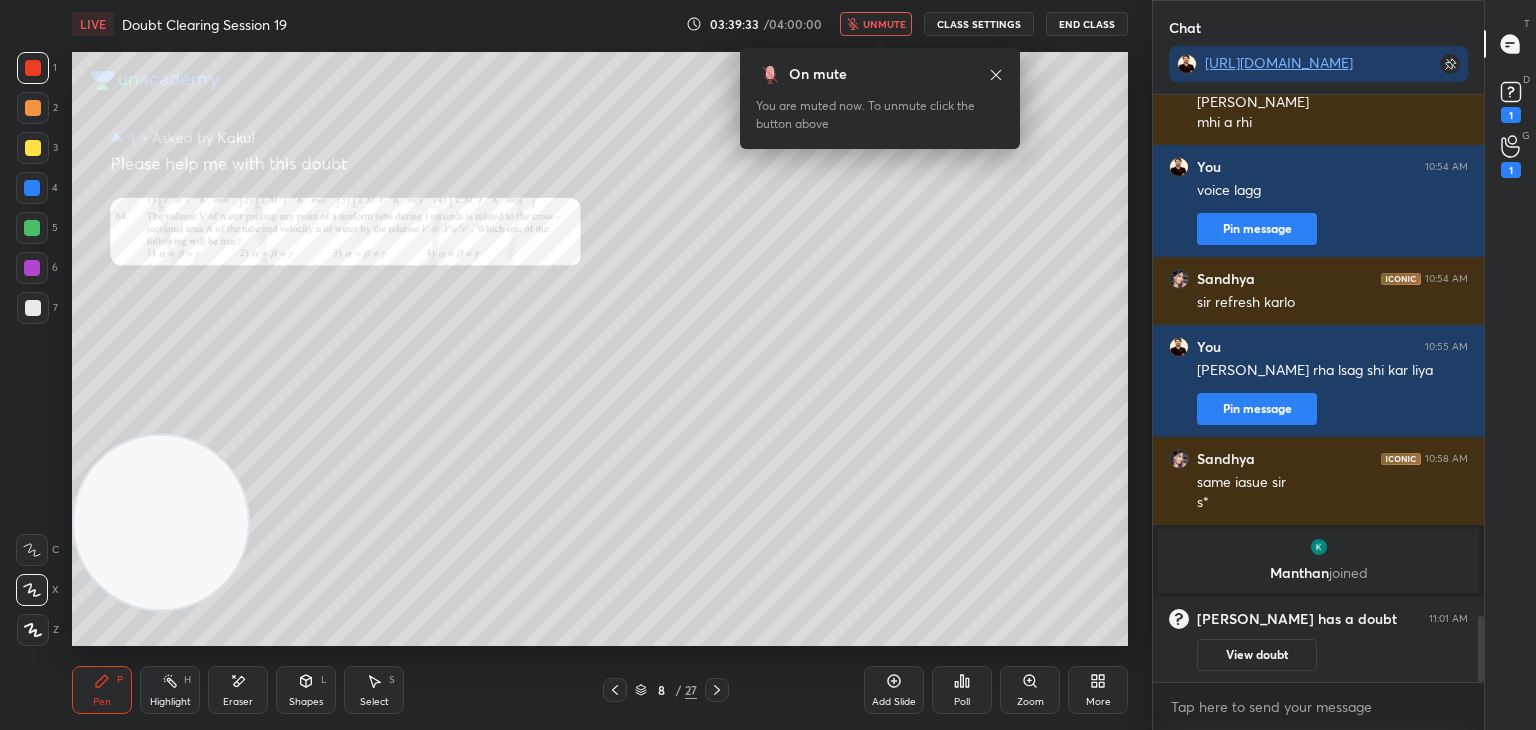 click 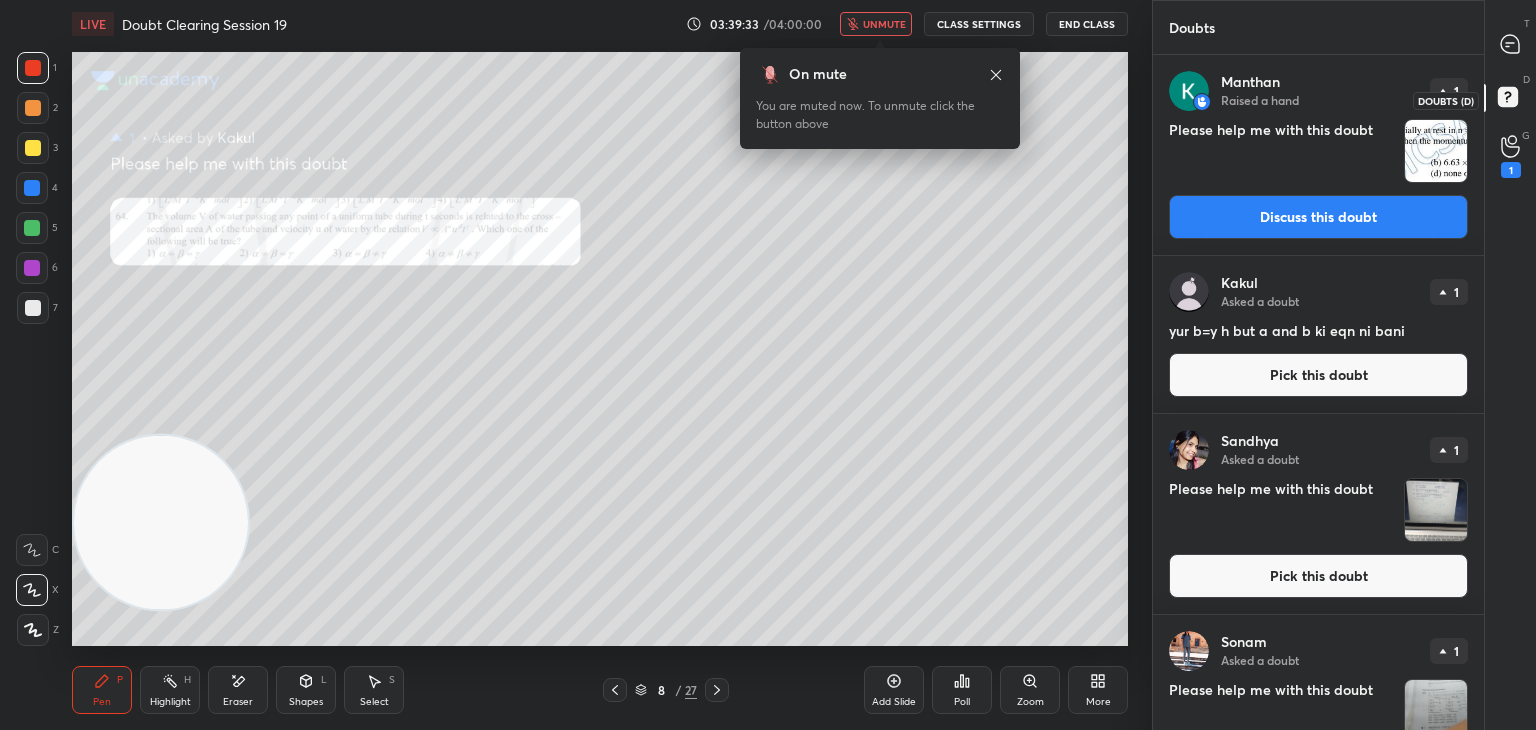 scroll, scrollTop: 6, scrollLeft: 6, axis: both 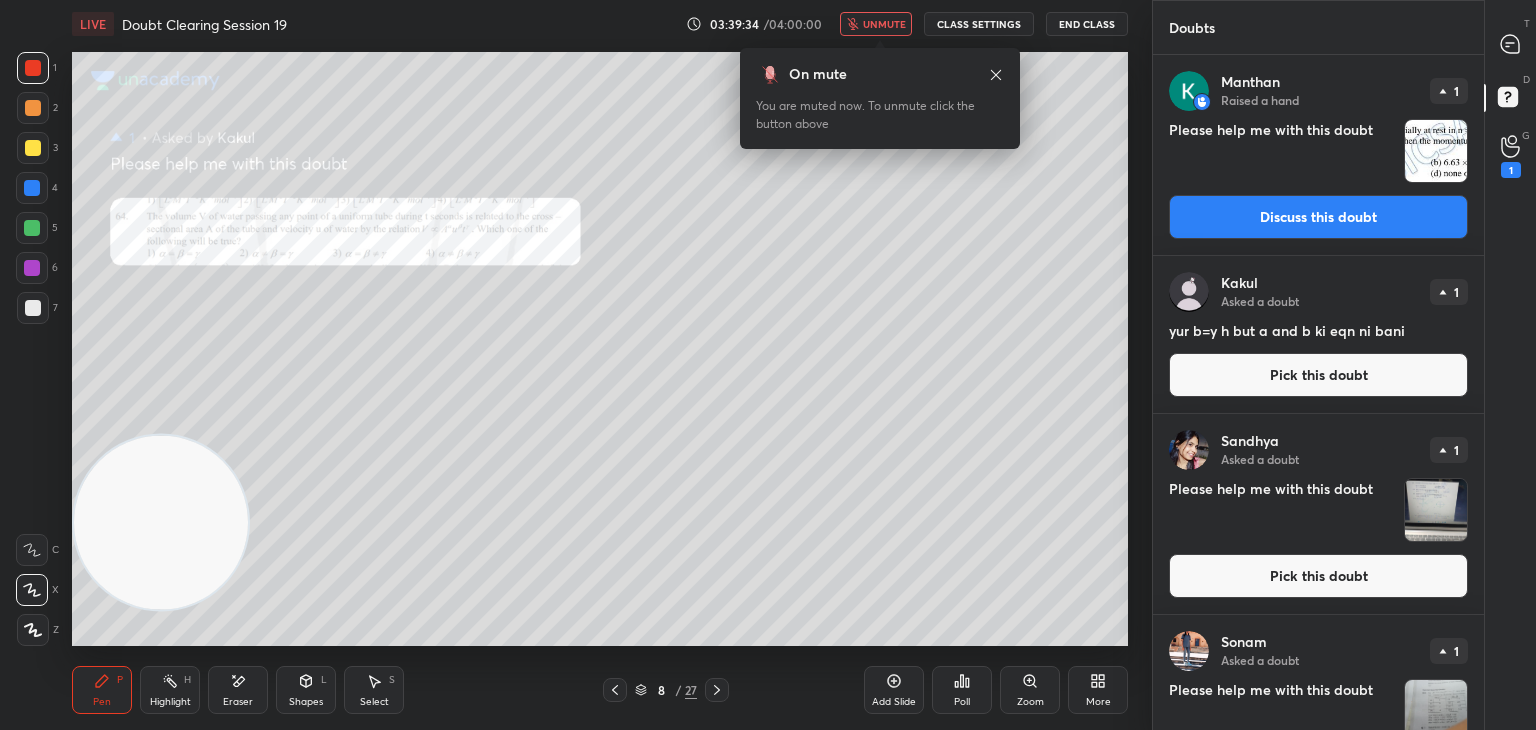 click at bounding box center (1436, 151) 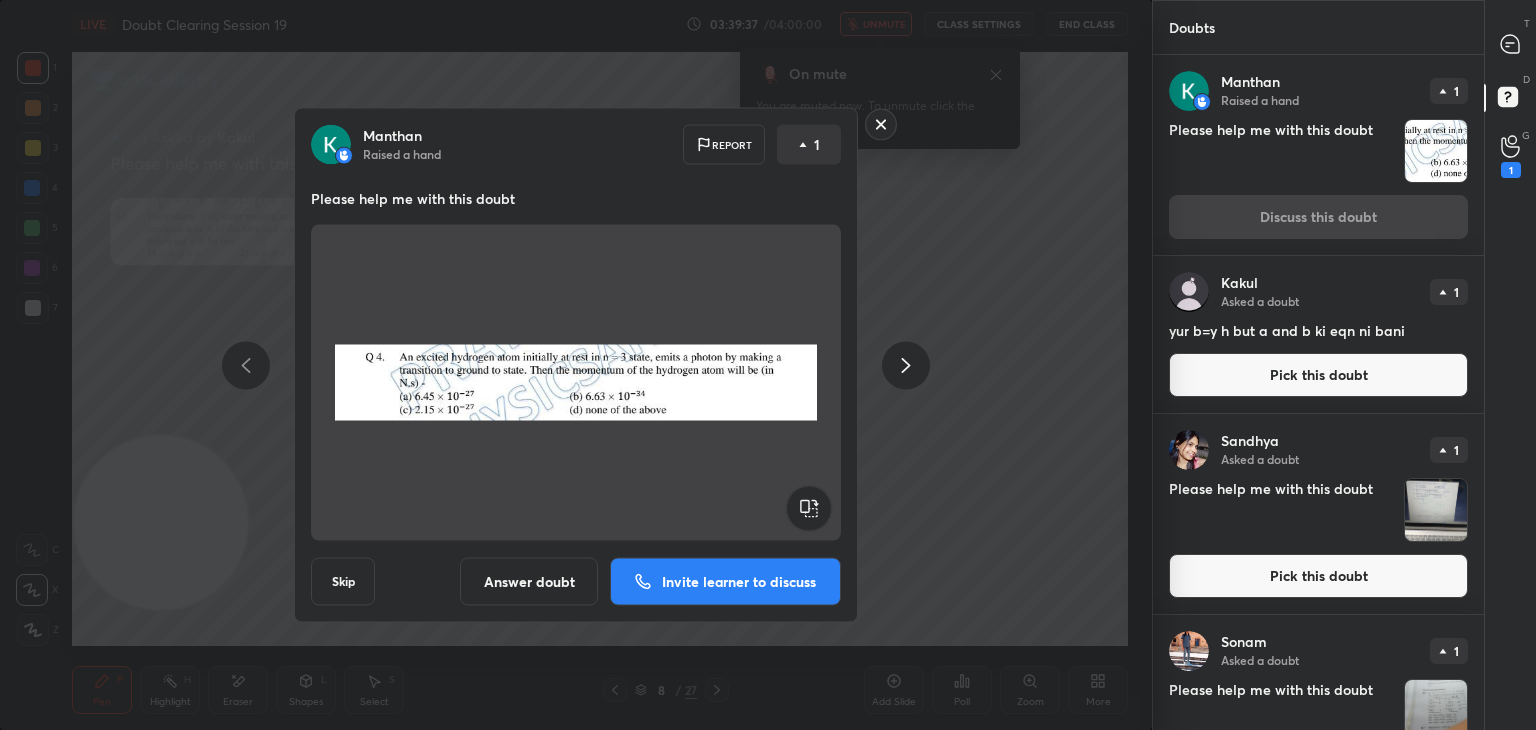 click 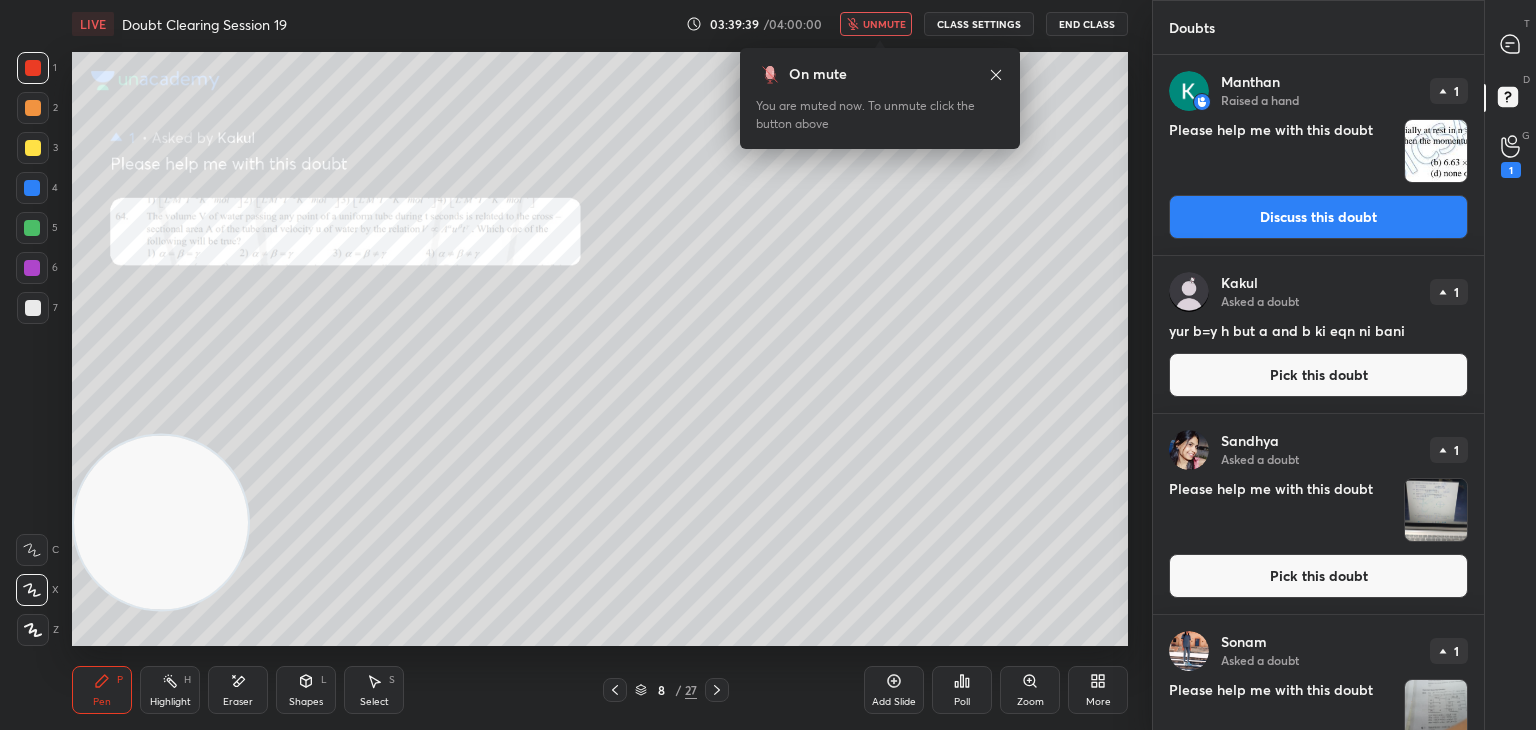 click at bounding box center [1436, 151] 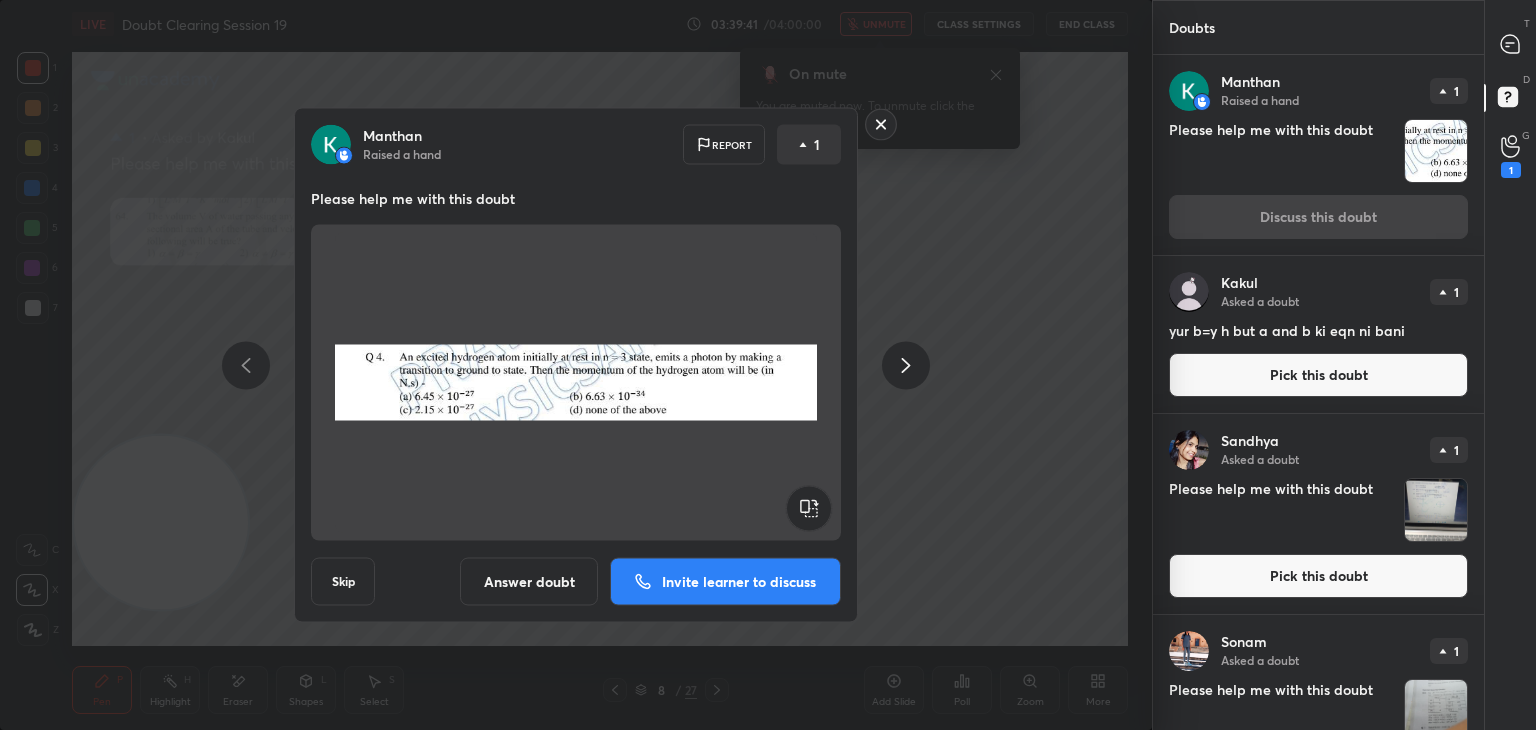click 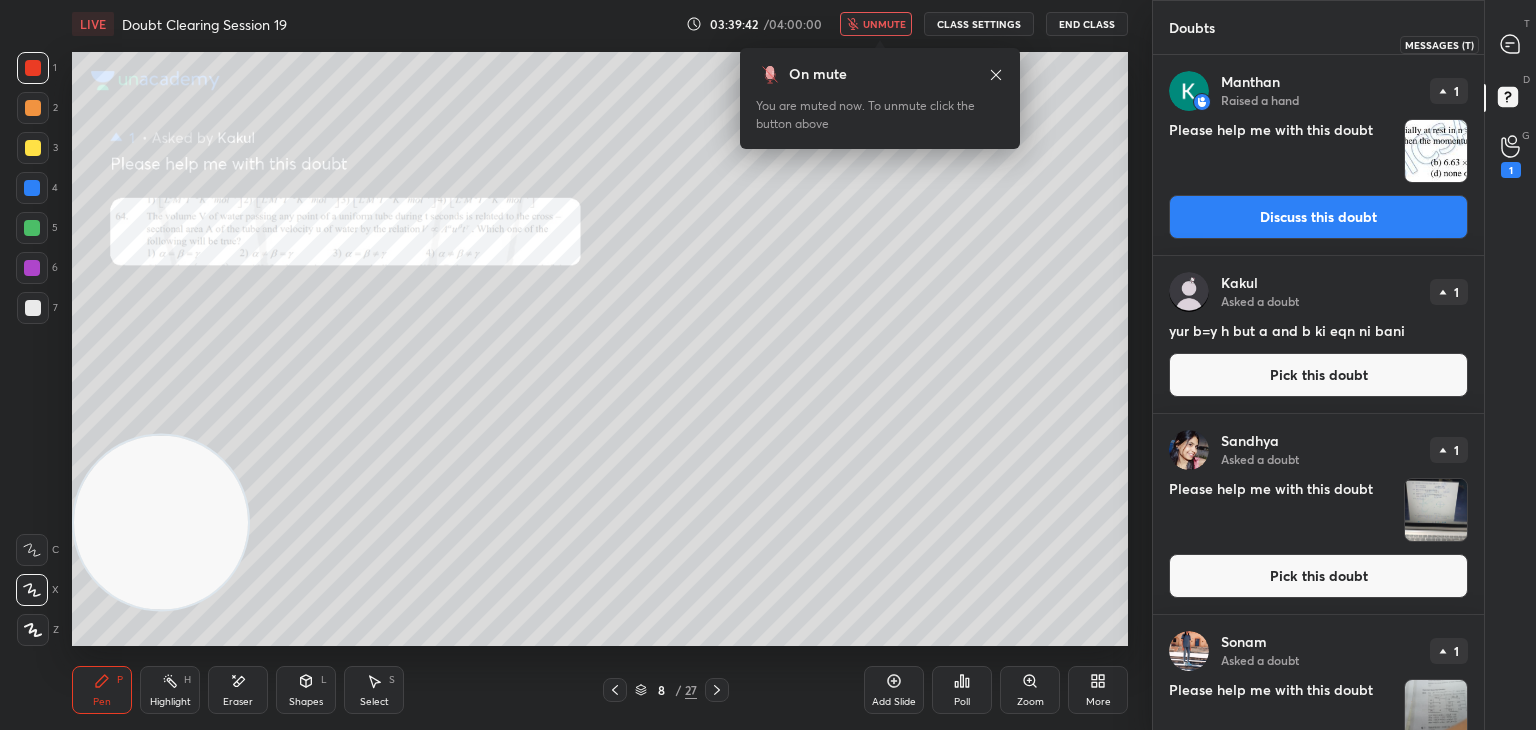 click at bounding box center (1511, 44) 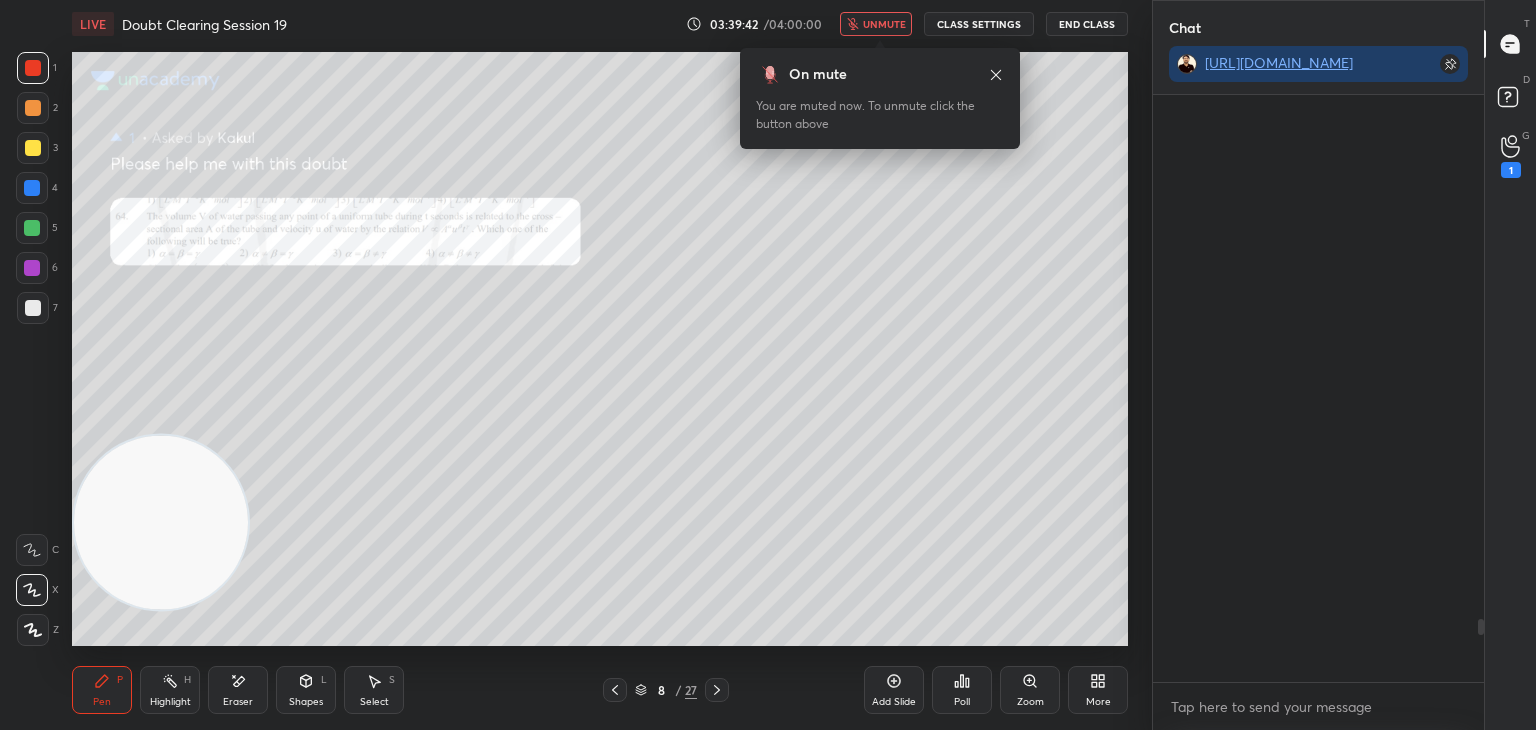 scroll, scrollTop: 629, scrollLeft: 325, axis: both 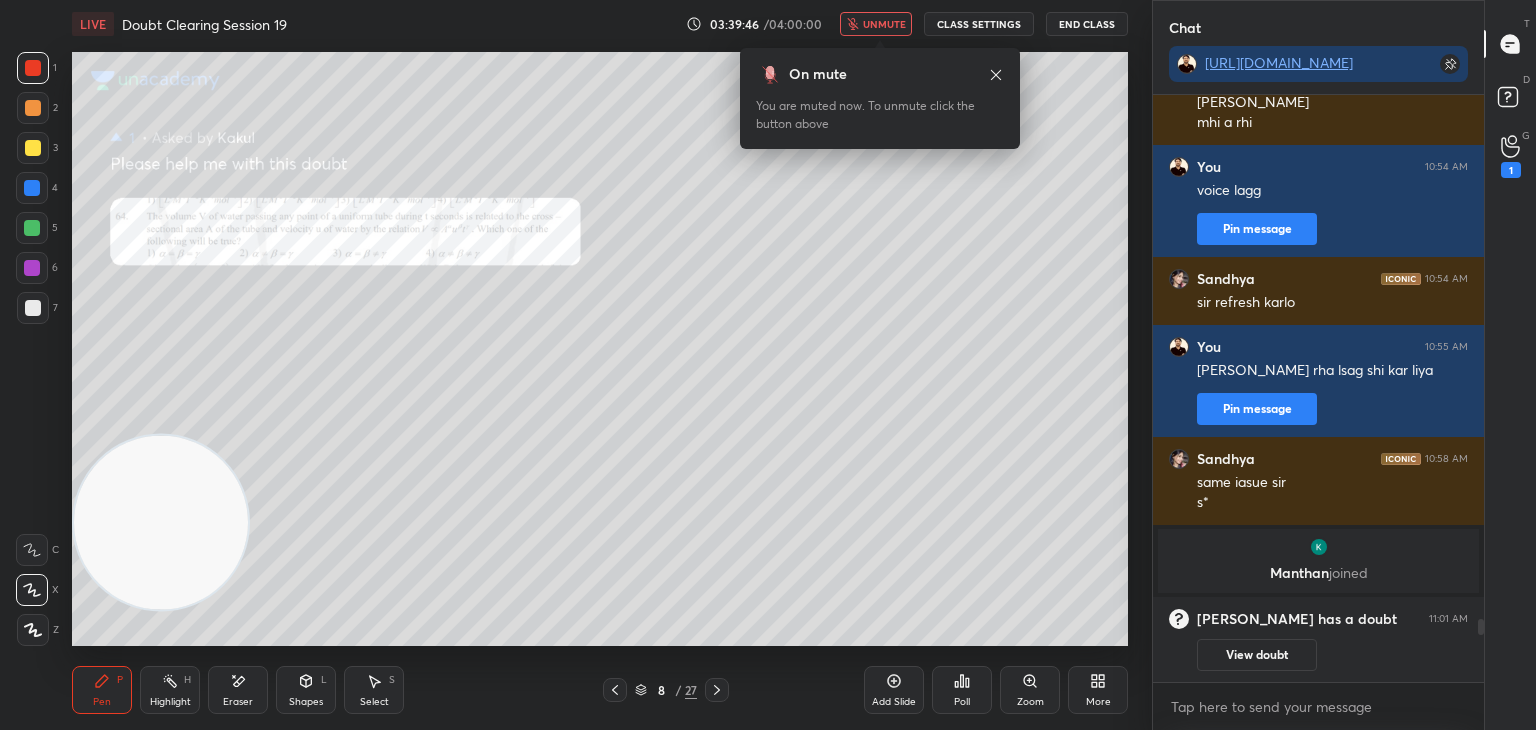 click on "End Class" at bounding box center [1087, 24] 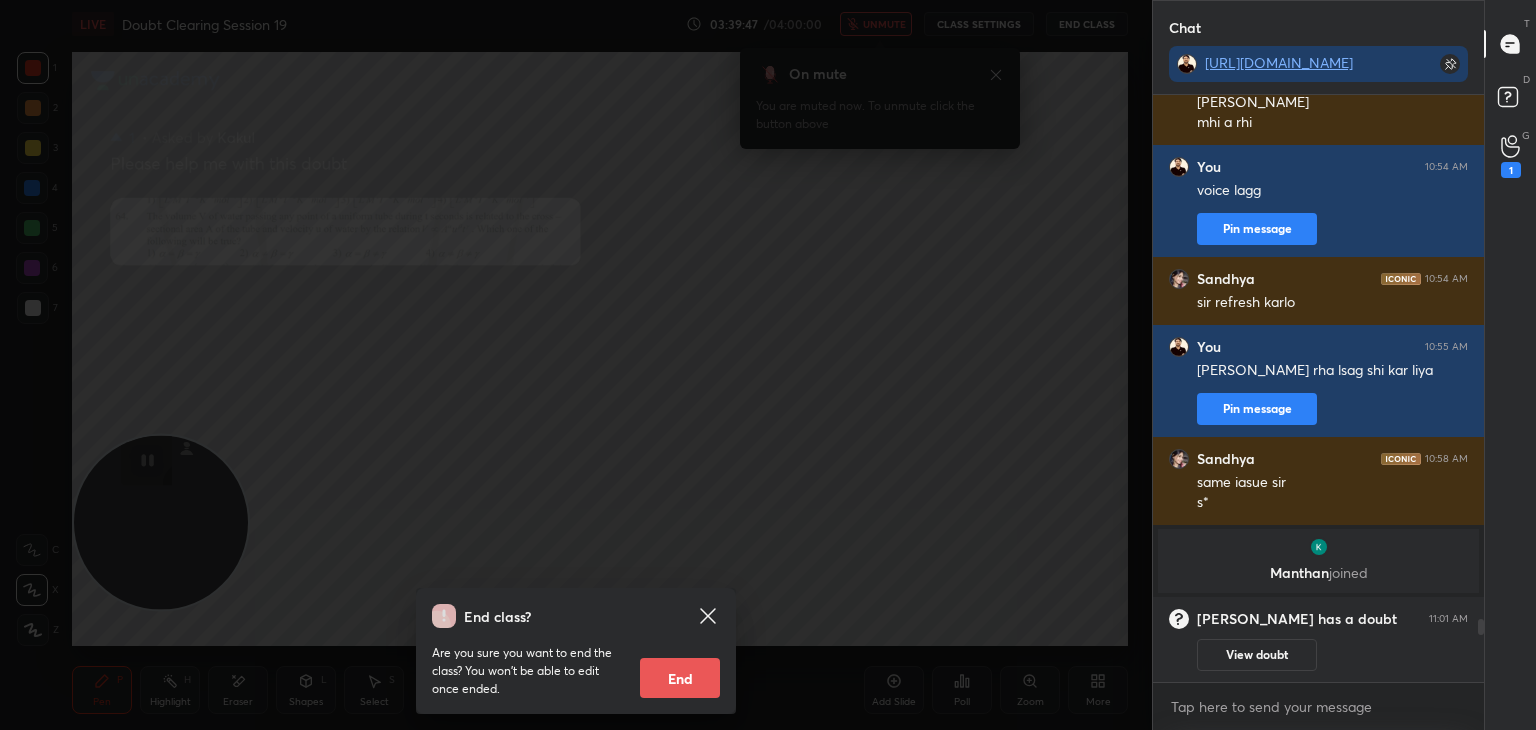 click on "End" at bounding box center [680, 678] 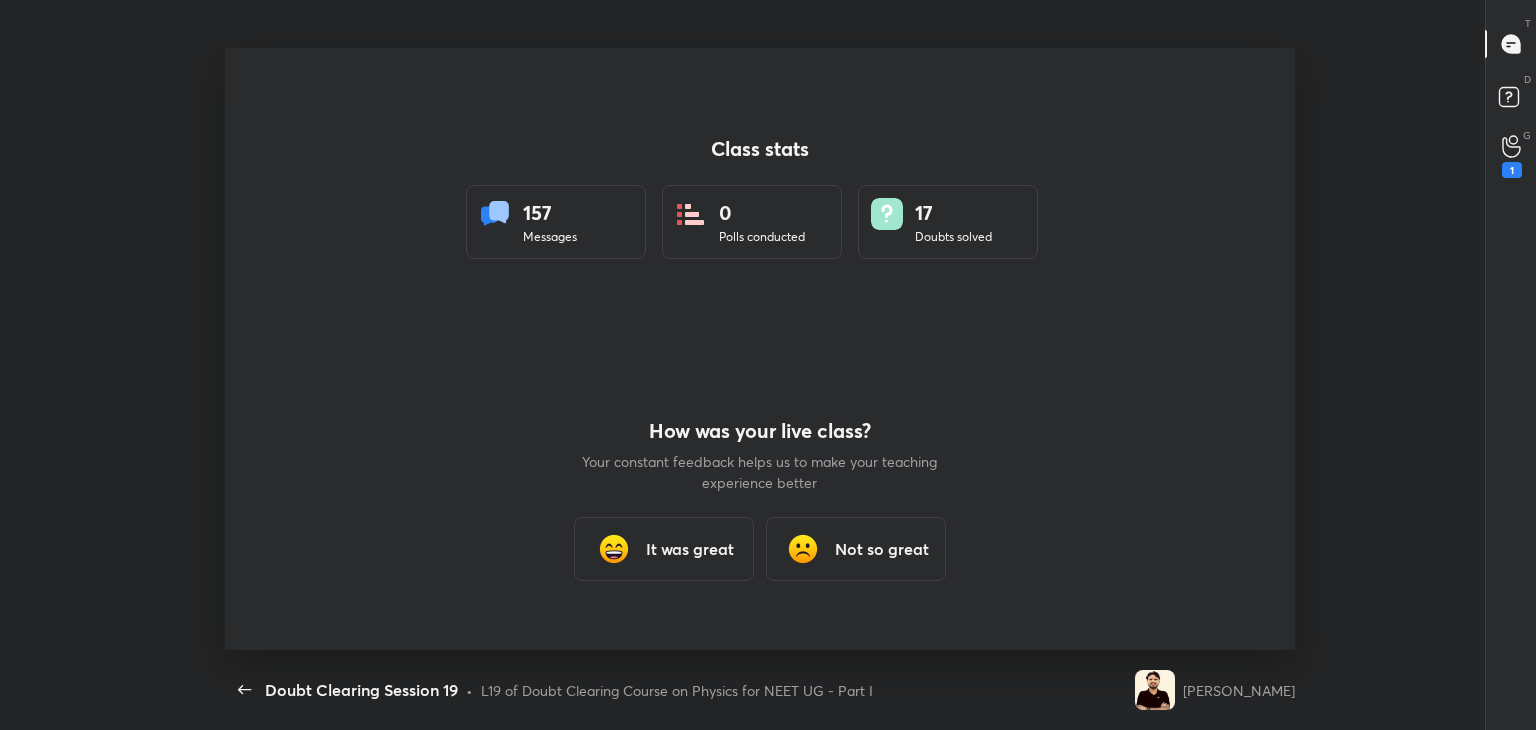 scroll, scrollTop: 99397, scrollLeft: 98792, axis: both 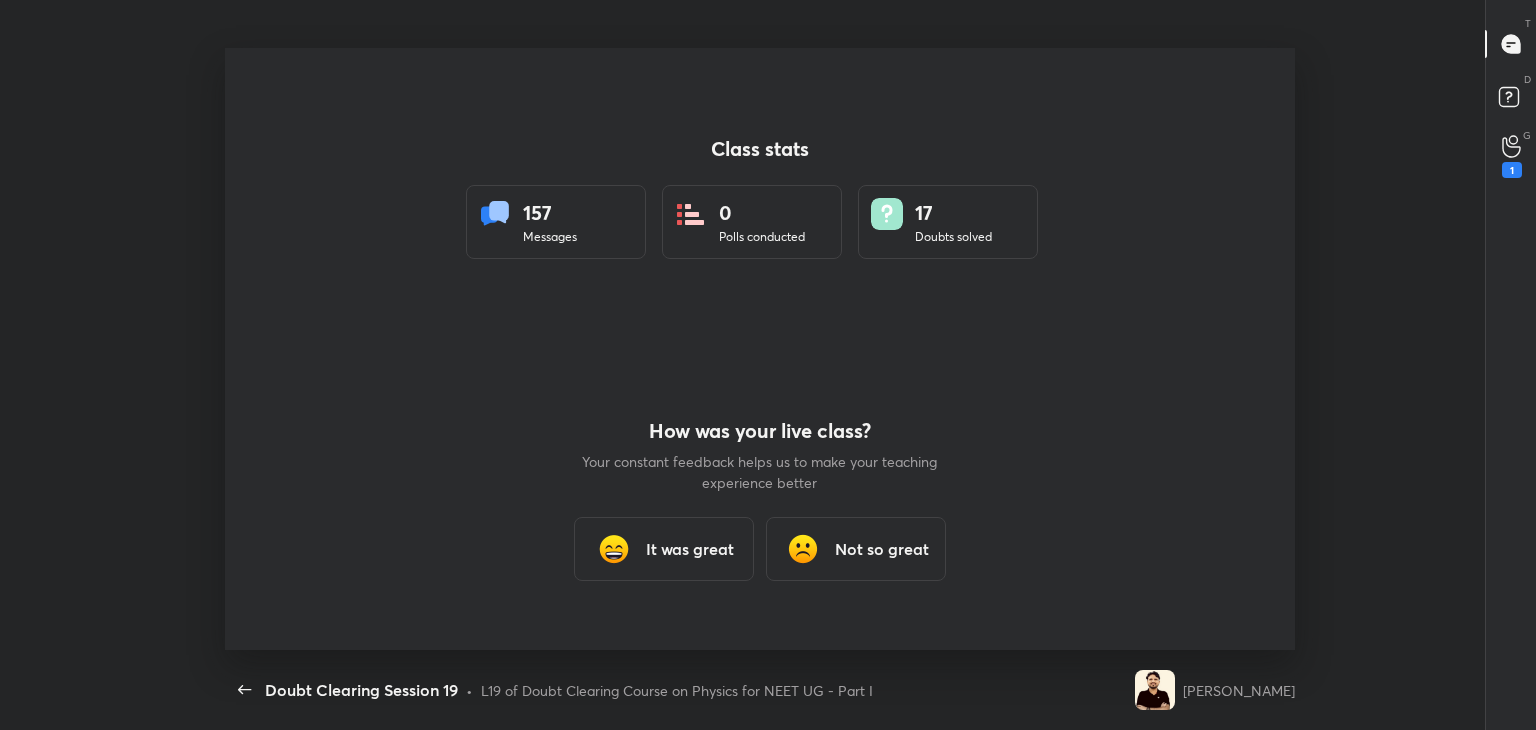 click on "It was great" at bounding box center (664, 549) 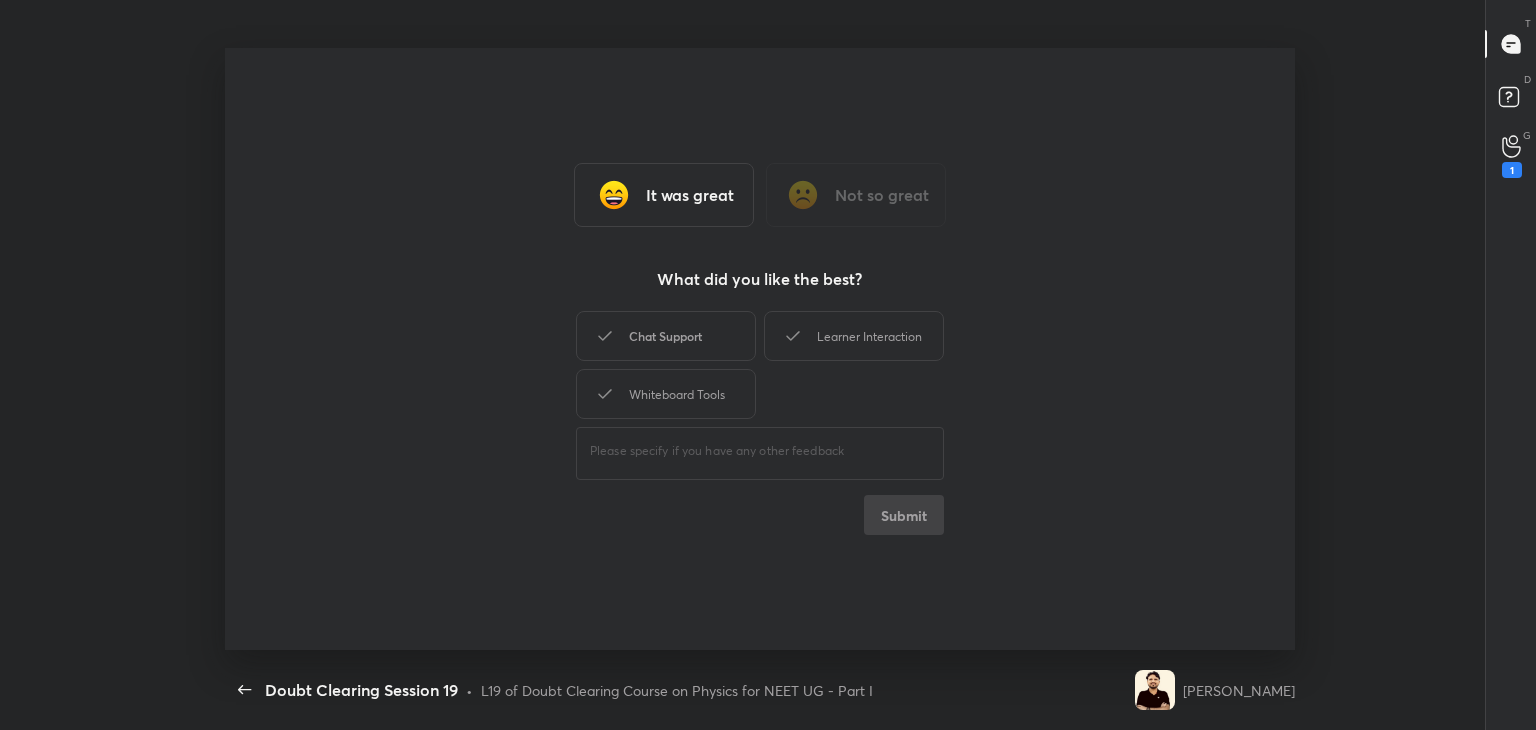 click on "Chat Support" at bounding box center (666, 336) 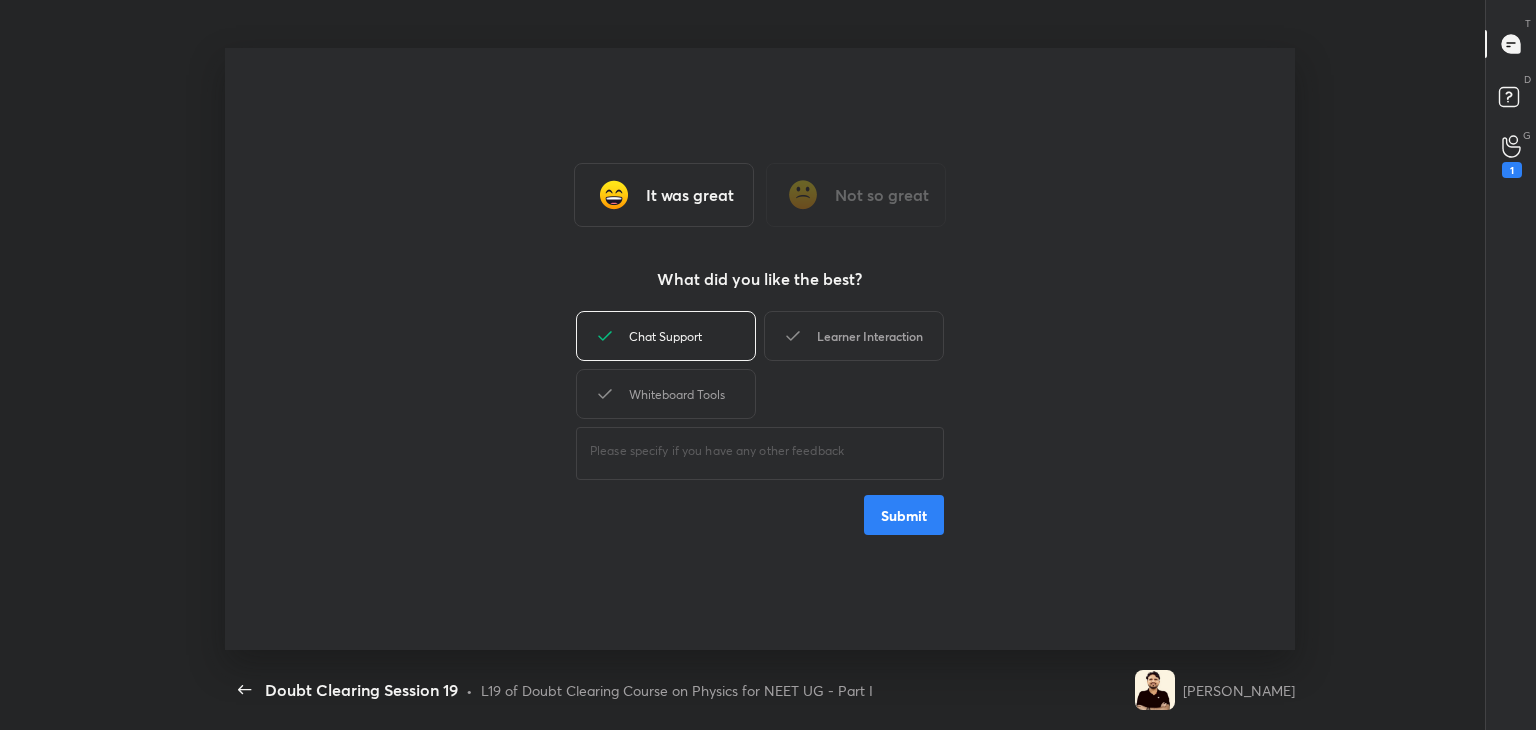 click on "Learner Interaction" at bounding box center [854, 336] 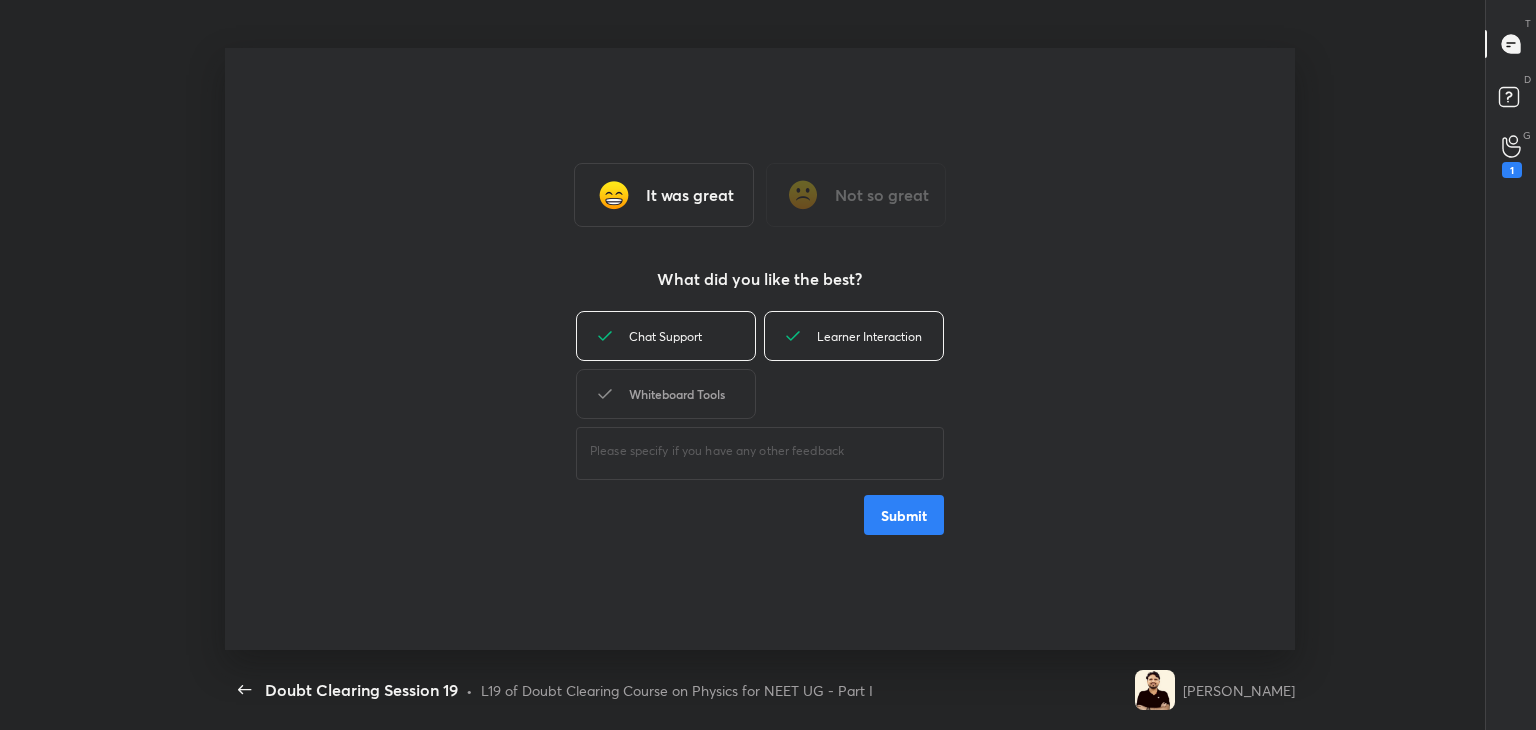 click on "Whiteboard Tools" at bounding box center (666, 394) 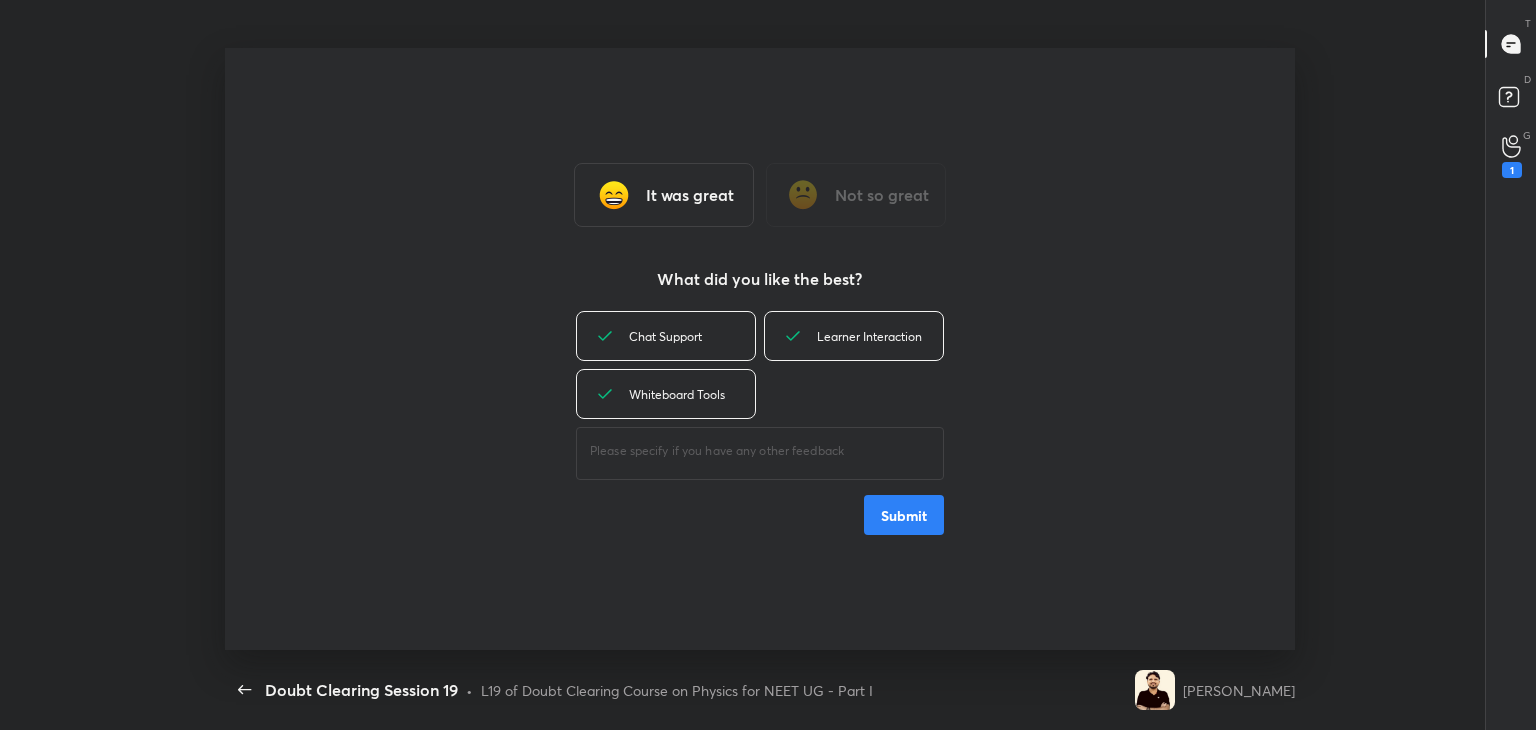 click on "Submit" at bounding box center [904, 515] 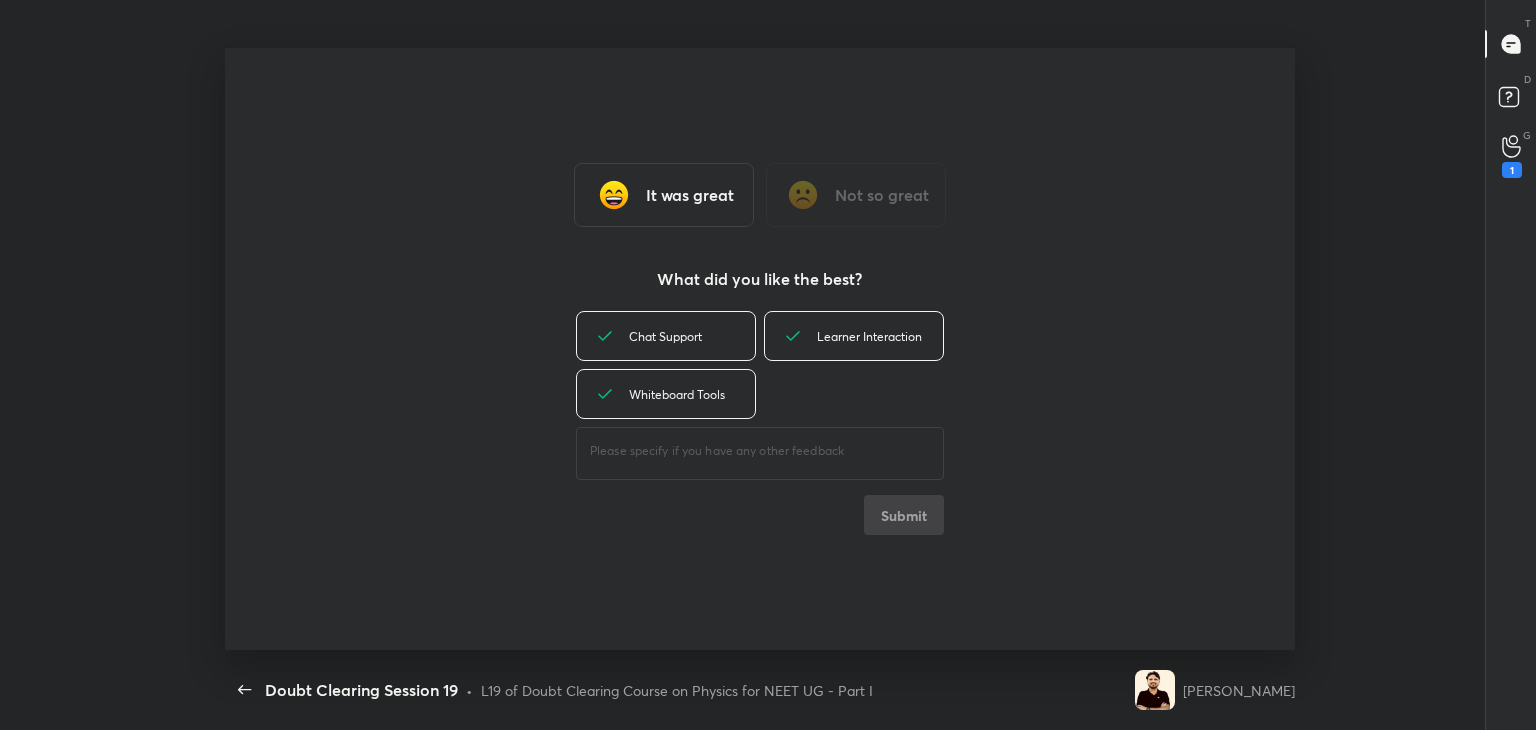 click on "Chat Support Learner Interaction Whiteboard Tools ​ Submit" at bounding box center [760, 421] 